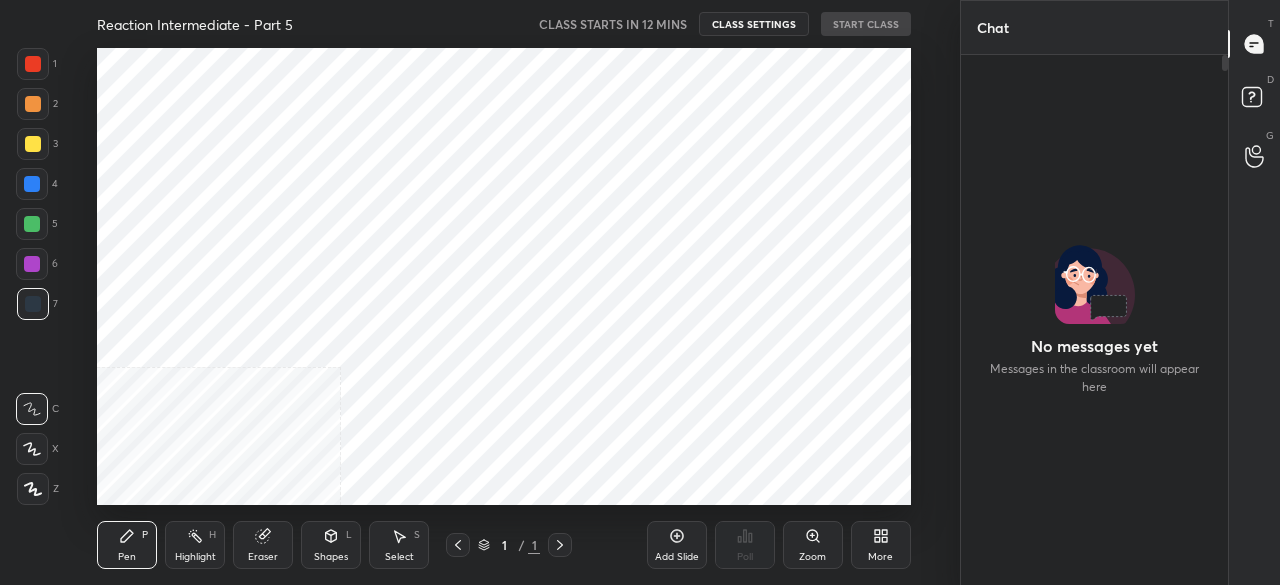 scroll, scrollTop: 0, scrollLeft: 0, axis: both 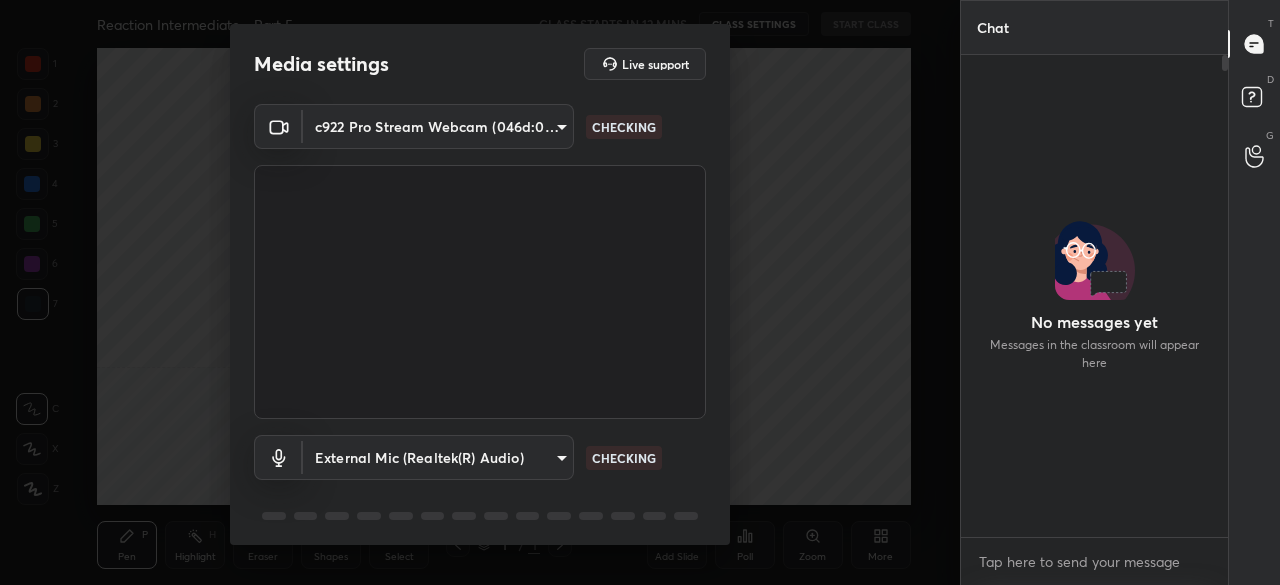type on "d4cf821204b304247d62ef937017a78a542dc0cc38a800a882bb283a7f55b67e" 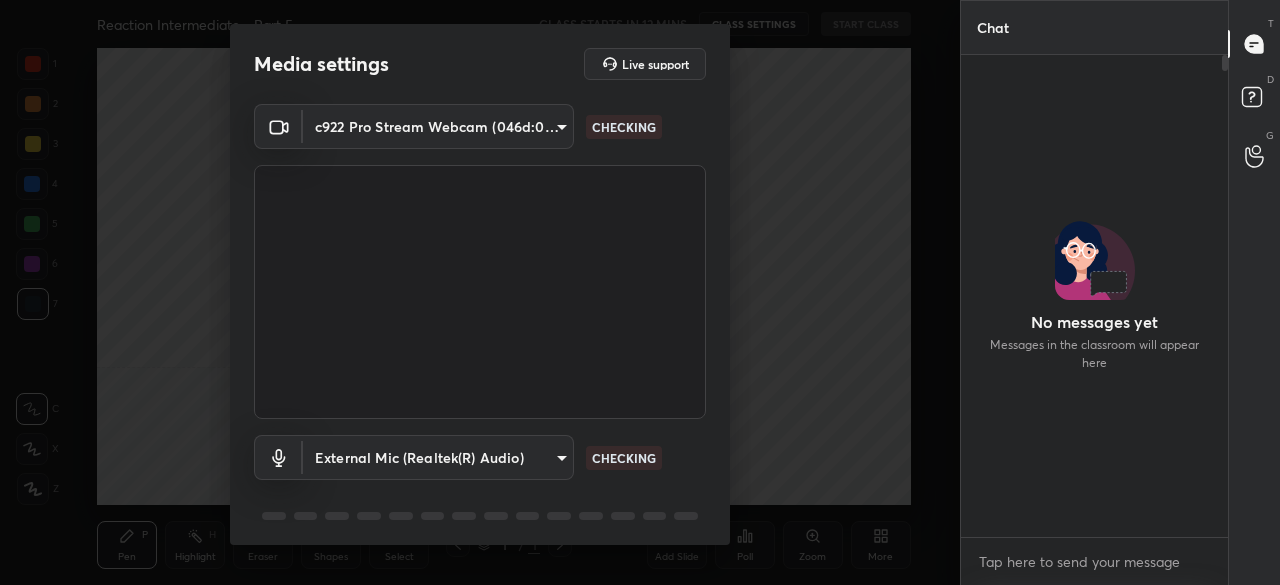 type on "8c8b0dbe359f069a39c6703777aca6ff29fb8bf4795e14cc1ab9f6aa1f1aeaec" 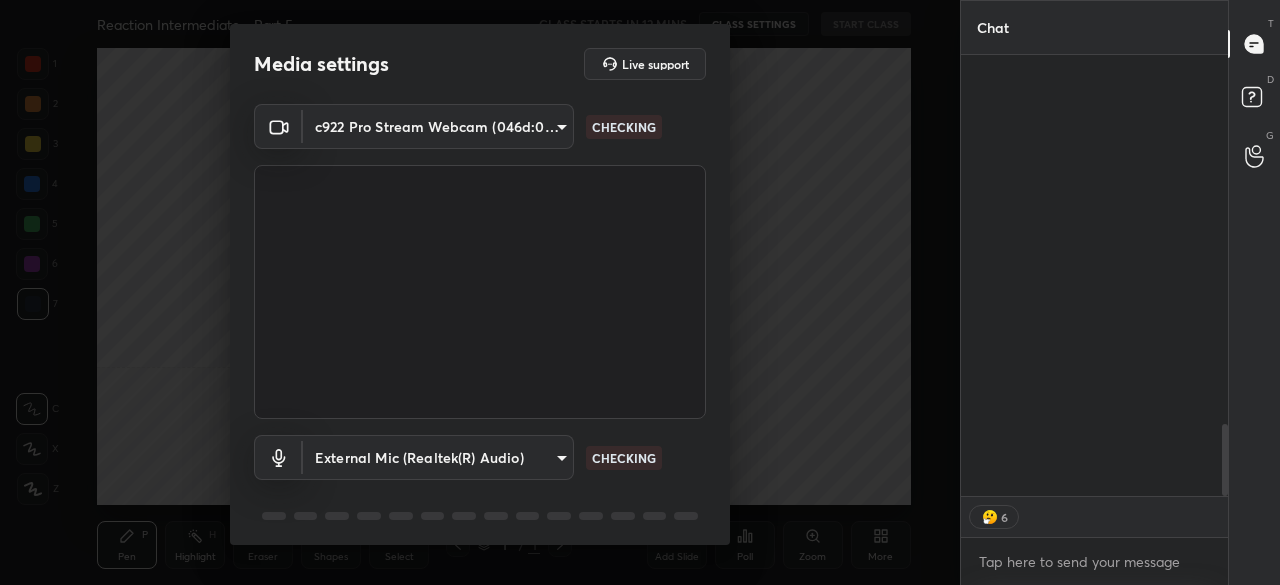 scroll, scrollTop: 2469, scrollLeft: 0, axis: vertical 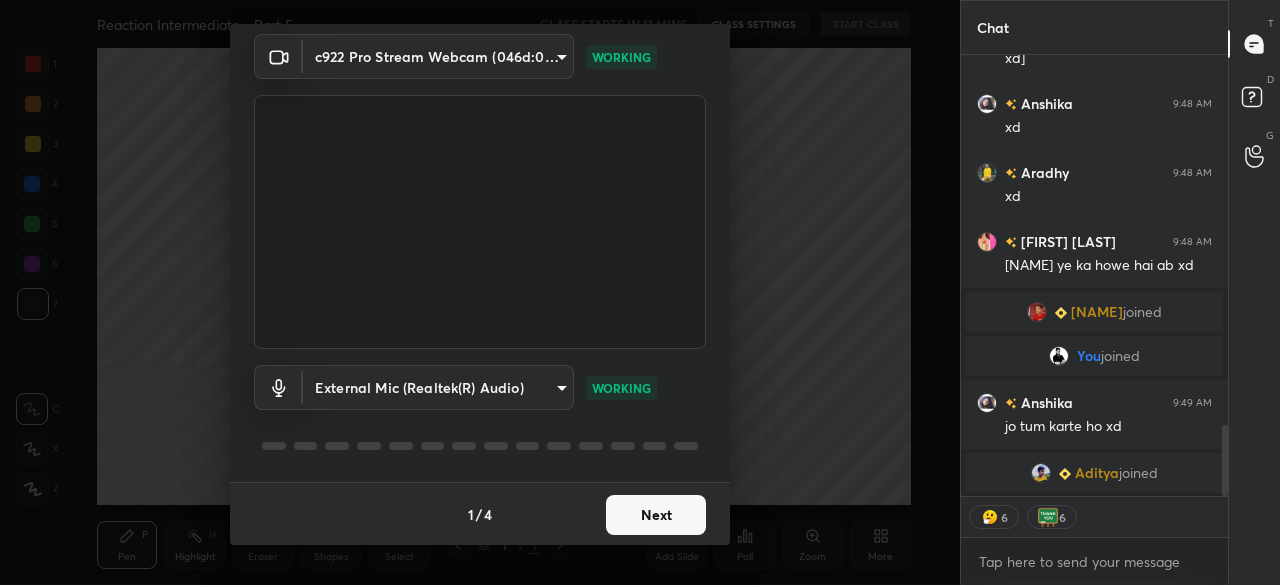 click on "Next" at bounding box center (656, 515) 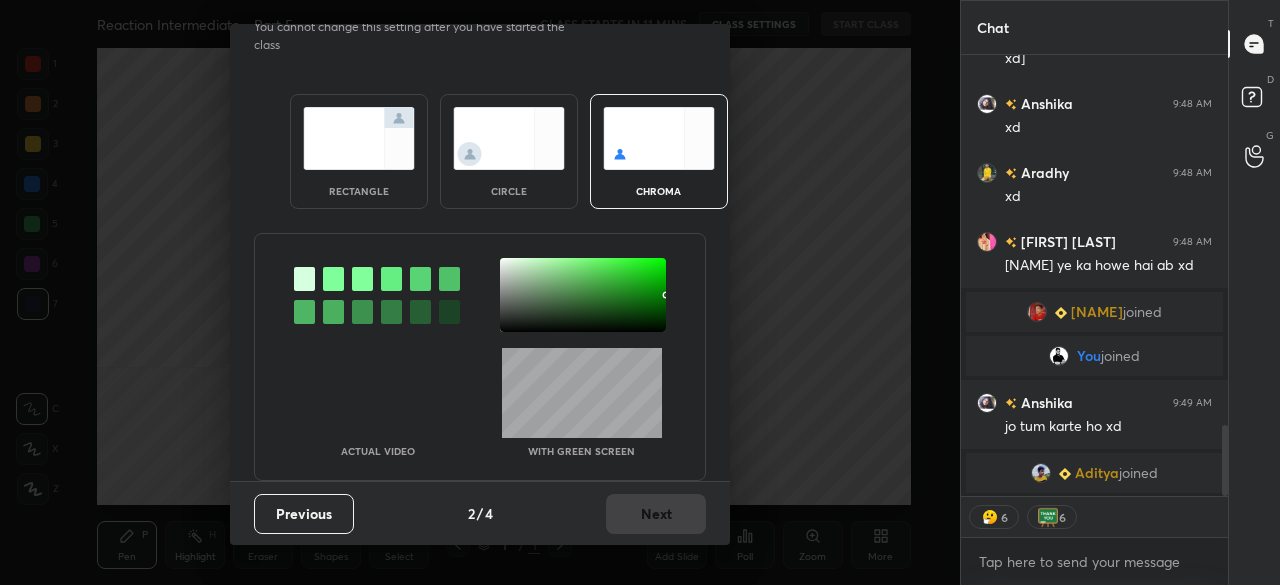 scroll, scrollTop: 0, scrollLeft: 0, axis: both 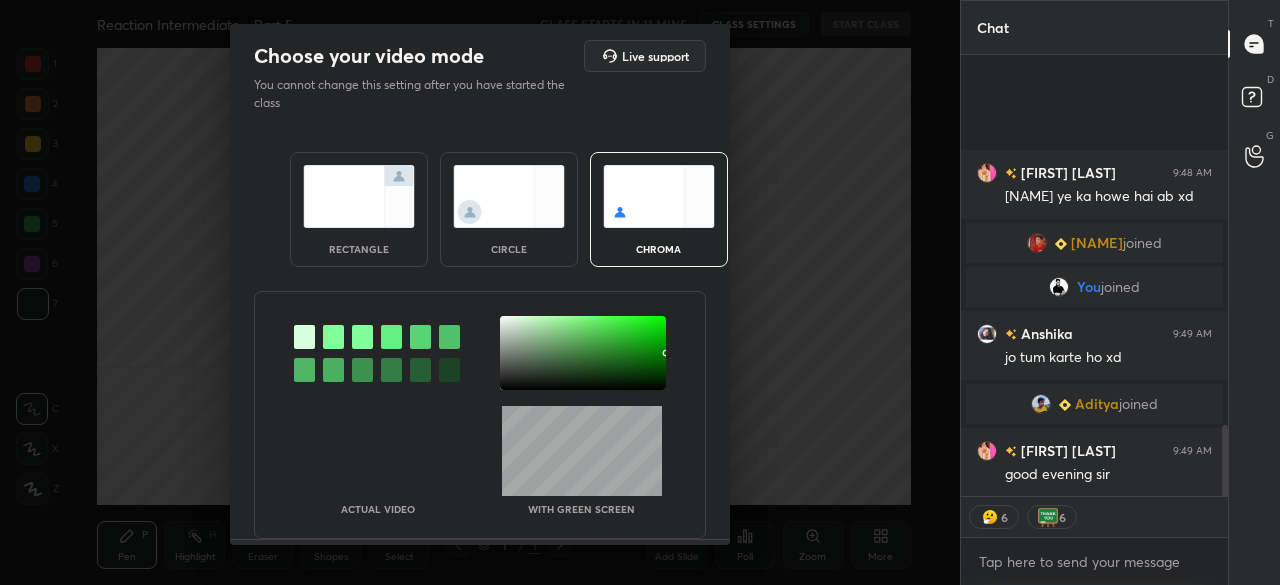 click at bounding box center [359, 196] 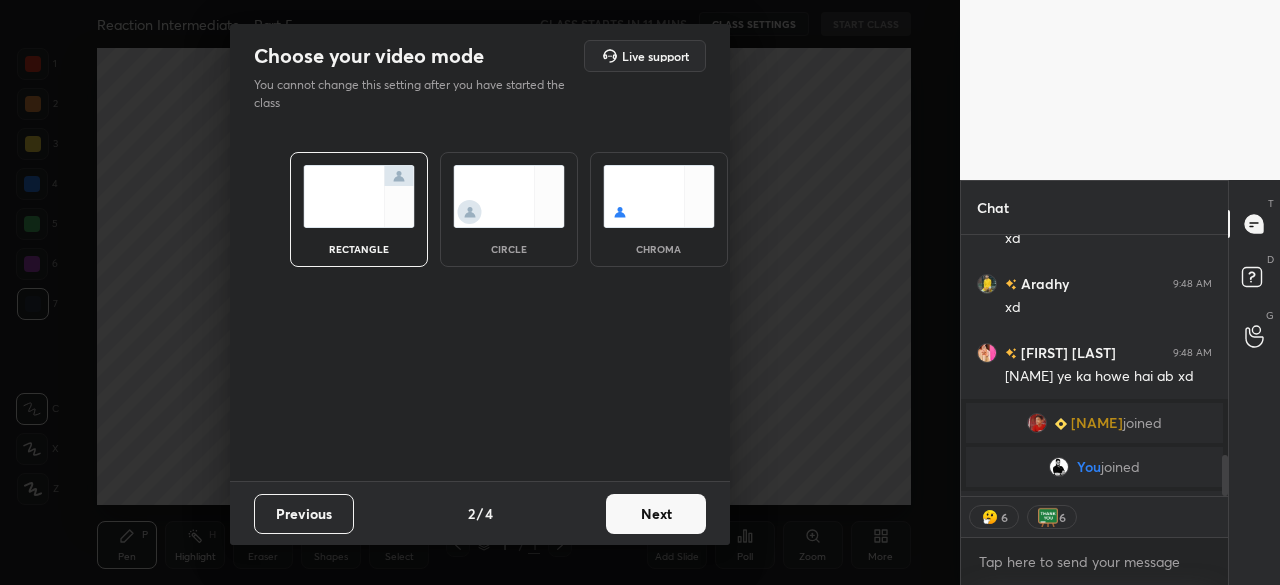 scroll, scrollTop: 255, scrollLeft: 261, axis: both 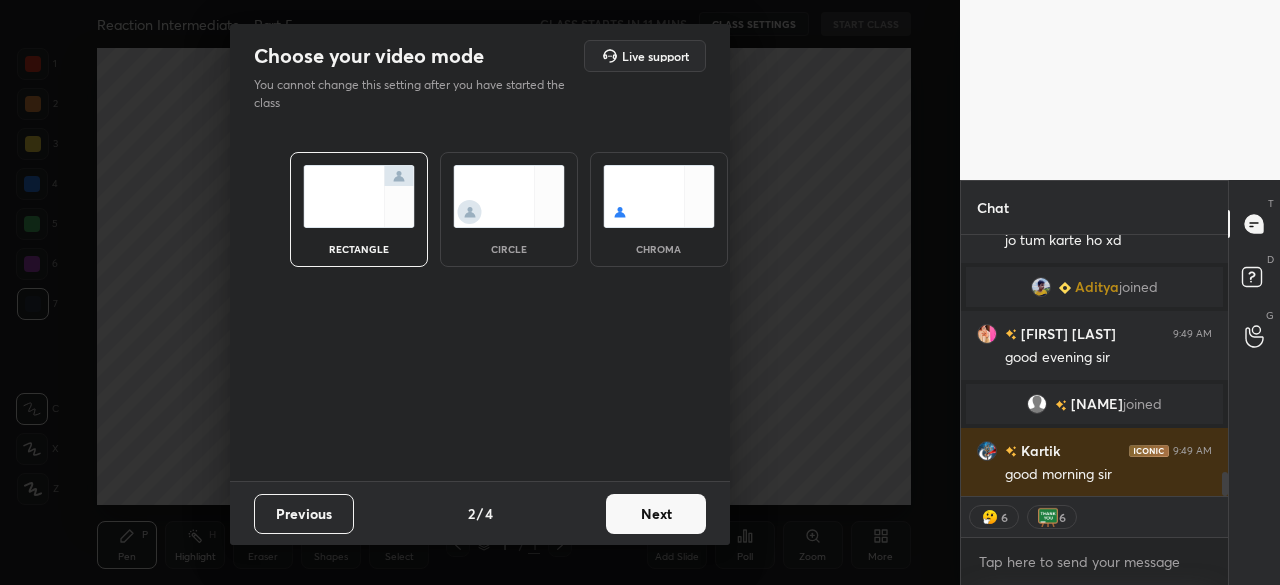 click on "Next" at bounding box center [656, 514] 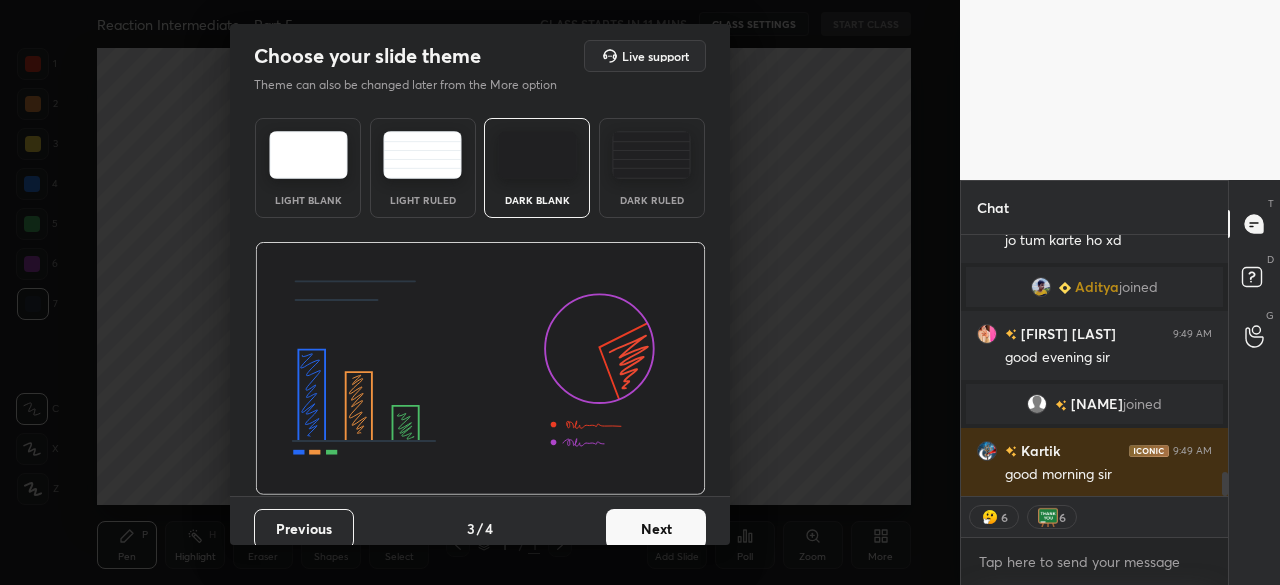 click at bounding box center (537, 155) 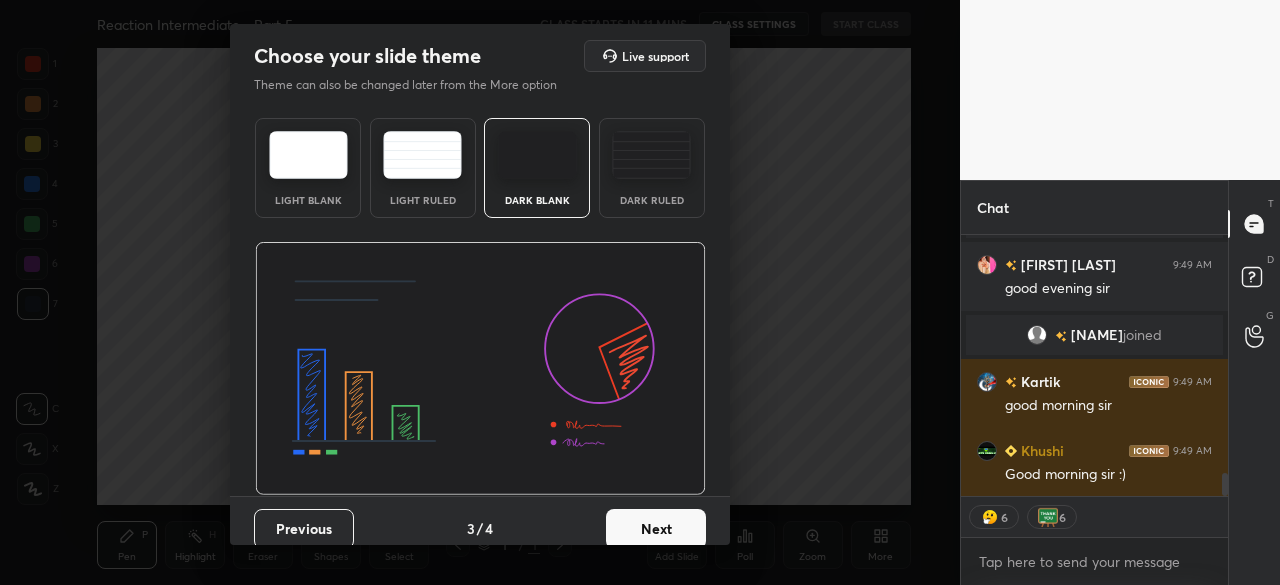 click on "Next" at bounding box center (656, 529) 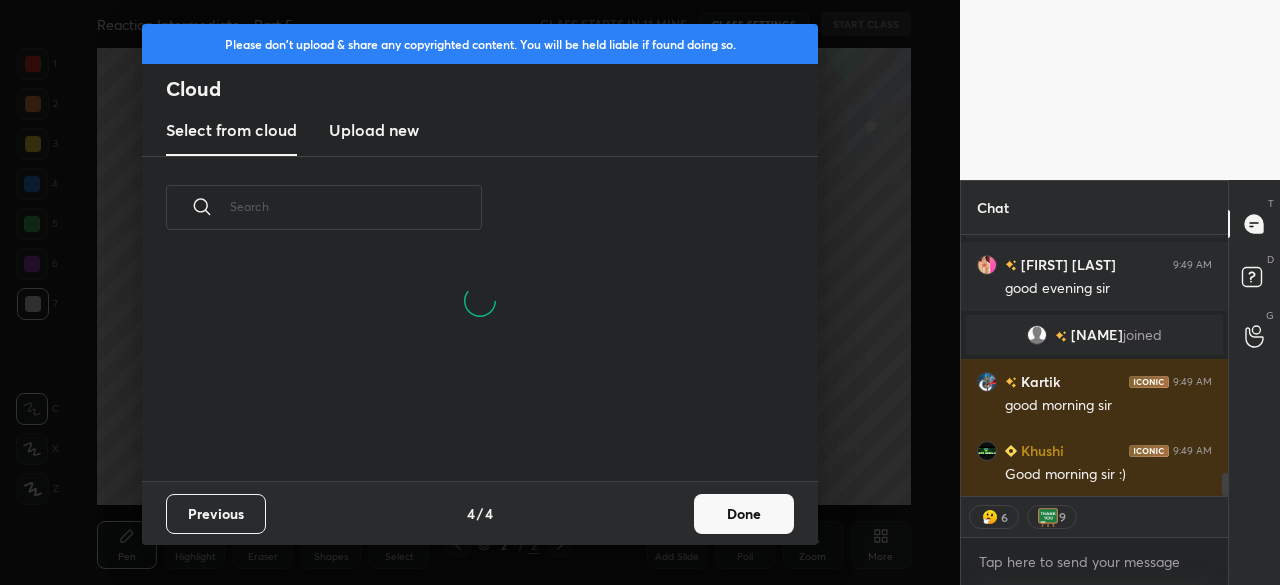 scroll, scrollTop: 6, scrollLeft: 11, axis: both 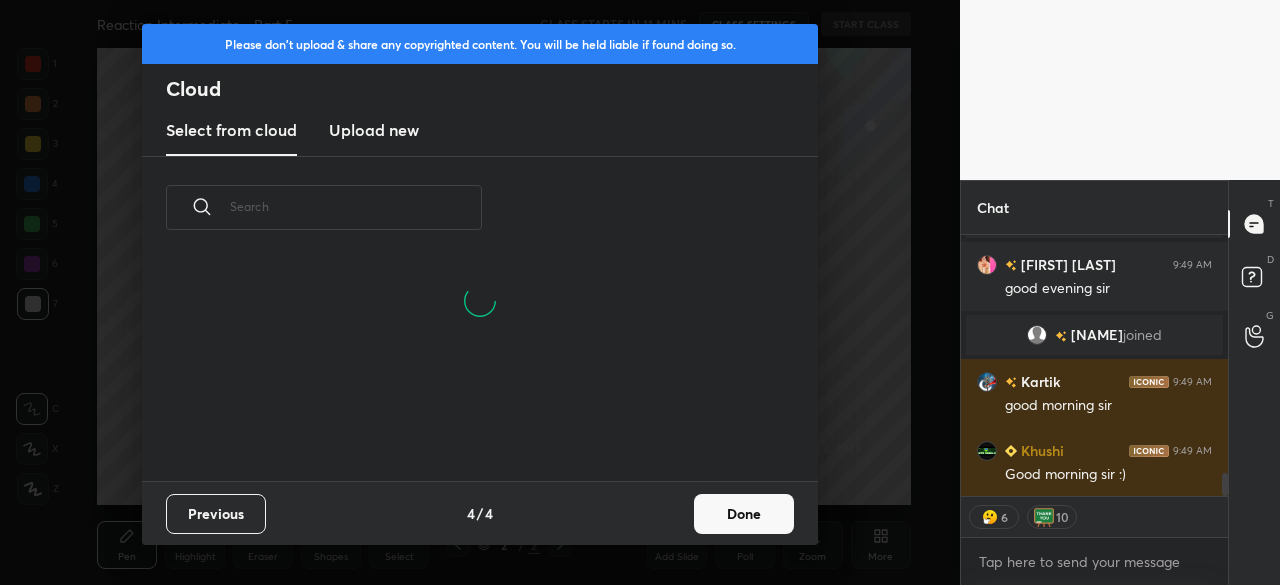 click on "Upload new" at bounding box center (374, 130) 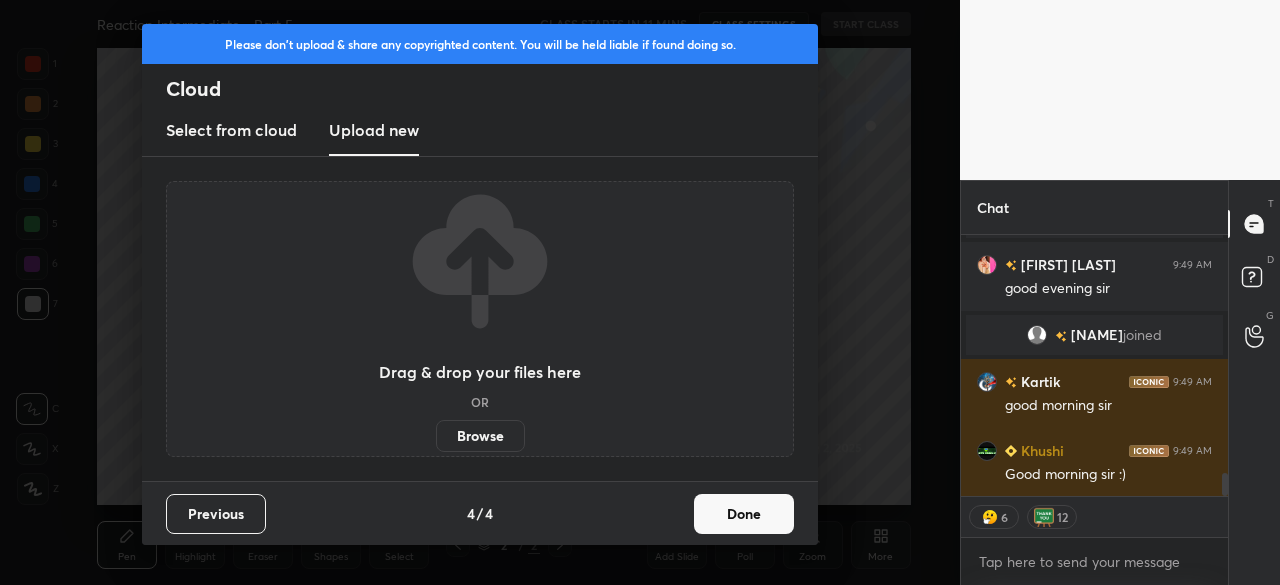 scroll, scrollTop: 2725, scrollLeft: 0, axis: vertical 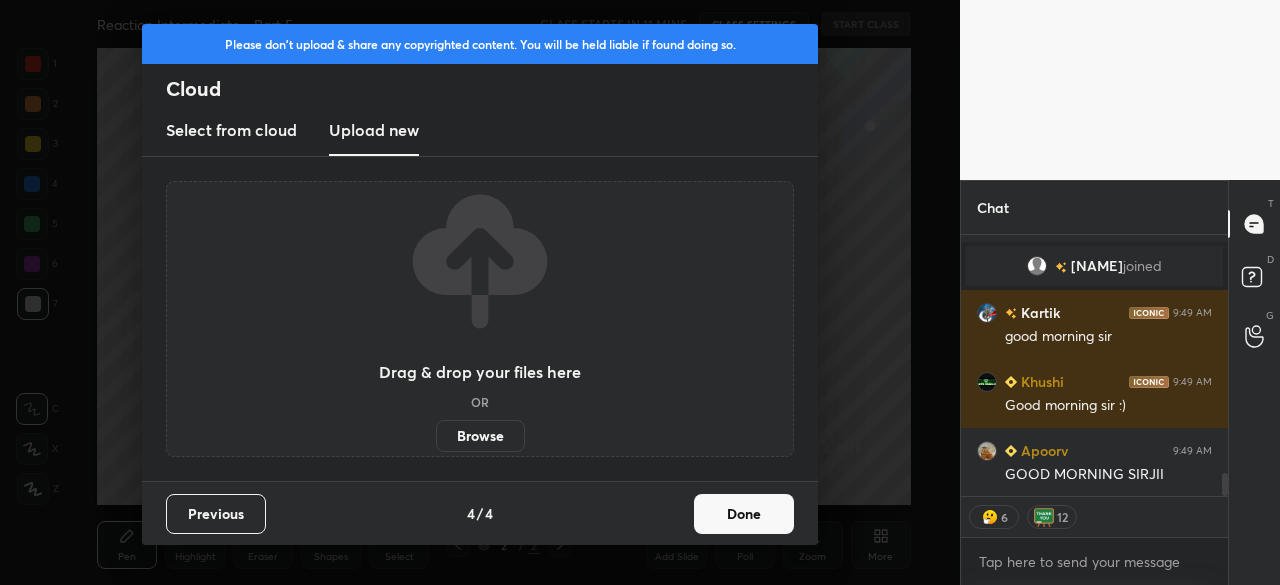 click on "Browse" at bounding box center [480, 436] 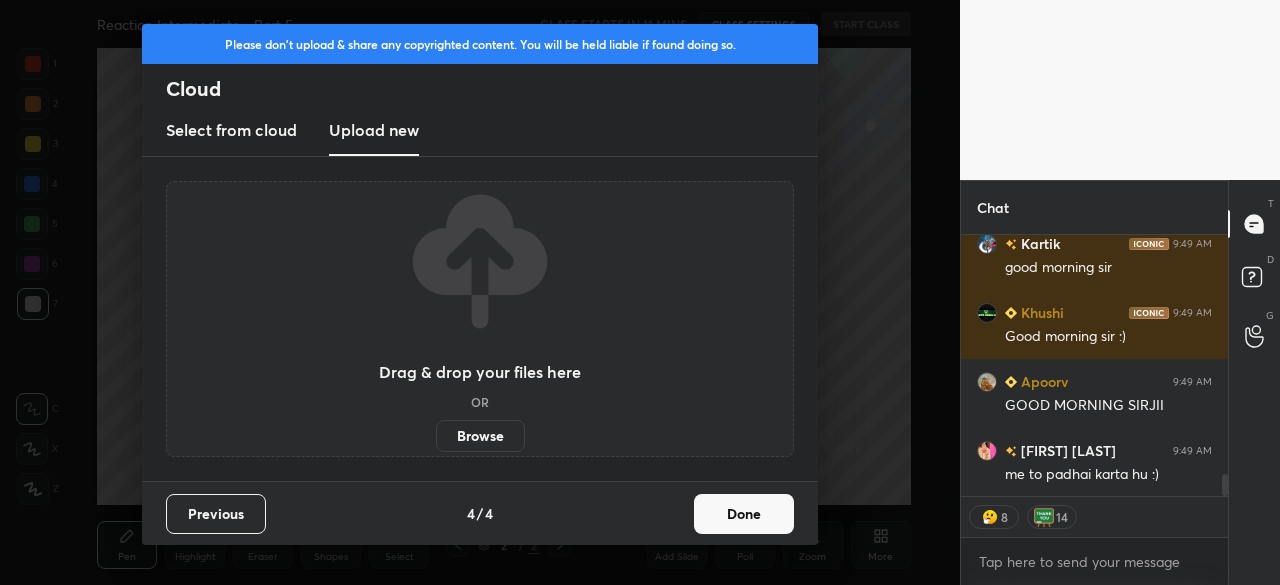 scroll, scrollTop: 2863, scrollLeft: 0, axis: vertical 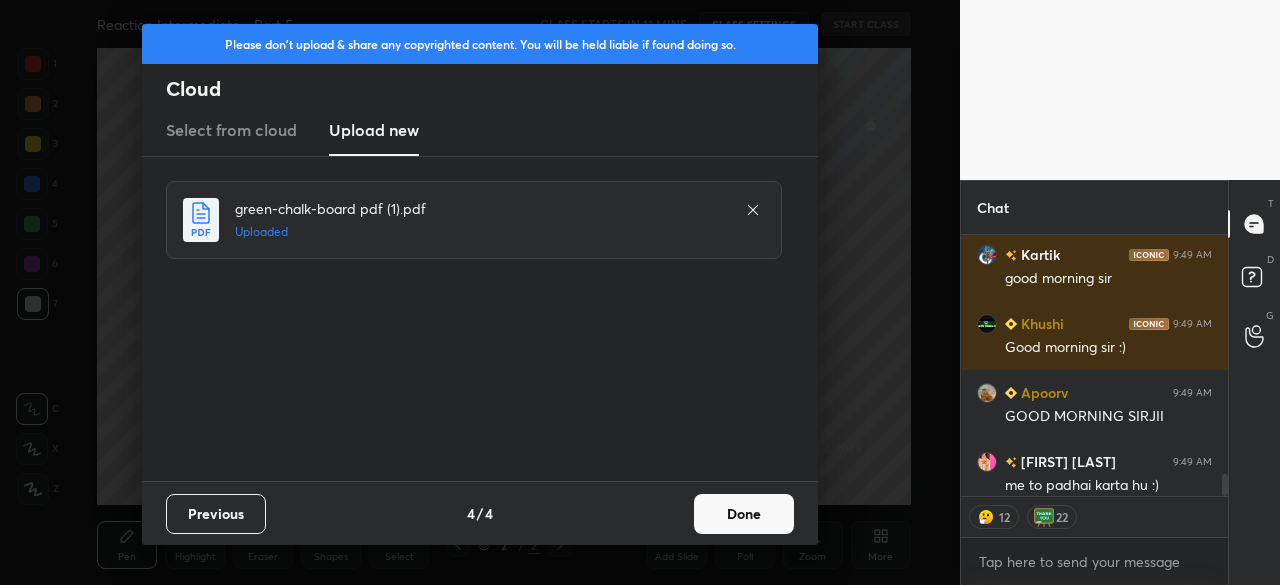 click on "Done" at bounding box center [744, 514] 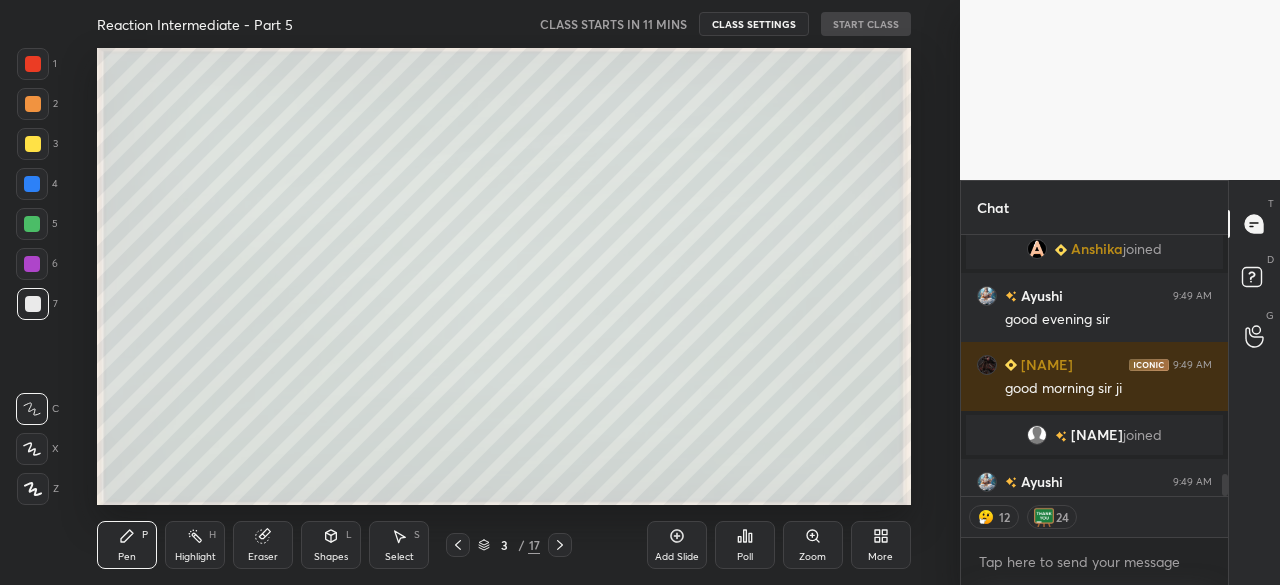 scroll, scrollTop: 2862, scrollLeft: 0, axis: vertical 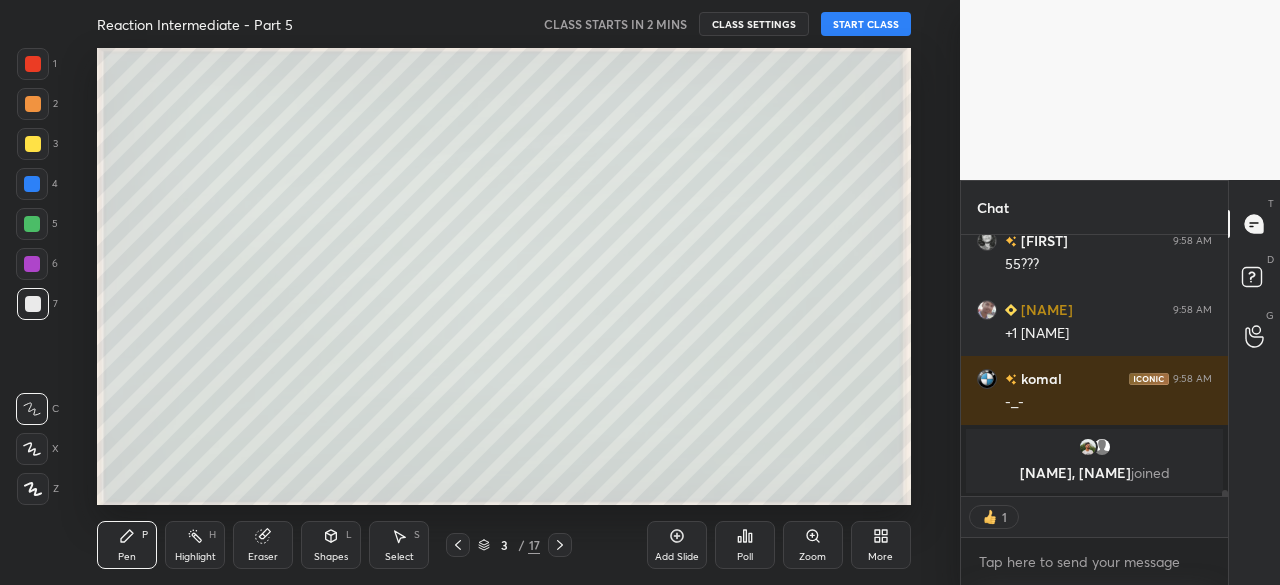 click on "More" at bounding box center [881, 545] 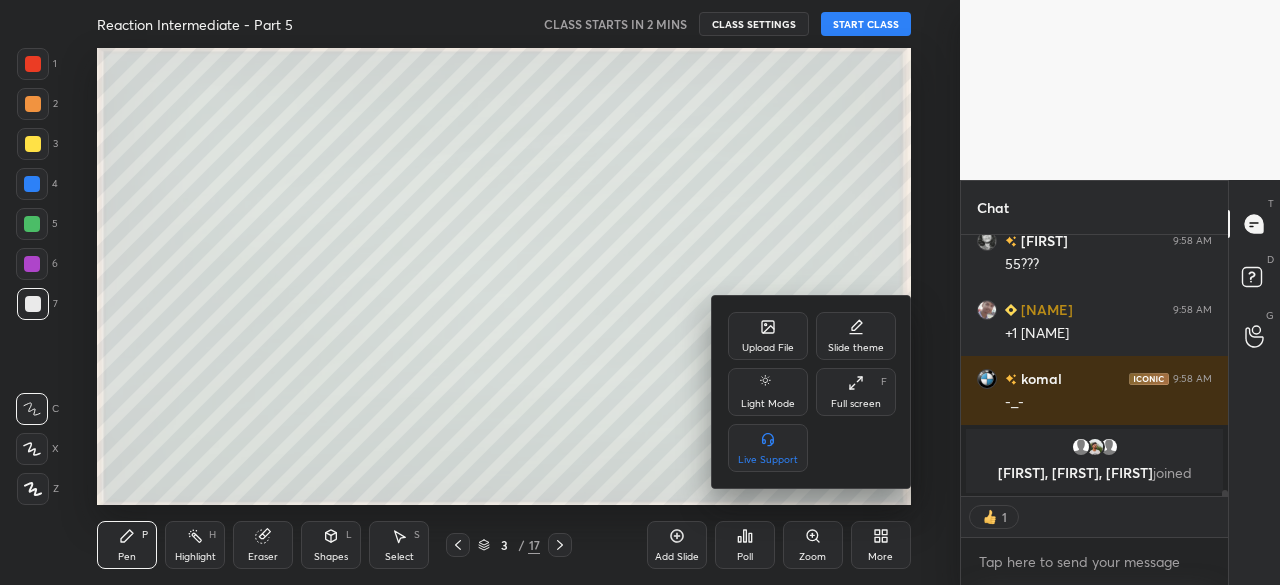 click on "Full screen F" at bounding box center (856, 392) 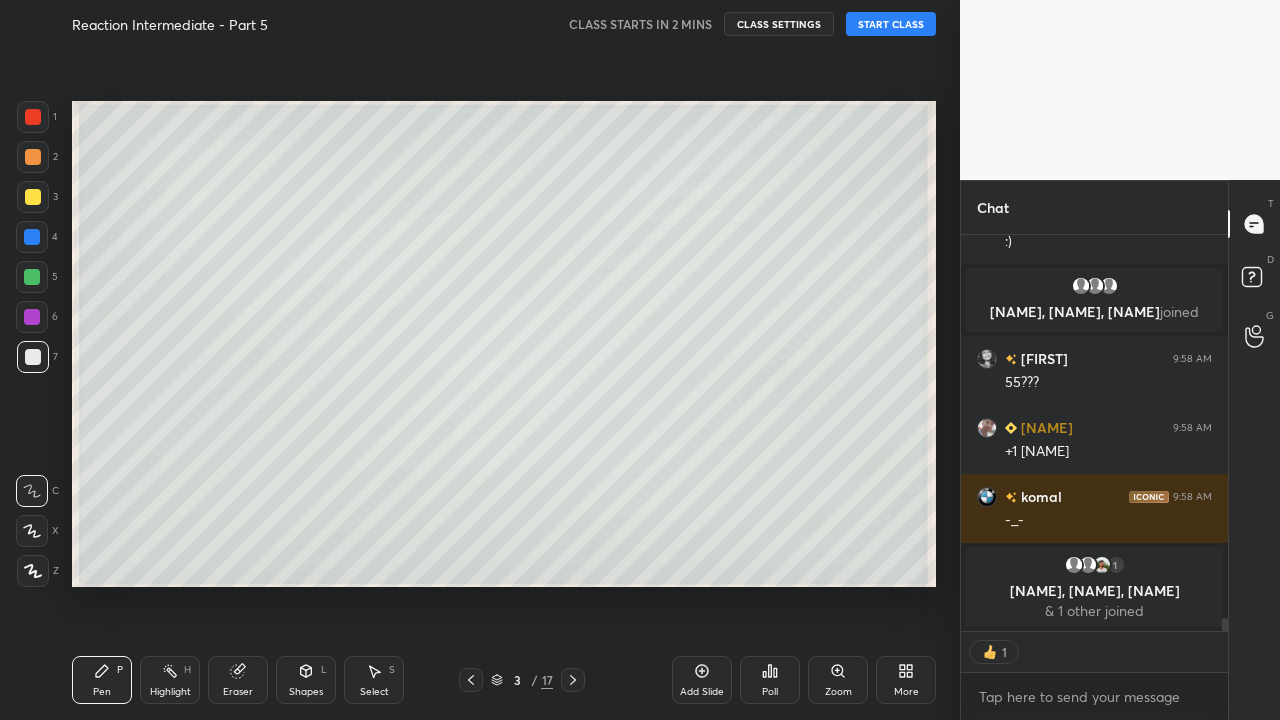 click 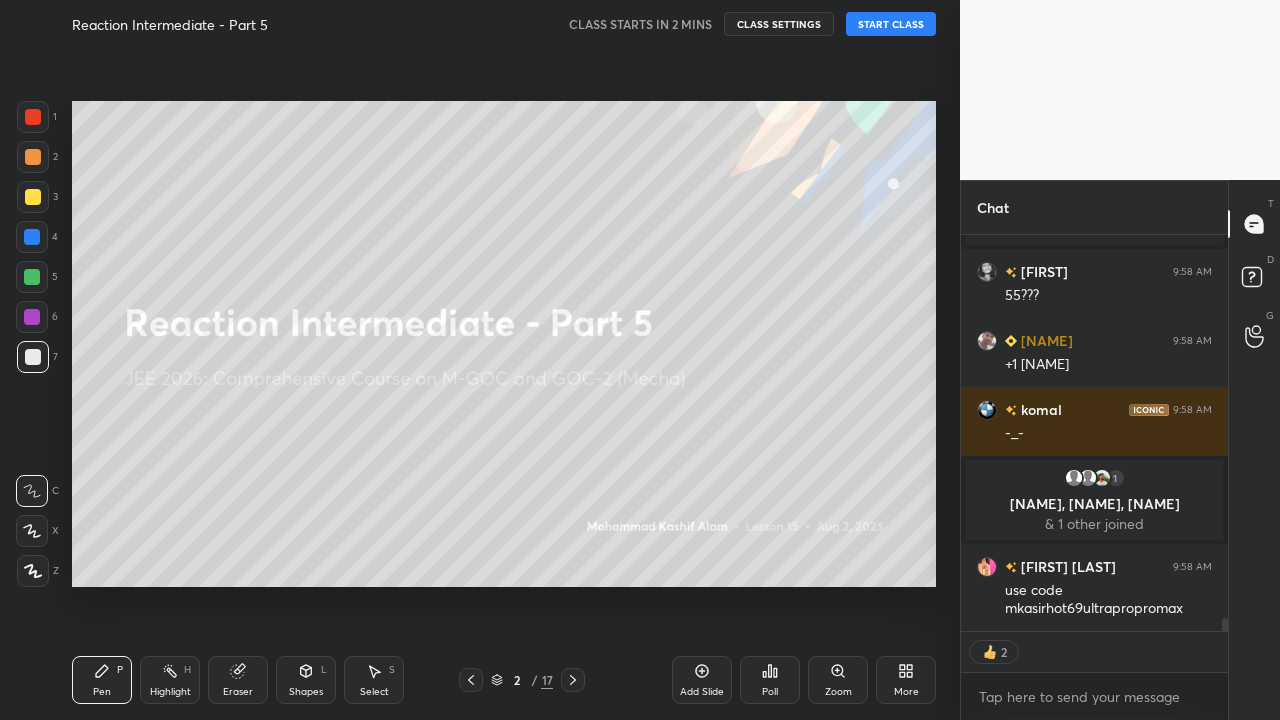 click 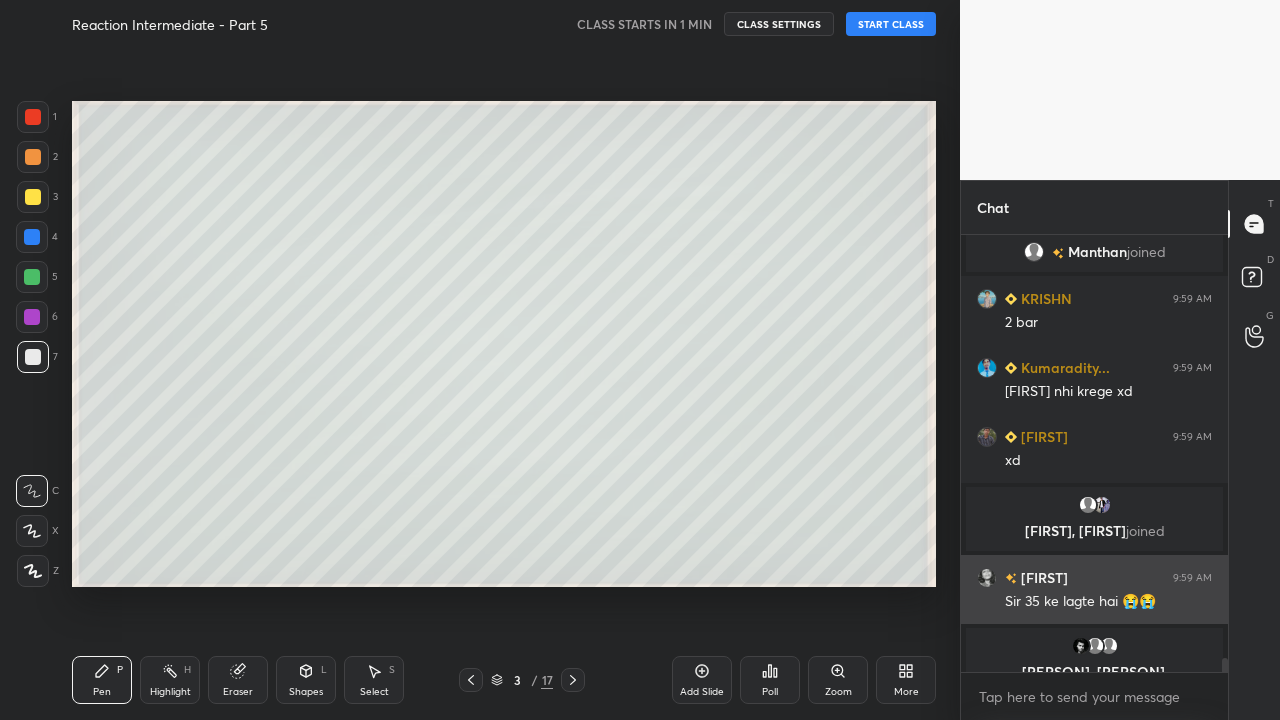 click on "Sir 35 ke lagte hai 😭😭" at bounding box center [1108, 602] 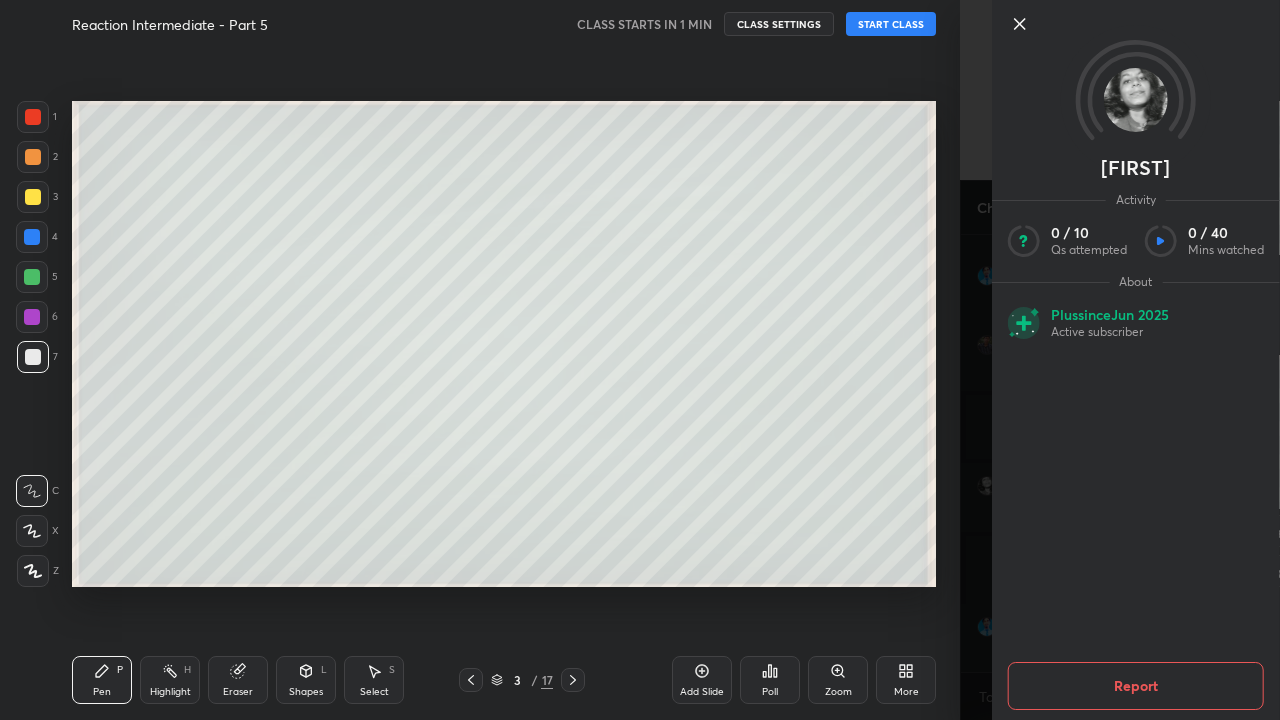click on "[FIRST] Activity 0 / 10 Qs attempted 0 / 40 Mins watched About Plus  since  Jun   2025 Active subscriber Report" at bounding box center (1120, 360) 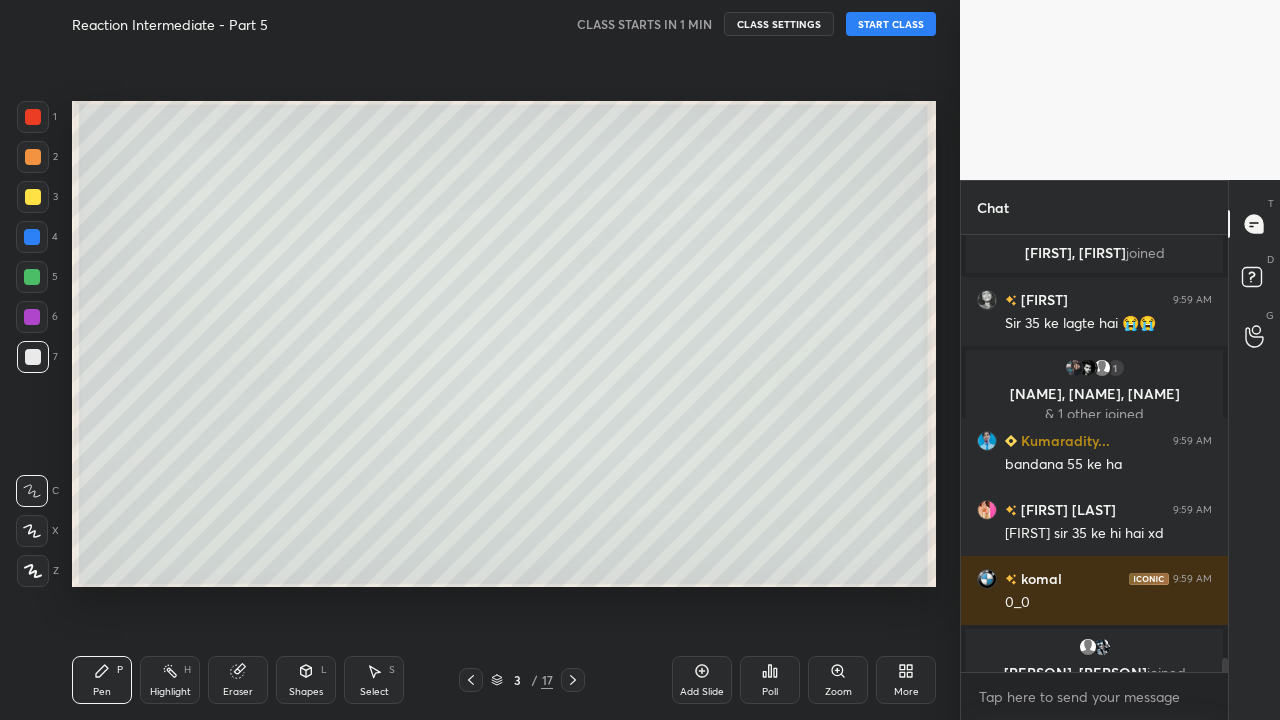 click on "START CLASS" at bounding box center (891, 24) 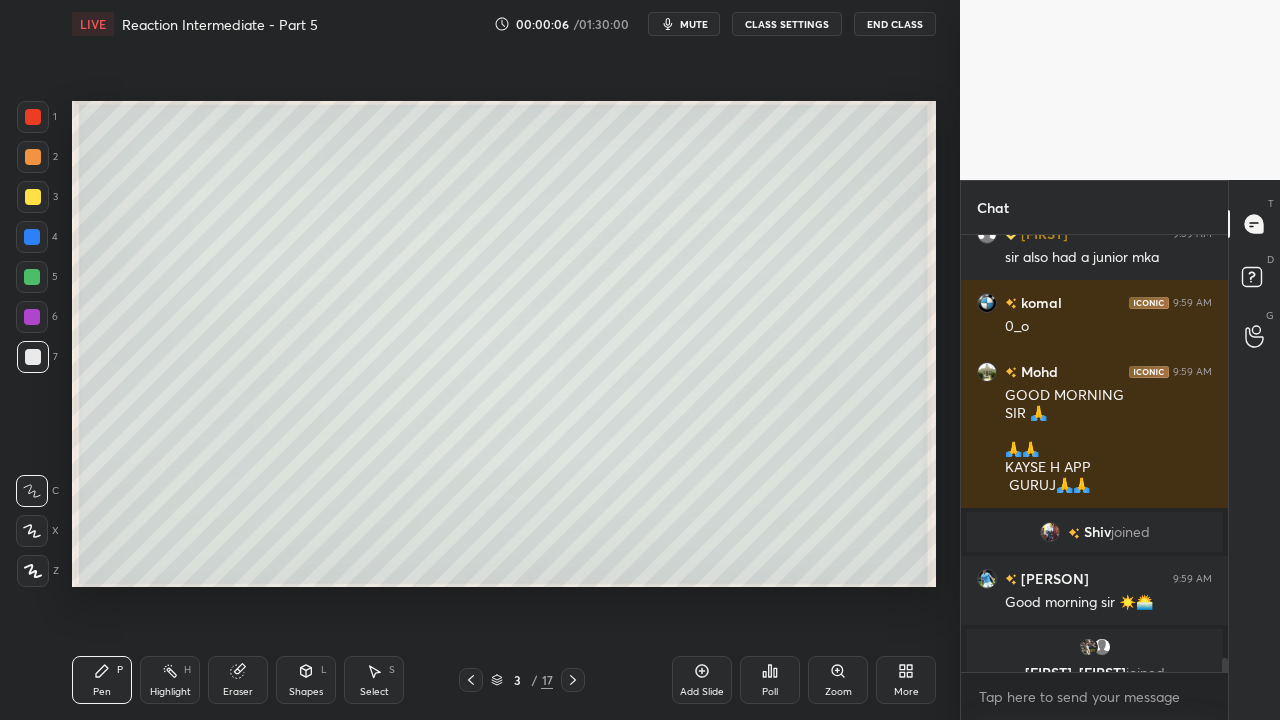 click on "CLASS SETTINGS" at bounding box center [787, 24] 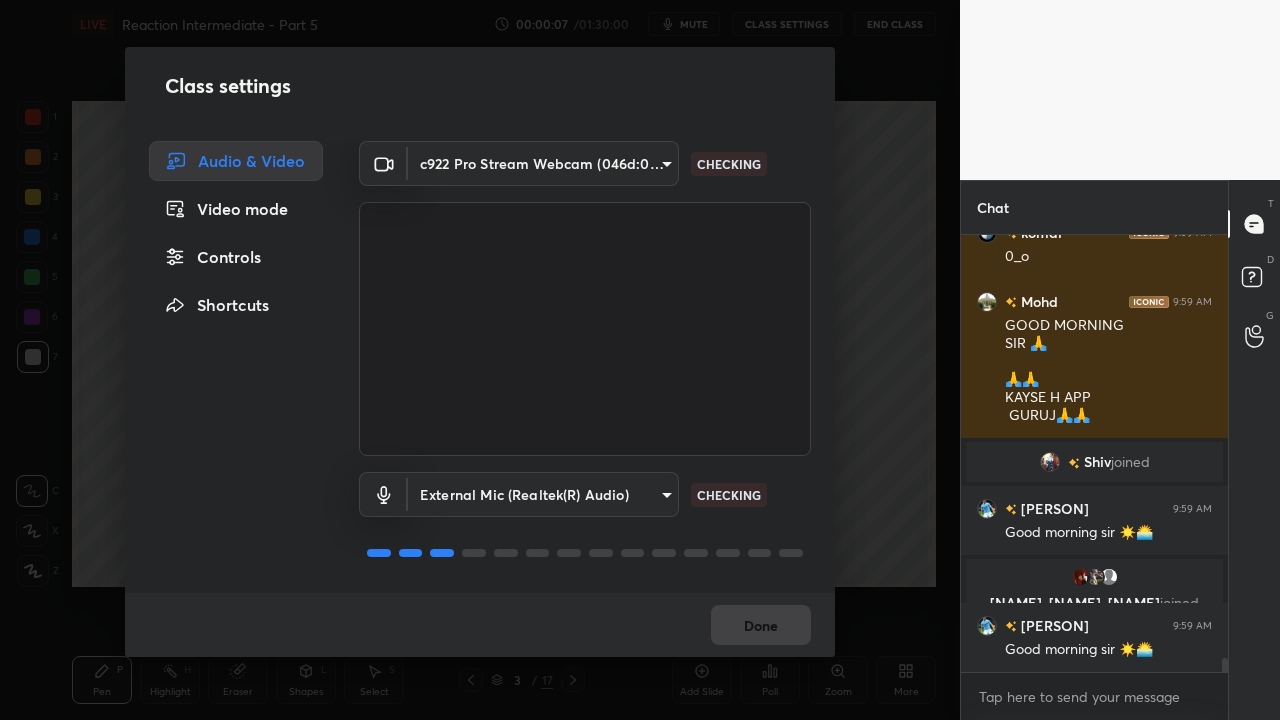 click on "Controls" at bounding box center (236, 257) 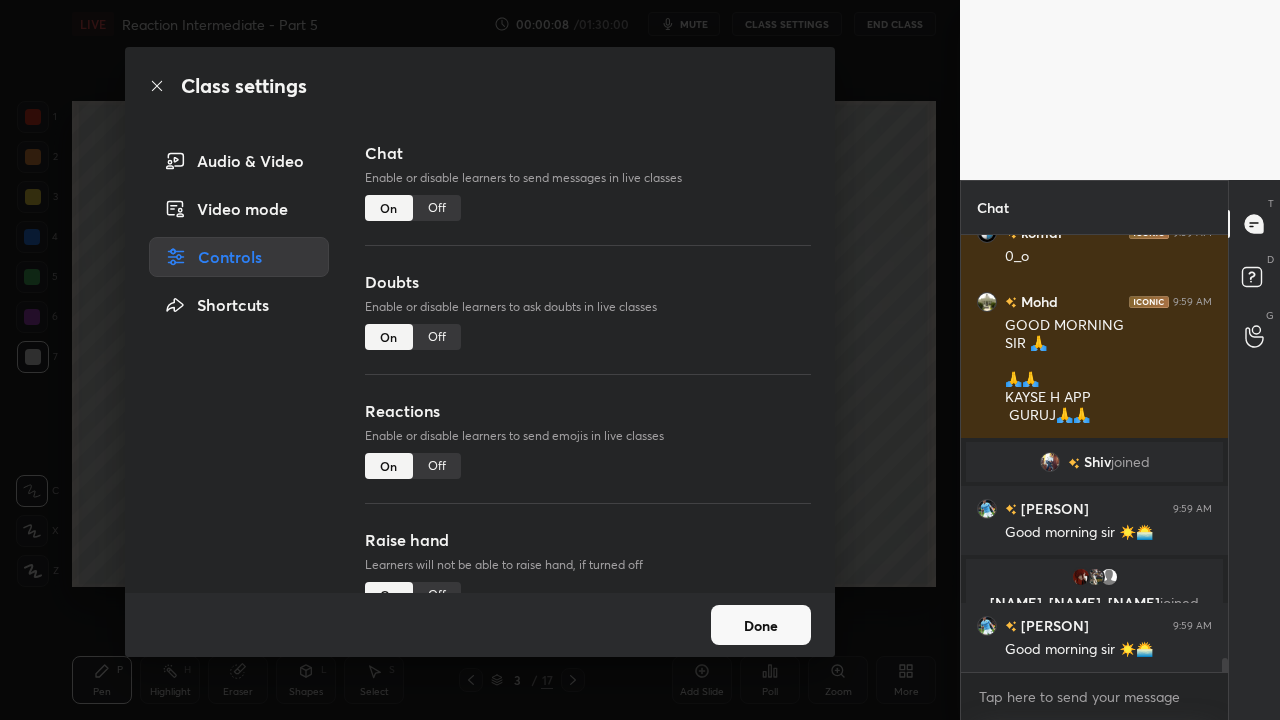 click on "Off" at bounding box center (437, 337) 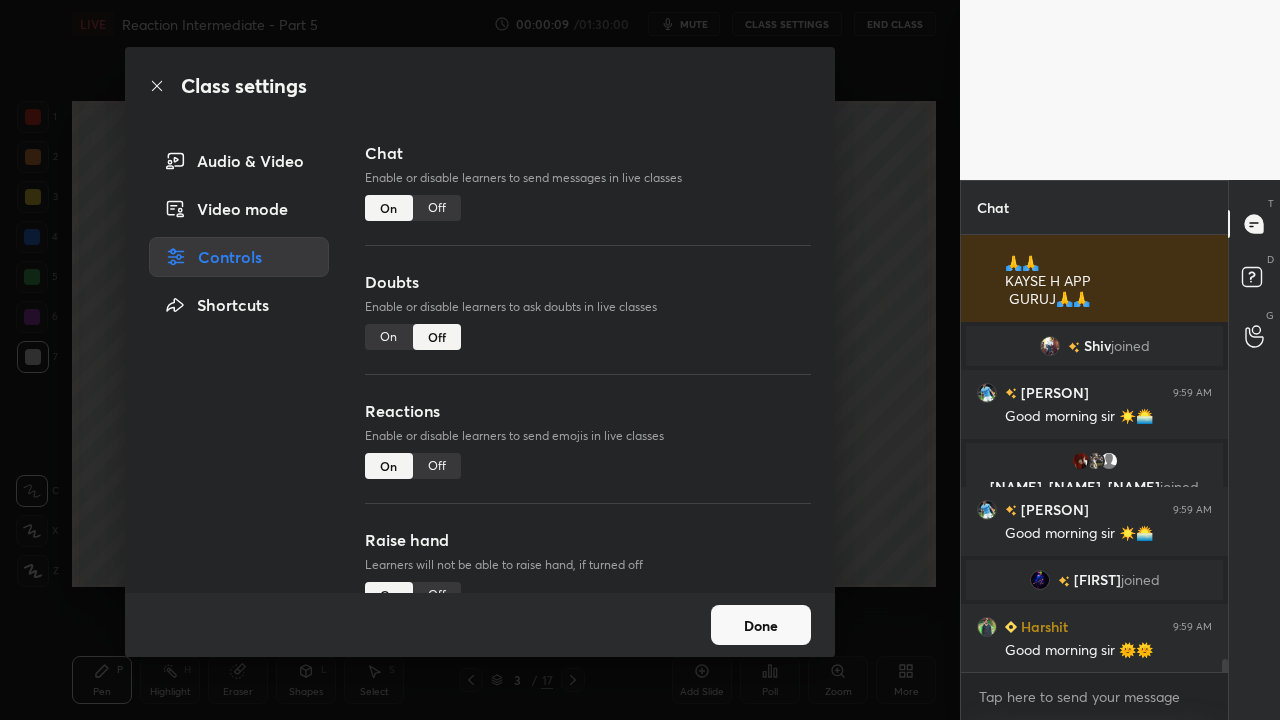click on "Off" at bounding box center (437, 466) 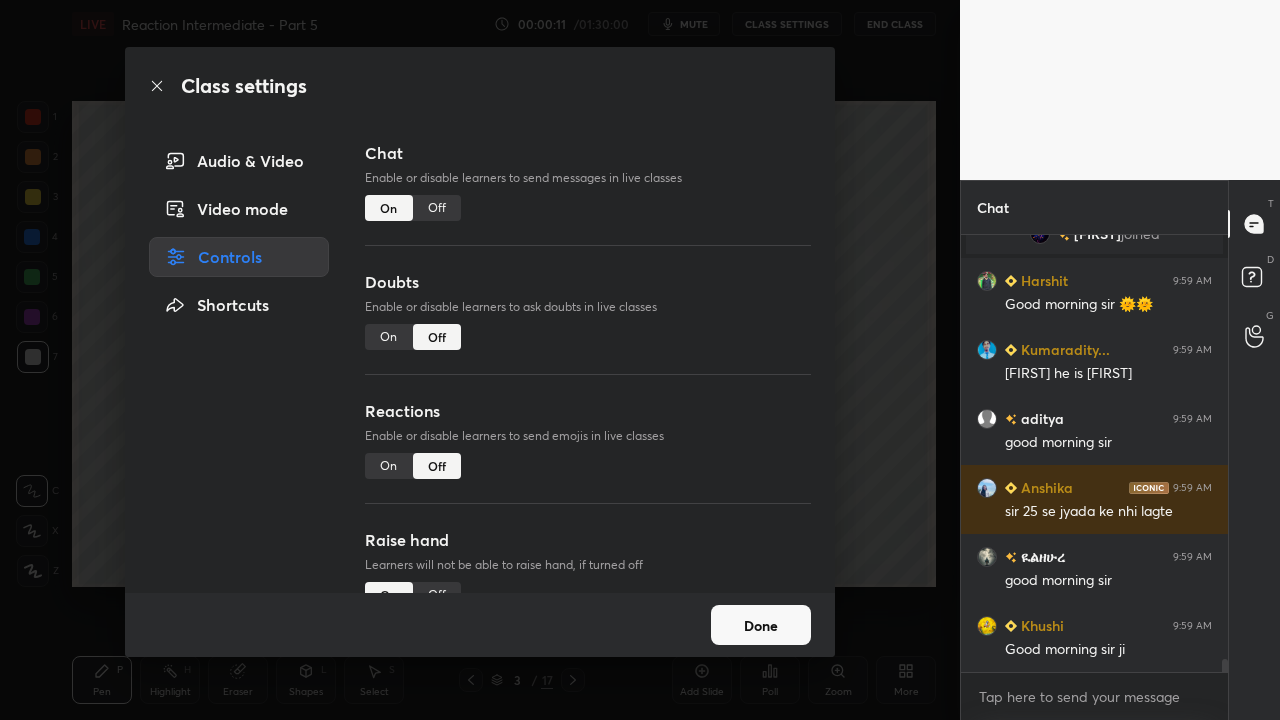 click on "Off" at bounding box center (437, 595) 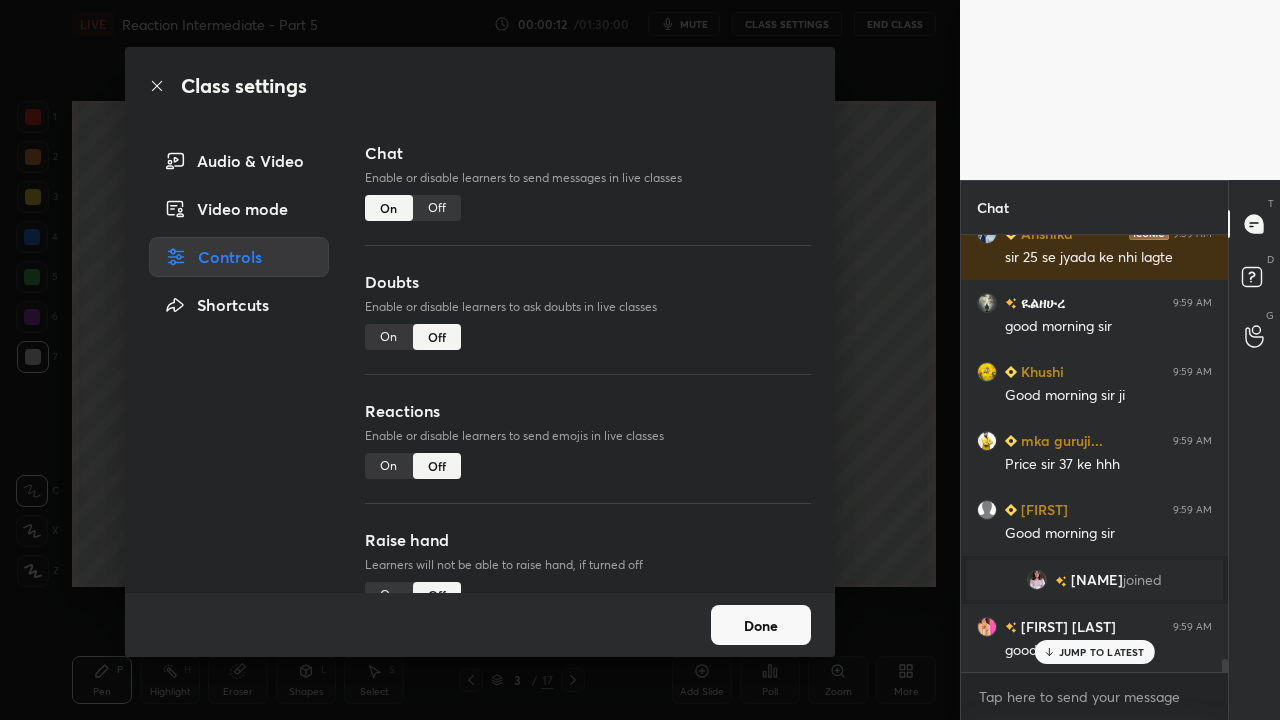 click on "Done" at bounding box center (761, 625) 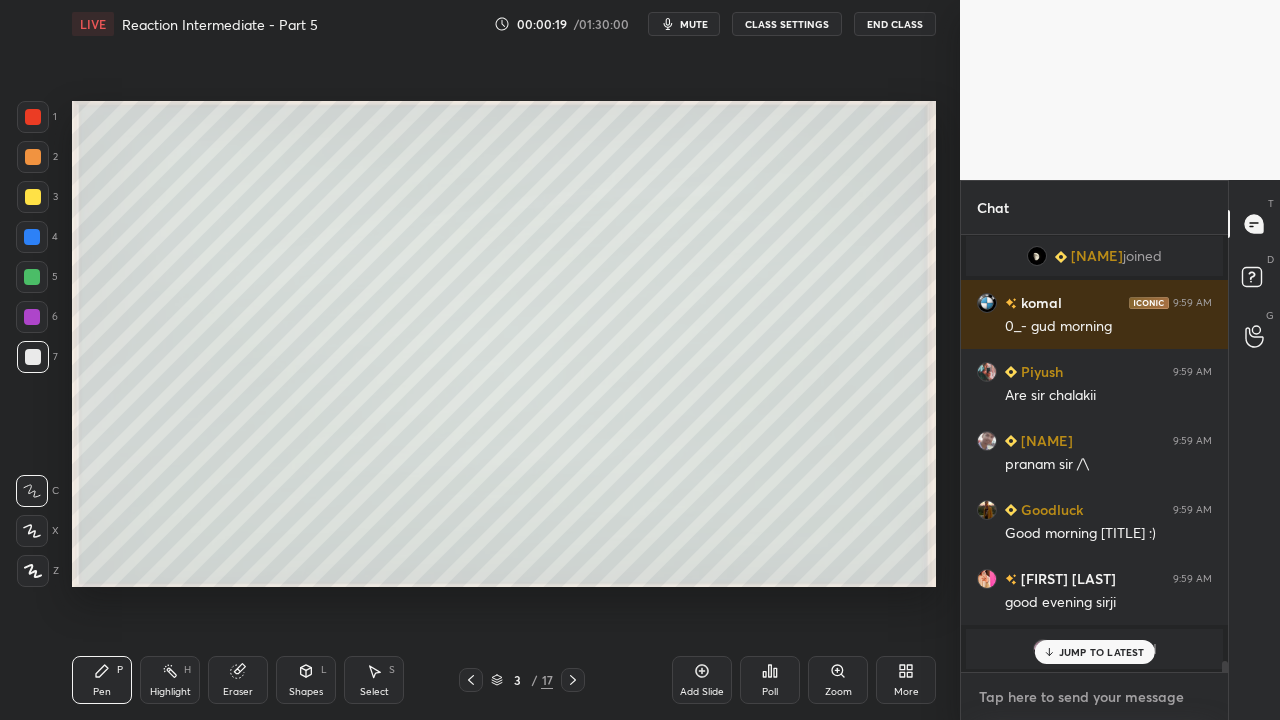 type on "x" 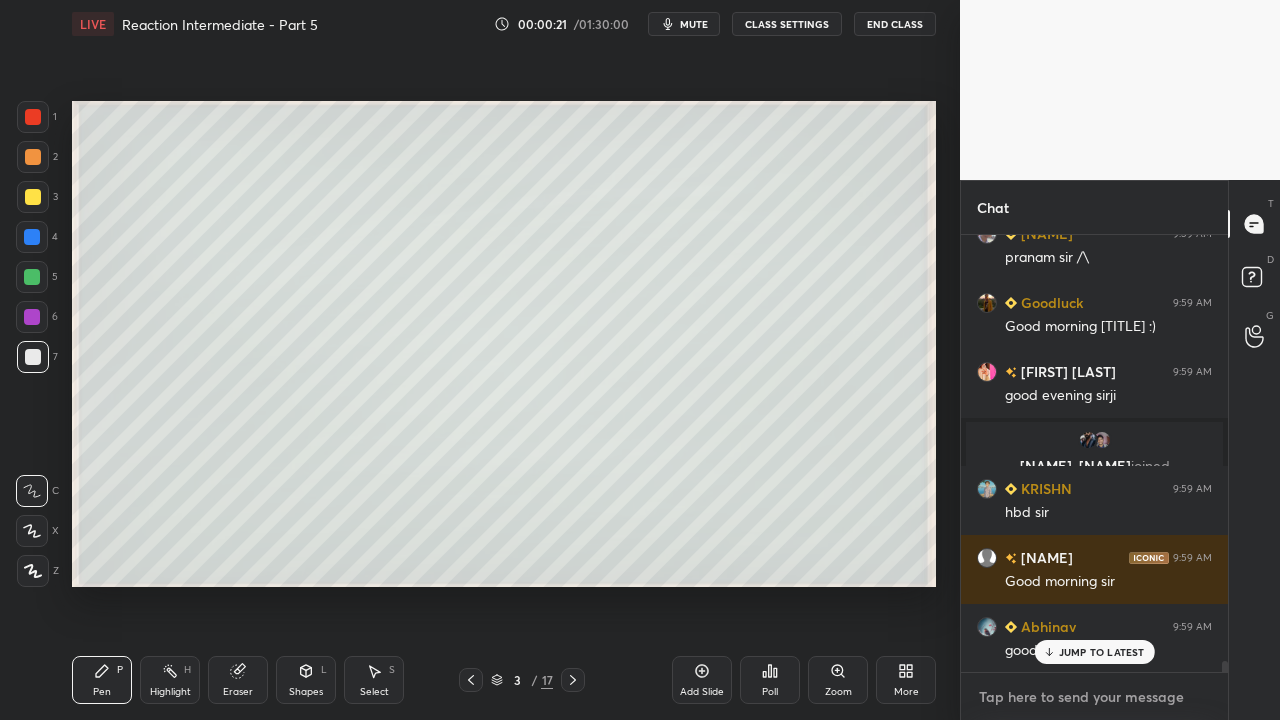 paste on "https://t.me/+AXOJfU53UZRlNGY1" 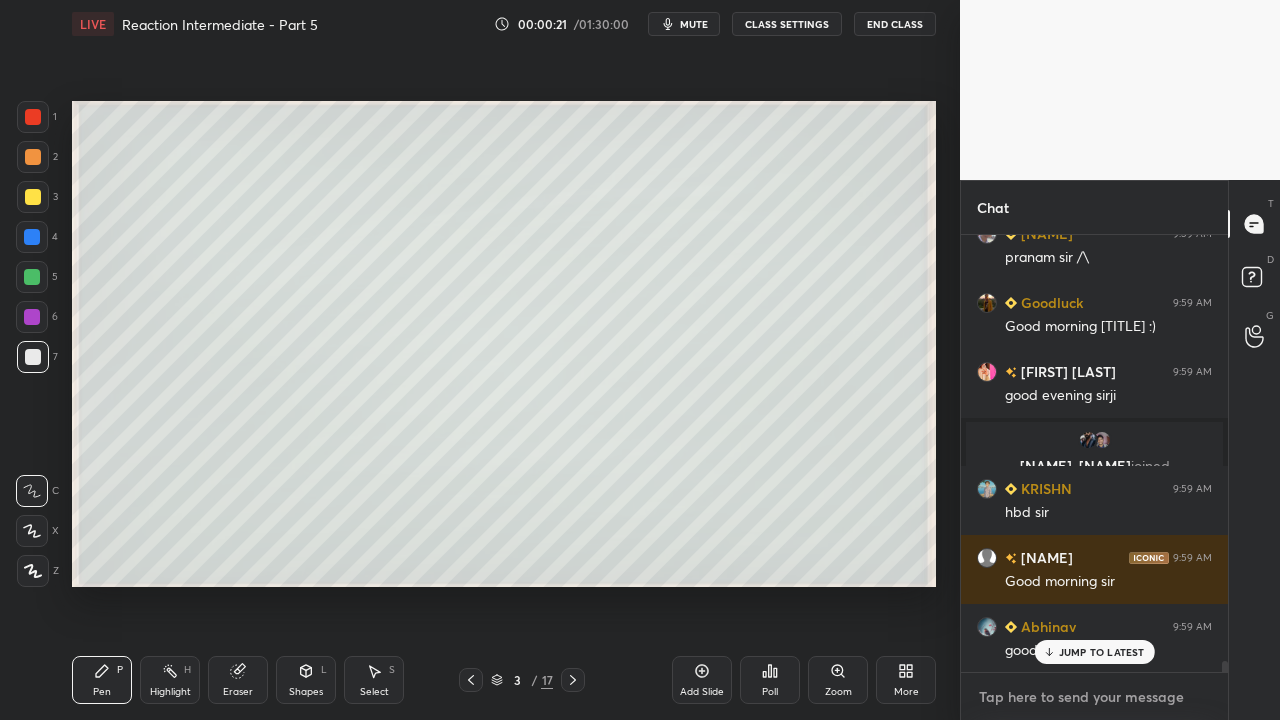type on "https://t.me/+AXOJfU53UZRlNGY1" 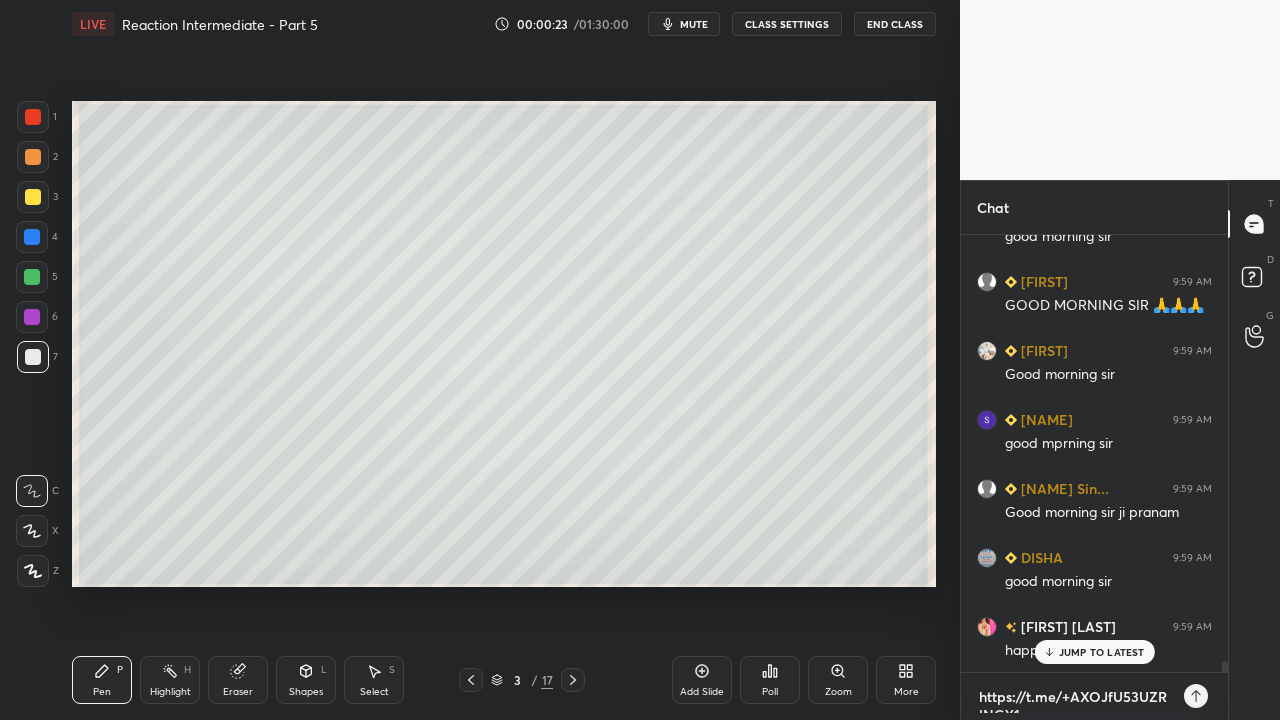 type on "https://t.me/+AXOJfU53UZRlNGY1" 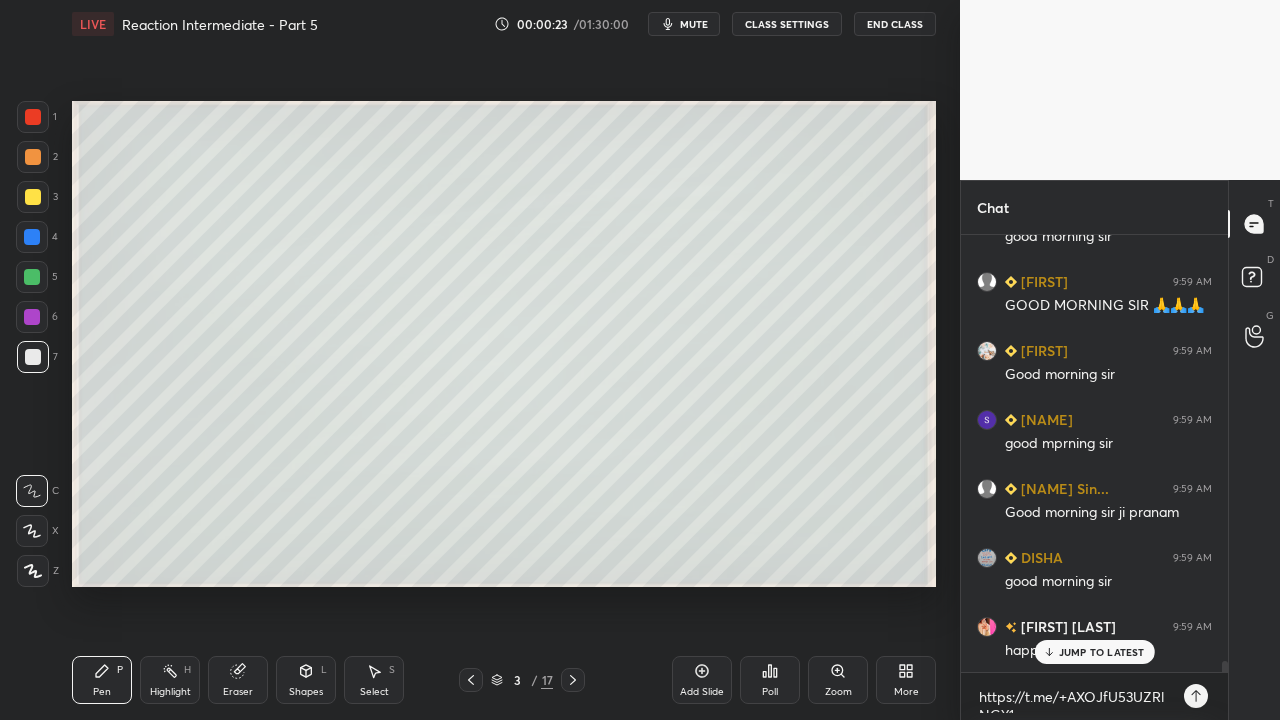 click 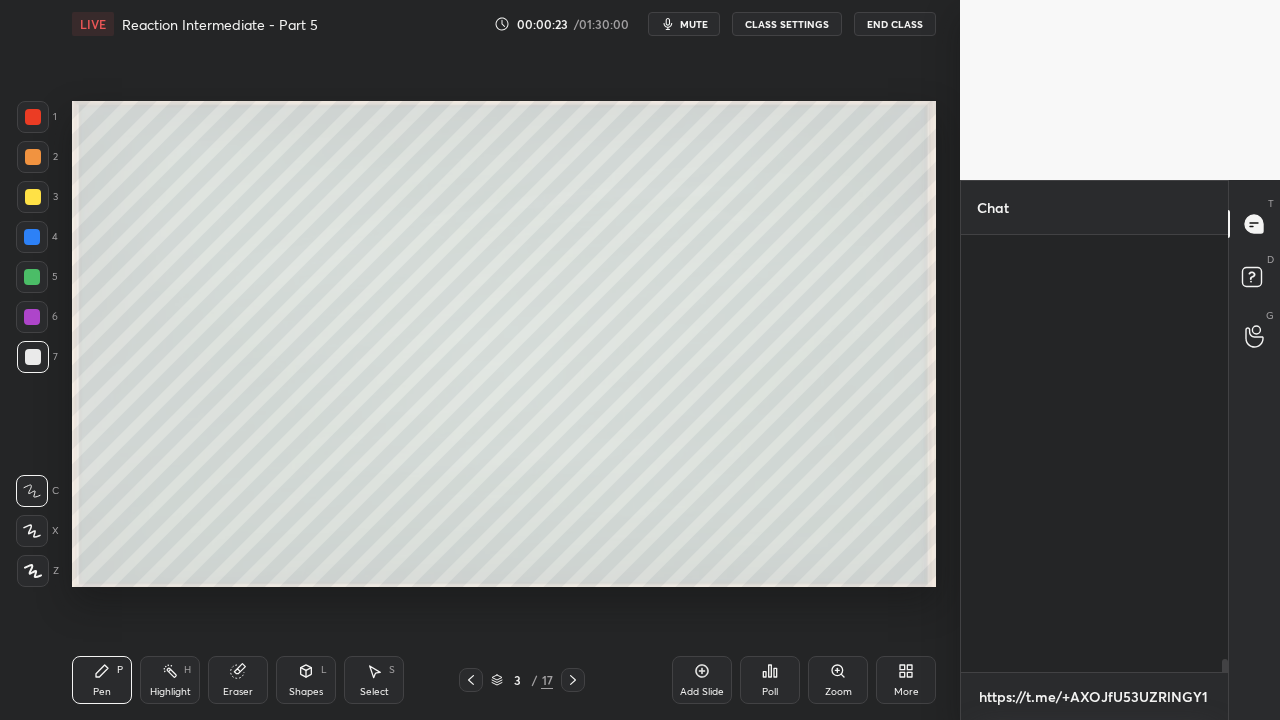 type 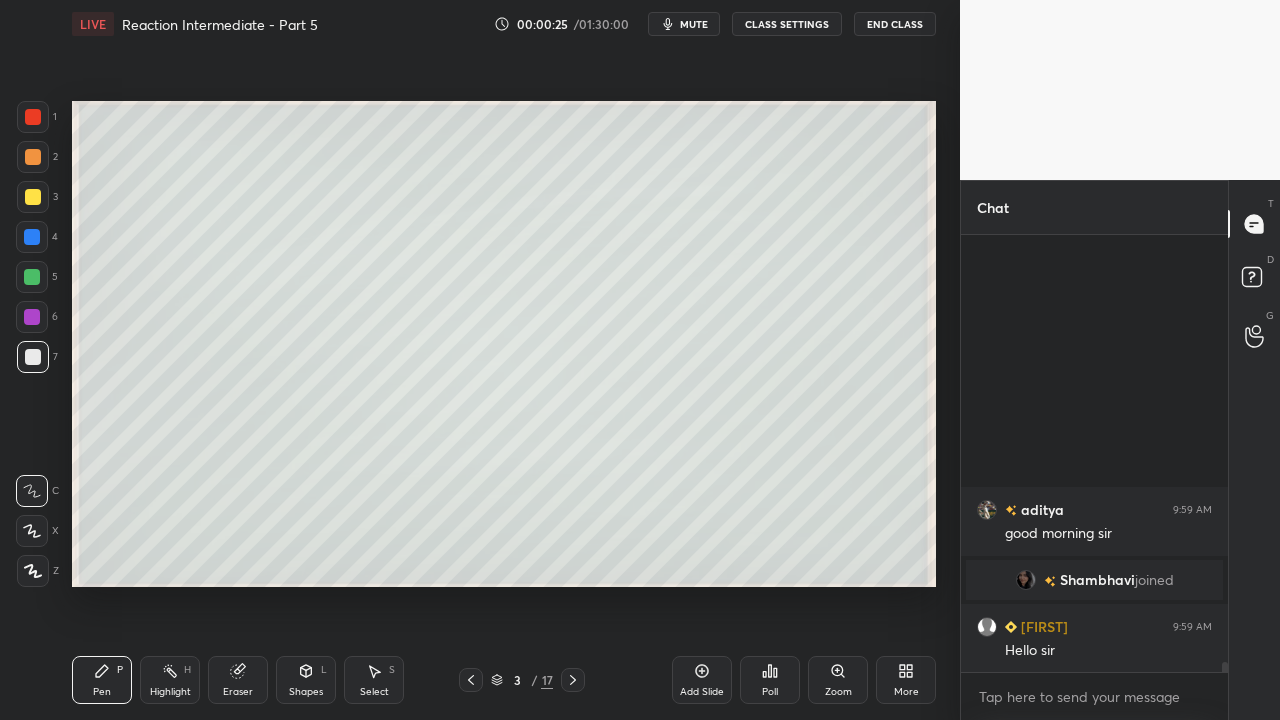 click on "[FIRST] 9:59 AM good morning sir [FIRST]  joined [FIRST] 9:59 AM Hello sir [FIRST] 9:59 AM Good morning sir [FIRST] 9:59 AM Good morning sir 🙏 [FIRST] 9:59 AM Hellooo sirrrrrrrrrr [FIRST] 9:59 AM happy birthday sir [FIRST] 9:59 AM Good morning sir ☀️🌅" at bounding box center [1094, -8500] 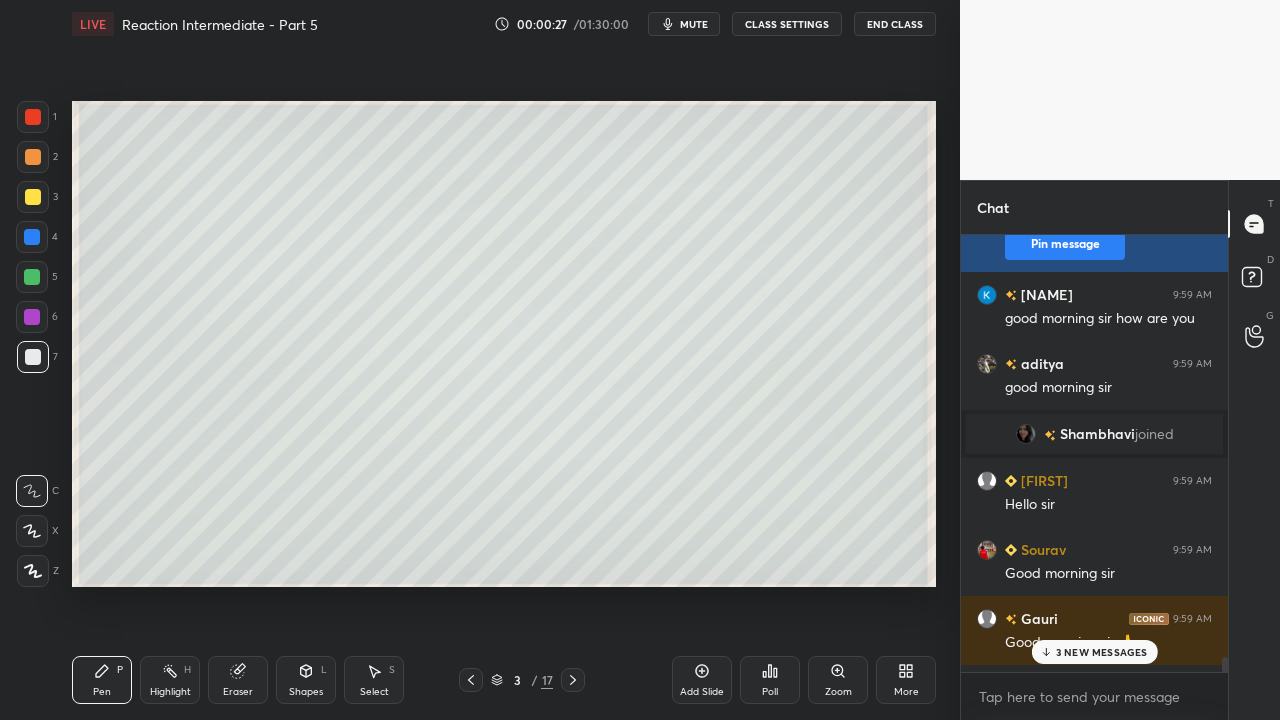 click on "Pin message" at bounding box center (1065, 244) 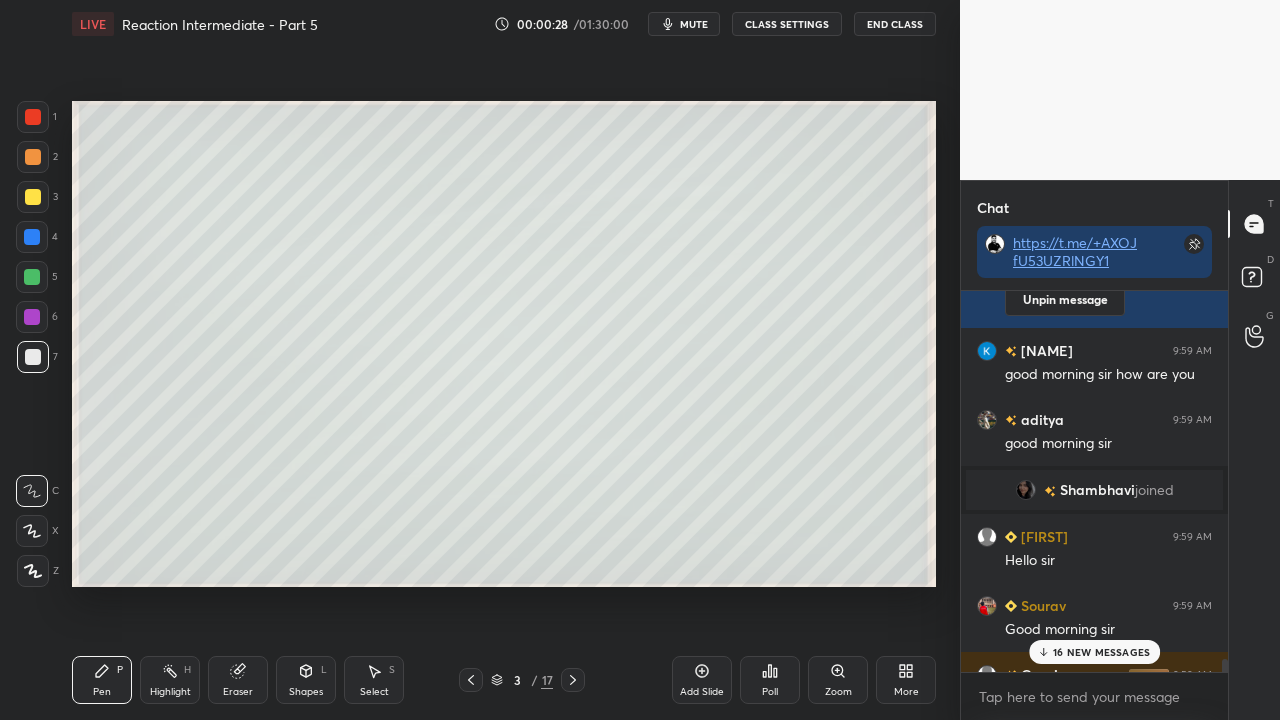 click on "16 NEW MESSAGES" at bounding box center (1101, 652) 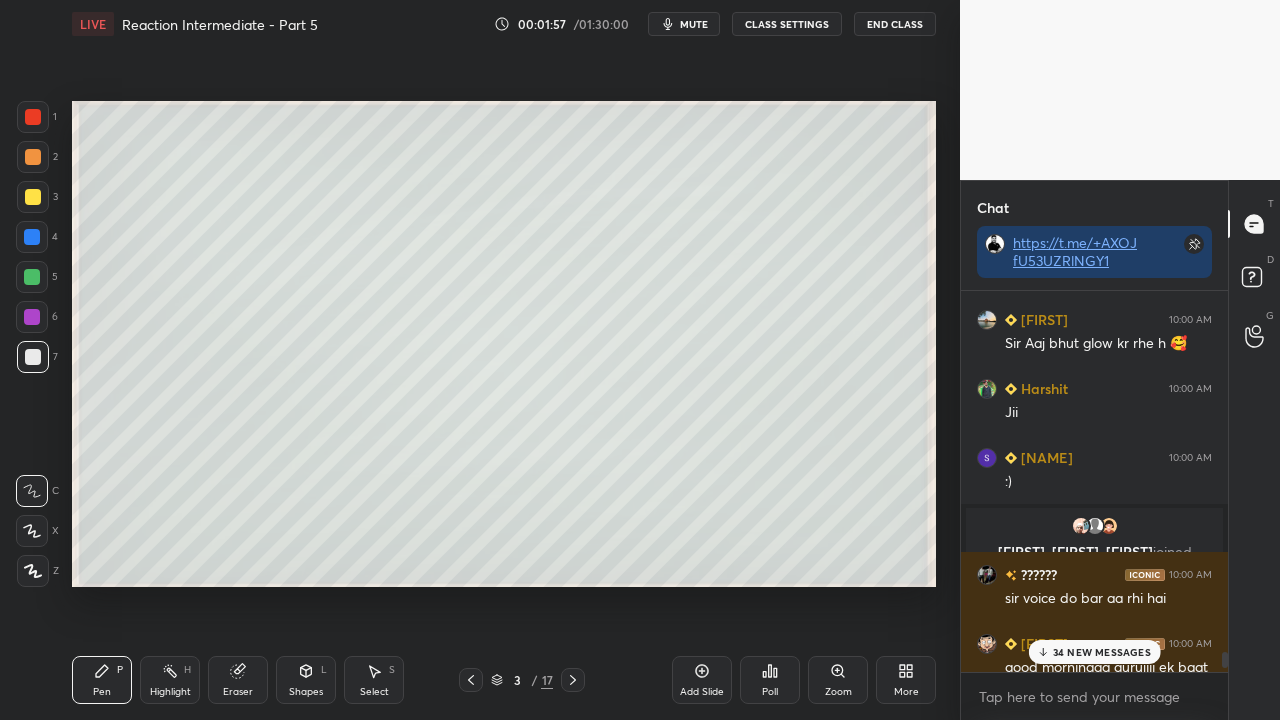 click on "CLASS SETTINGS" at bounding box center [787, 24] 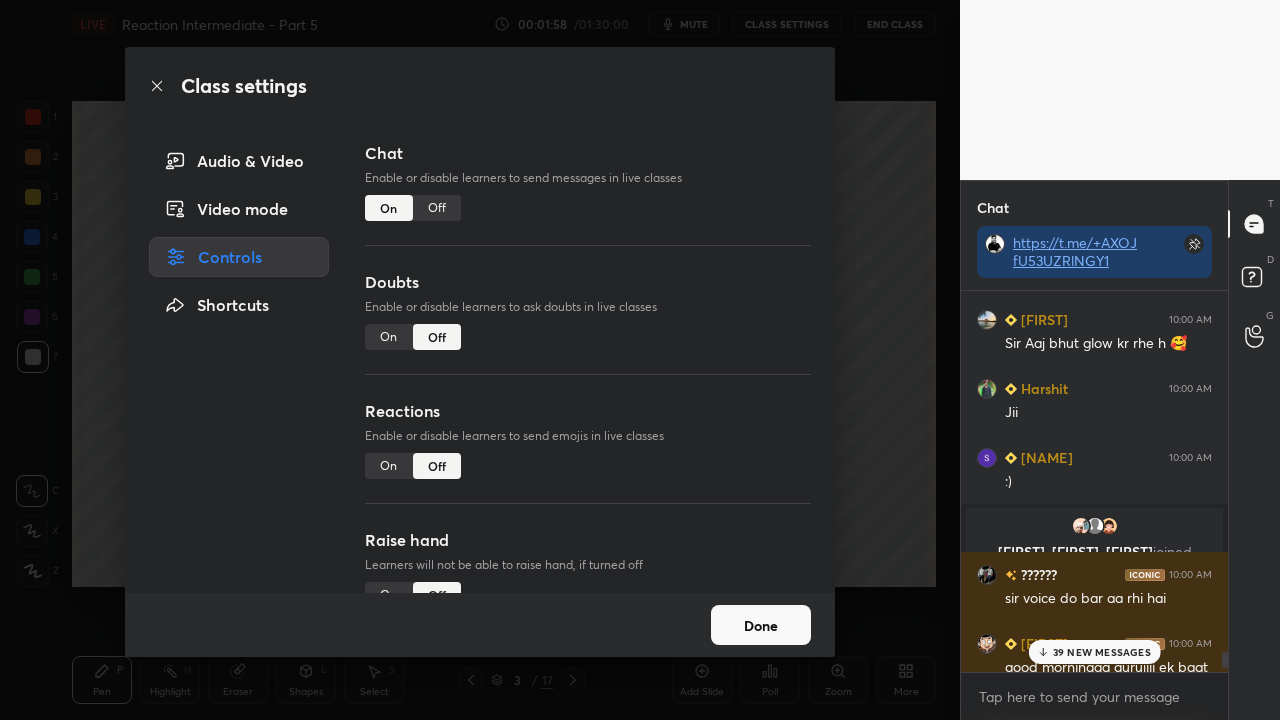 click on "Audio & Video" at bounding box center (239, 161) 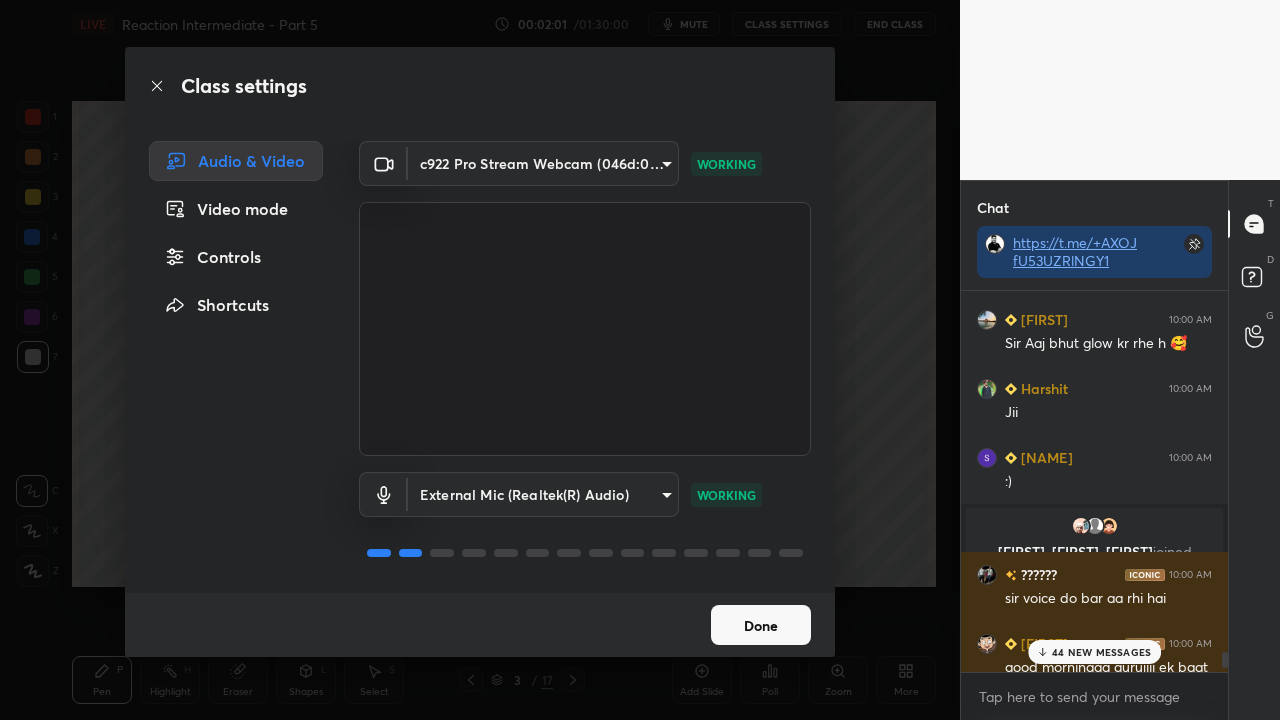 click on "Done" at bounding box center (761, 625) 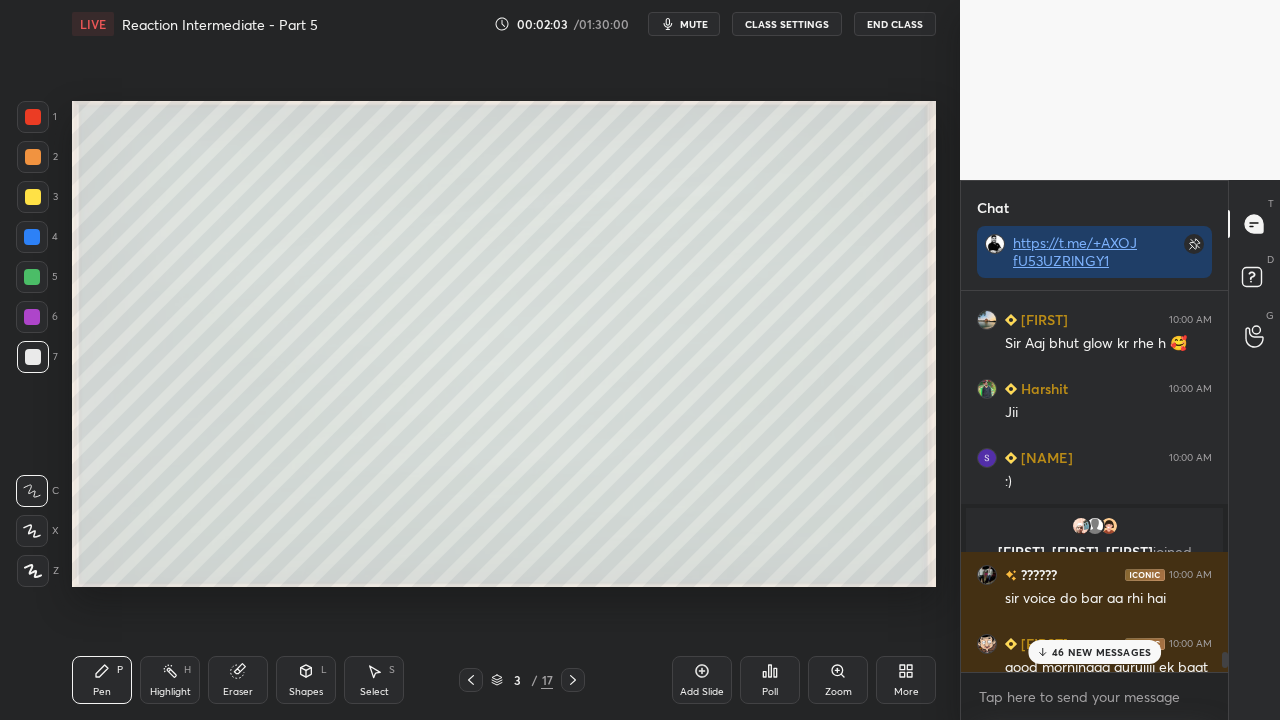 click on "46 NEW MESSAGES" at bounding box center [1101, 652] 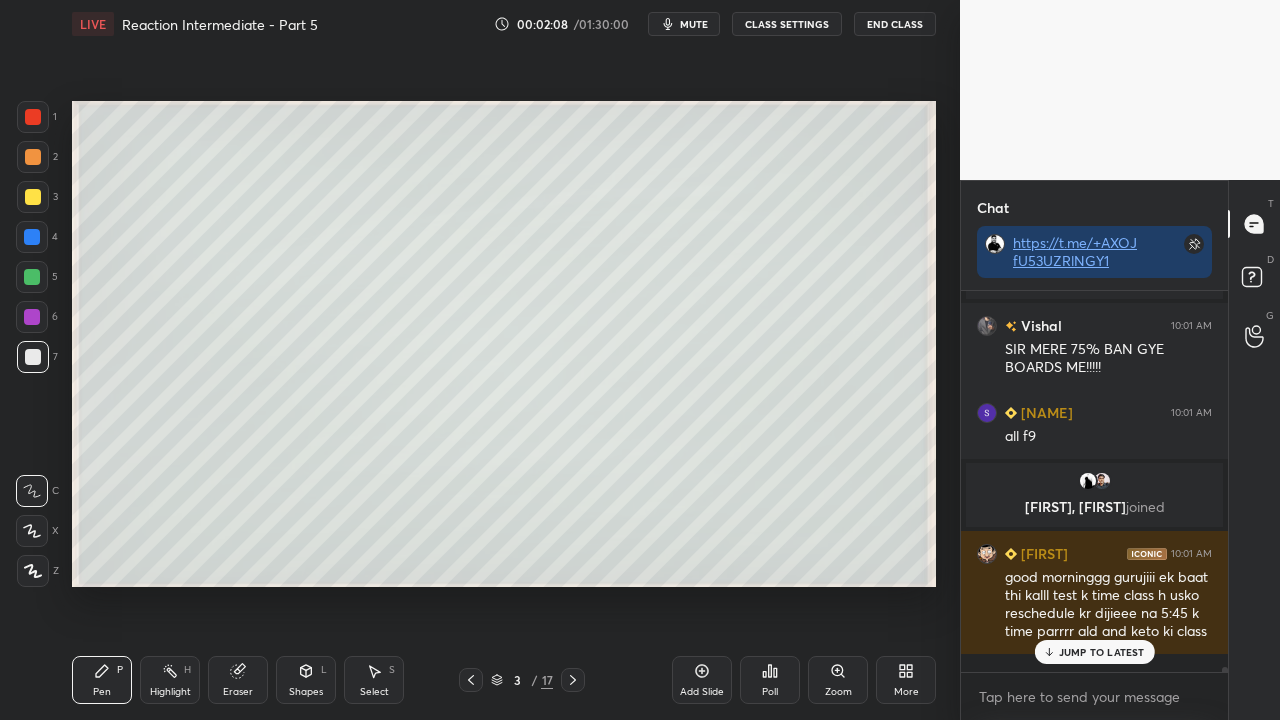 scroll, scrollTop: 31700, scrollLeft: 0, axis: vertical 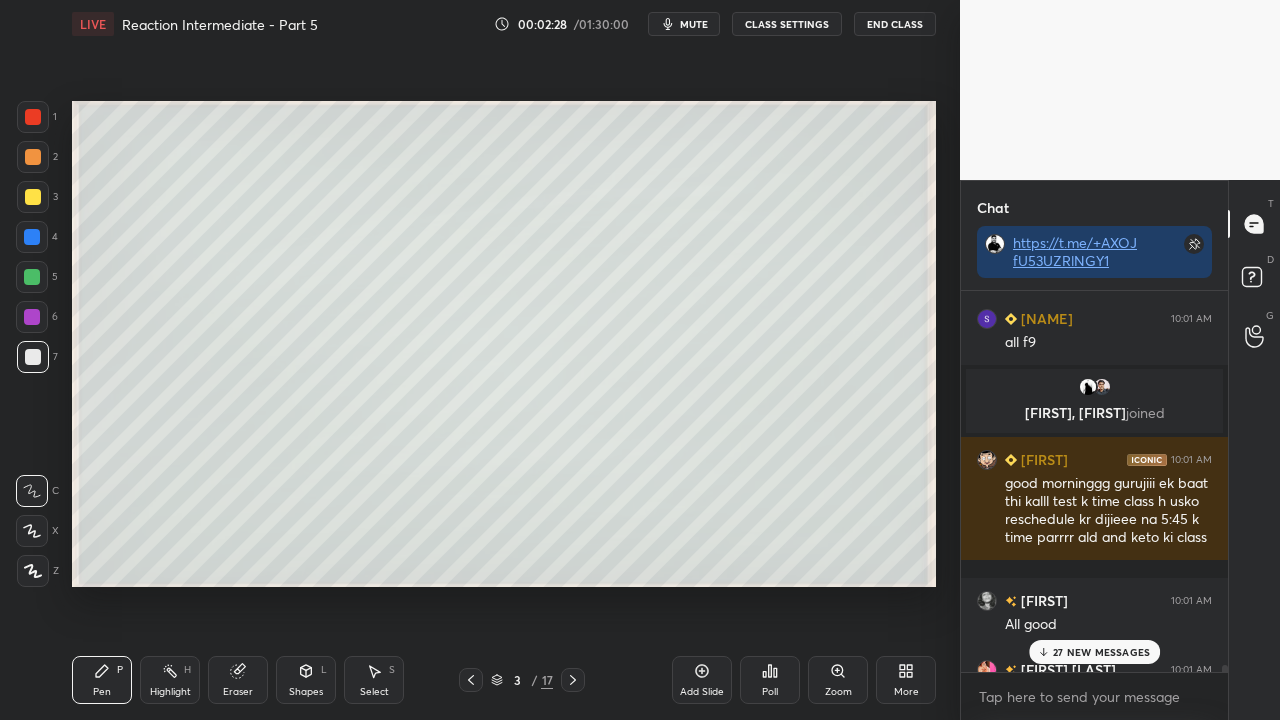 click on "D Doubts (D)" at bounding box center (1254, 280) 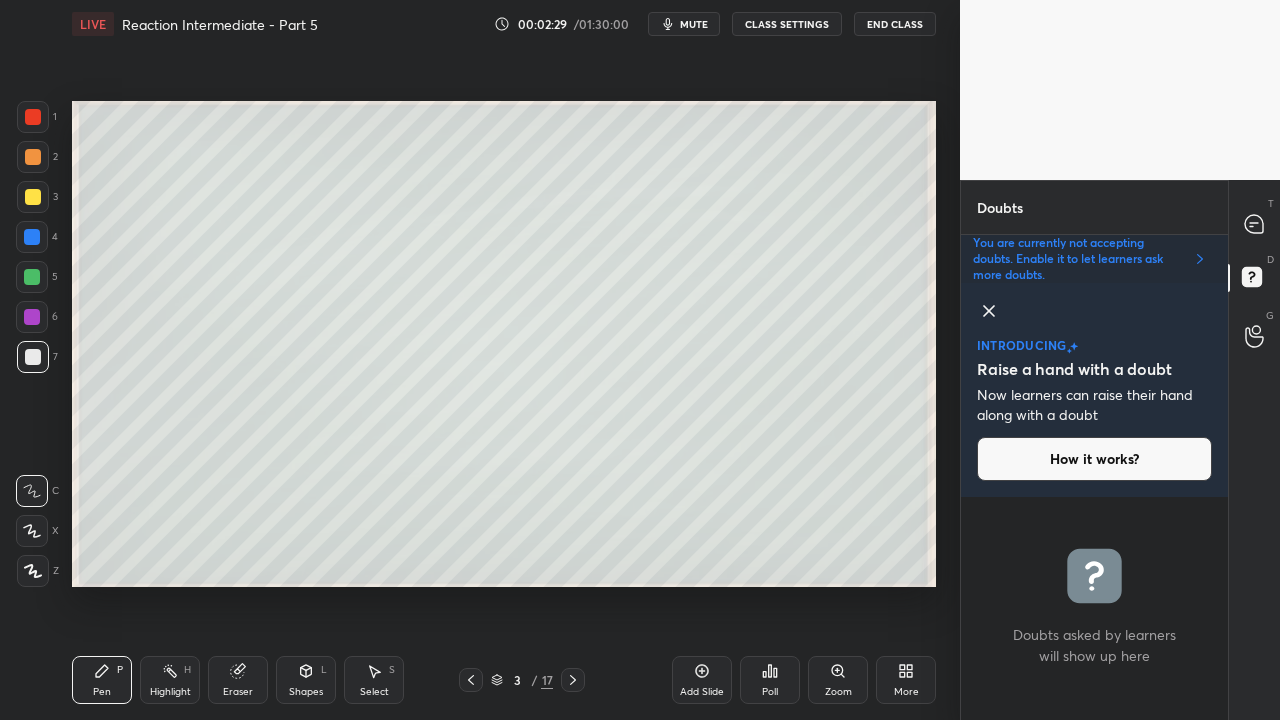 click 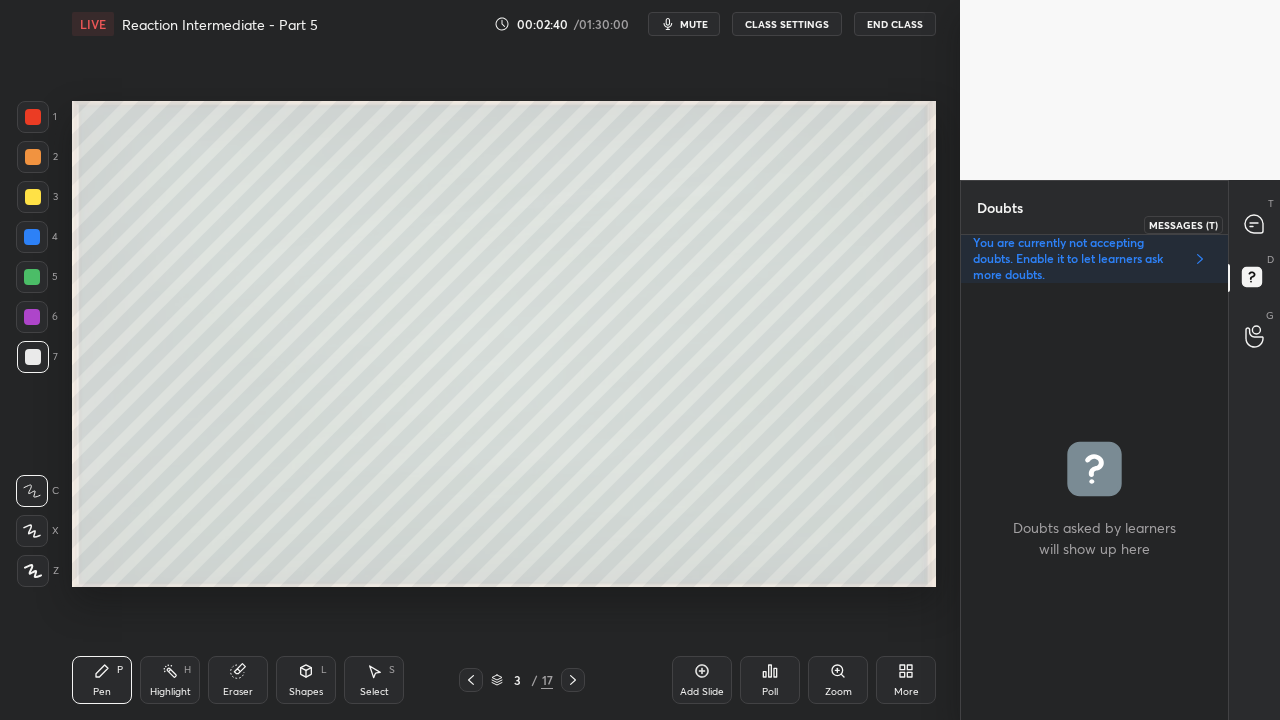 click at bounding box center [1255, 224] 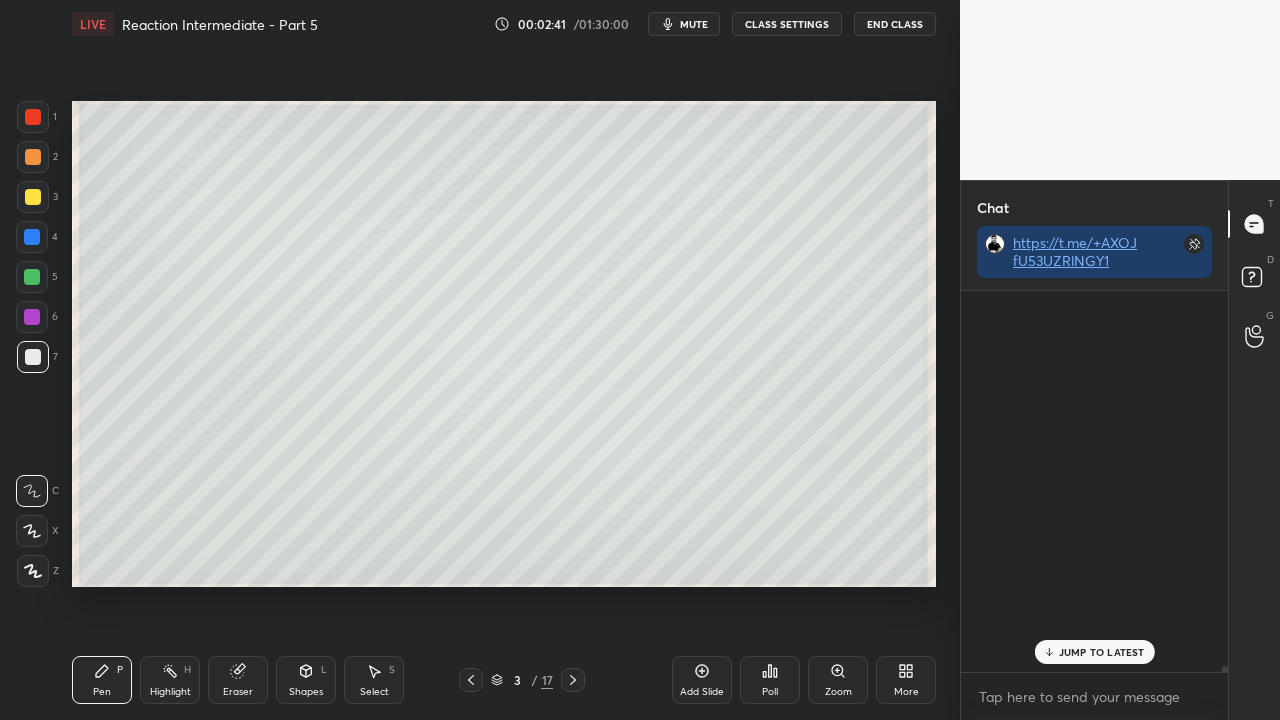 scroll, scrollTop: 34055, scrollLeft: 0, axis: vertical 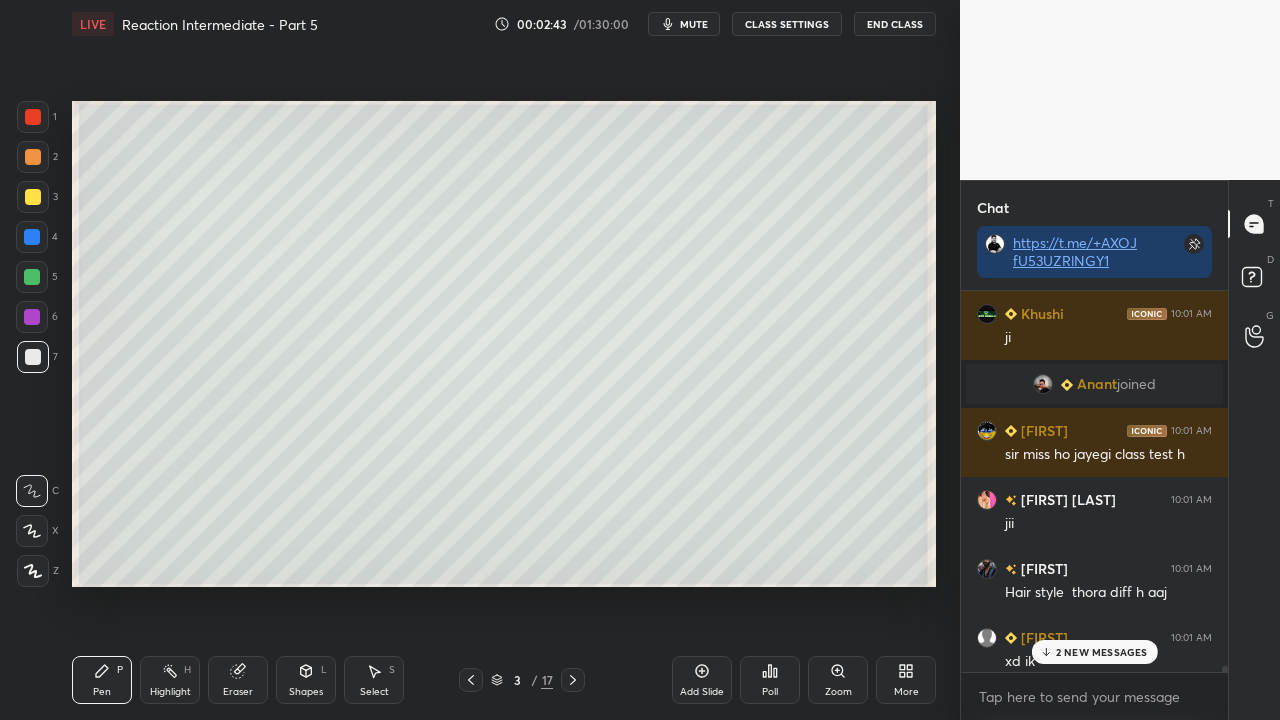 click on "2 NEW MESSAGES" at bounding box center [1102, 652] 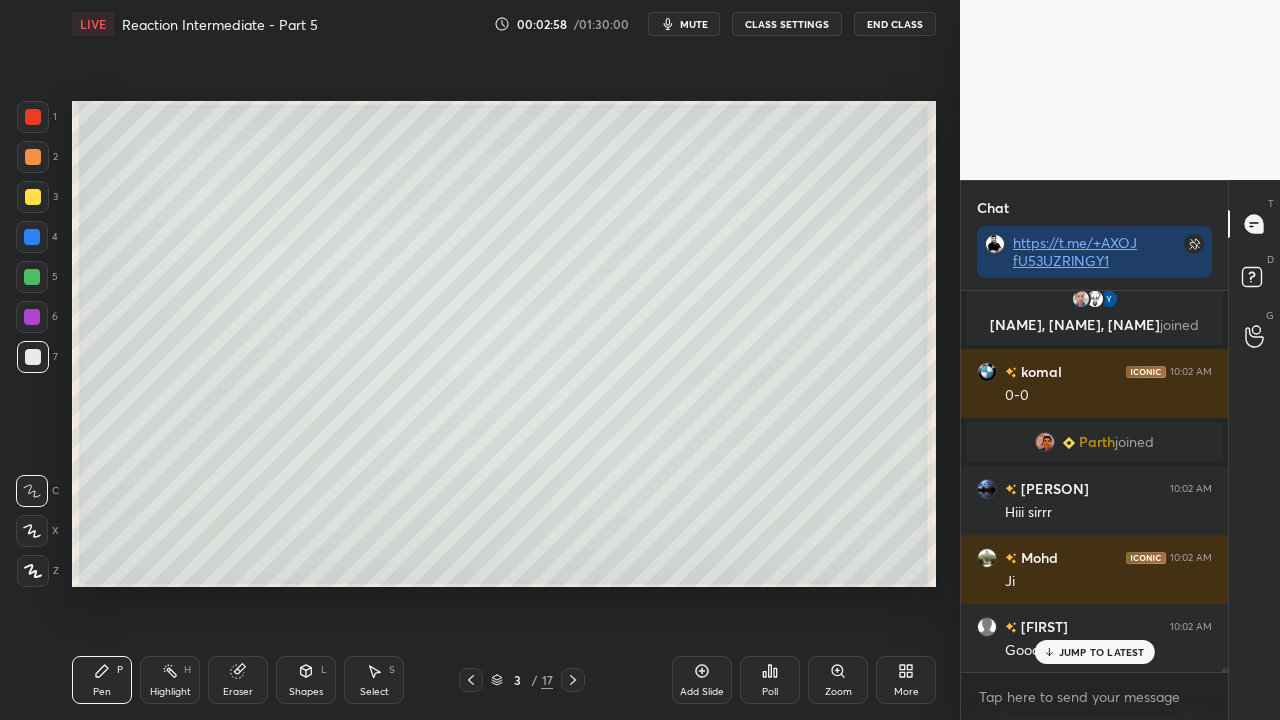 scroll, scrollTop: 34474, scrollLeft: 0, axis: vertical 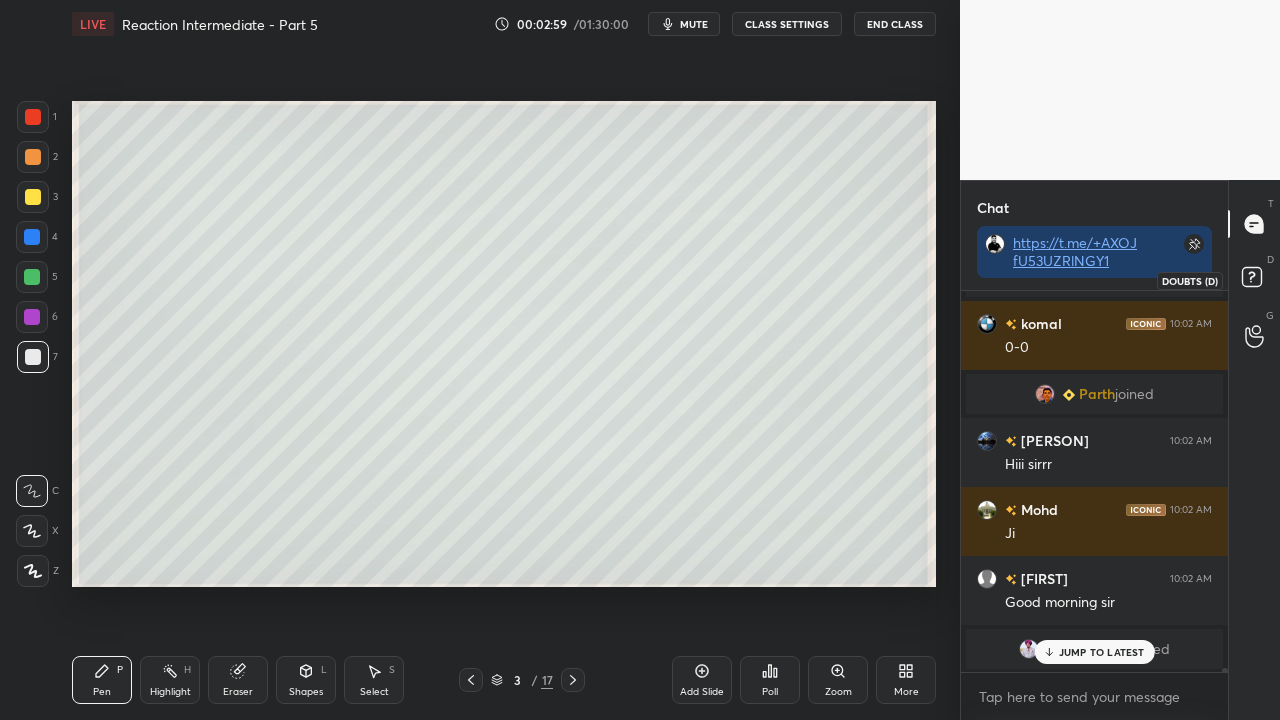 drag, startPoint x: 1260, startPoint y: 276, endPoint x: 1234, endPoint y: 282, distance: 26.683329 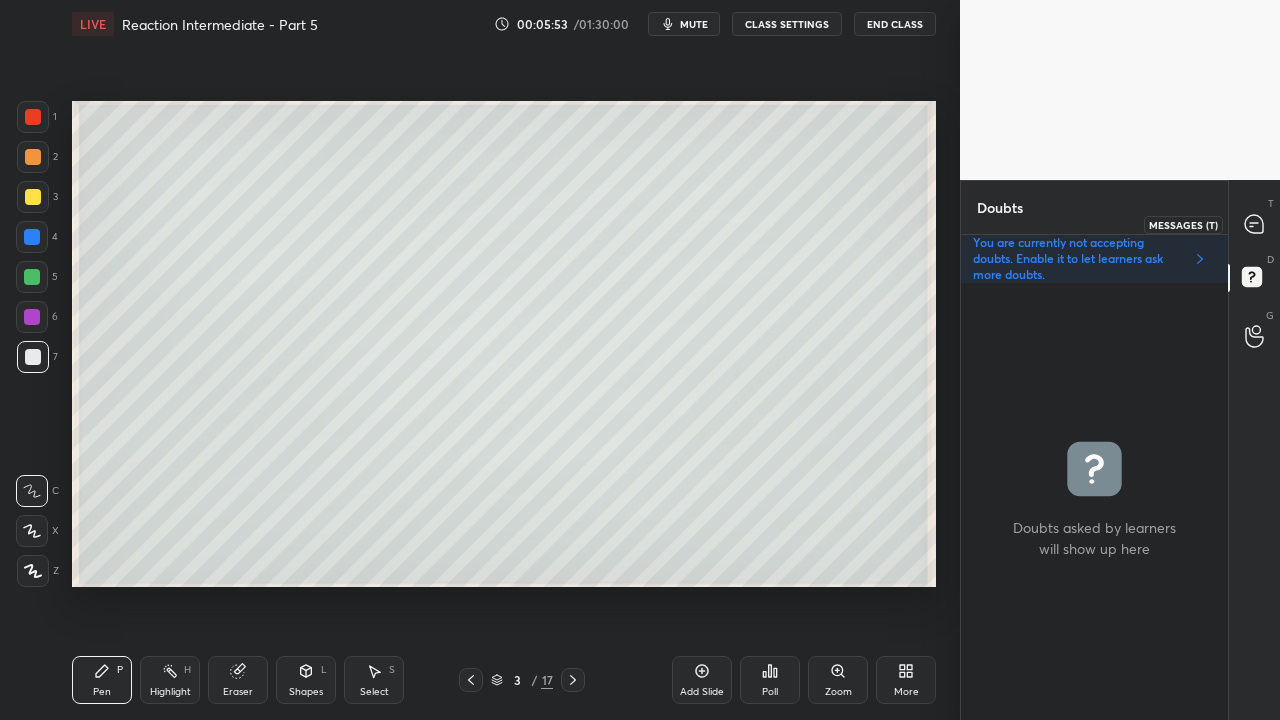 click 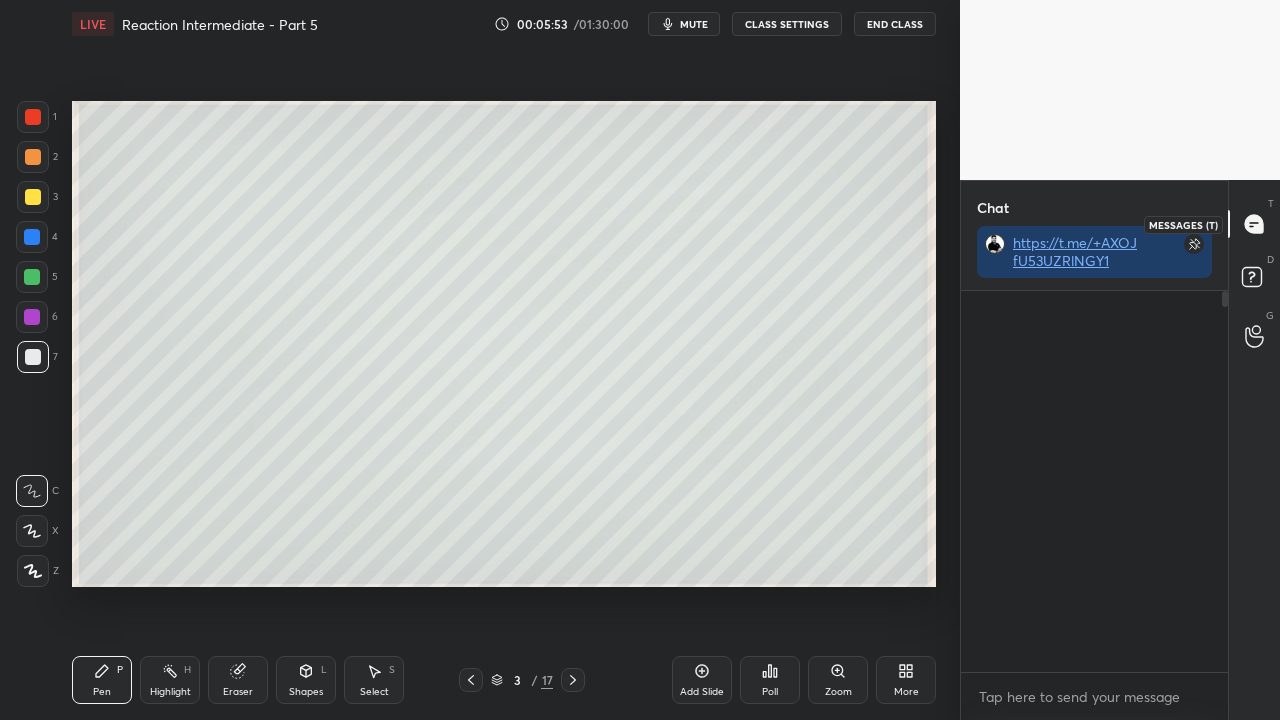 scroll, scrollTop: 423, scrollLeft: 261, axis: both 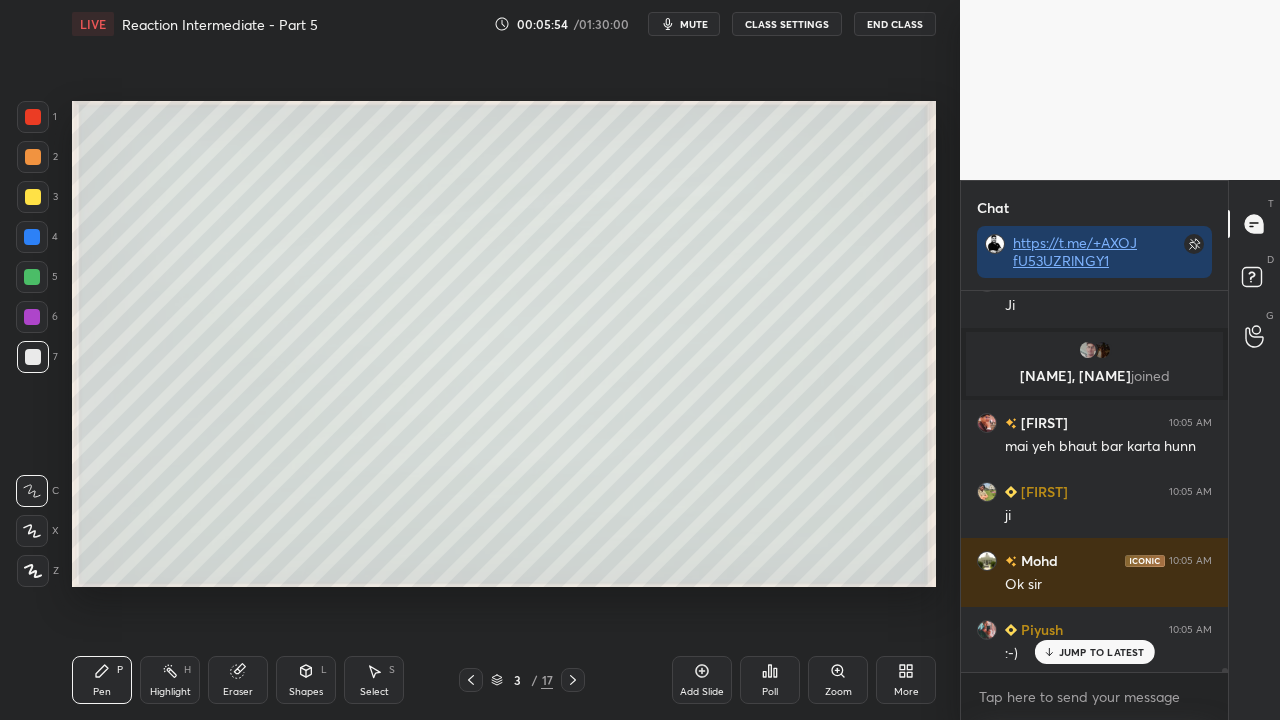 click on "JUMP TO LATEST" at bounding box center (1102, 652) 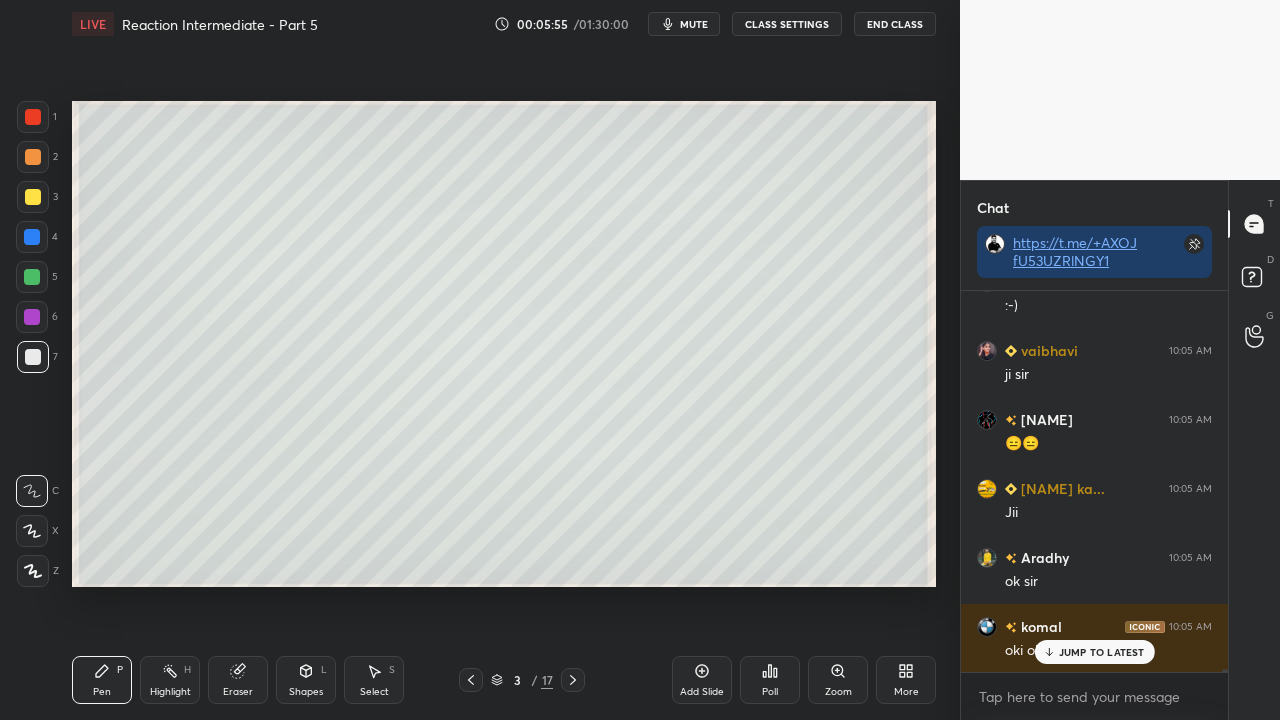 click on "JUMP TO LATEST" at bounding box center (1102, 652) 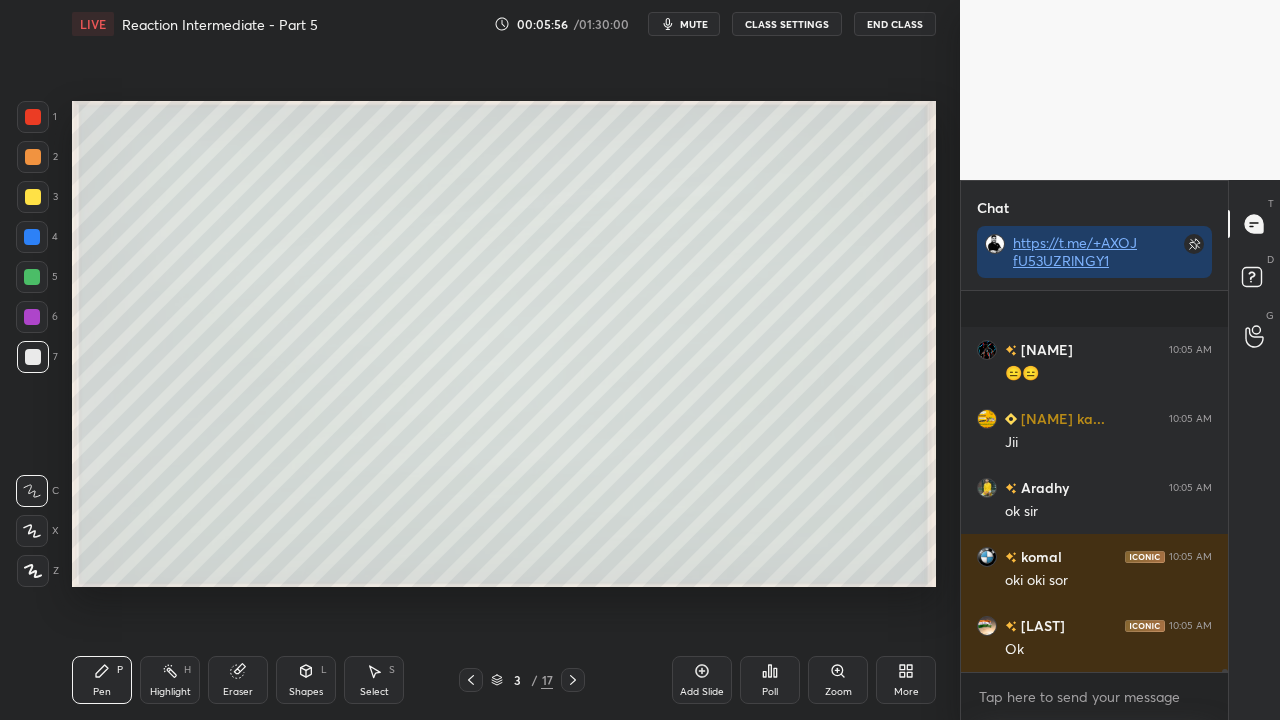 scroll, scrollTop: 42176, scrollLeft: 0, axis: vertical 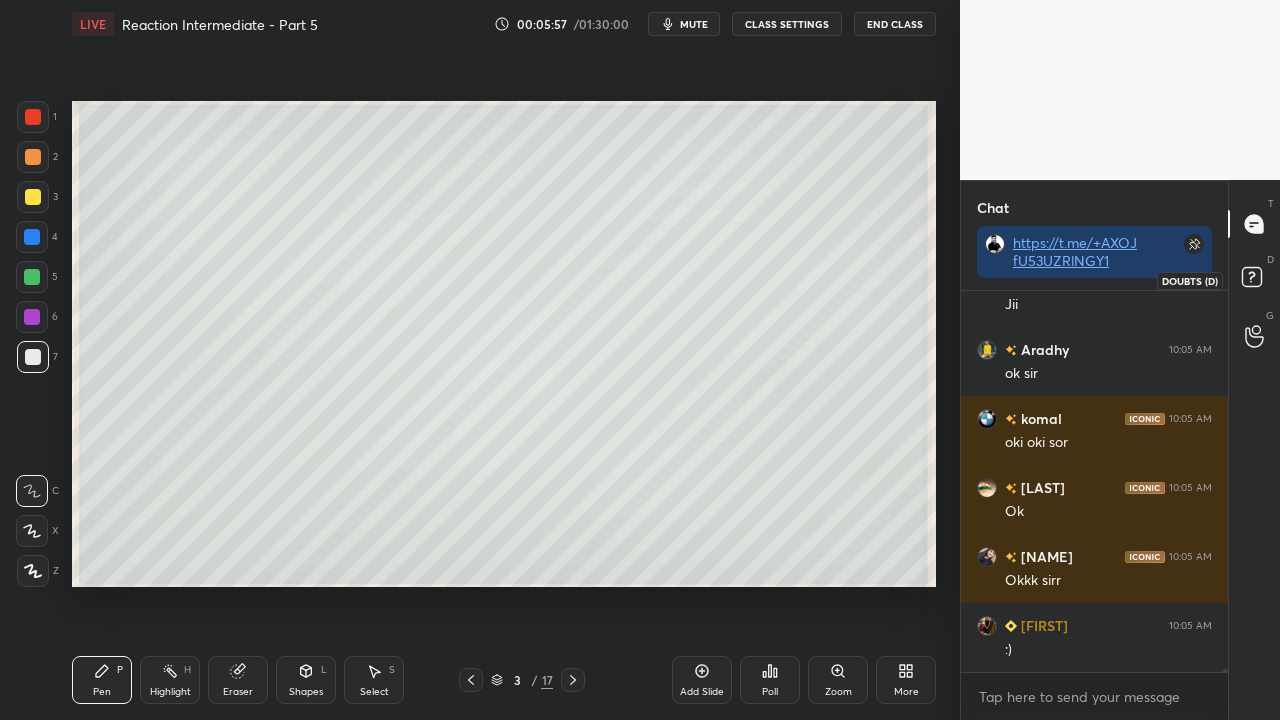 click 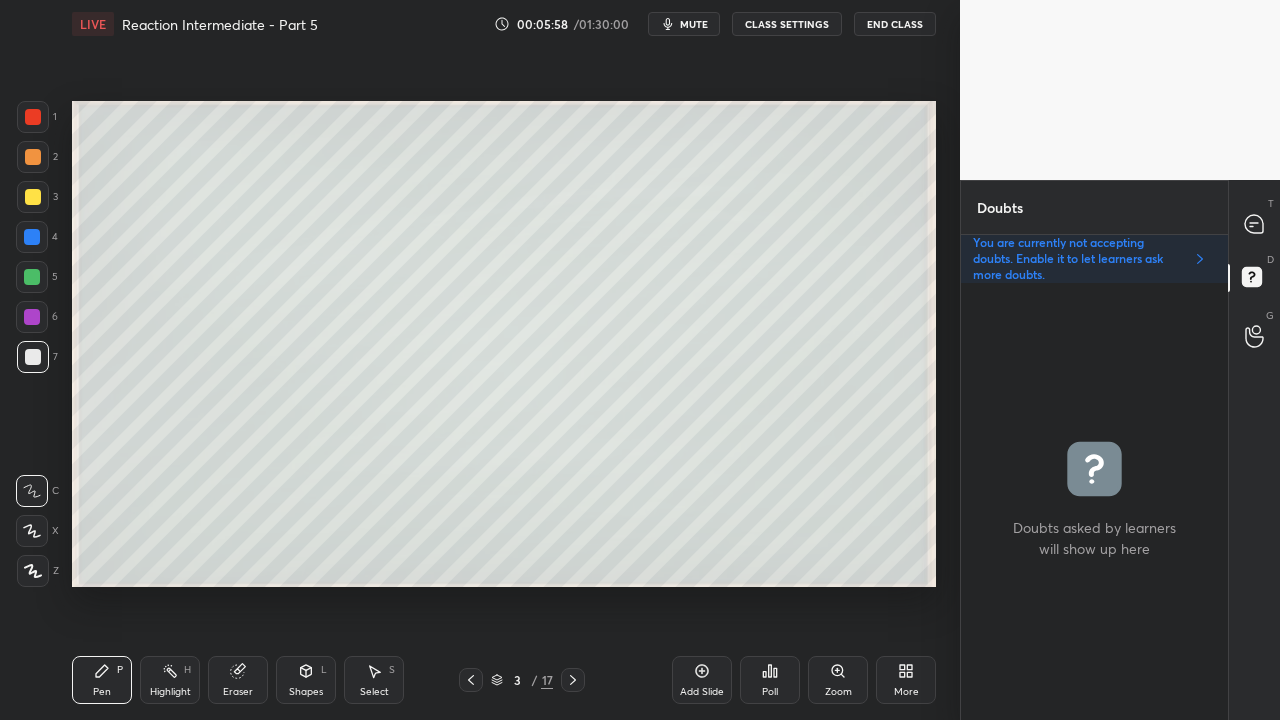scroll, scrollTop: 6, scrollLeft: 6, axis: both 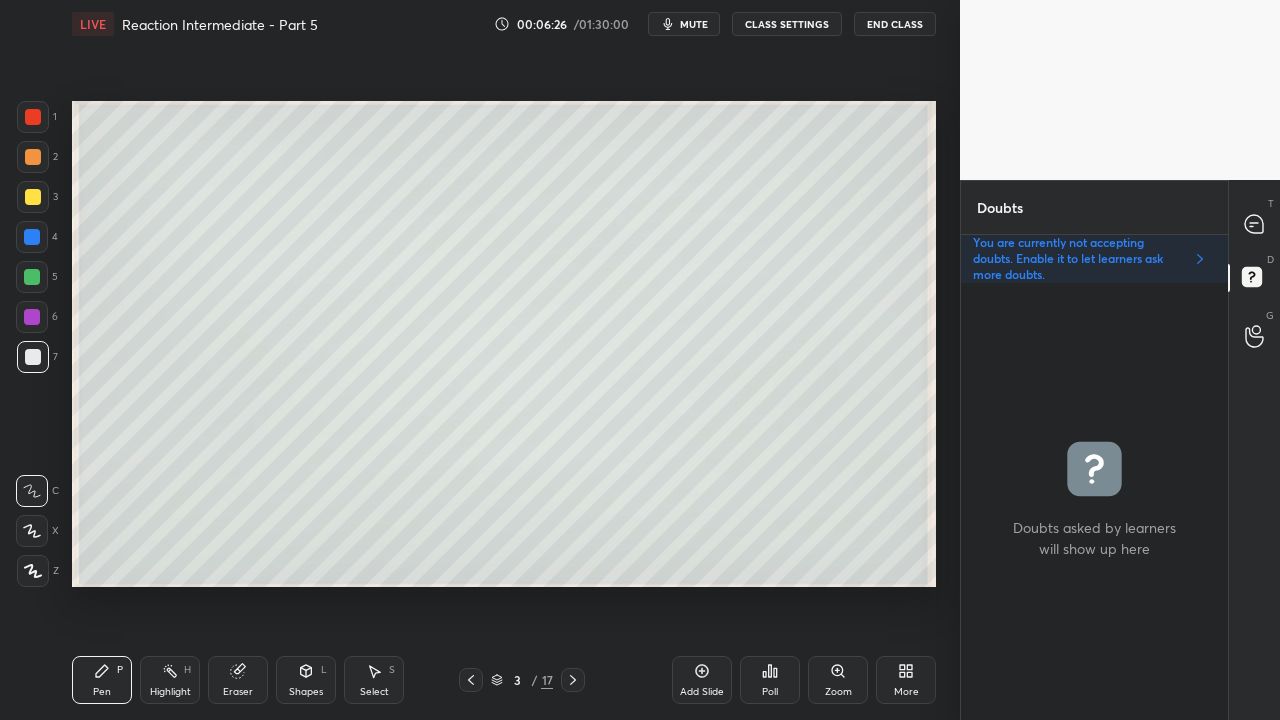 click at bounding box center [33, 197] 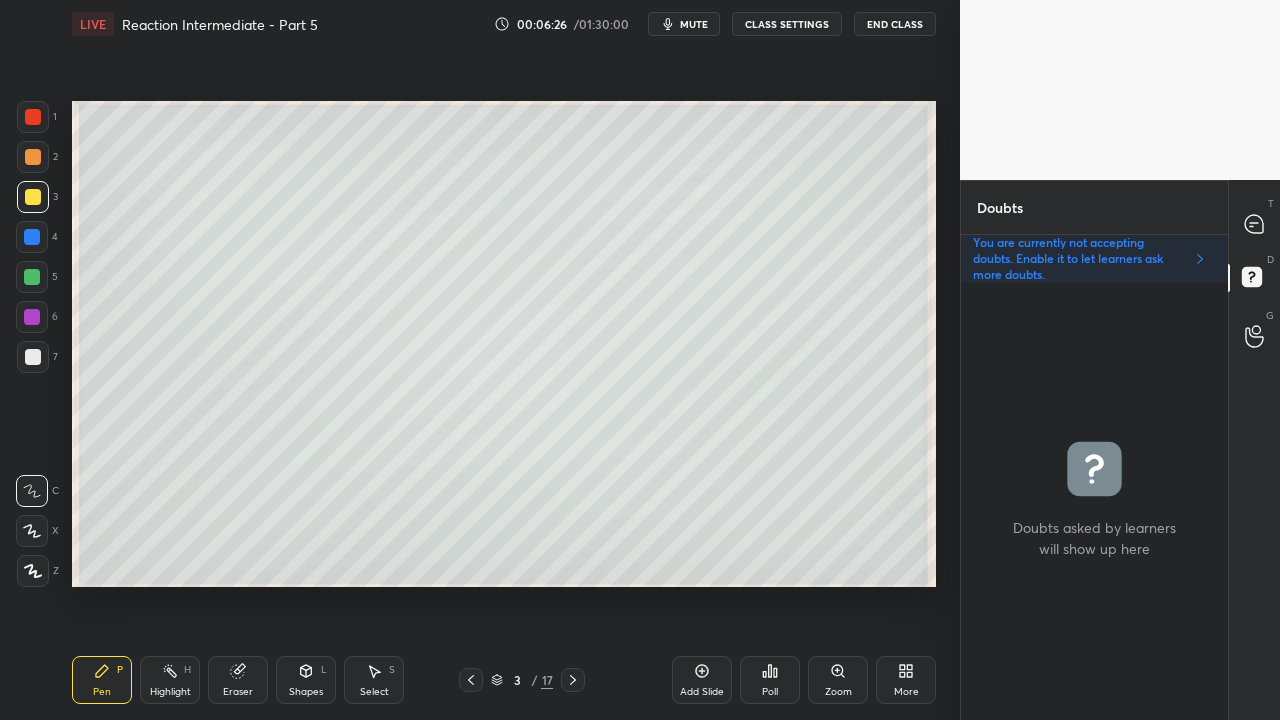 click at bounding box center [33, 197] 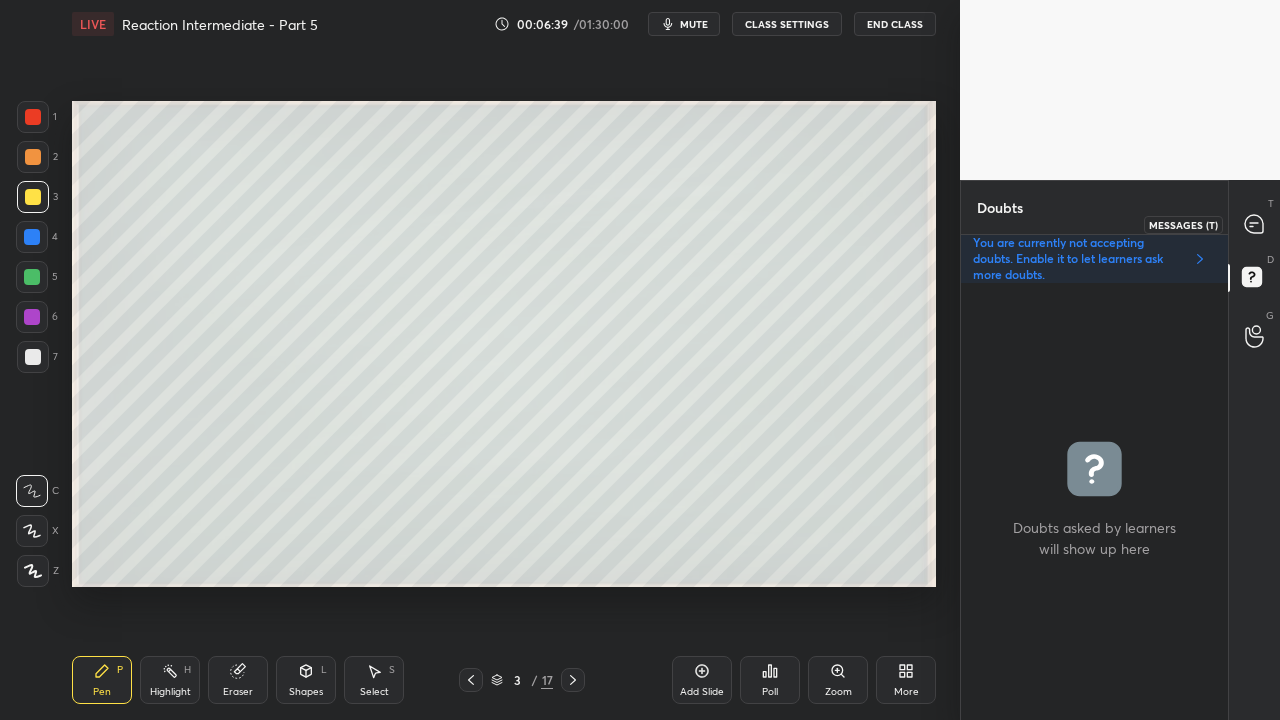 click 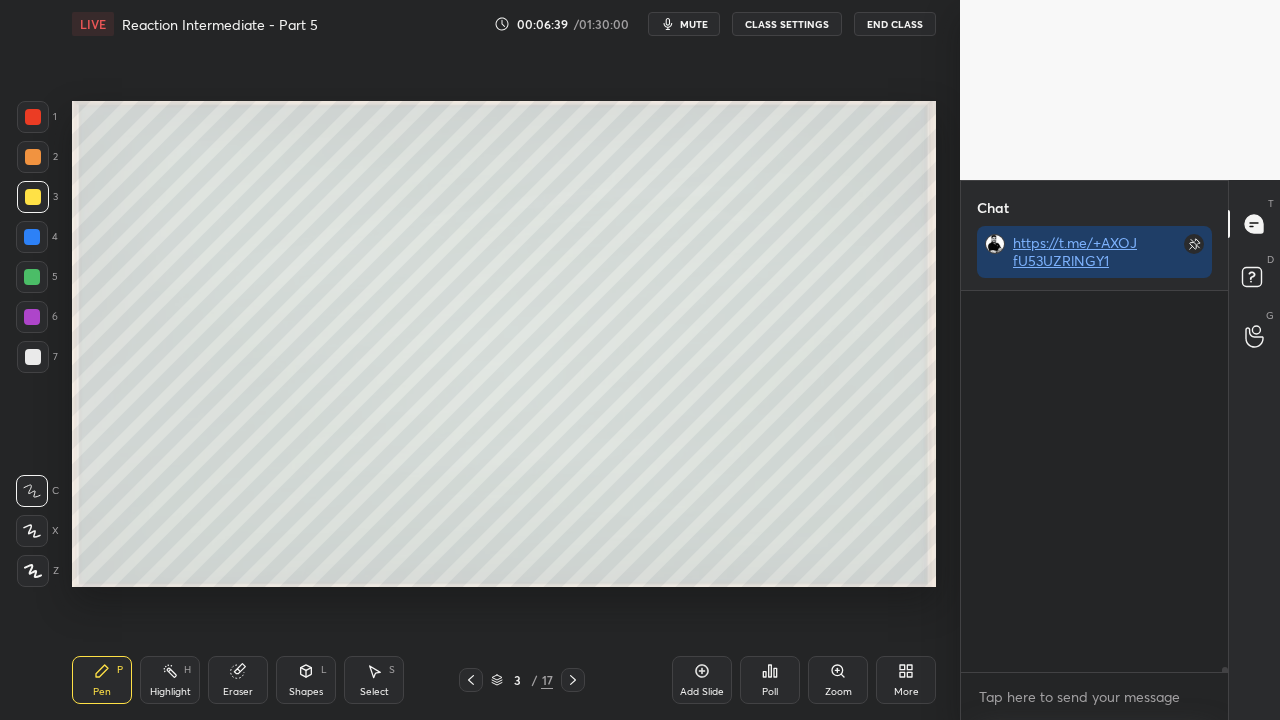 scroll, scrollTop: 423, scrollLeft: 261, axis: both 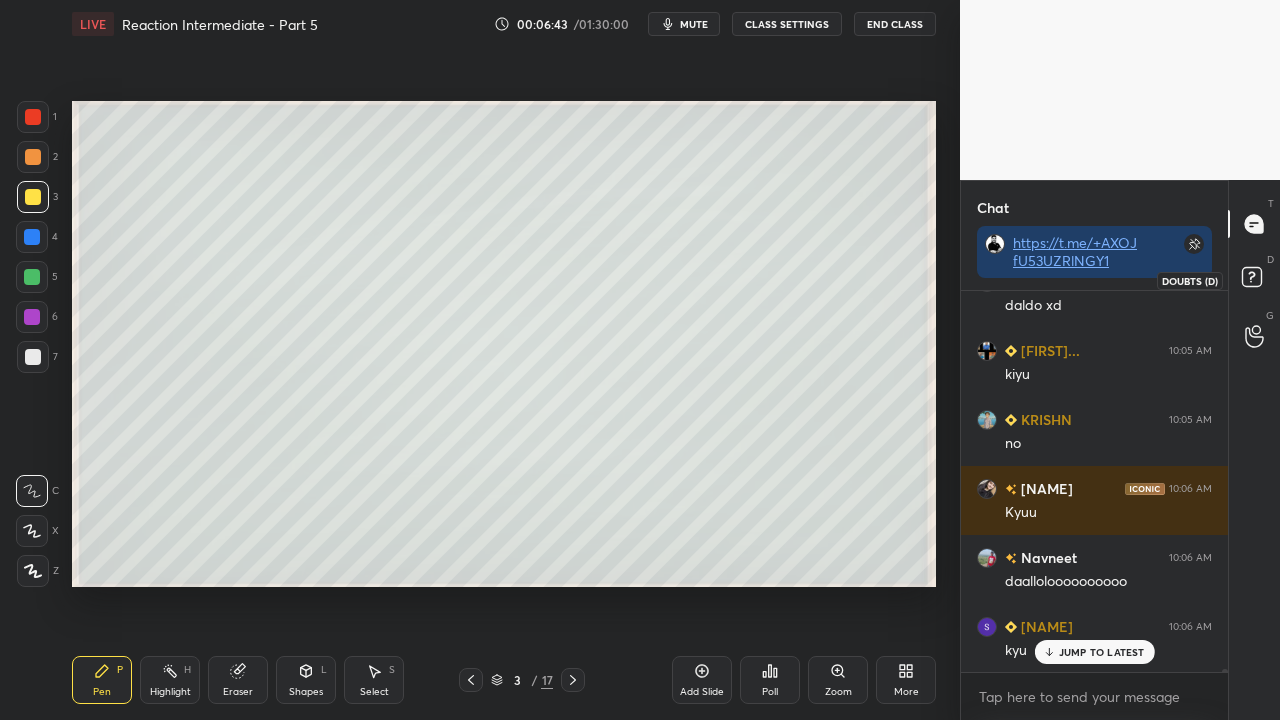 click 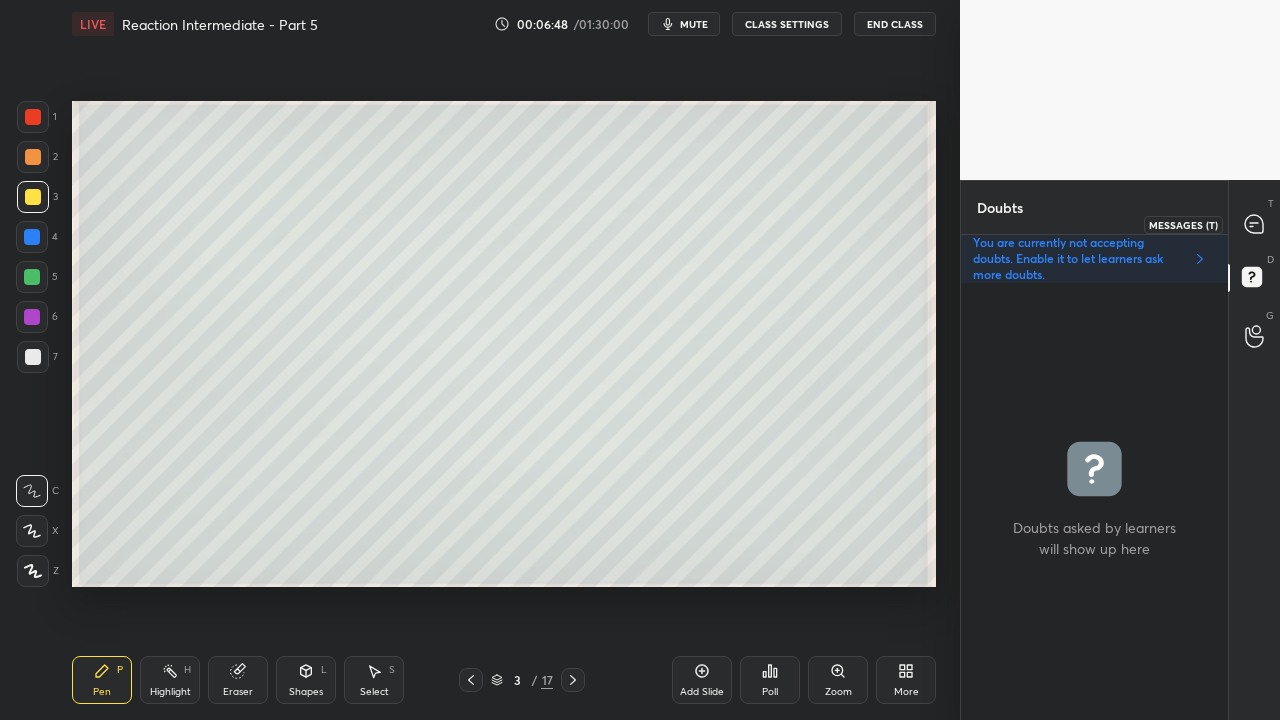 click 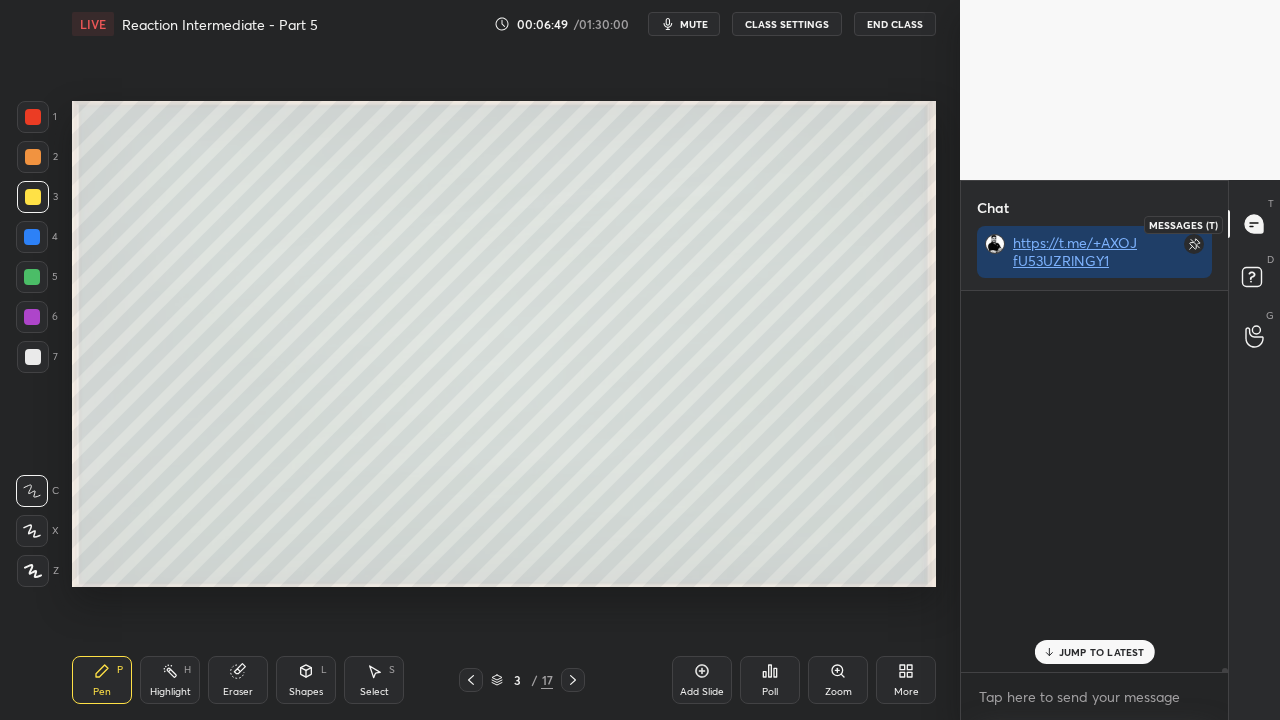 scroll, scrollTop: 423, scrollLeft: 261, axis: both 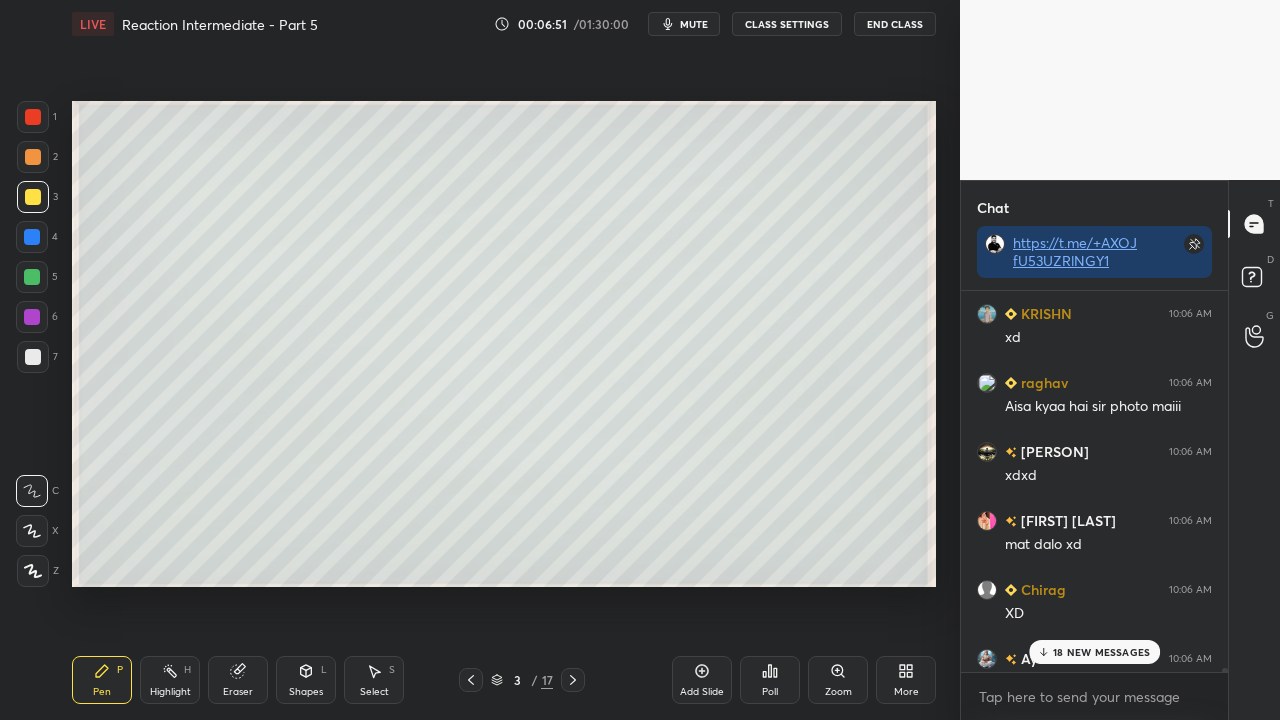 click on "18 NEW MESSAGES" at bounding box center (1101, 652) 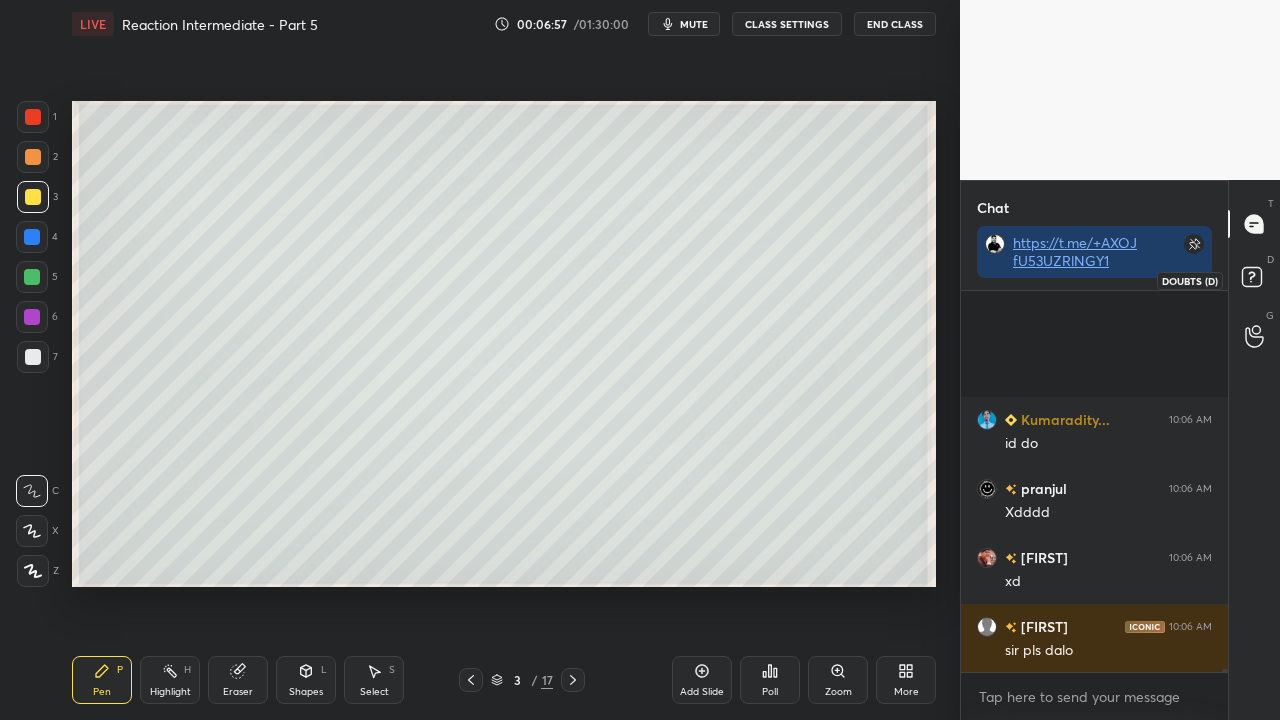 scroll, scrollTop: 50616, scrollLeft: 0, axis: vertical 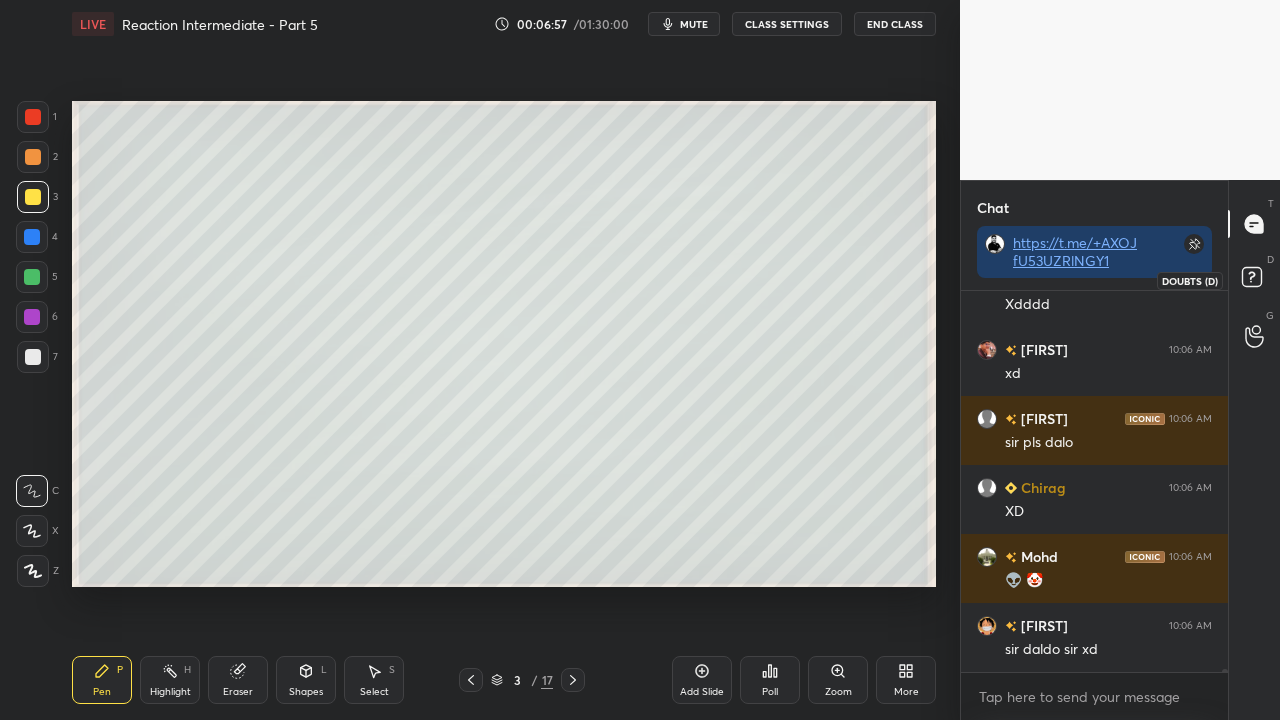 click 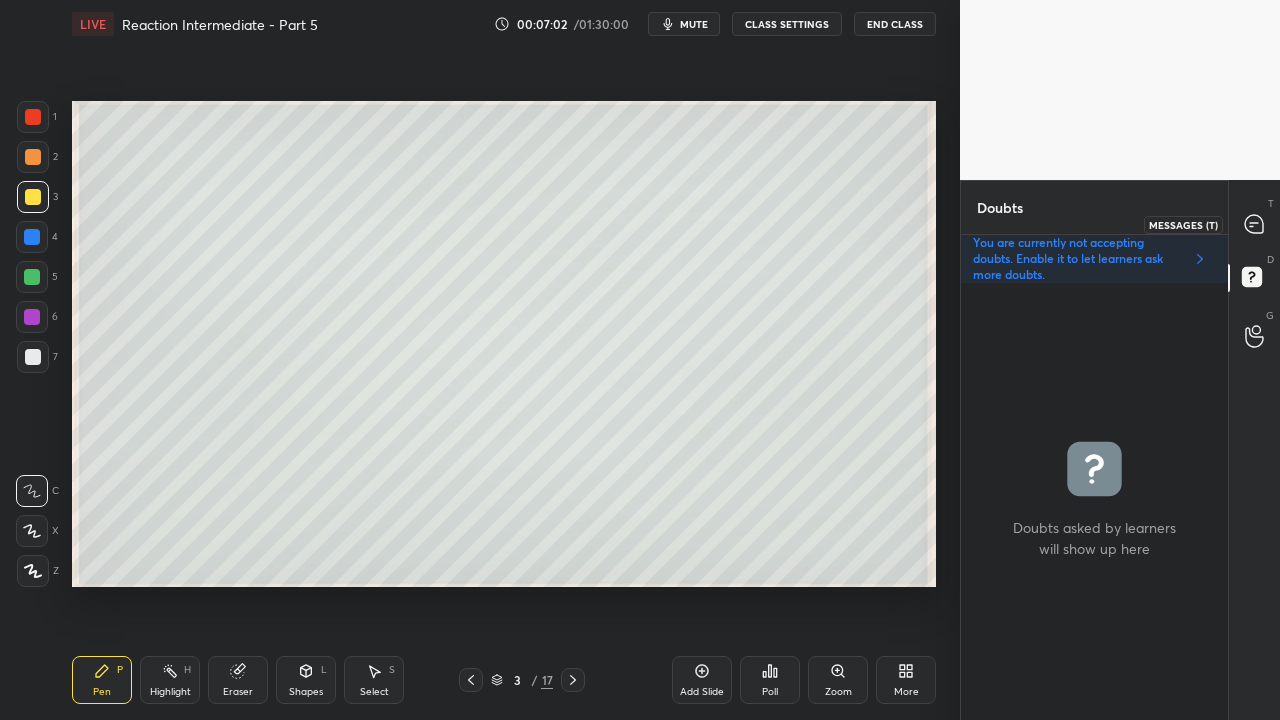 click 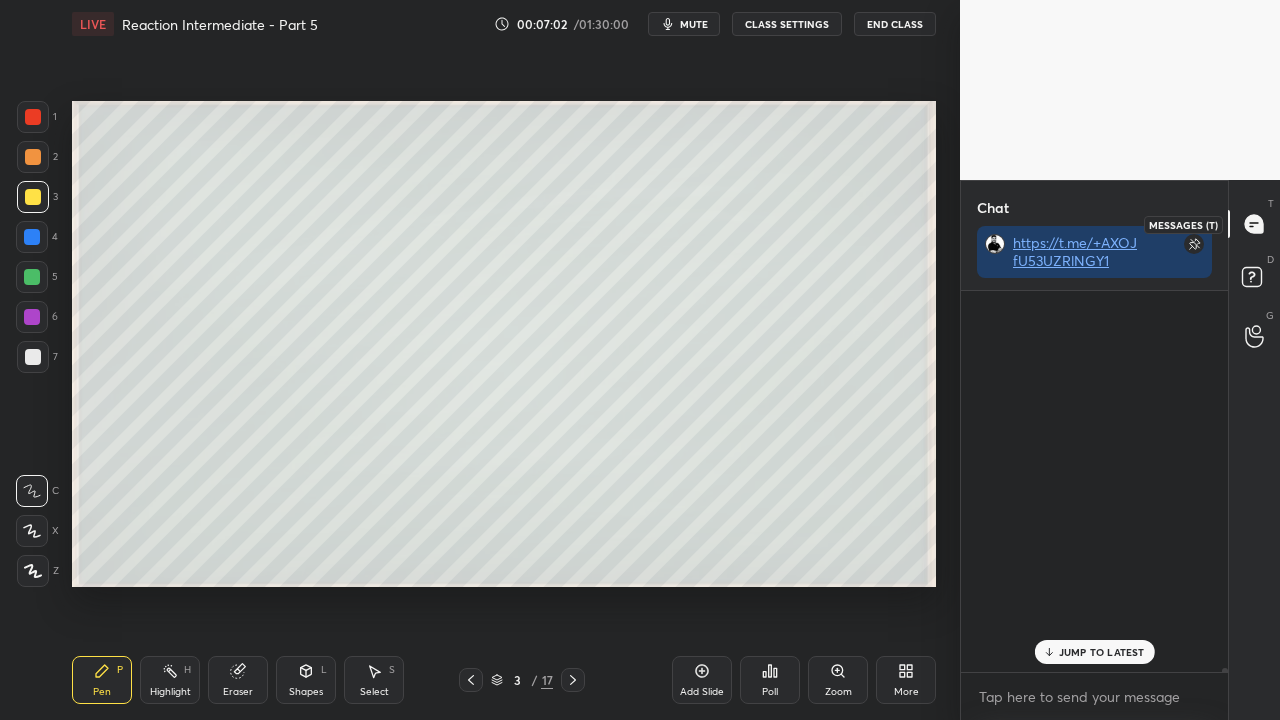 scroll, scrollTop: 51832, scrollLeft: 0, axis: vertical 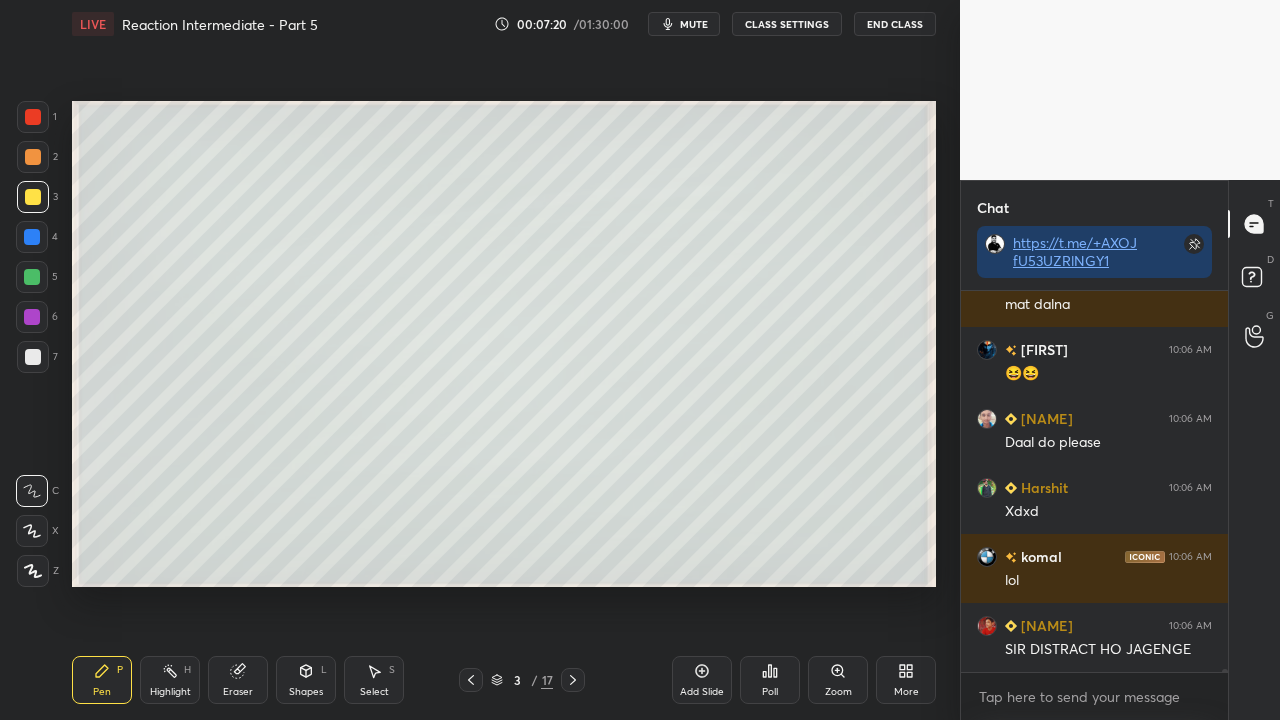 click on "T Messages (T)" at bounding box center (1254, 224) 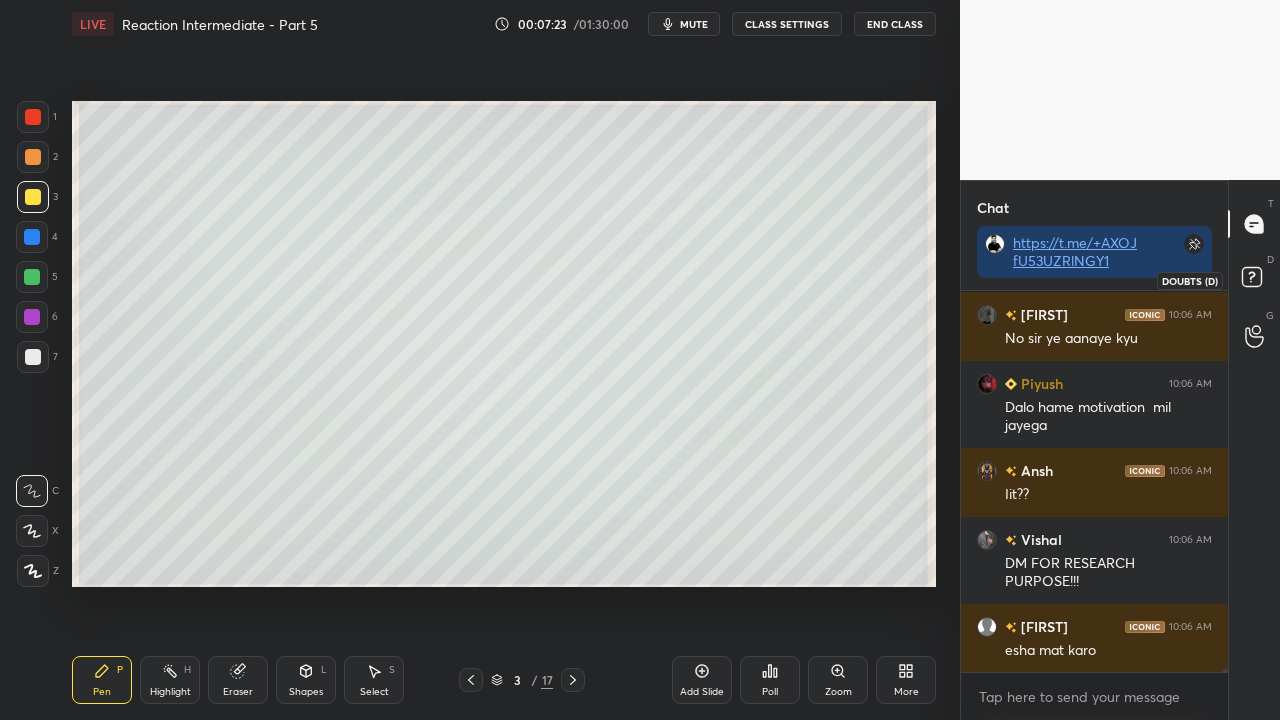 drag, startPoint x: 1248, startPoint y: 282, endPoint x: 1234, endPoint y: 288, distance: 15.231546 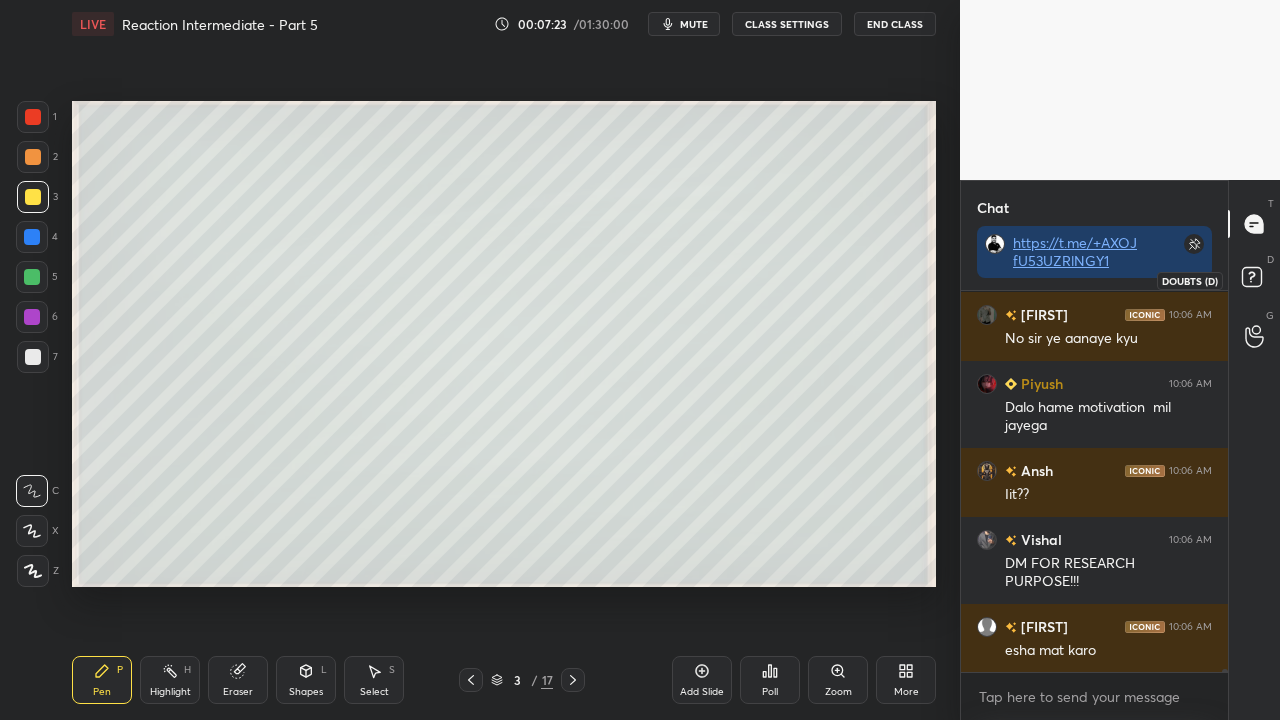 click 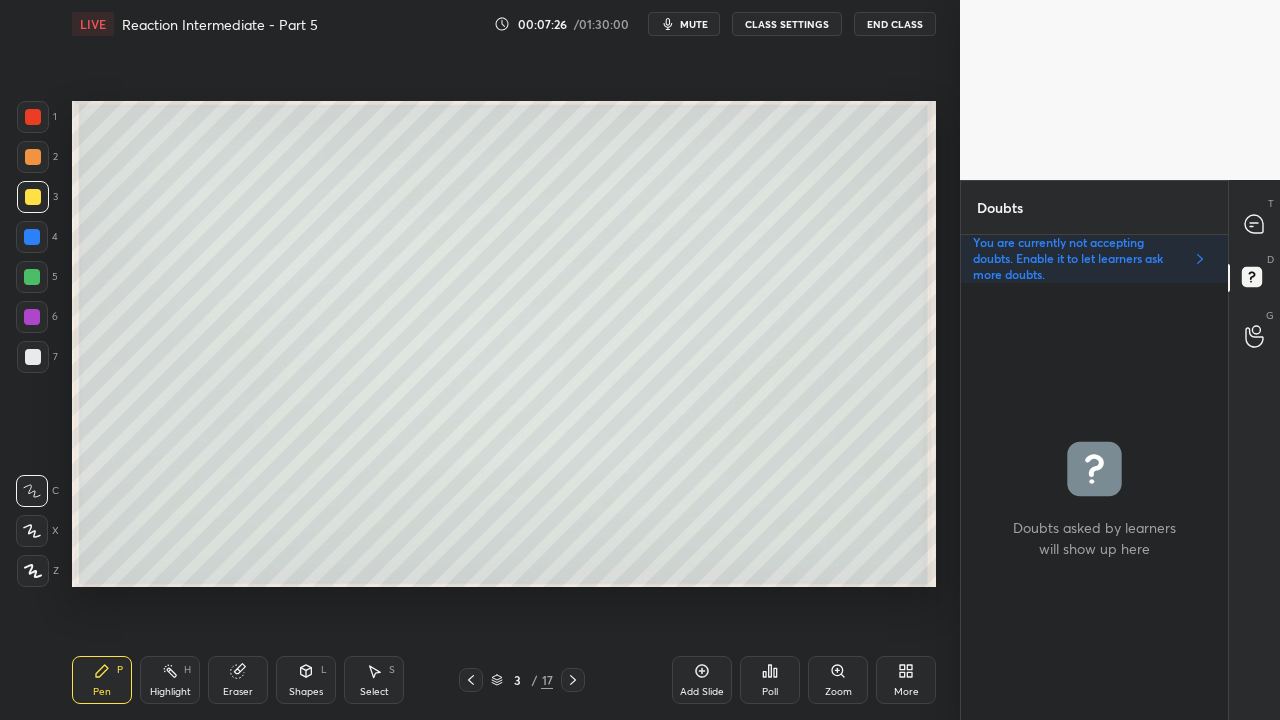 click at bounding box center [33, 197] 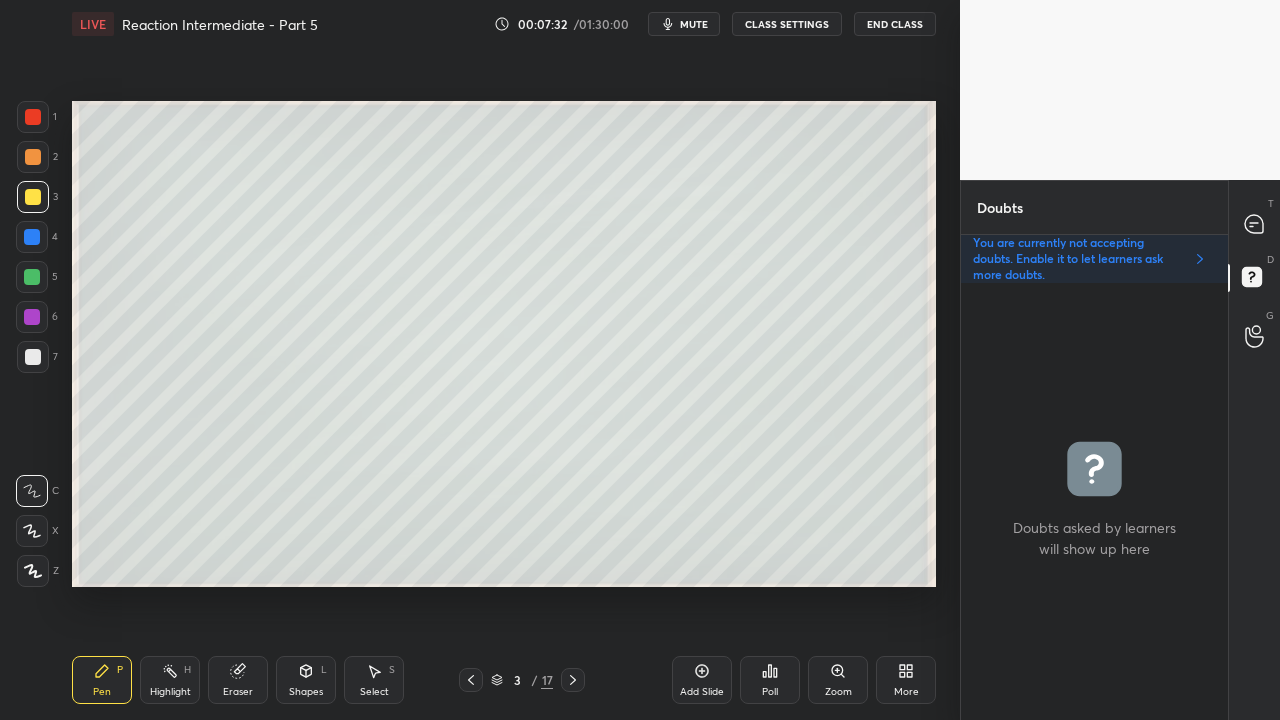 click at bounding box center (33, 197) 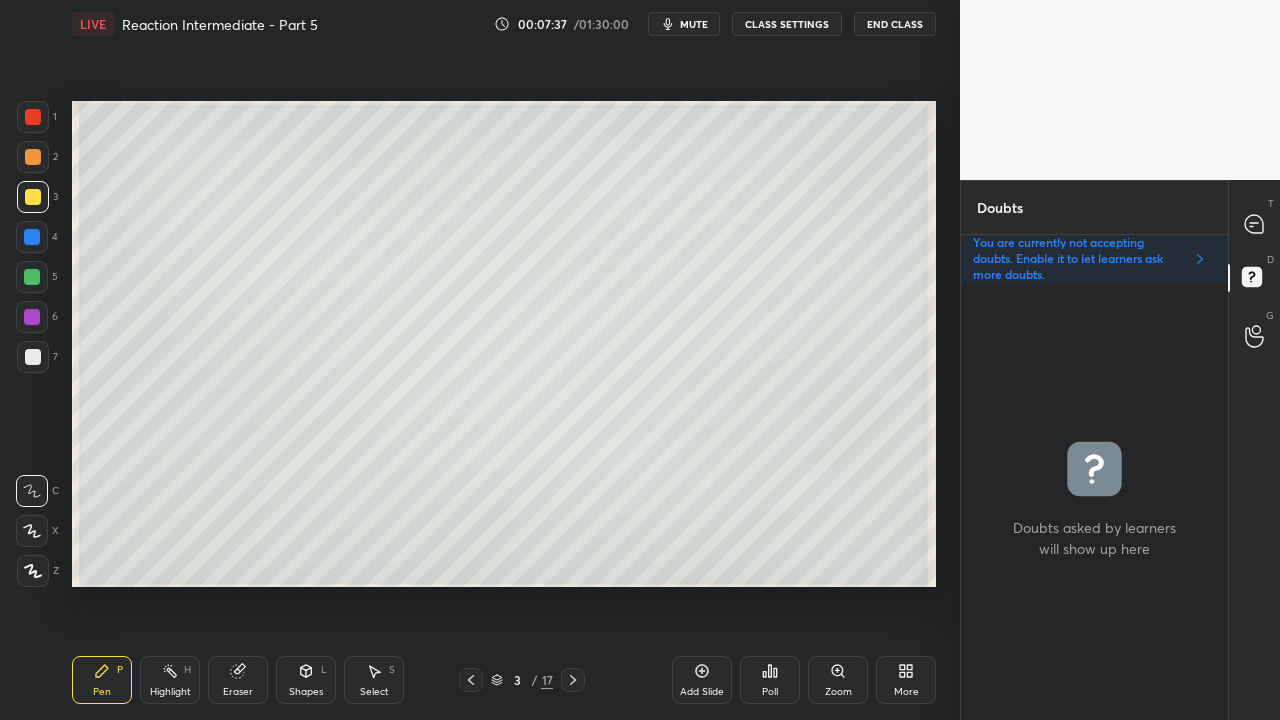 click at bounding box center [33, 197] 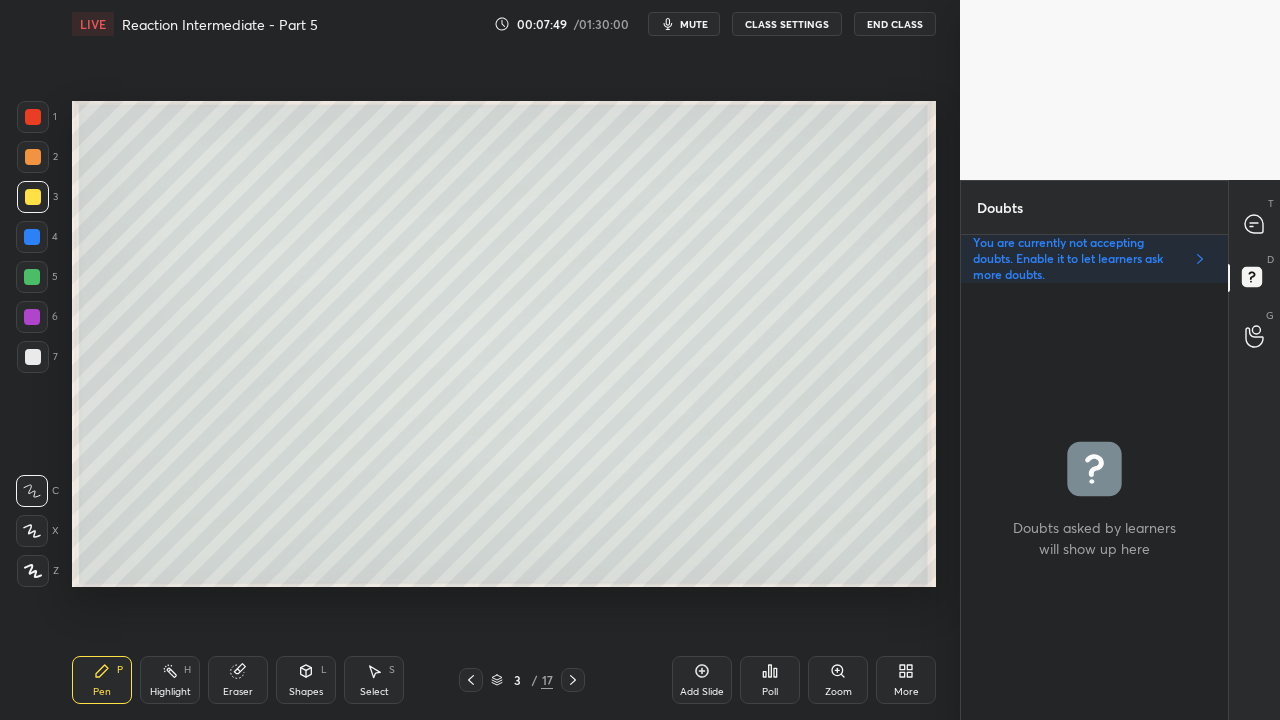 click at bounding box center [33, 197] 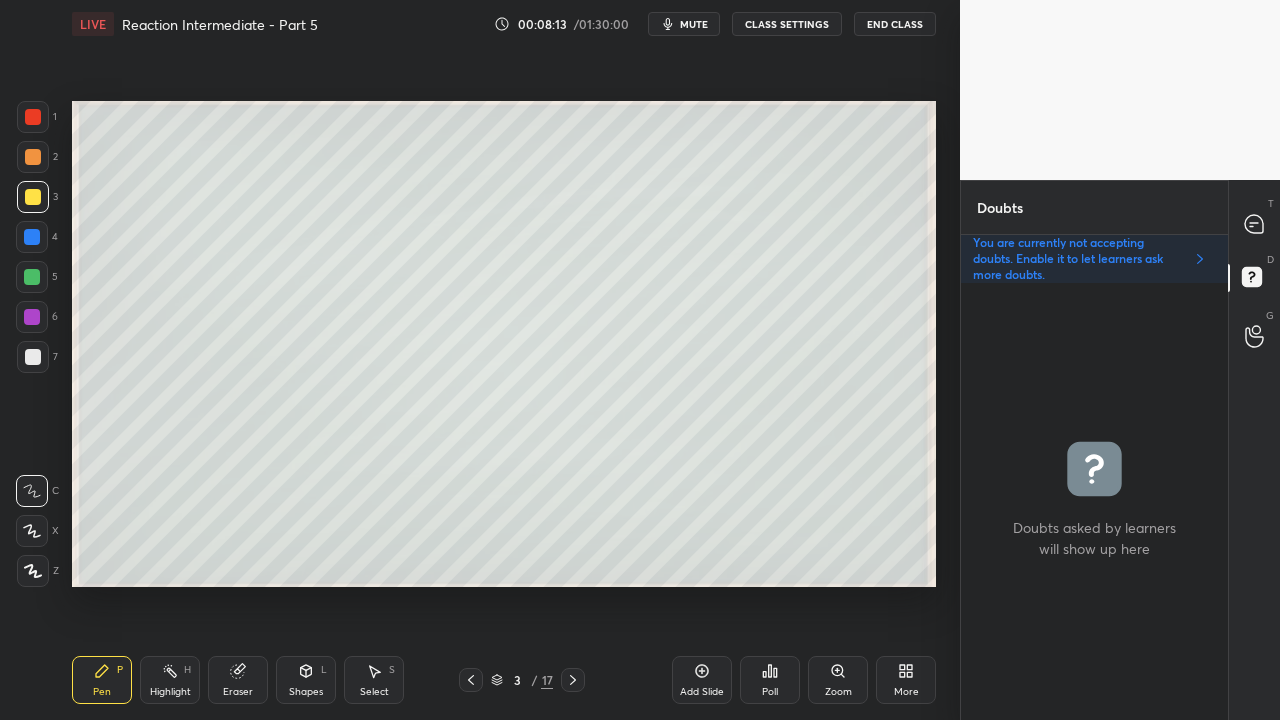 click at bounding box center [33, 357] 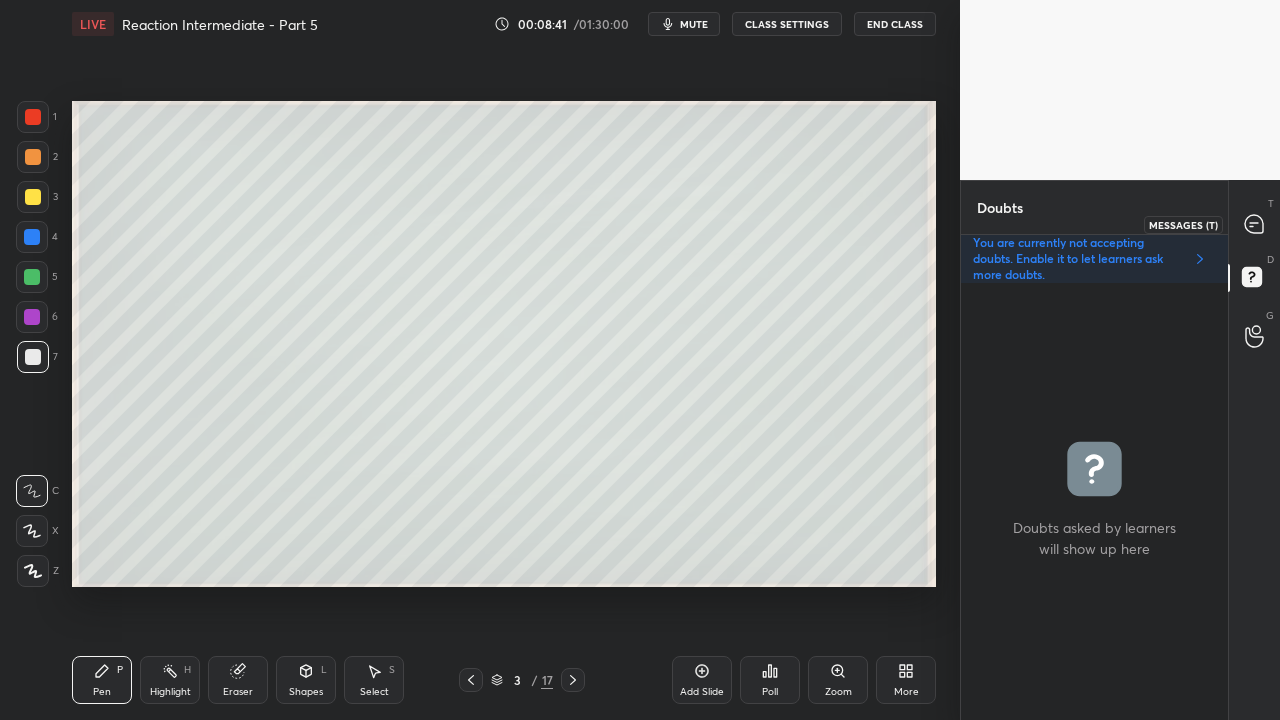 click 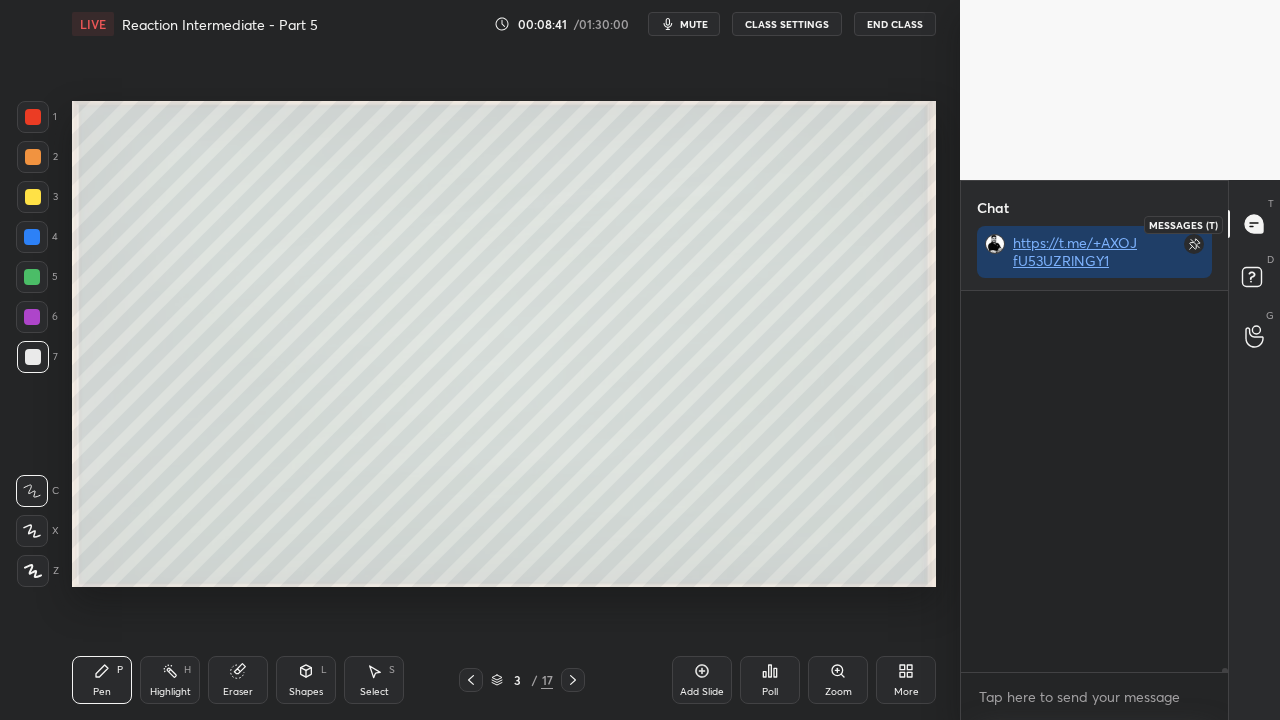 scroll, scrollTop: 59590, scrollLeft: 0, axis: vertical 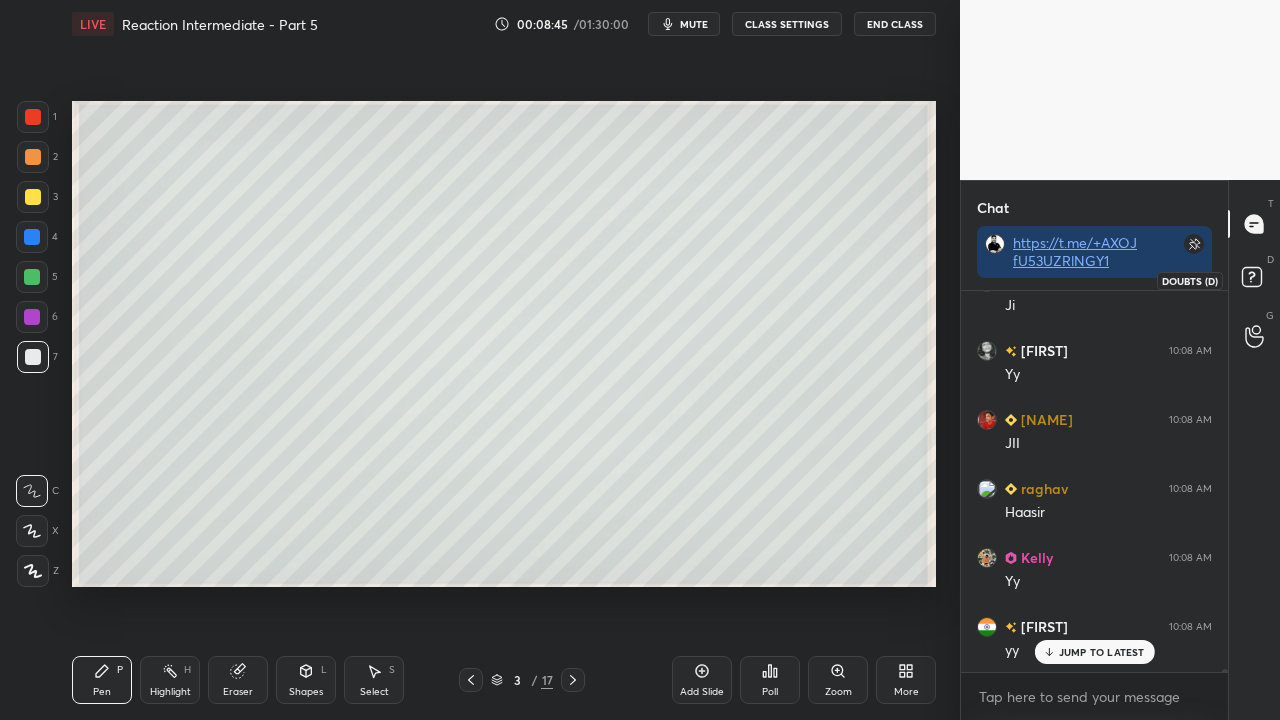 click 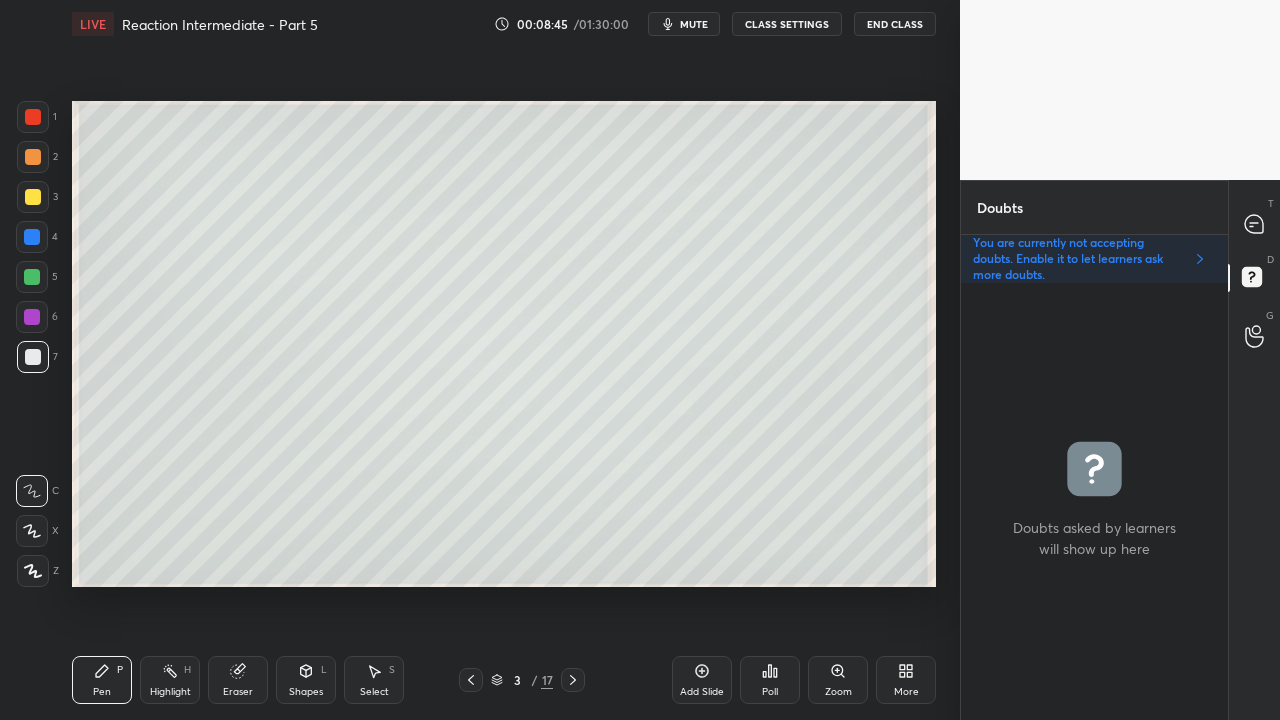 scroll, scrollTop: 6, scrollLeft: 6, axis: both 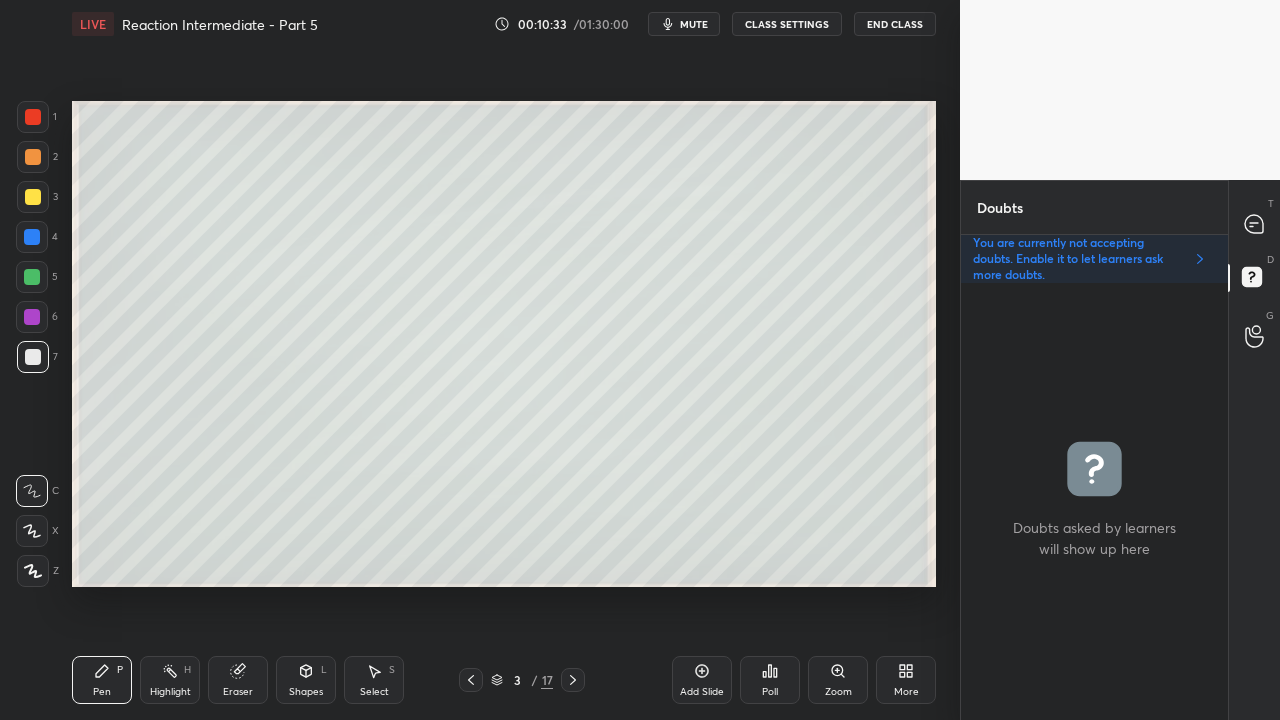 click at bounding box center (33, 197) 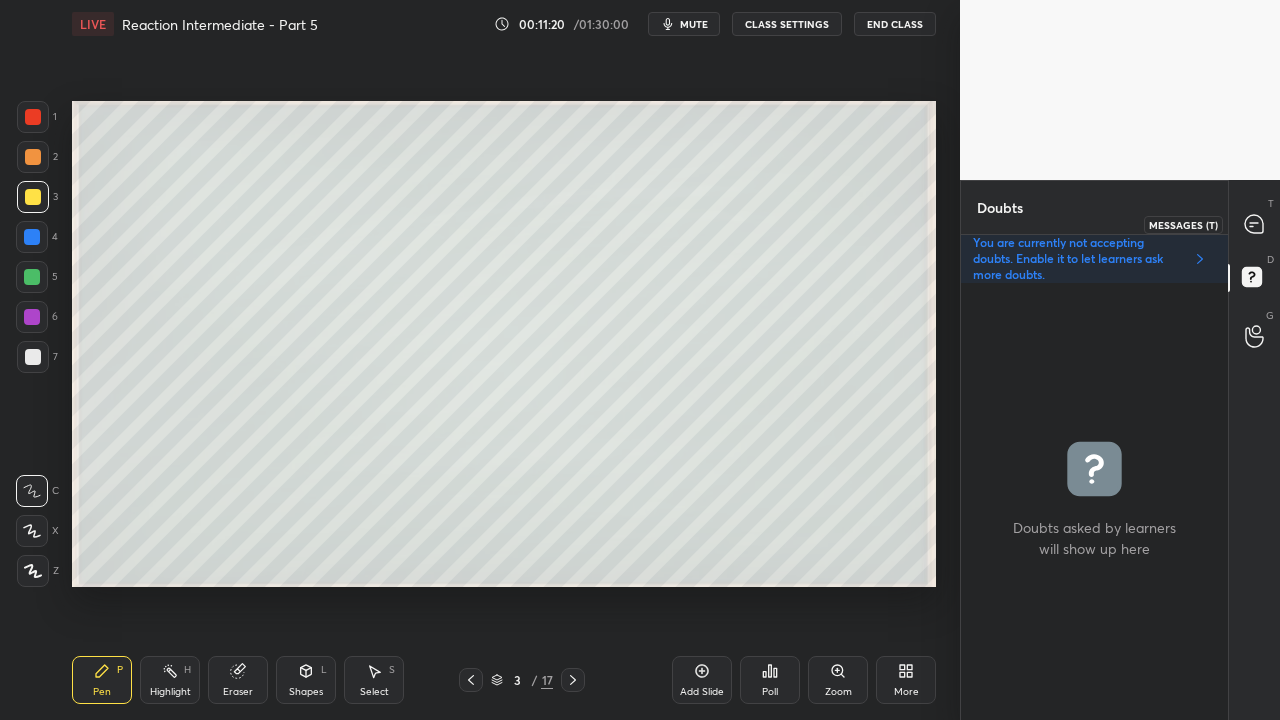 click 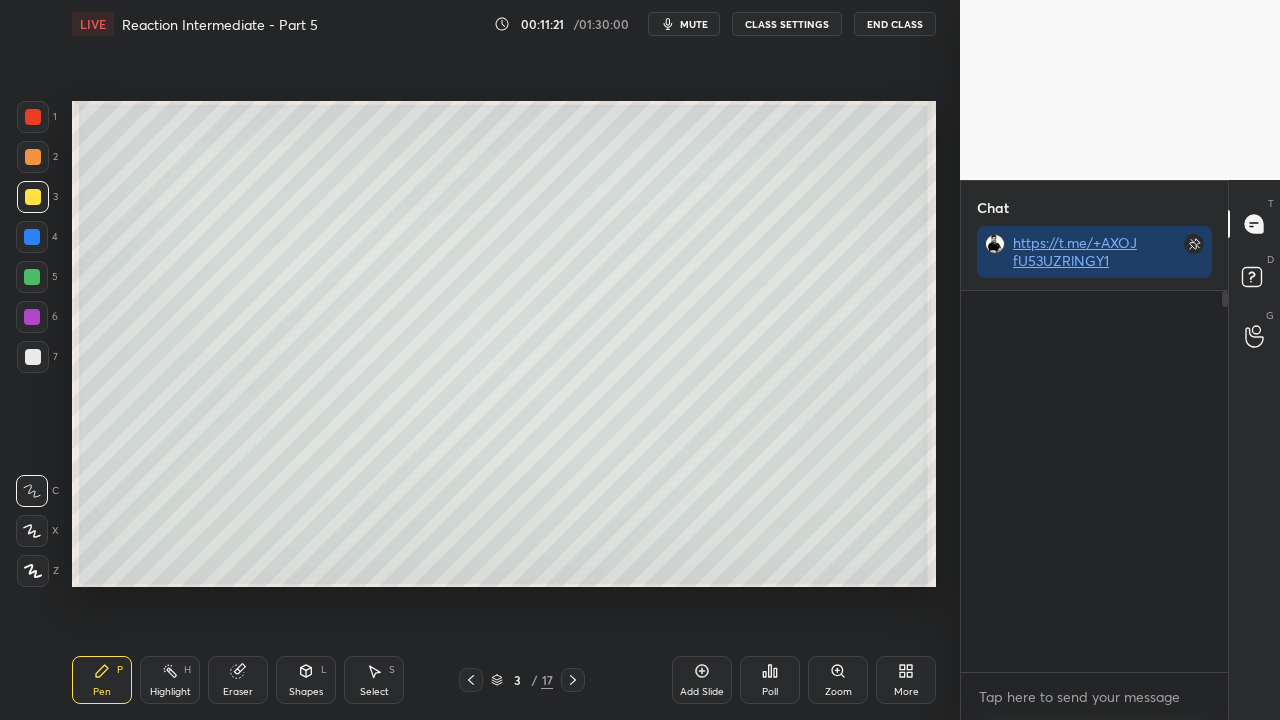 scroll, scrollTop: 423, scrollLeft: 261, axis: both 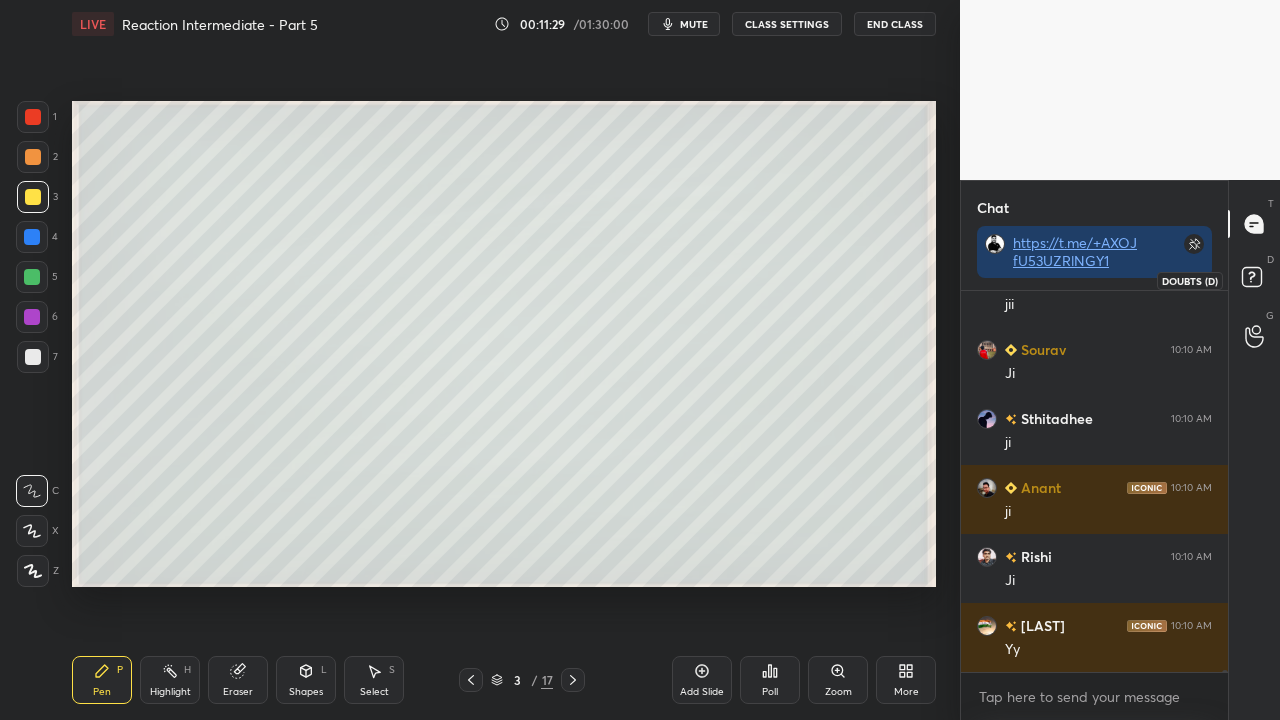 click 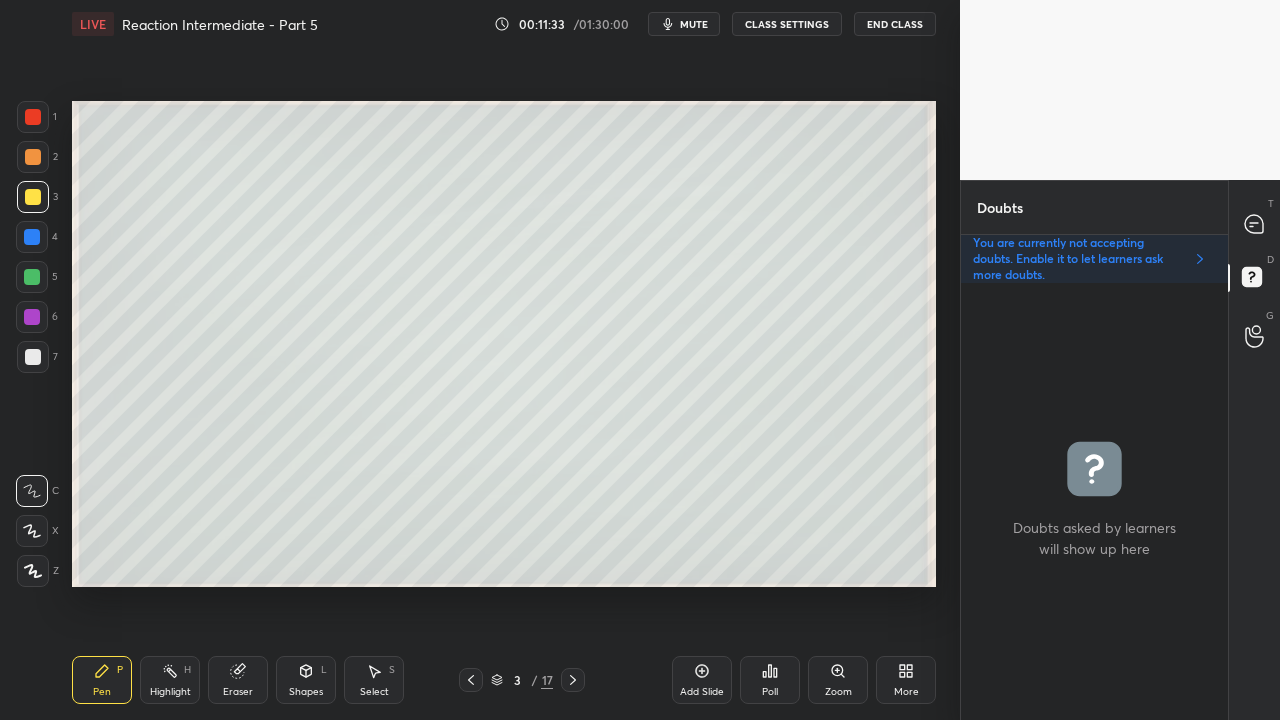 click at bounding box center [33, 357] 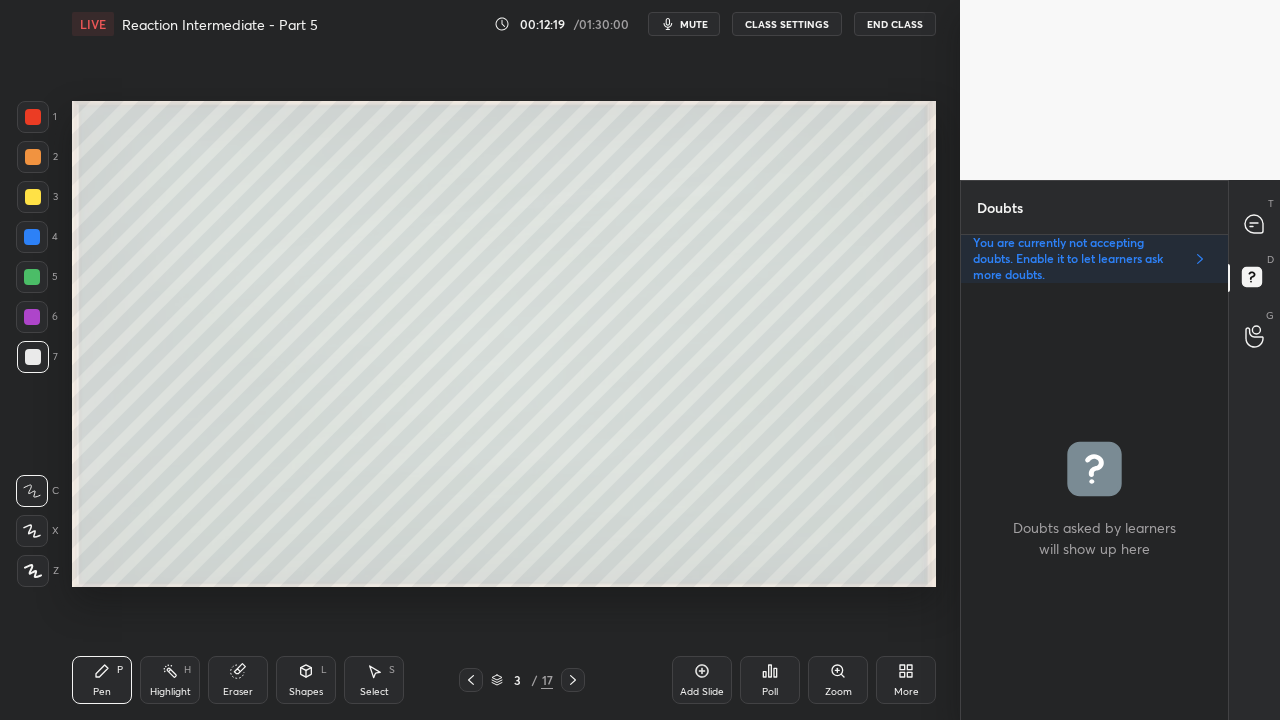 click at bounding box center (33, 197) 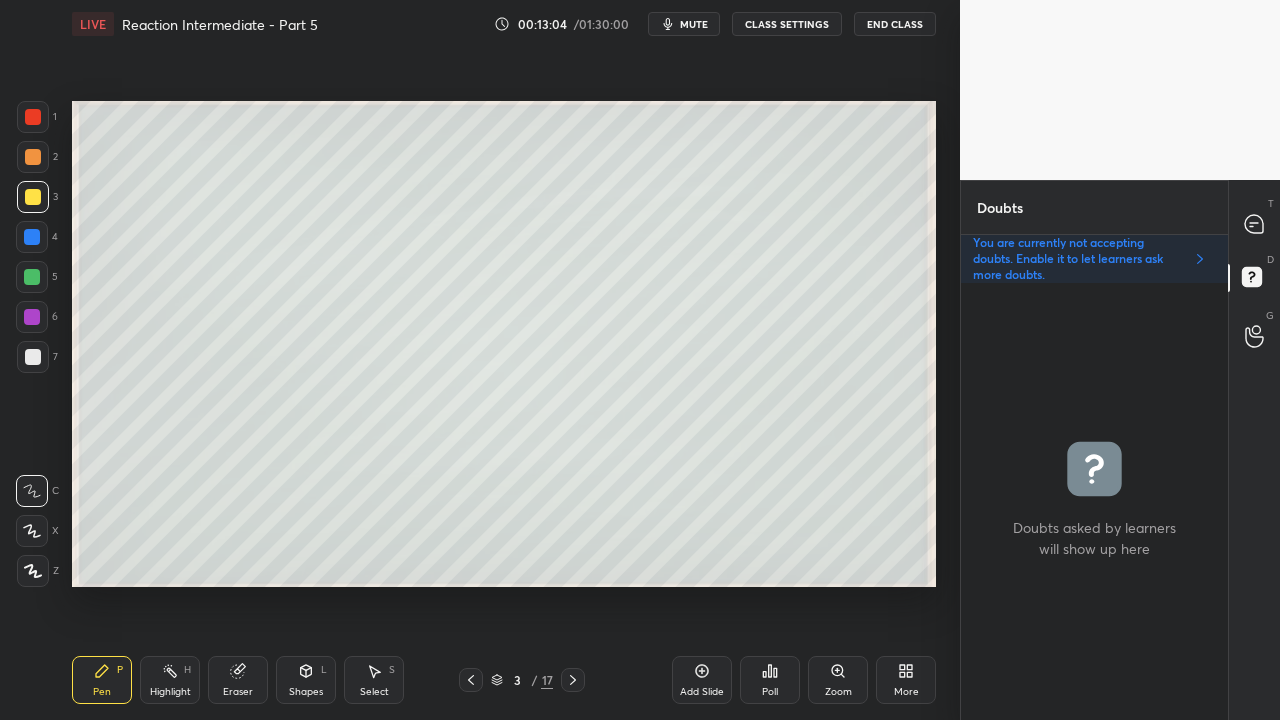 click at bounding box center [33, 357] 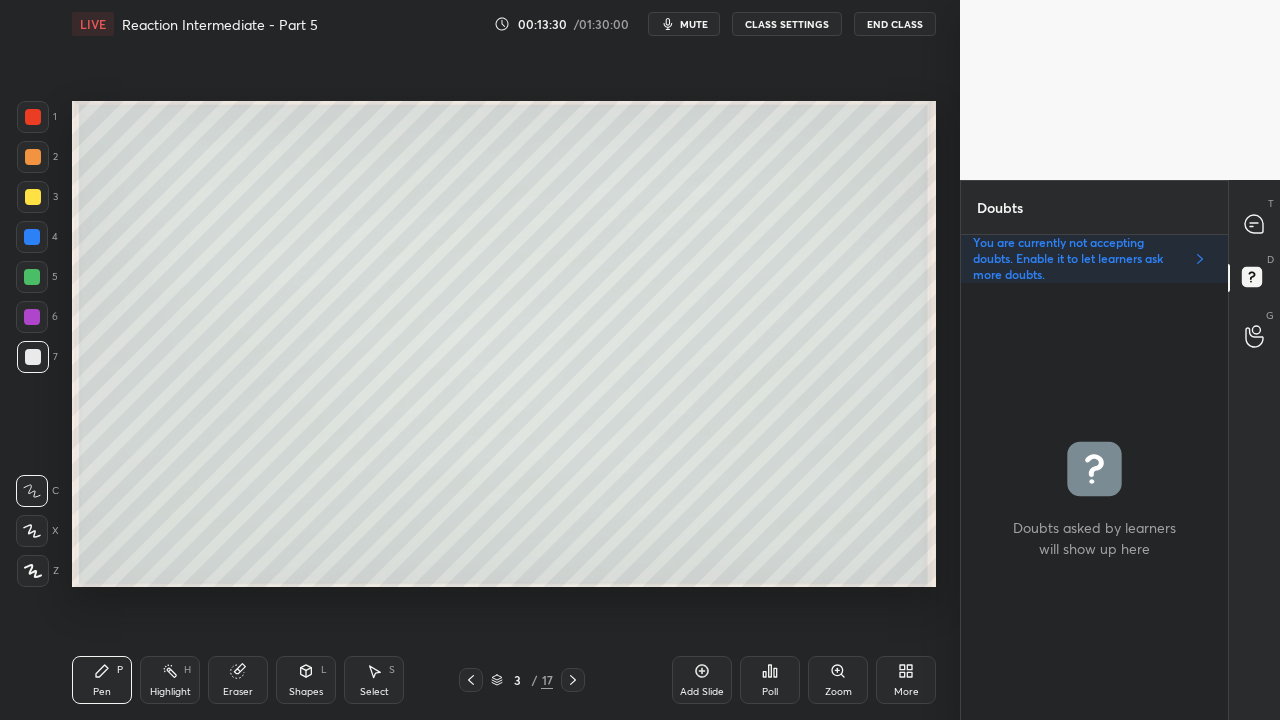 click 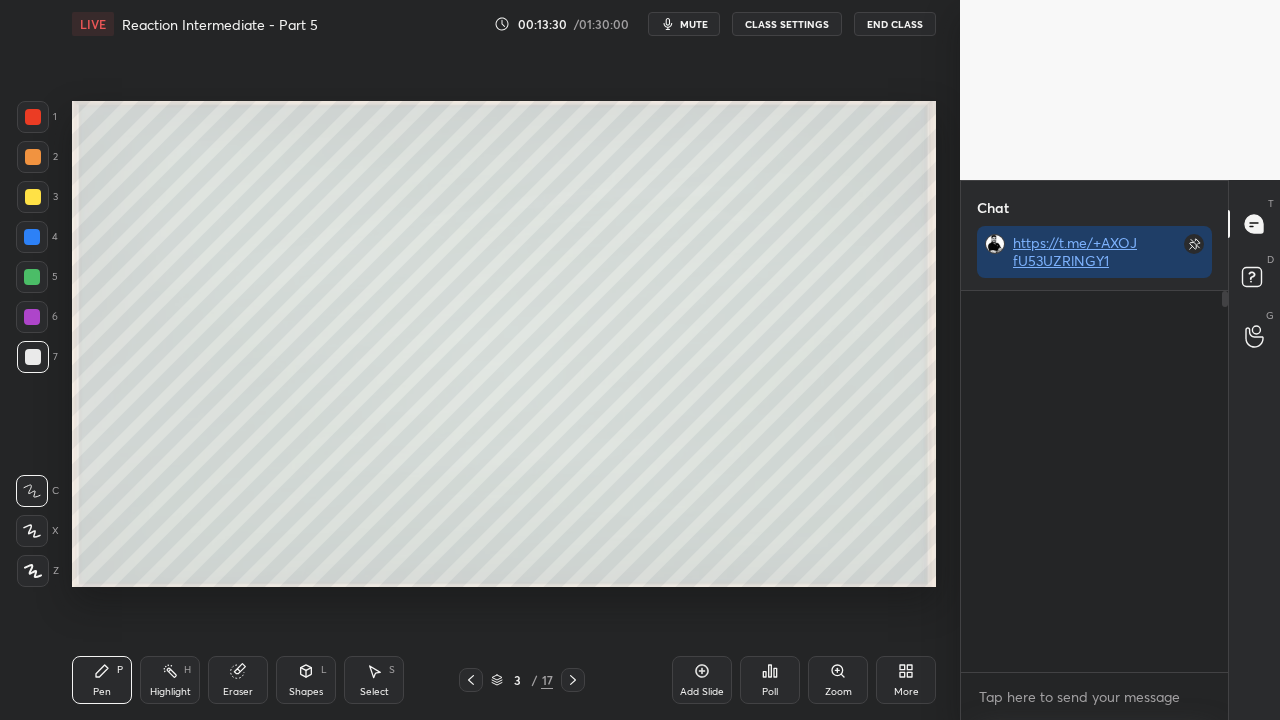 scroll, scrollTop: 423, scrollLeft: 261, axis: both 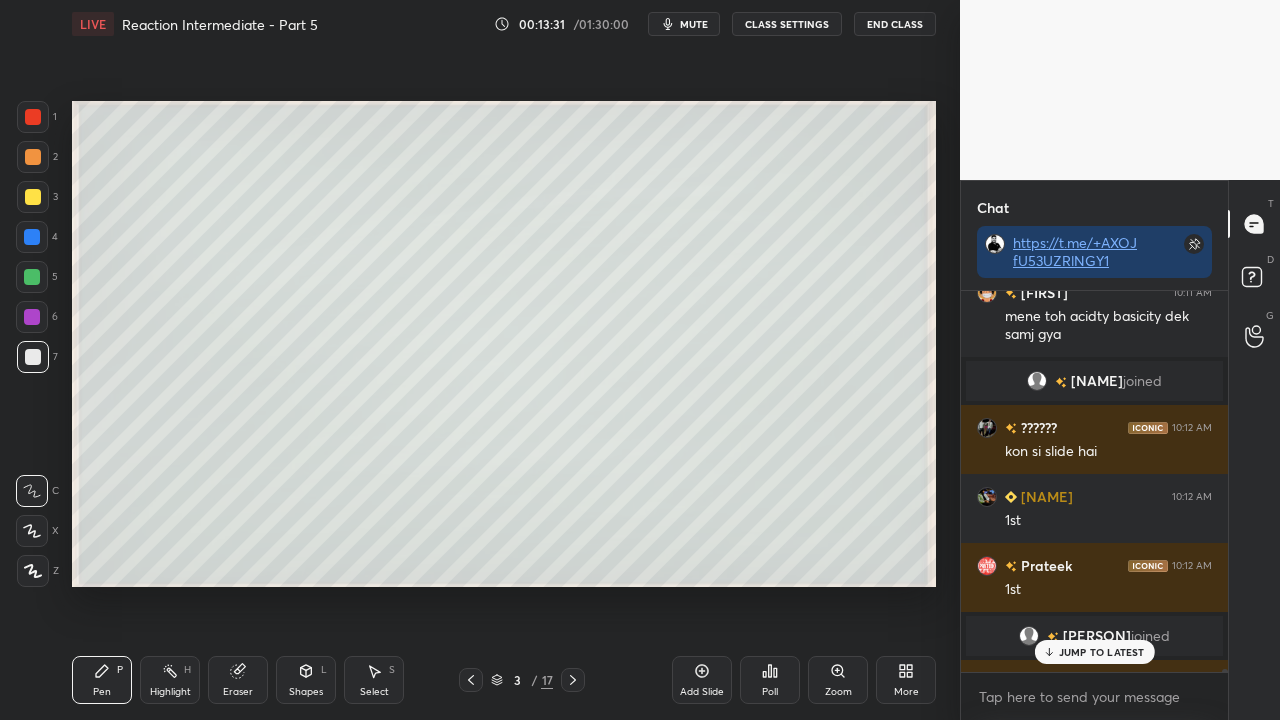 click on "JUMP TO LATEST" at bounding box center (1094, 652) 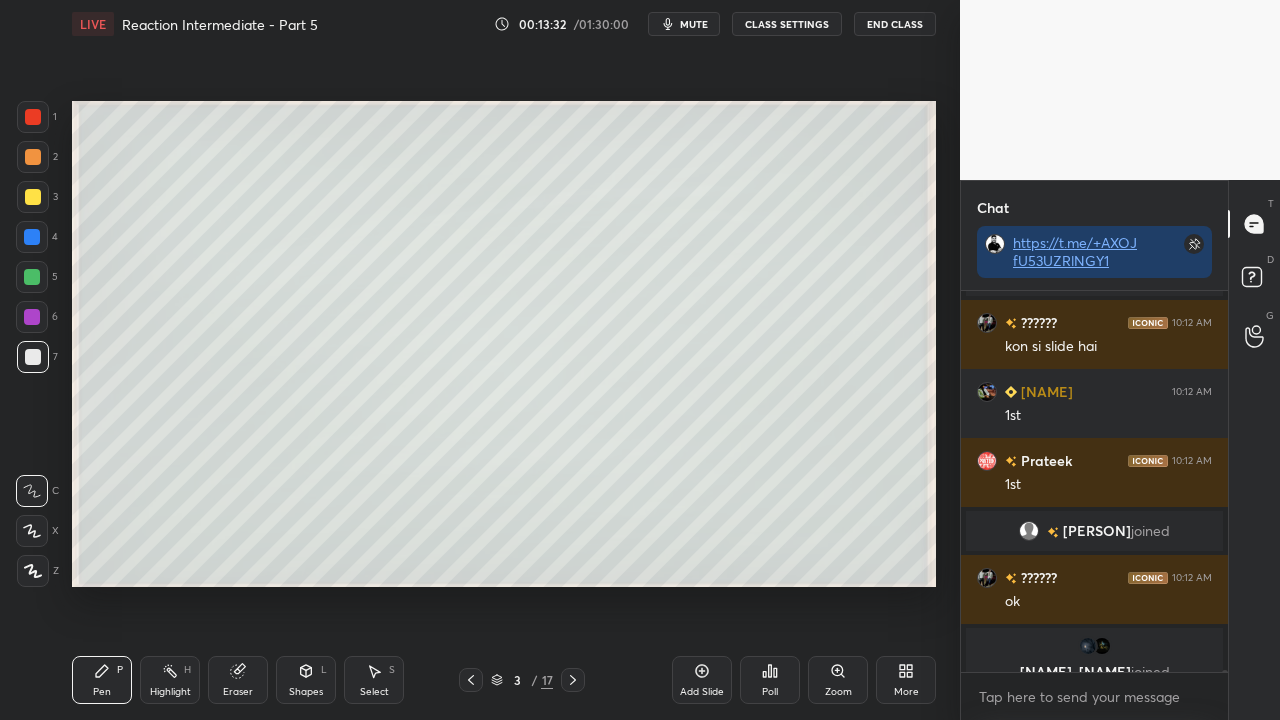 scroll, scrollTop: 64784, scrollLeft: 0, axis: vertical 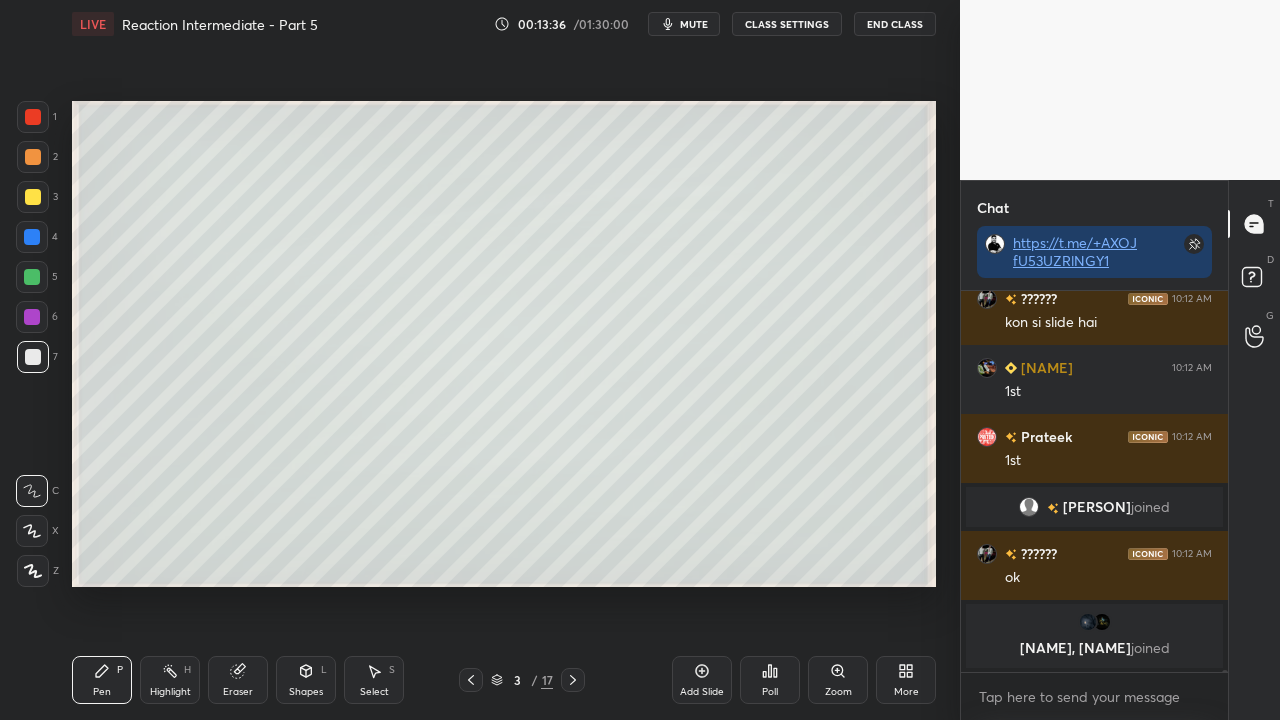 click at bounding box center [33, 197] 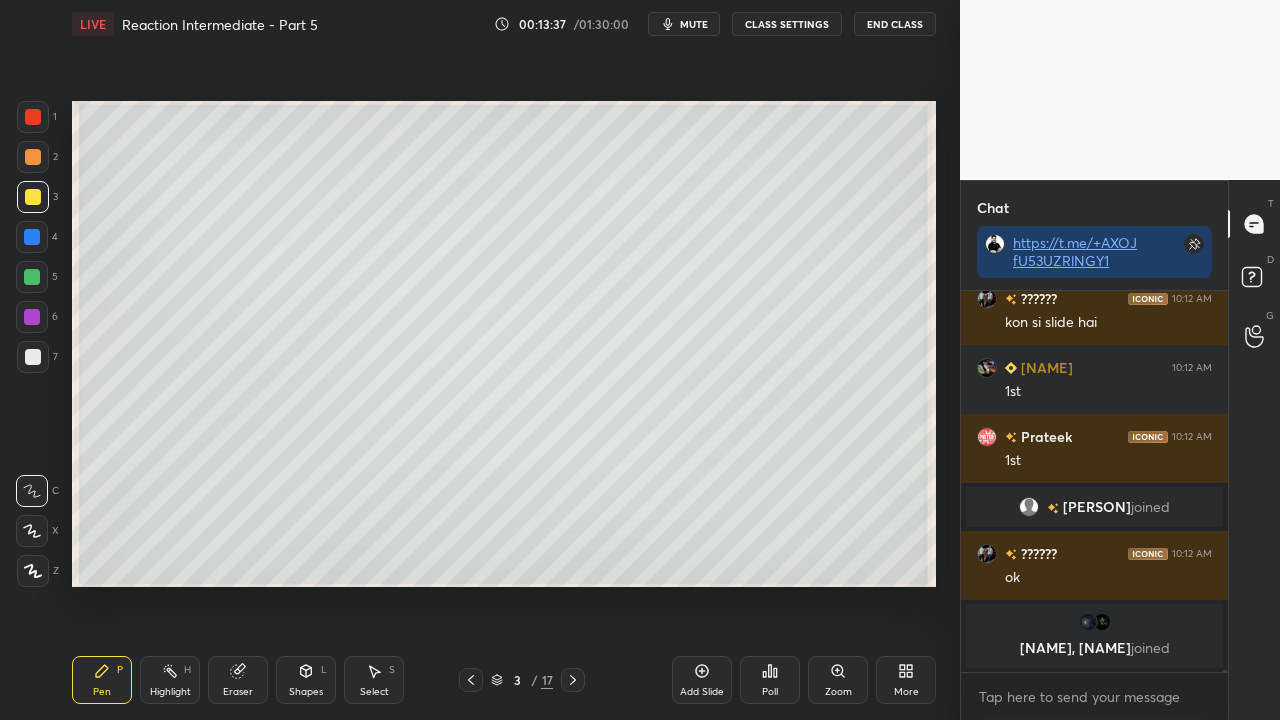 click at bounding box center (32, 277) 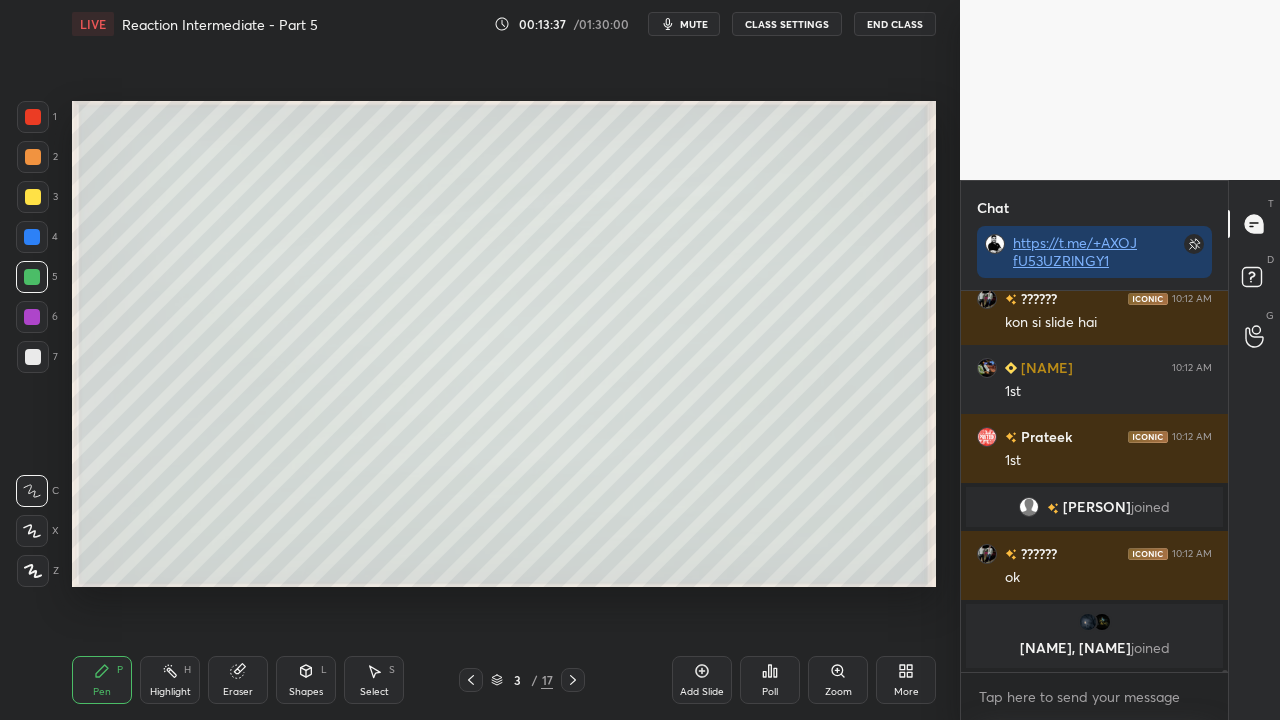click at bounding box center (33, 357) 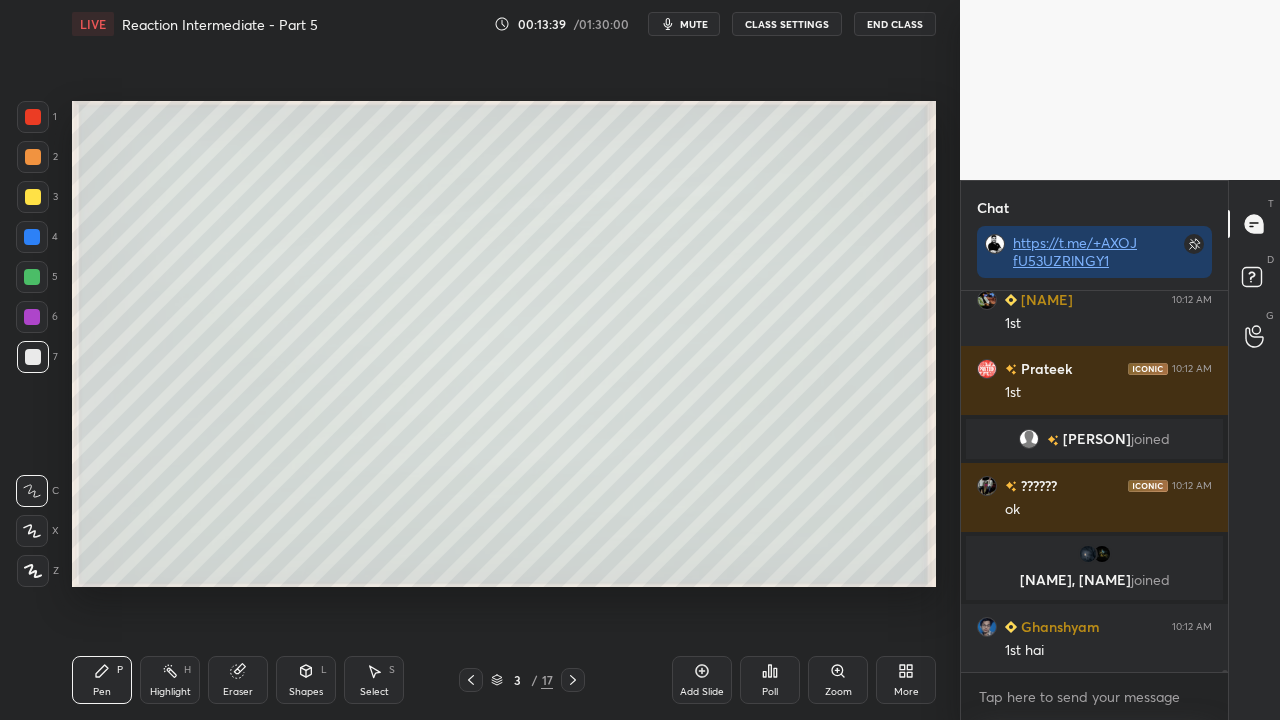 scroll, scrollTop: 64728, scrollLeft: 0, axis: vertical 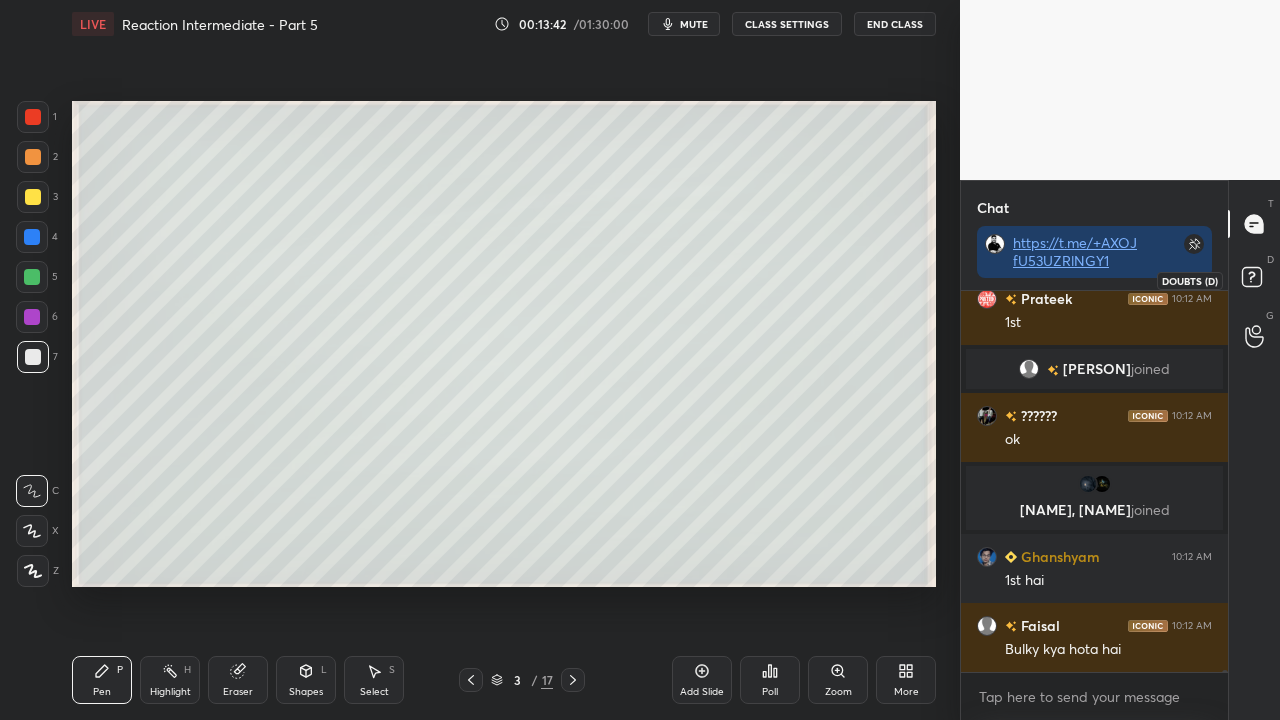 click 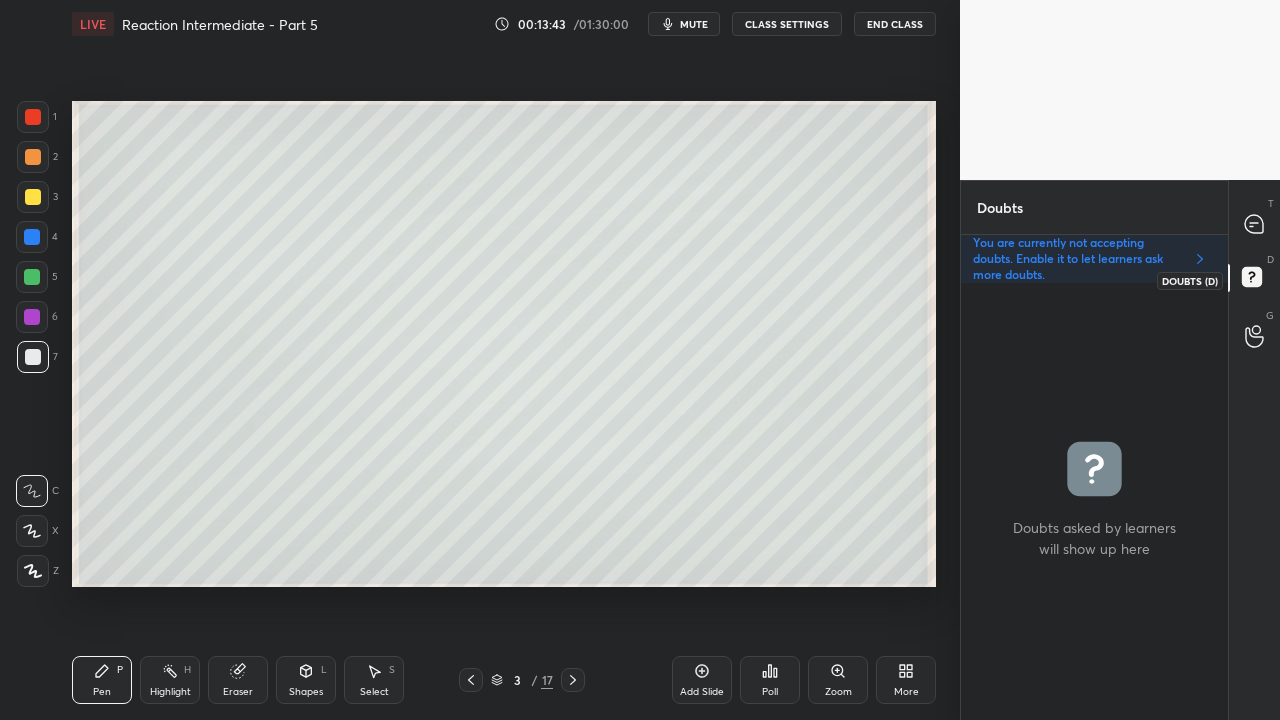 scroll, scrollTop: 6, scrollLeft: 6, axis: both 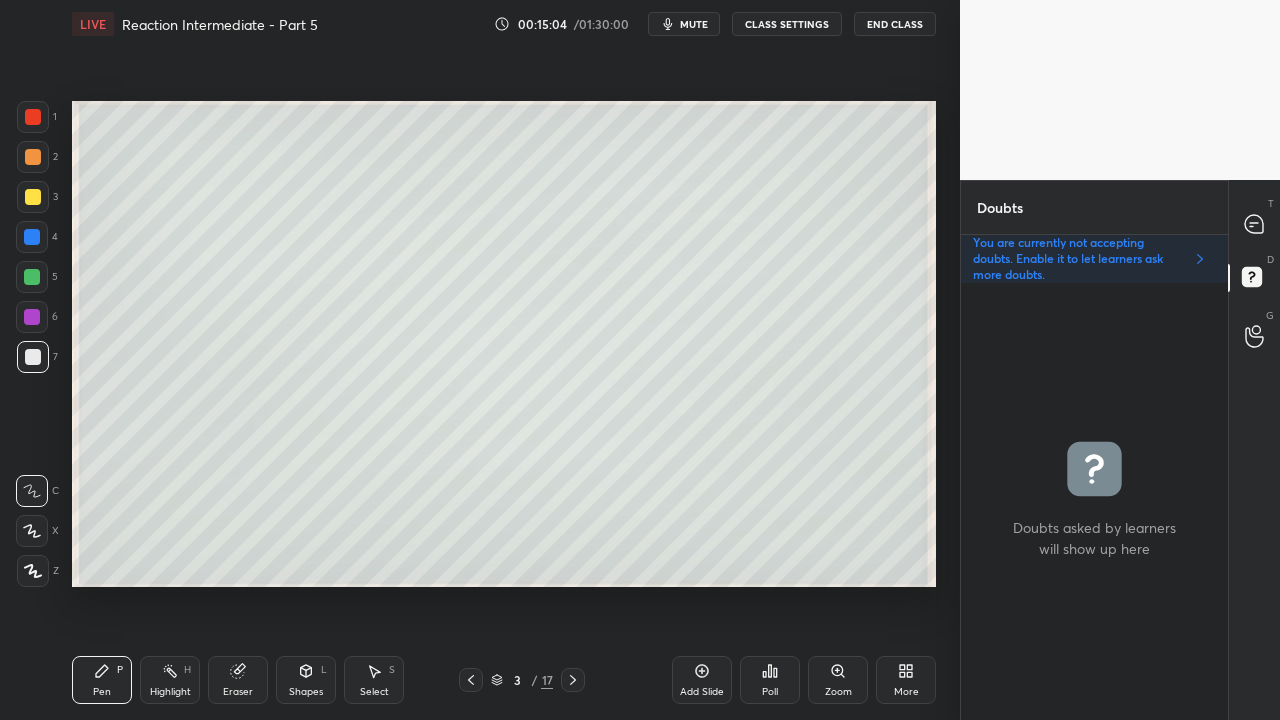 click on "Zoom" at bounding box center (838, 680) 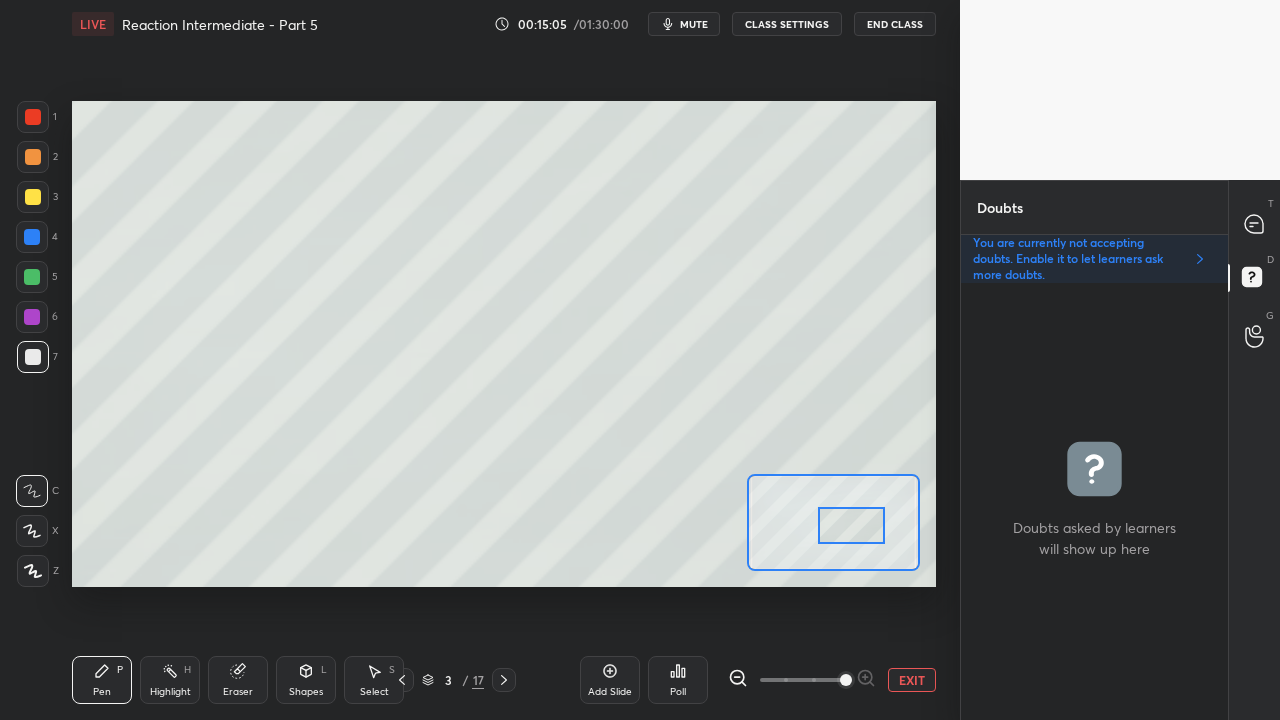 drag, startPoint x: 857, startPoint y: 540, endPoint x: 868, endPoint y: 541, distance: 11.045361 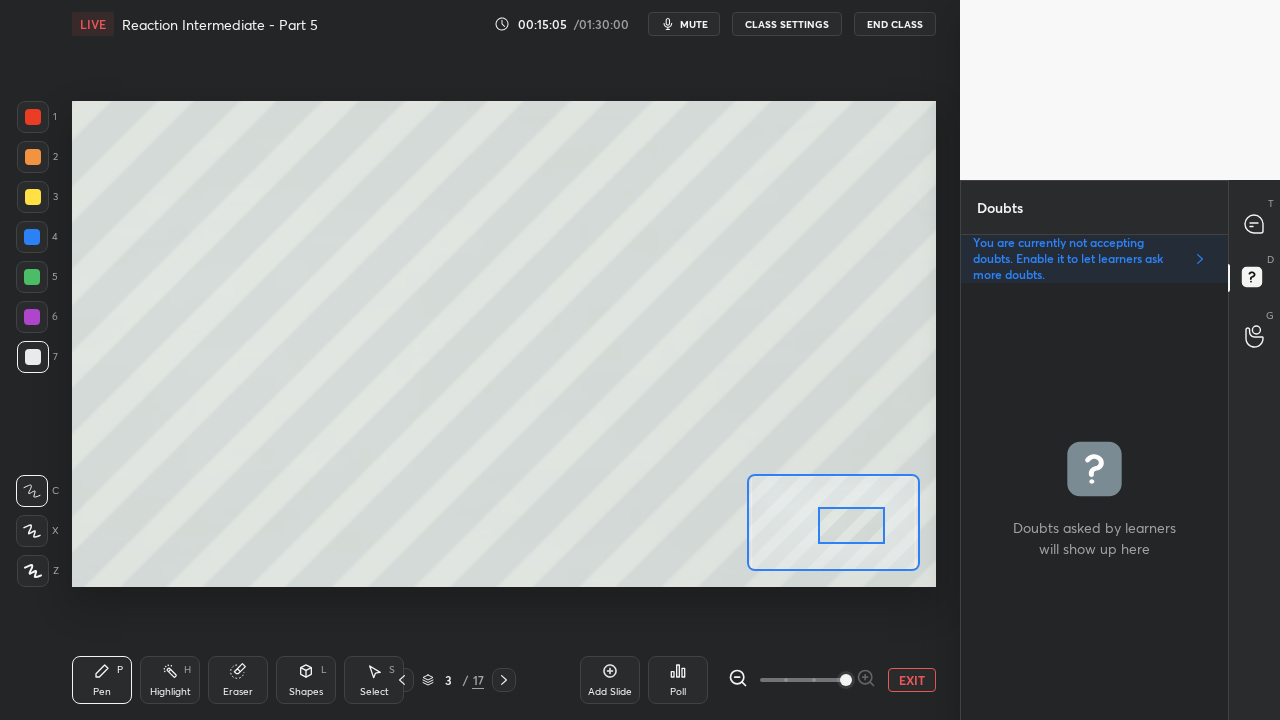 click at bounding box center (852, 525) 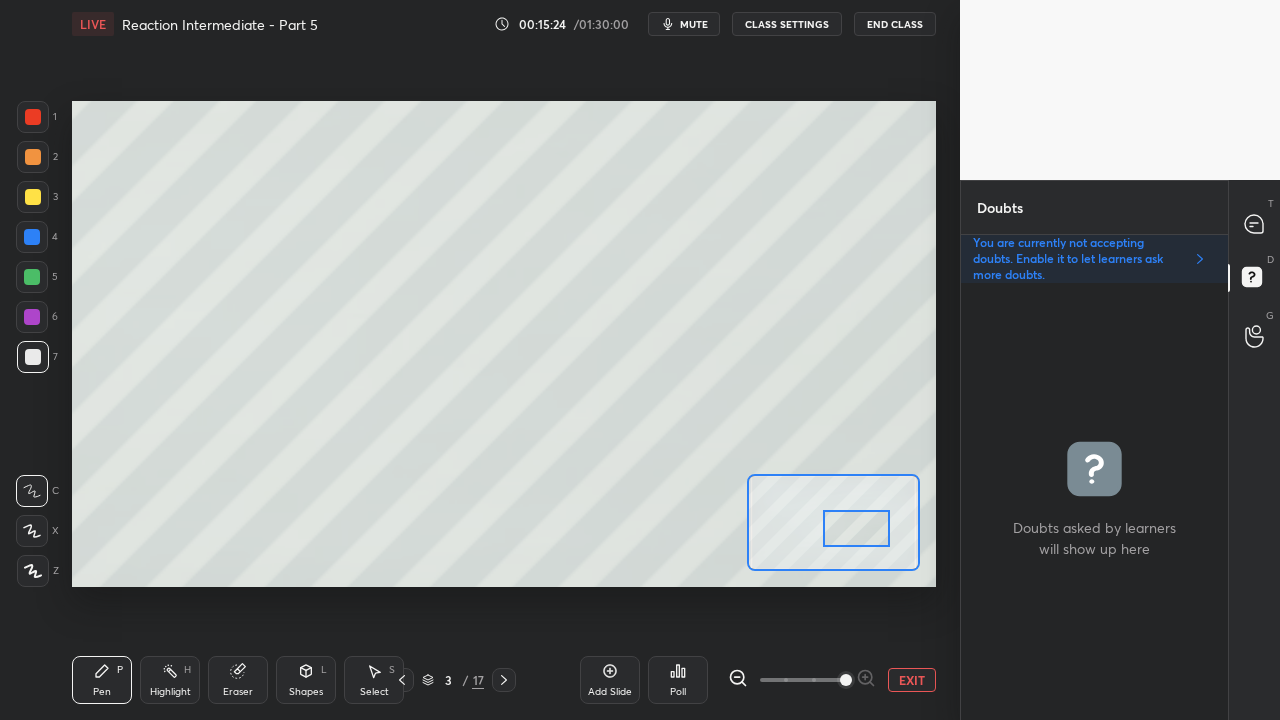 click on "EXIT" at bounding box center [912, 680] 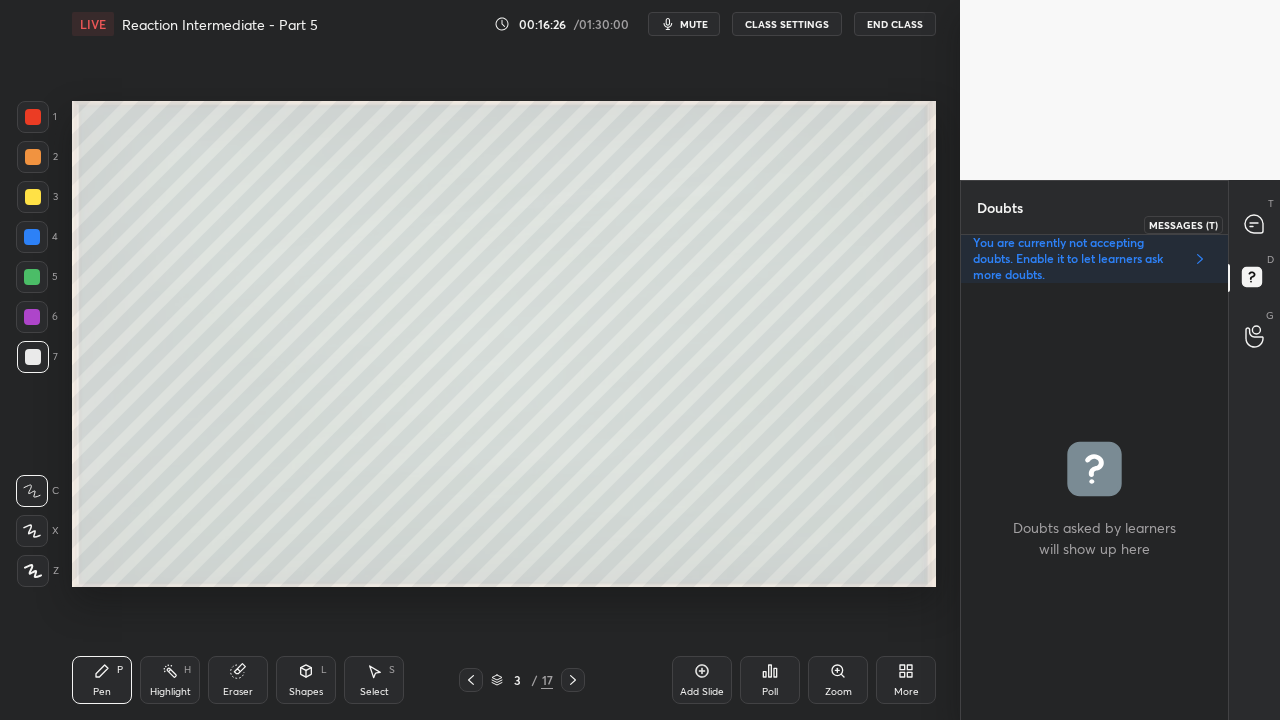 click 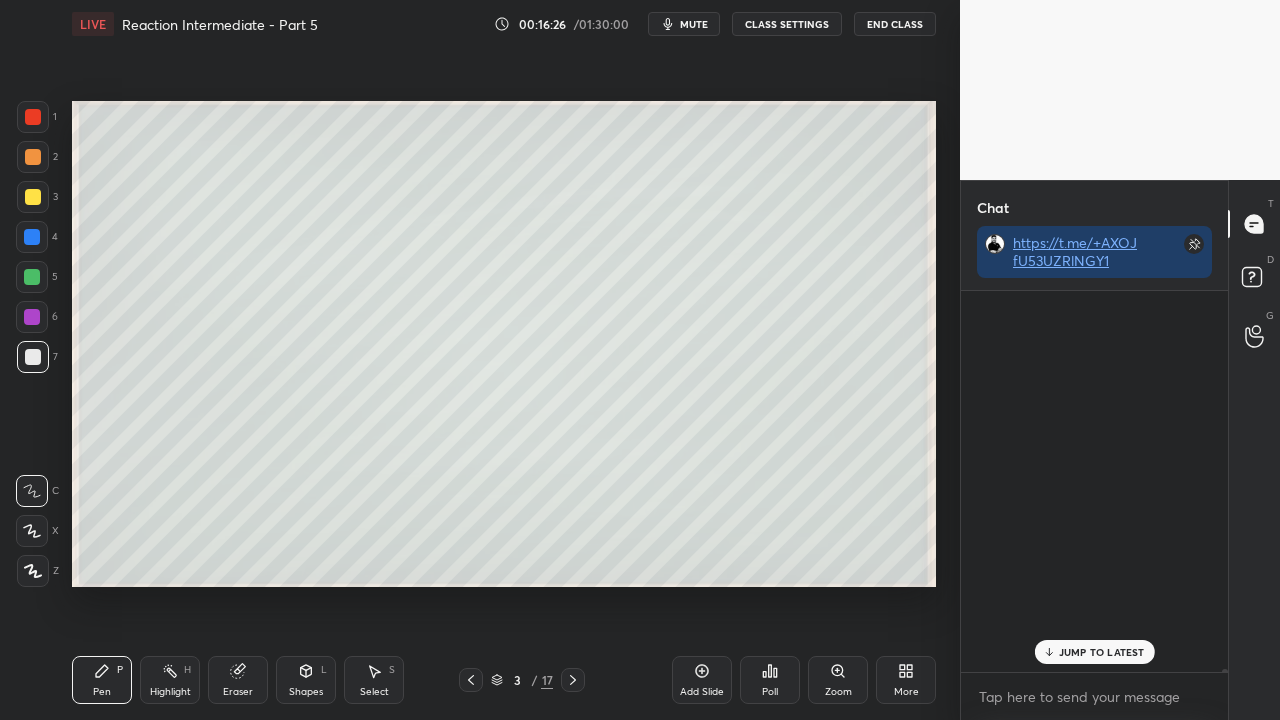 scroll, scrollTop: 65983, scrollLeft: 0, axis: vertical 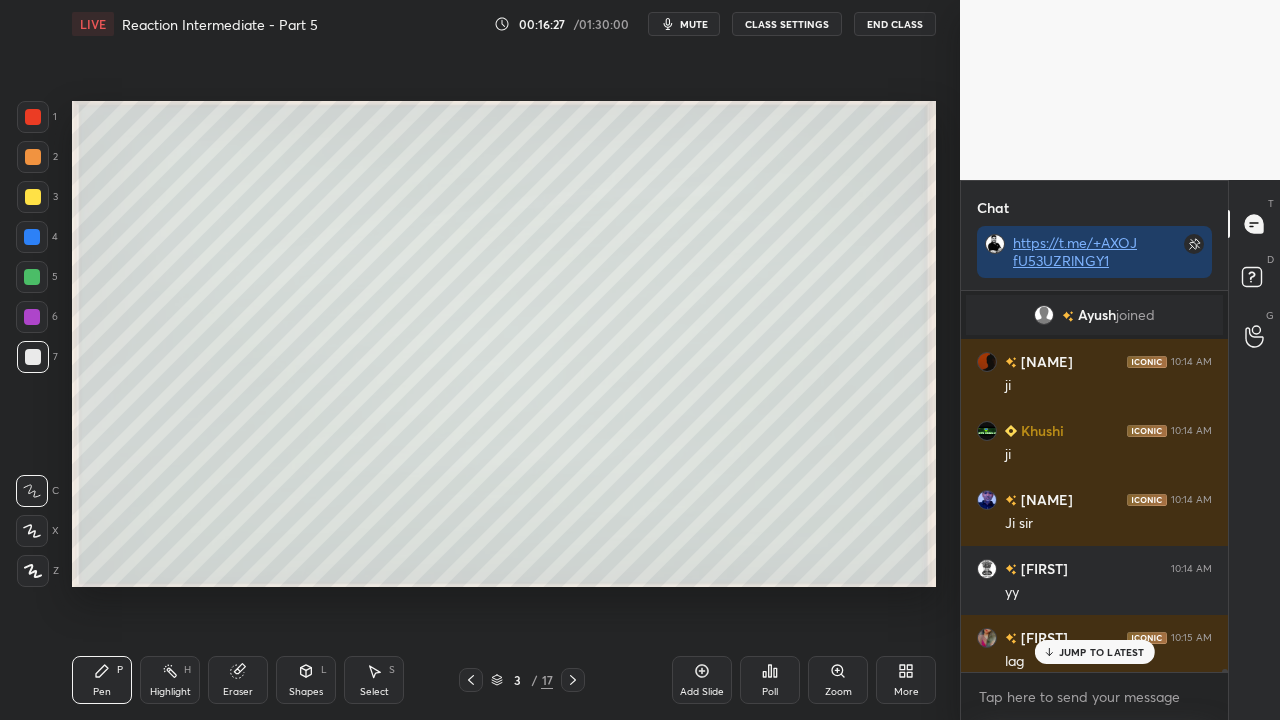 click on "JUMP TO LATEST" at bounding box center [1094, 652] 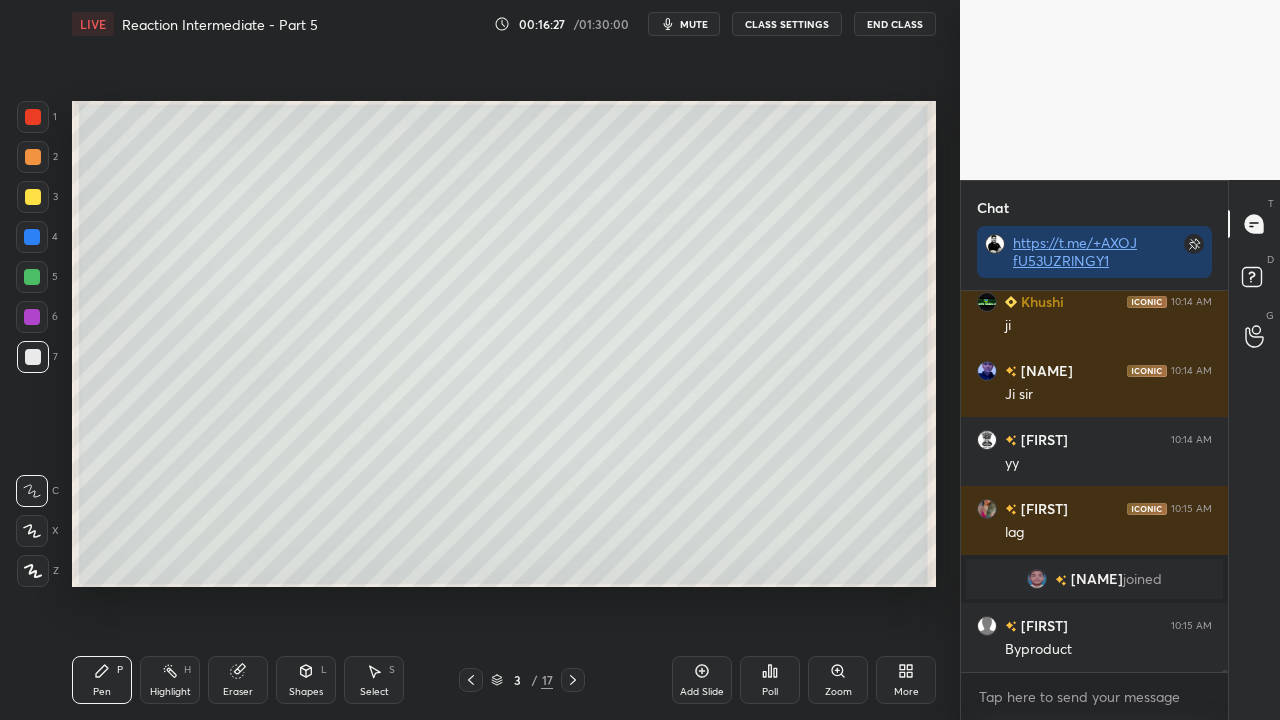 scroll, scrollTop: 66160, scrollLeft: 0, axis: vertical 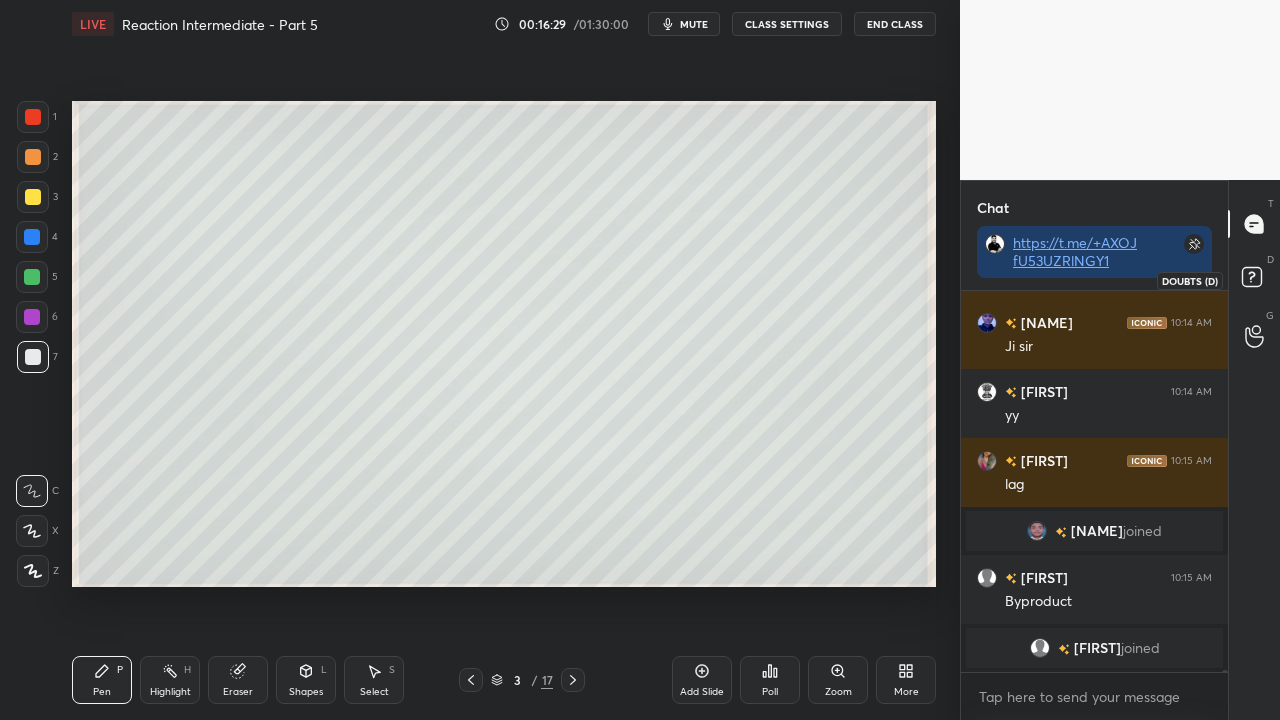 click 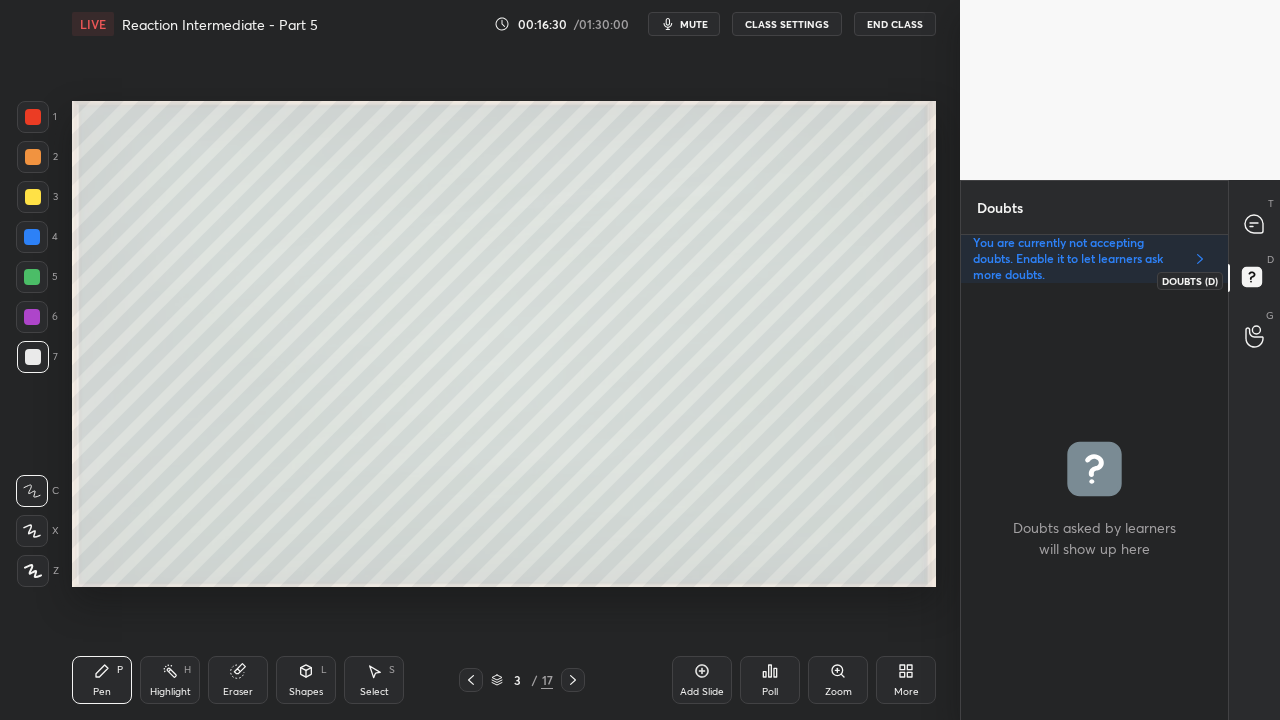 scroll, scrollTop: 6, scrollLeft: 6, axis: both 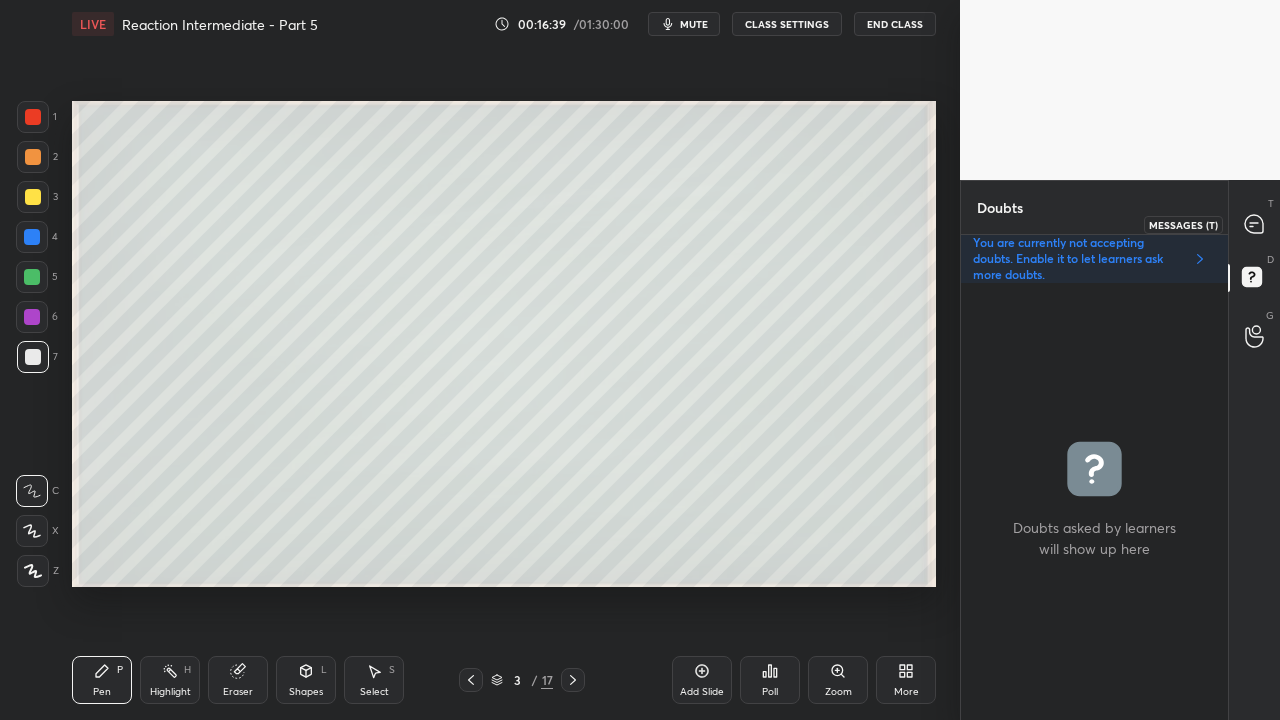 click 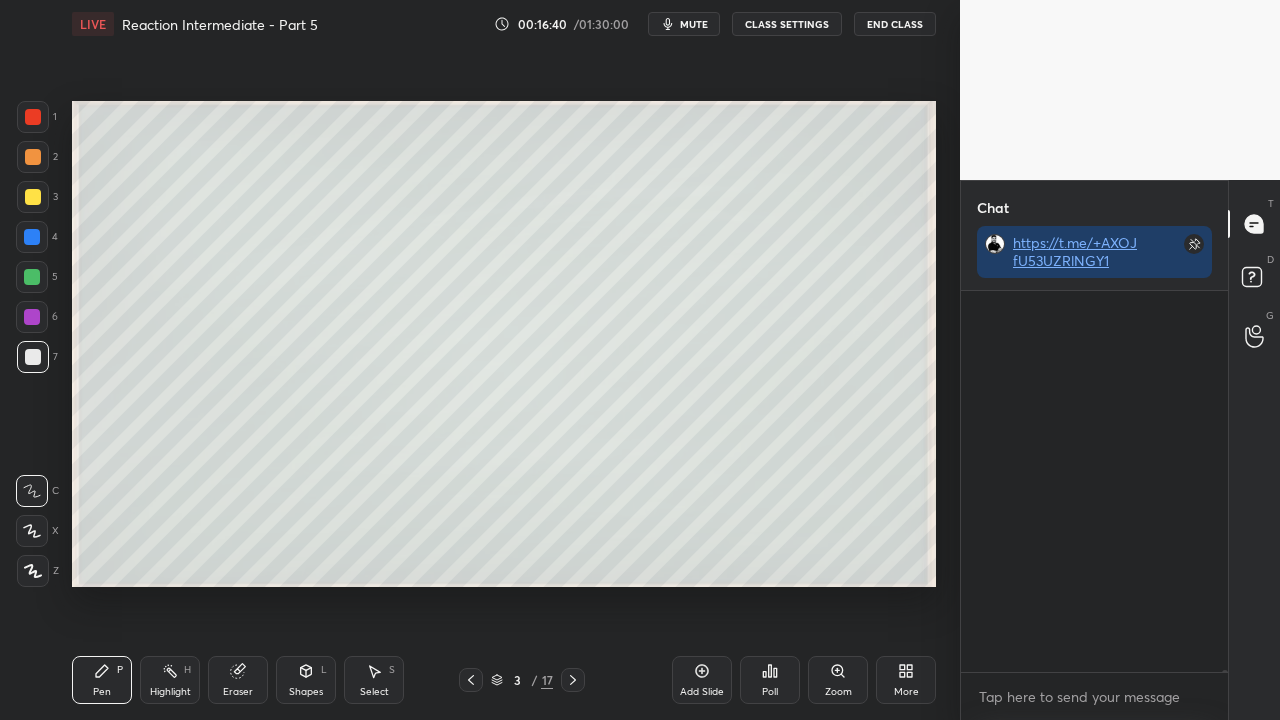 scroll, scrollTop: 423, scrollLeft: 261, axis: both 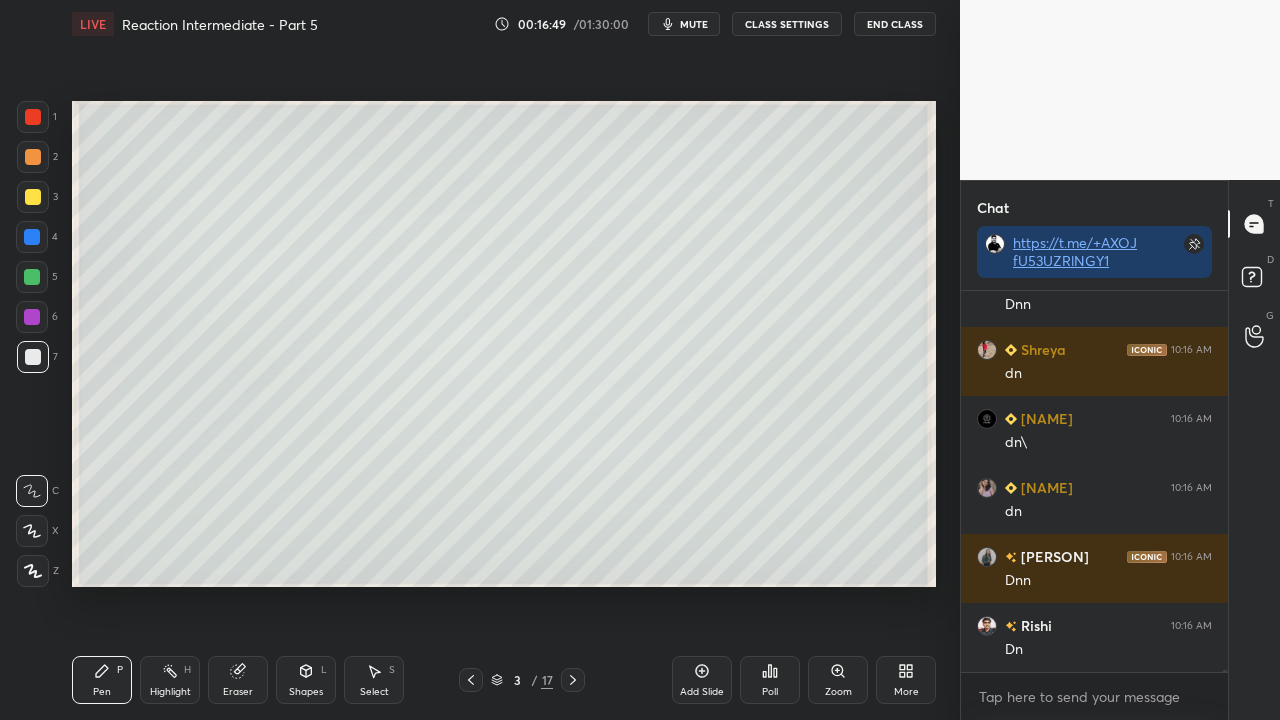 click on "D Doubts (D)" at bounding box center (1254, 280) 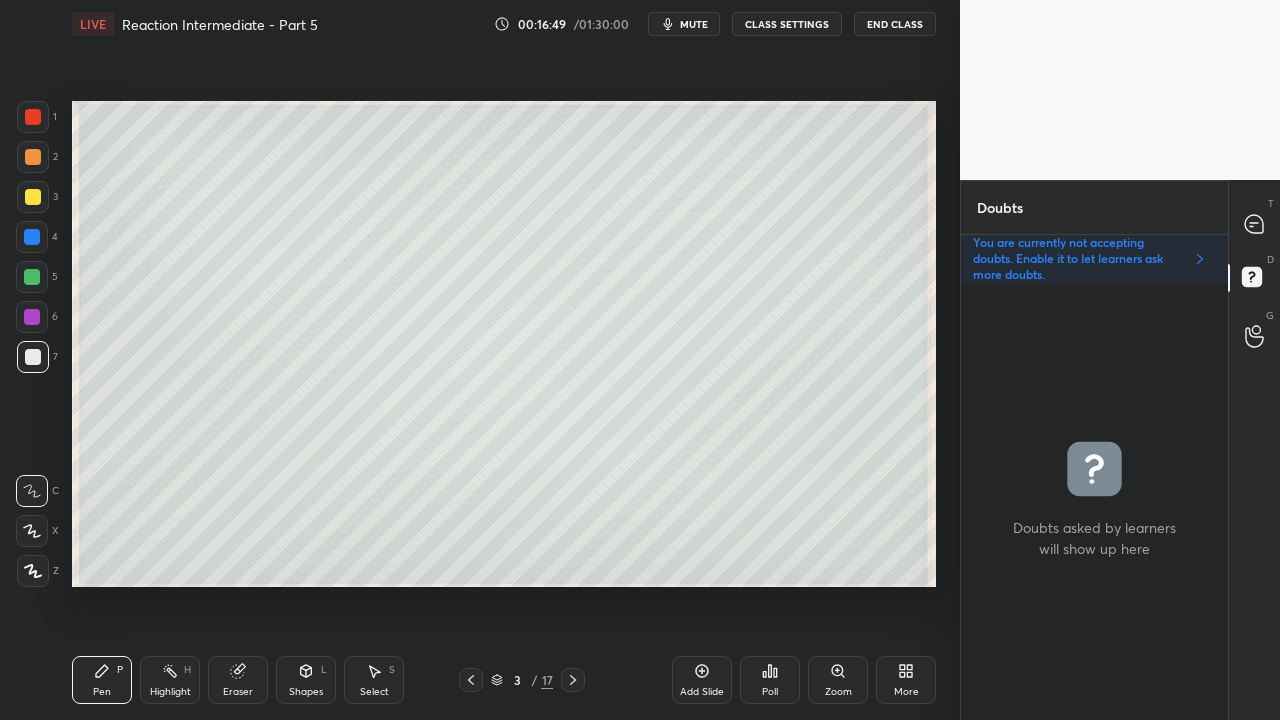 scroll, scrollTop: 6, scrollLeft: 6, axis: both 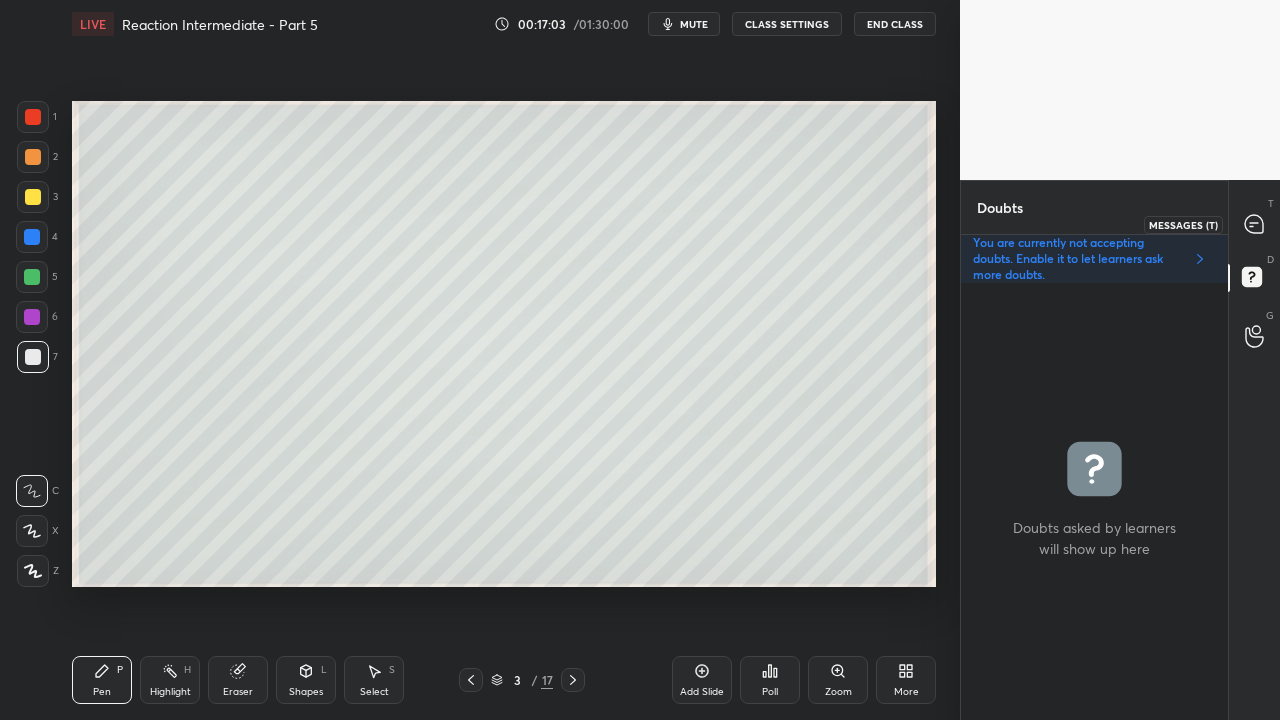 click at bounding box center [1255, 224] 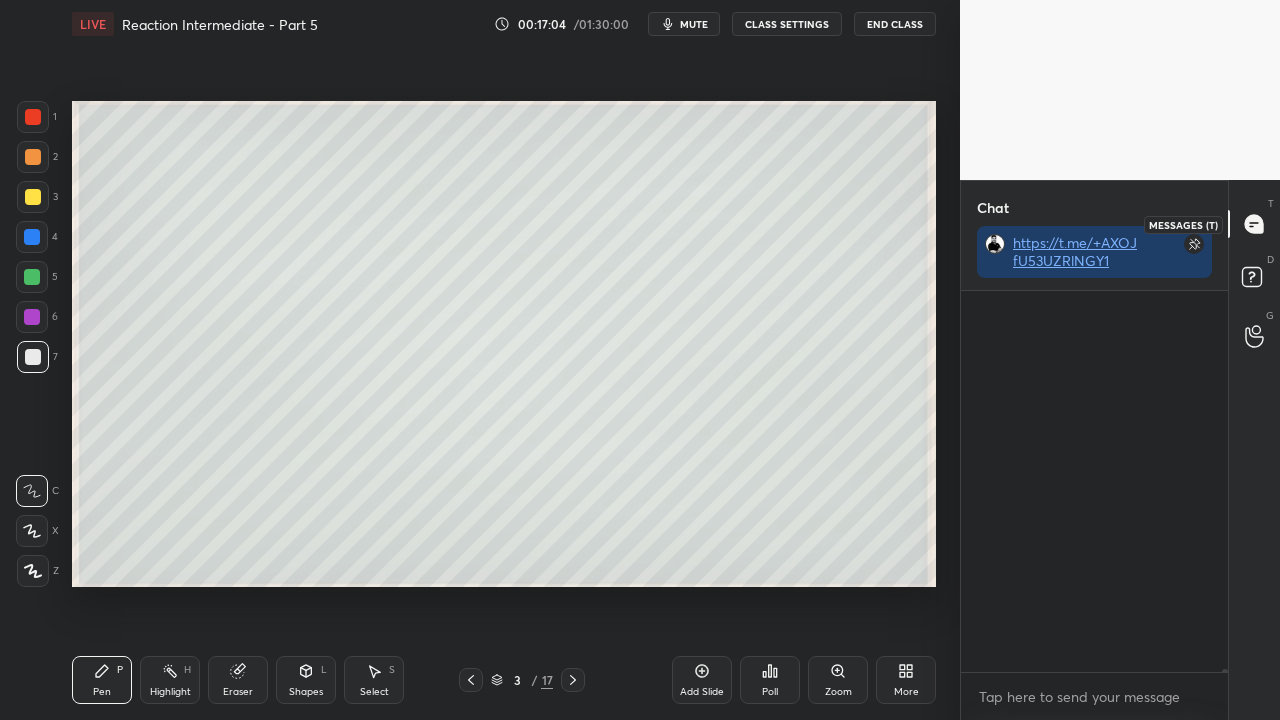 scroll, scrollTop: 68186, scrollLeft: 0, axis: vertical 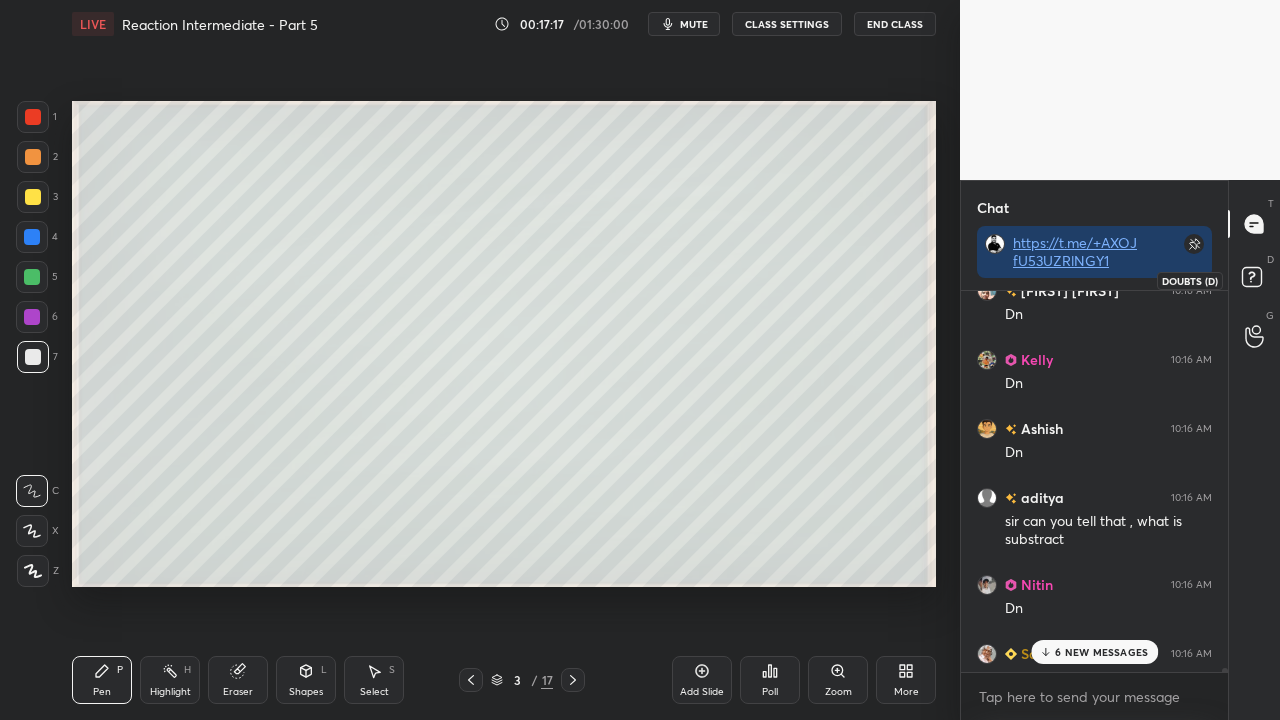 click 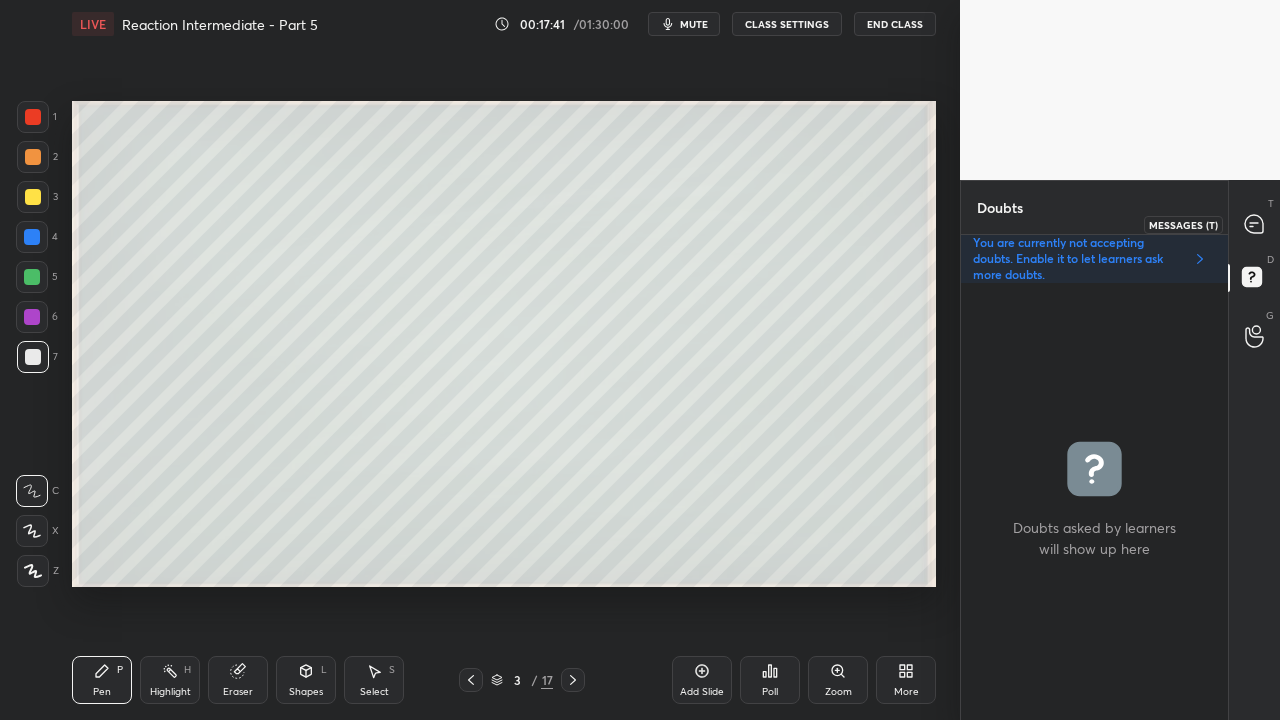 drag, startPoint x: 1264, startPoint y: 210, endPoint x: 1250, endPoint y: 214, distance: 14.56022 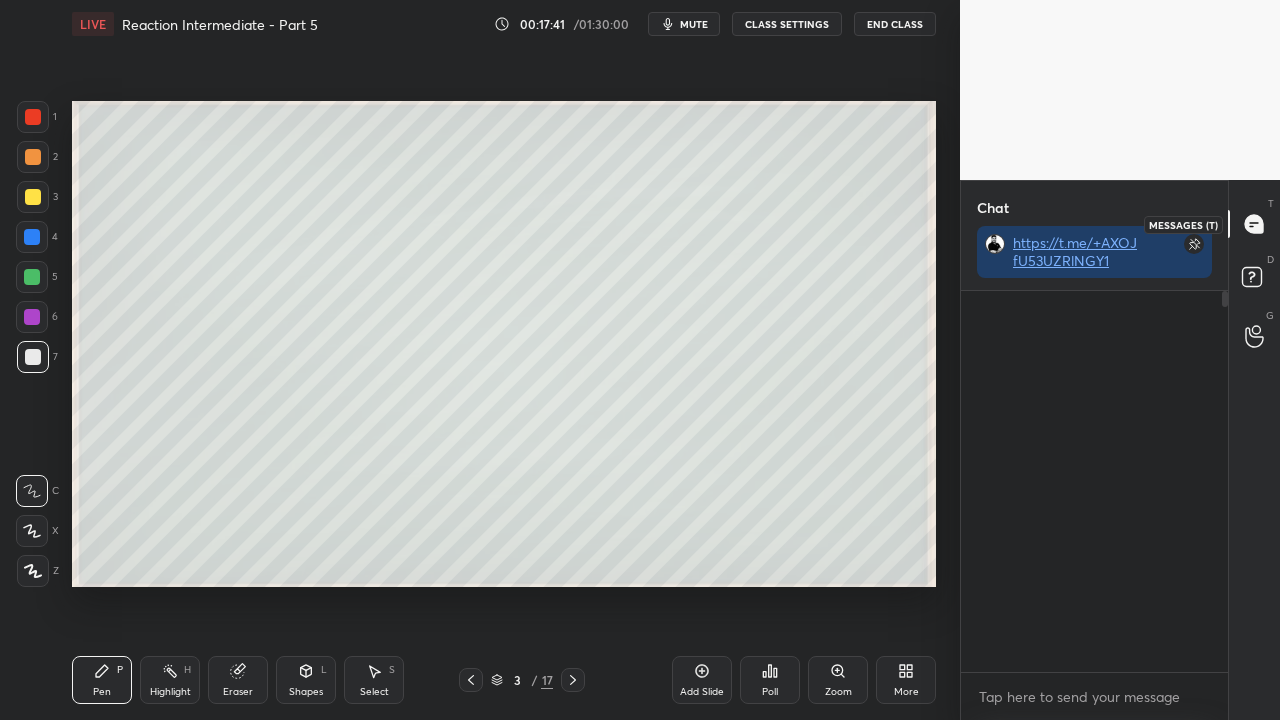 scroll, scrollTop: 423, scrollLeft: 261, axis: both 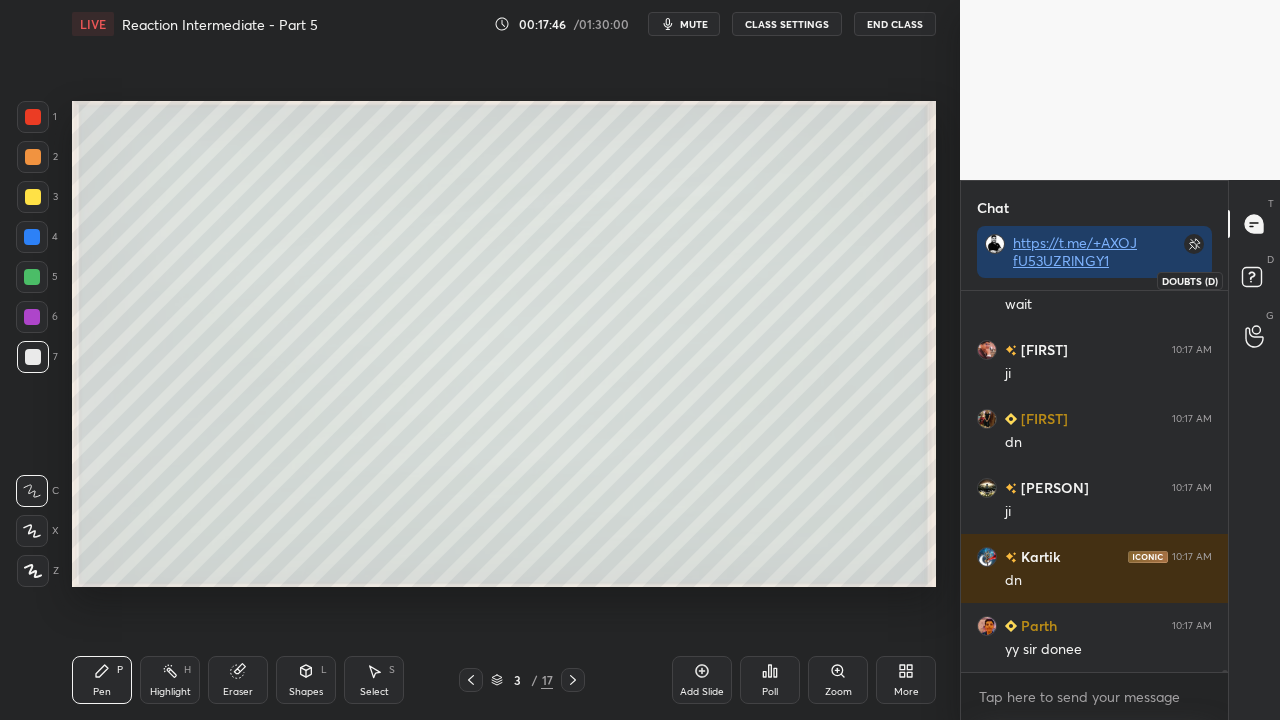 click 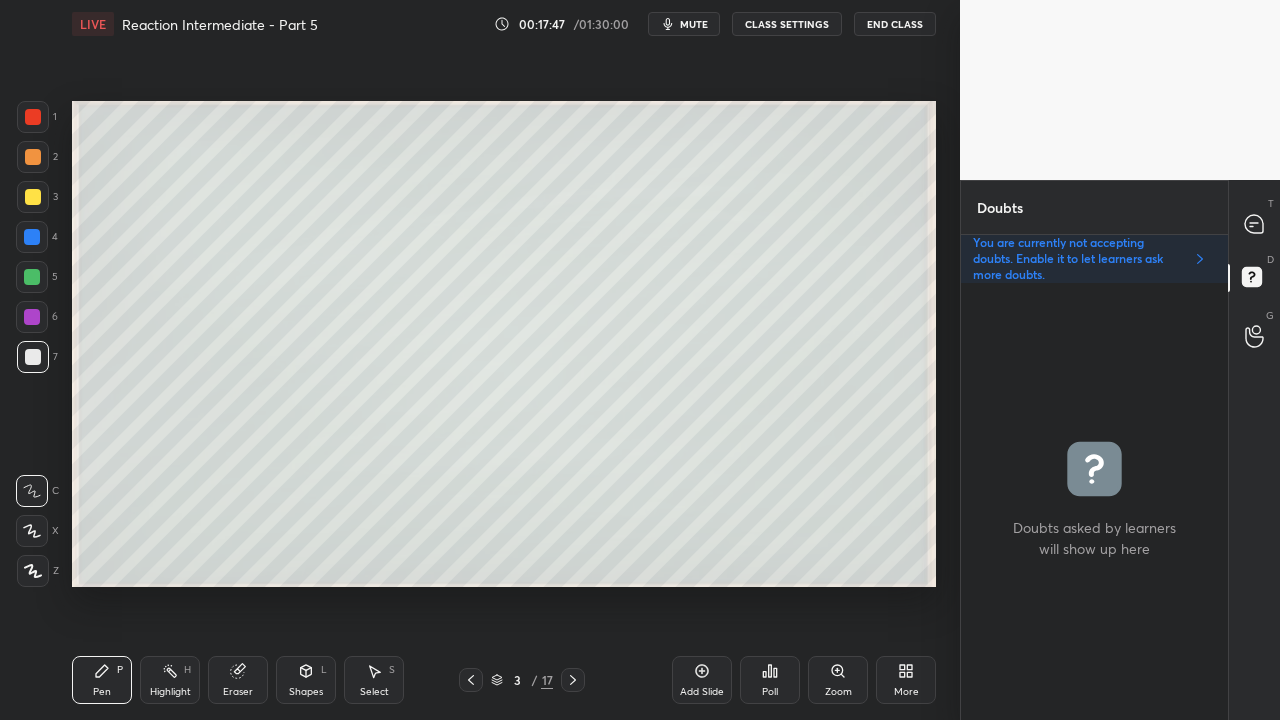 scroll, scrollTop: 6, scrollLeft: 6, axis: both 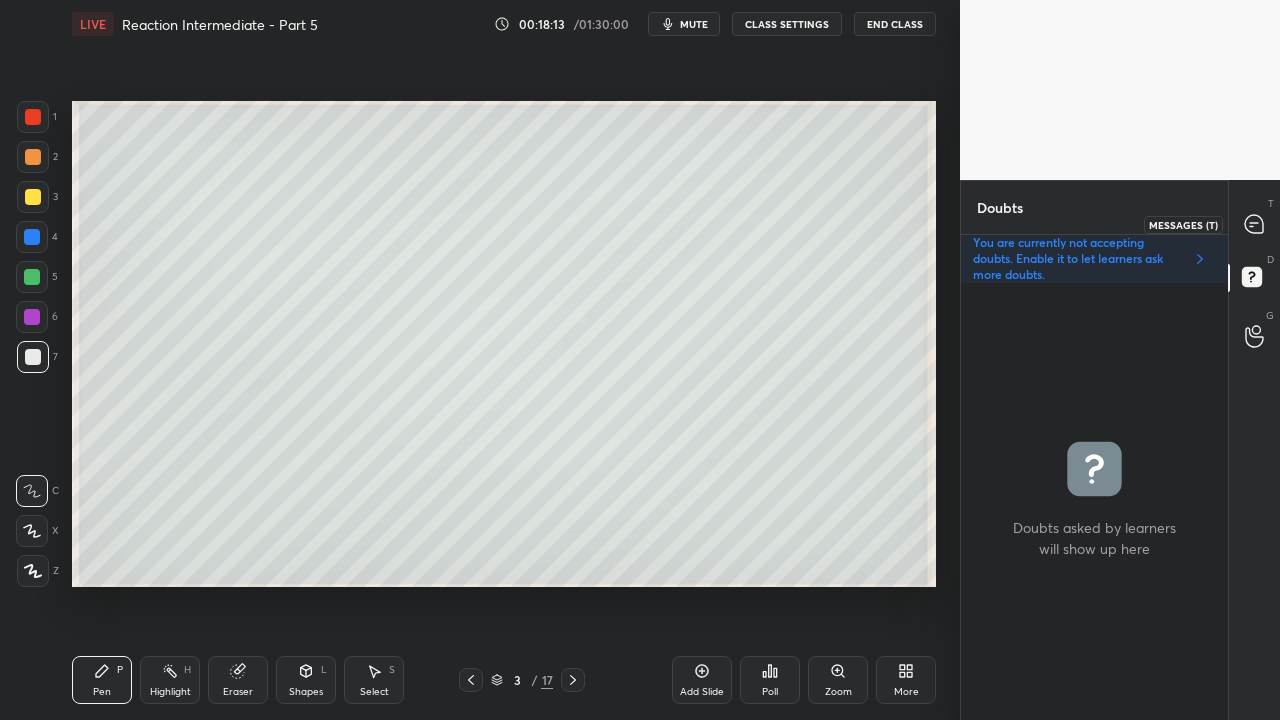 click 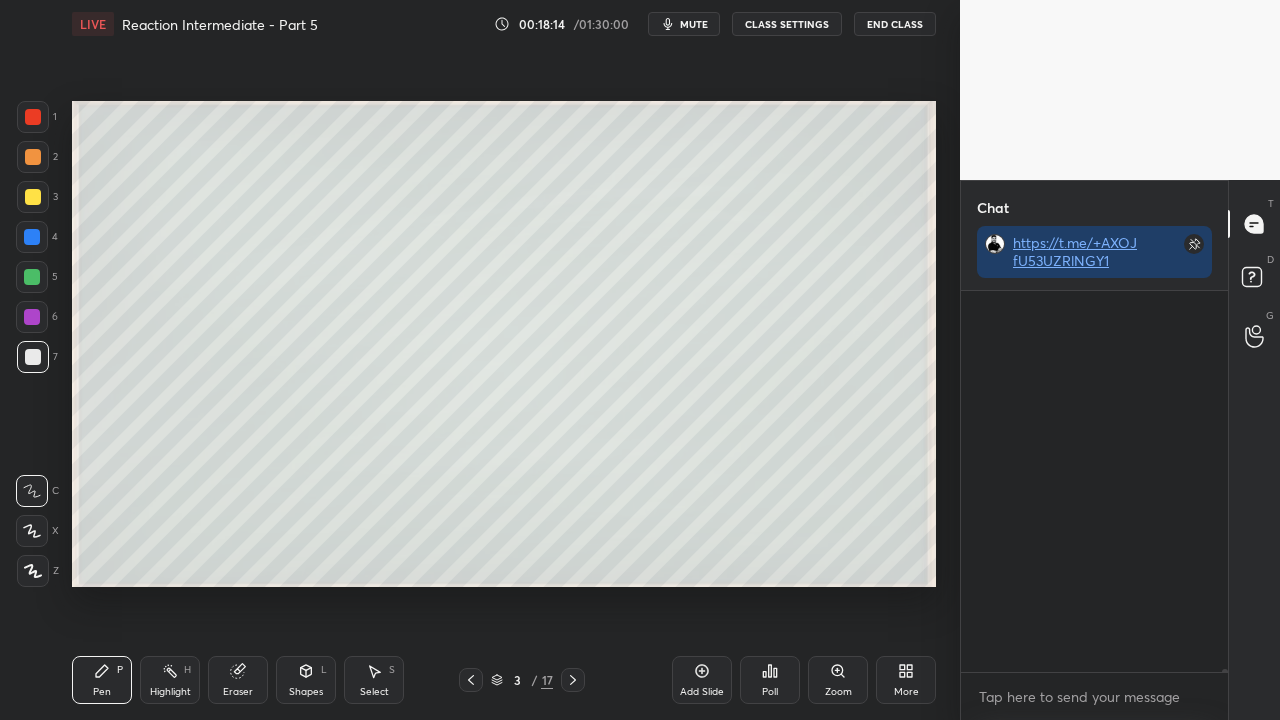 scroll, scrollTop: 423, scrollLeft: 261, axis: both 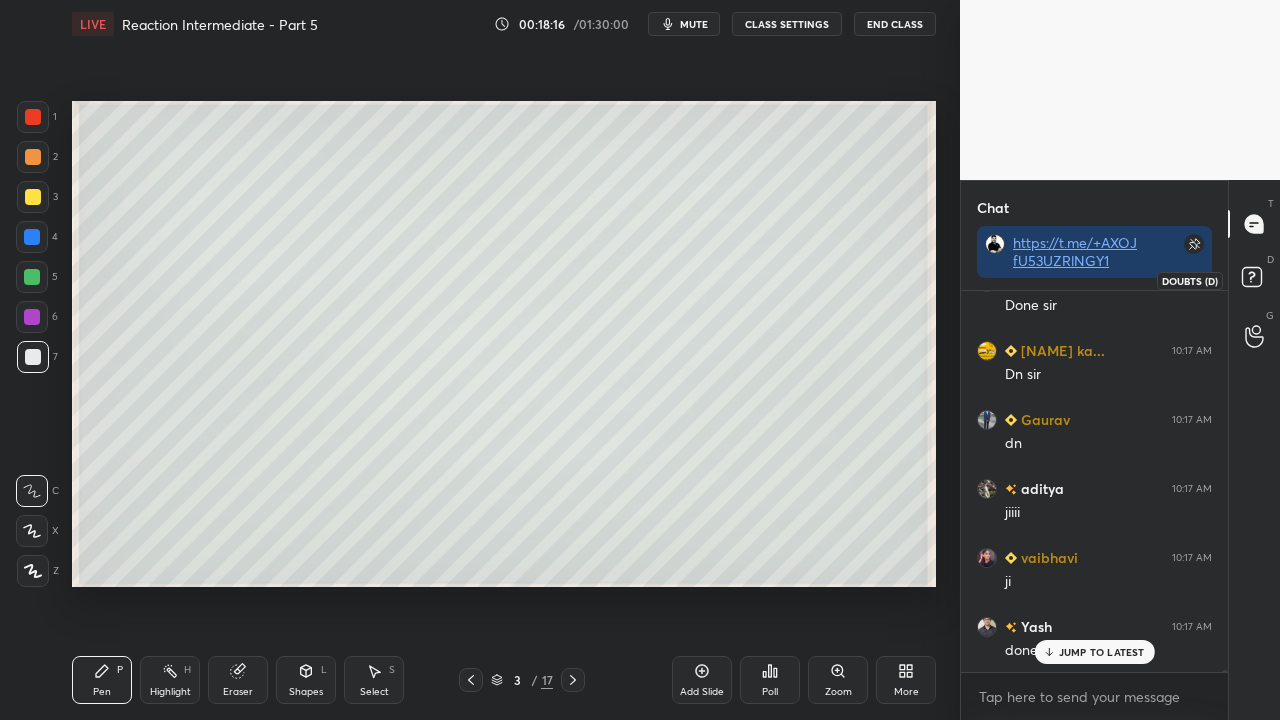 click 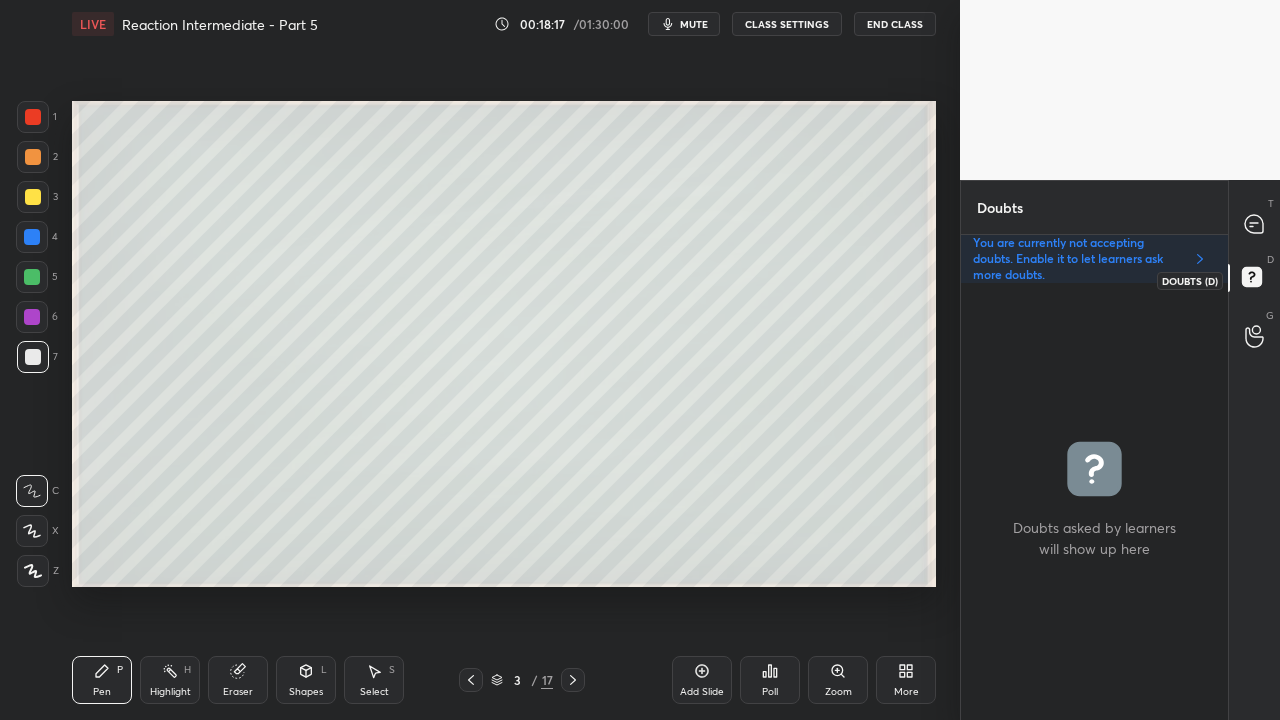 scroll, scrollTop: 6, scrollLeft: 6, axis: both 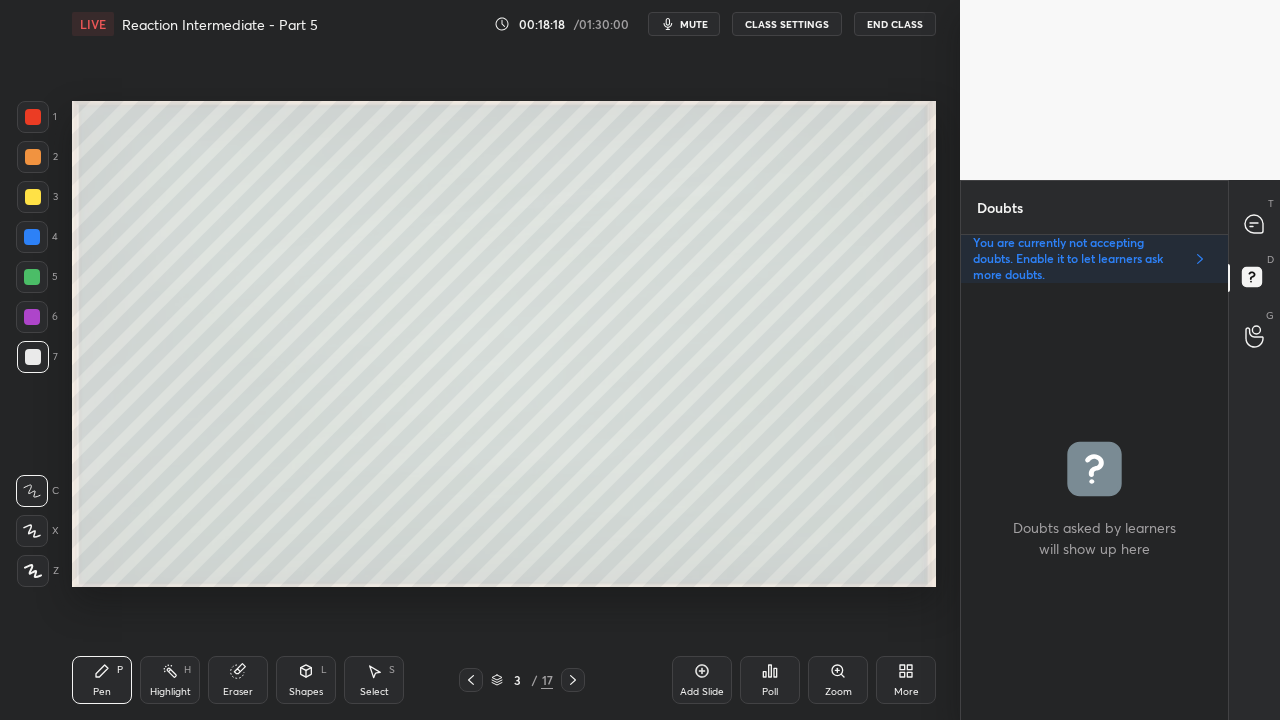click 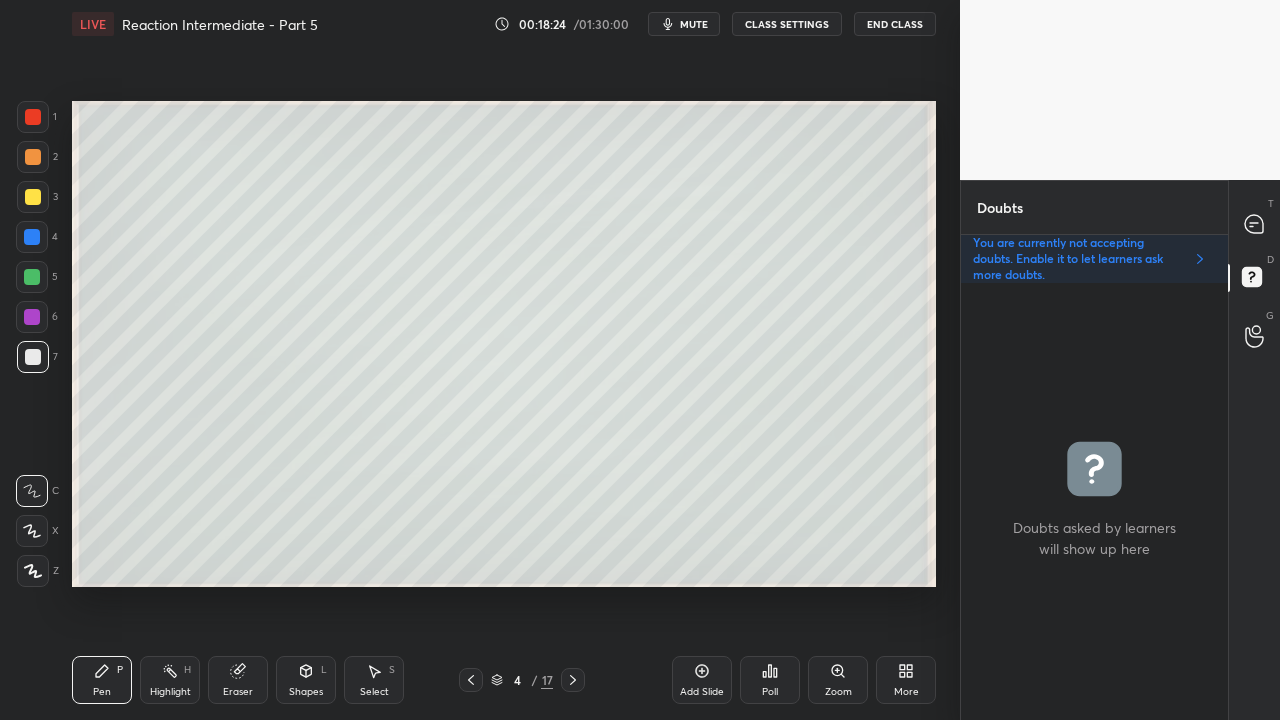 click at bounding box center (33, 197) 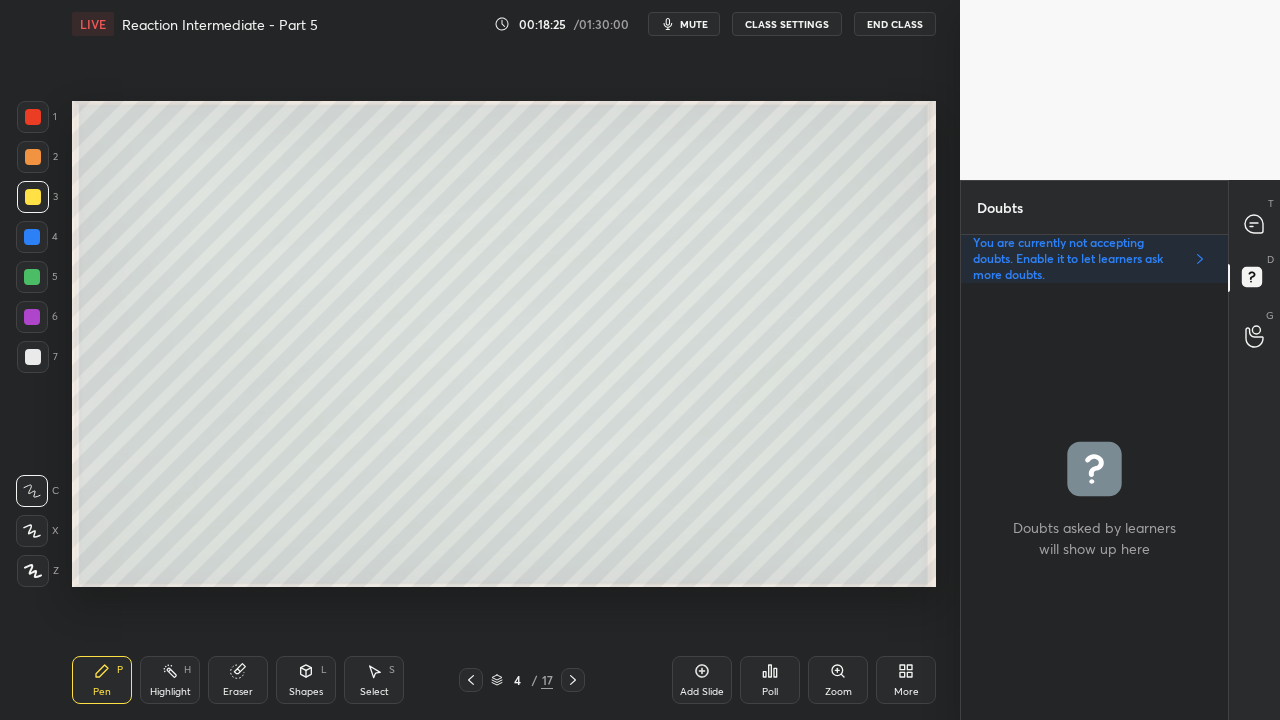 click 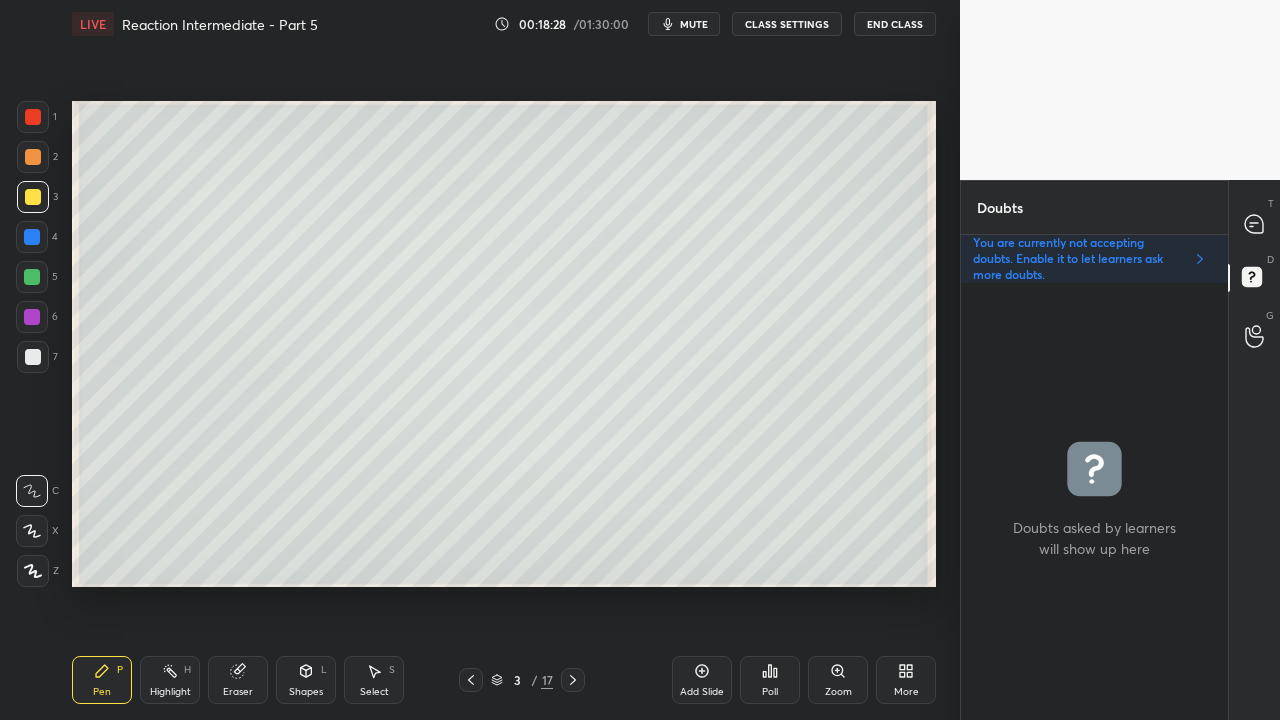 click 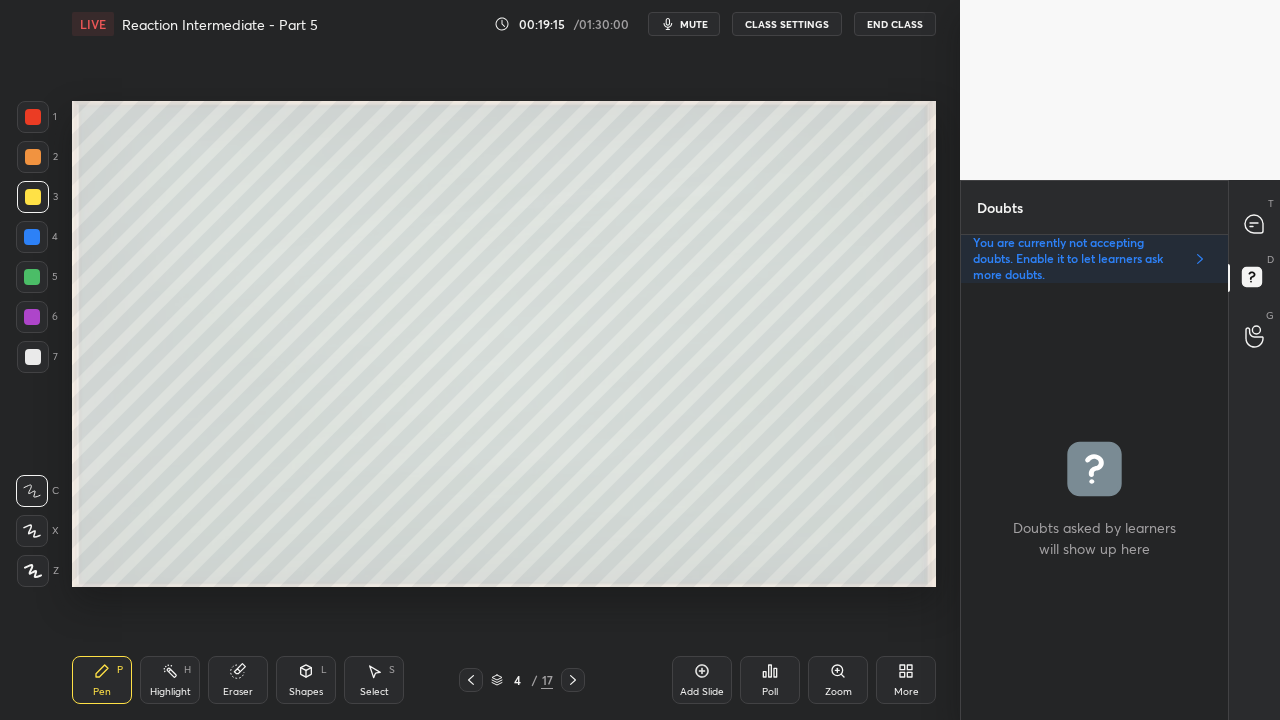 click at bounding box center [33, 357] 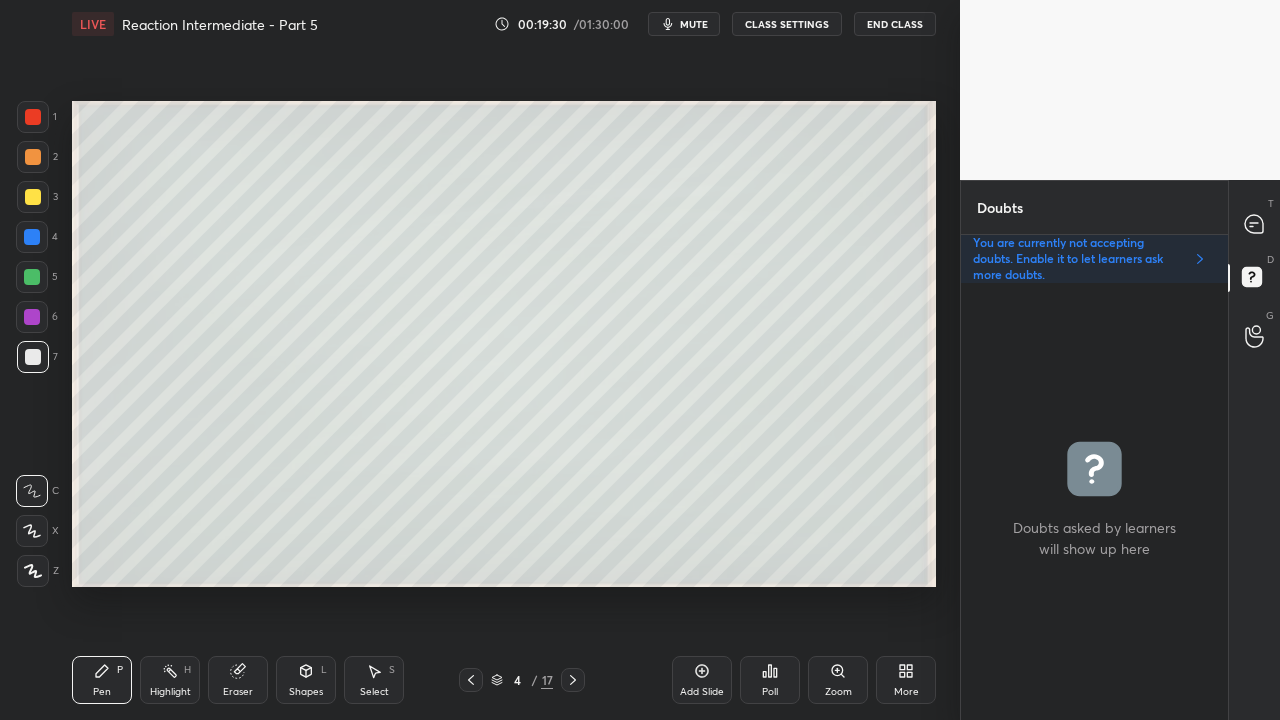 click at bounding box center [33, 197] 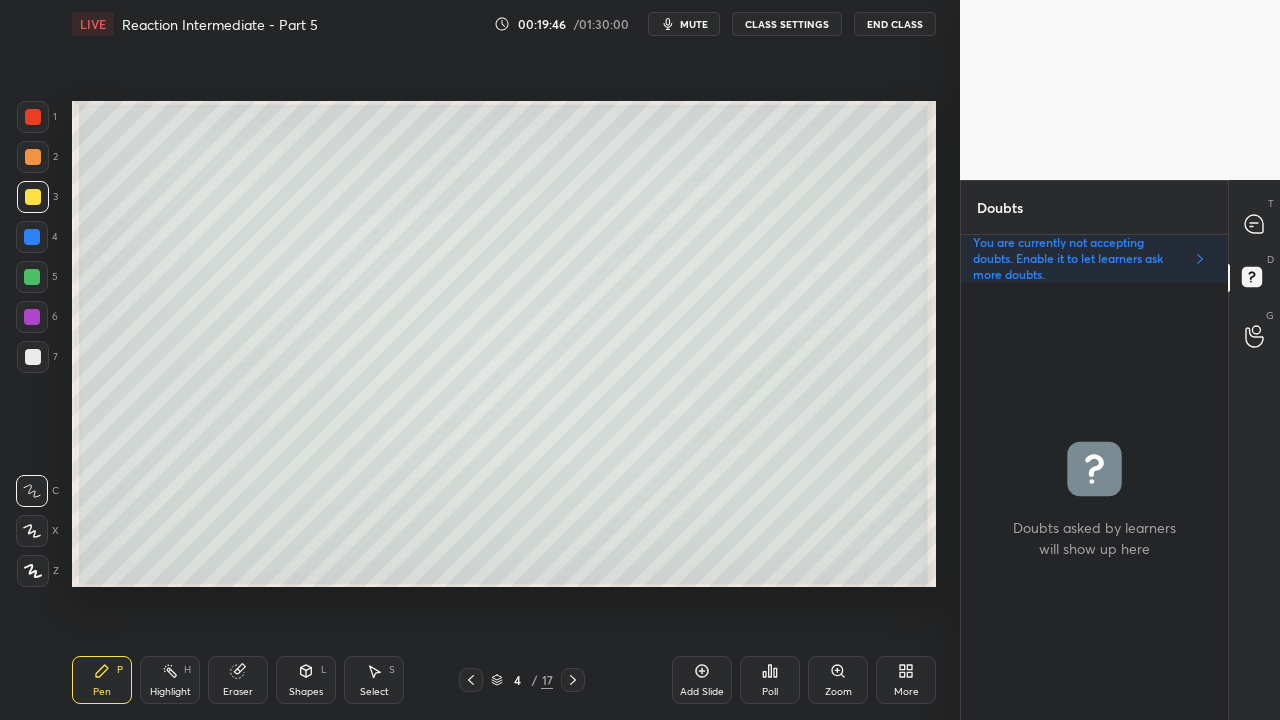 click at bounding box center (33, 357) 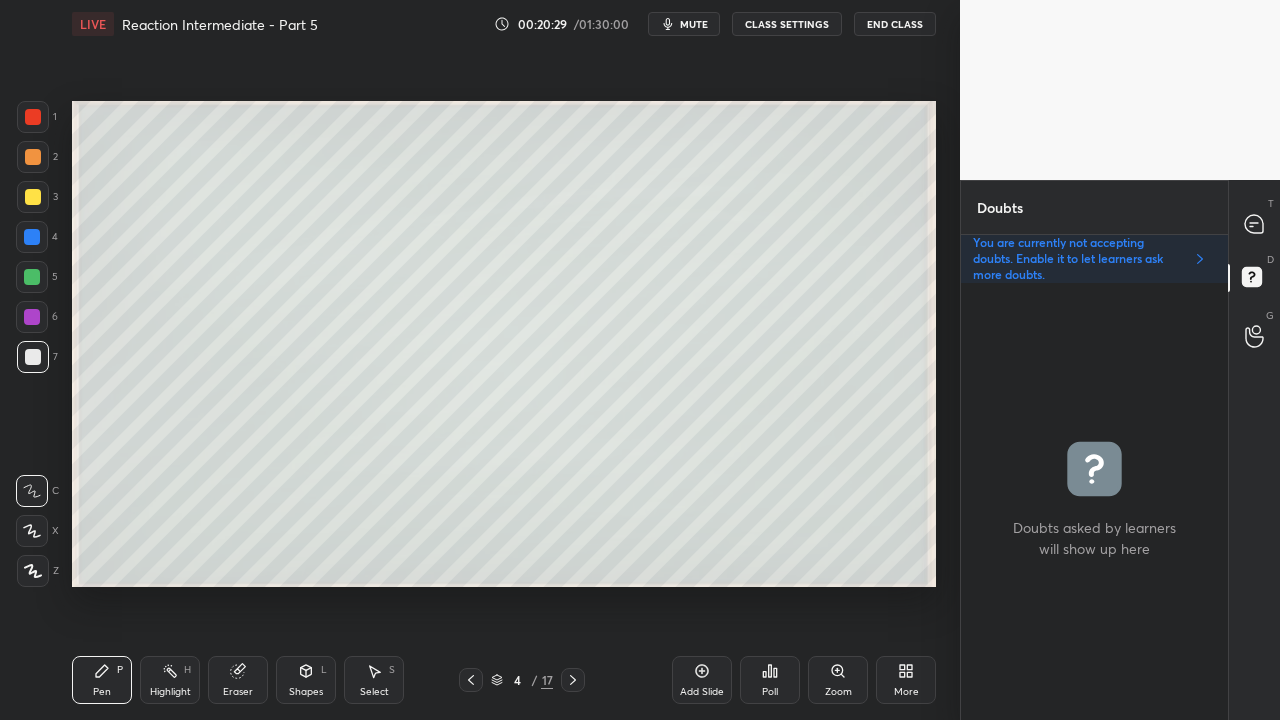 click at bounding box center (33, 197) 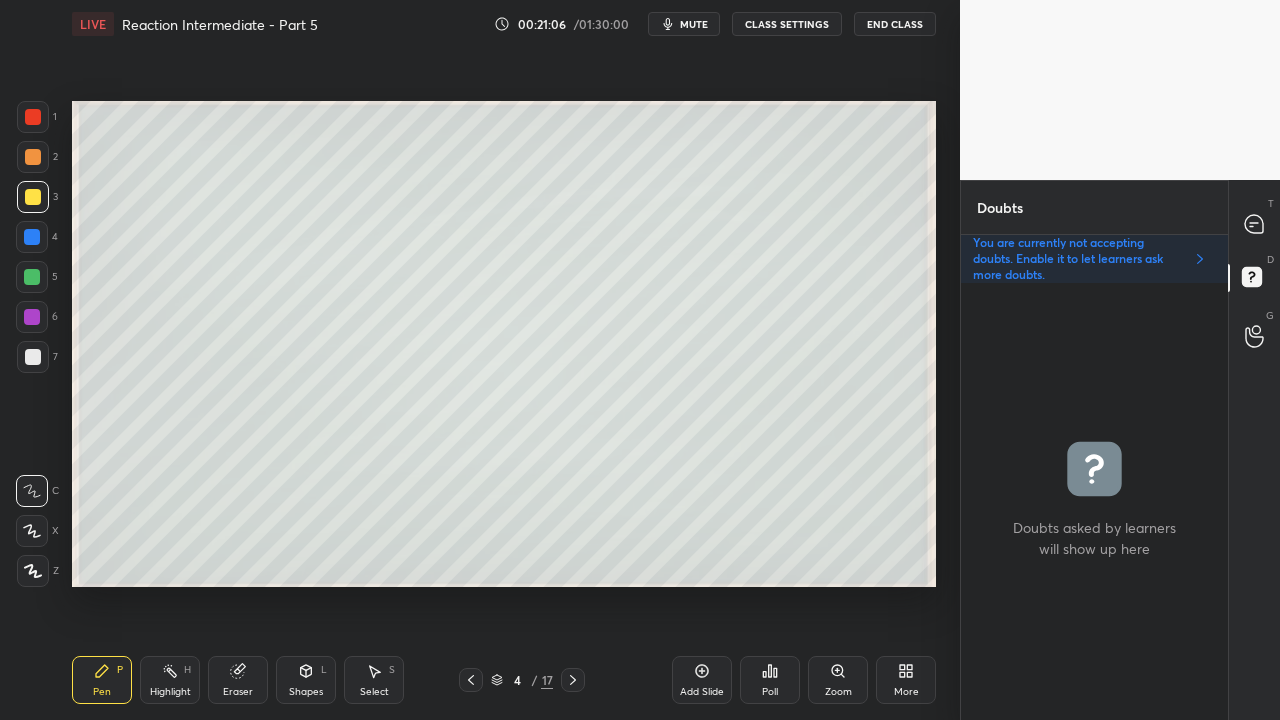 click 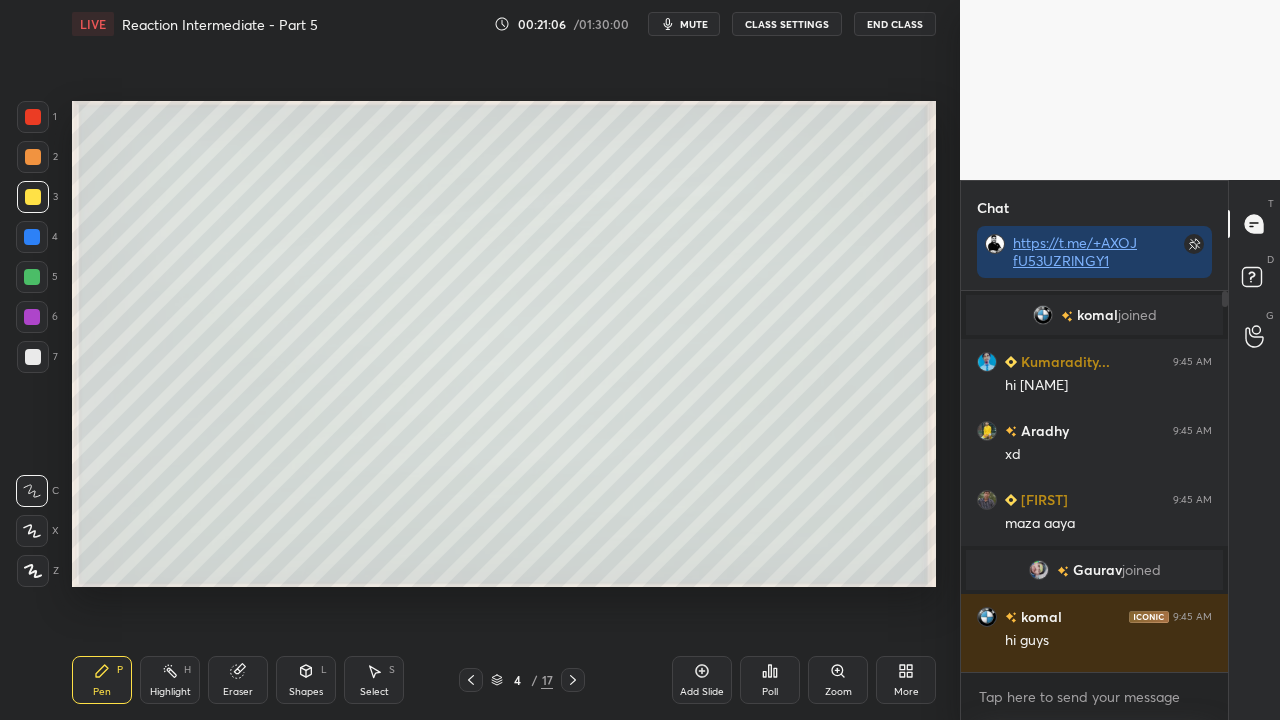 scroll, scrollTop: 423, scrollLeft: 261, axis: both 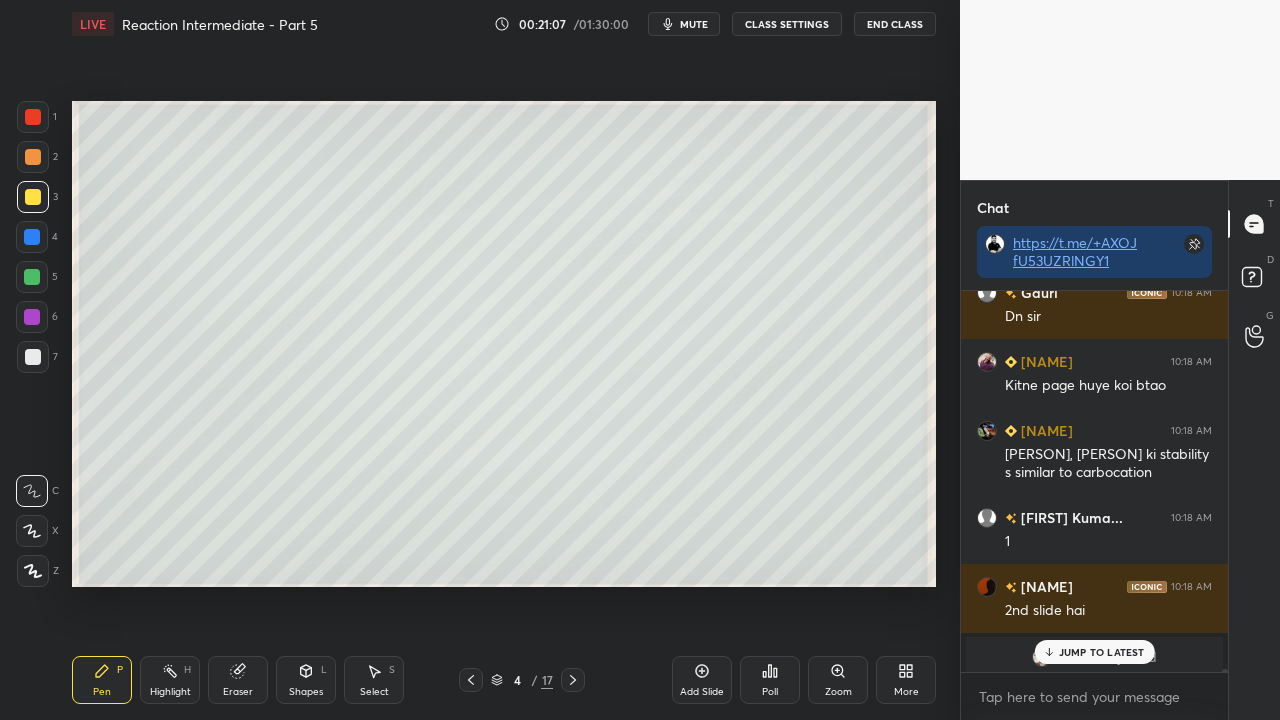 click on "JUMP TO LATEST" at bounding box center [1102, 652] 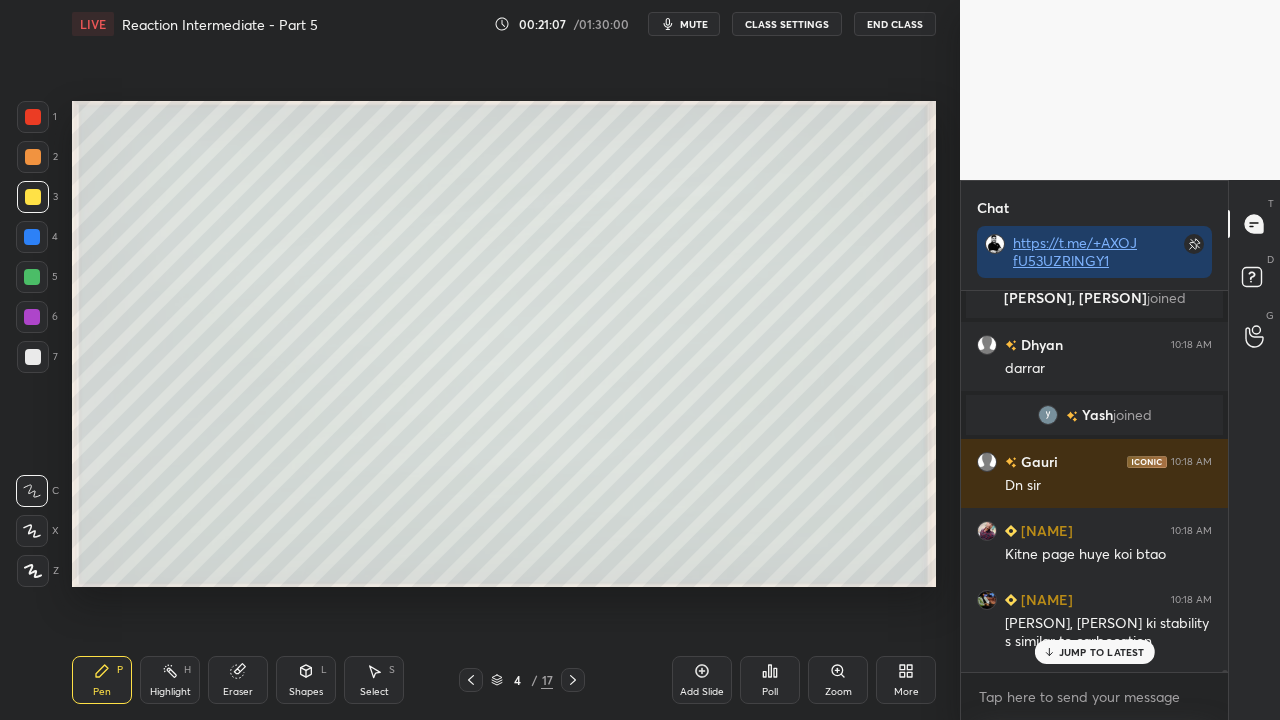 scroll, scrollTop: 76532, scrollLeft: 0, axis: vertical 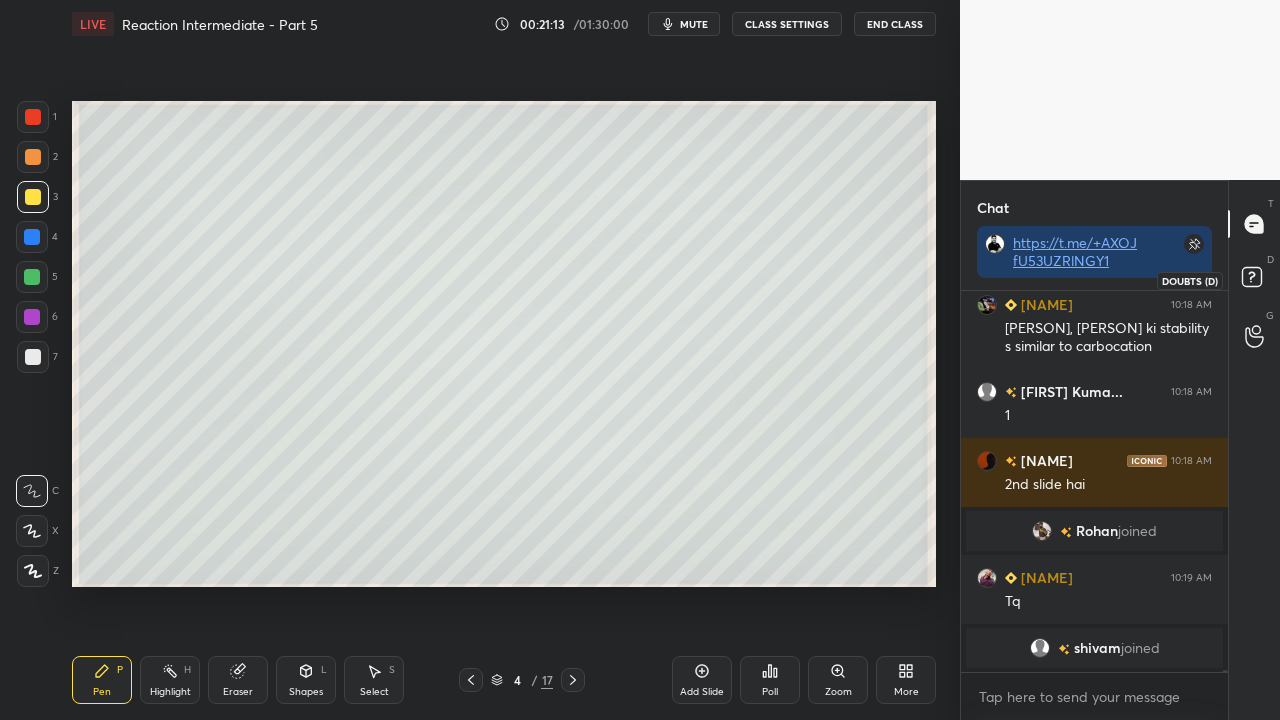 click 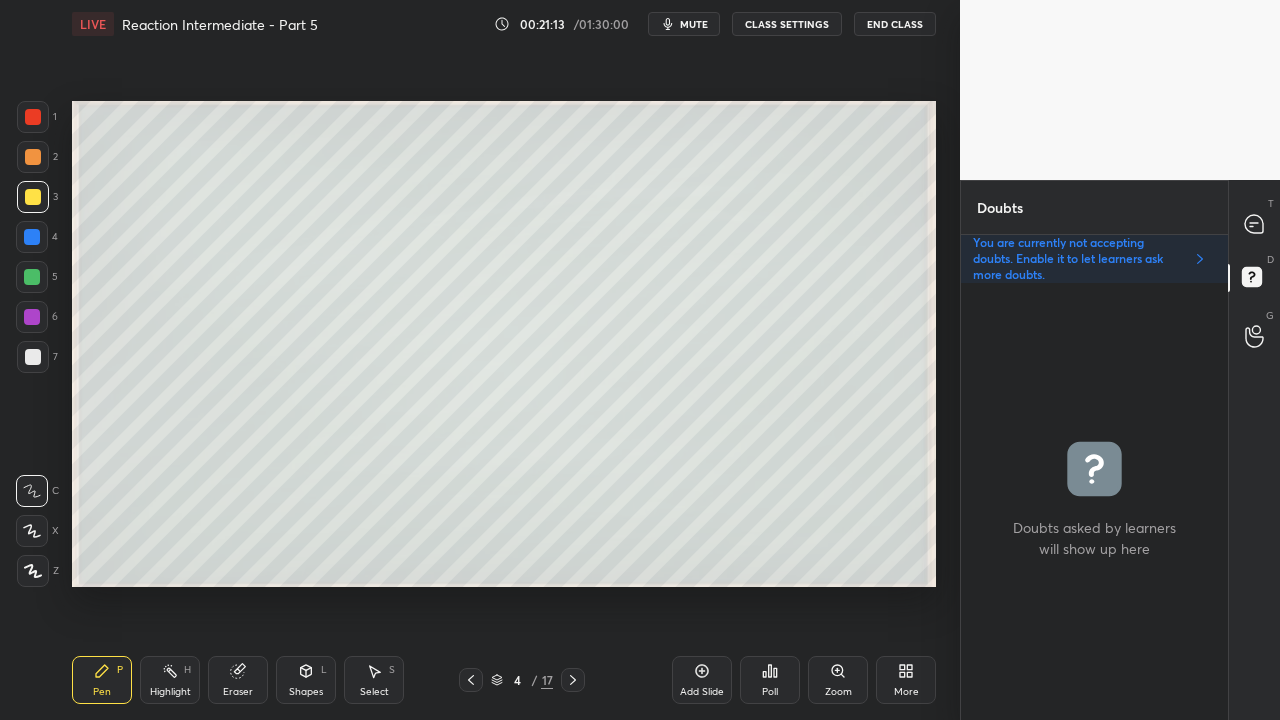 scroll, scrollTop: 6, scrollLeft: 6, axis: both 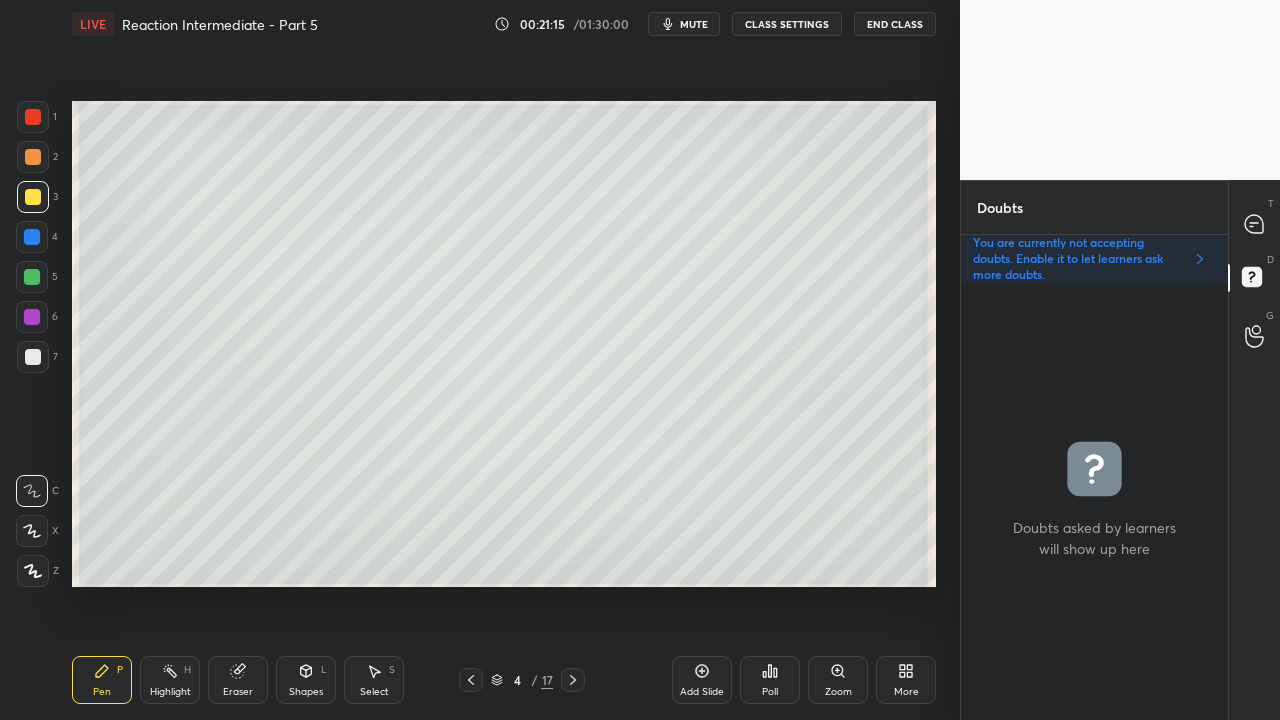 click at bounding box center (33, 357) 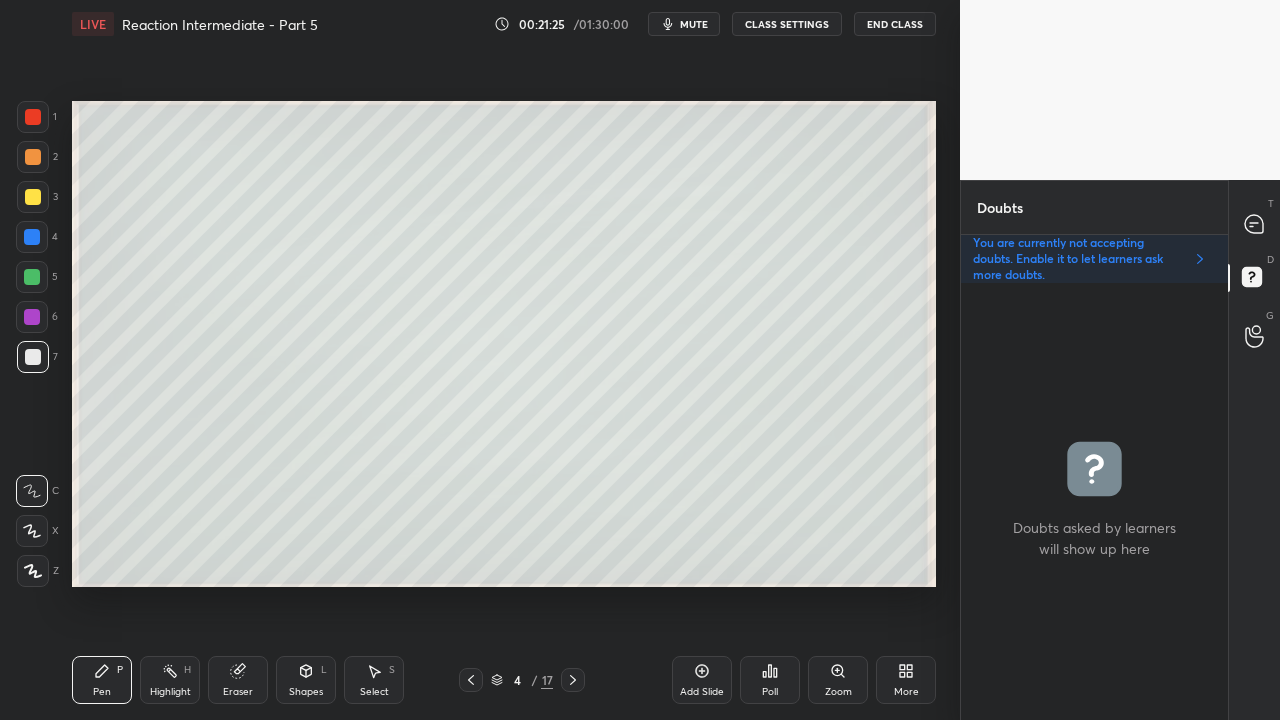 click at bounding box center (1255, 224) 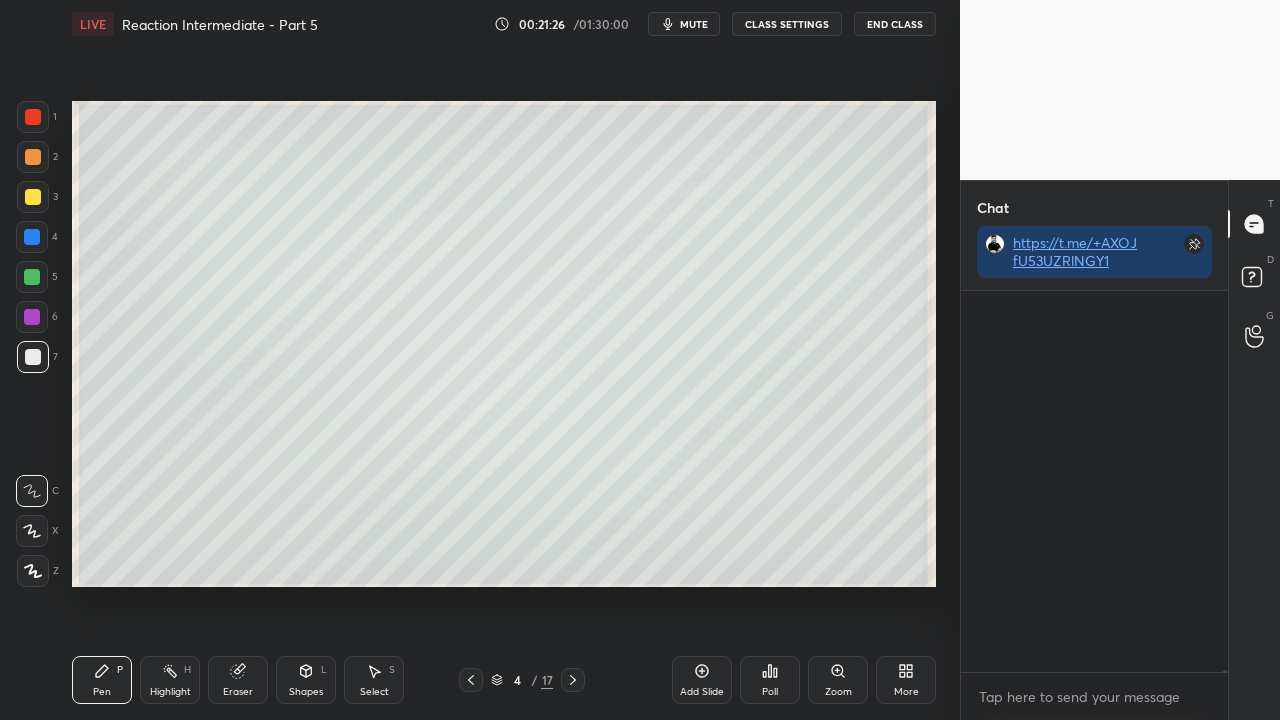 scroll, scrollTop: 423, scrollLeft: 261, axis: both 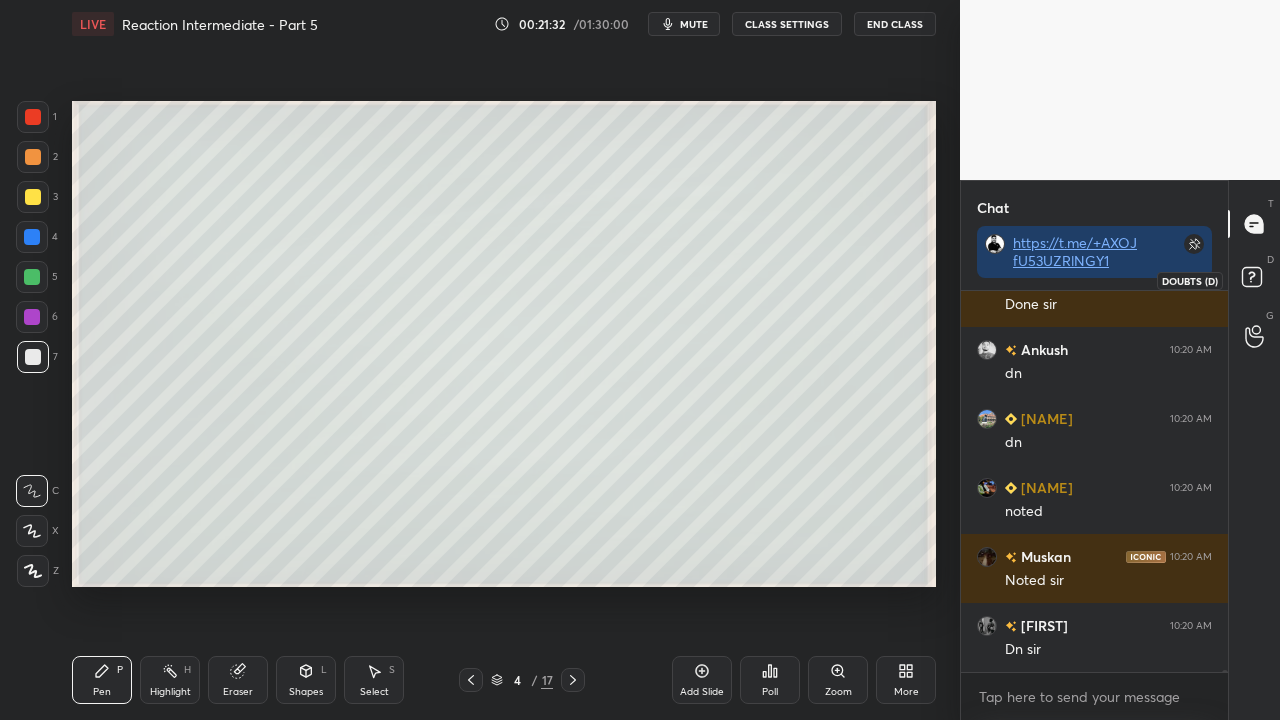 click 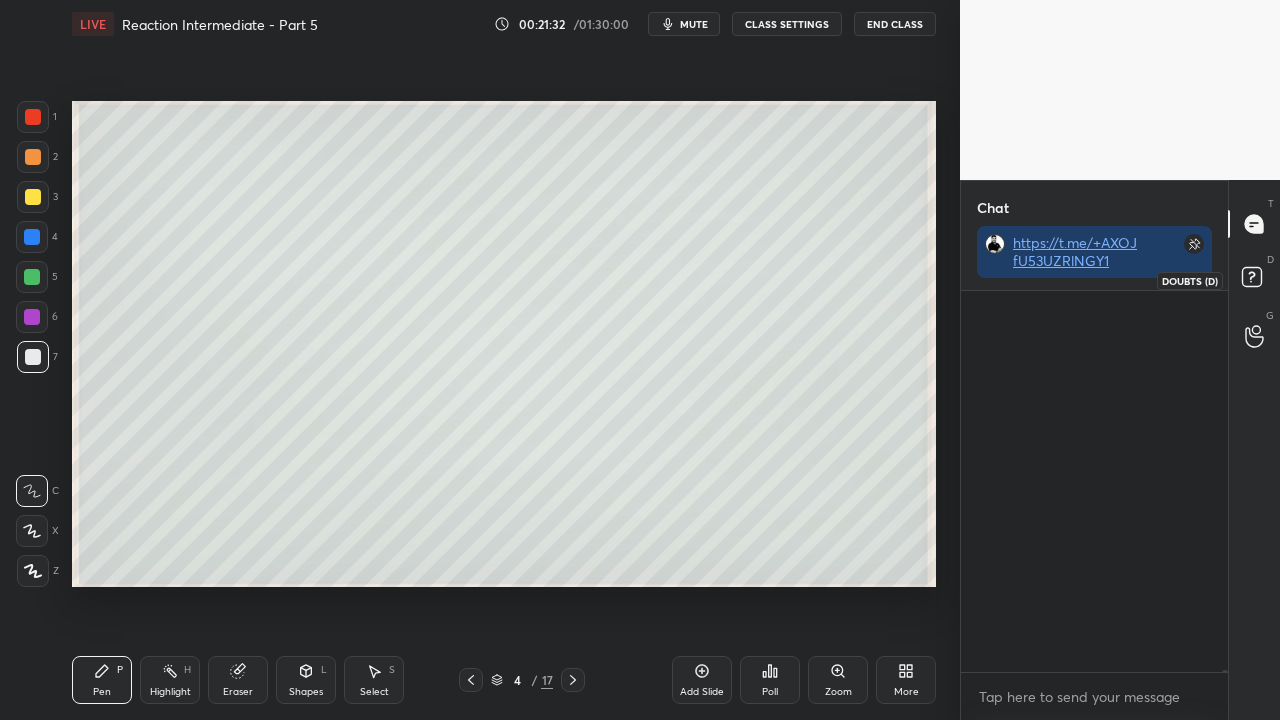 scroll, scrollTop: 6, scrollLeft: 6, axis: both 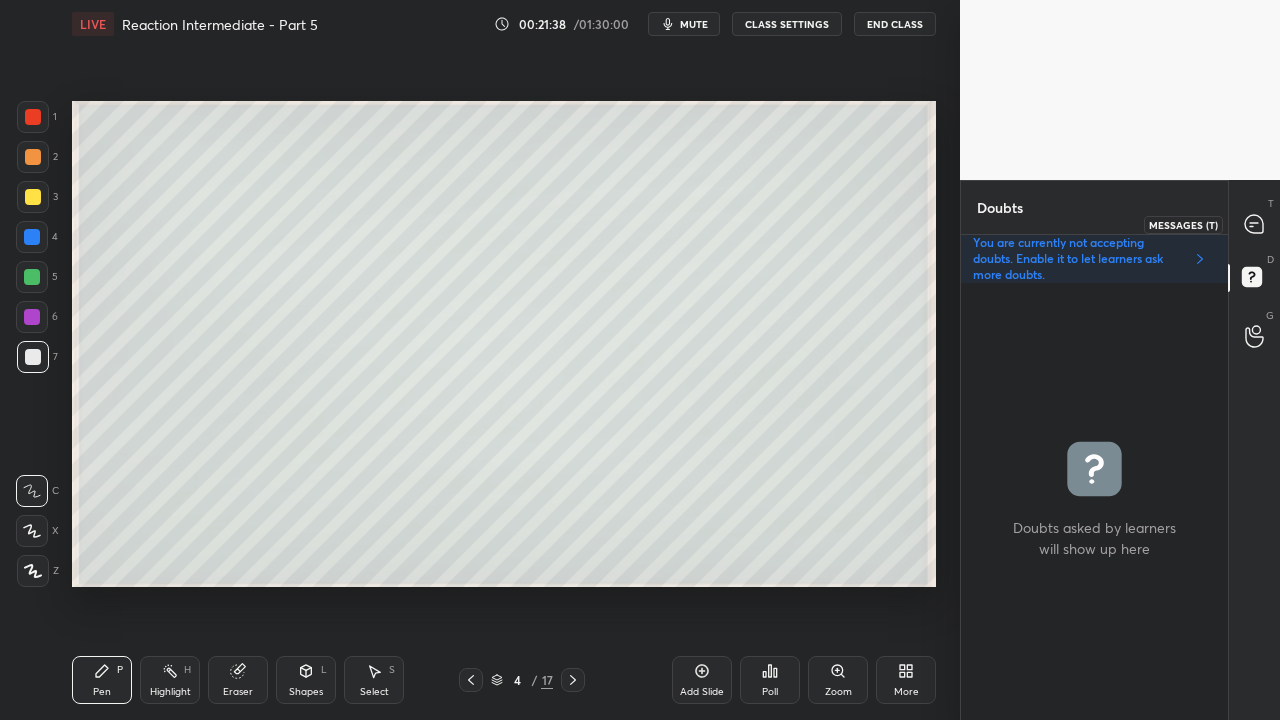 click 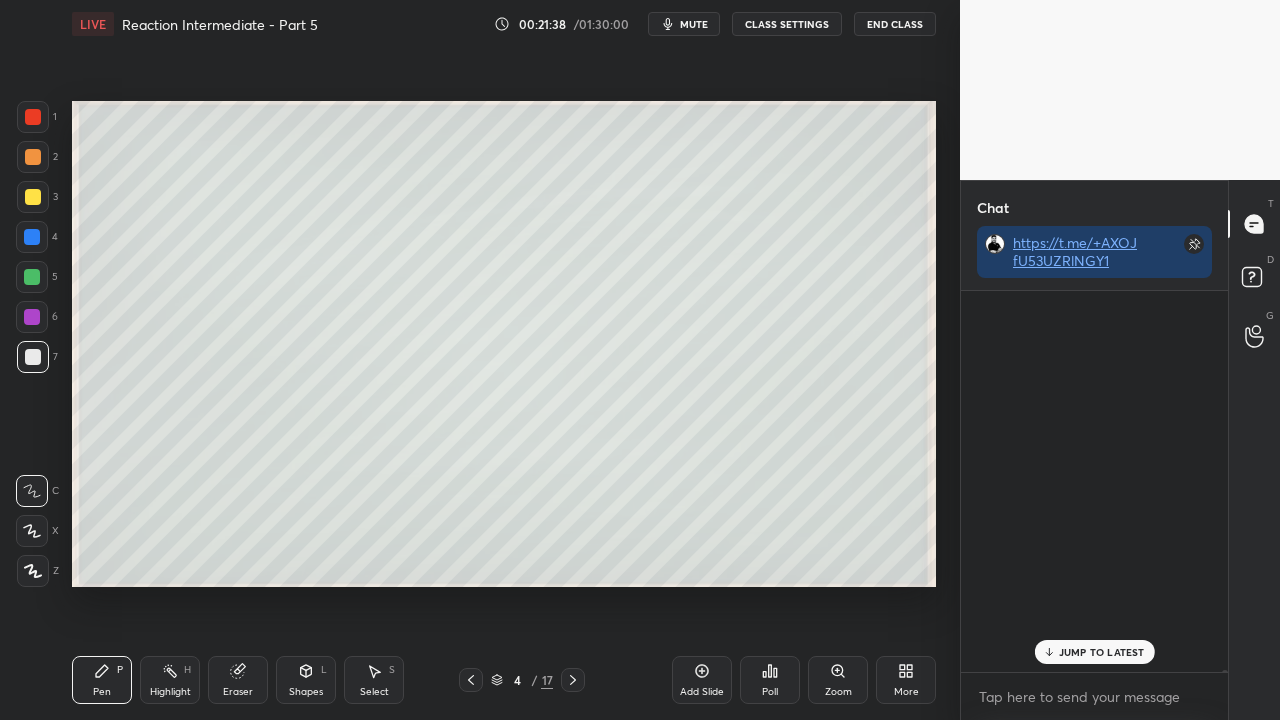 scroll, scrollTop: 423, scrollLeft: 261, axis: both 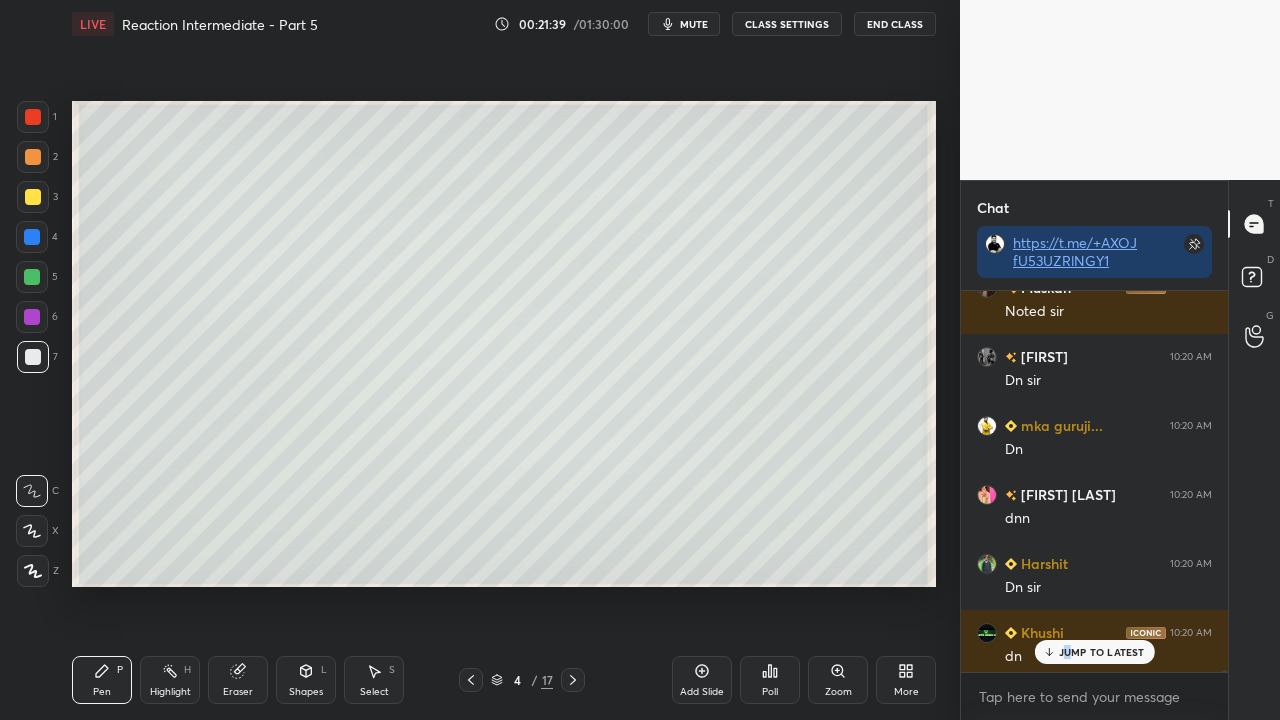 drag, startPoint x: 1068, startPoint y: 650, endPoint x: 1056, endPoint y: 651, distance: 12.0415945 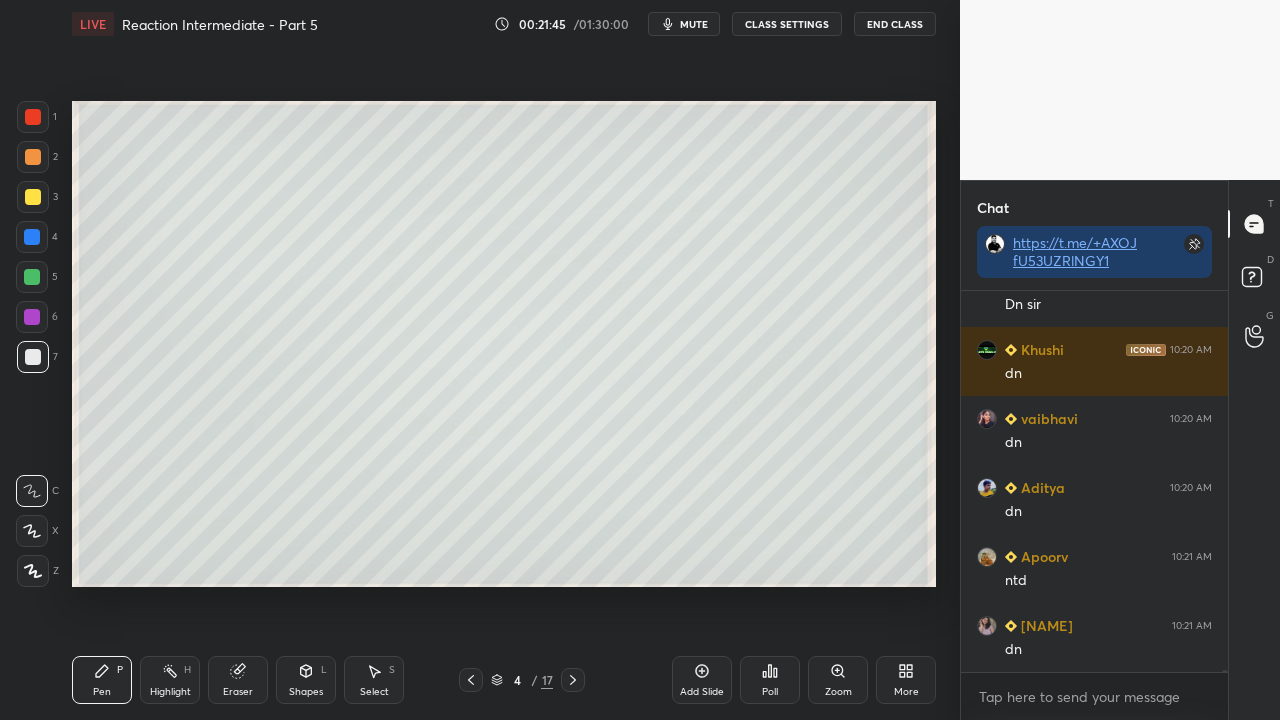 scroll, scrollTop: 77960, scrollLeft: 0, axis: vertical 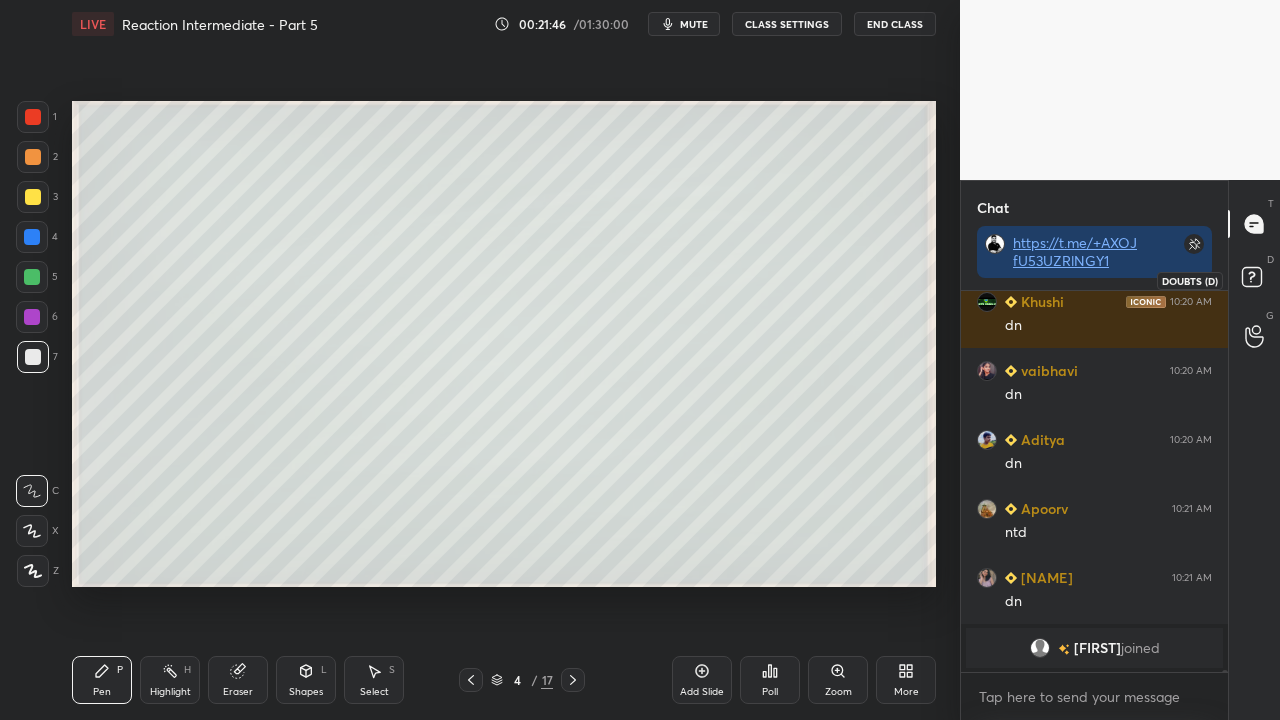 click 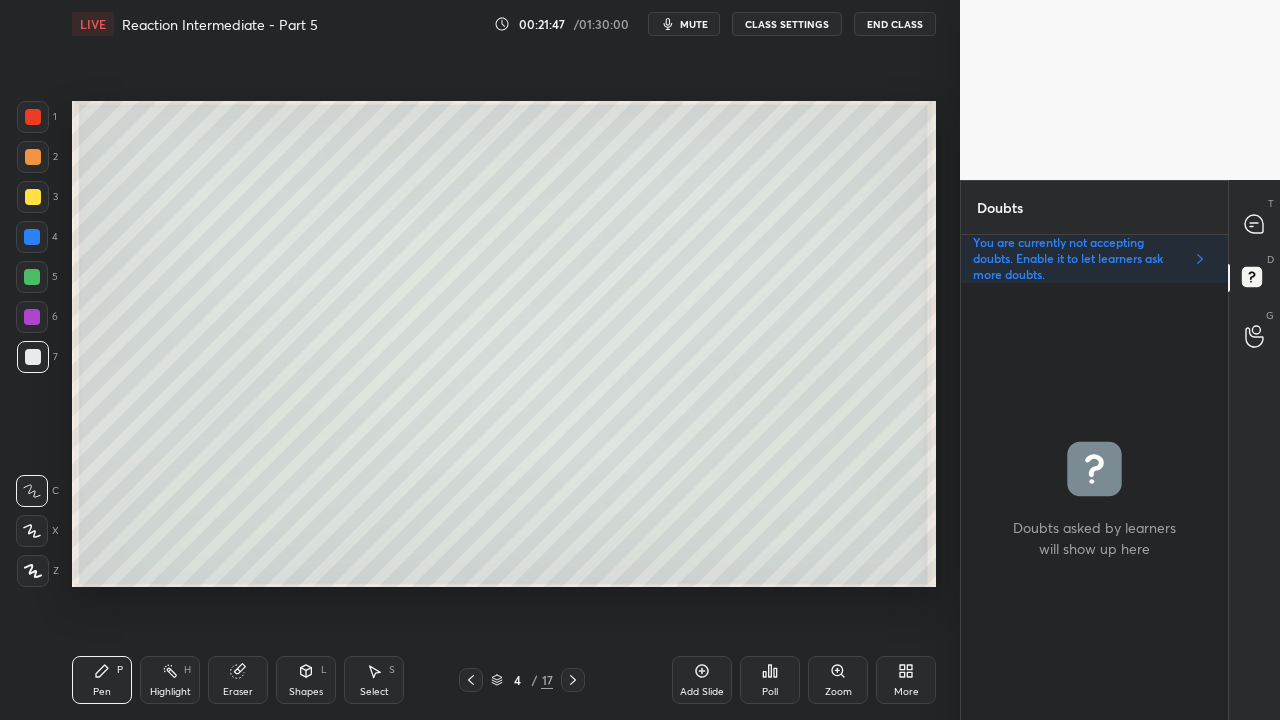 scroll, scrollTop: 6, scrollLeft: 6, axis: both 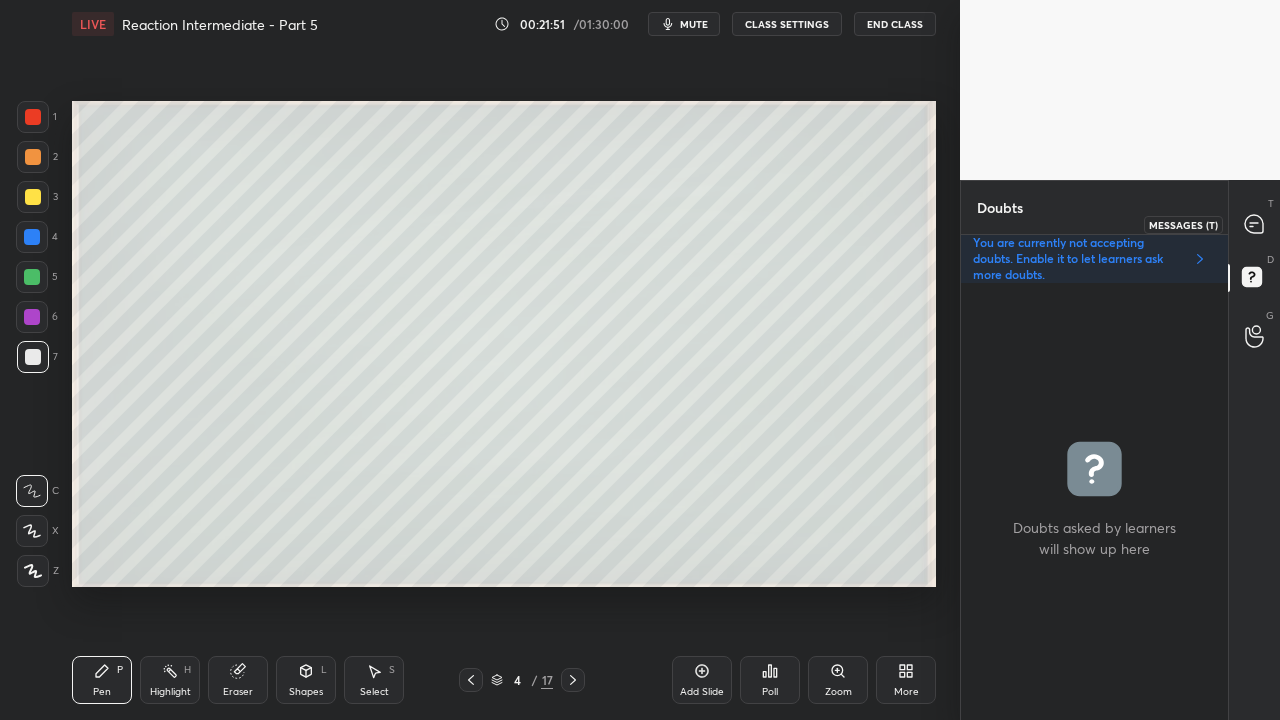 click at bounding box center [1255, 224] 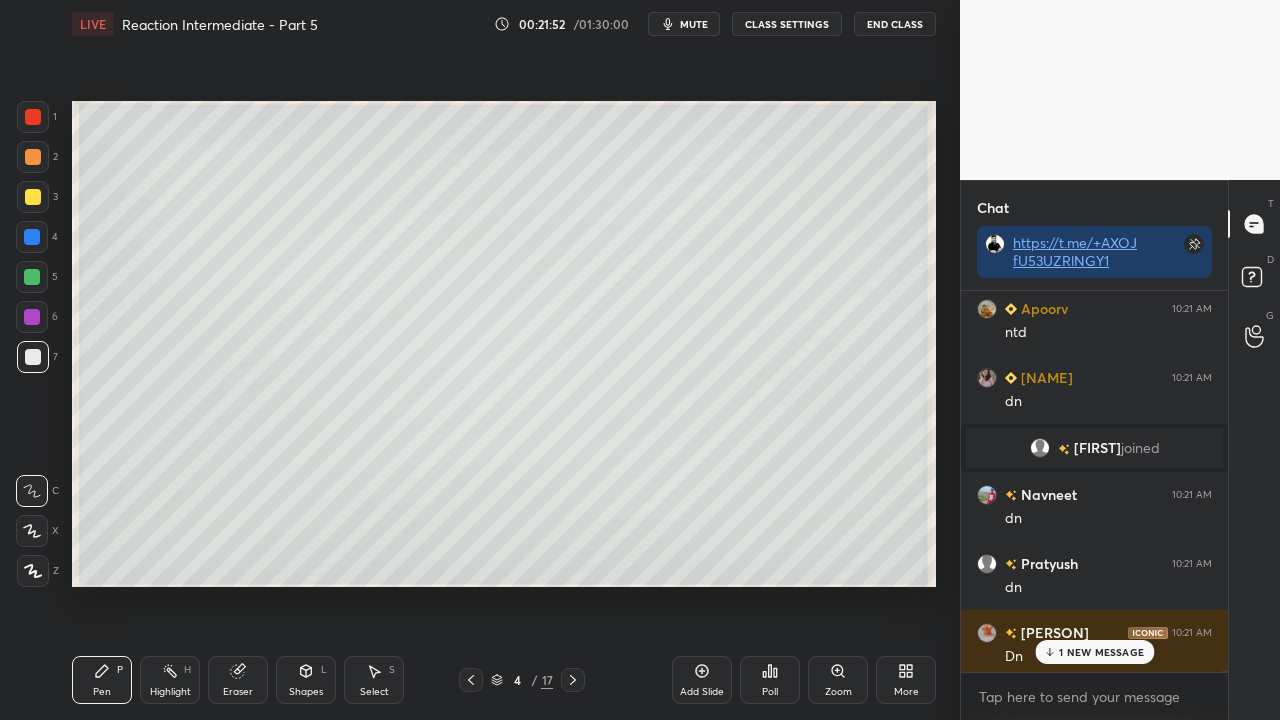 drag, startPoint x: 1082, startPoint y: 648, endPoint x: 922, endPoint y: 719, distance: 175.04572 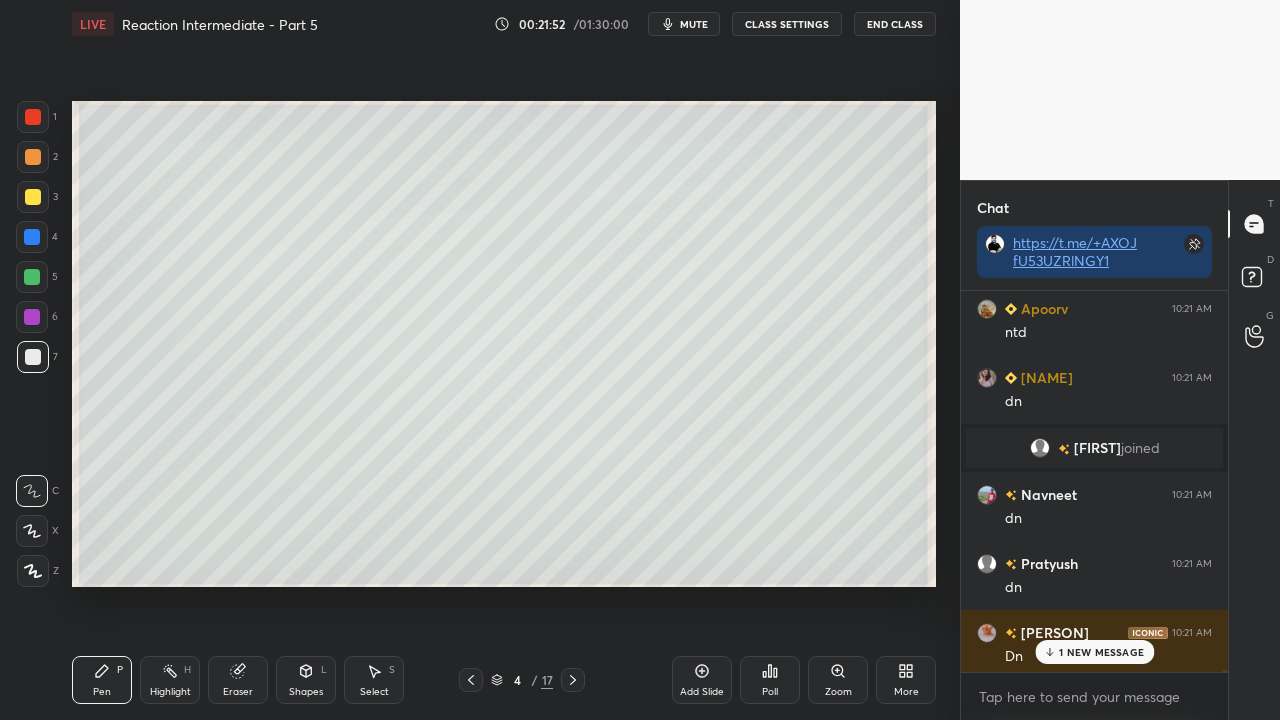 click on "1 NEW MESSAGE" at bounding box center [1101, 652] 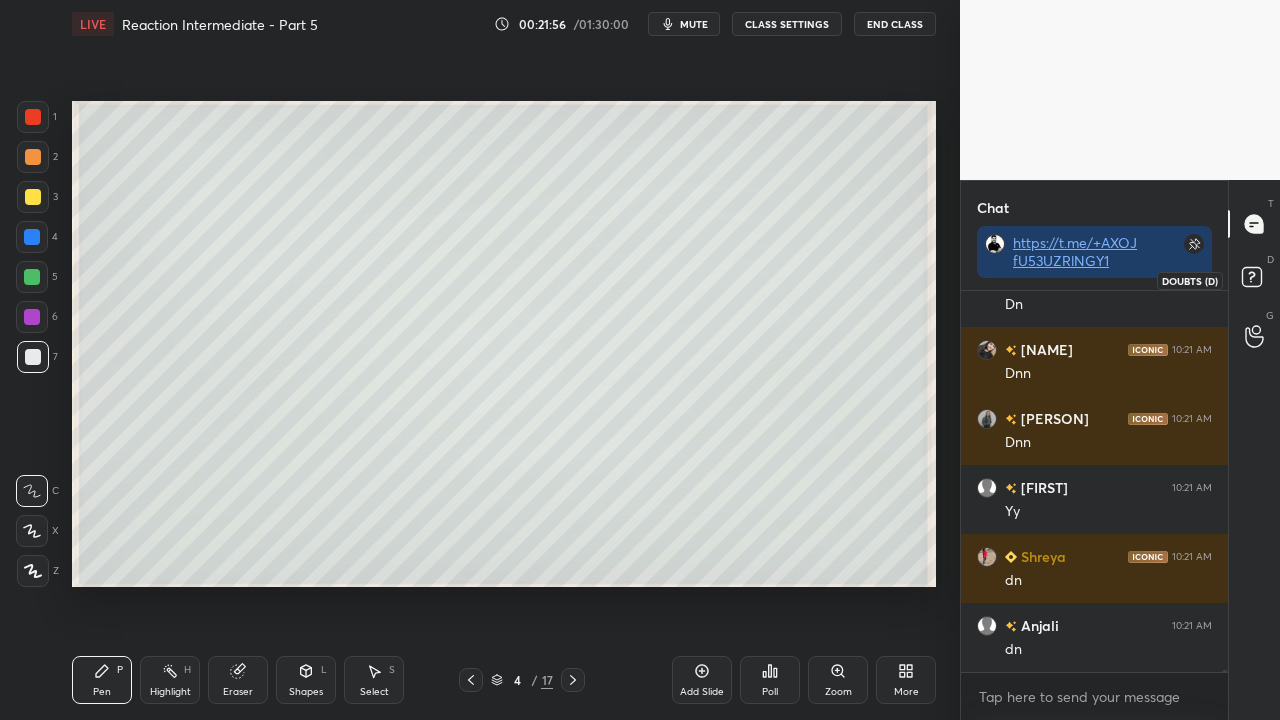 click 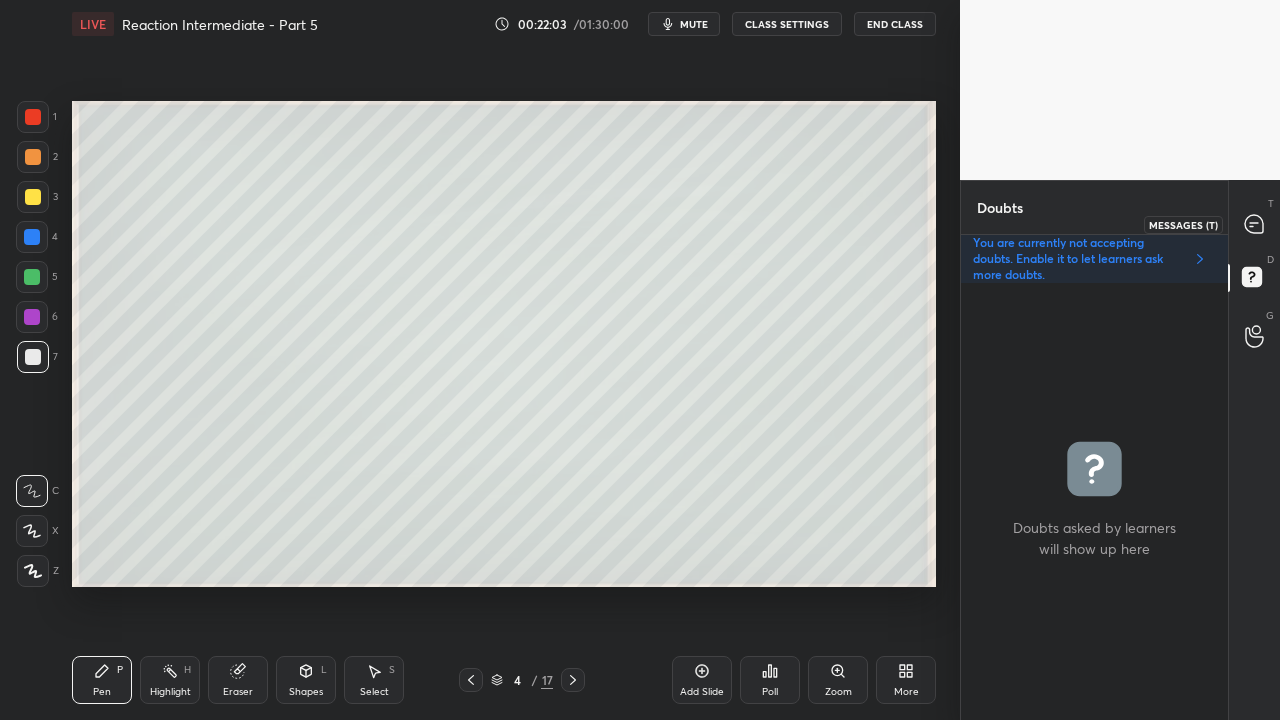 click 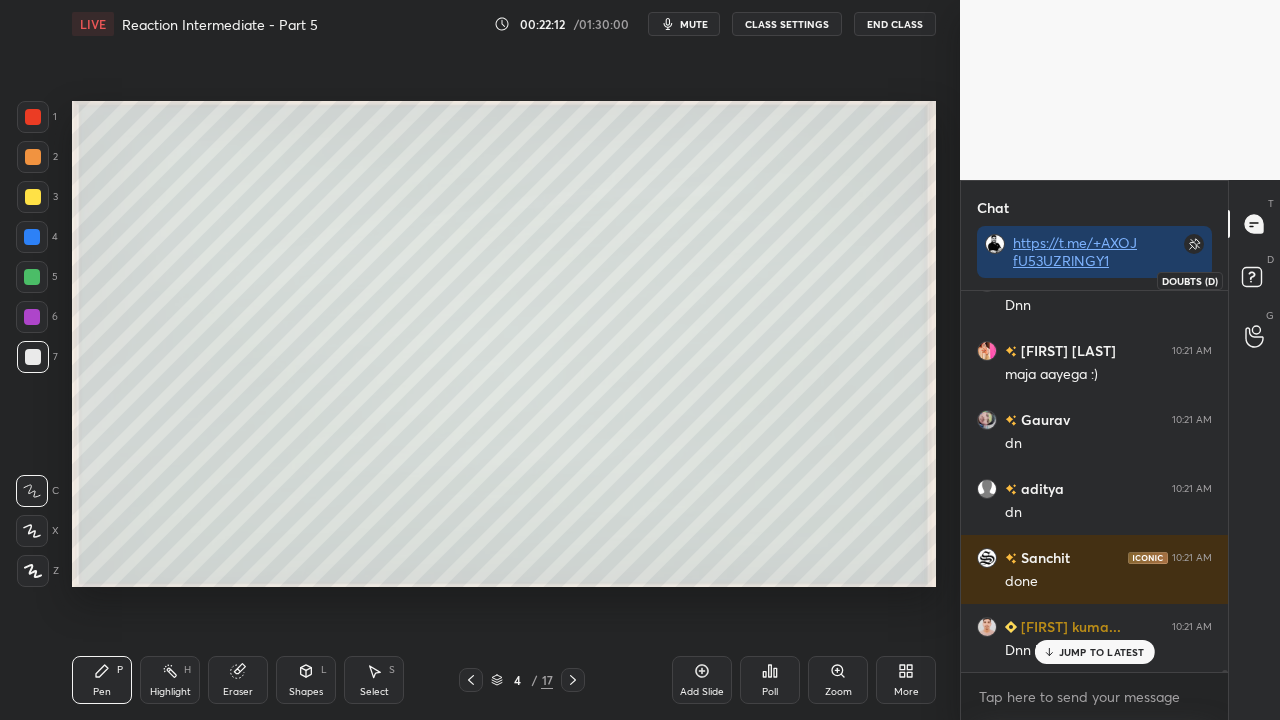 click 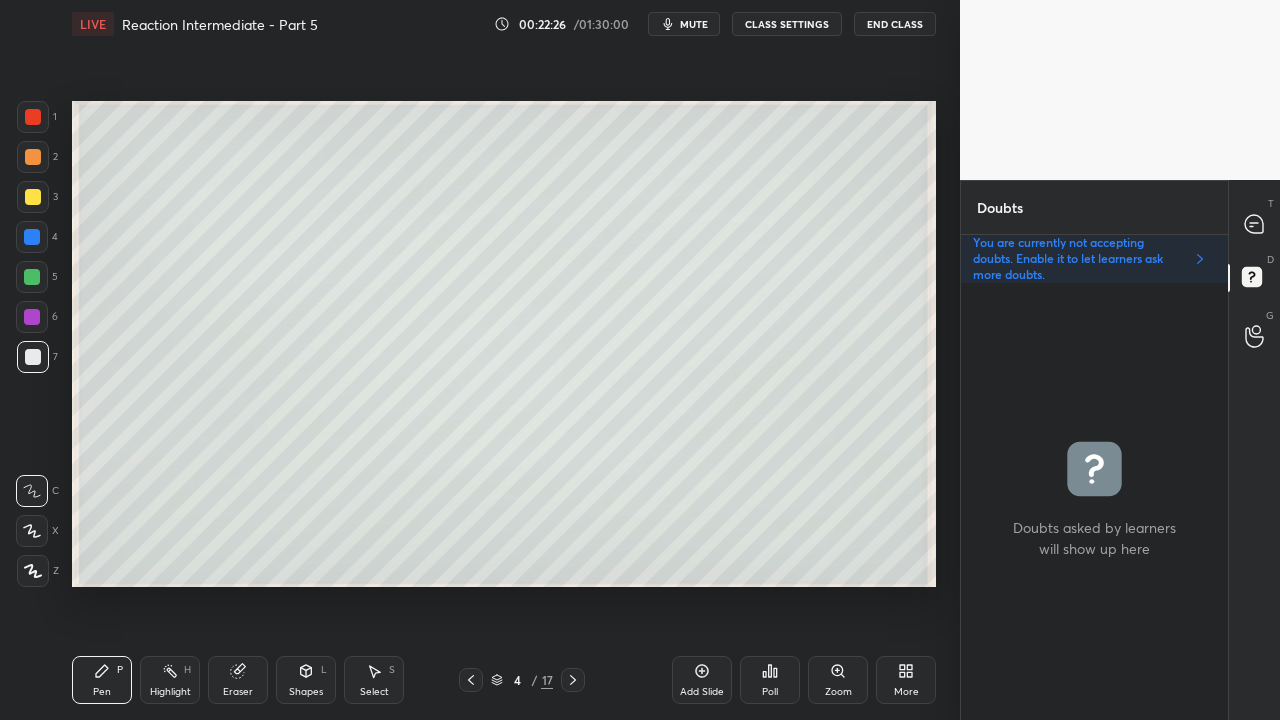click 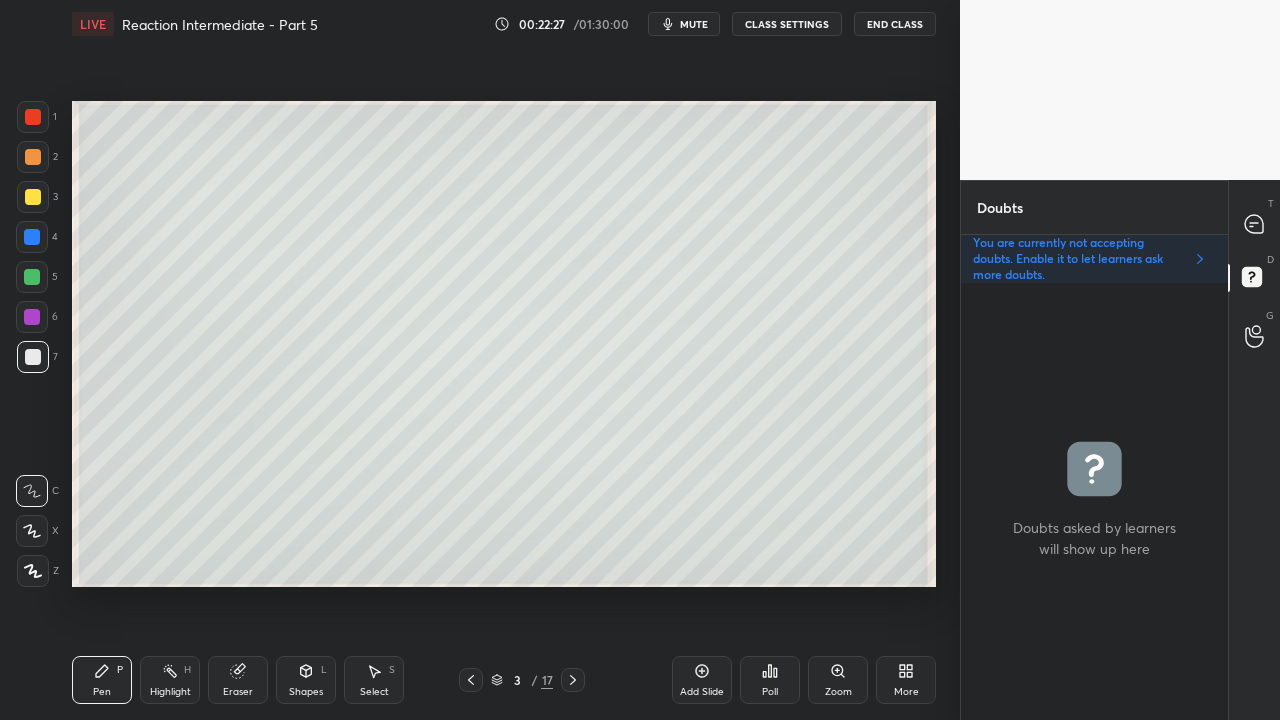 click 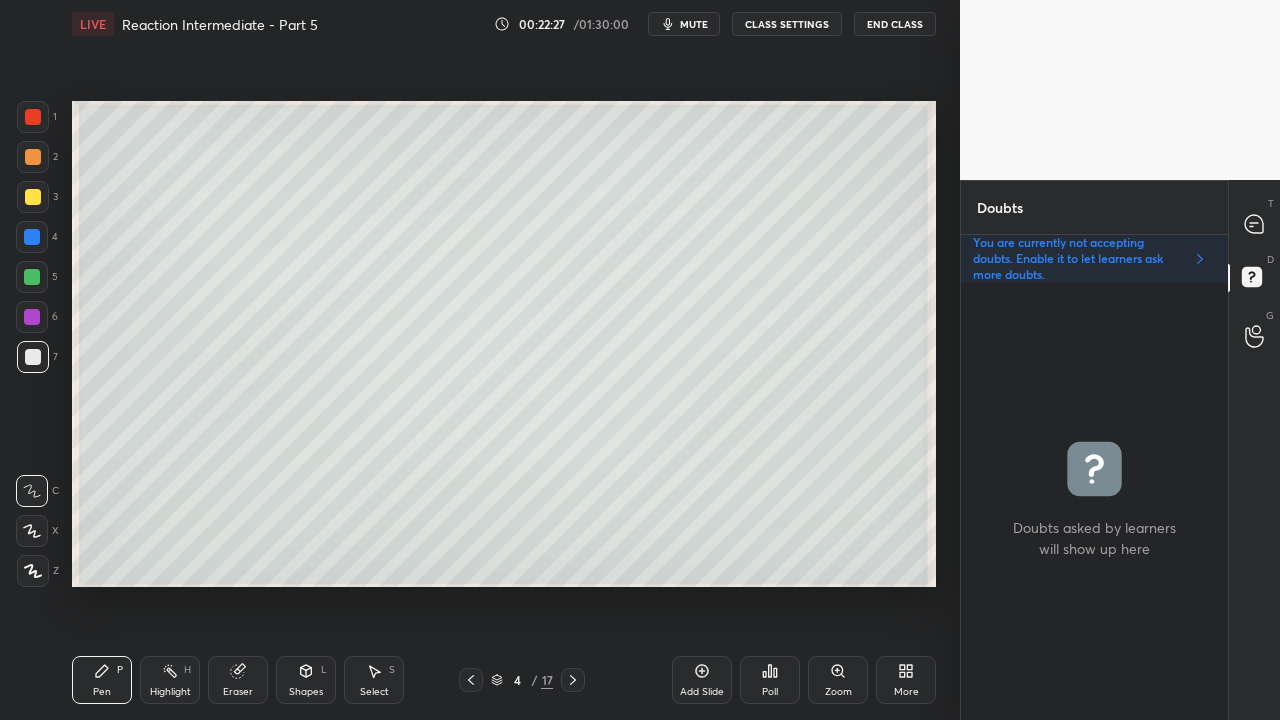 click 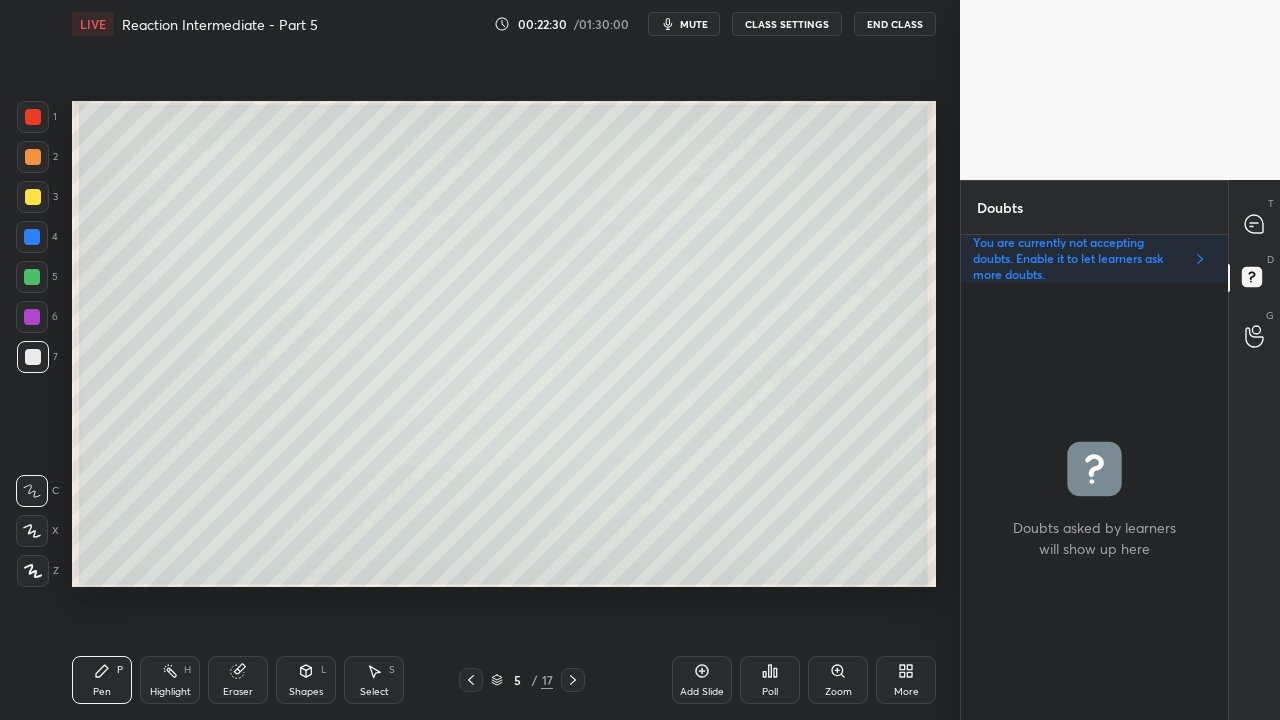 click at bounding box center (33, 197) 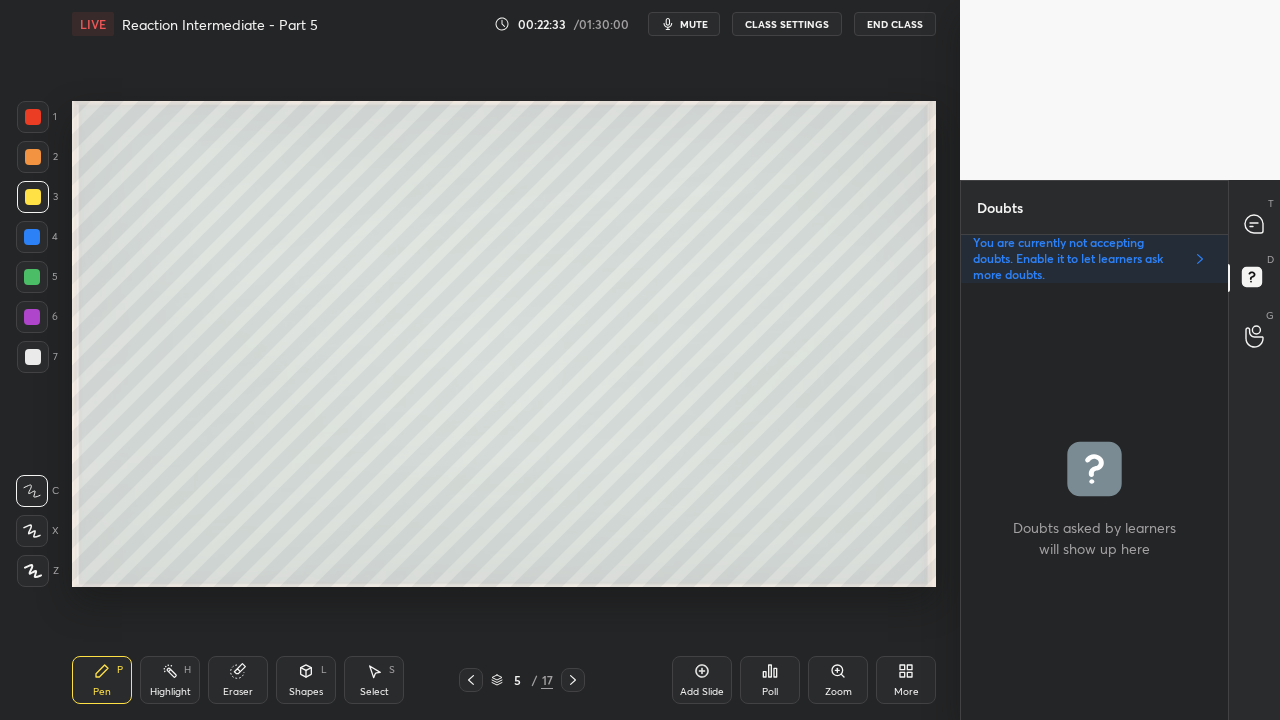 click at bounding box center (33, 197) 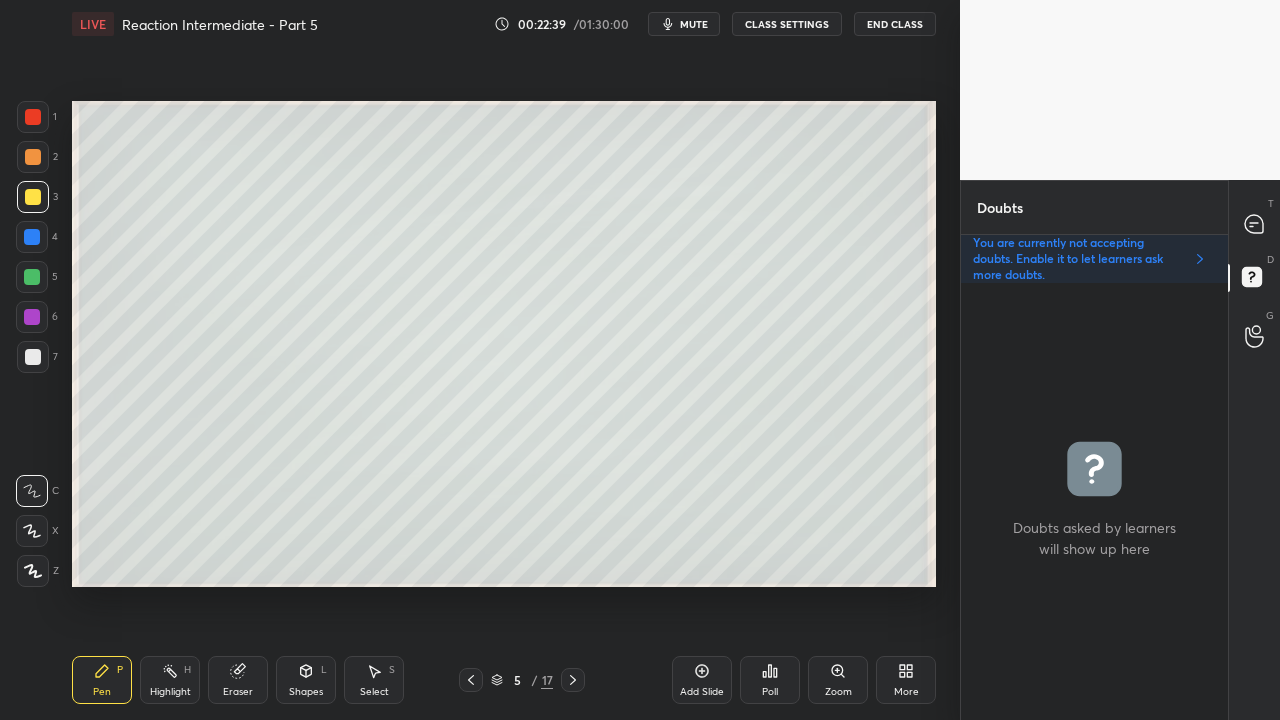 click at bounding box center (471, 680) 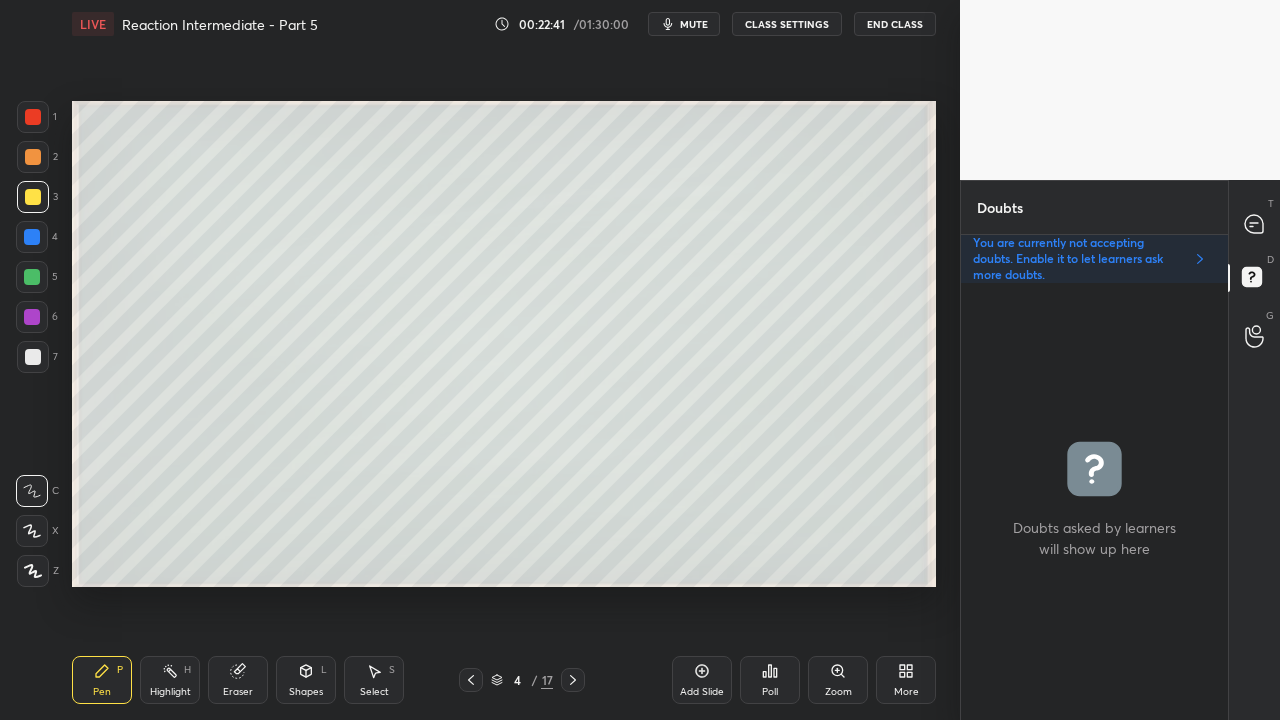 click at bounding box center [573, 680] 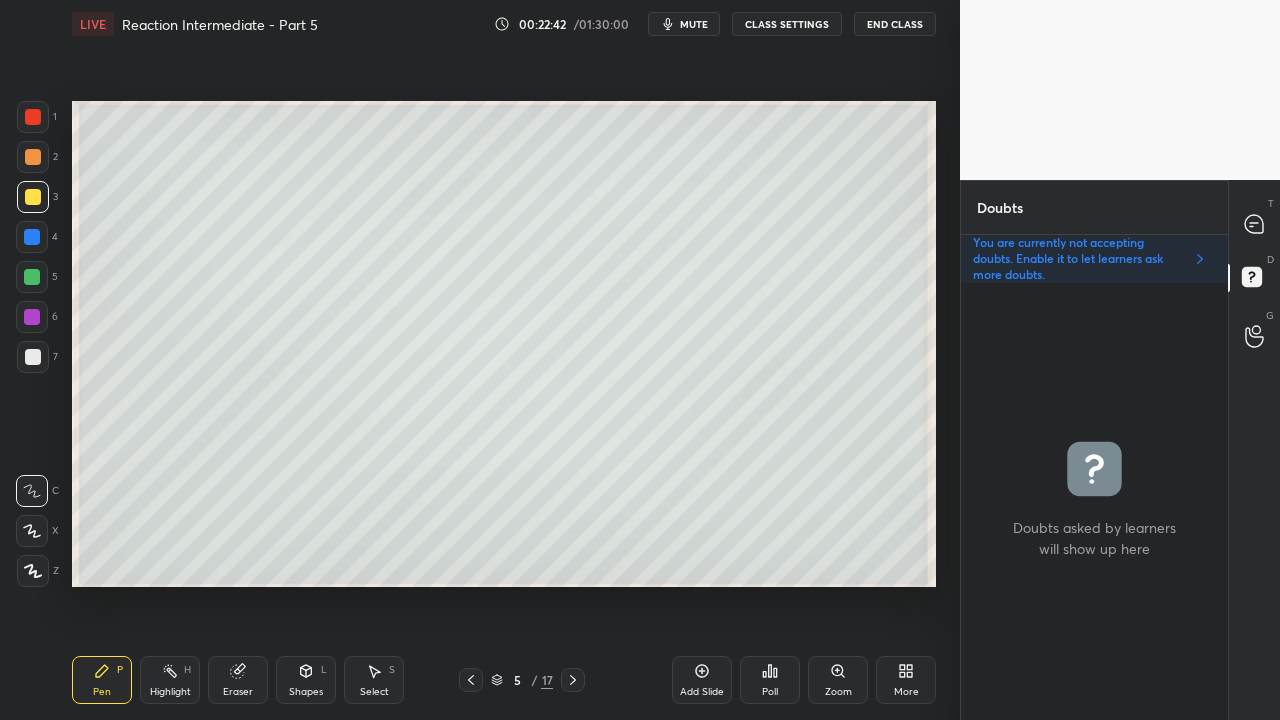 click at bounding box center (33, 197) 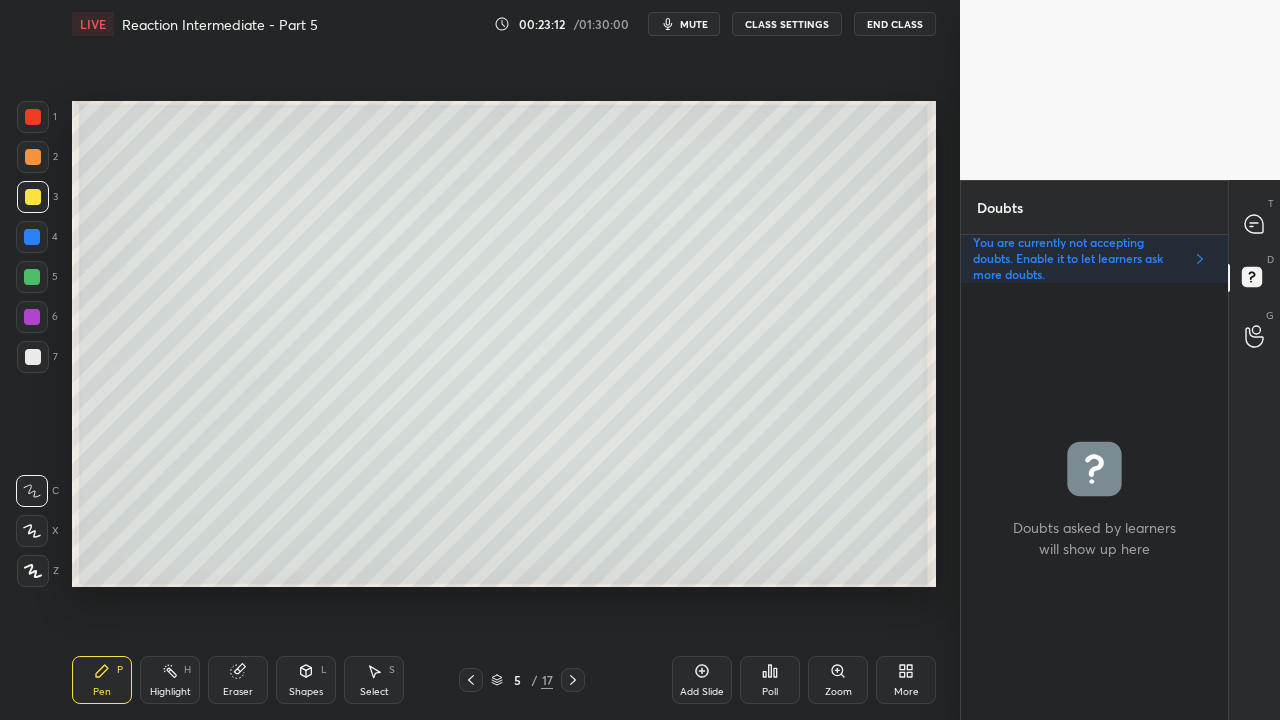 click on "Eraser" at bounding box center (238, 680) 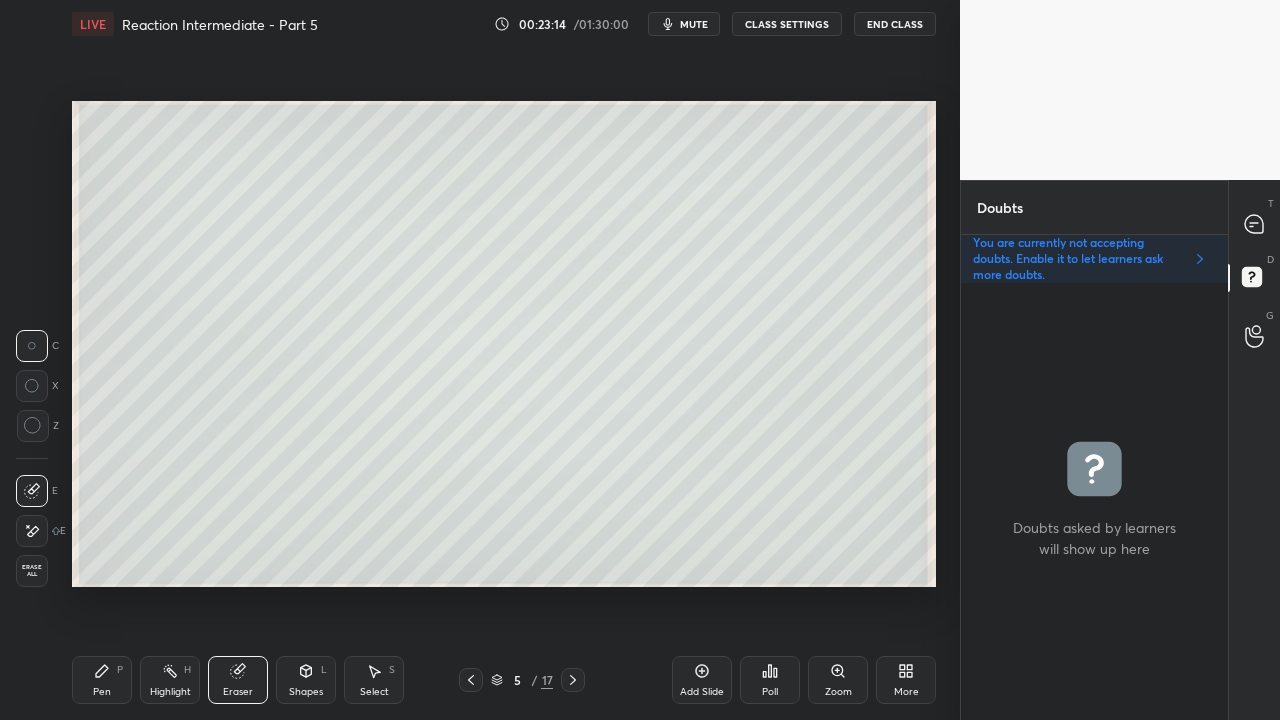 click on "Pen P" at bounding box center (102, 680) 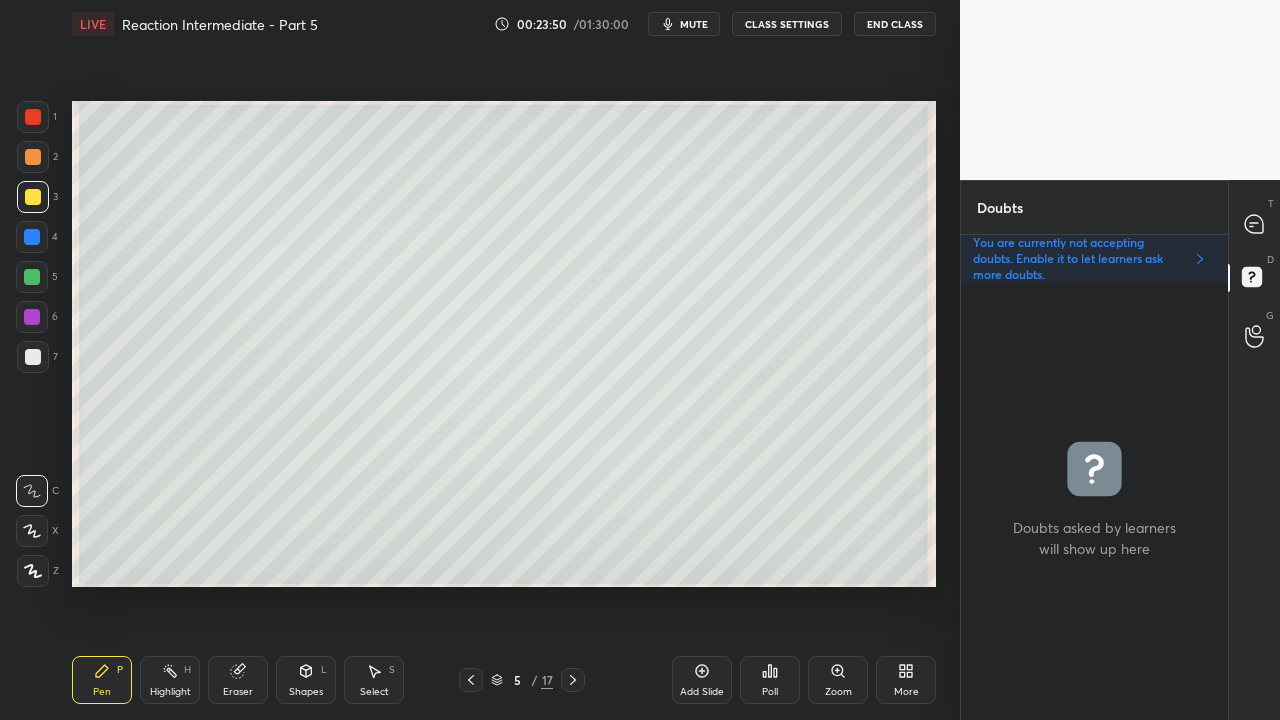click at bounding box center [33, 357] 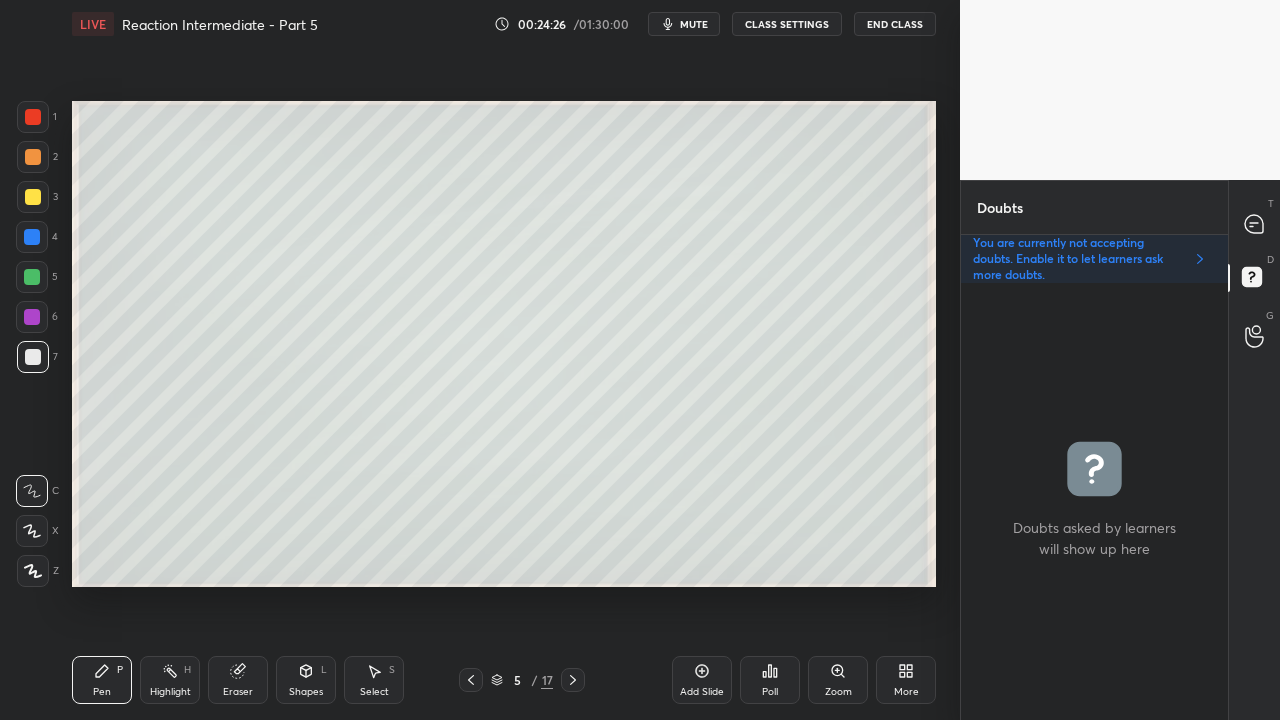 click at bounding box center [33, 197] 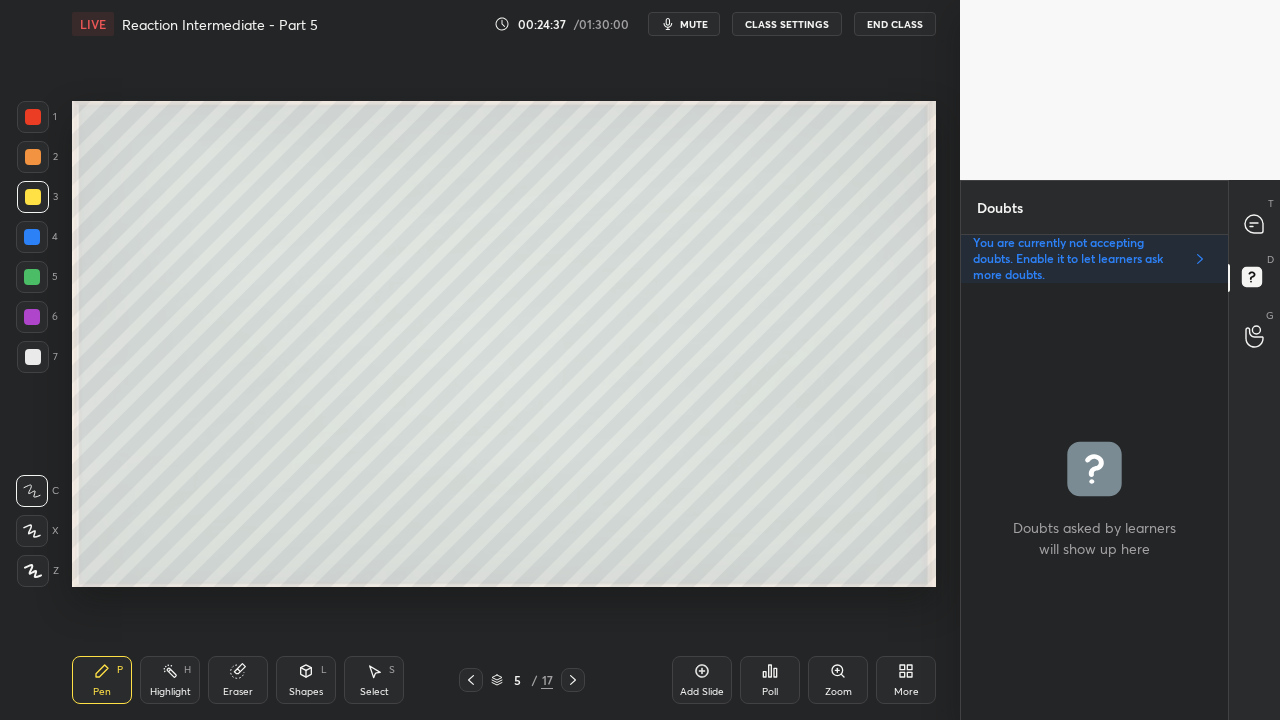 click at bounding box center [33, 357] 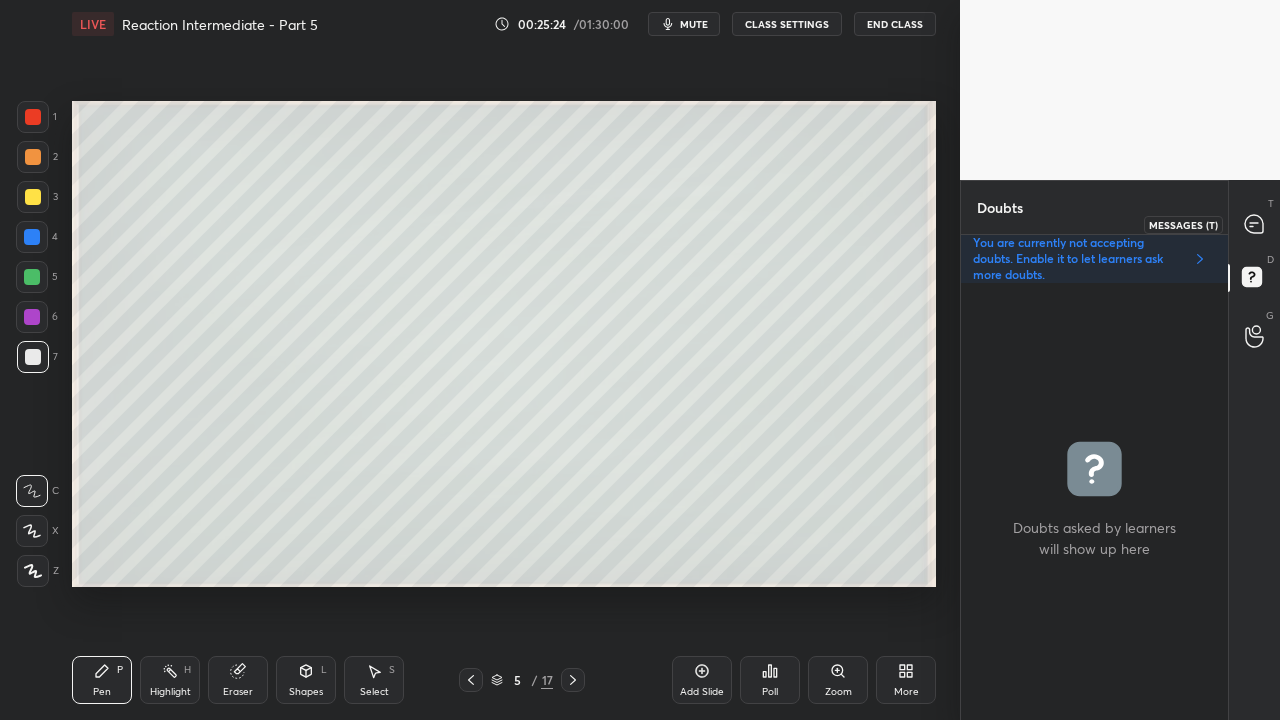 click 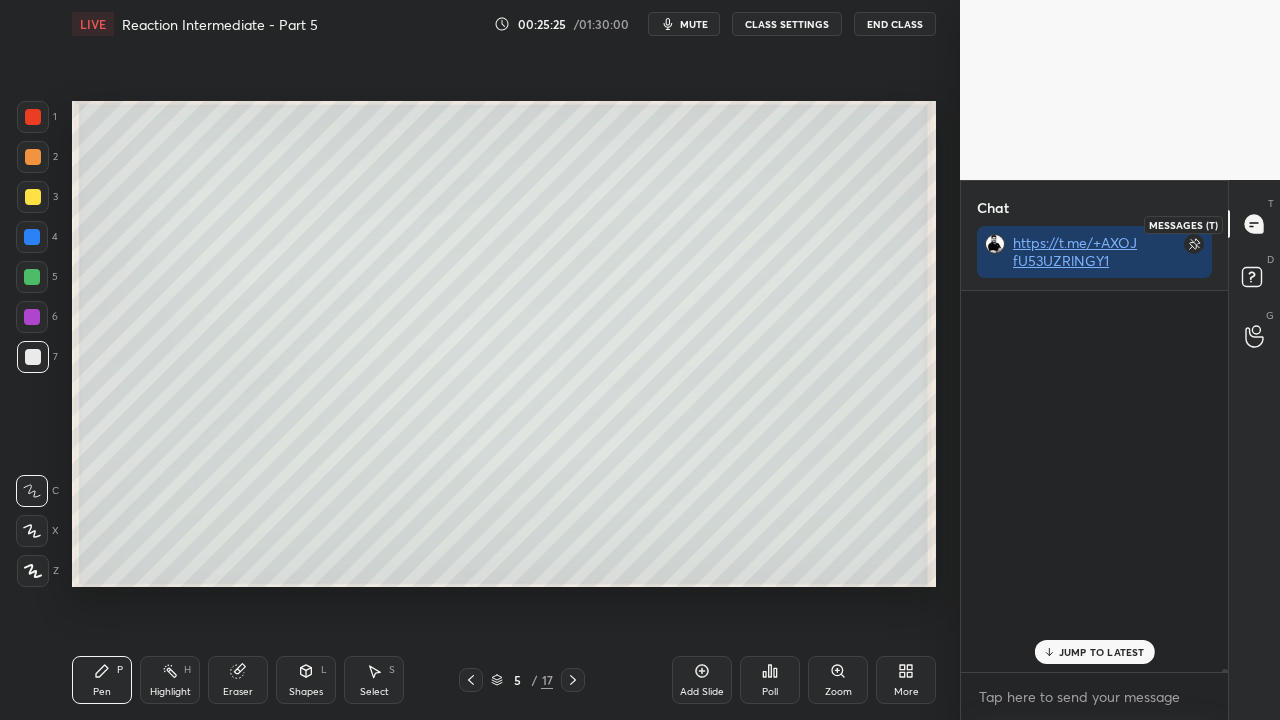 scroll, scrollTop: 79637, scrollLeft: 0, axis: vertical 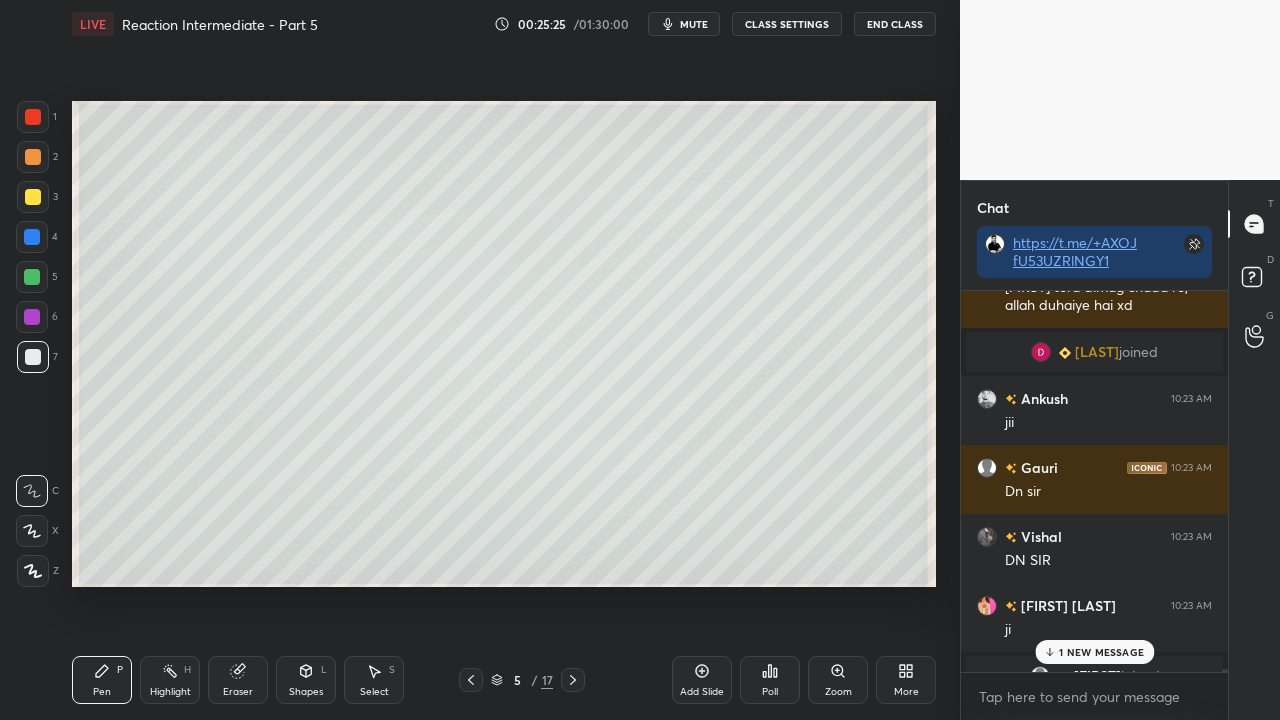 click on "1 NEW MESSAGE" at bounding box center (1101, 652) 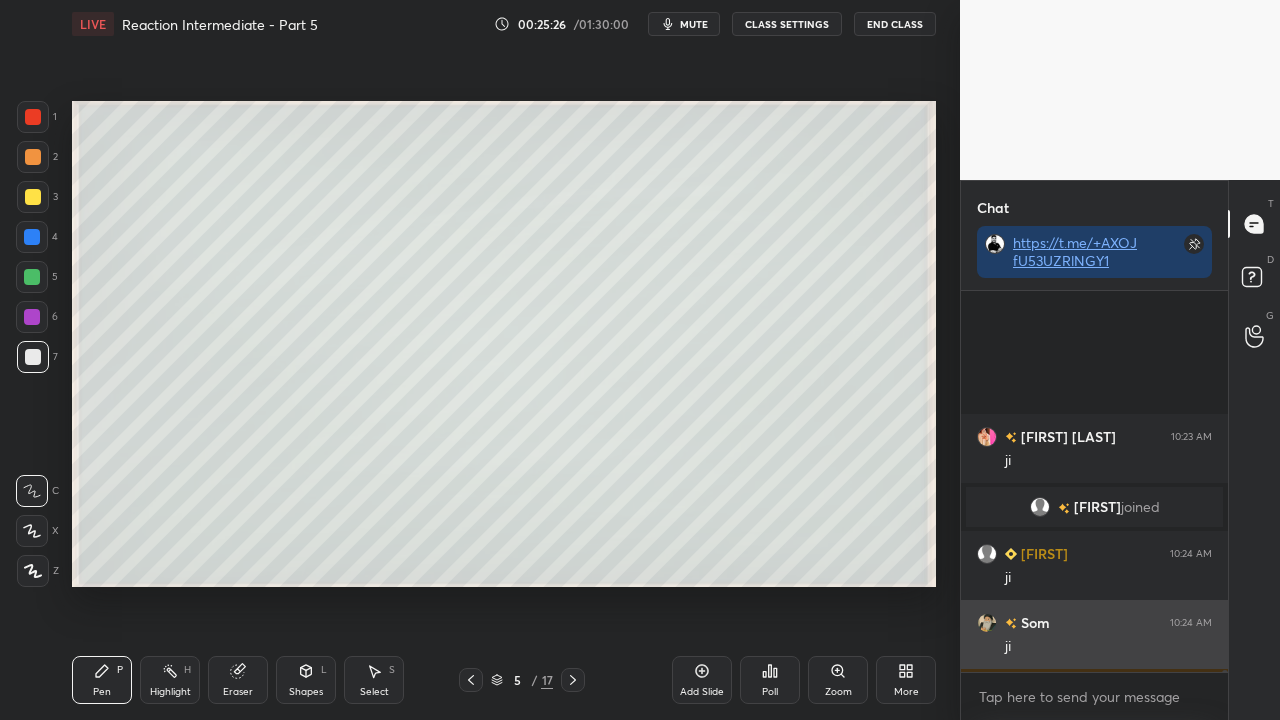 scroll, scrollTop: 80144, scrollLeft: 0, axis: vertical 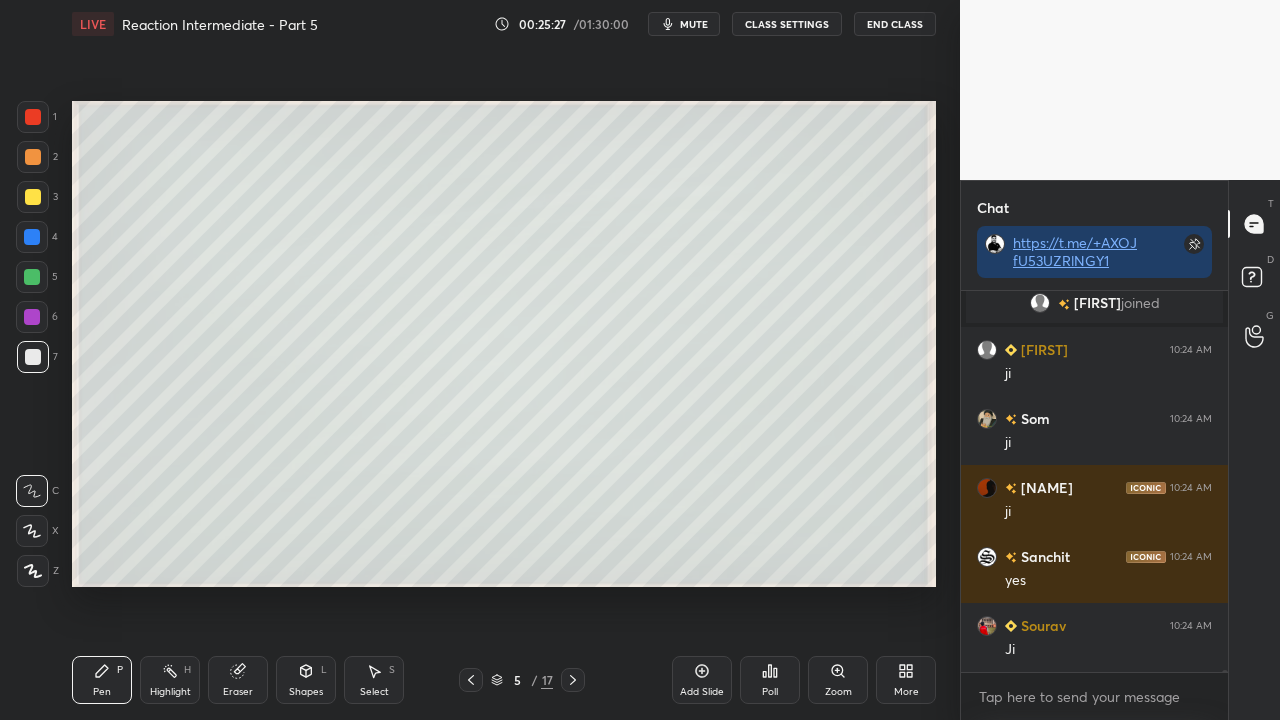 click at bounding box center (33, 197) 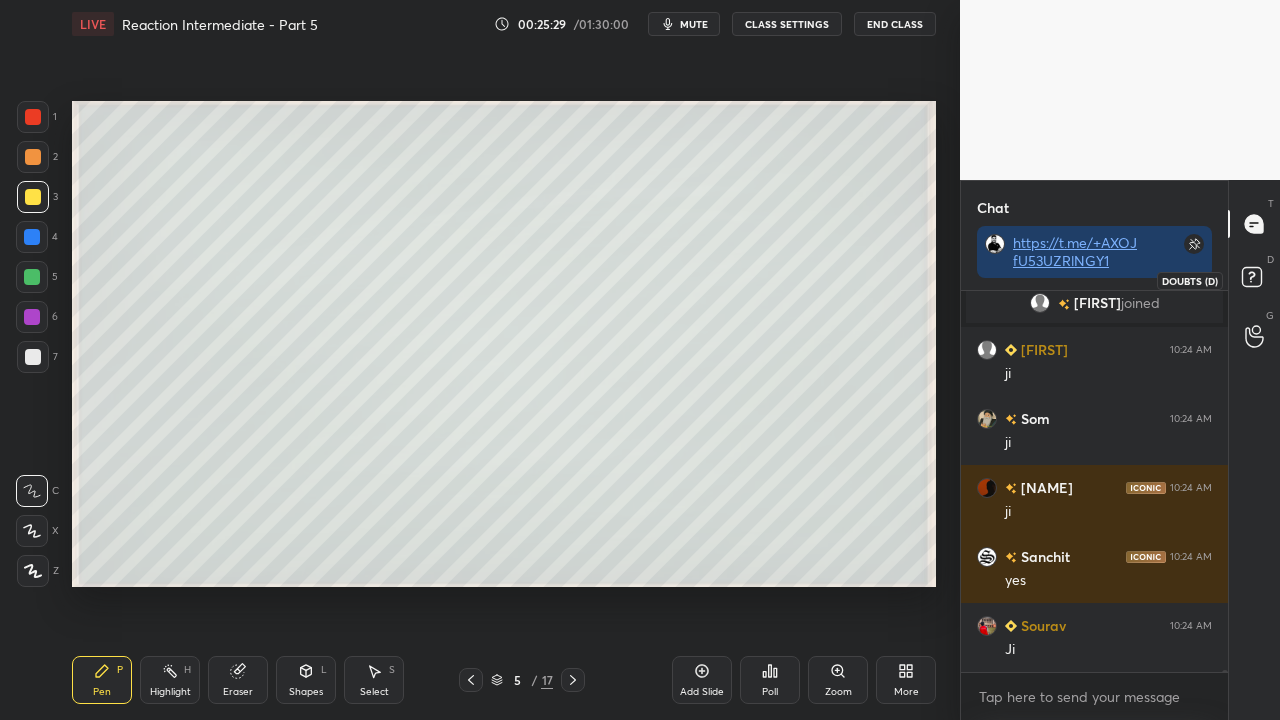 click 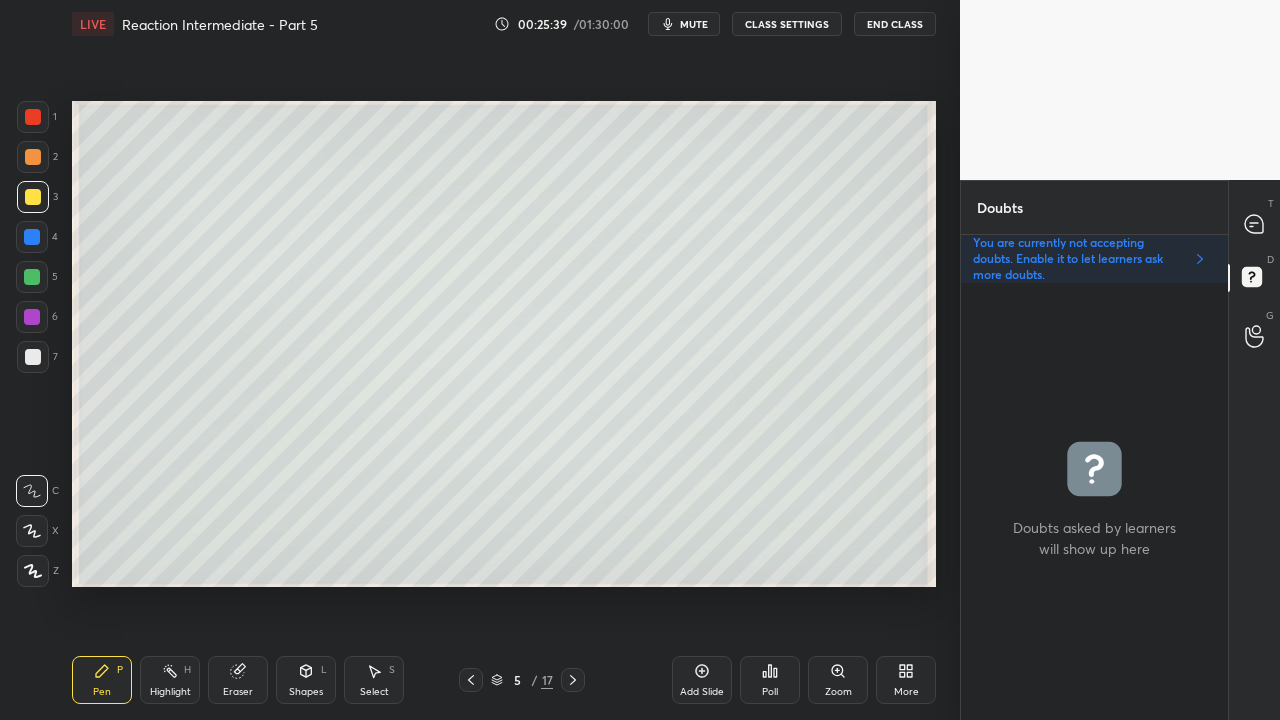click at bounding box center (33, 357) 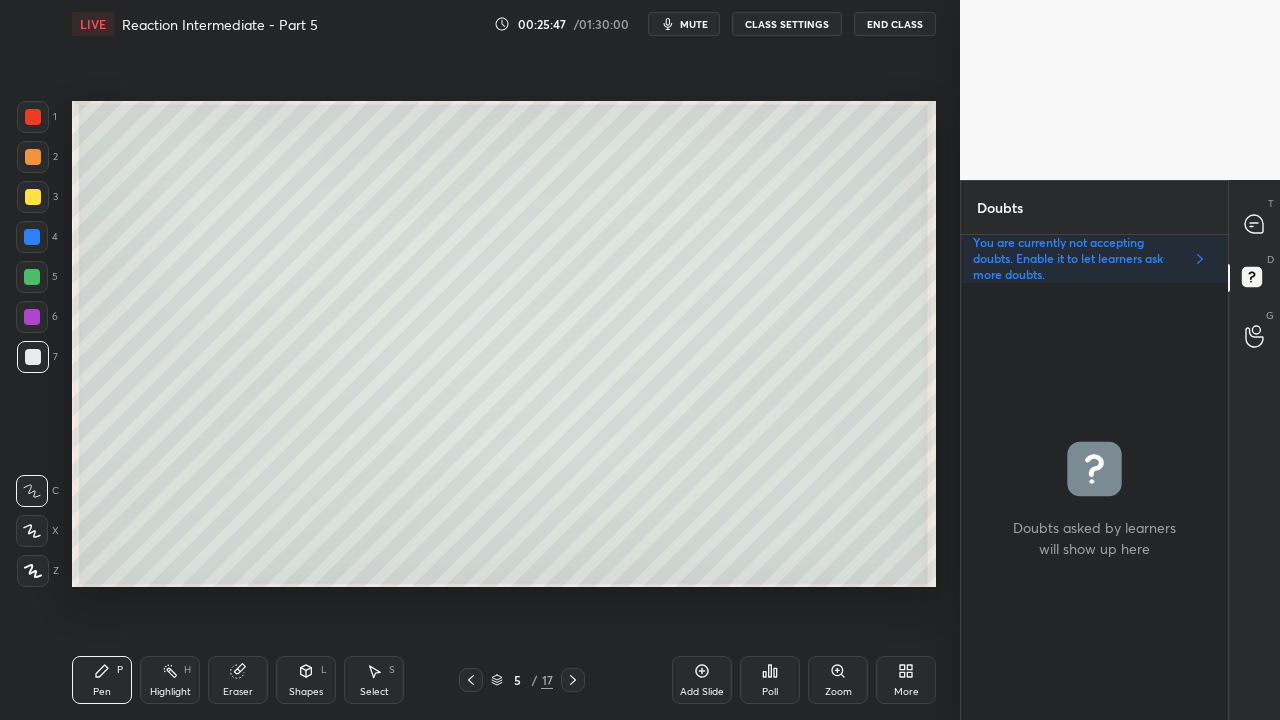 click 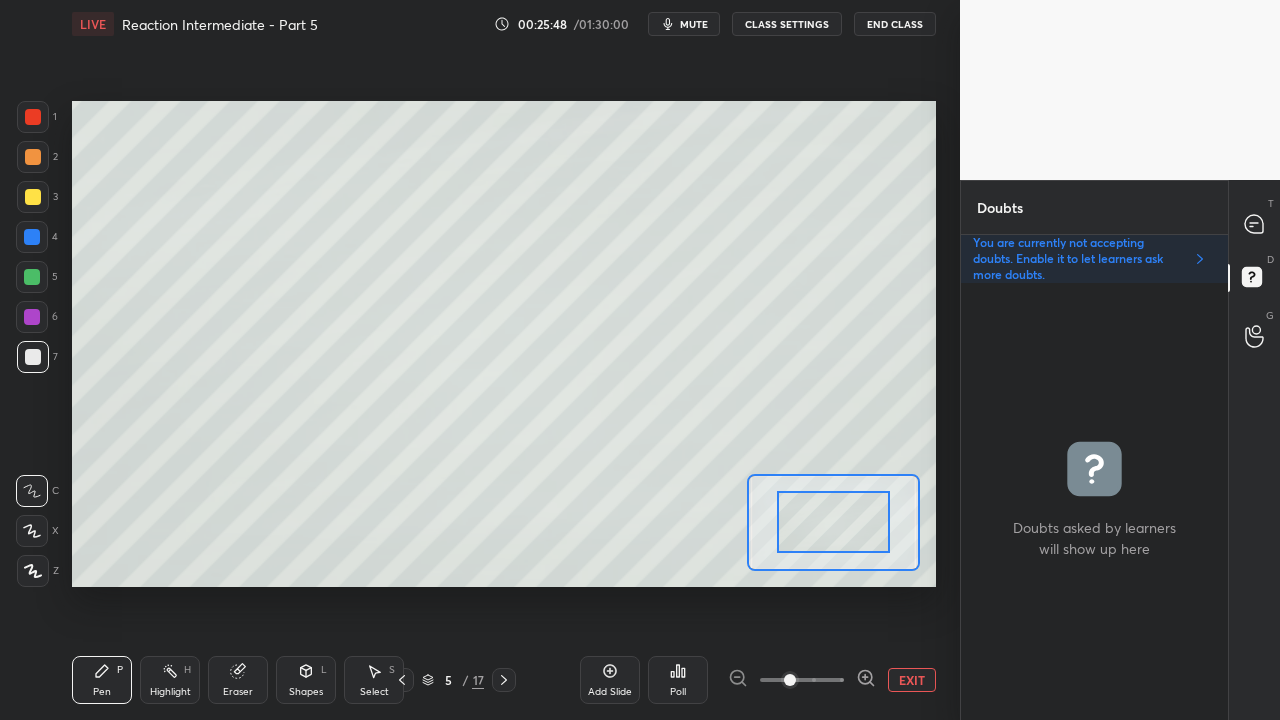 click at bounding box center (802, 680) 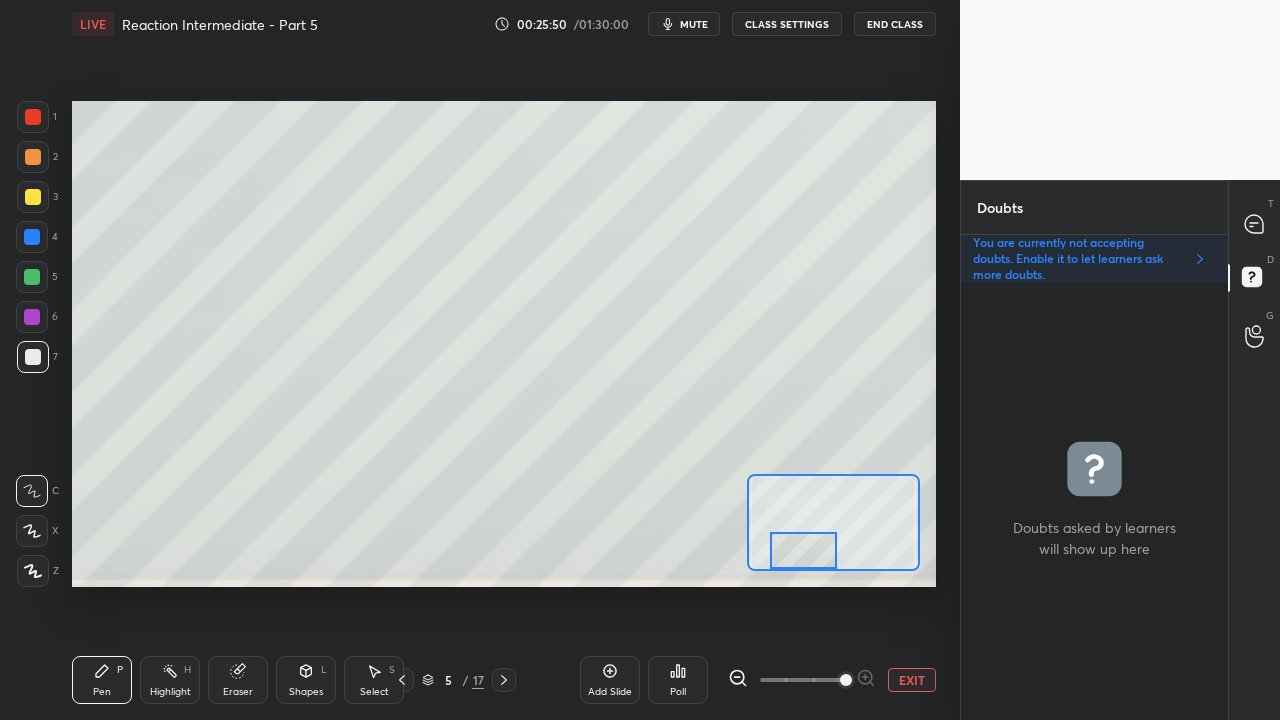 click at bounding box center [804, 550] 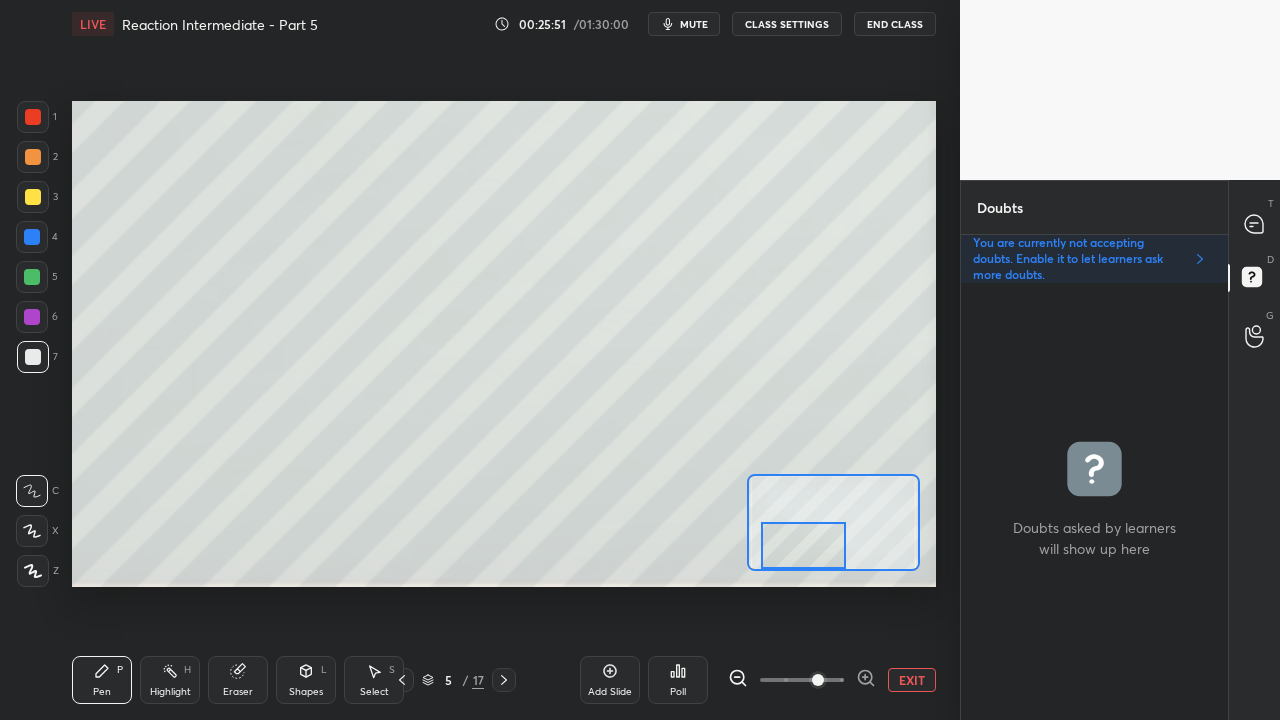 click at bounding box center (803, 545) 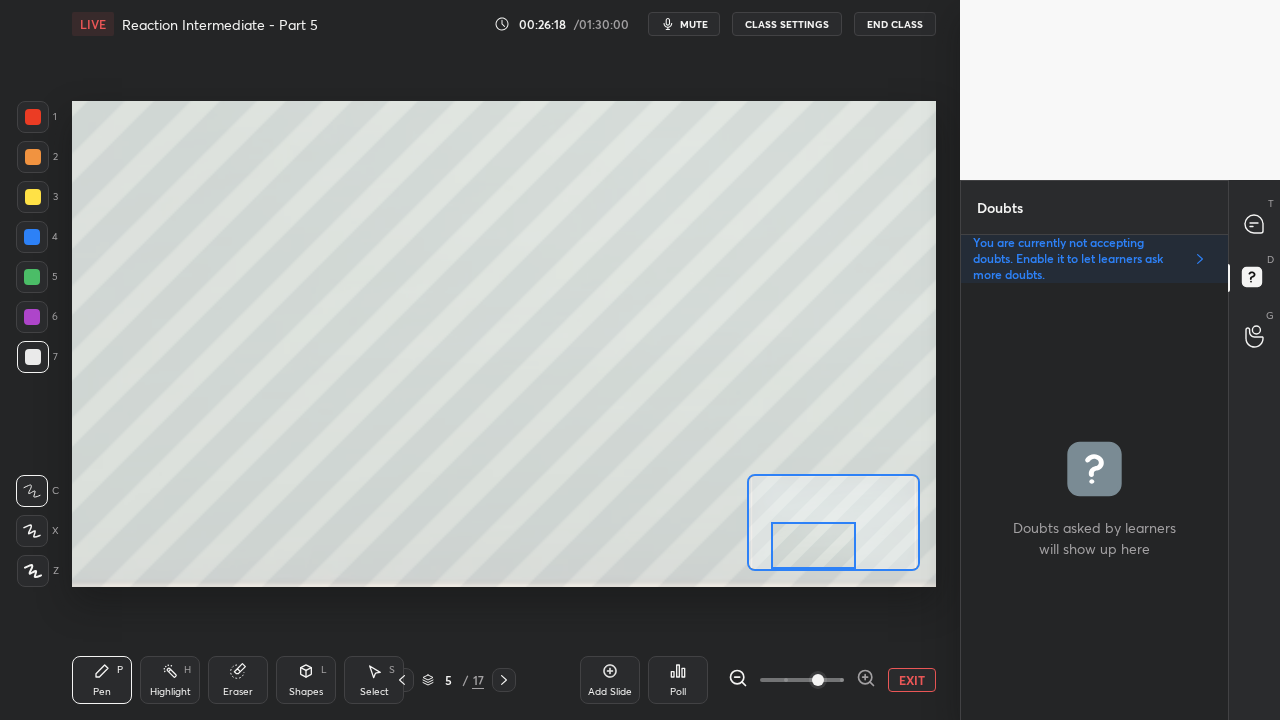 click at bounding box center (813, 545) 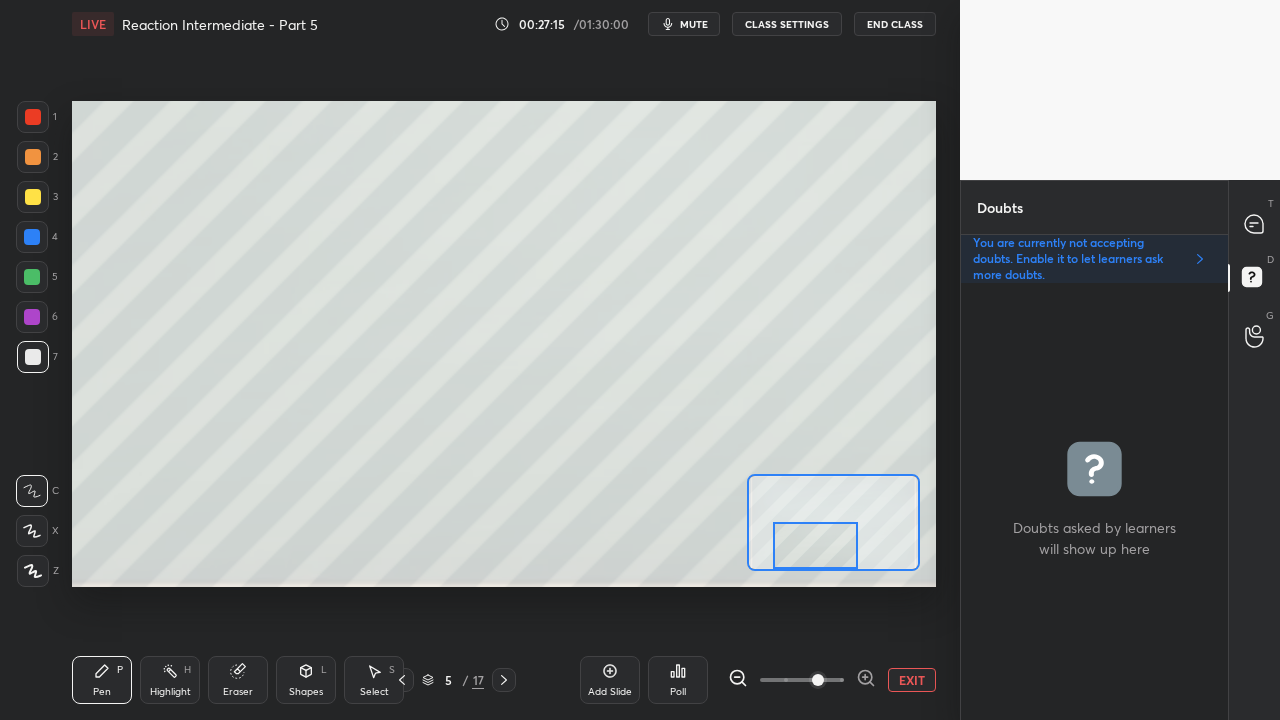 click at bounding box center [33, 197] 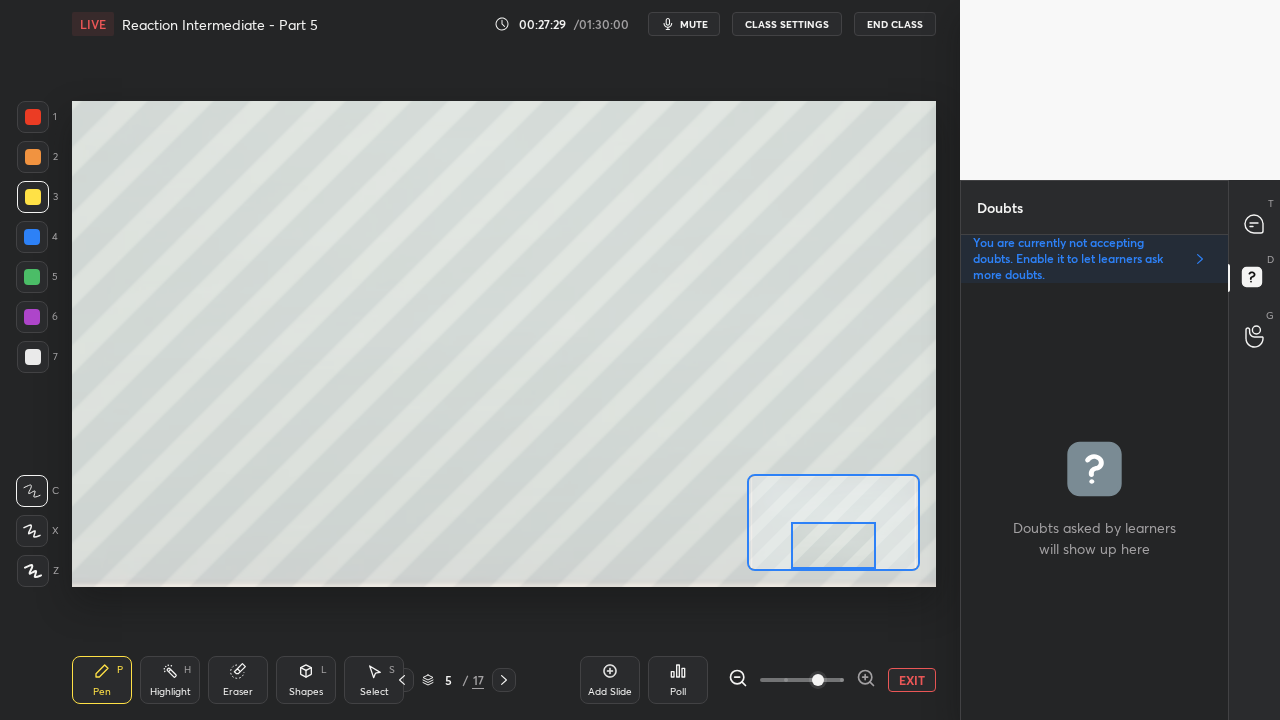 drag, startPoint x: 818, startPoint y: 546, endPoint x: 838, endPoint y: 553, distance: 21.189621 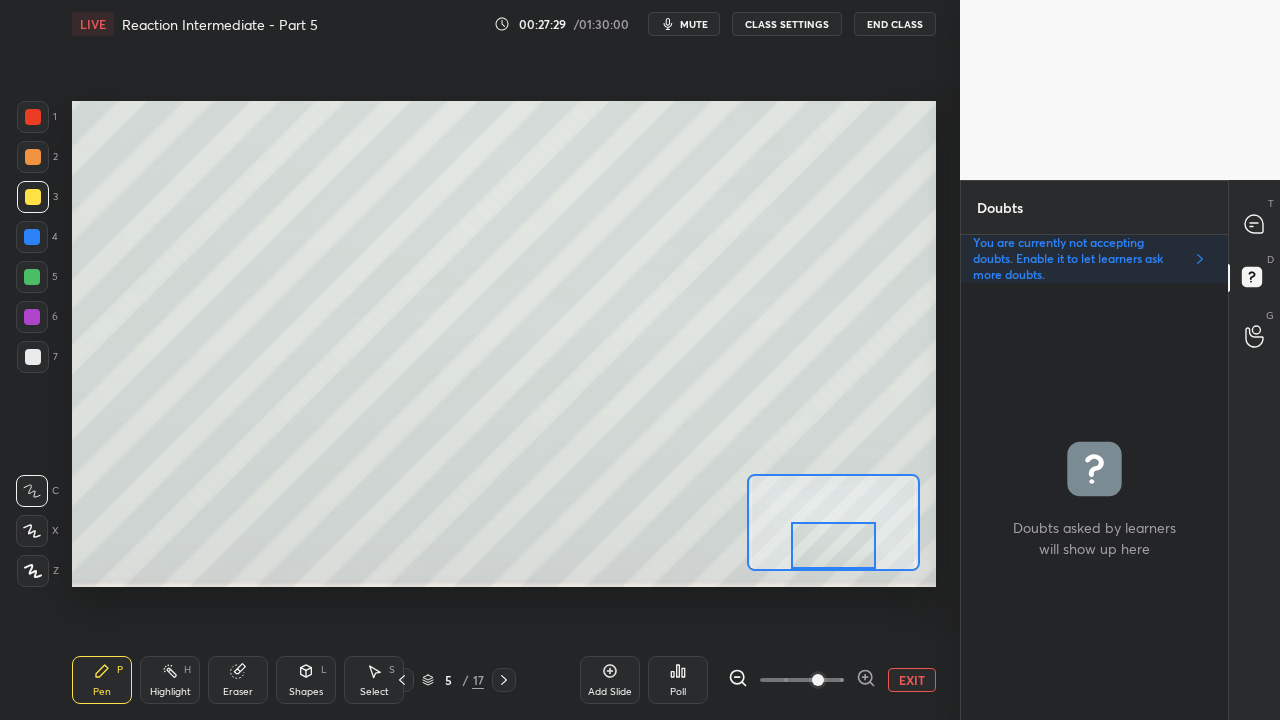 click at bounding box center (833, 545) 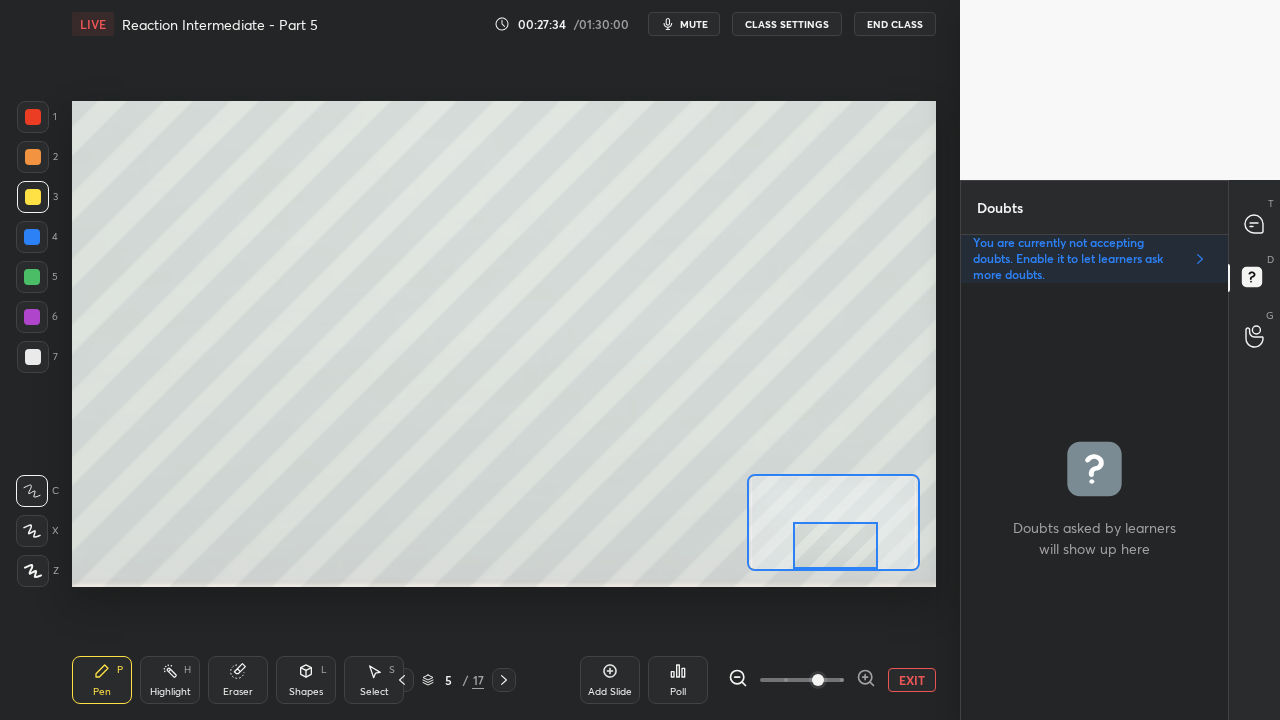 click 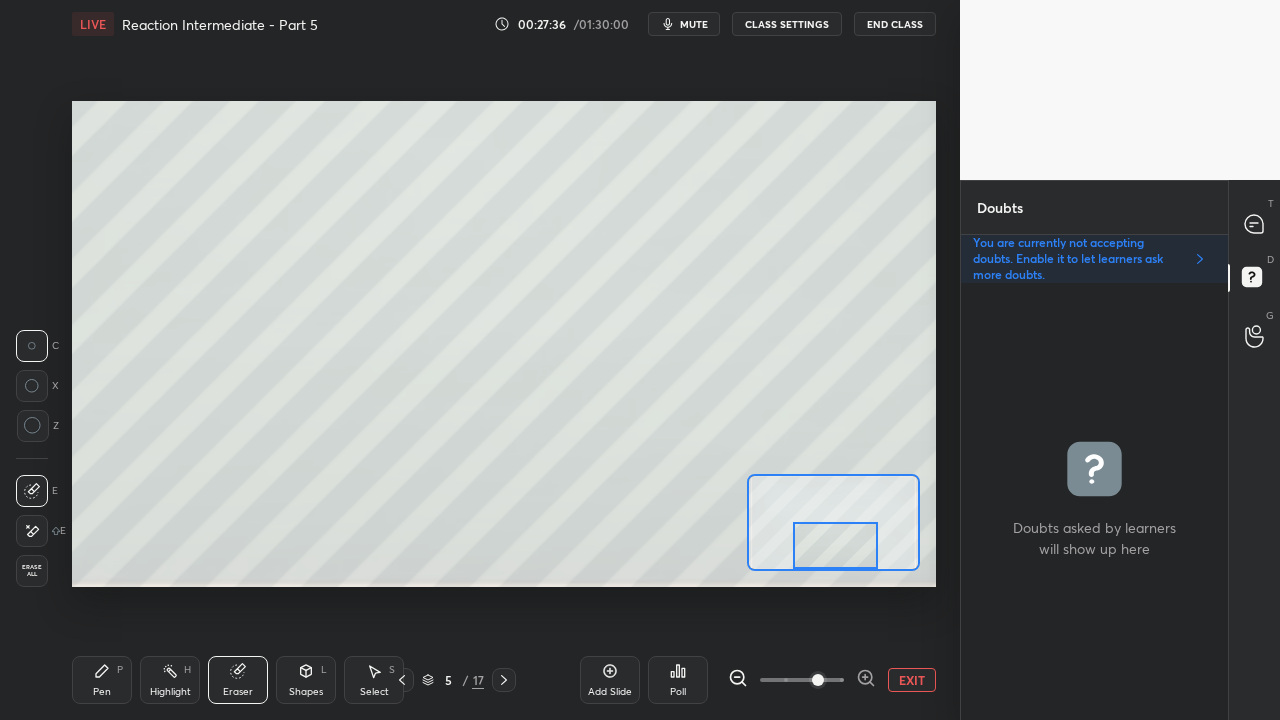 click on "Pen P" at bounding box center [102, 680] 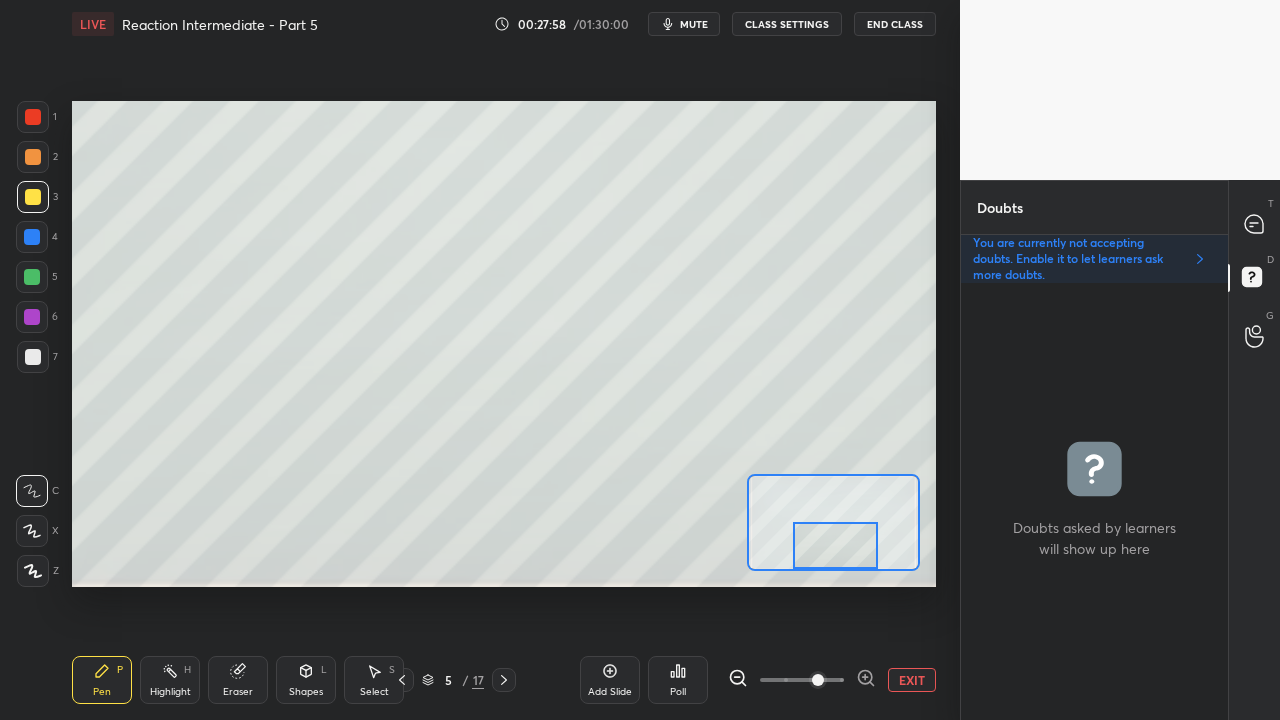 click on "EXIT" at bounding box center [912, 680] 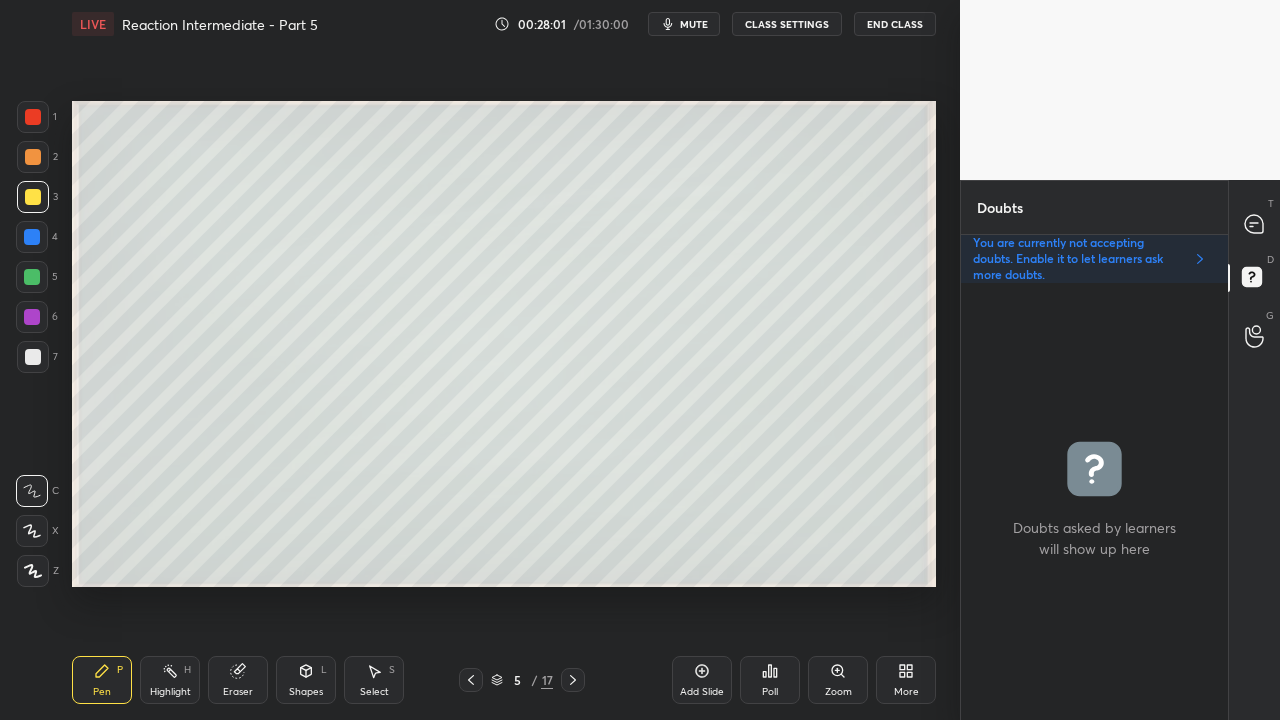 click at bounding box center (33, 357) 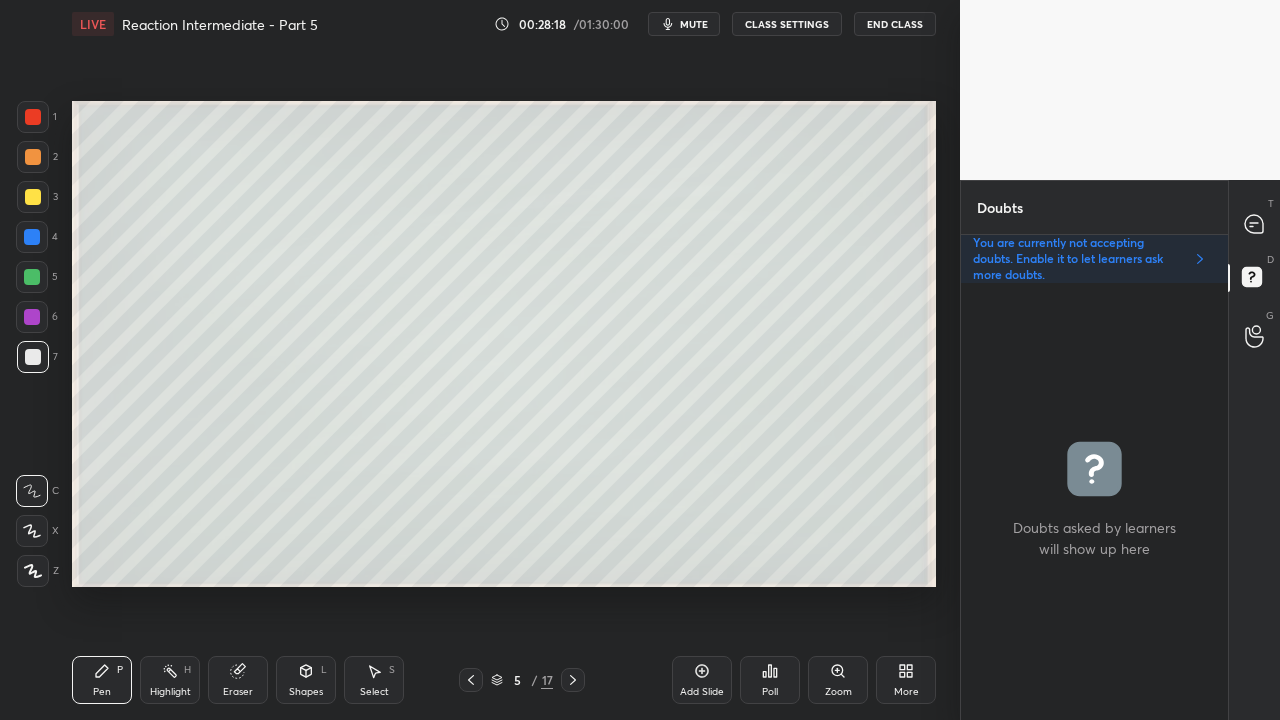 click at bounding box center (33, 197) 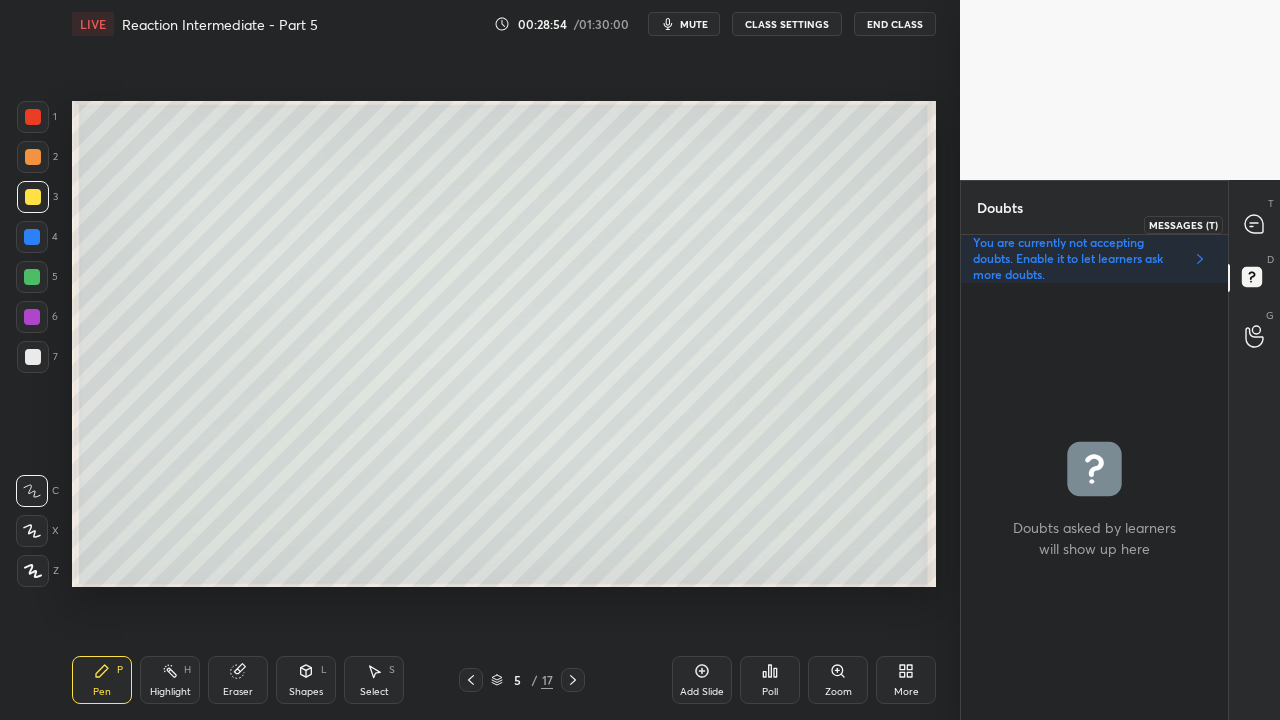 click 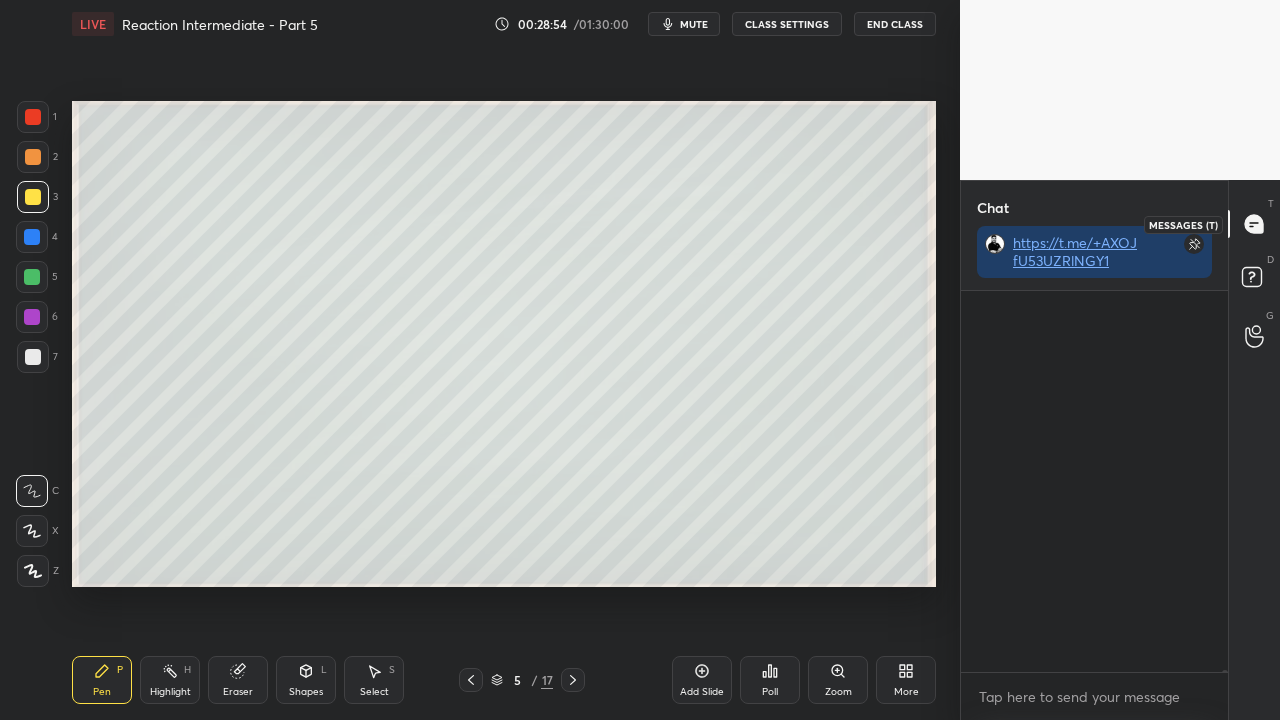 scroll, scrollTop: 423, scrollLeft: 261, axis: both 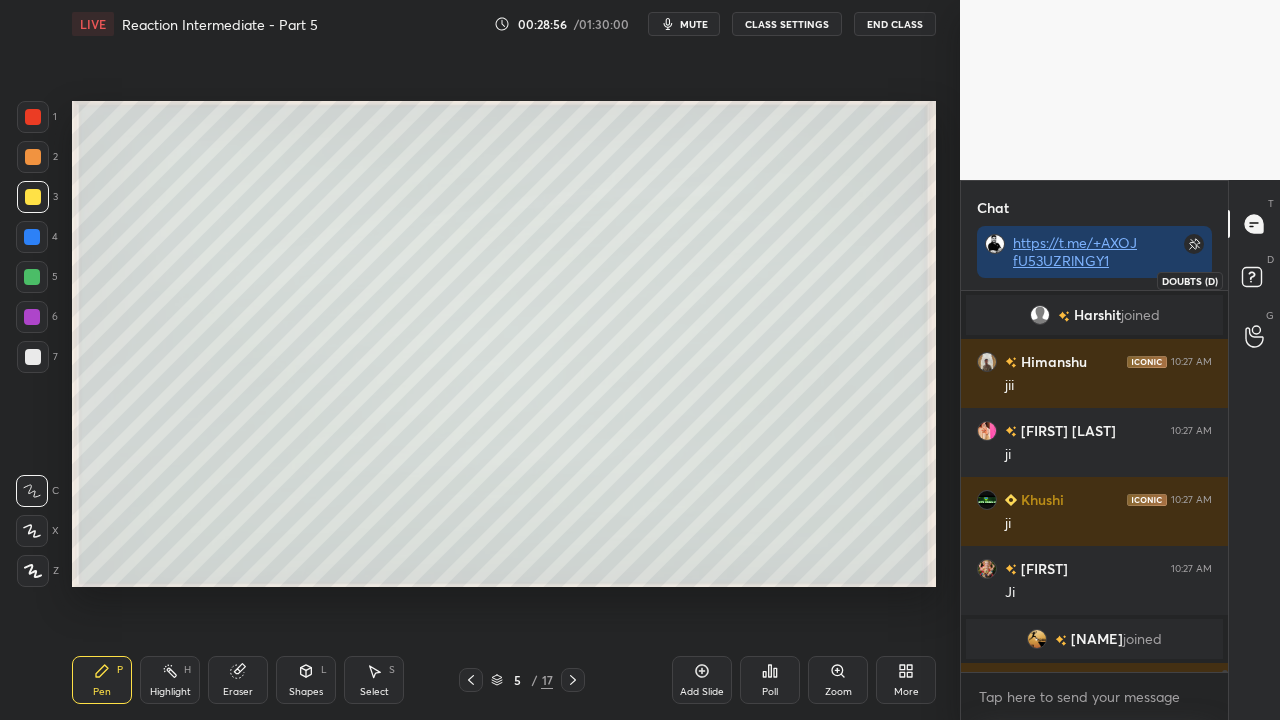 click 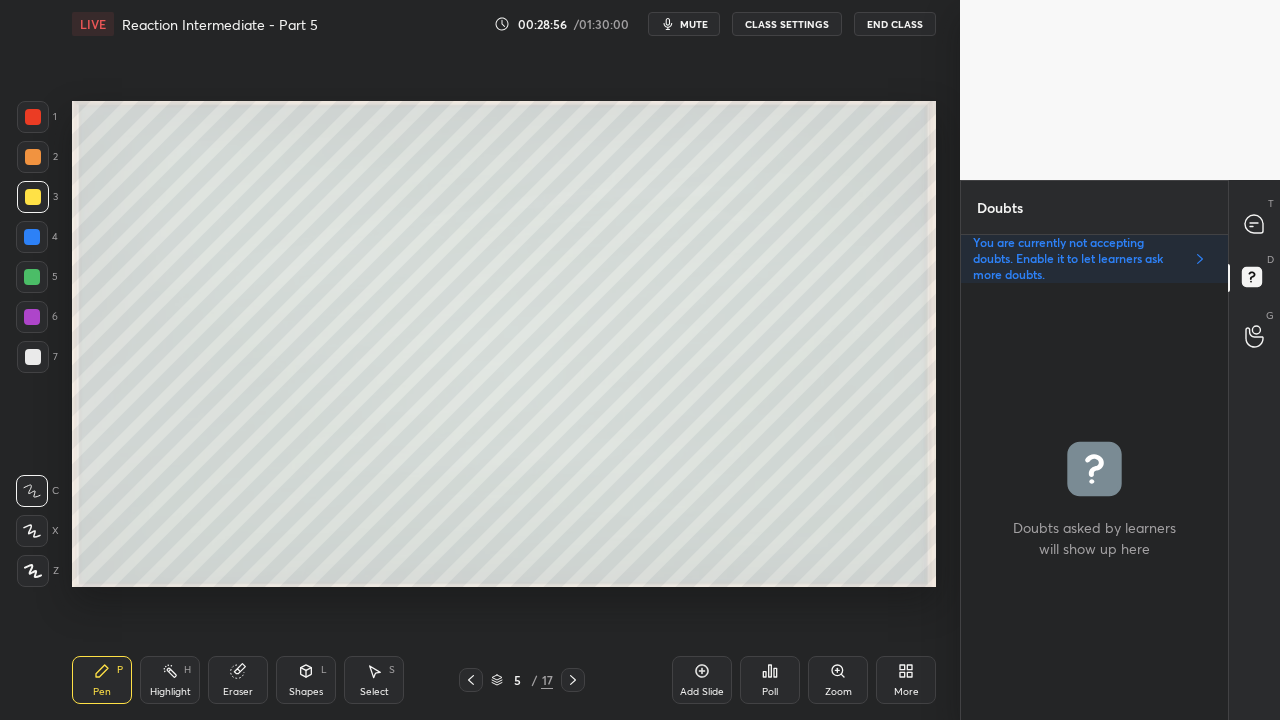 scroll, scrollTop: 6, scrollLeft: 6, axis: both 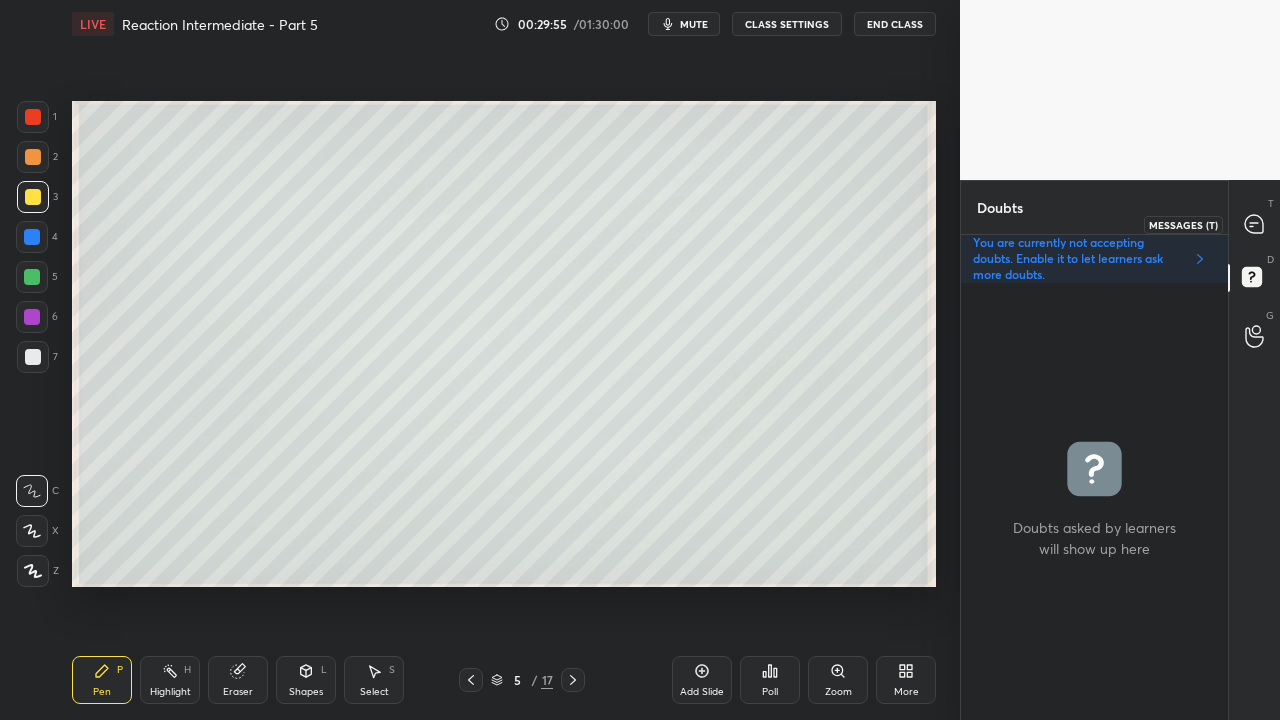 drag, startPoint x: 1263, startPoint y: 218, endPoint x: 1252, endPoint y: 212, distance: 12.529964 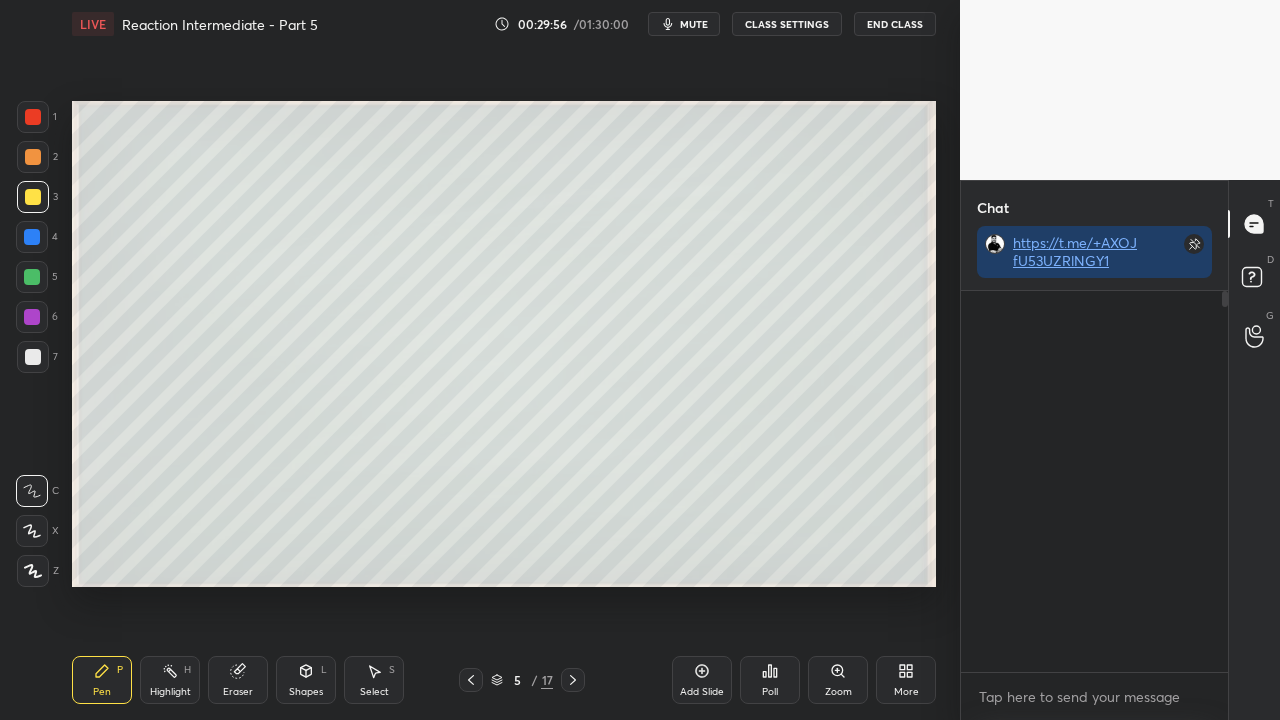 scroll, scrollTop: 423, scrollLeft: 261, axis: both 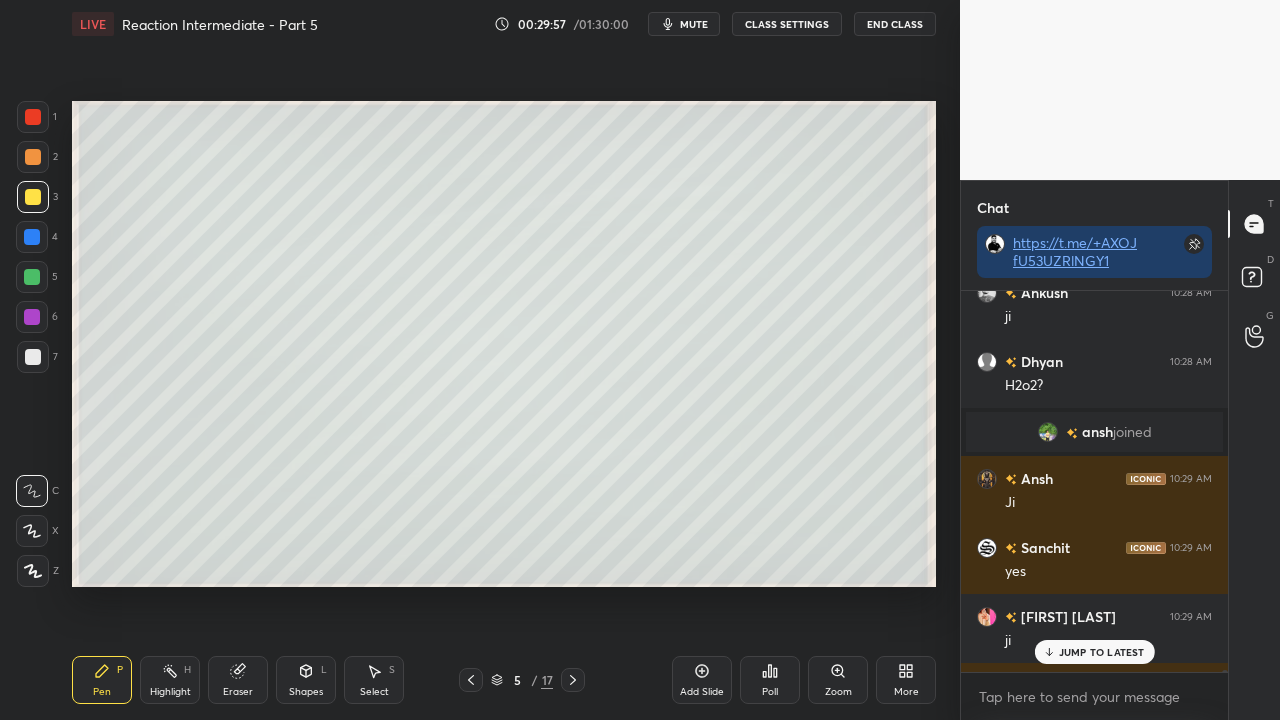 click on "JUMP TO LATEST" at bounding box center [1102, 652] 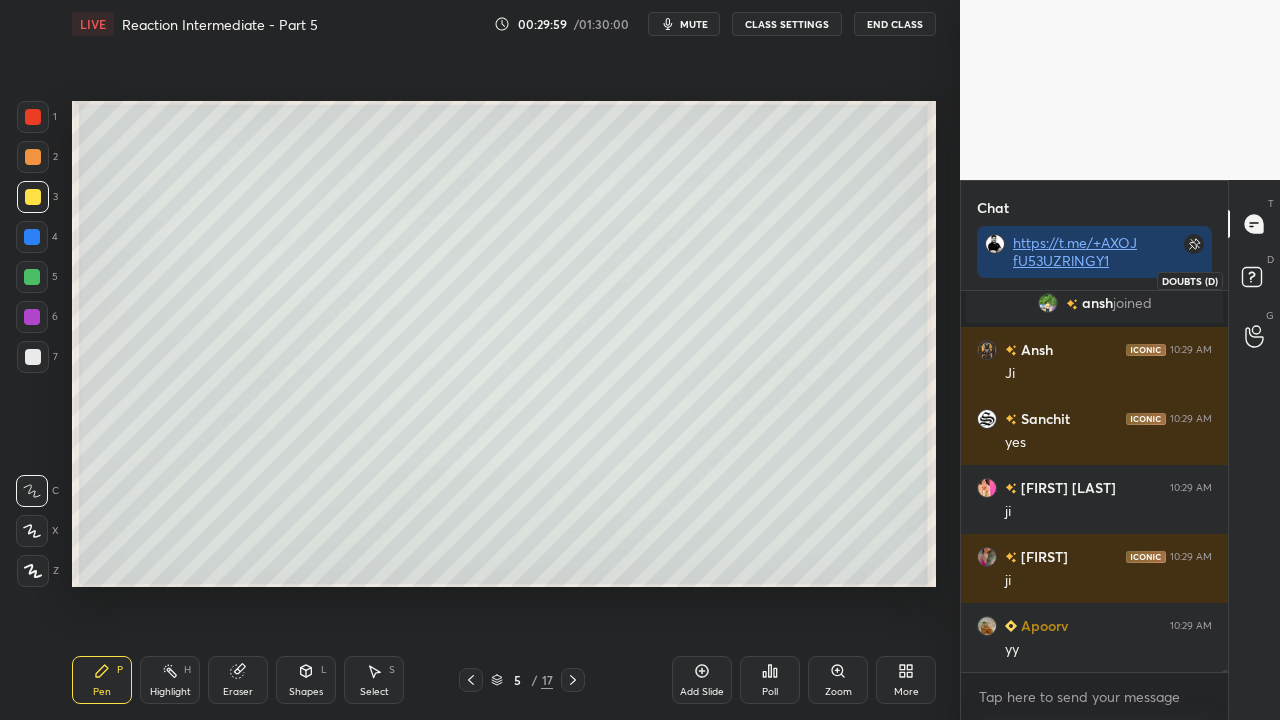 click 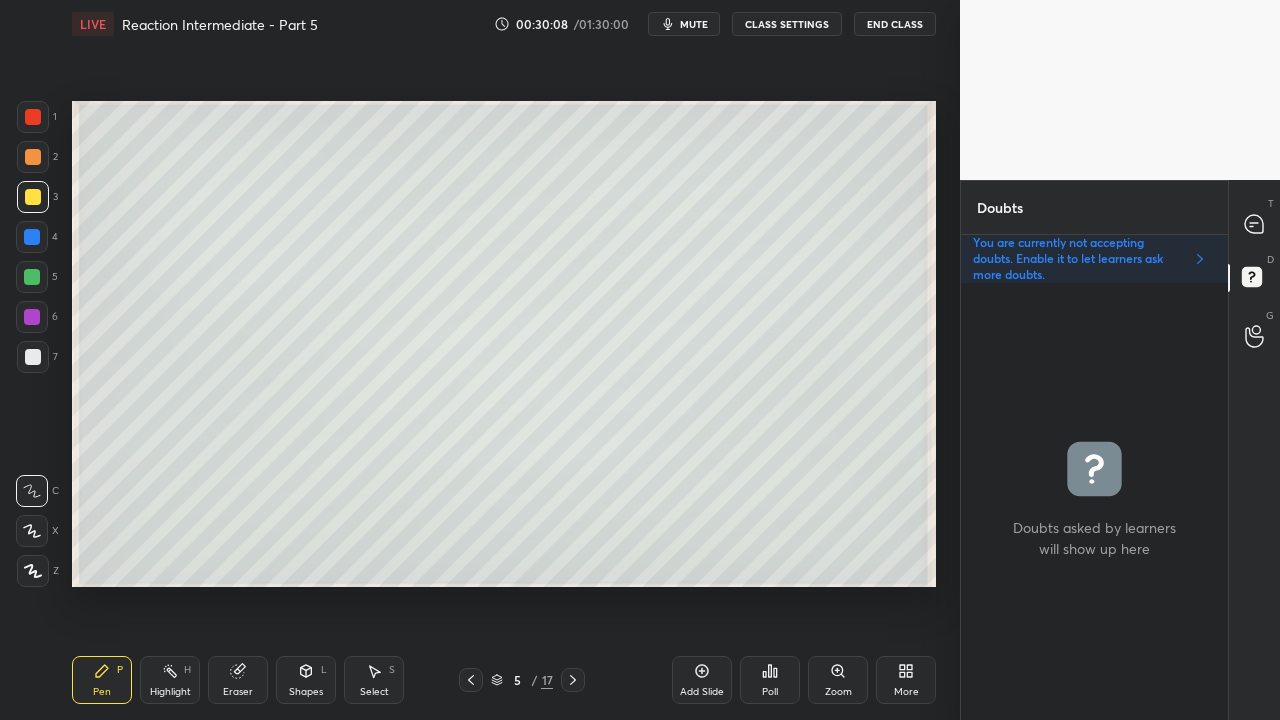 drag, startPoint x: 259, startPoint y: 678, endPoint x: 270, endPoint y: 675, distance: 11.401754 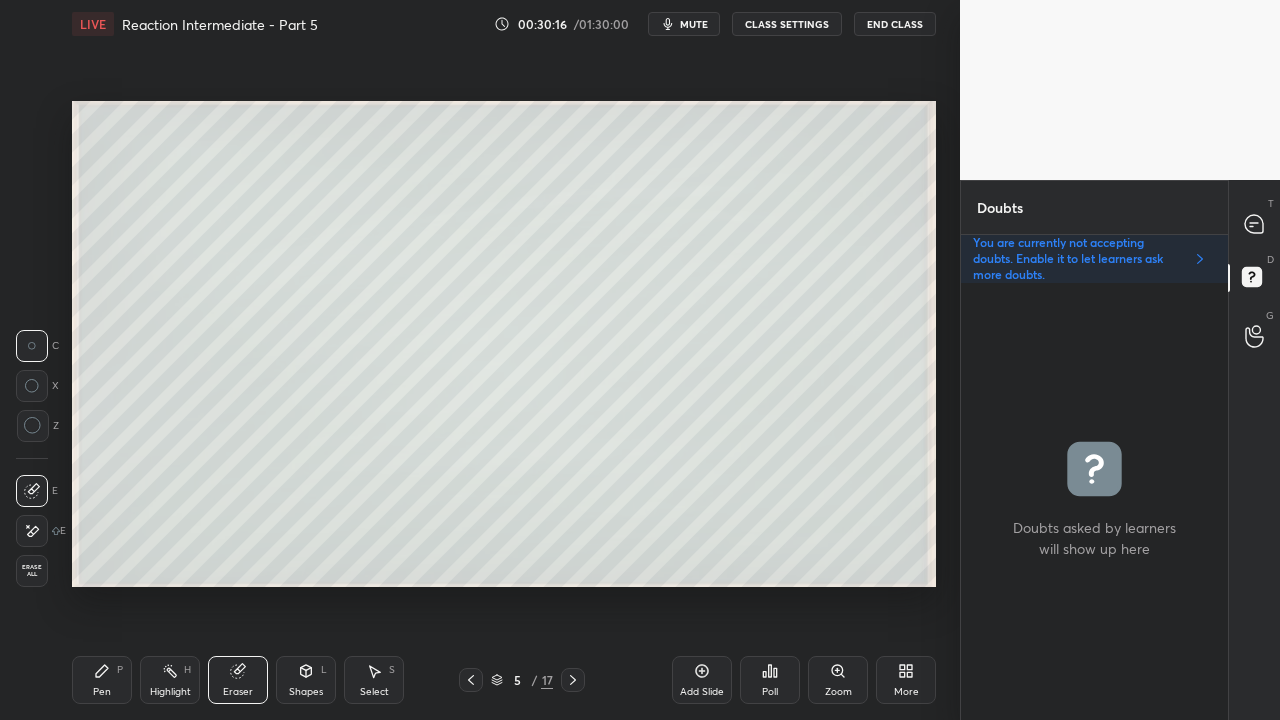 click on "Pen P" at bounding box center [102, 680] 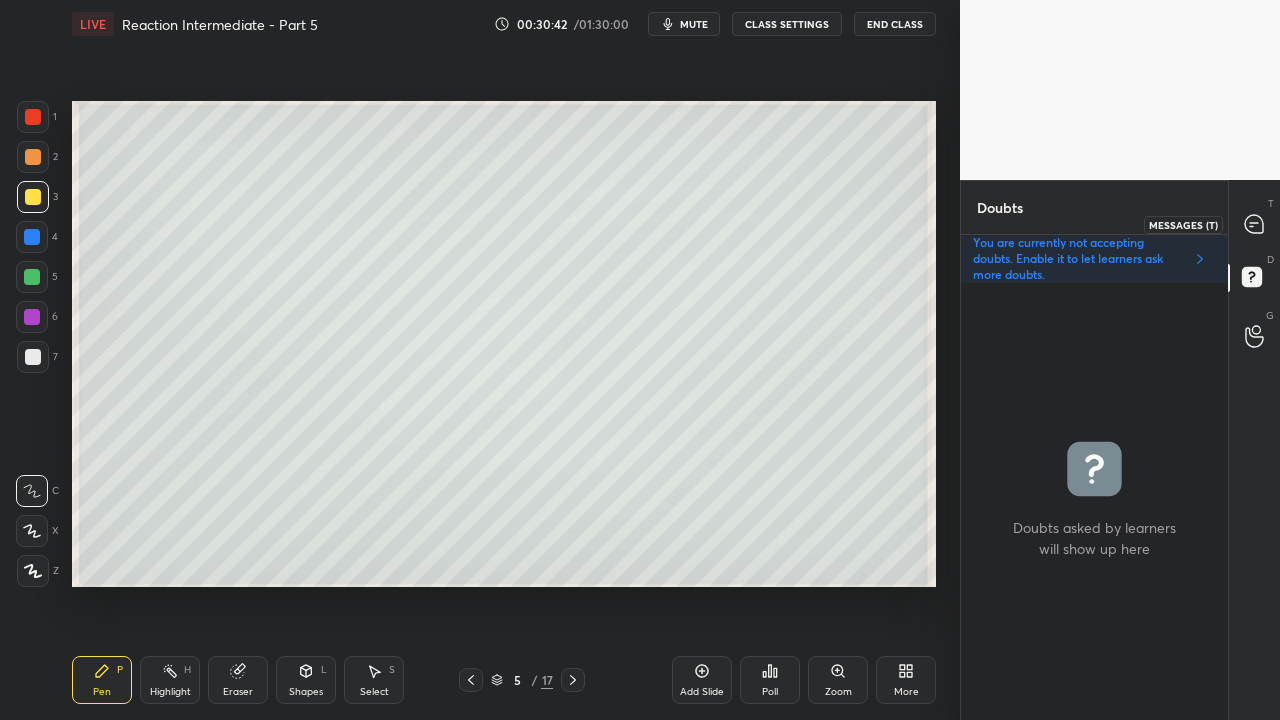 click 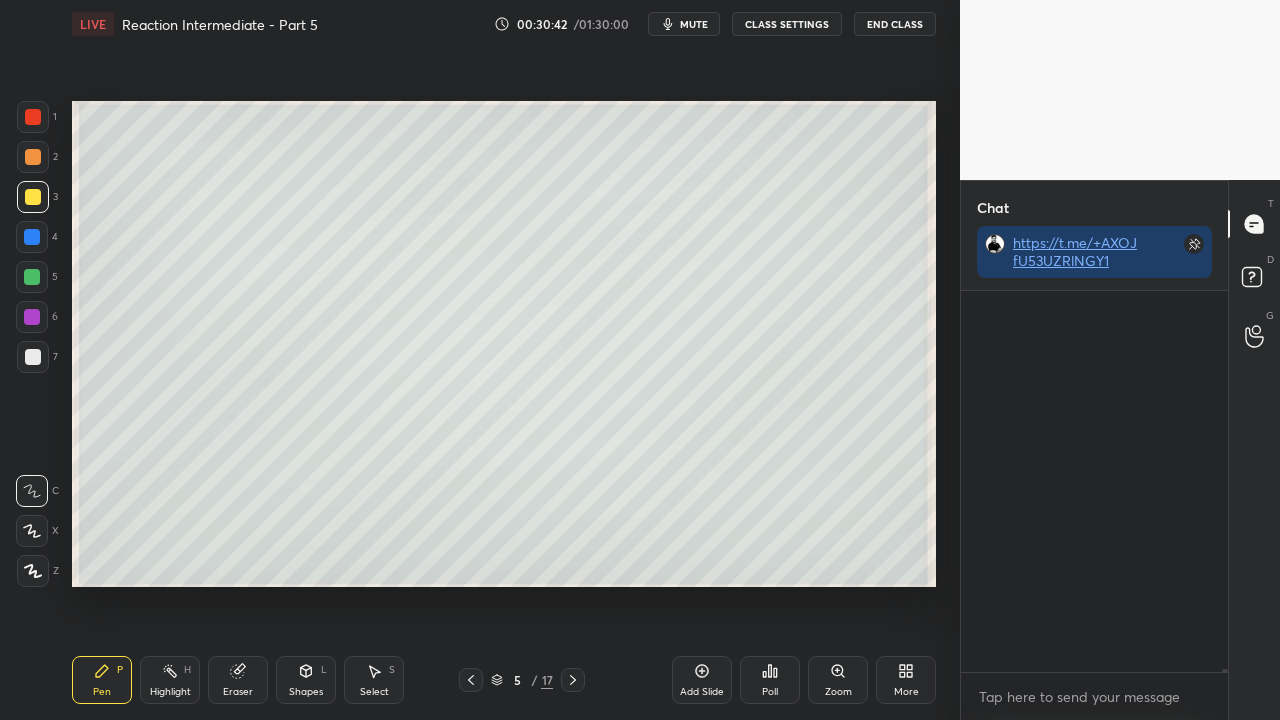 scroll, scrollTop: 82552, scrollLeft: 0, axis: vertical 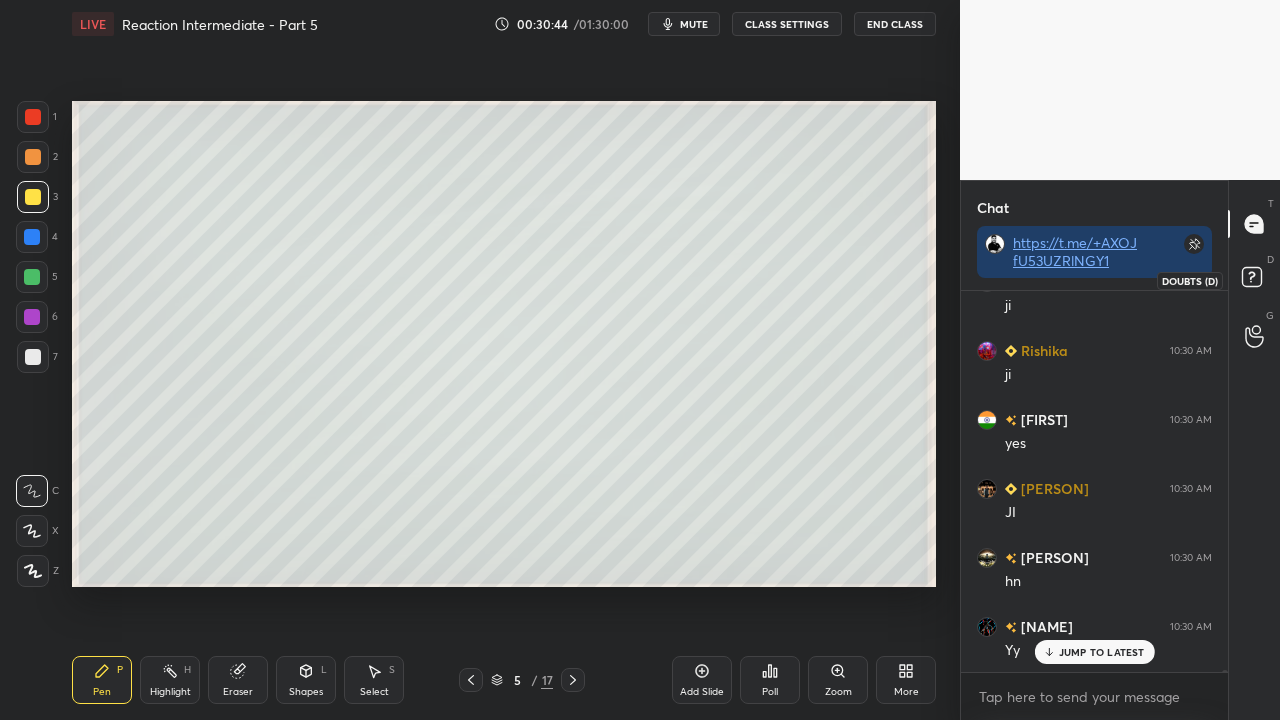click 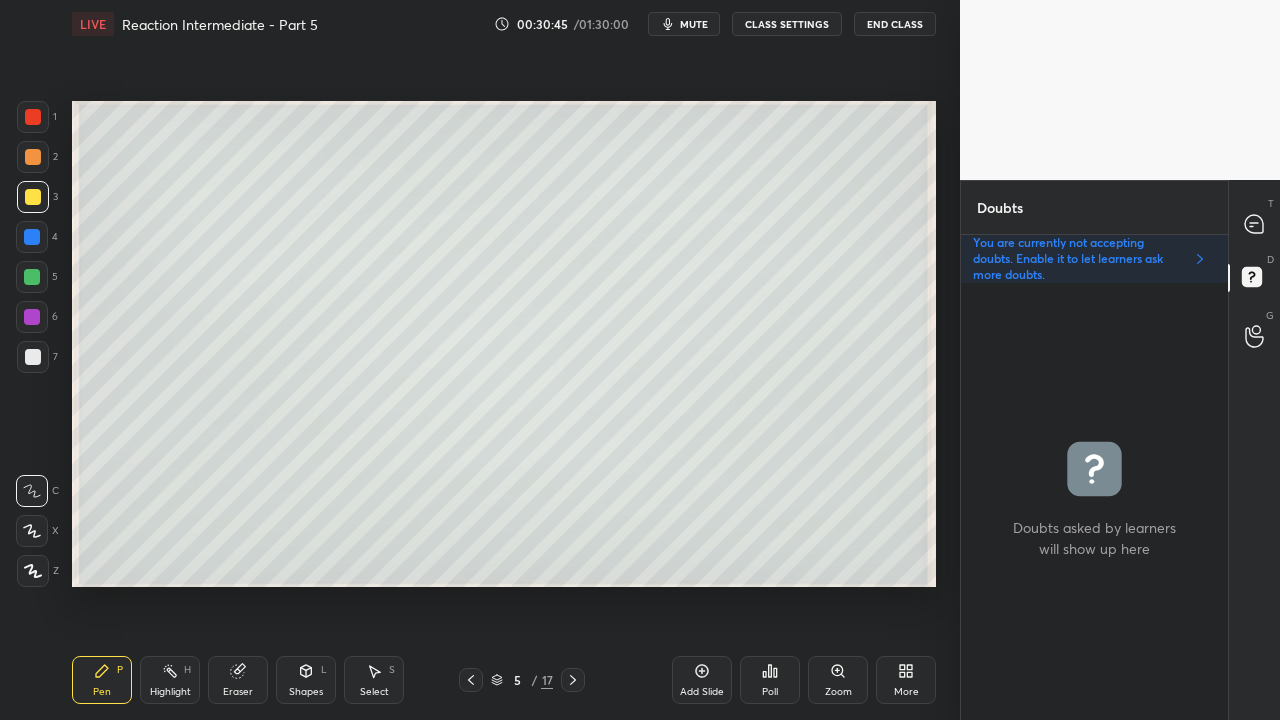 scroll, scrollTop: 6, scrollLeft: 6, axis: both 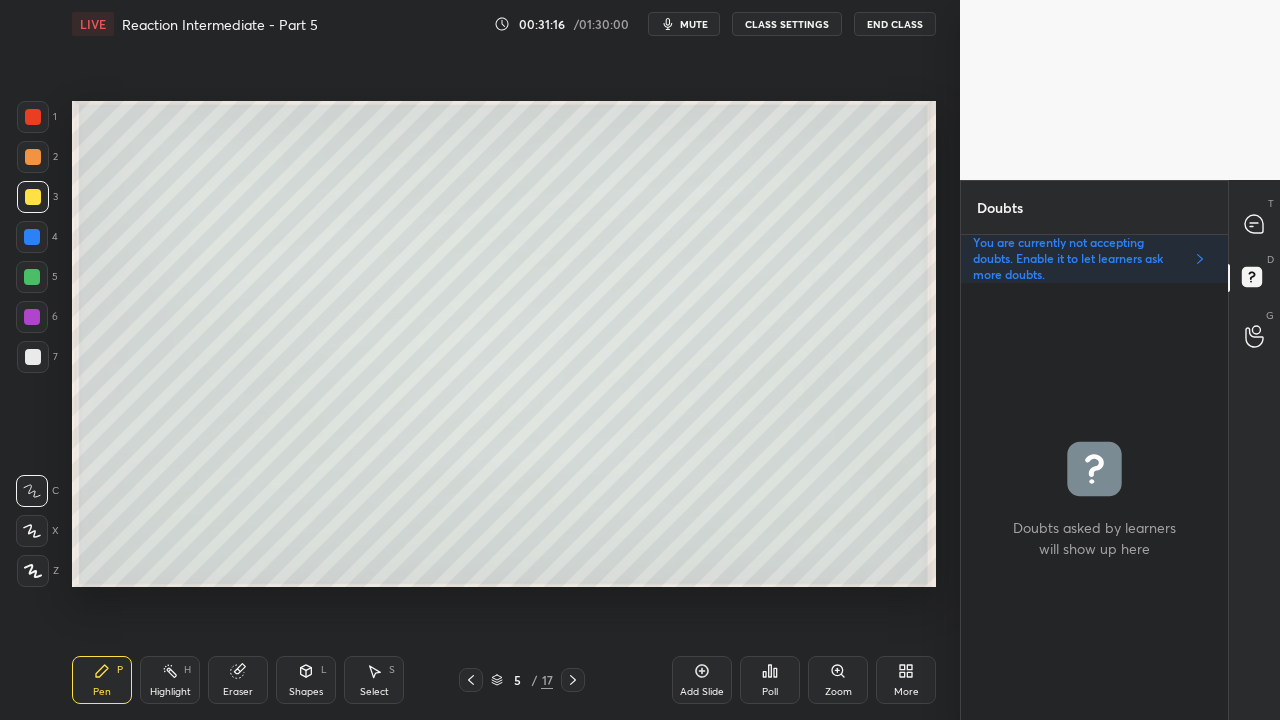click at bounding box center (33, 117) 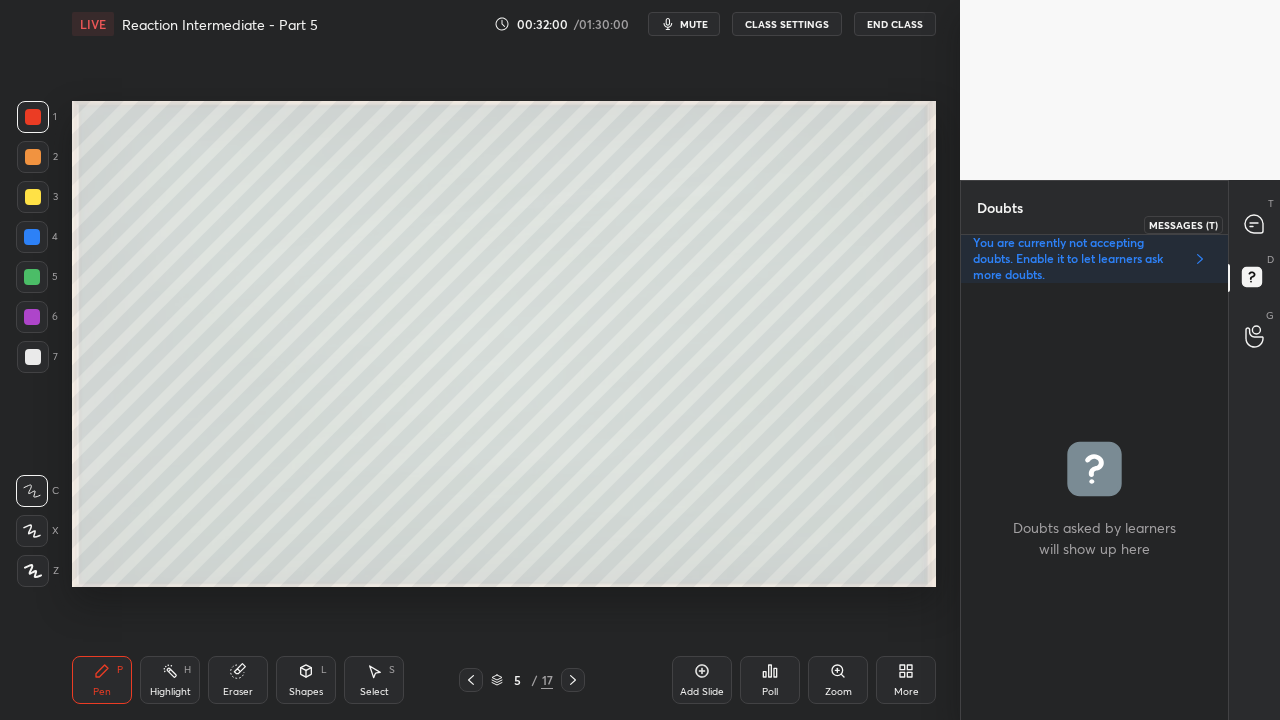 click at bounding box center [1255, 224] 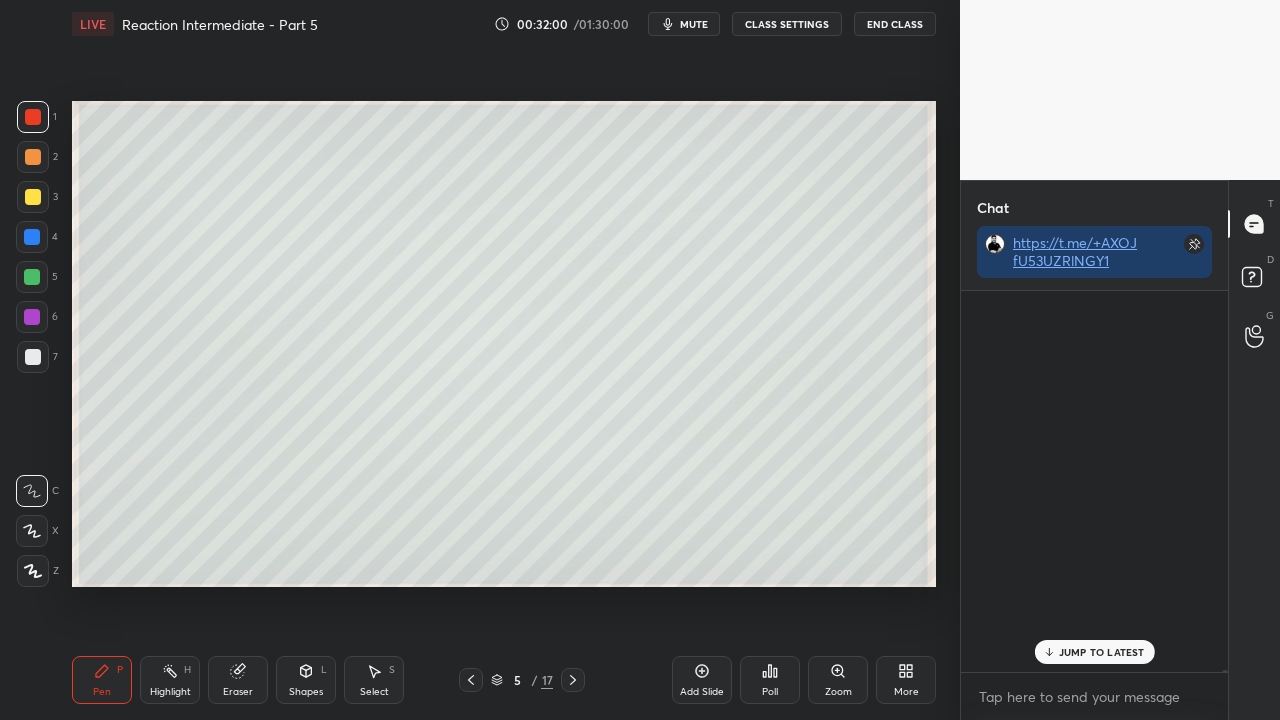 scroll, scrollTop: 423, scrollLeft: 261, axis: both 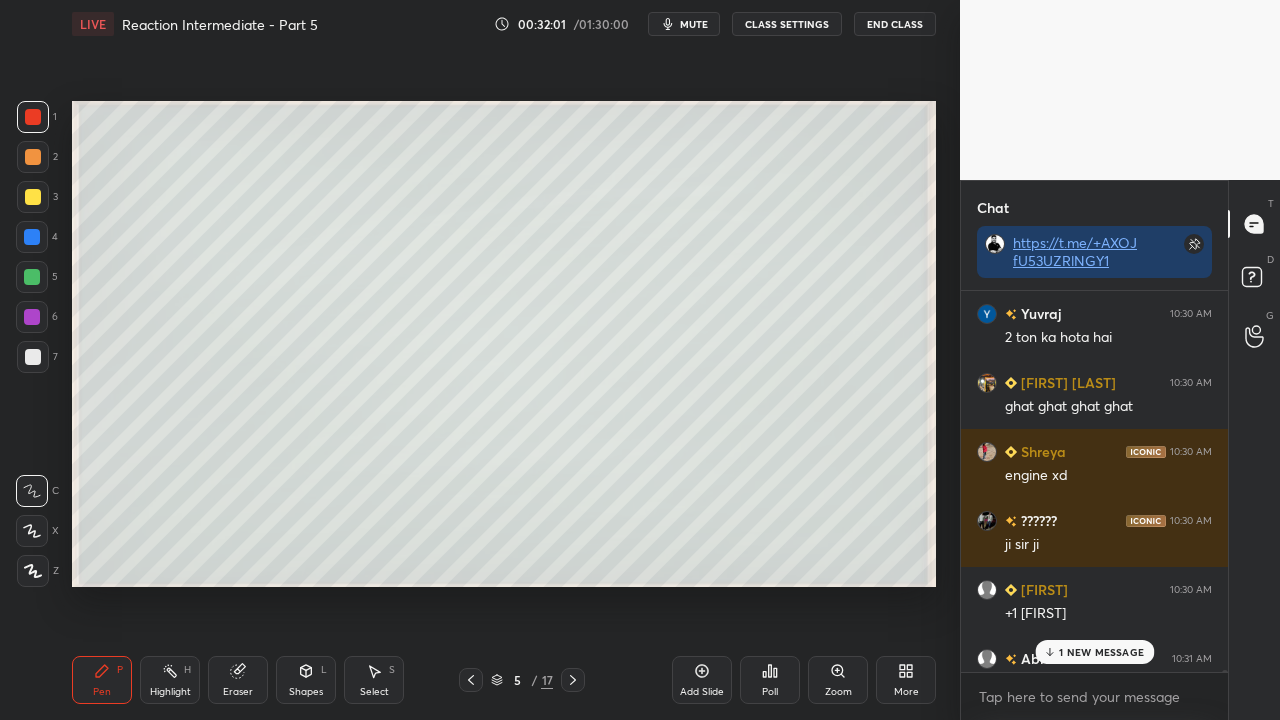 drag, startPoint x: 1072, startPoint y: 643, endPoint x: 917, endPoint y: 719, distance: 172.62965 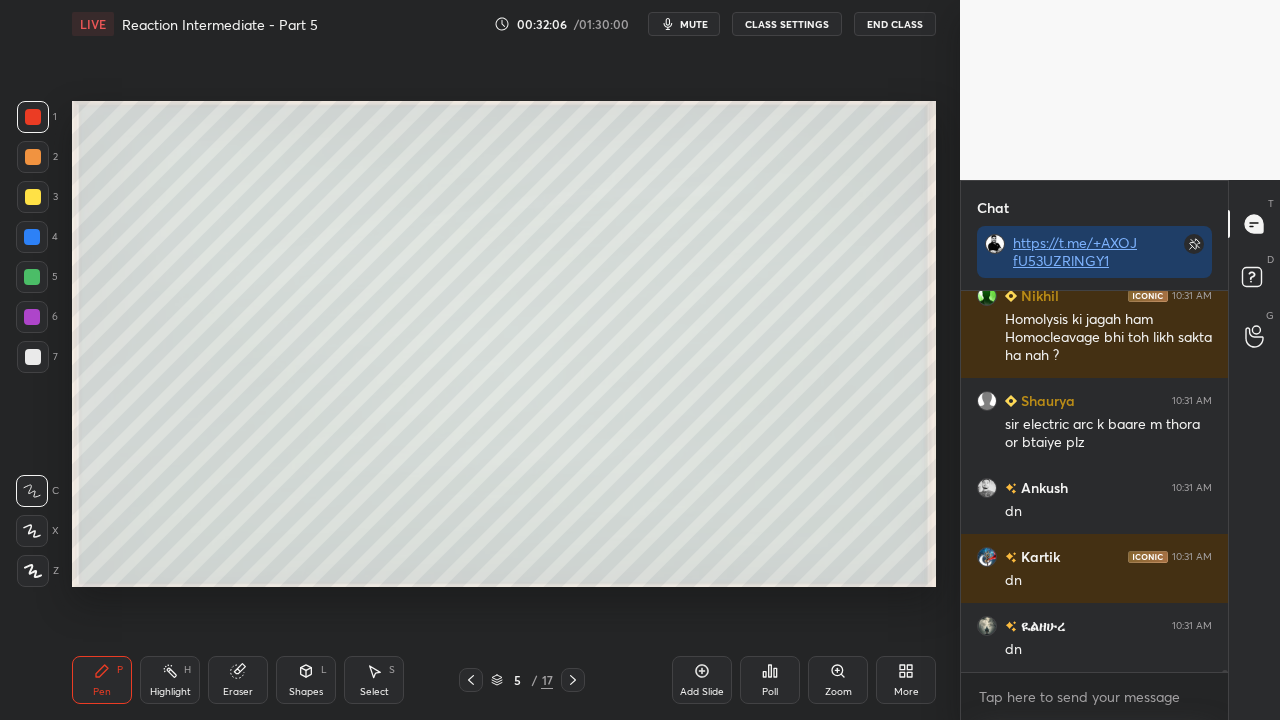 scroll, scrollTop: 87840, scrollLeft: 0, axis: vertical 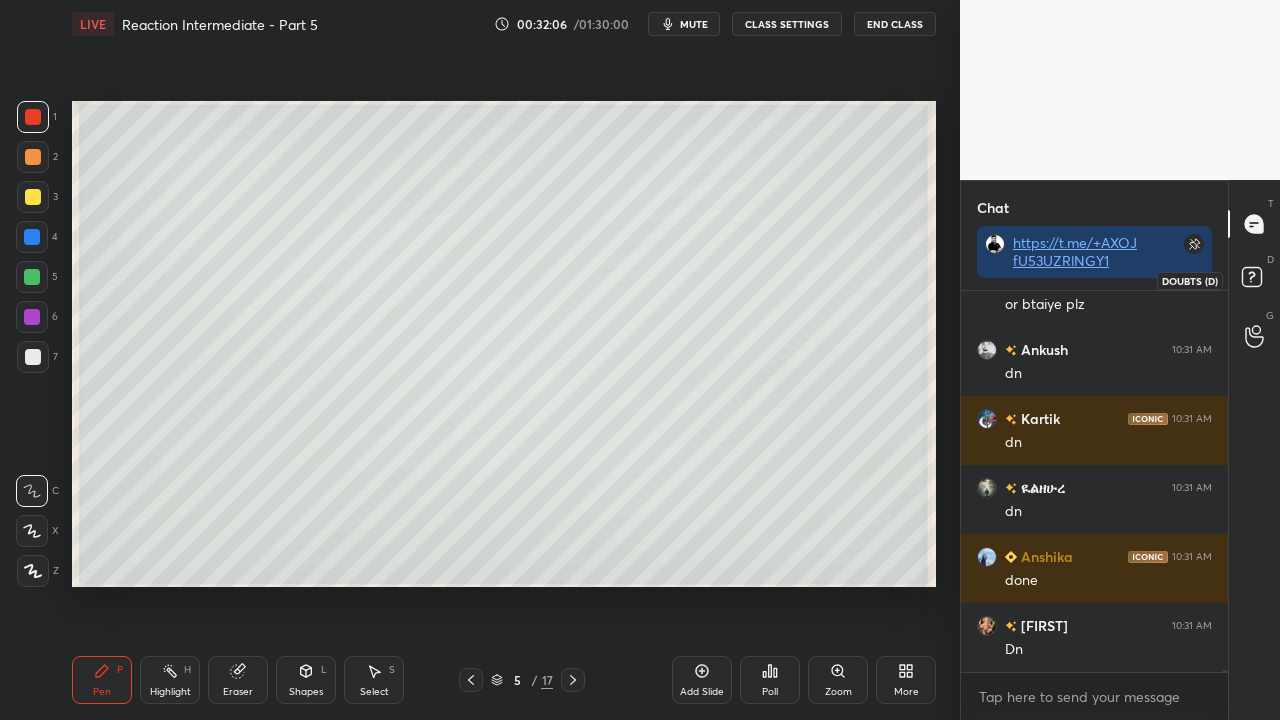 click 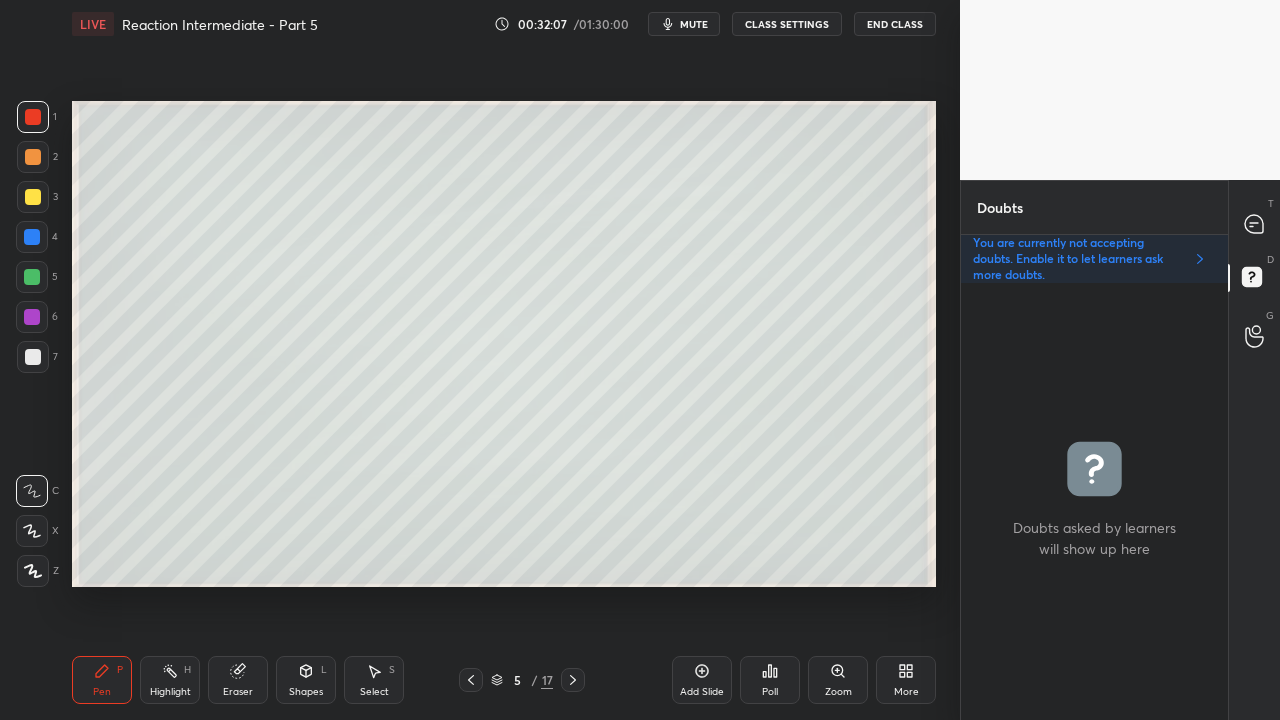 scroll, scrollTop: 6, scrollLeft: 6, axis: both 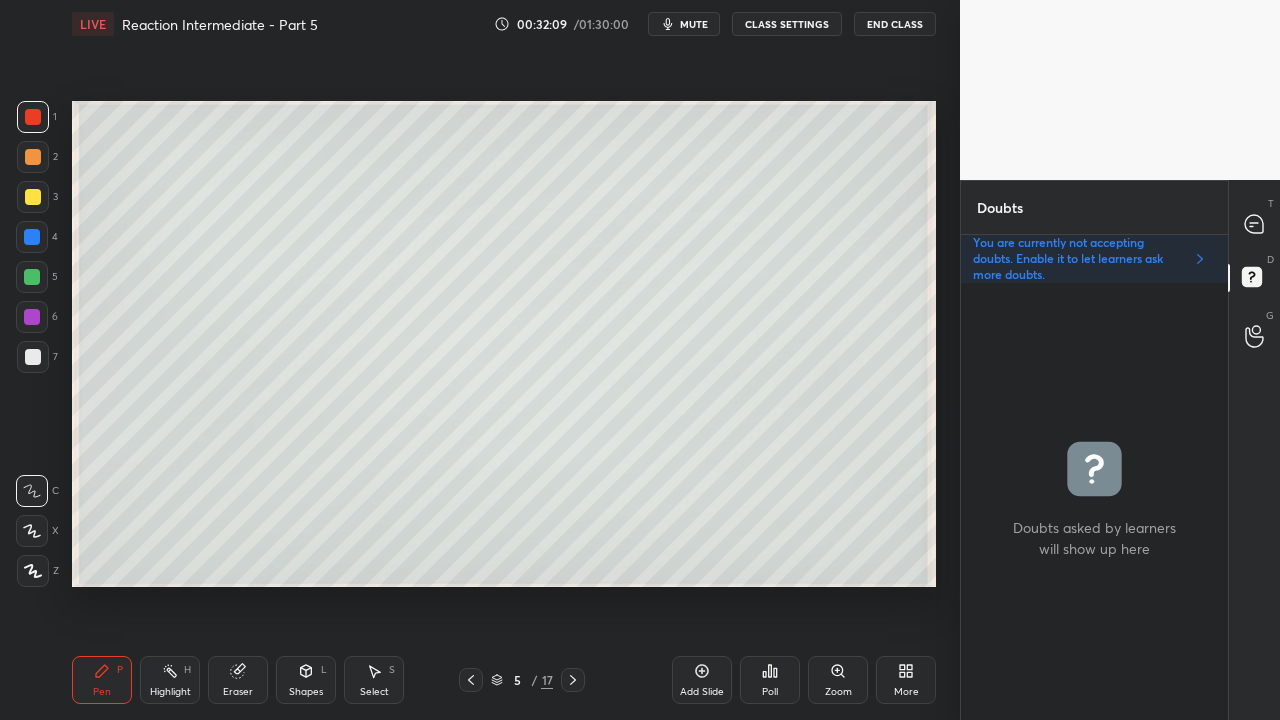 click 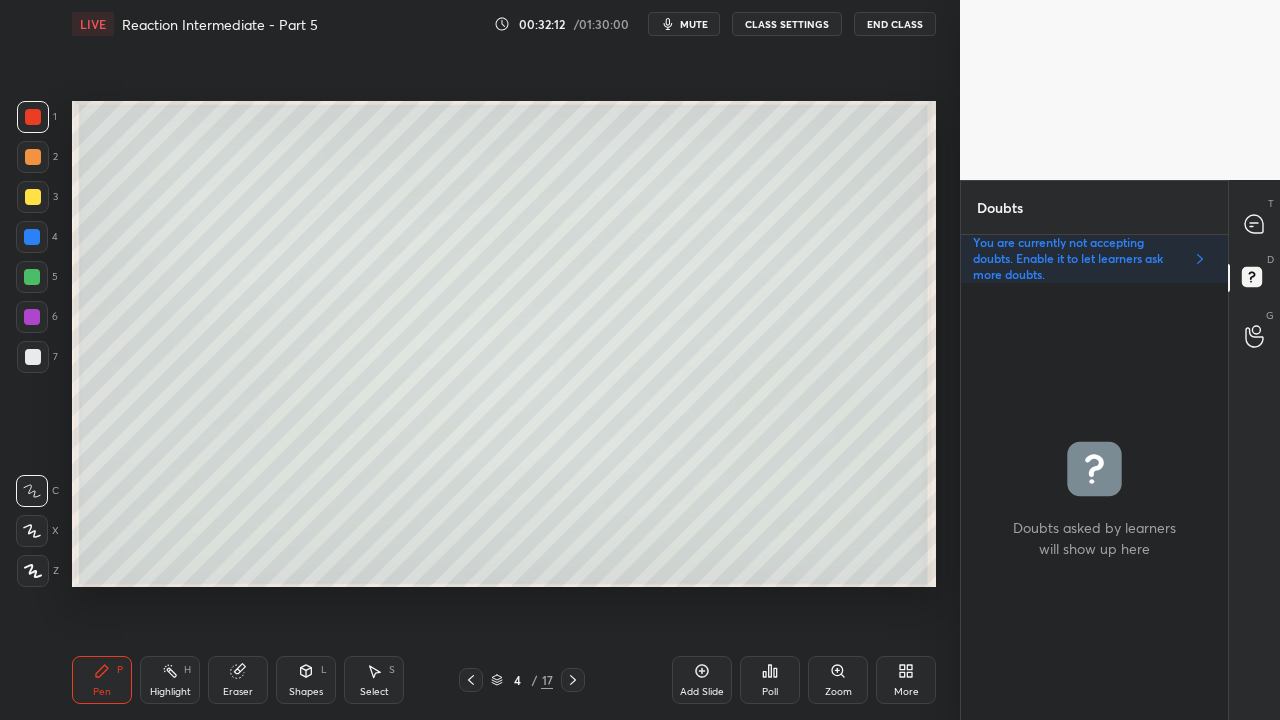 click 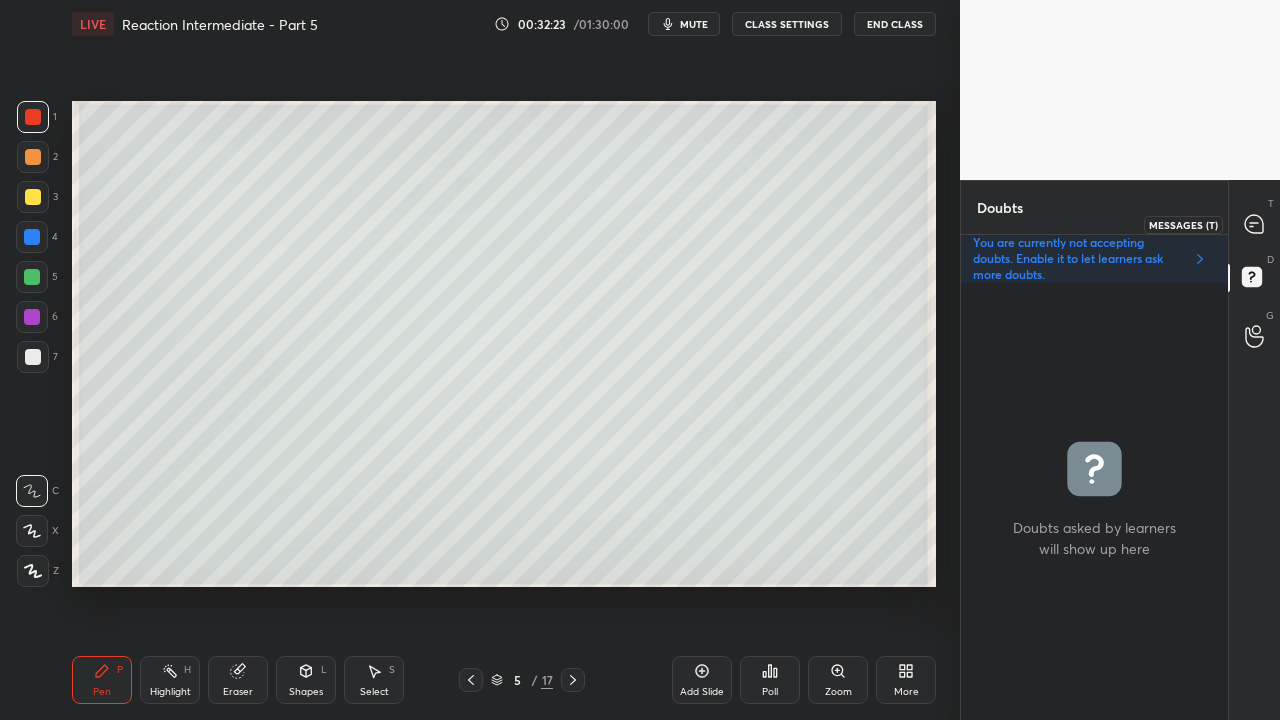 click at bounding box center [1255, 224] 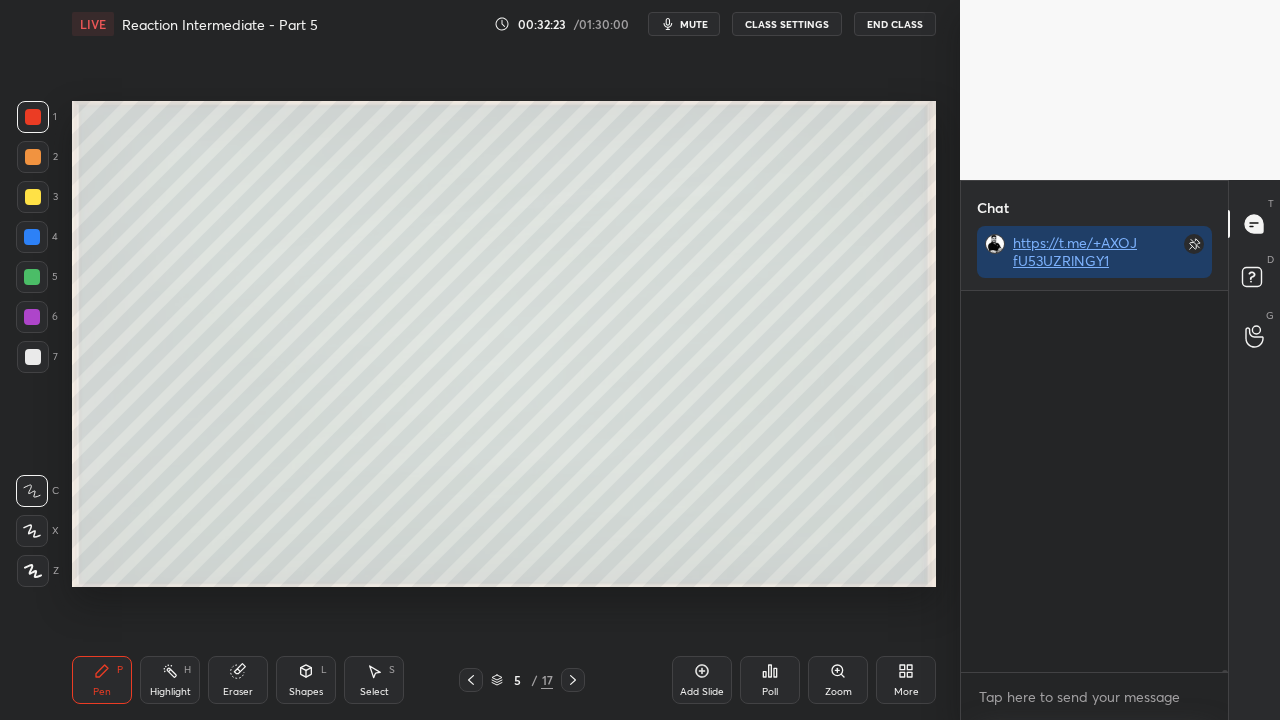 scroll, scrollTop: 423, scrollLeft: 261, axis: both 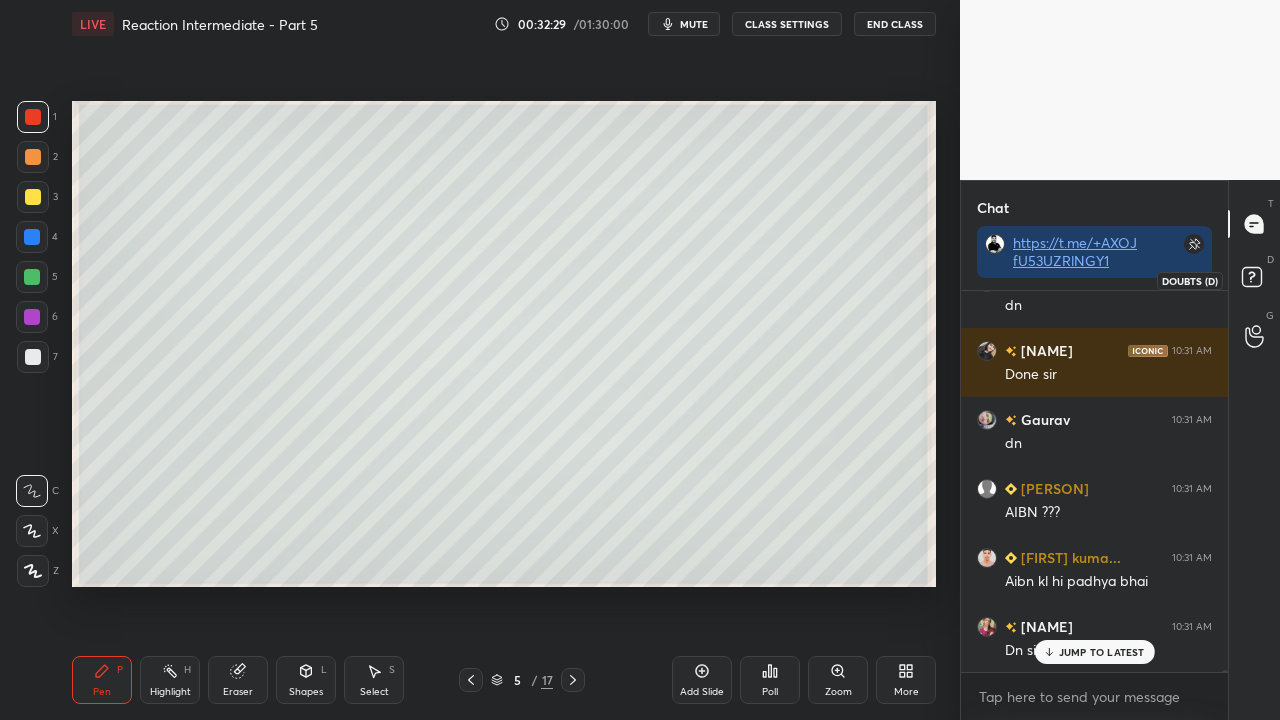 click 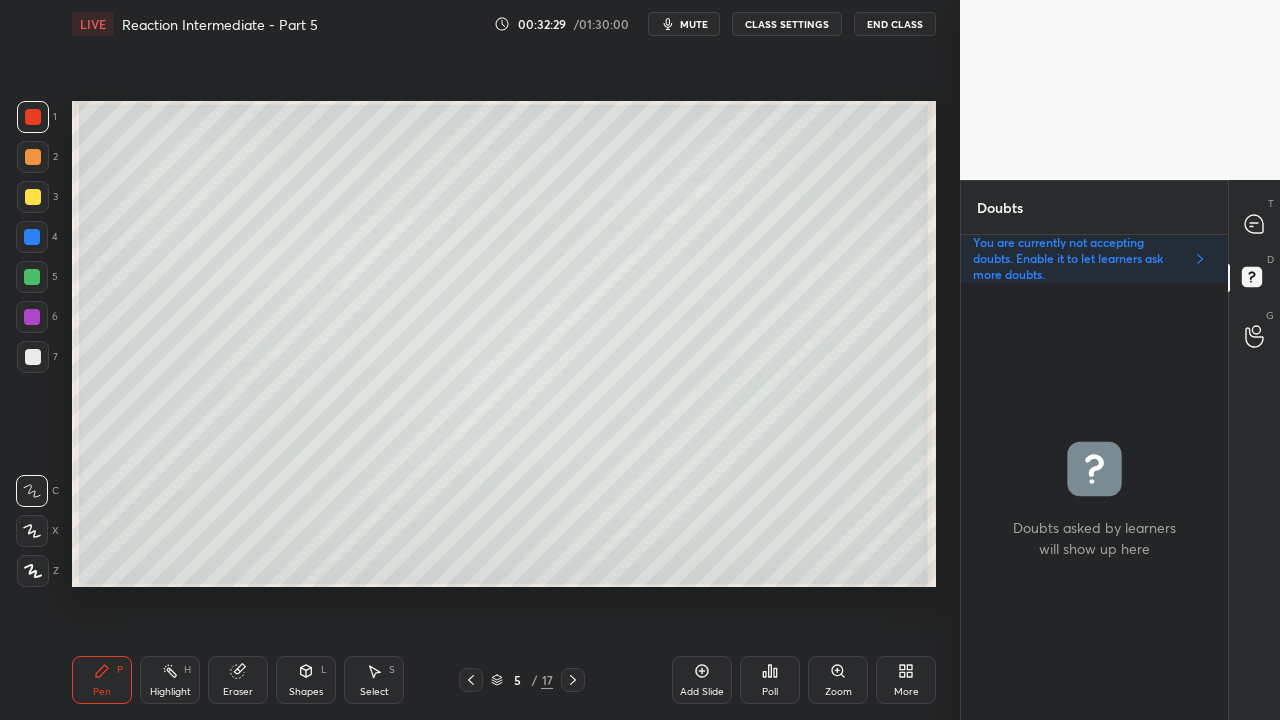 scroll, scrollTop: 6, scrollLeft: 6, axis: both 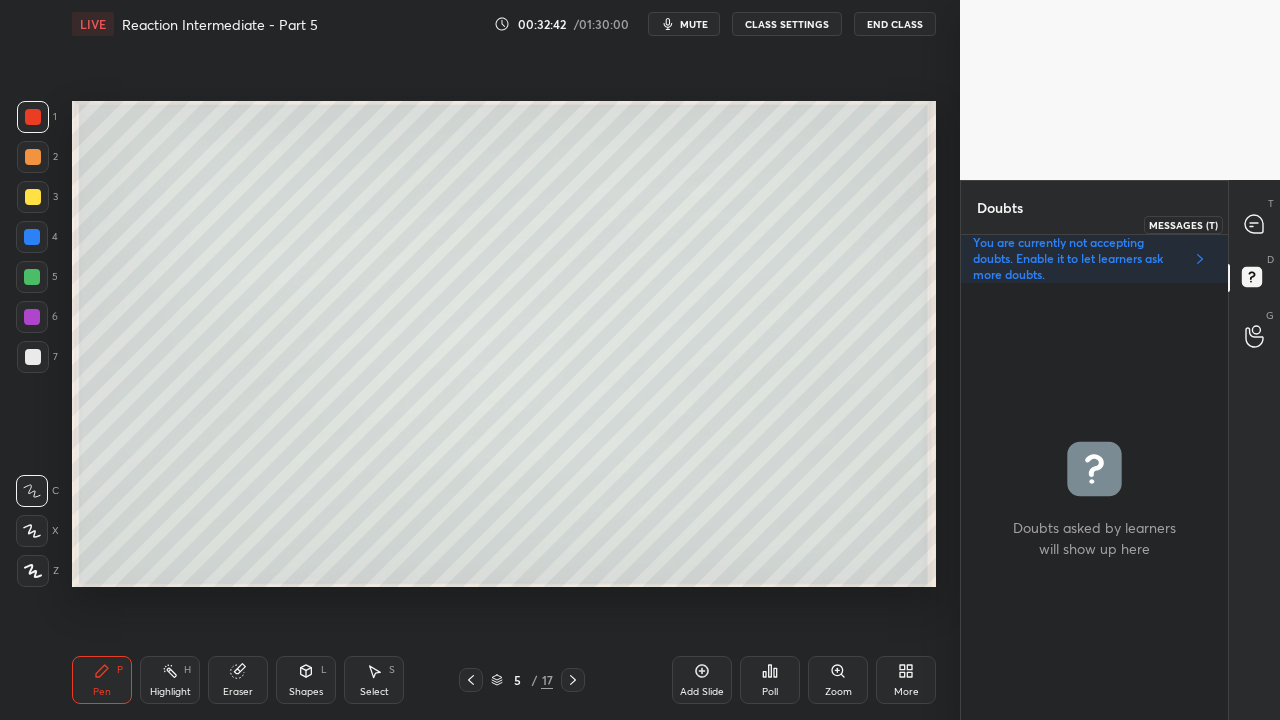 click 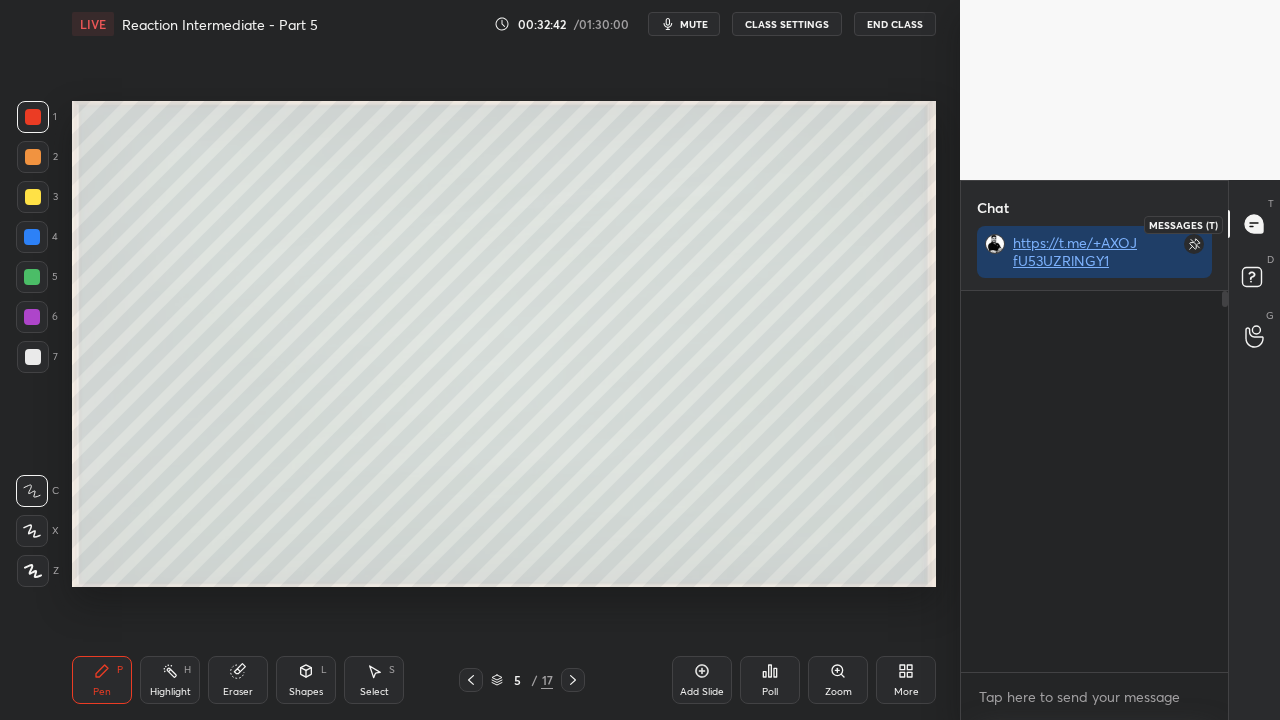 scroll, scrollTop: 423, scrollLeft: 261, axis: both 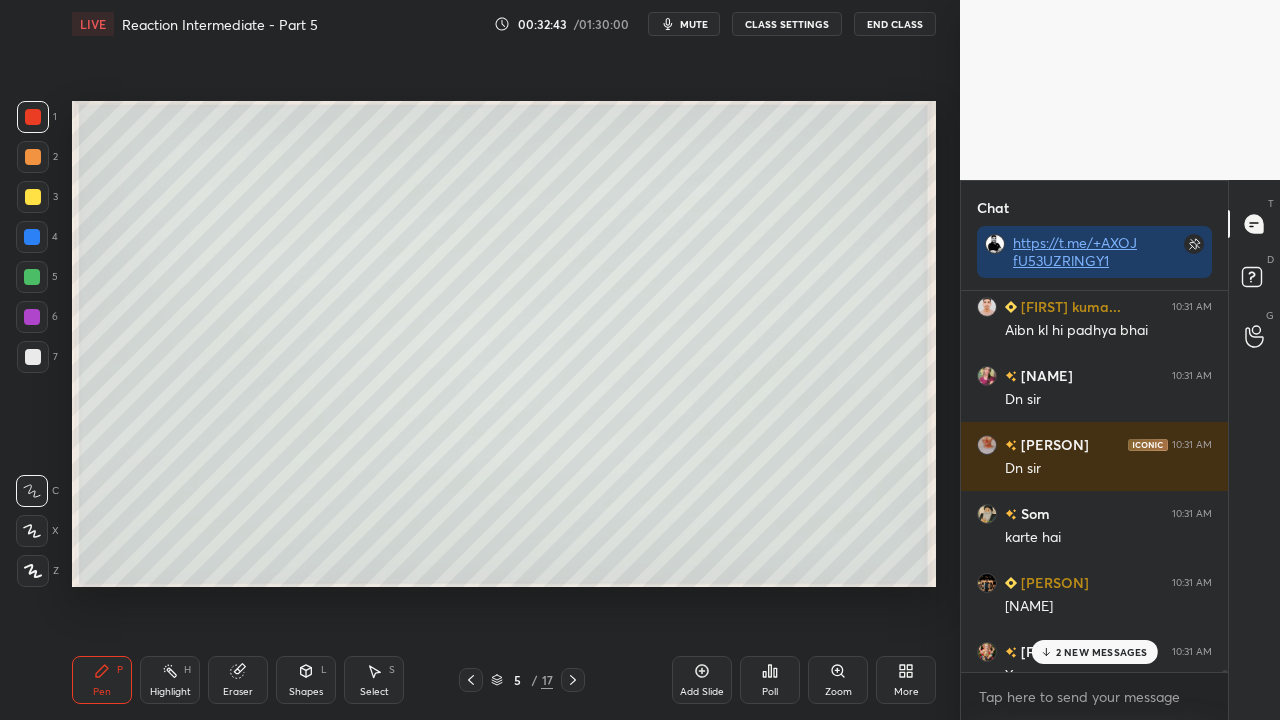 click on "2 NEW MESSAGES" at bounding box center [1102, 652] 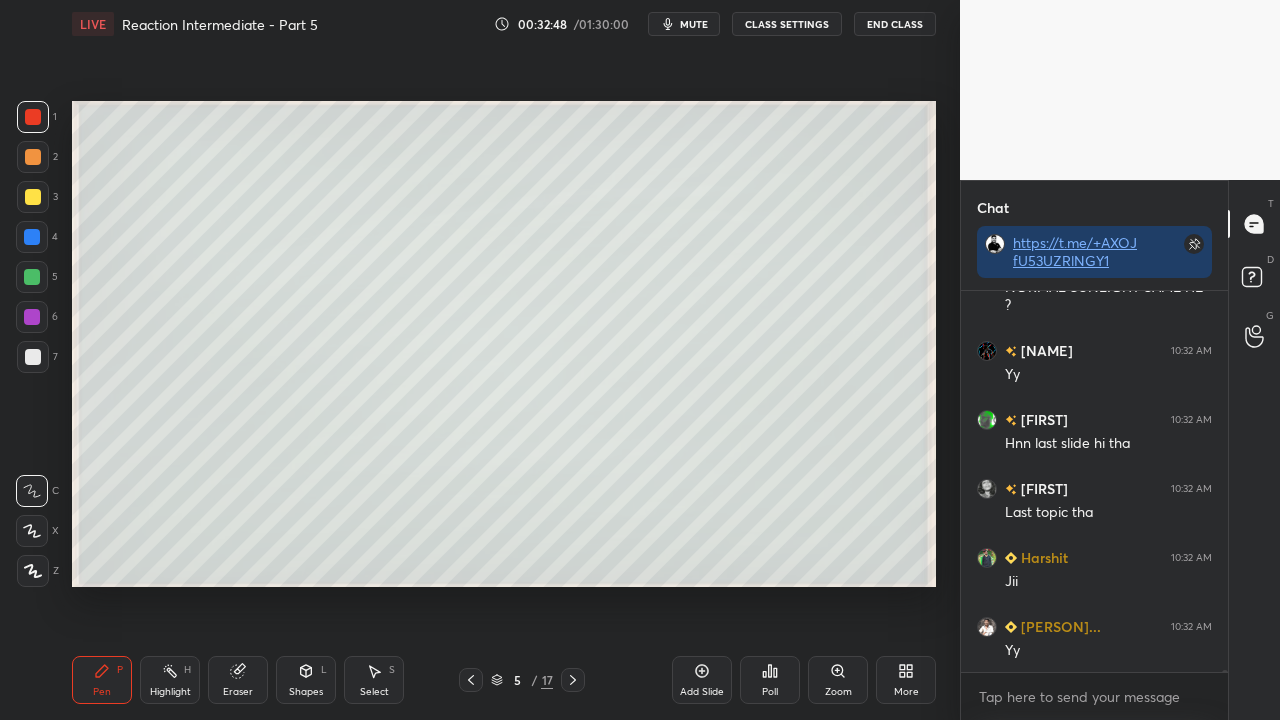 scroll, scrollTop: 91310, scrollLeft: 0, axis: vertical 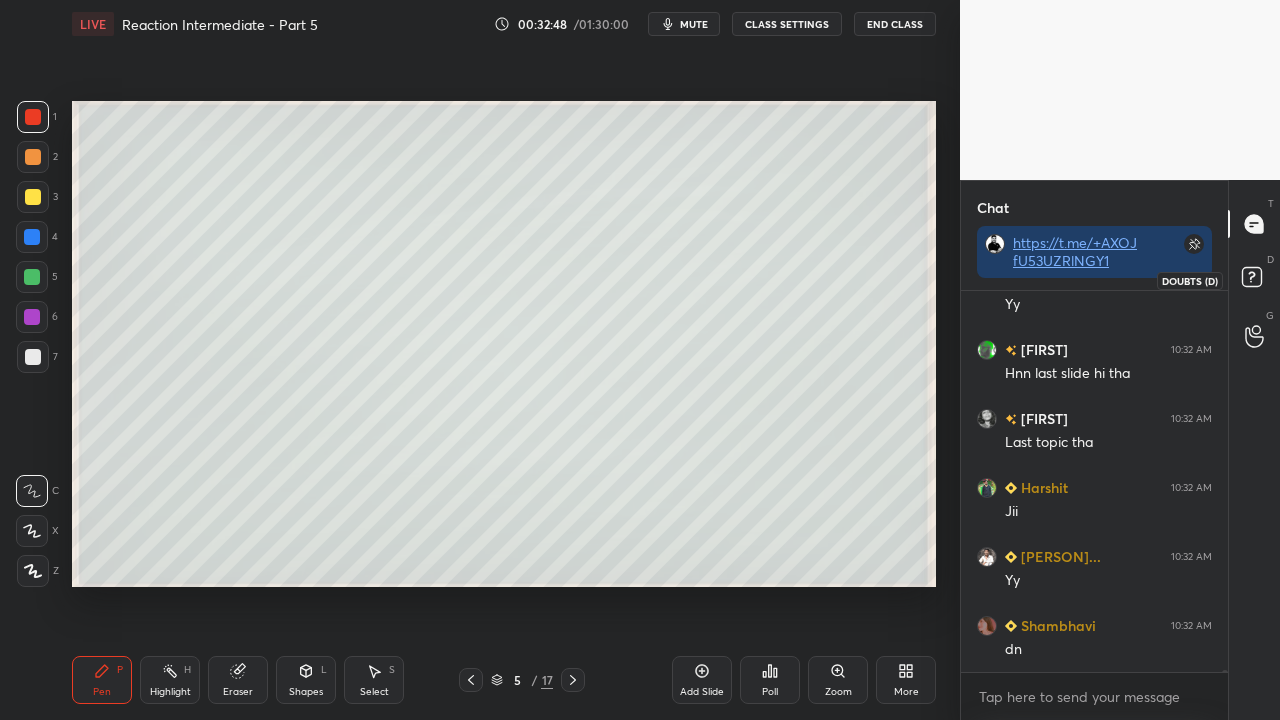 click 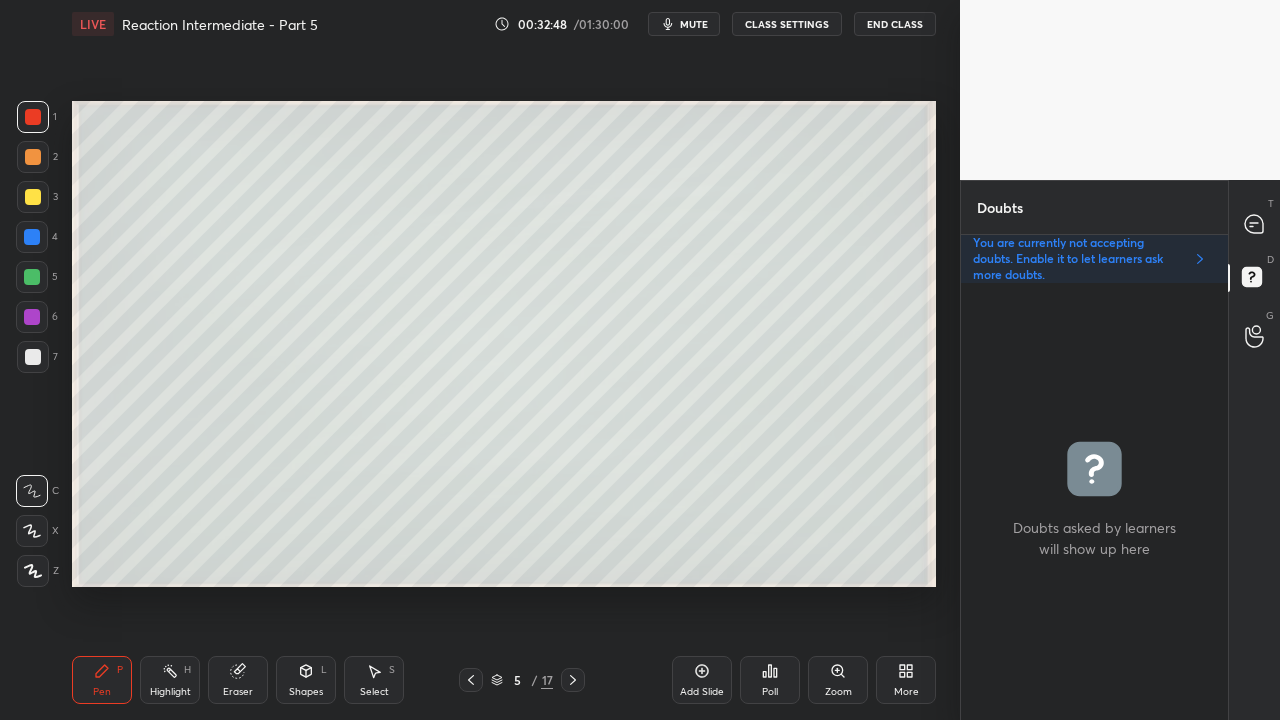 scroll, scrollTop: 6, scrollLeft: 6, axis: both 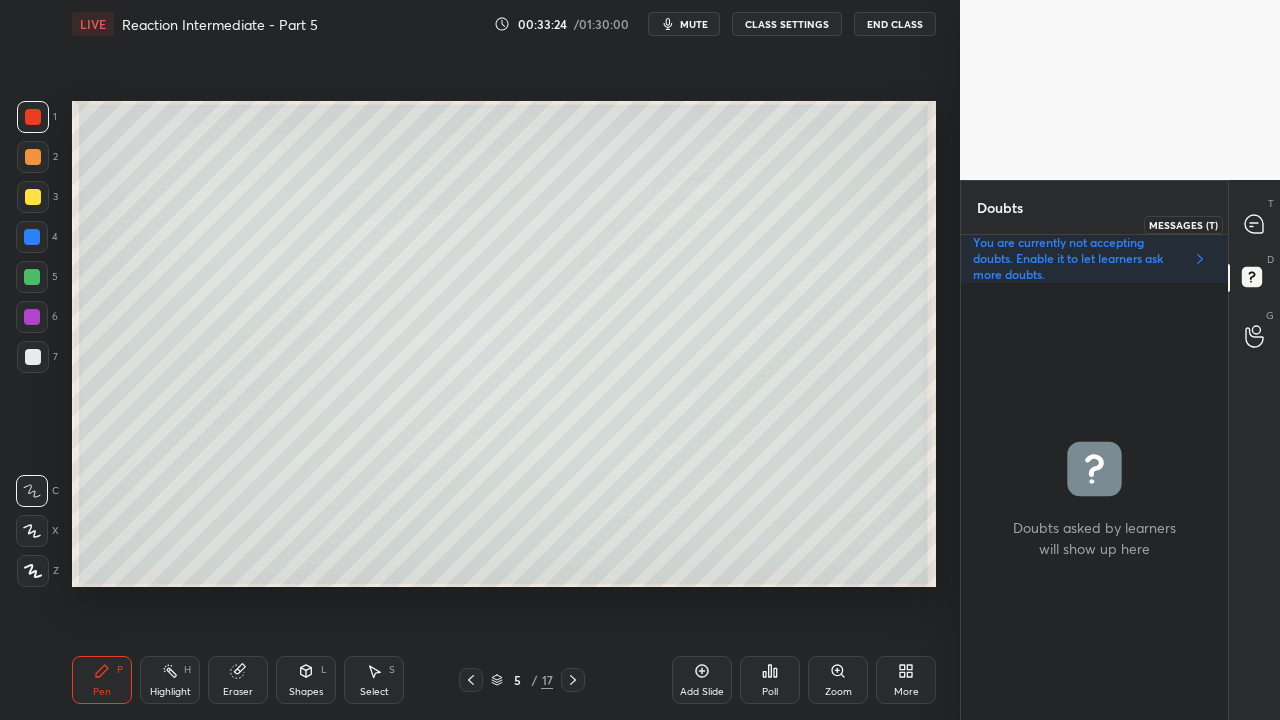 click 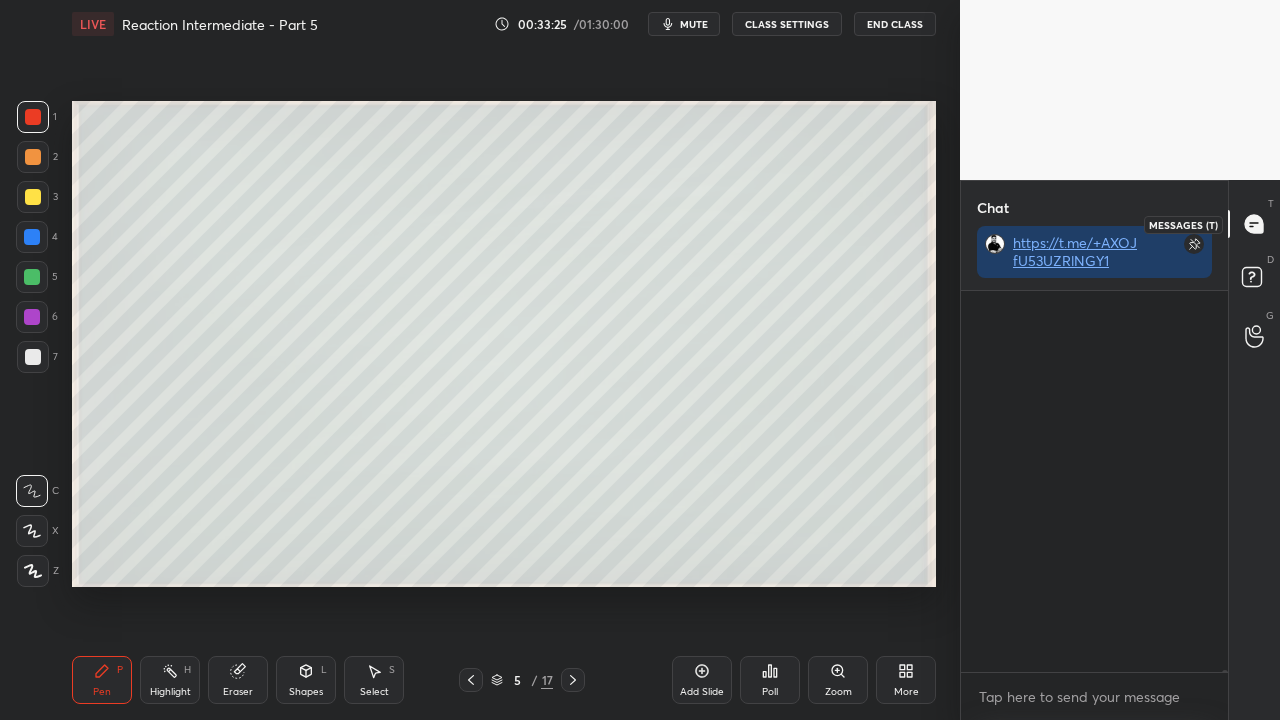 scroll, scrollTop: 92110, scrollLeft: 0, axis: vertical 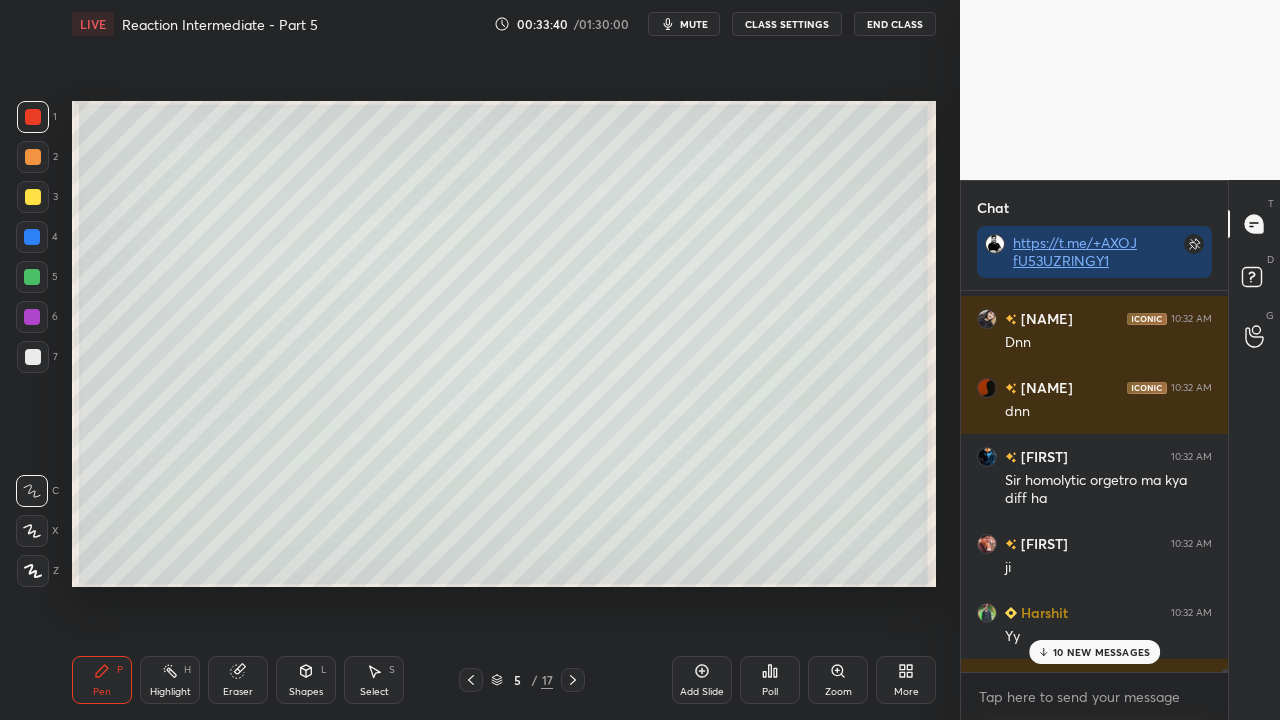 click on "10 NEW MESSAGES" at bounding box center (1095, 652) 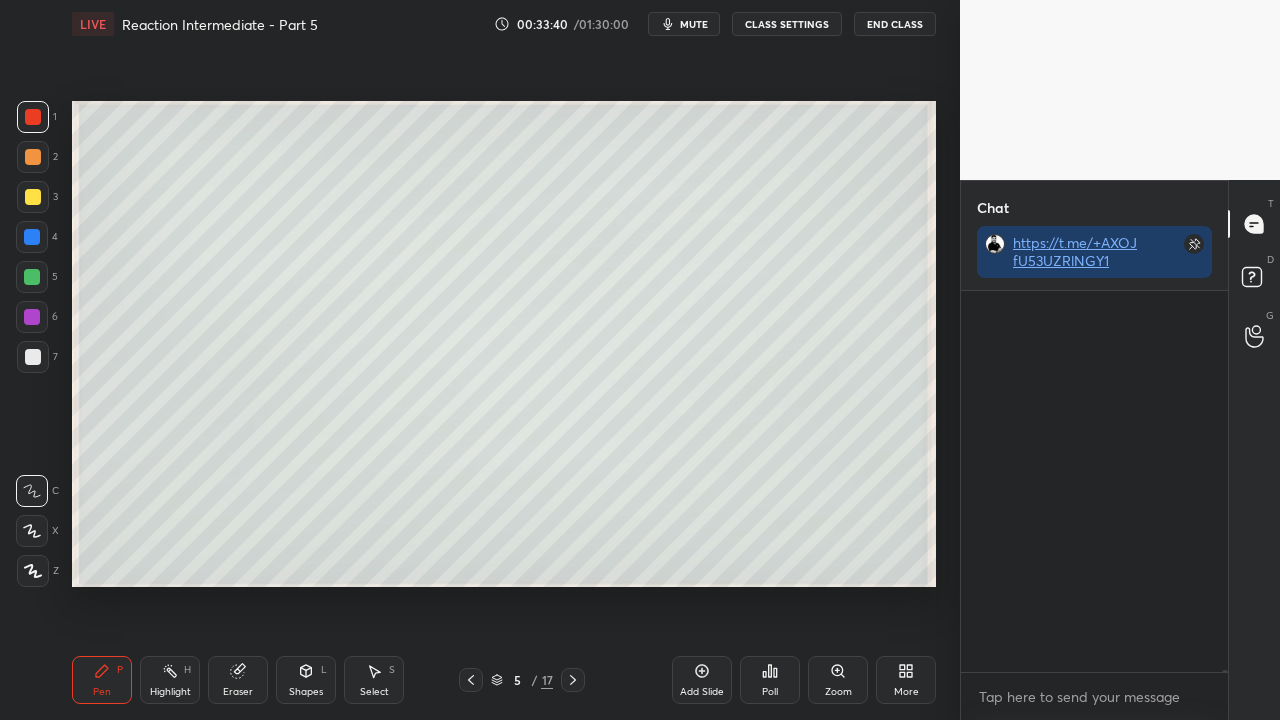 scroll, scrollTop: 93784, scrollLeft: 0, axis: vertical 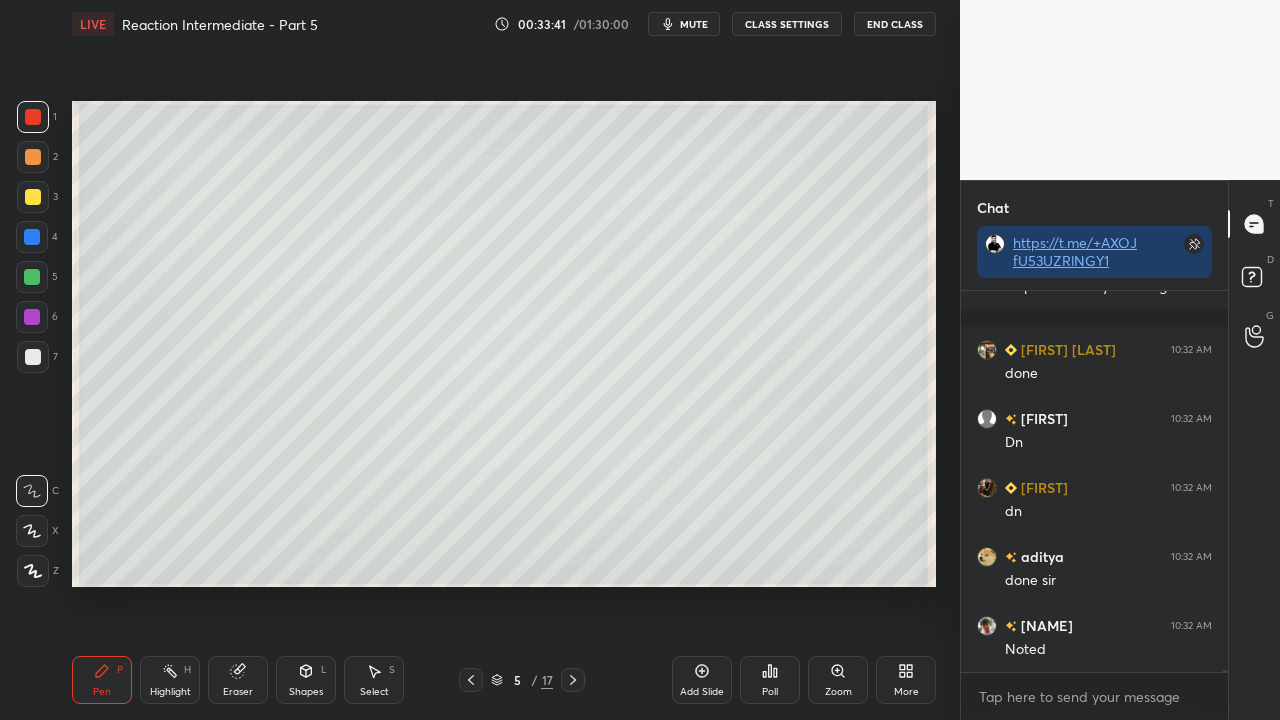 click 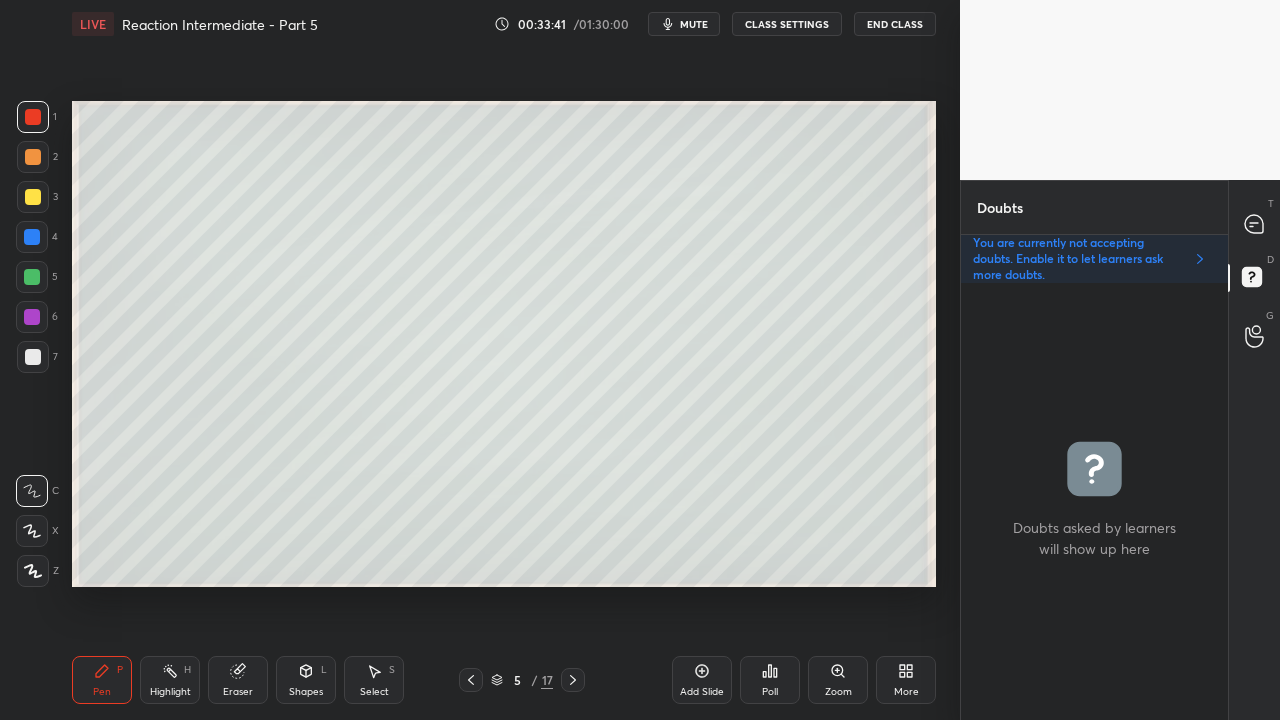 scroll, scrollTop: 6, scrollLeft: 6, axis: both 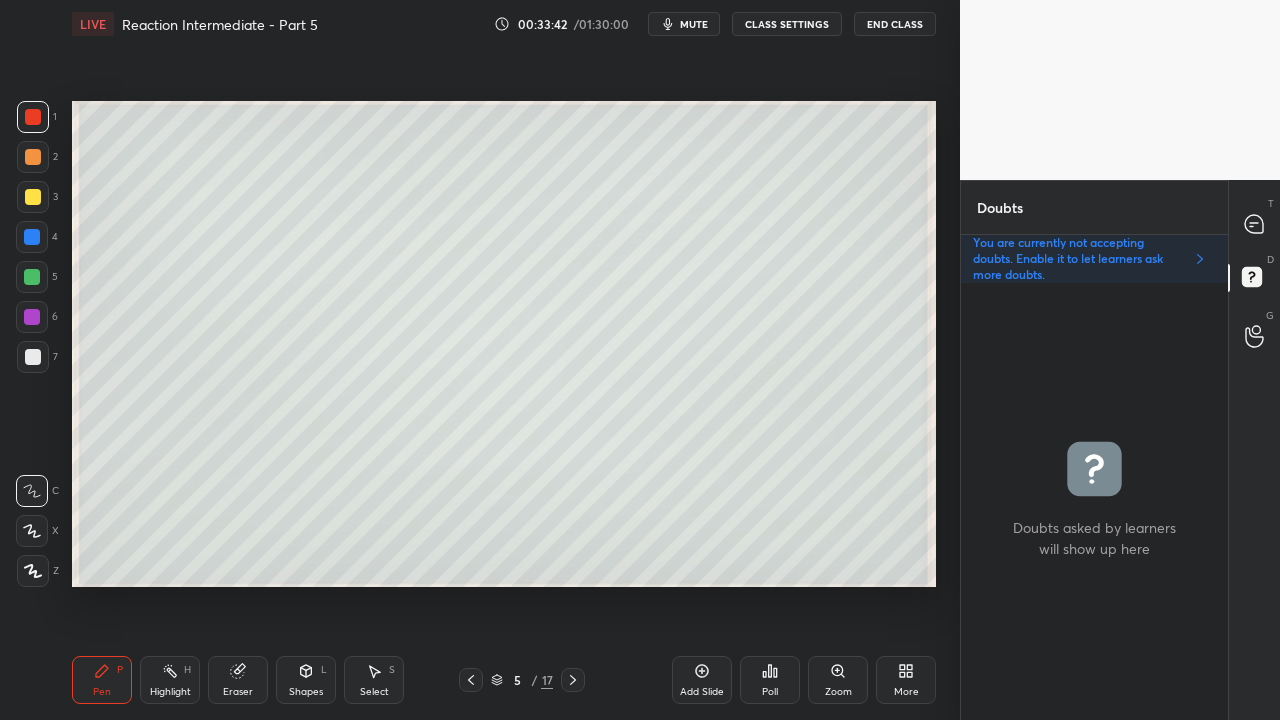 click 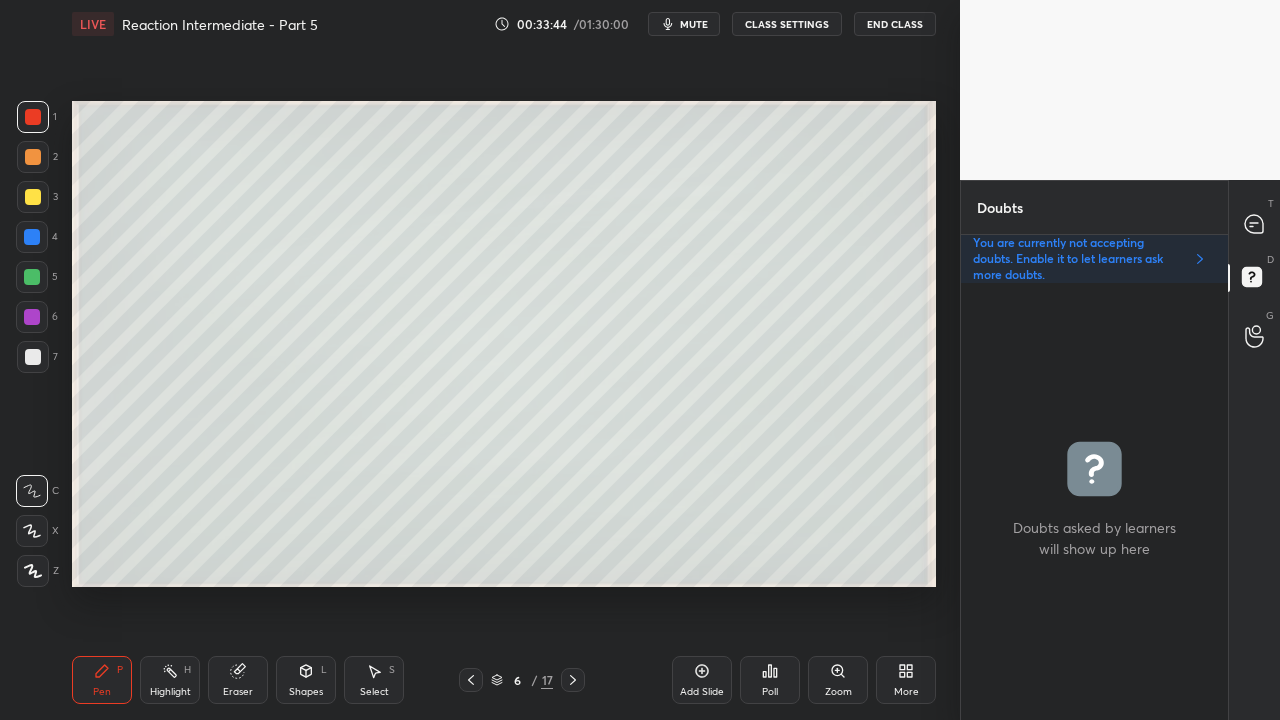 click at bounding box center (33, 197) 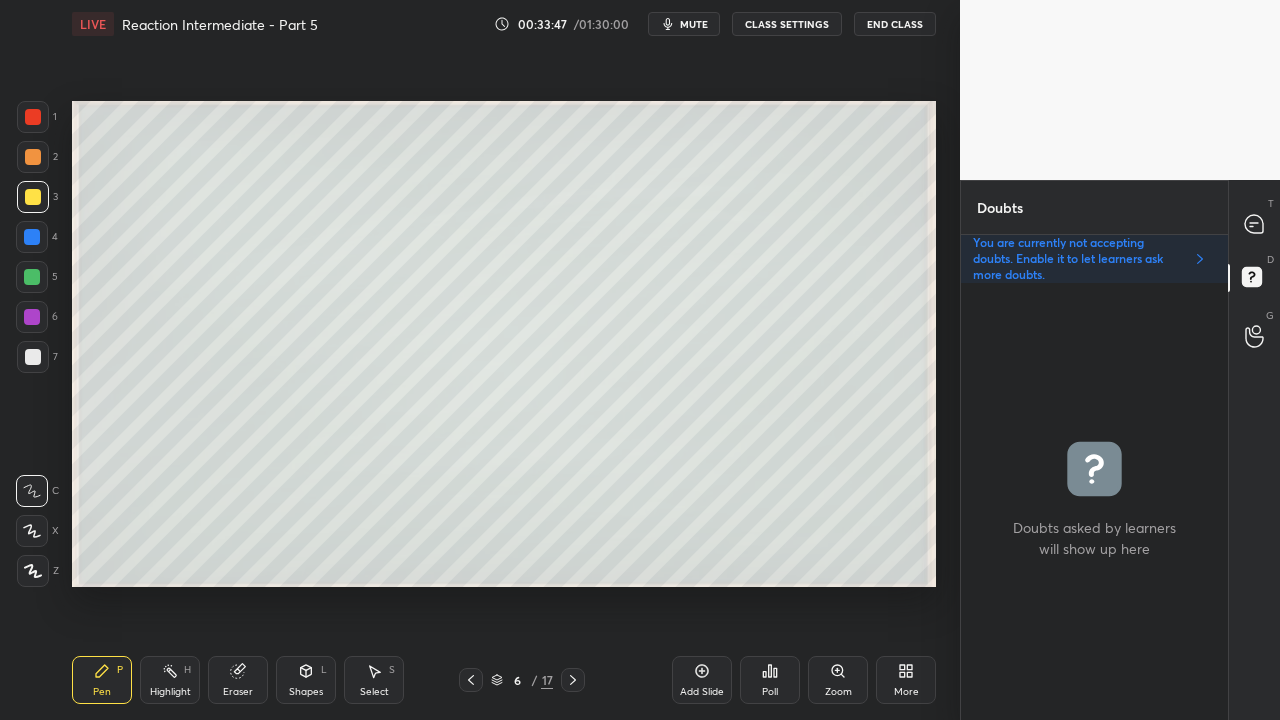 click on "Eraser" at bounding box center [238, 680] 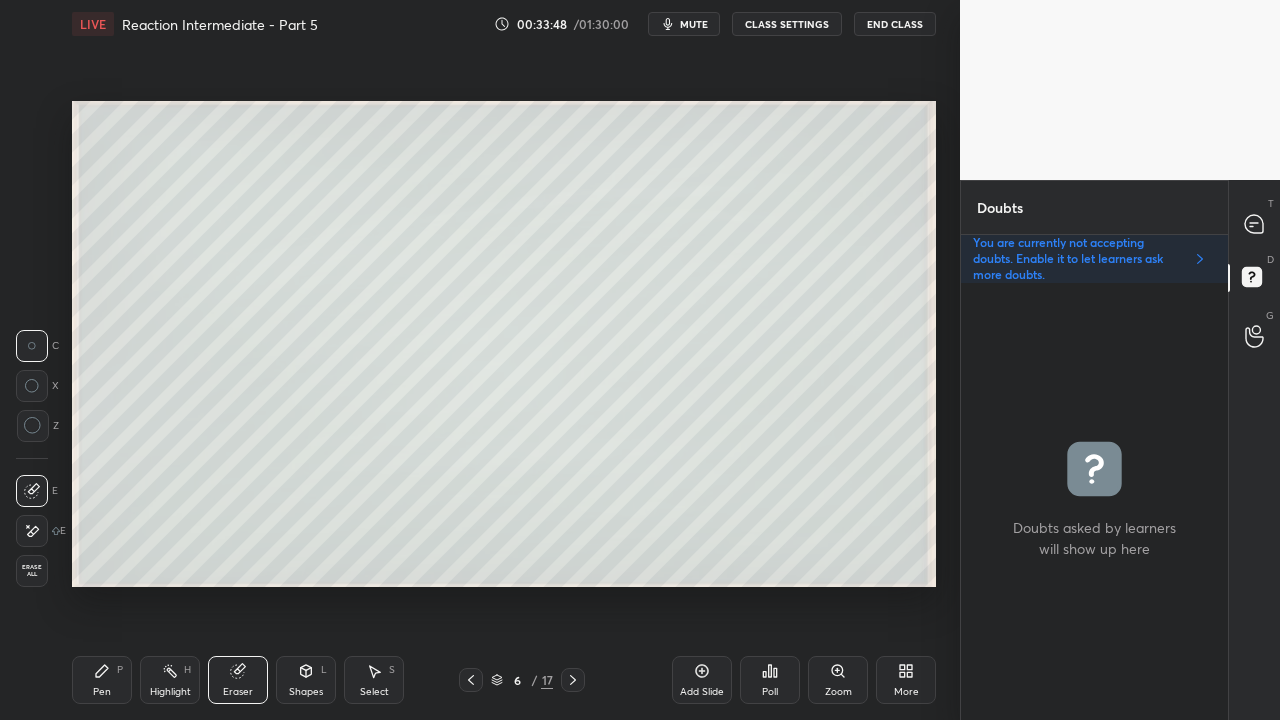 click on "Erase all" at bounding box center [32, 571] 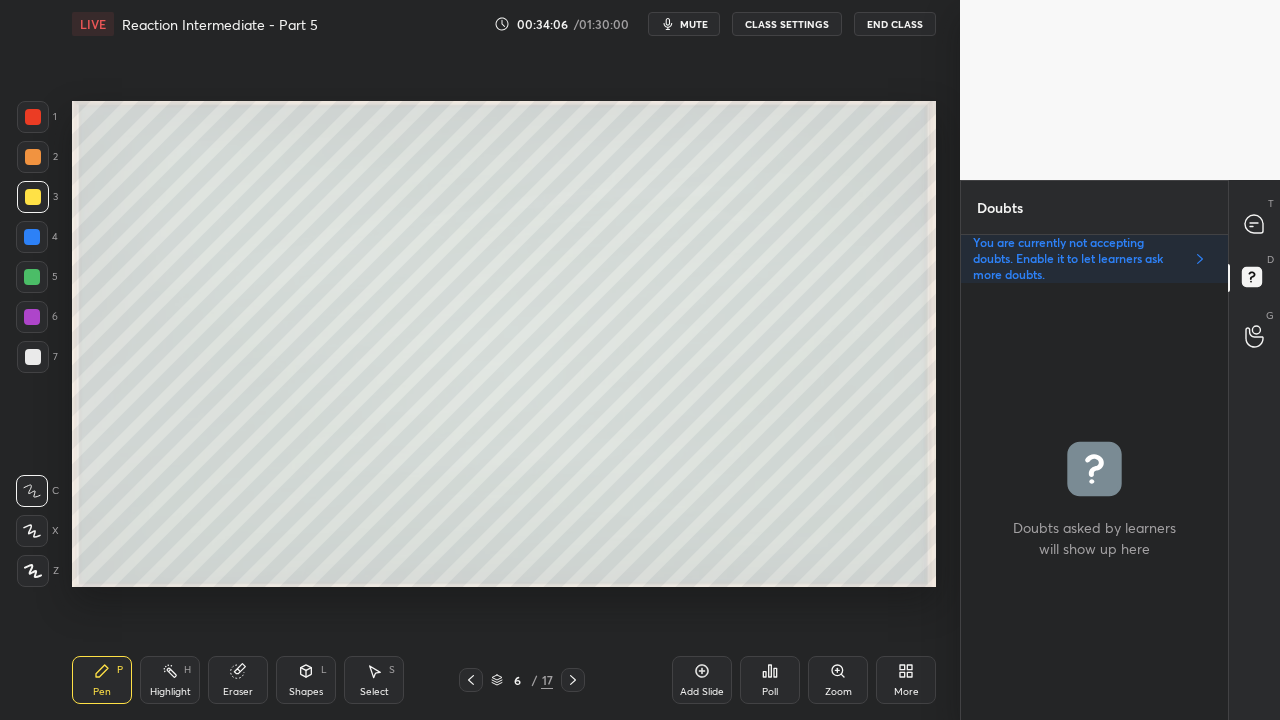 click at bounding box center (33, 357) 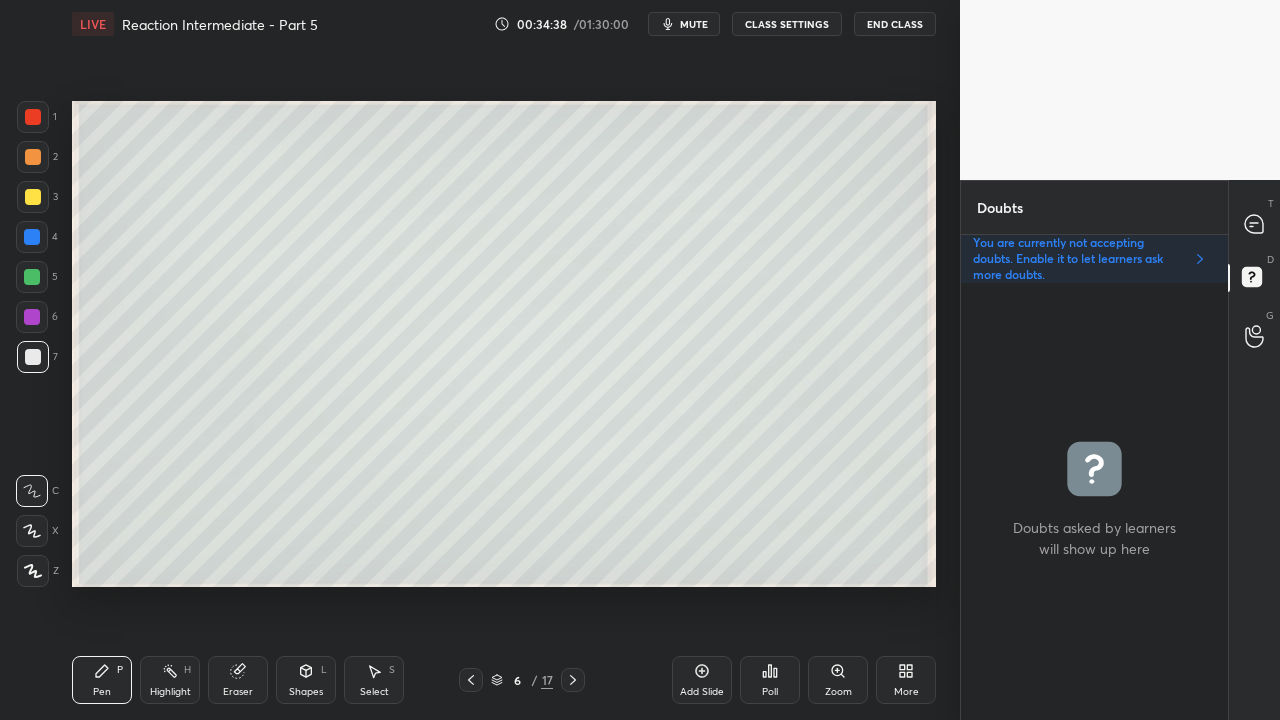 click at bounding box center (33, 197) 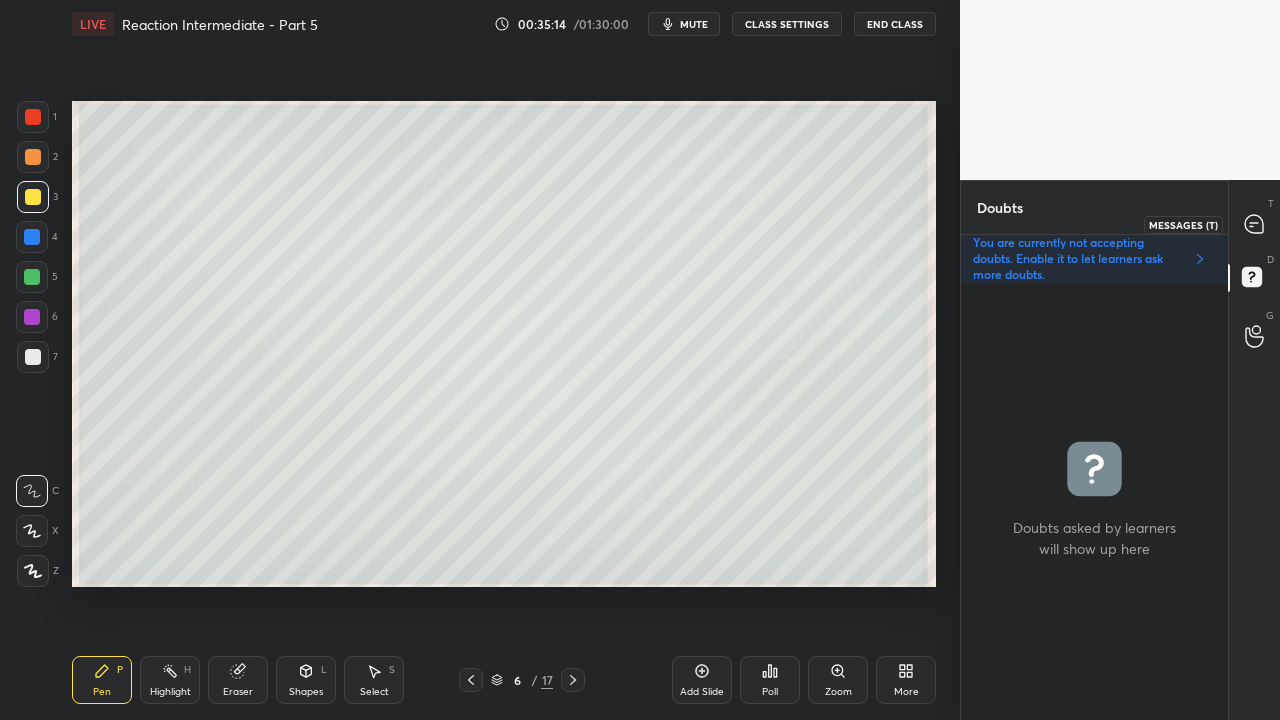 click 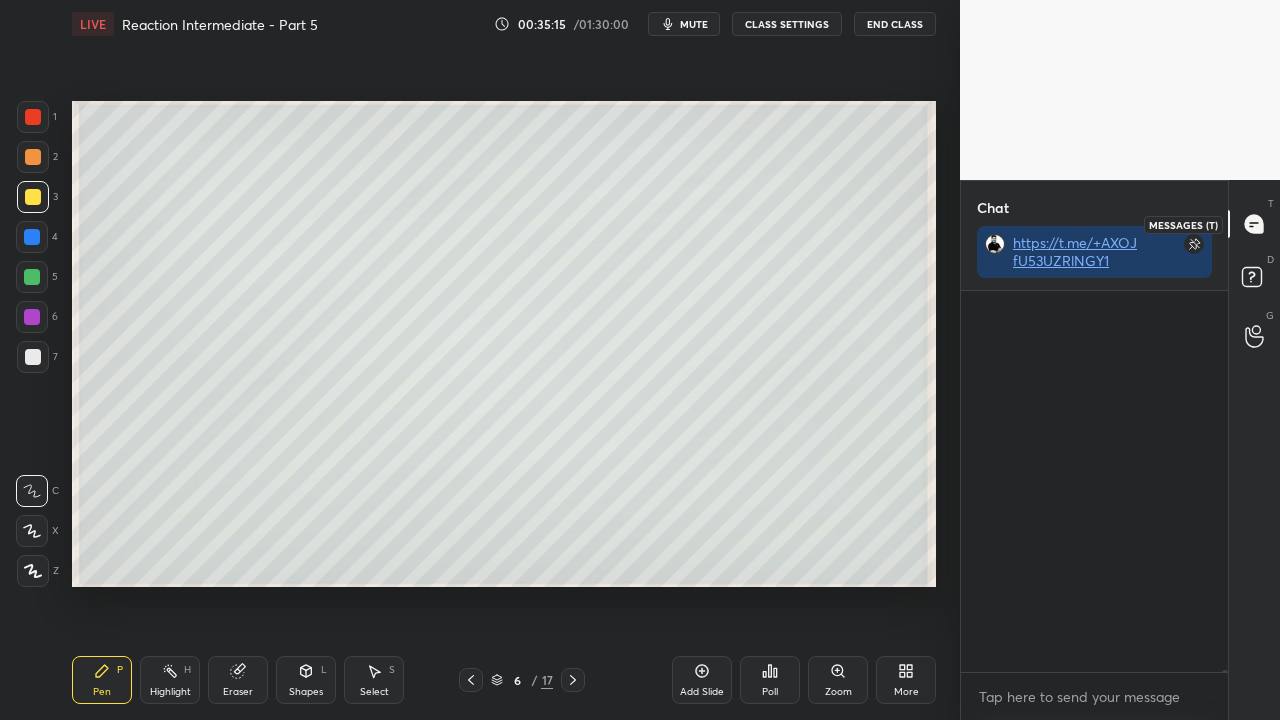 scroll, scrollTop: 423, scrollLeft: 261, axis: both 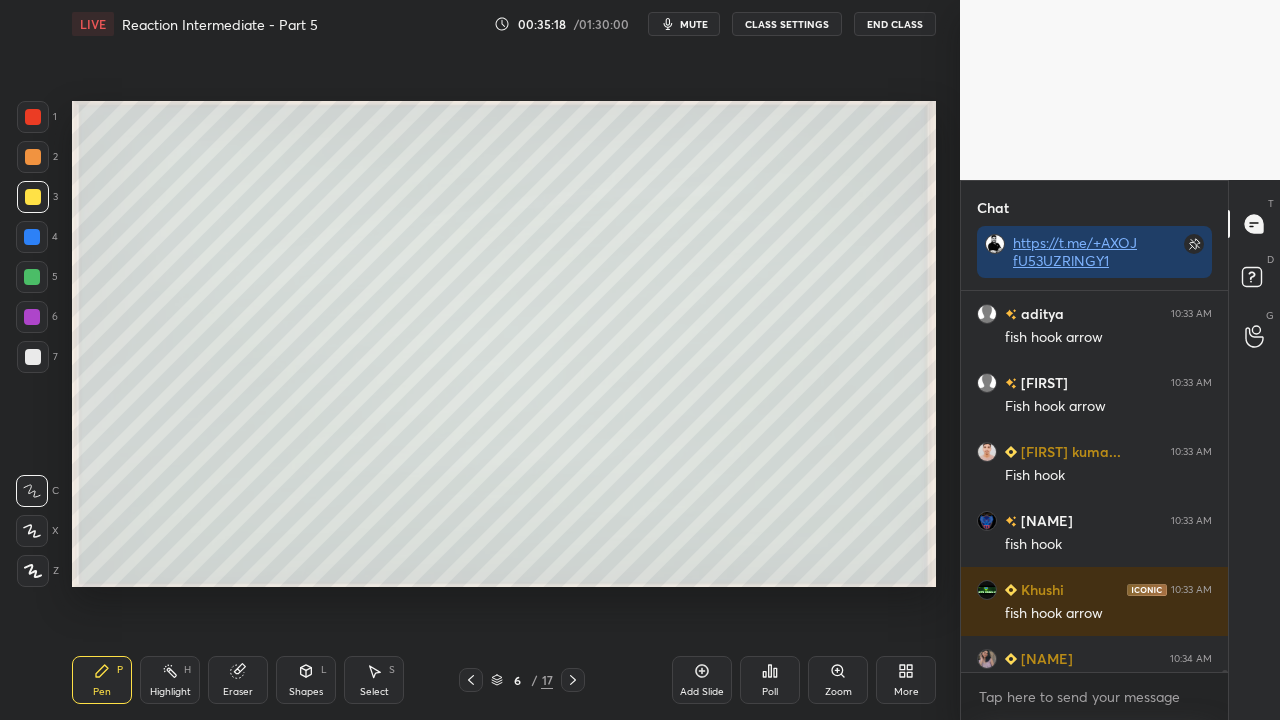 click at bounding box center (33, 357) 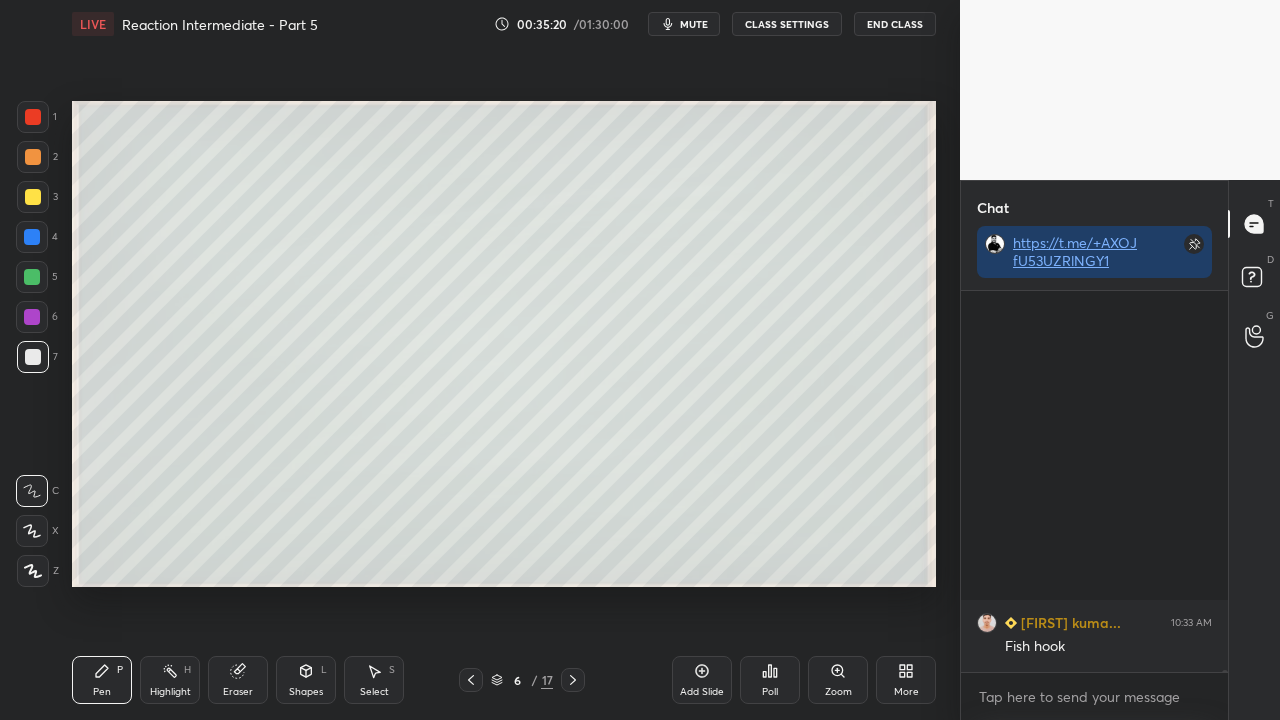 scroll, scrollTop: 95124, scrollLeft: 0, axis: vertical 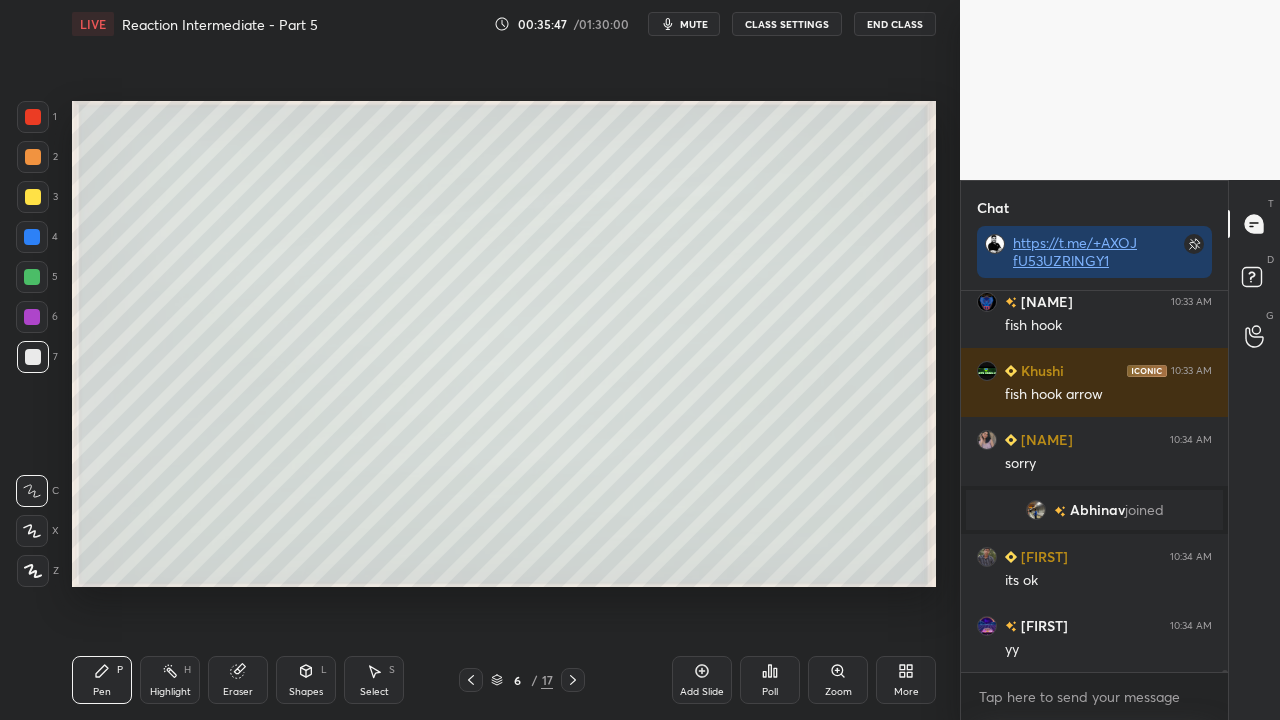 click at bounding box center (33, 197) 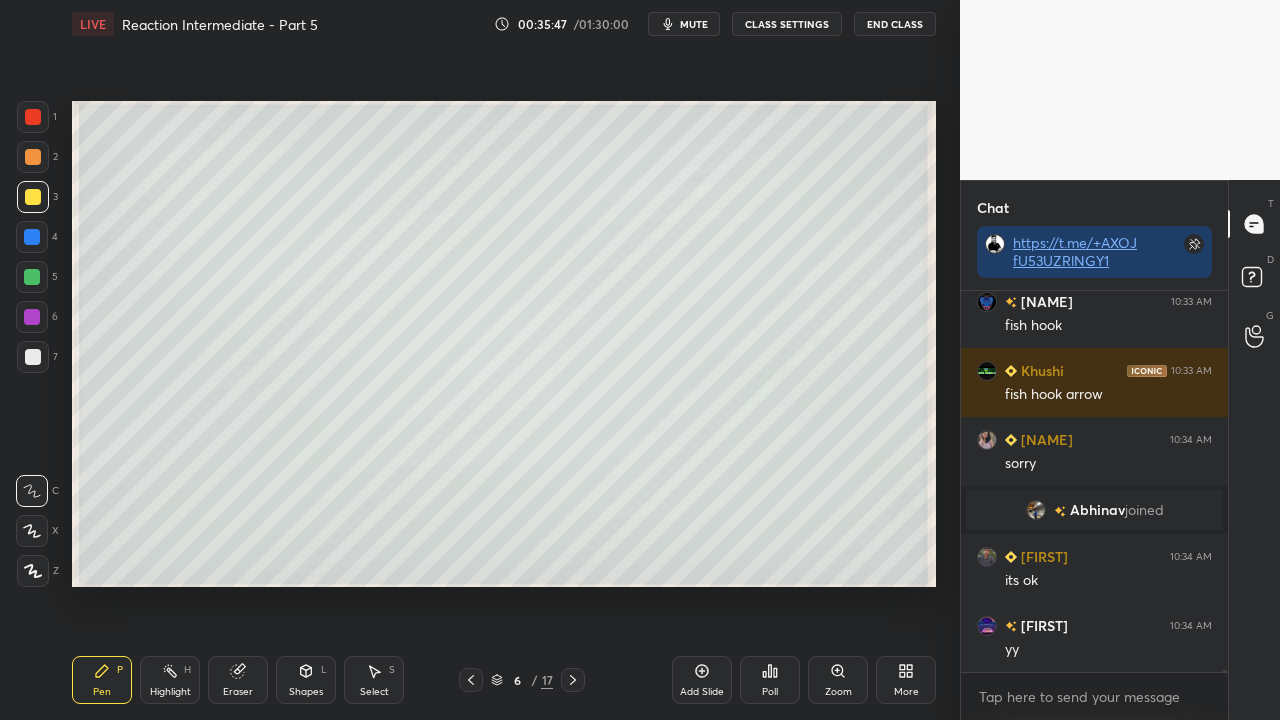 scroll, scrollTop: 95192, scrollLeft: 0, axis: vertical 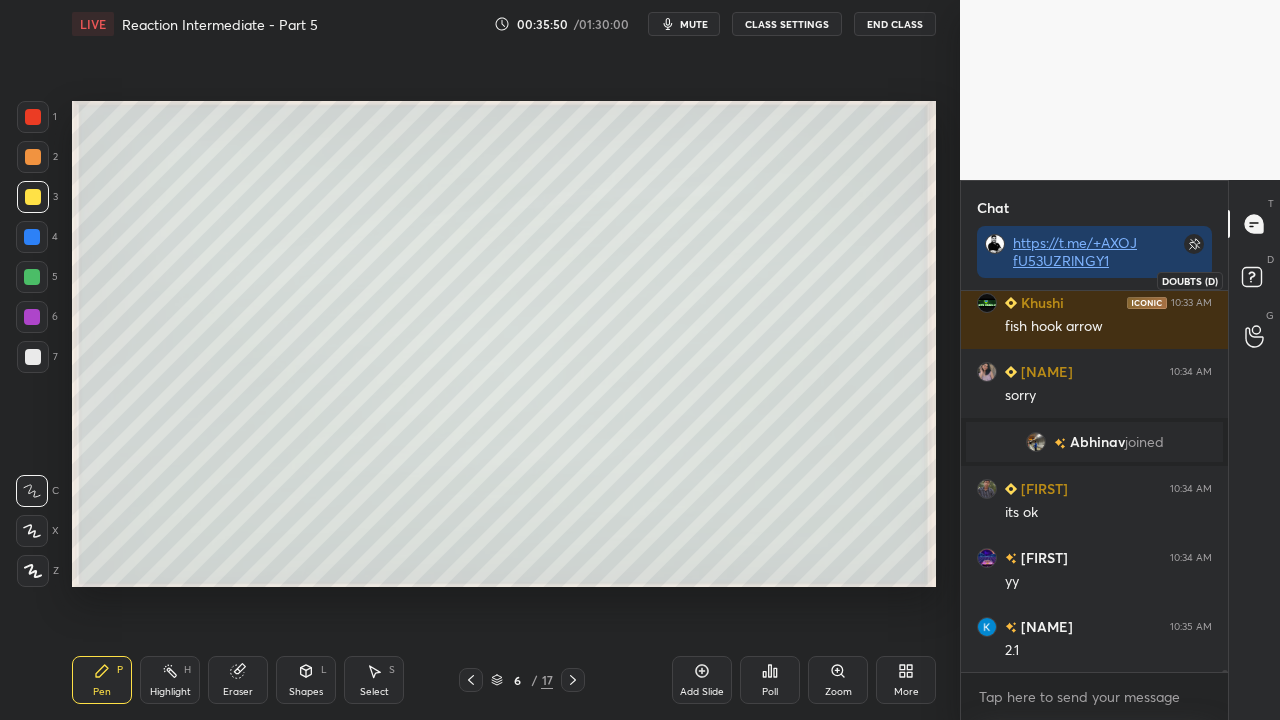 click 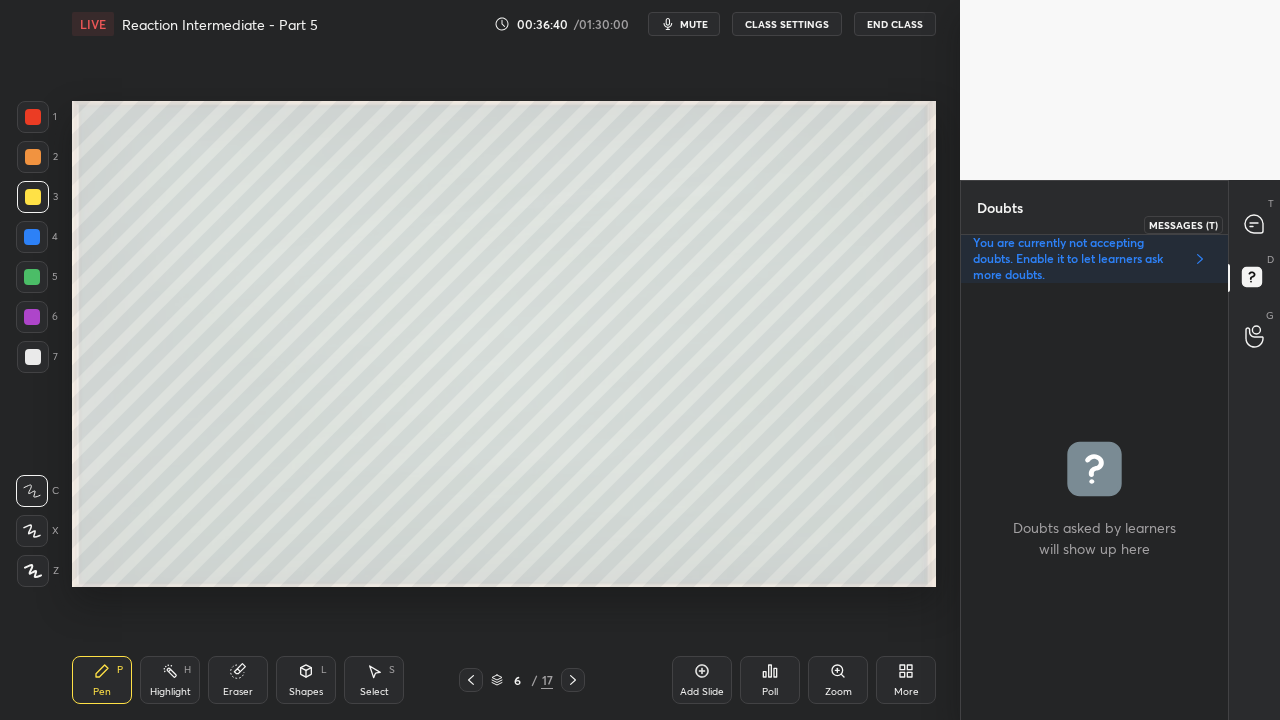 click 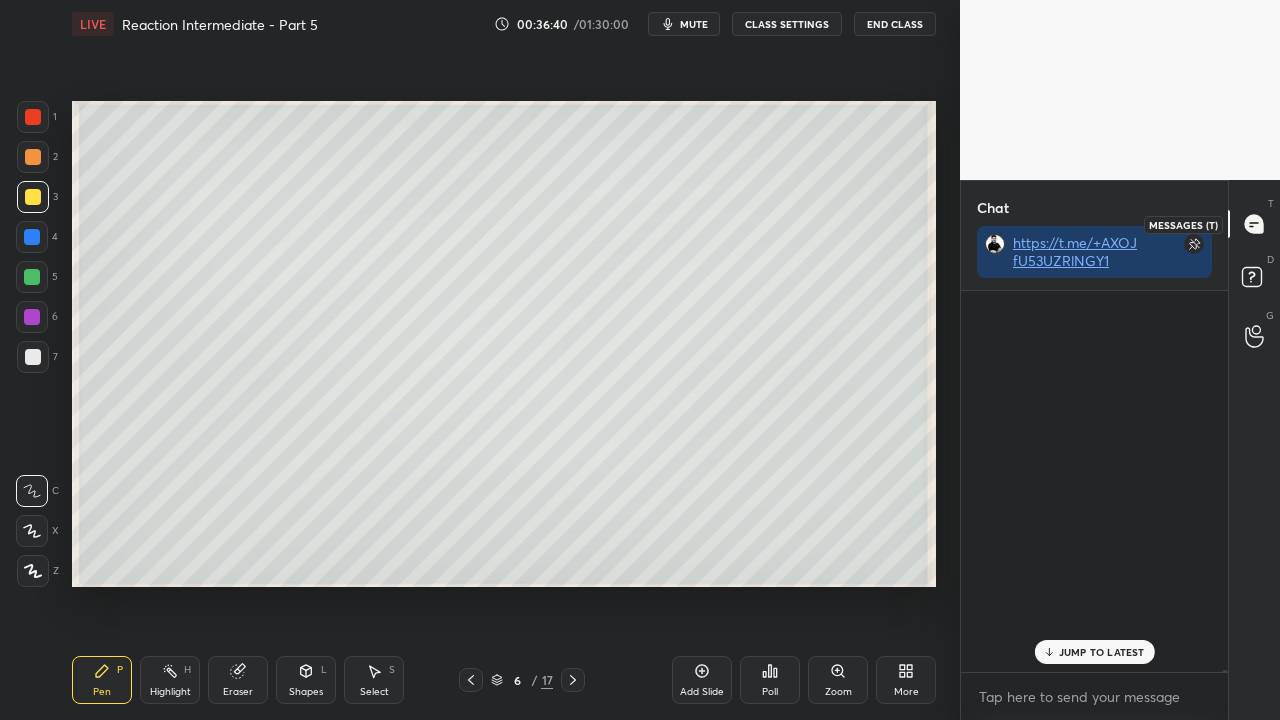 scroll, scrollTop: 95543, scrollLeft: 0, axis: vertical 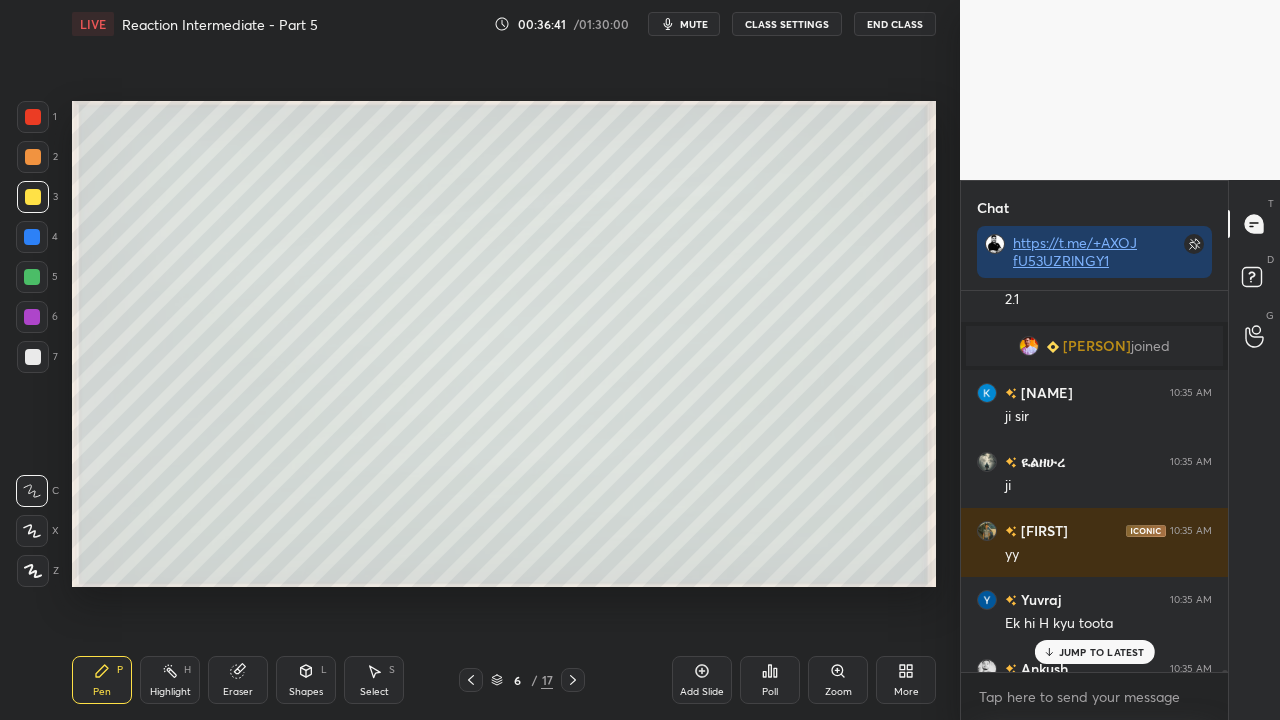 click on "JUMP TO LATEST" at bounding box center (1102, 652) 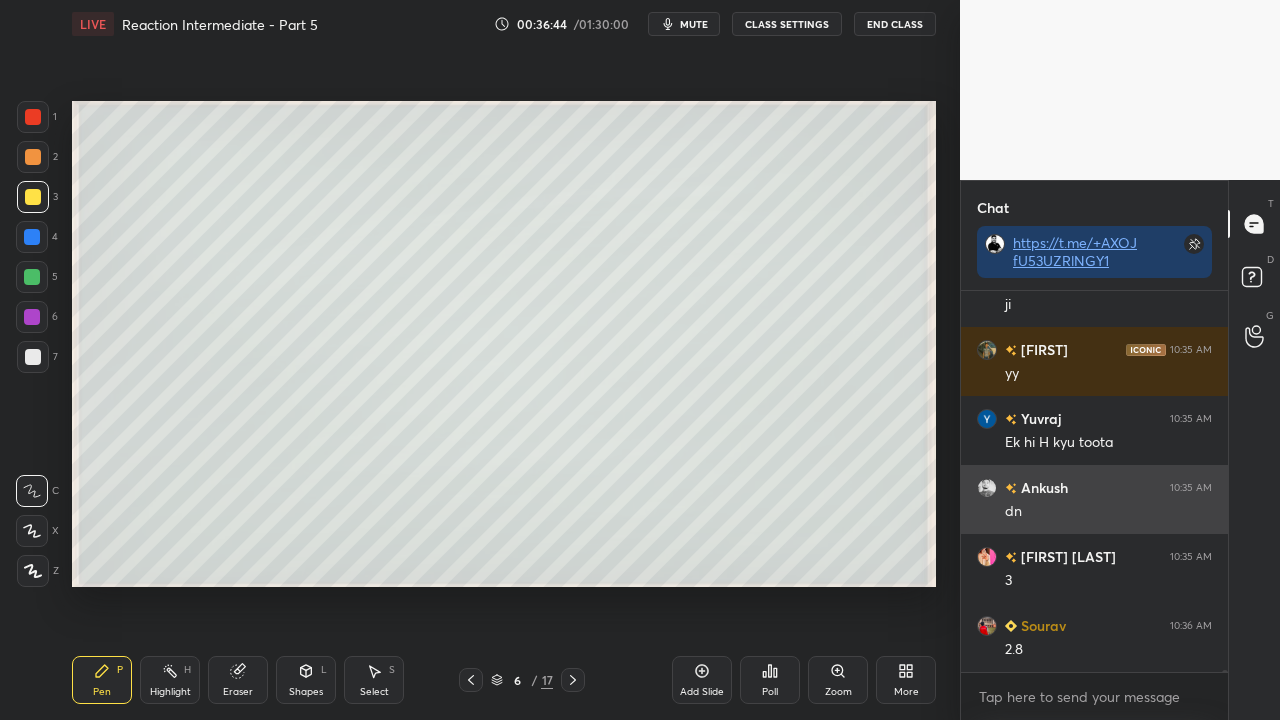 scroll, scrollTop: 95792, scrollLeft: 0, axis: vertical 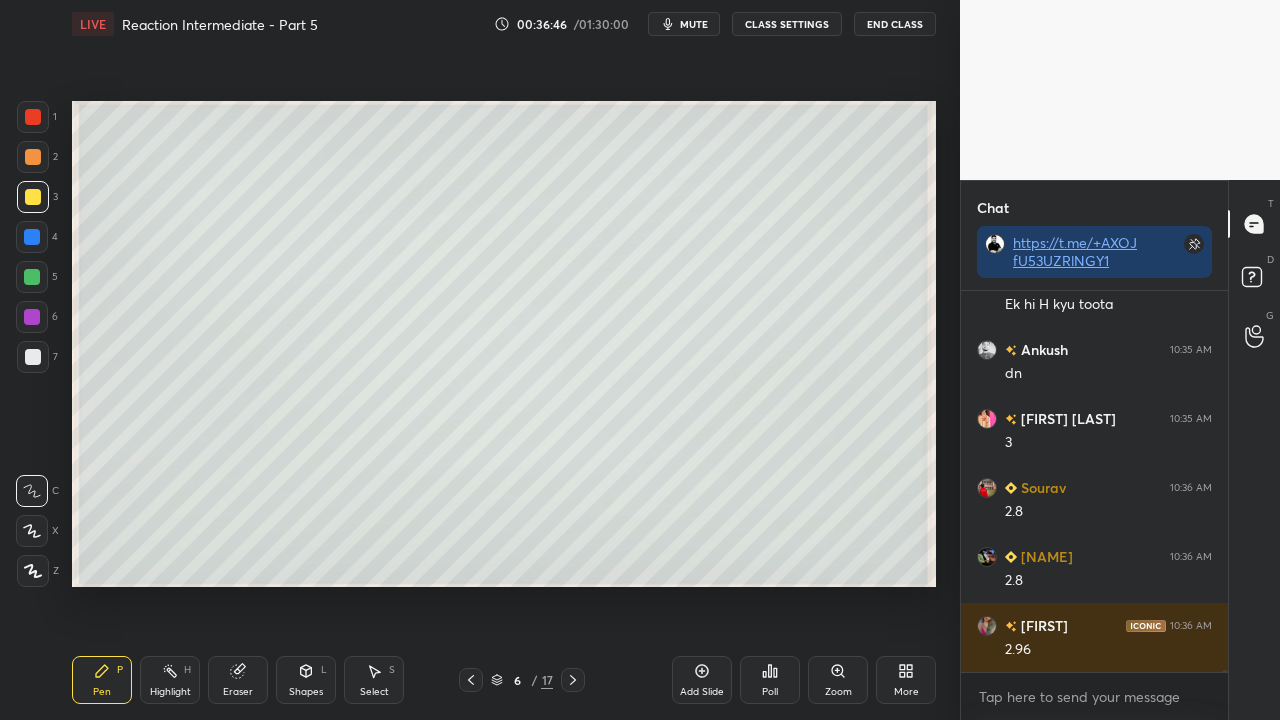 click at bounding box center [33, 357] 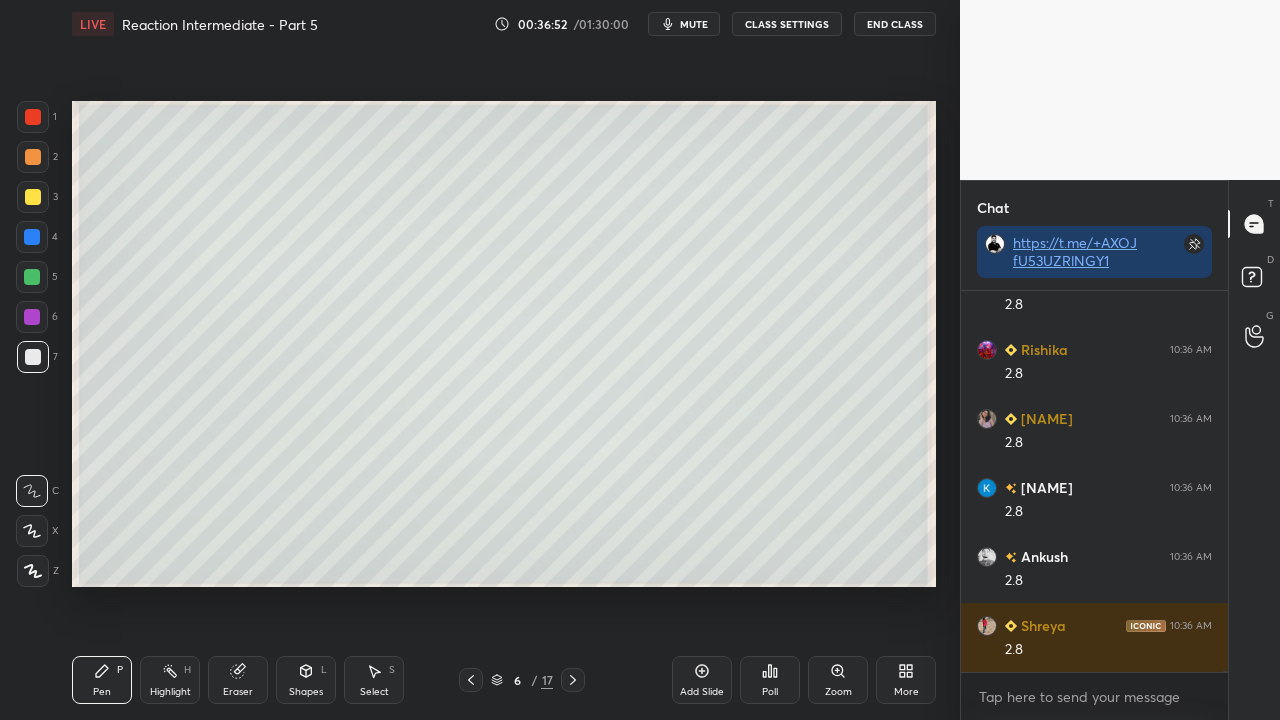 scroll, scrollTop: 96482, scrollLeft: 0, axis: vertical 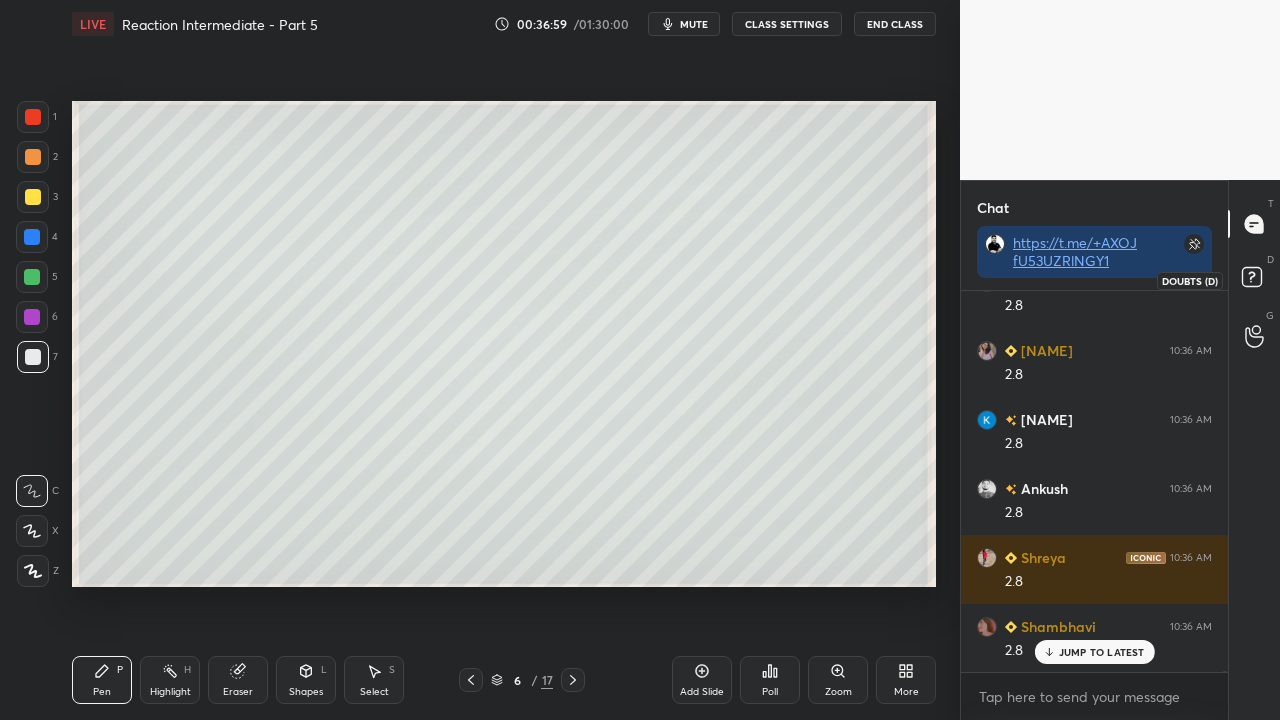 click 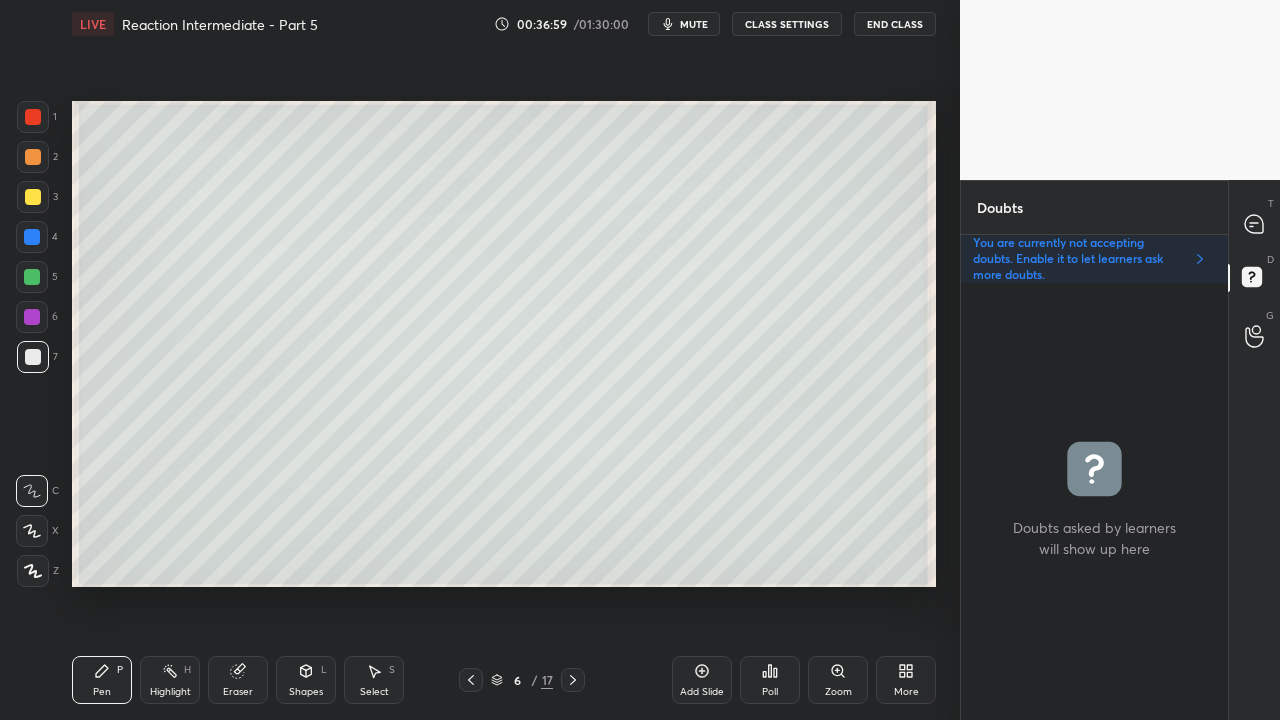 scroll, scrollTop: 6, scrollLeft: 6, axis: both 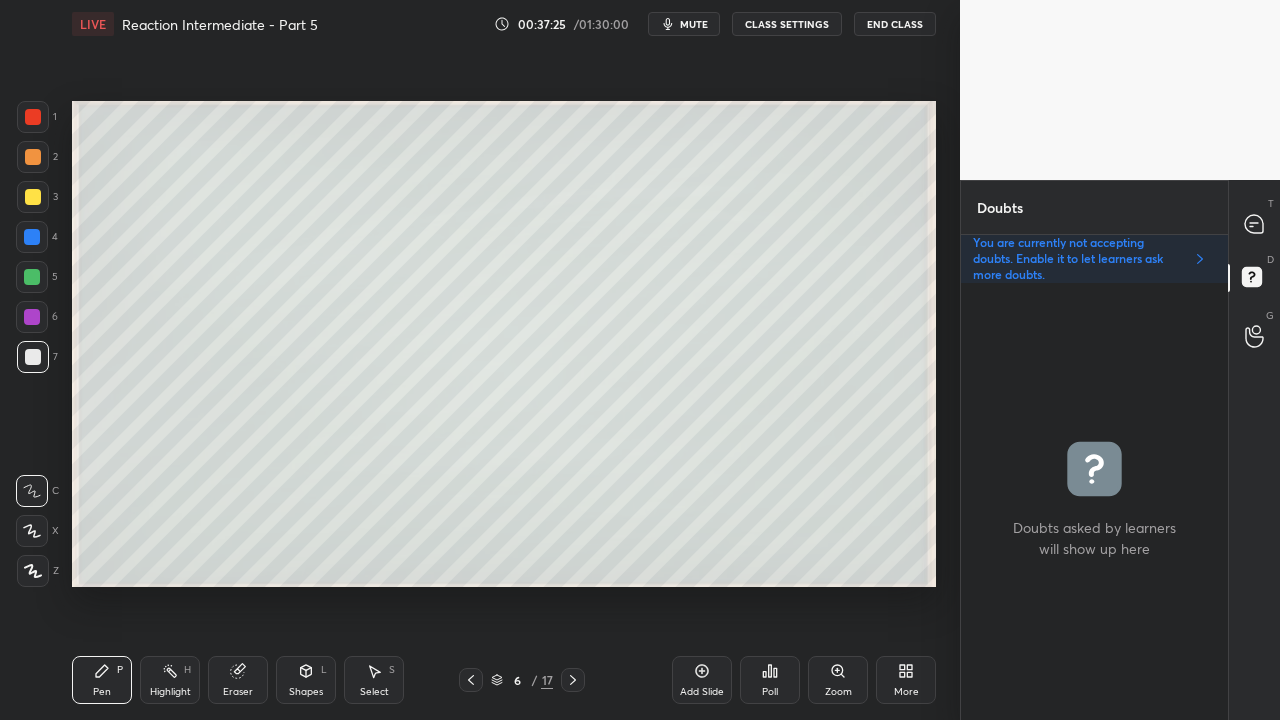 click on "Zoom" at bounding box center [838, 680] 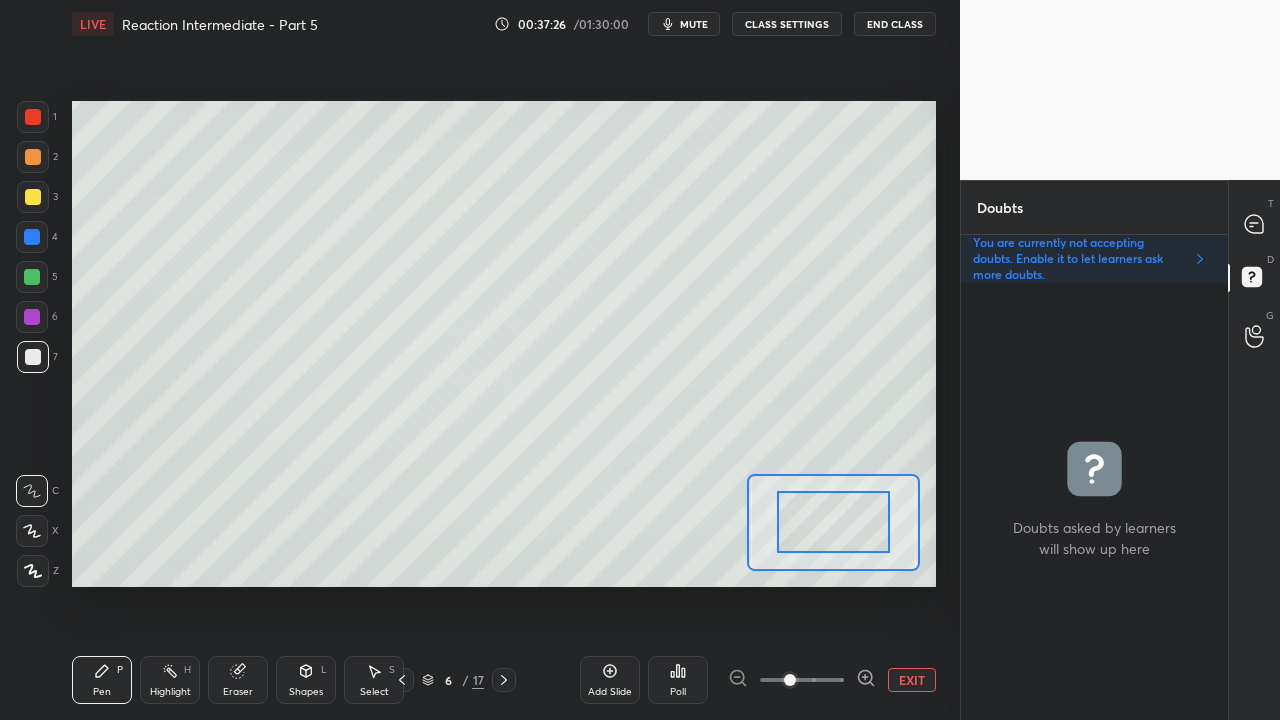 click 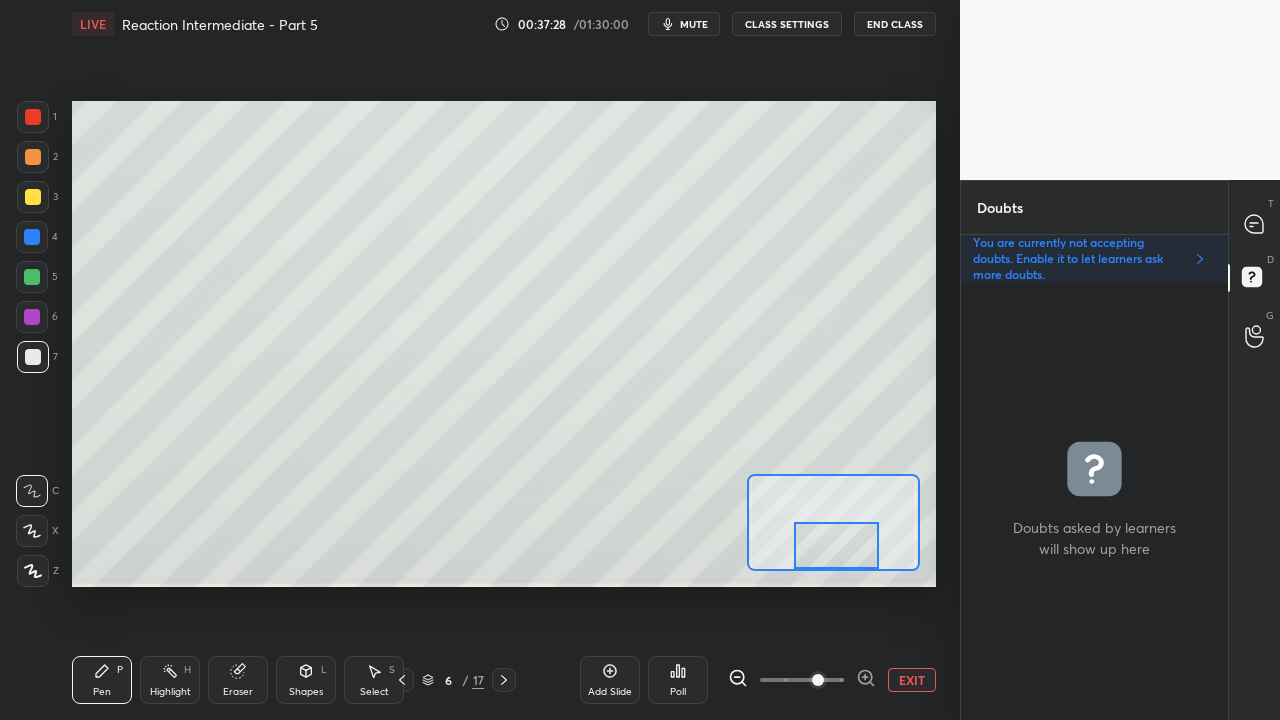 drag, startPoint x: 842, startPoint y: 536, endPoint x: 853, endPoint y: 560, distance: 26.400757 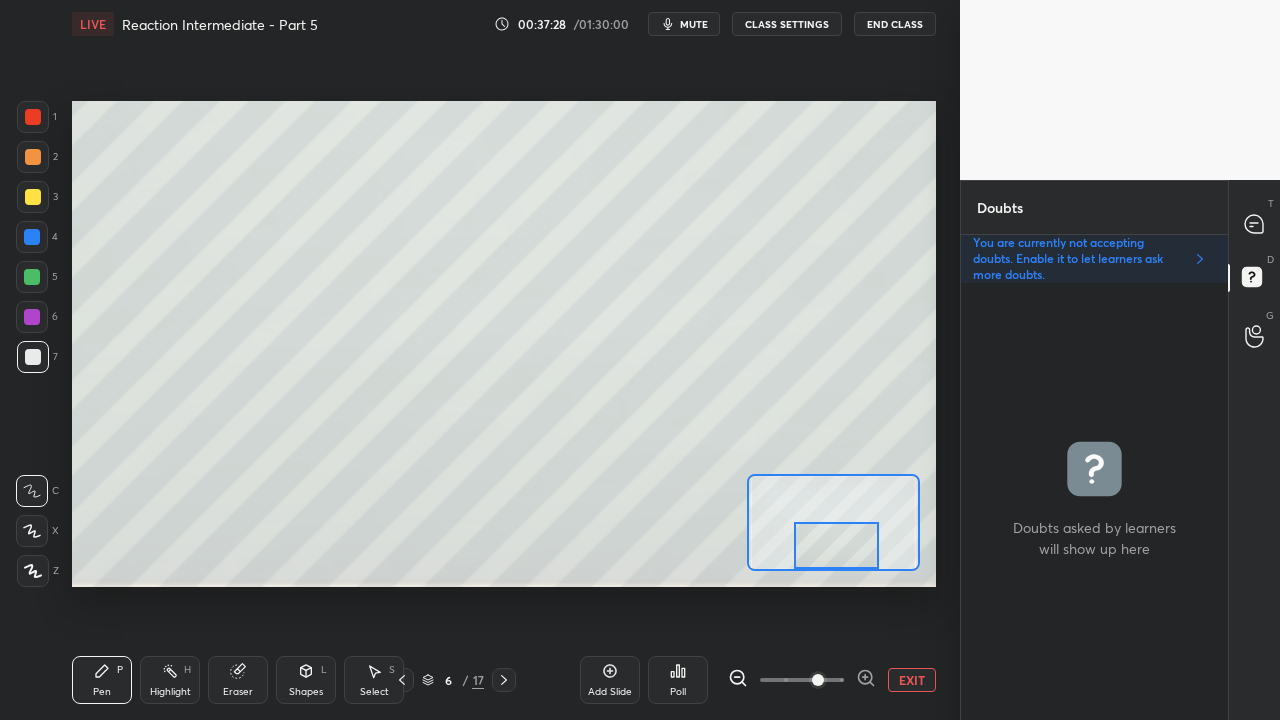 click at bounding box center (836, 545) 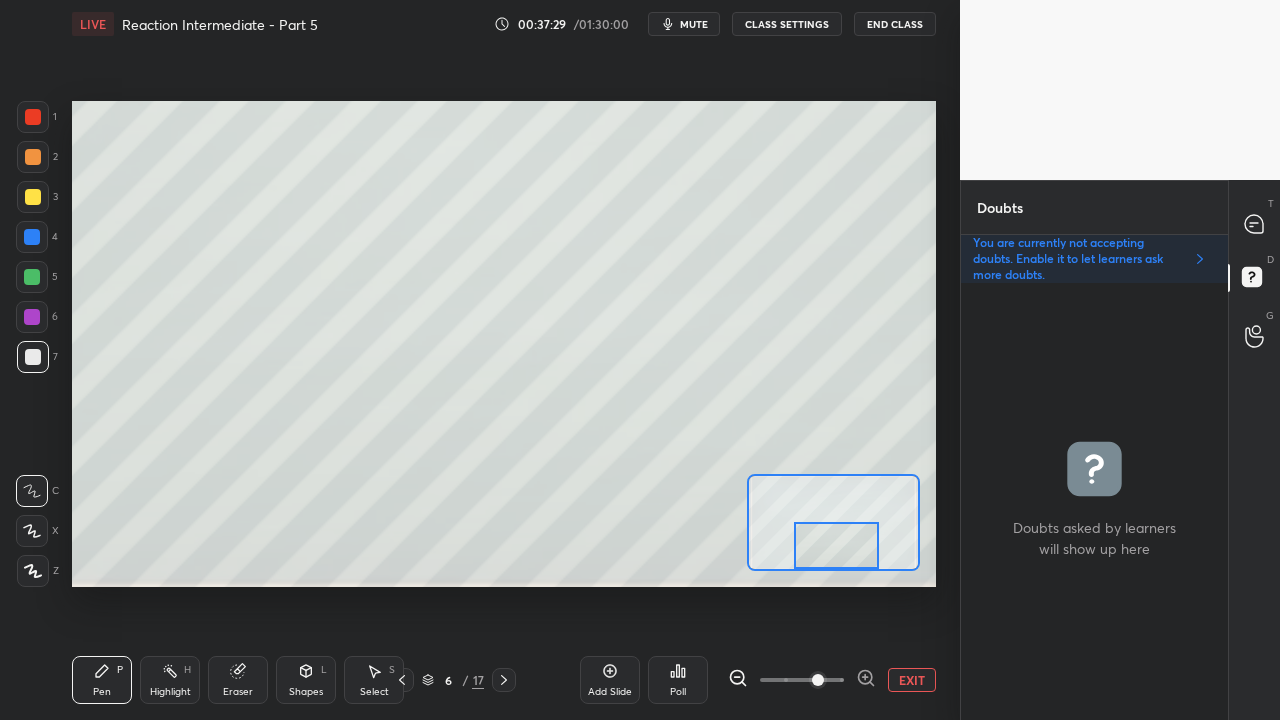 click on "Eraser" at bounding box center [238, 680] 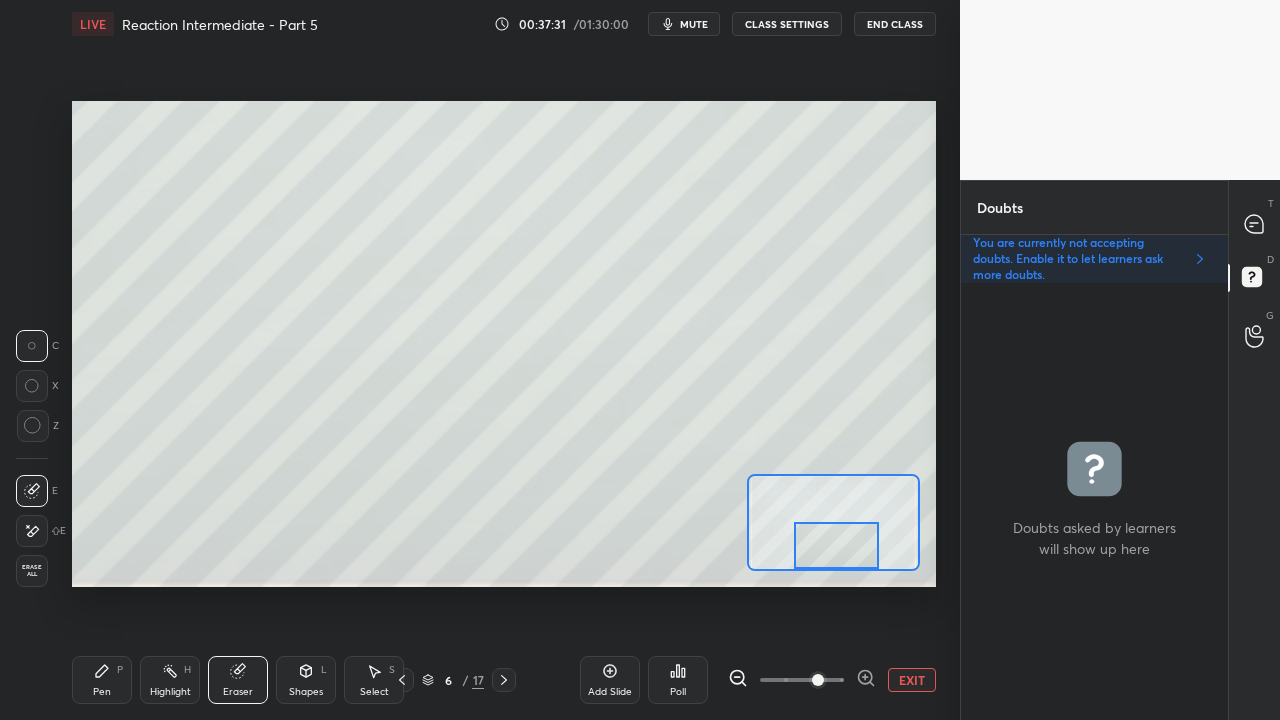 click on "Pen P" at bounding box center (102, 680) 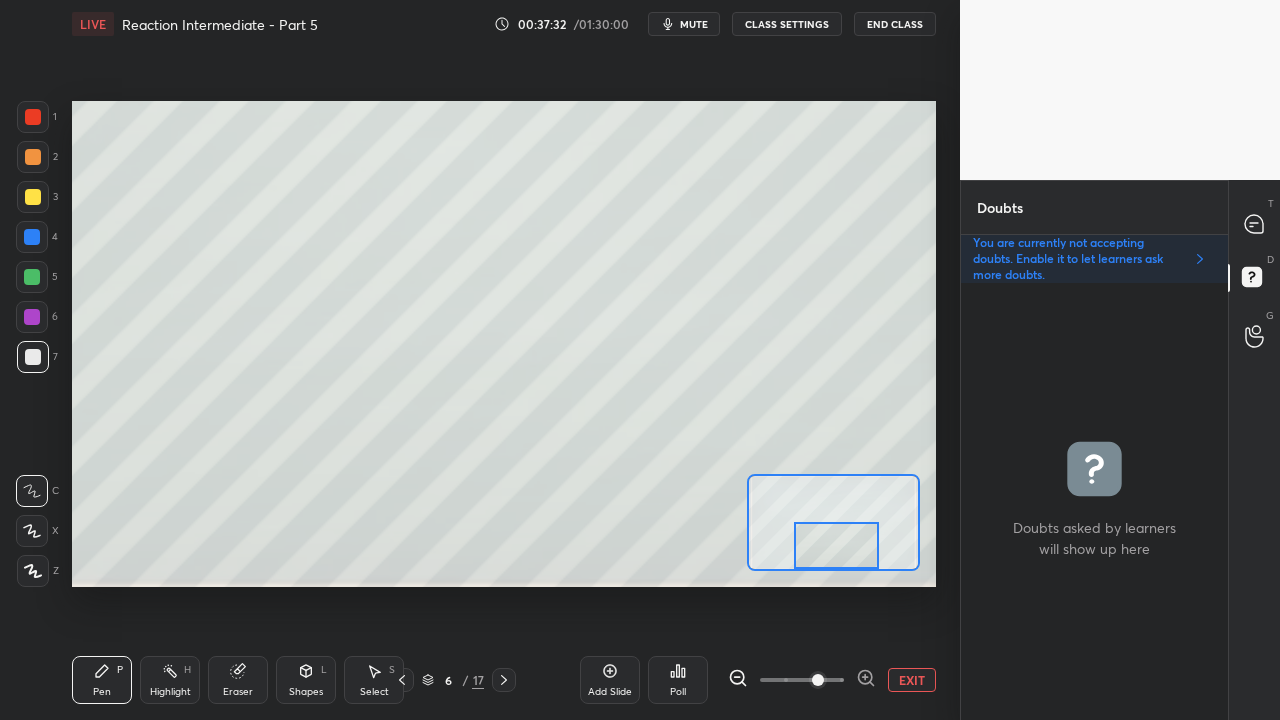 click at bounding box center (33, 197) 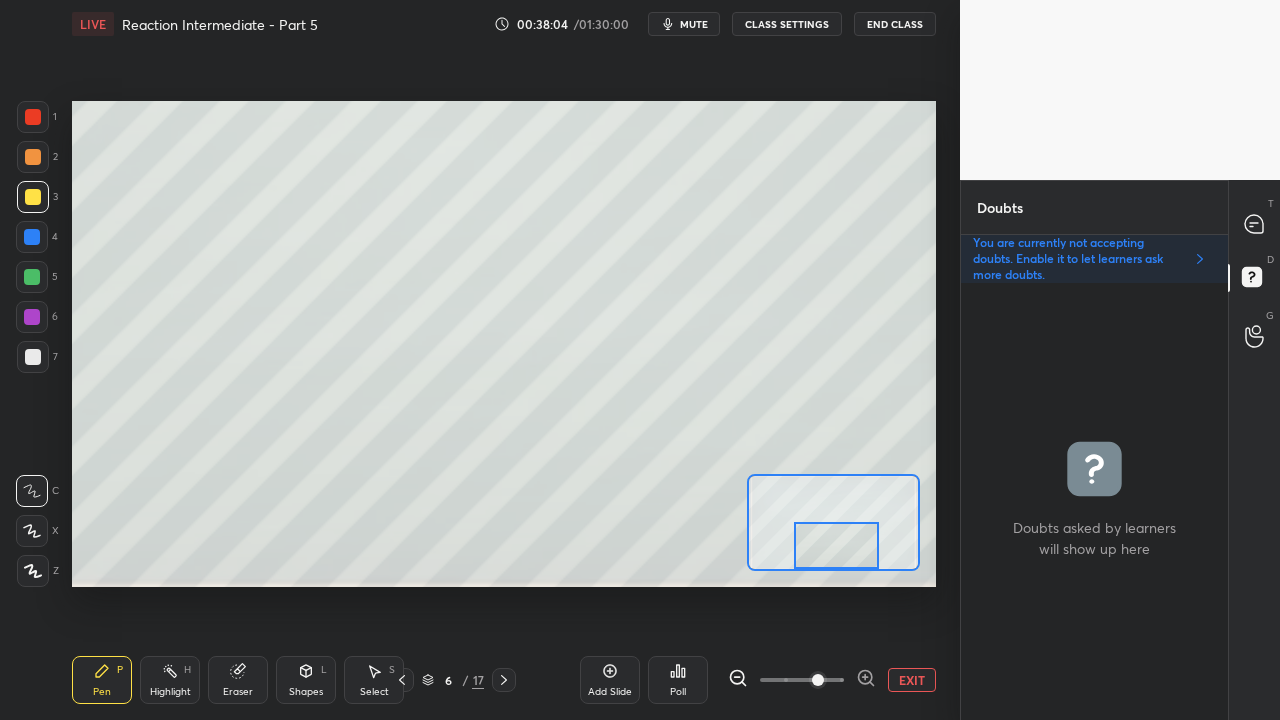 click at bounding box center (1255, 224) 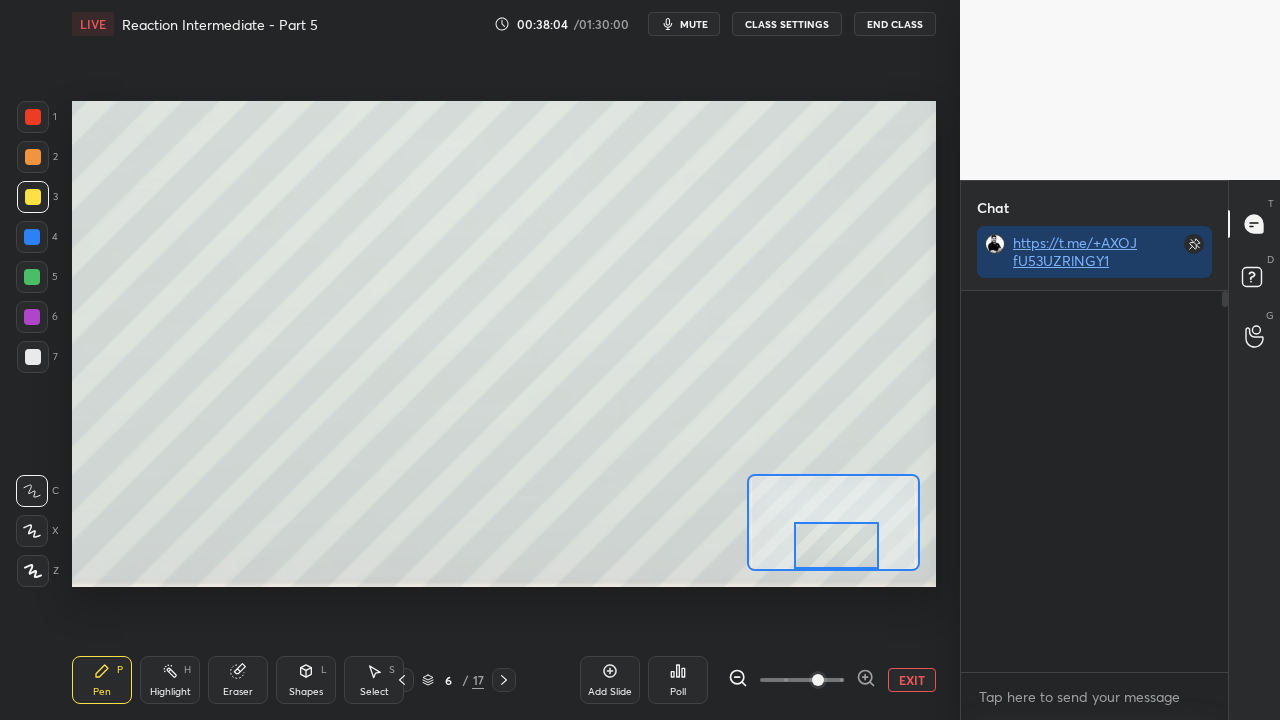 scroll, scrollTop: 423, scrollLeft: 261, axis: both 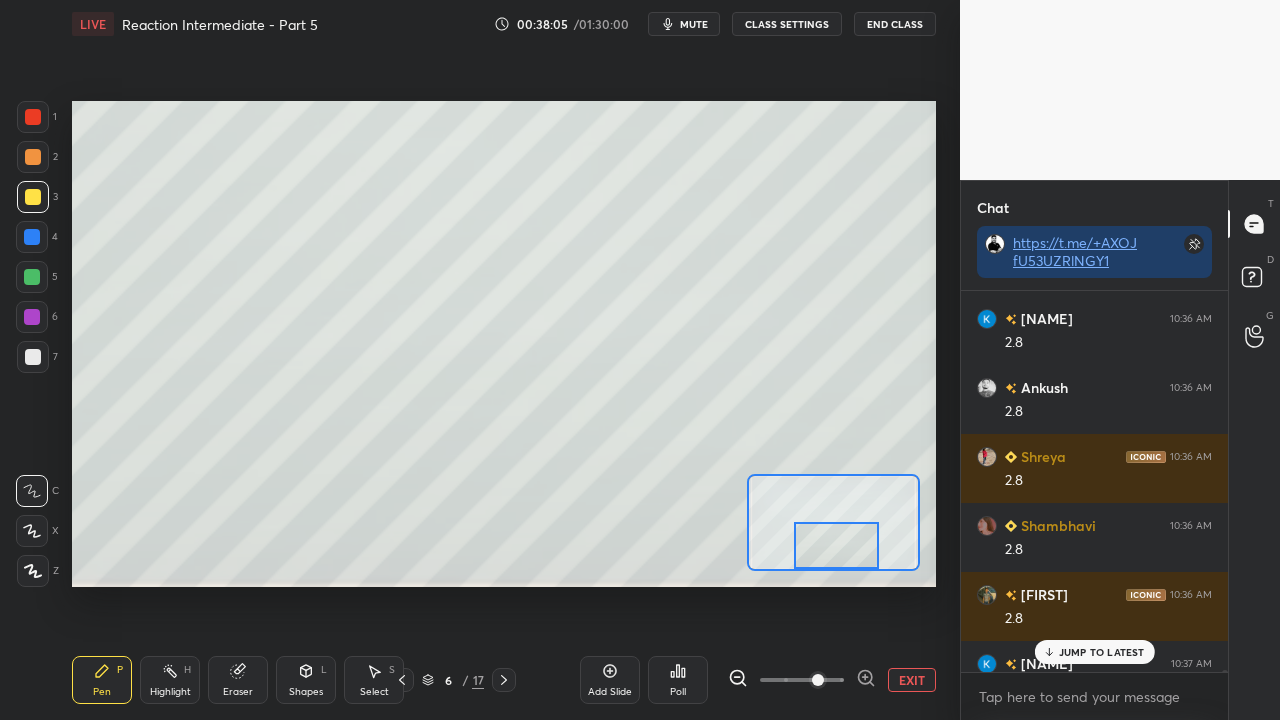 click on "JUMP TO LATEST" at bounding box center (1094, 652) 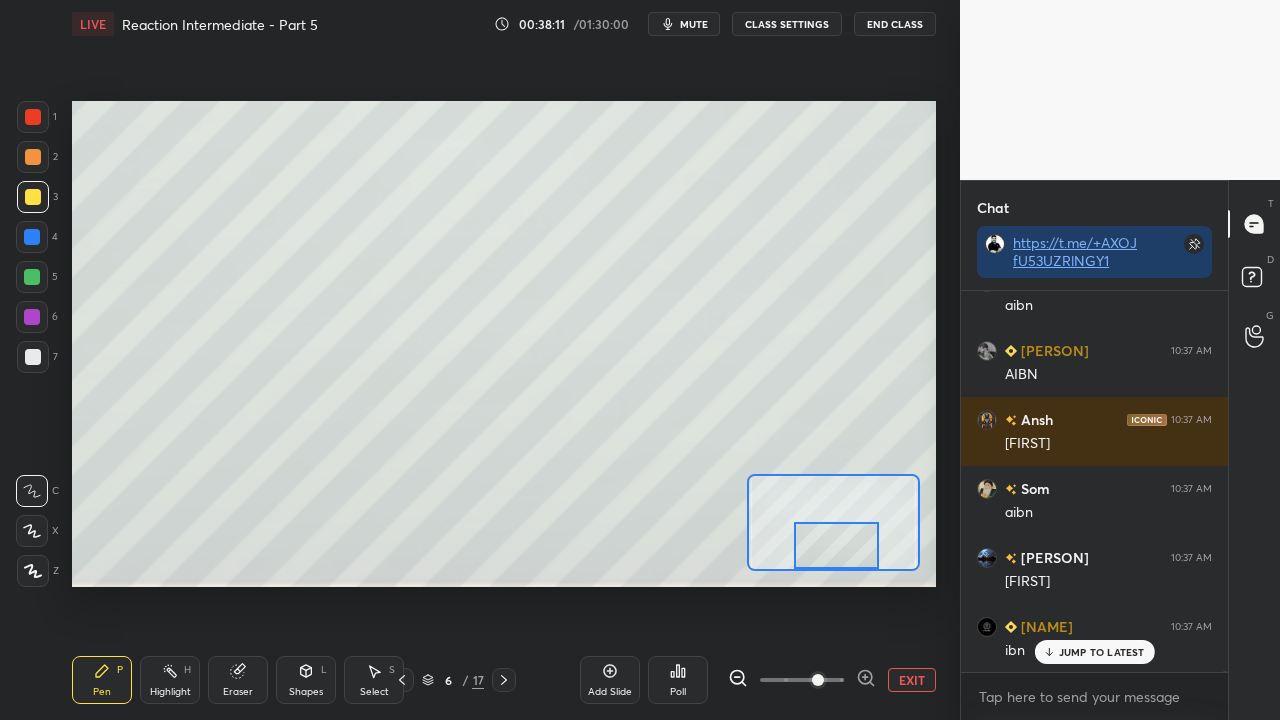 scroll, scrollTop: 98276, scrollLeft: 0, axis: vertical 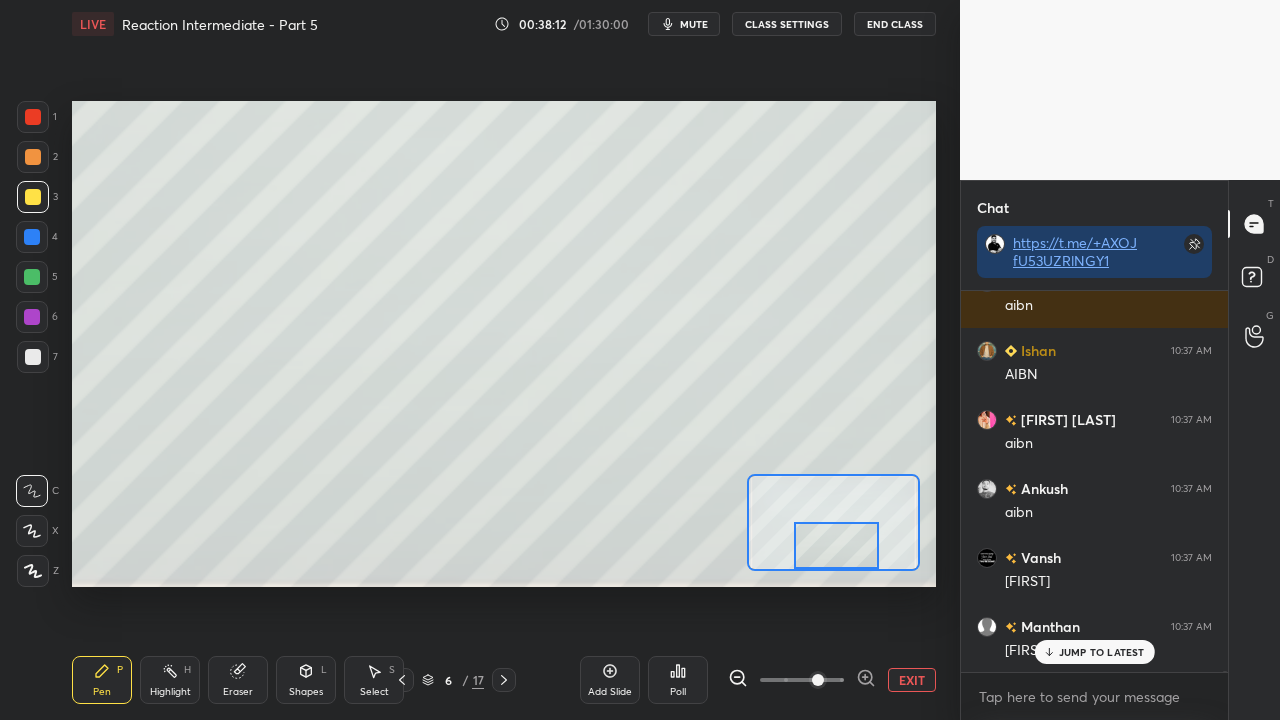 click 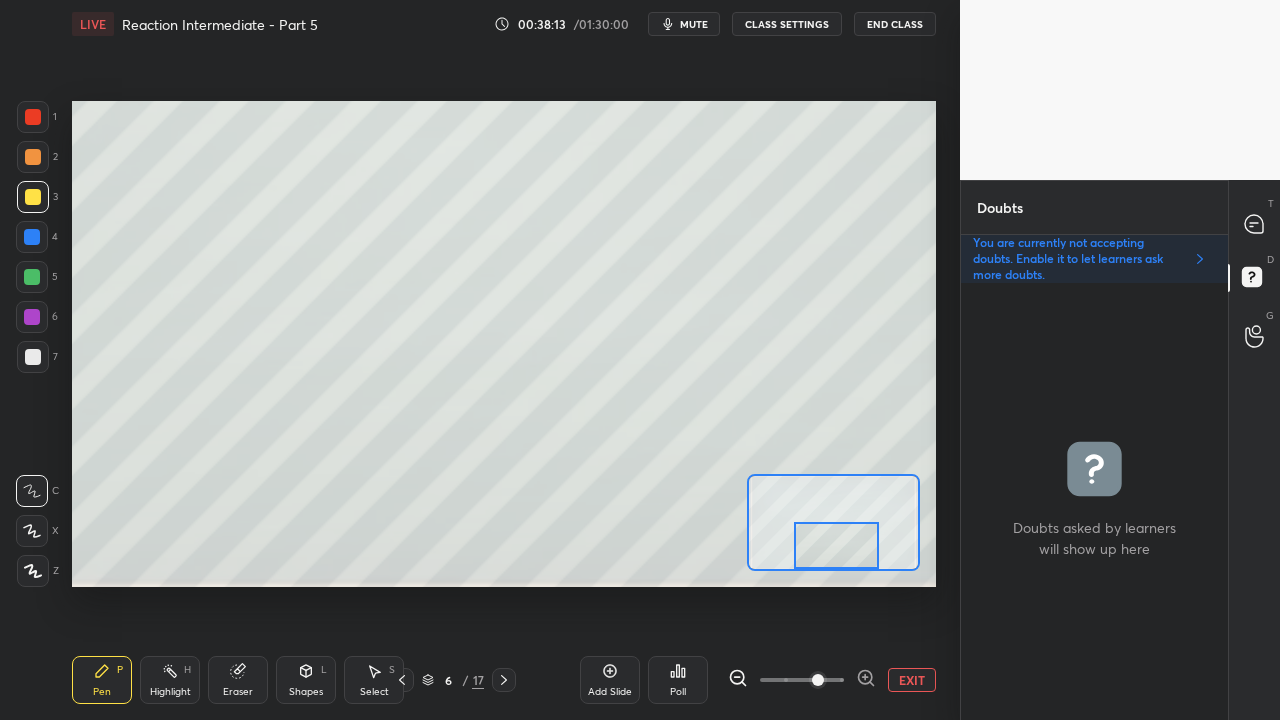 click at bounding box center (33, 357) 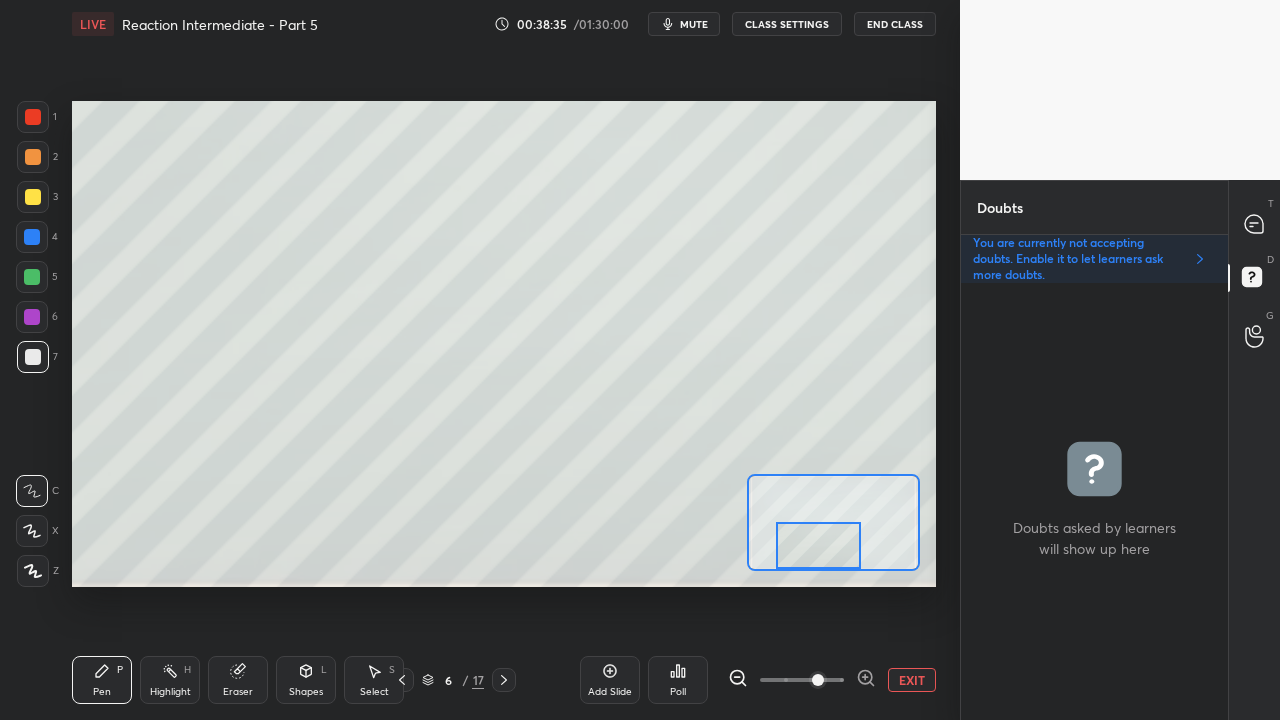 drag, startPoint x: 840, startPoint y: 558, endPoint x: 820, endPoint y: 562, distance: 20.396078 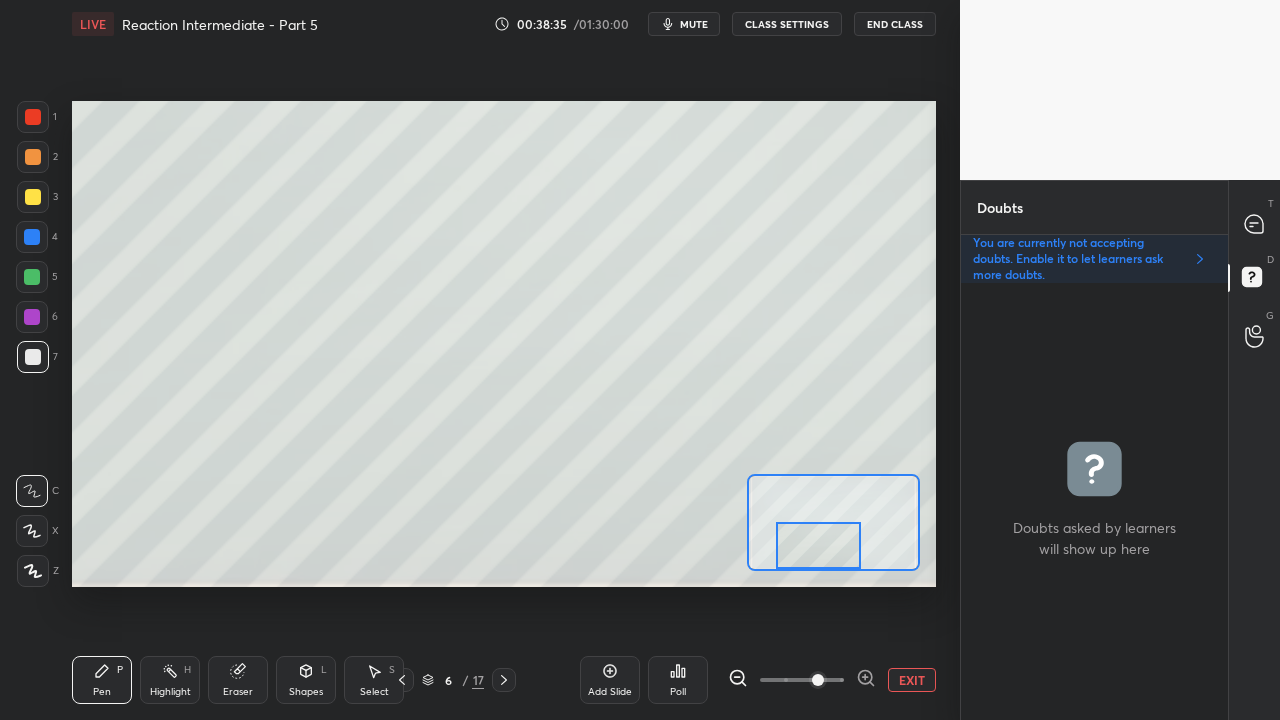 click at bounding box center [818, 545] 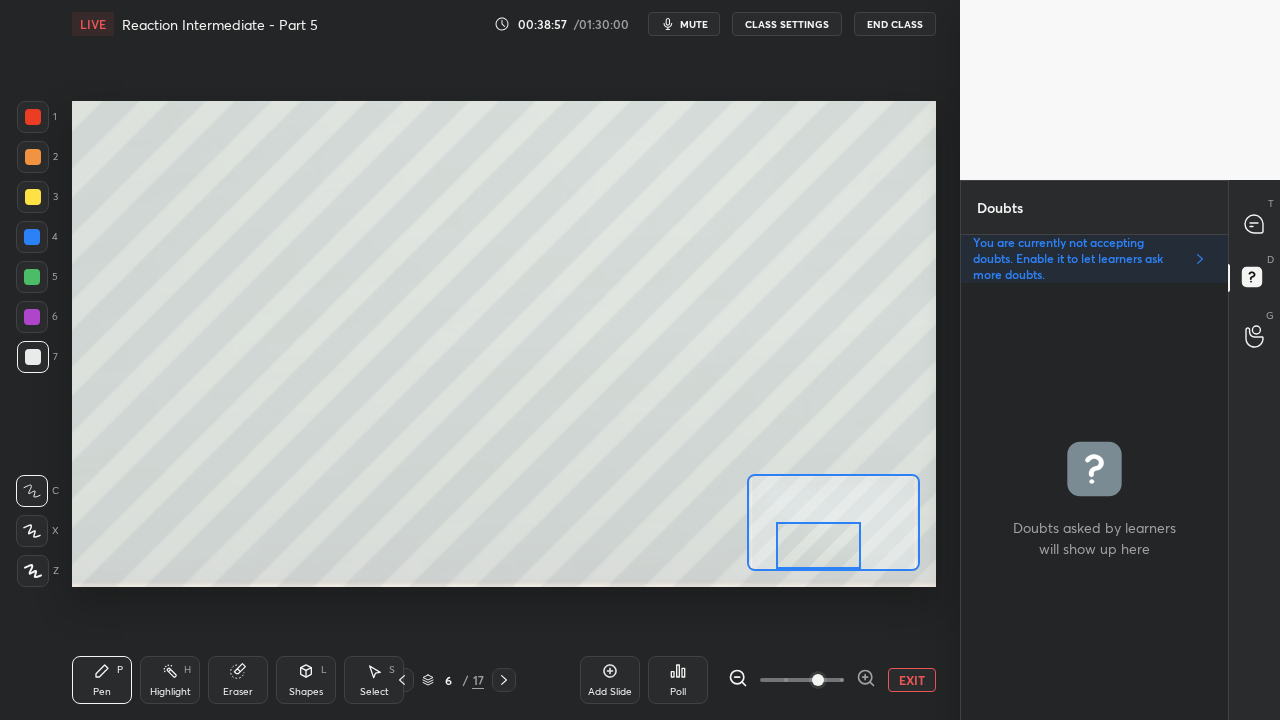 click at bounding box center [33, 117] 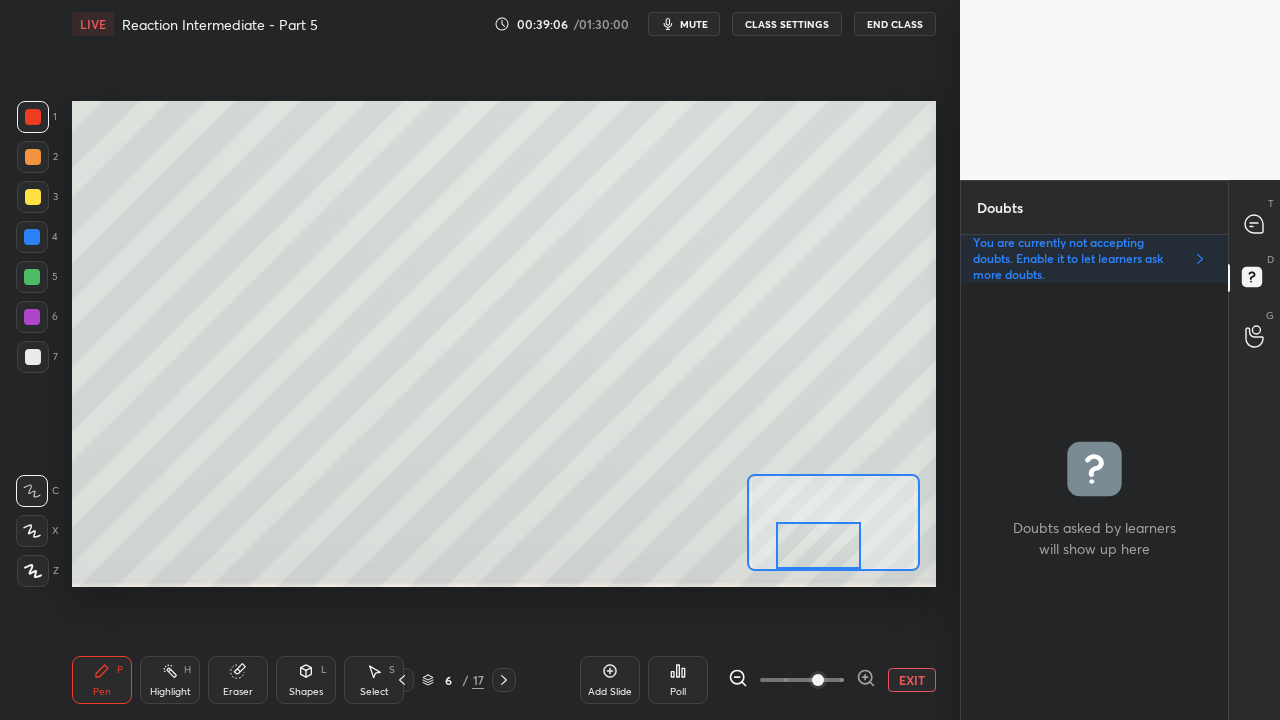 click on "EXIT" at bounding box center [912, 680] 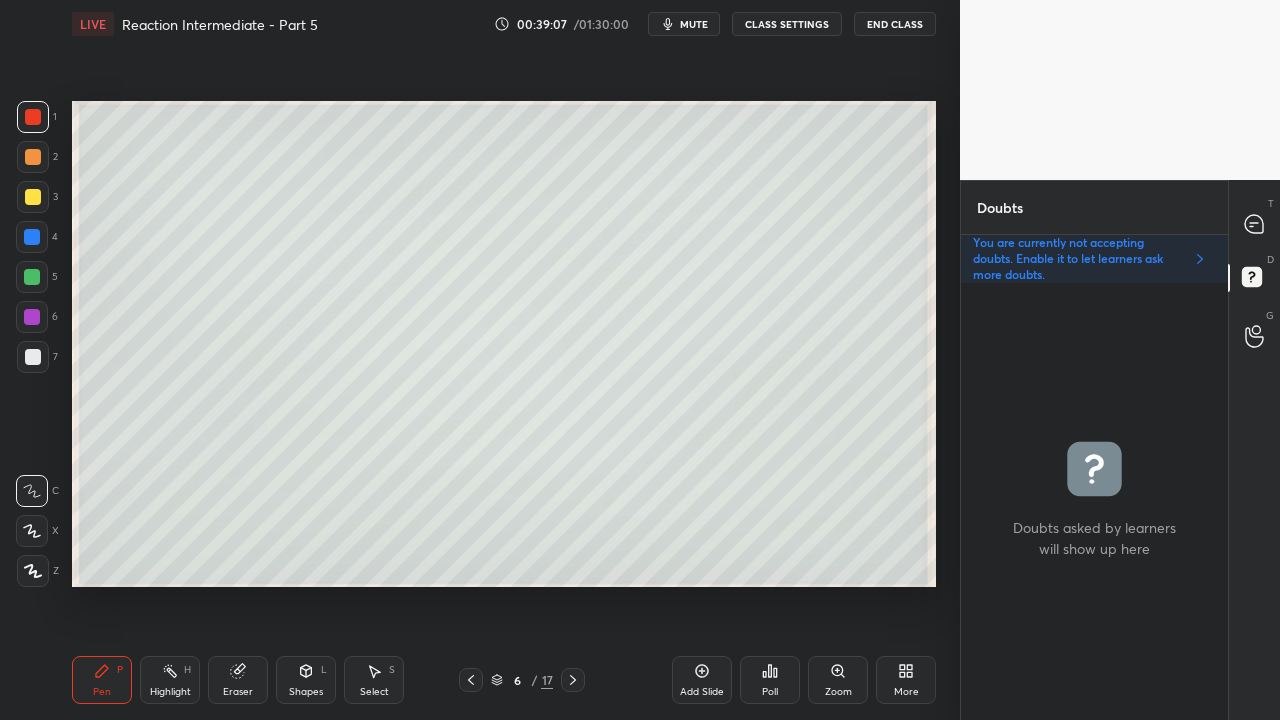 click at bounding box center (33, 357) 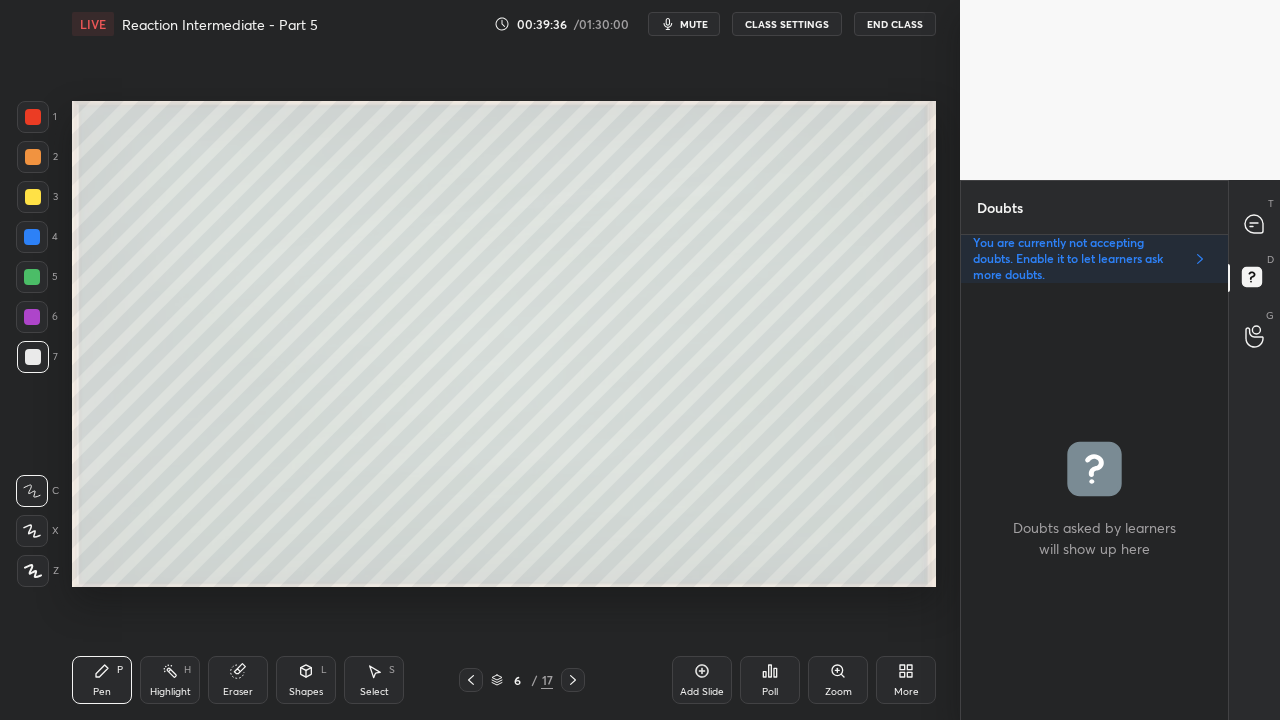 click 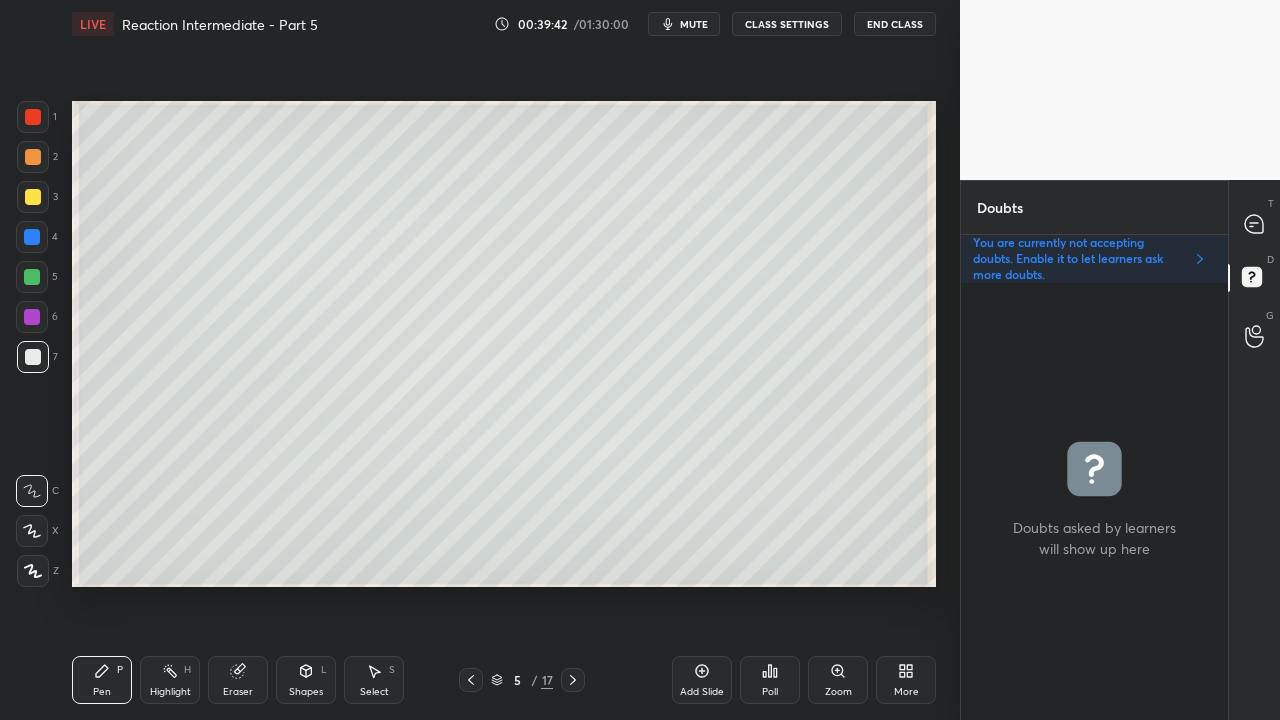 click 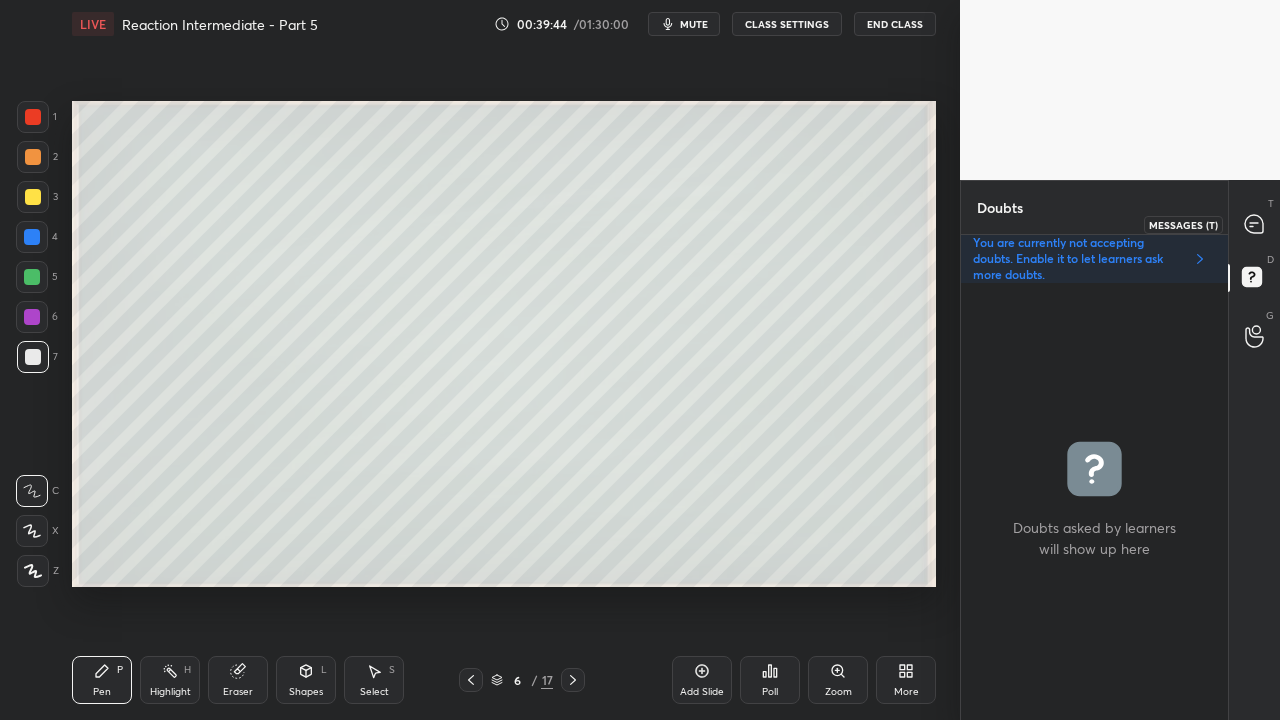 click at bounding box center [1255, 224] 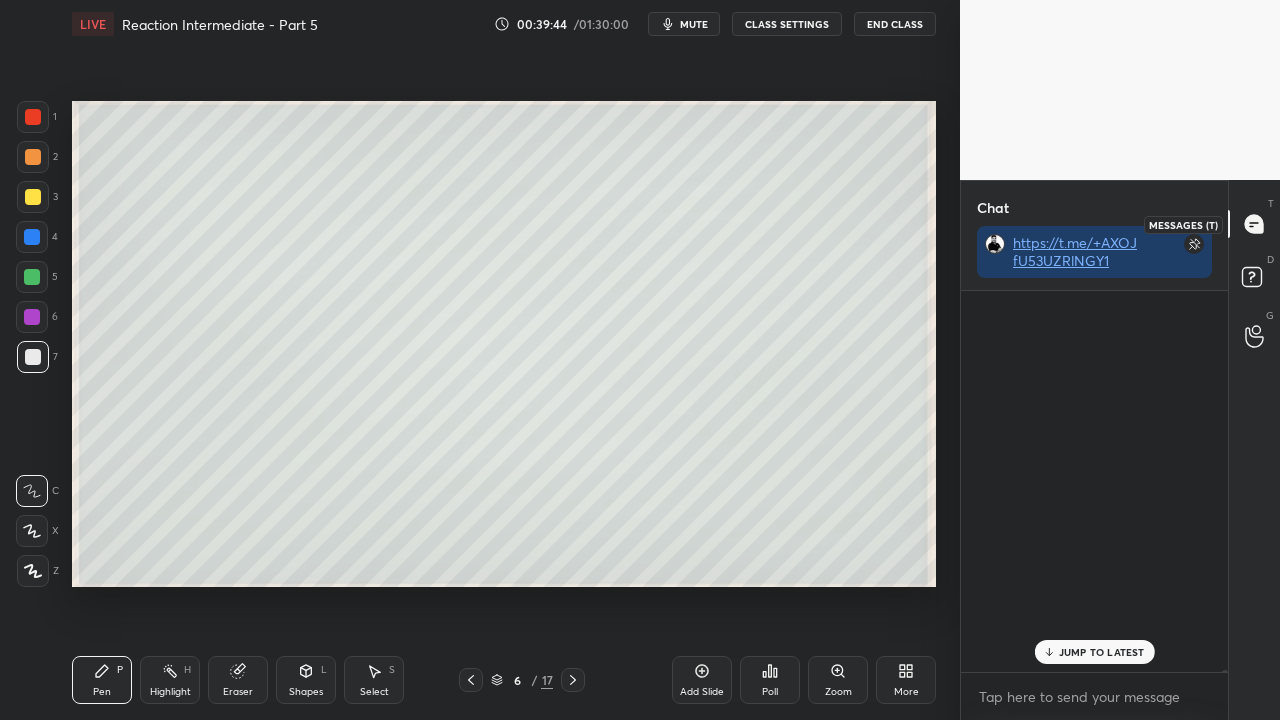 scroll, scrollTop: 99177, scrollLeft: 0, axis: vertical 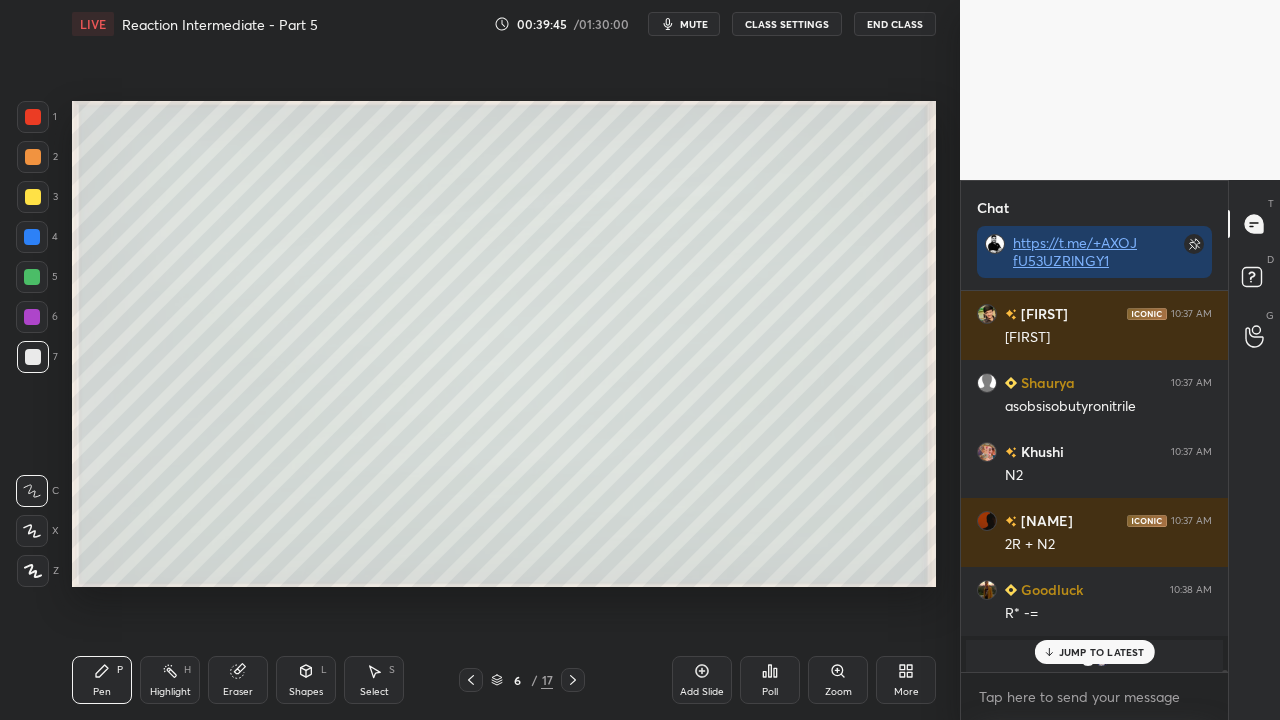 click on "JUMP TO LATEST" at bounding box center (1102, 652) 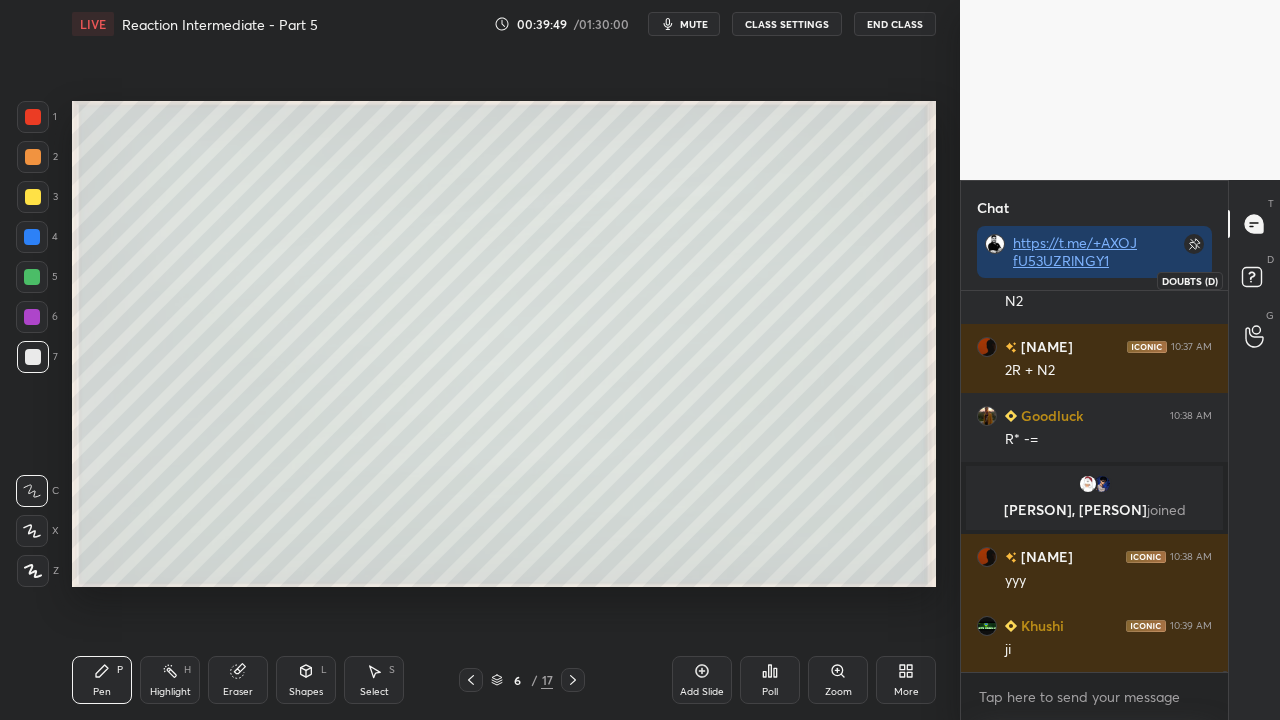 click 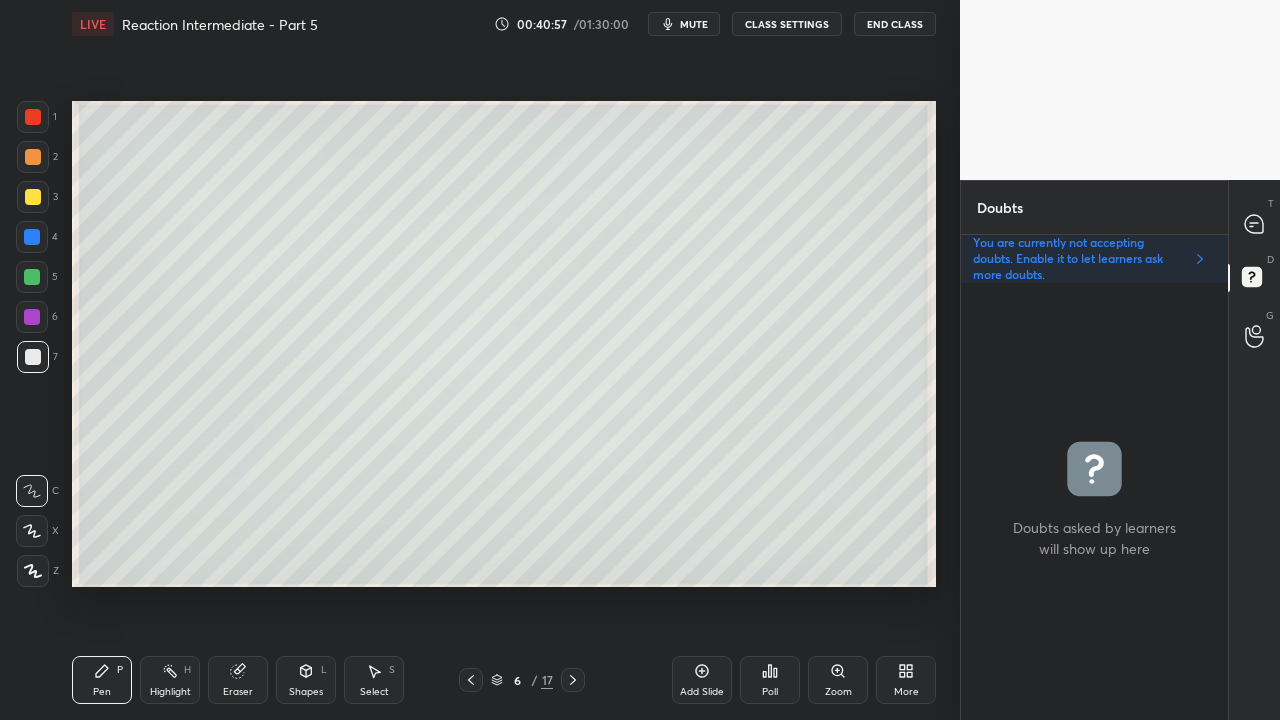 click at bounding box center [33, 197] 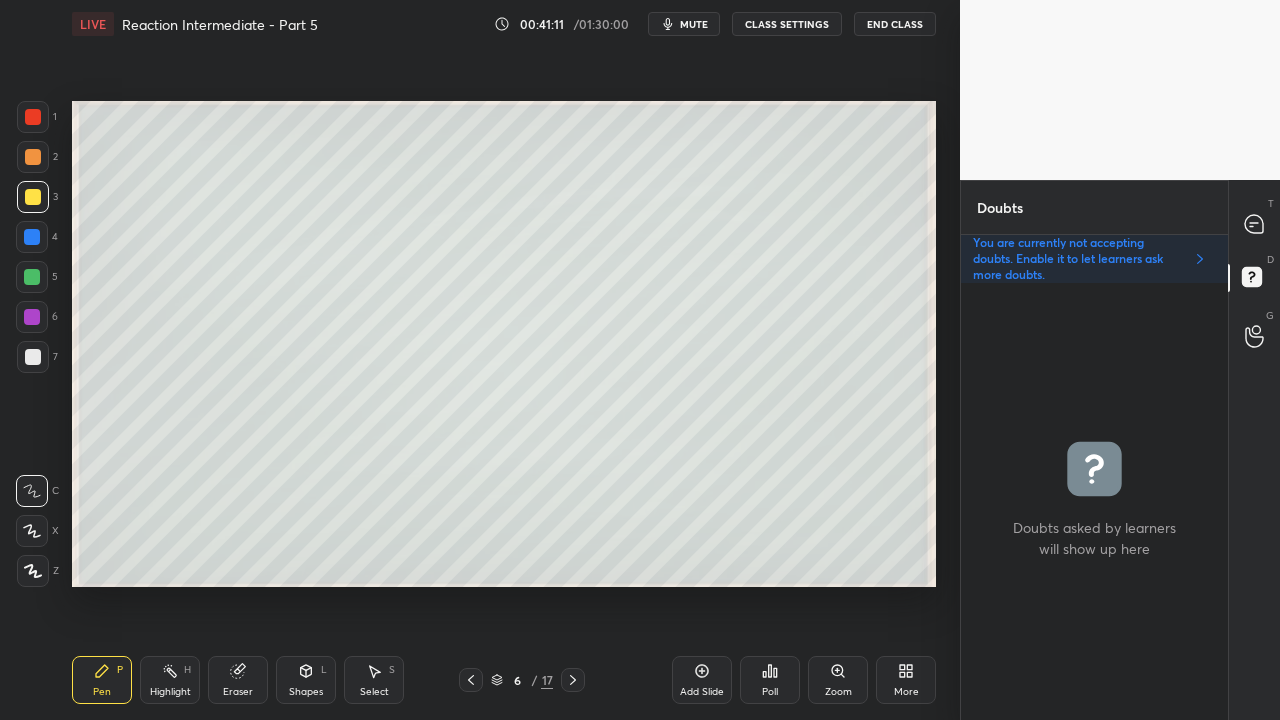 click at bounding box center [1255, 224] 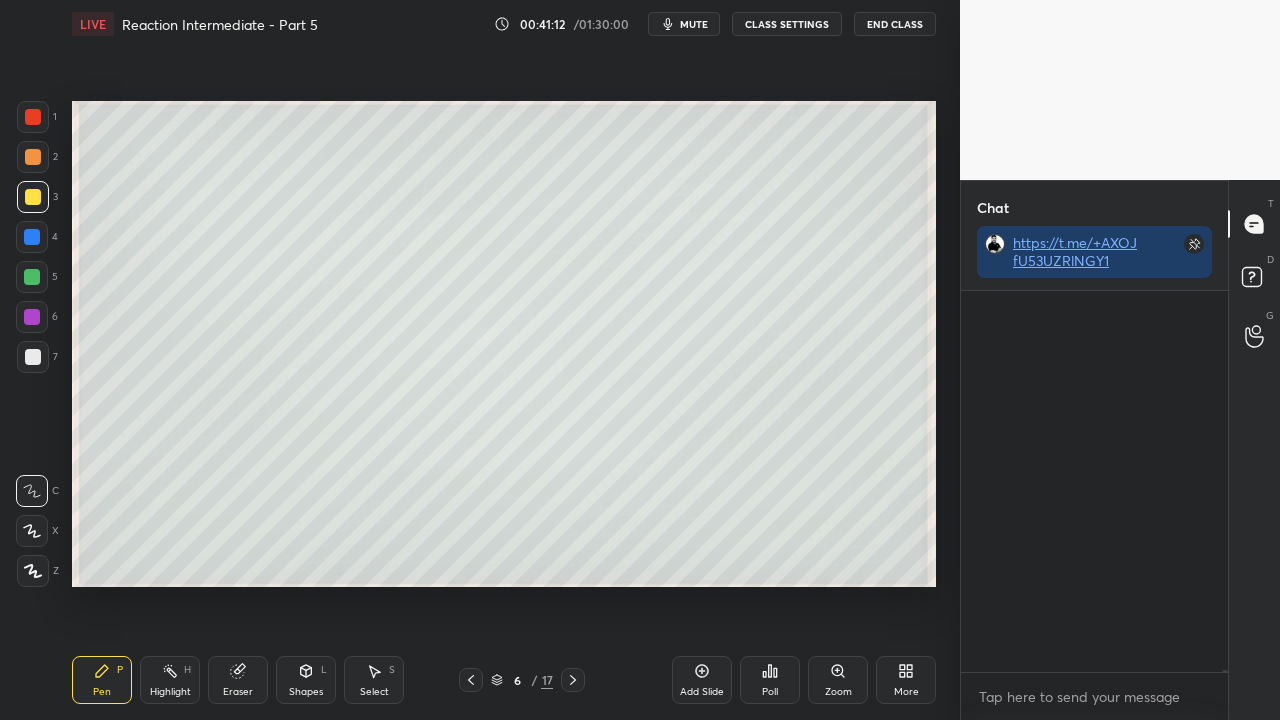 scroll, scrollTop: 423, scrollLeft: 261, axis: both 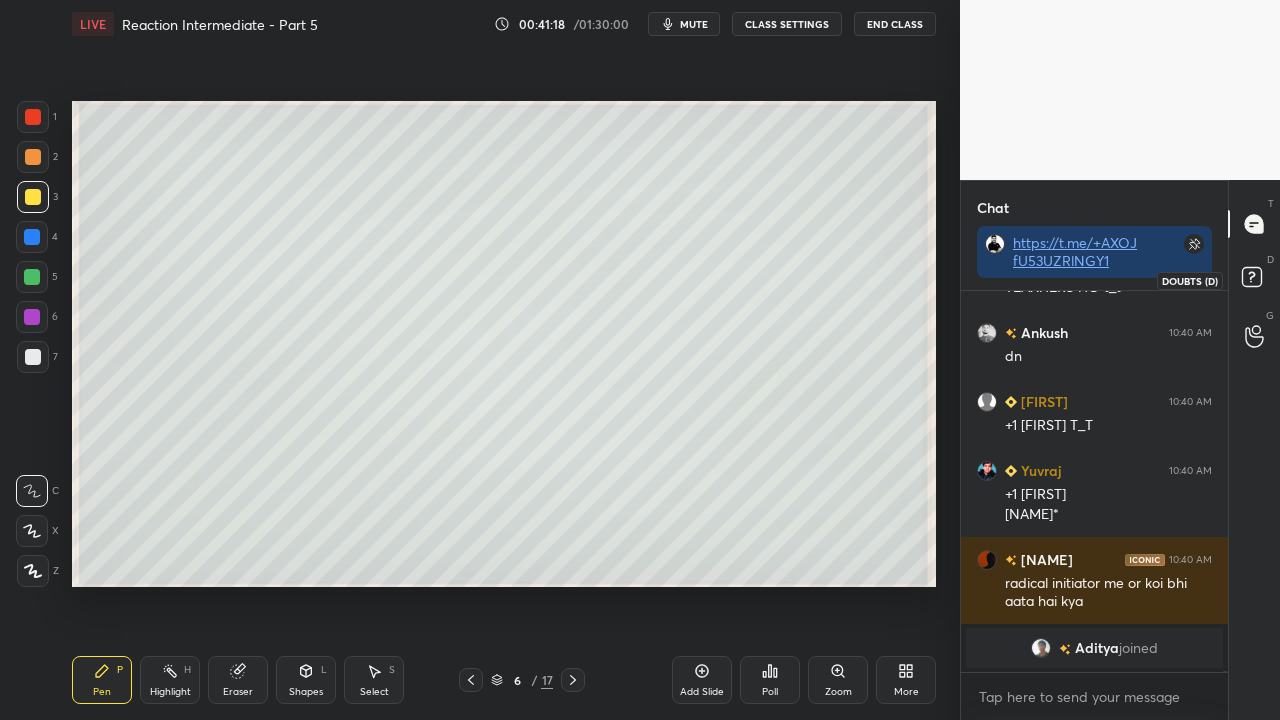 click 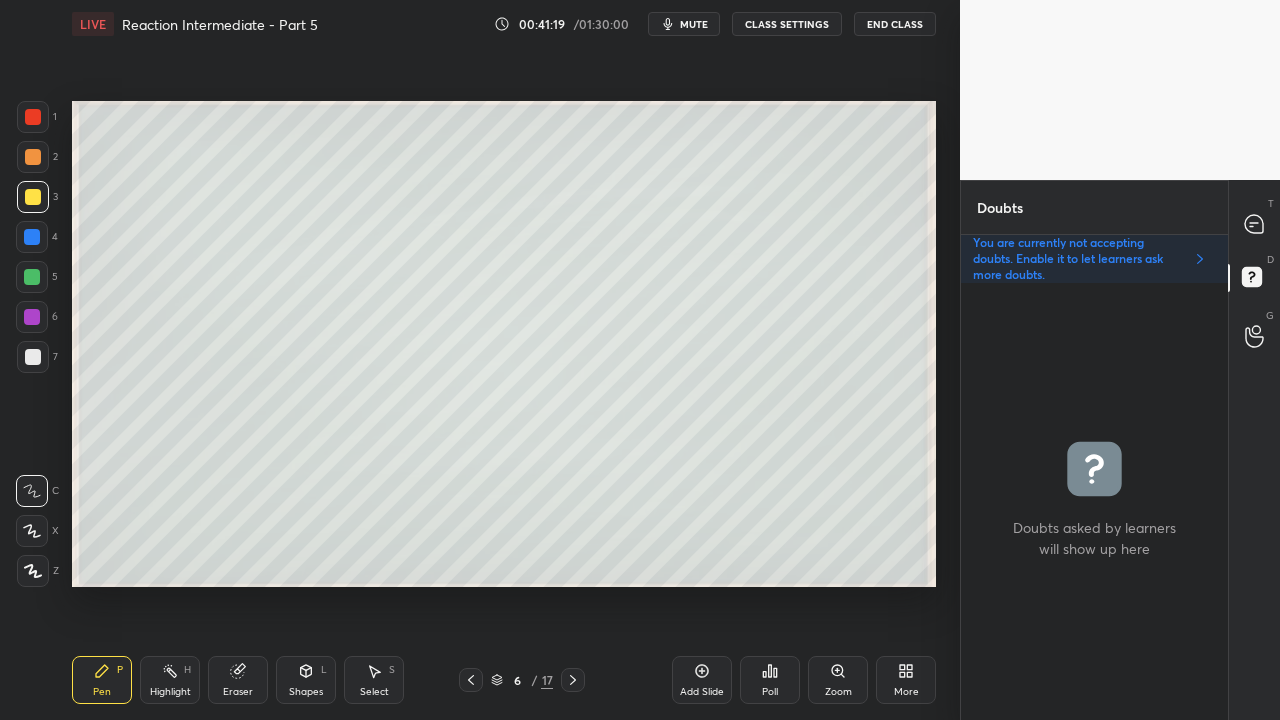 scroll, scrollTop: 6, scrollLeft: 6, axis: both 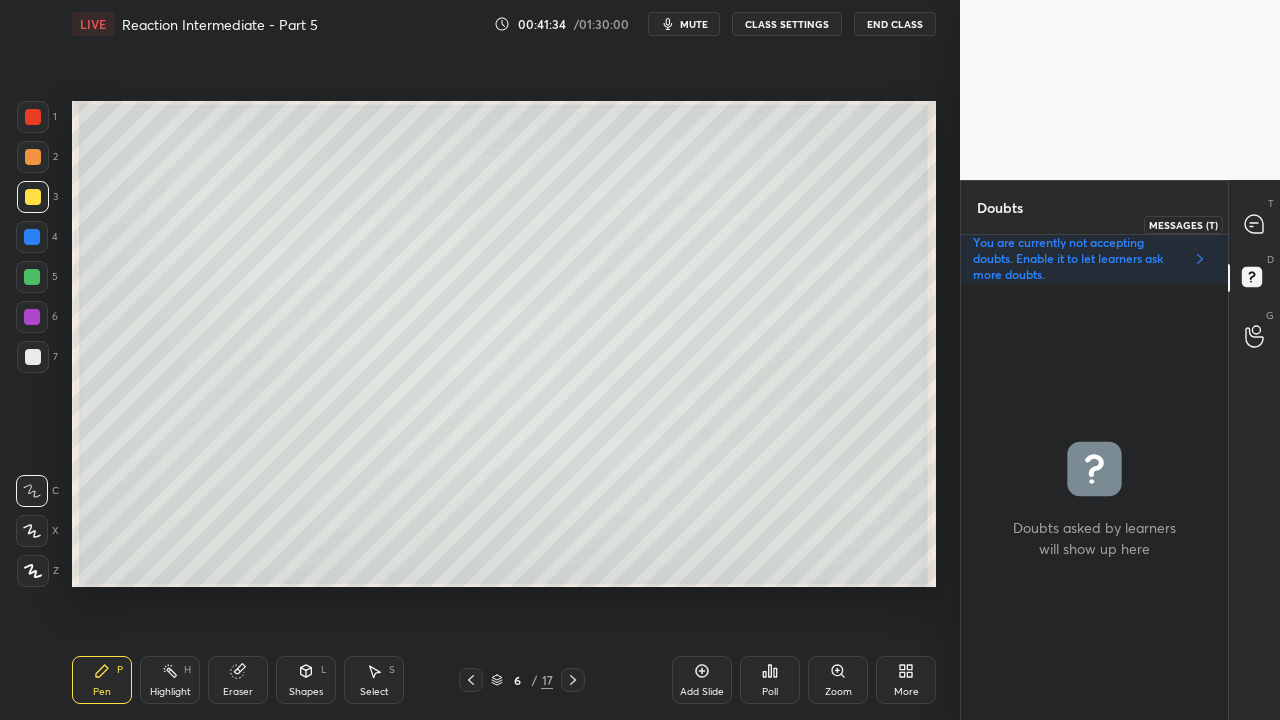 click at bounding box center (1255, 224) 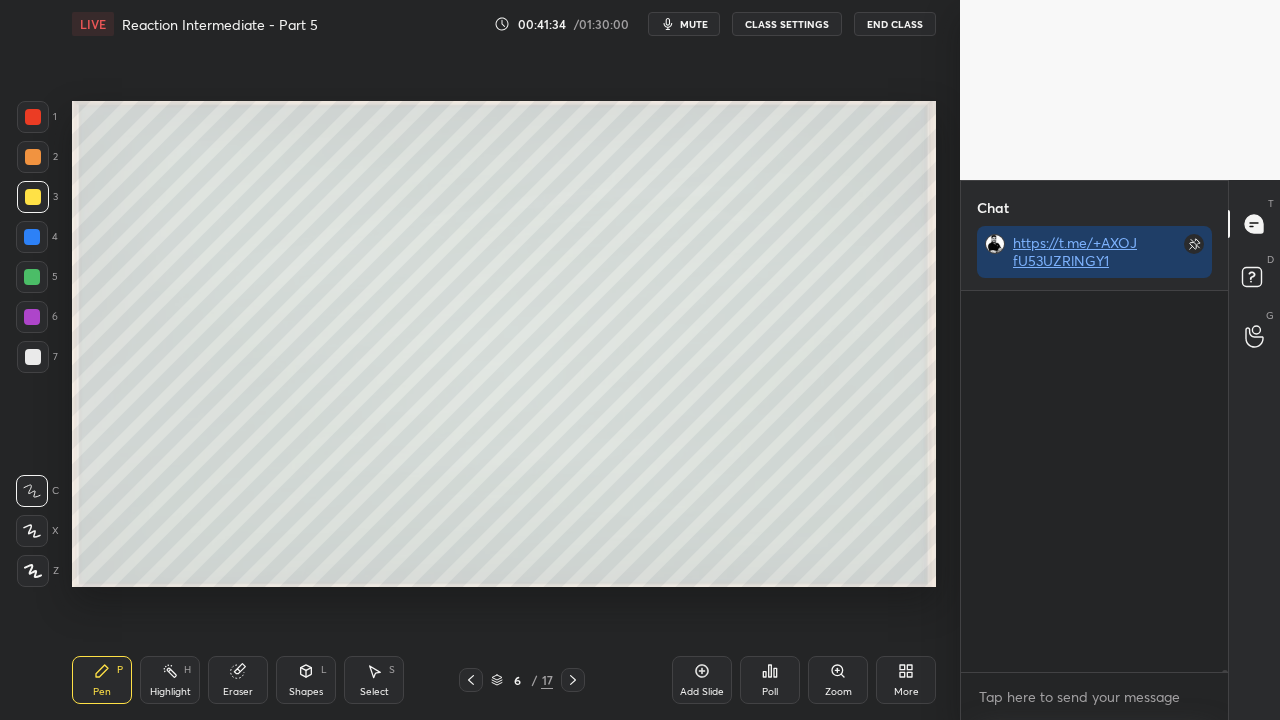 scroll, scrollTop: 423, scrollLeft: 261, axis: both 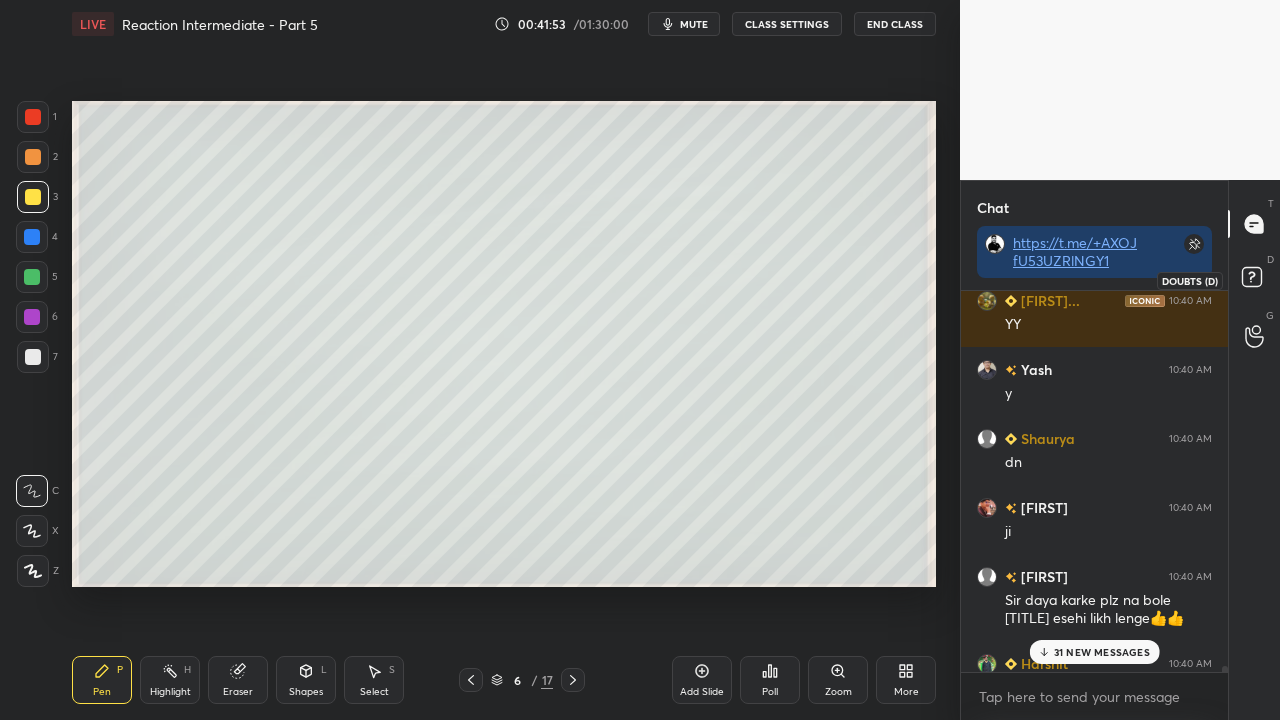 click 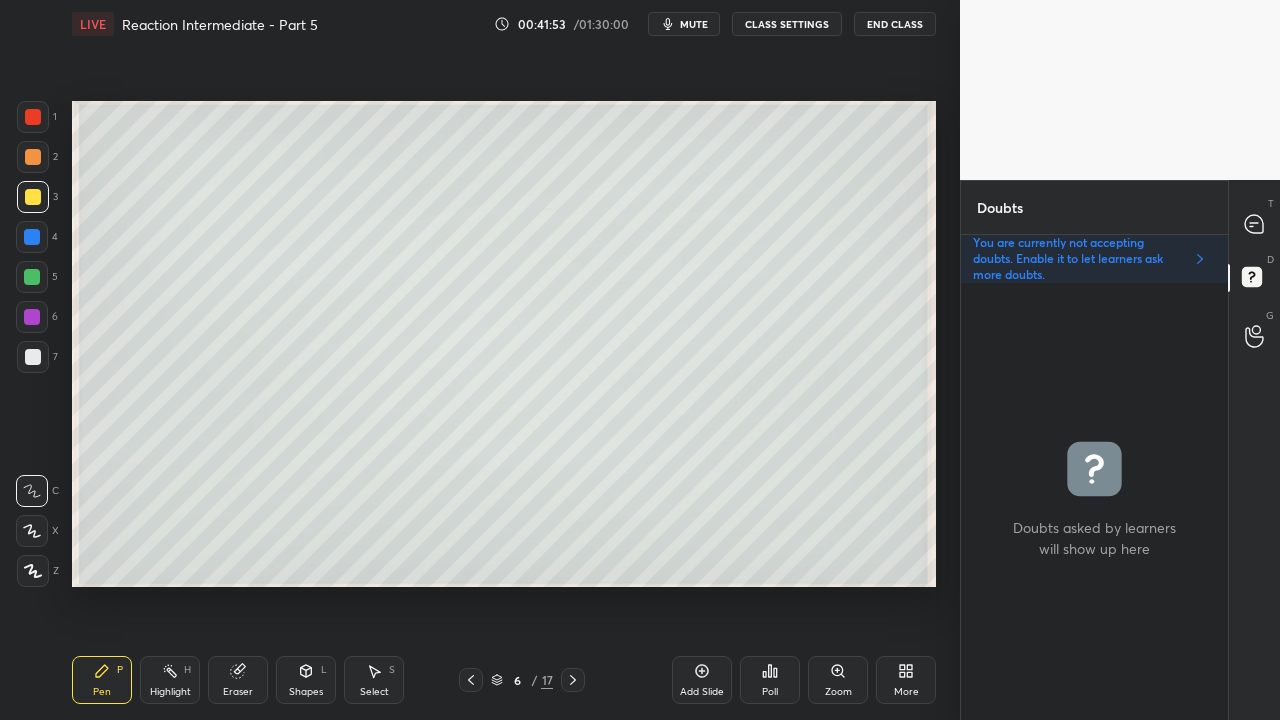 scroll, scrollTop: 6, scrollLeft: 6, axis: both 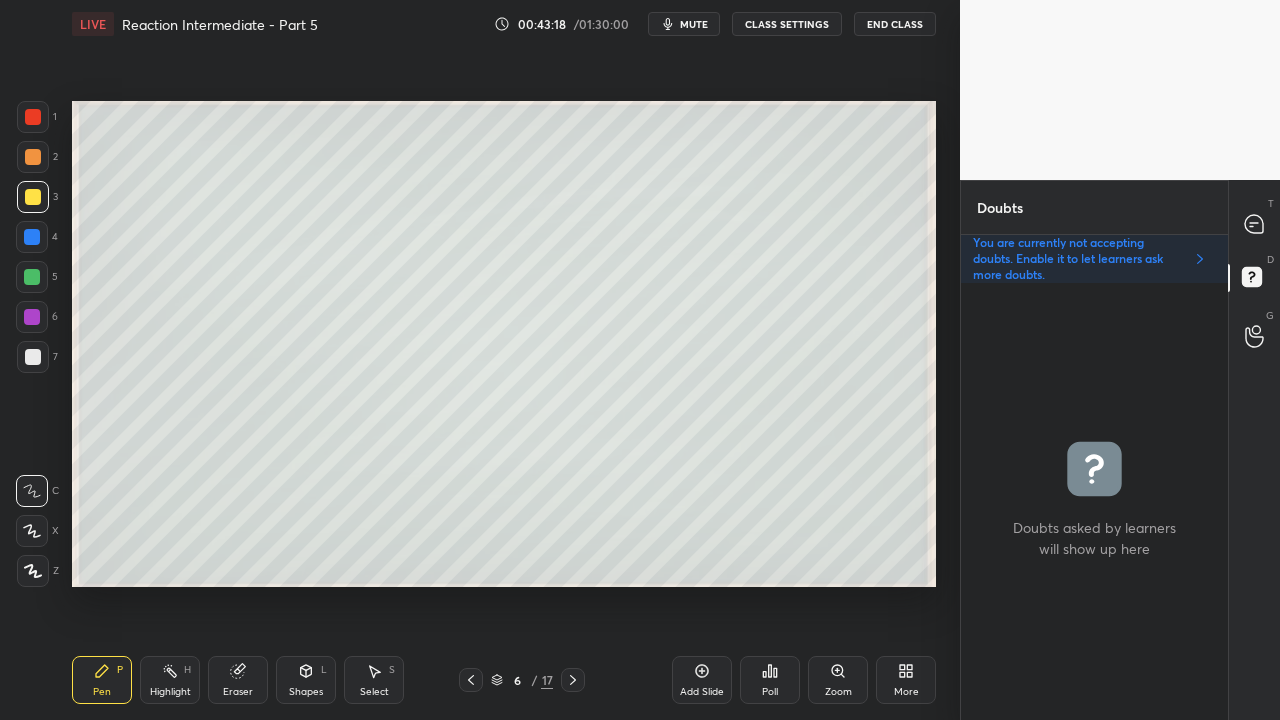 click 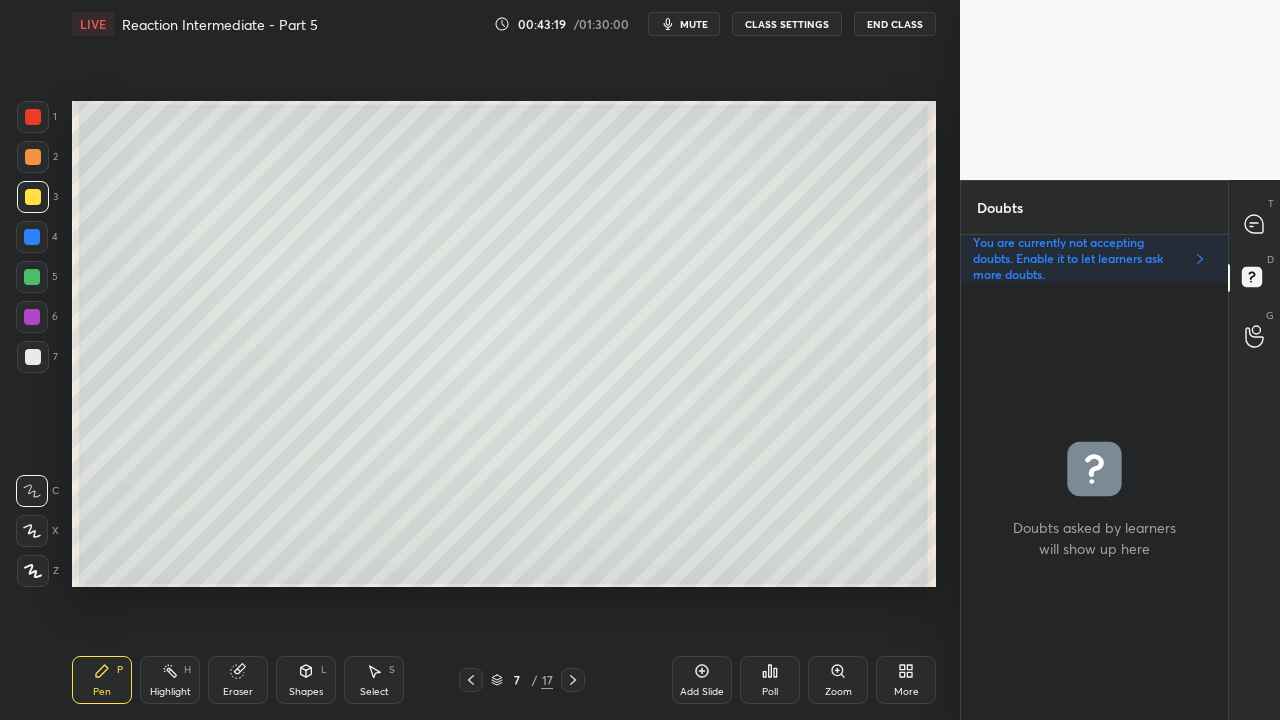 click at bounding box center (33, 197) 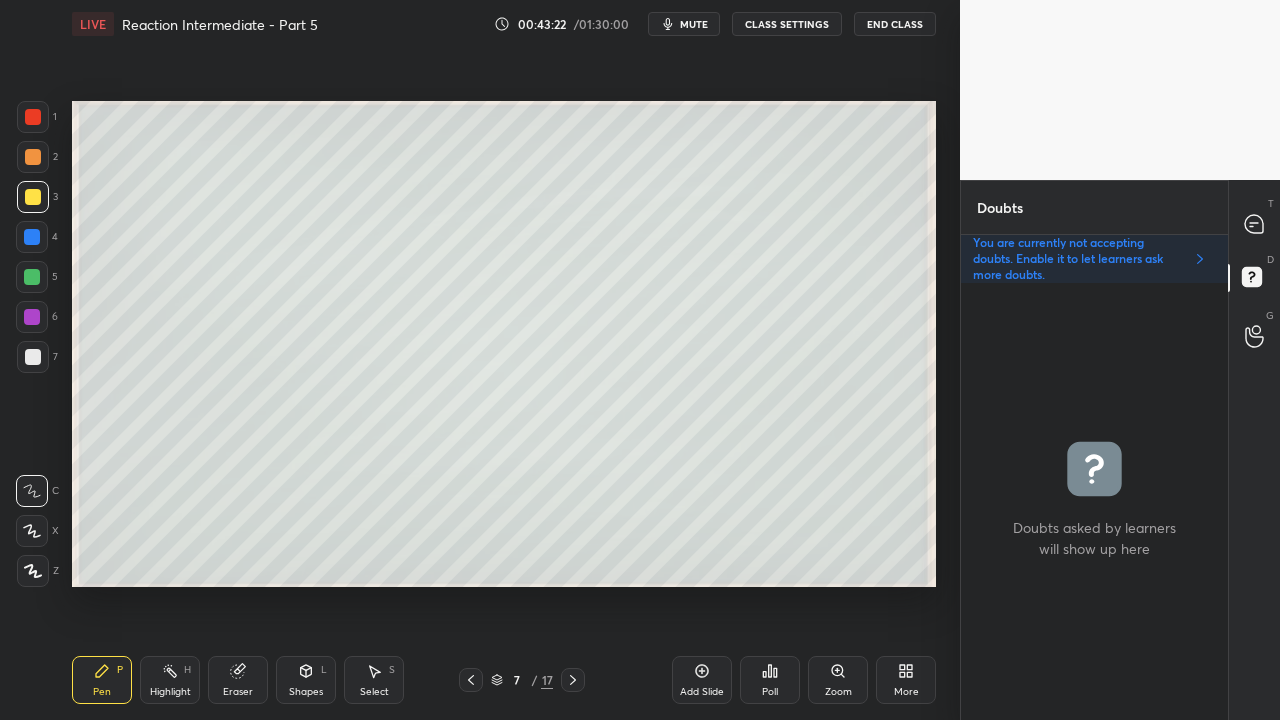 click at bounding box center (33, 197) 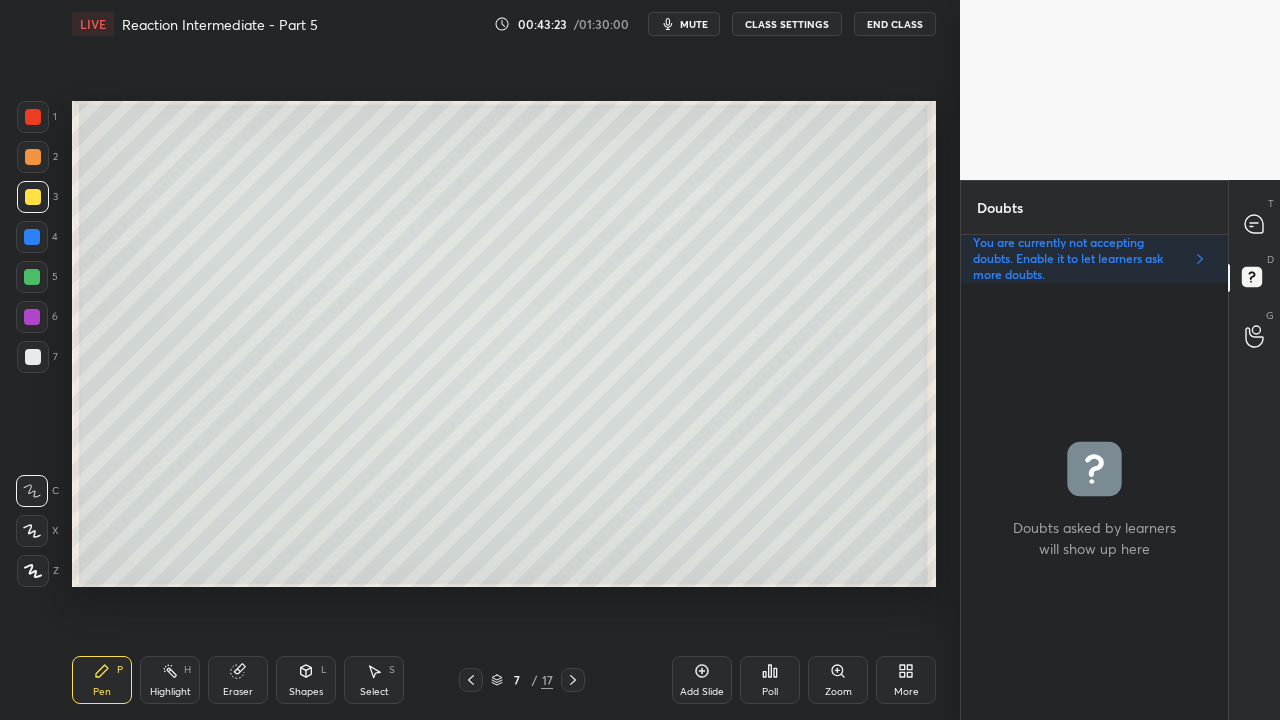 click at bounding box center (471, 680) 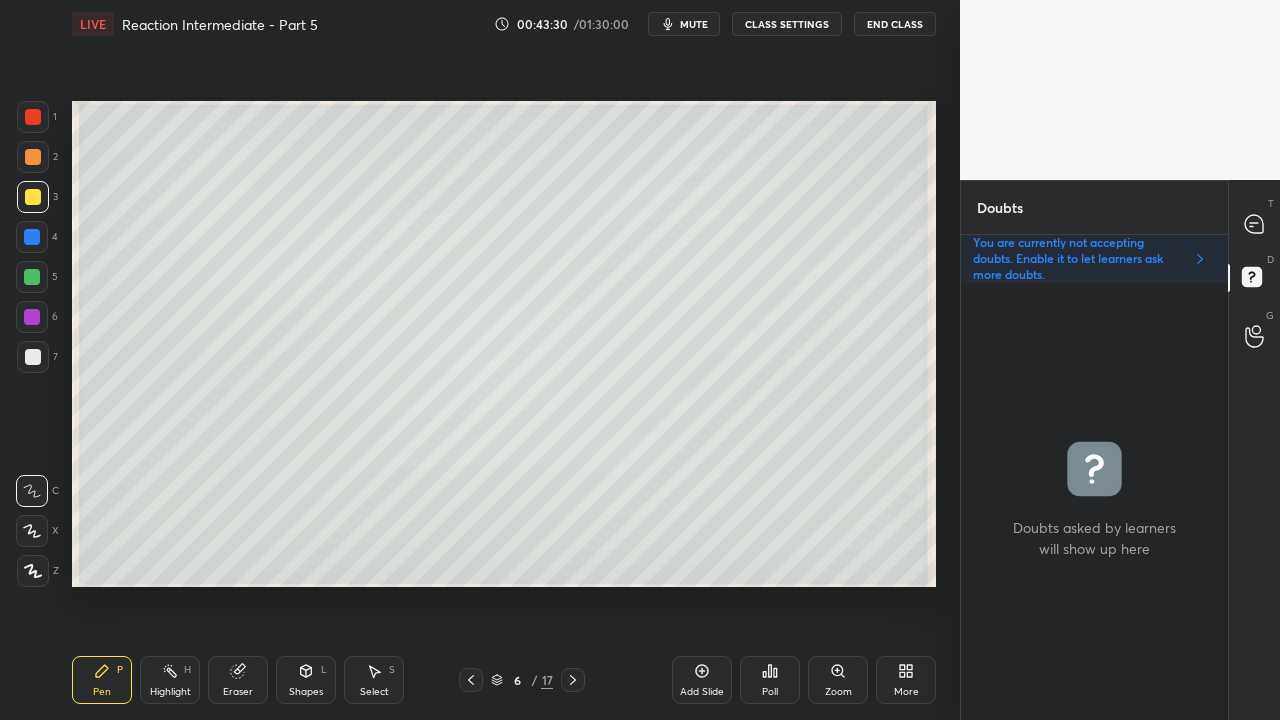 click 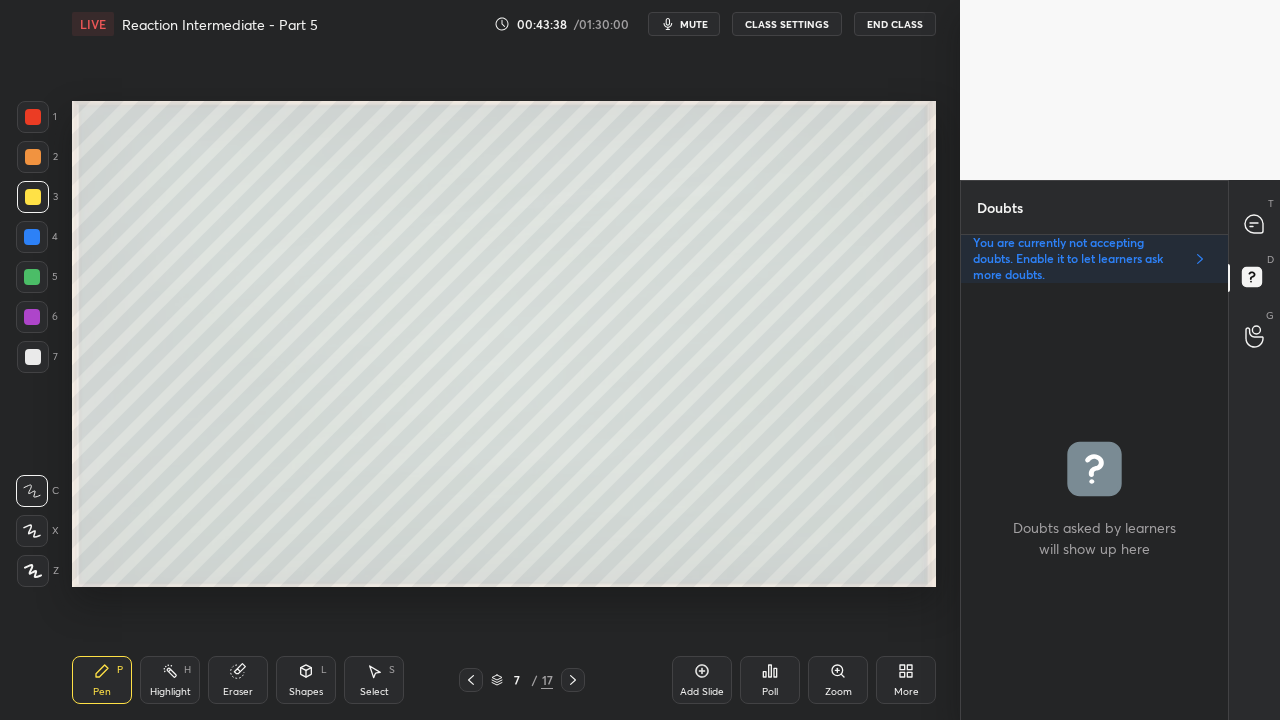 click at bounding box center [33, 357] 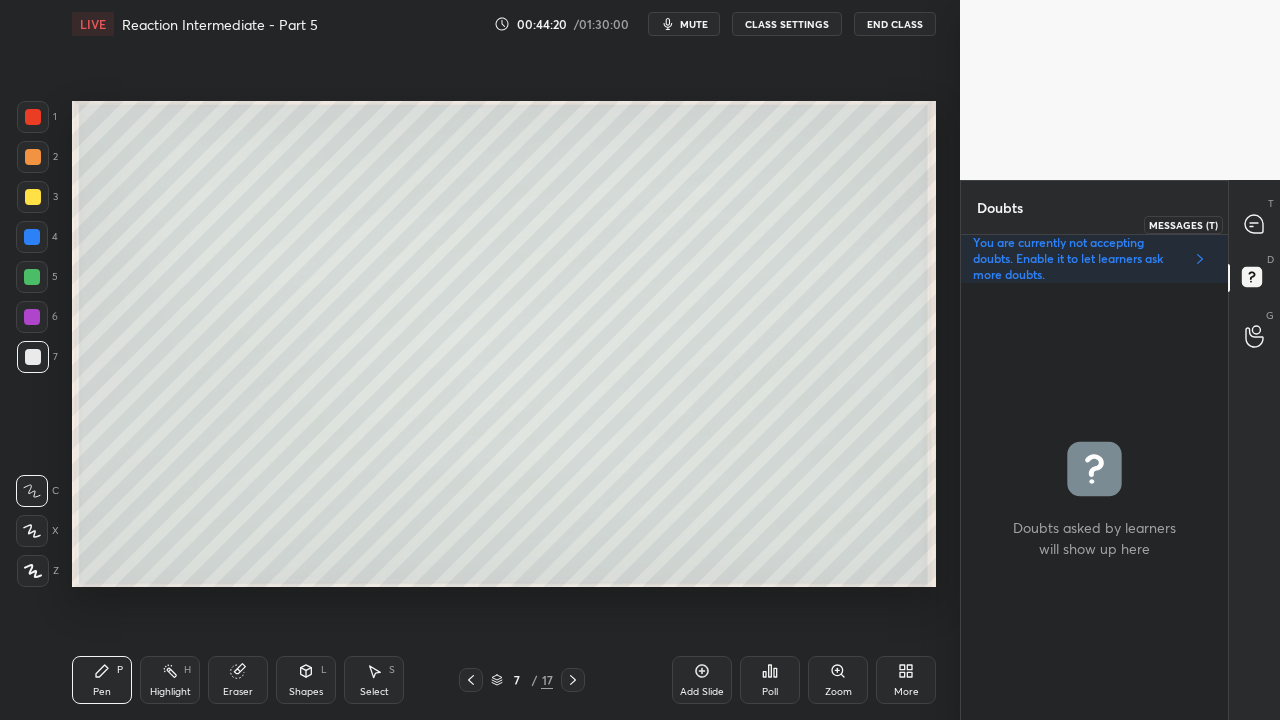 click 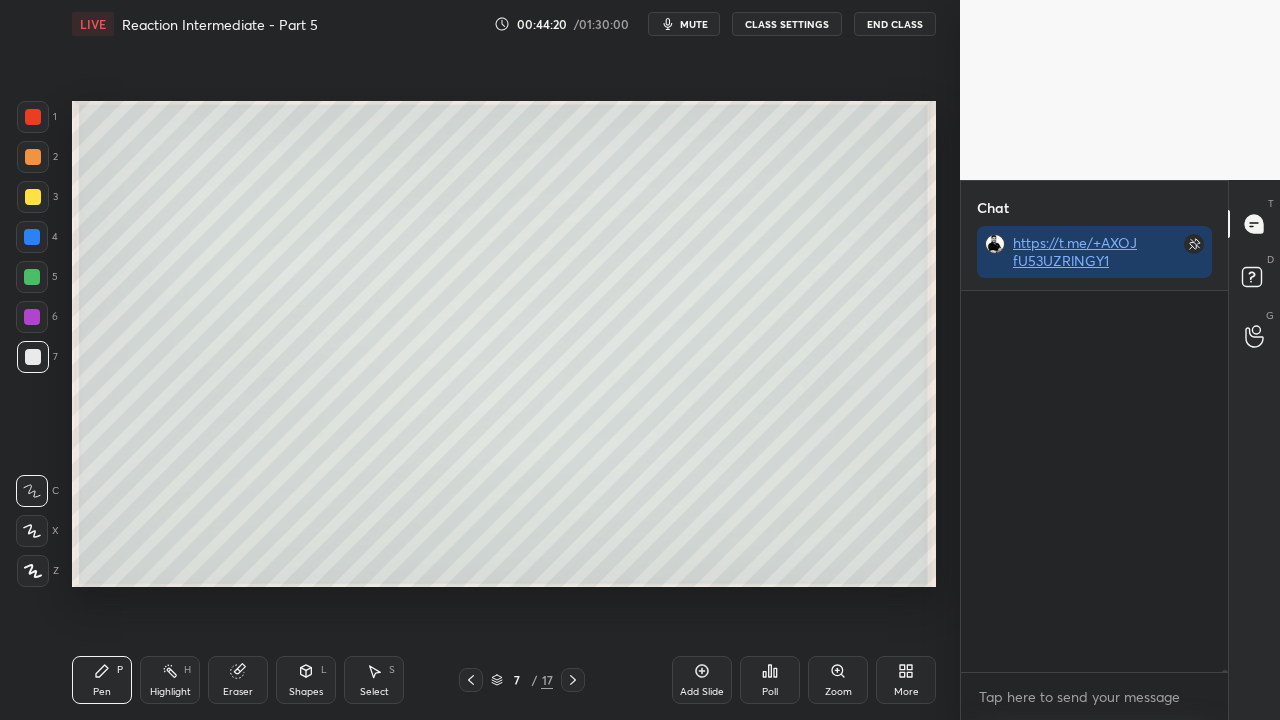 scroll, scrollTop: 423, scrollLeft: 261, axis: both 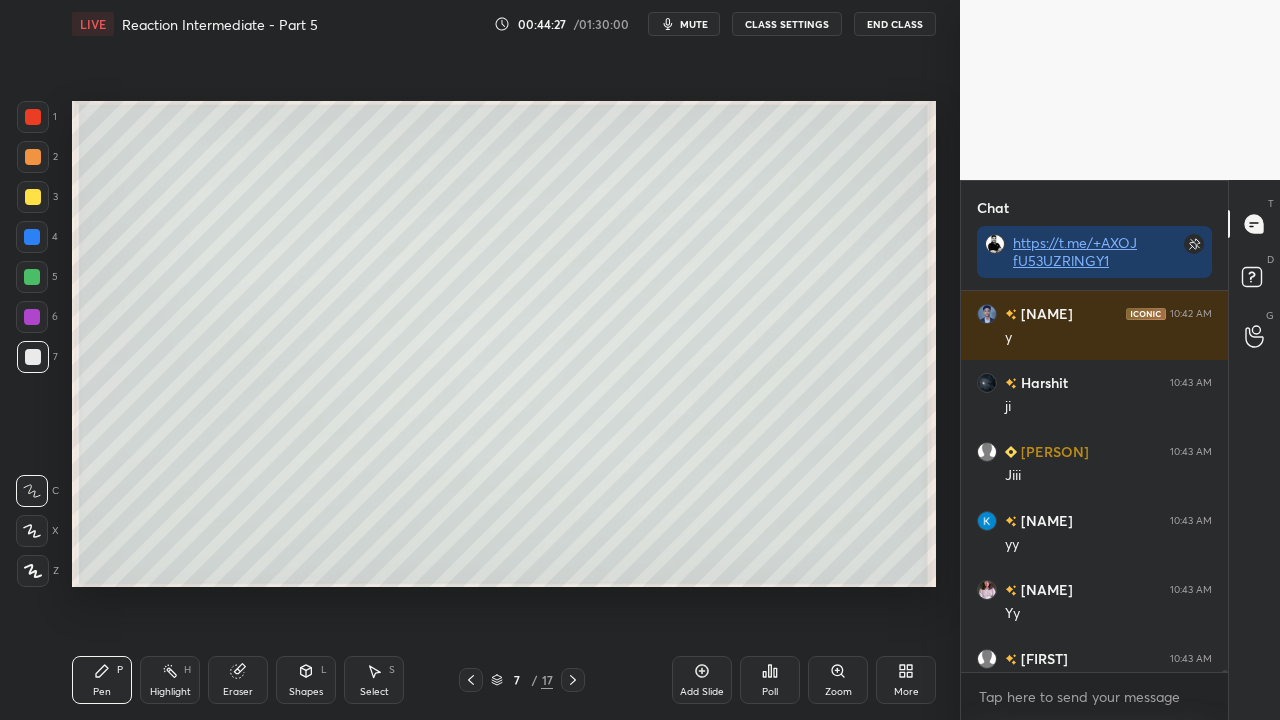 click 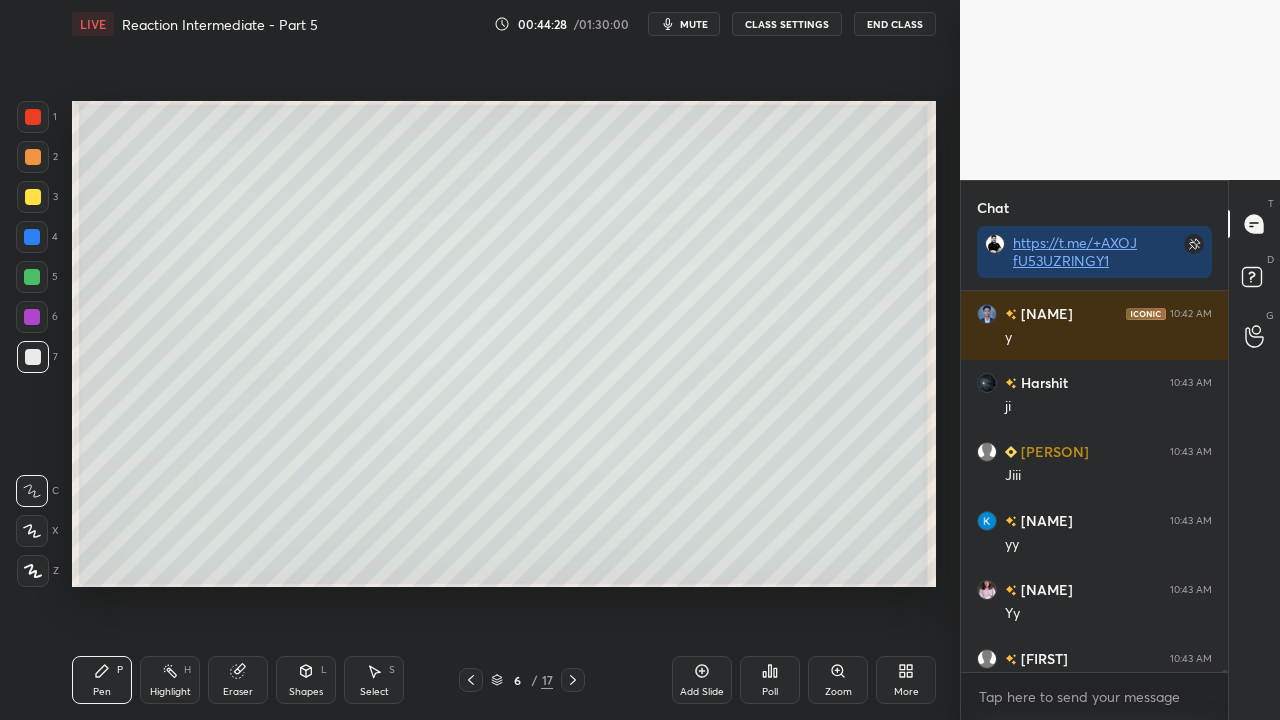 click 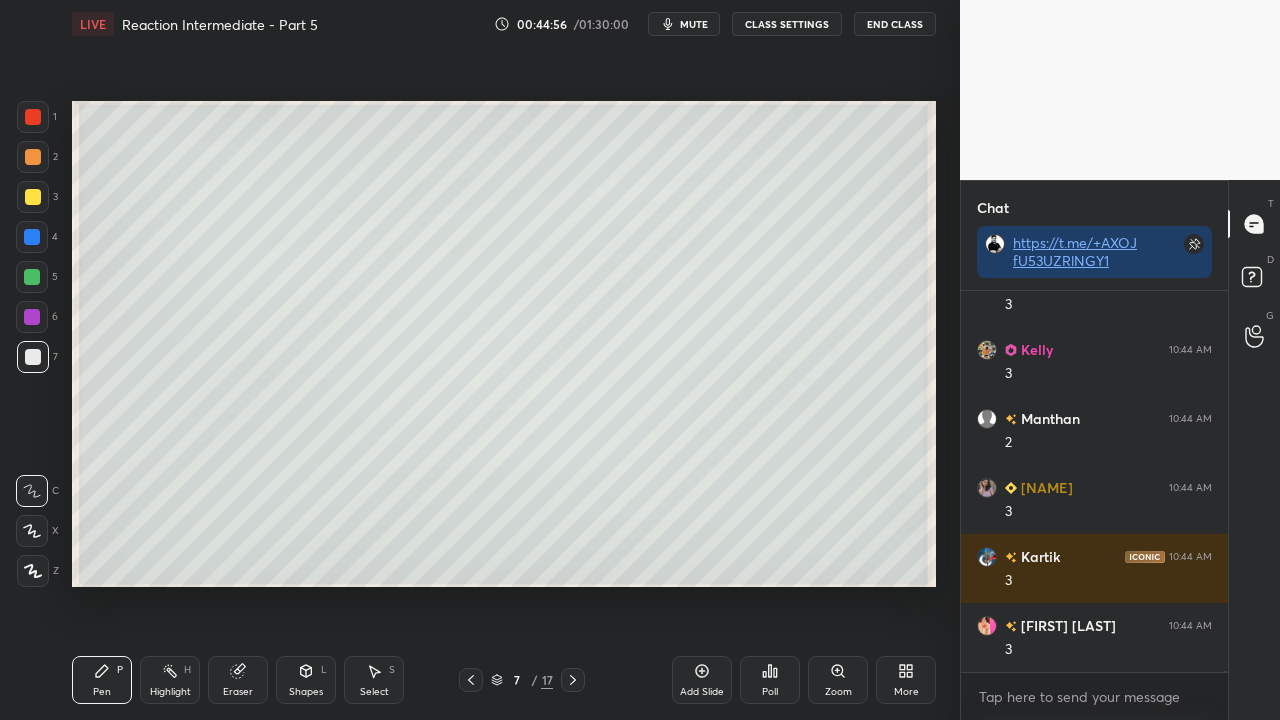 scroll, scrollTop: 111238, scrollLeft: 0, axis: vertical 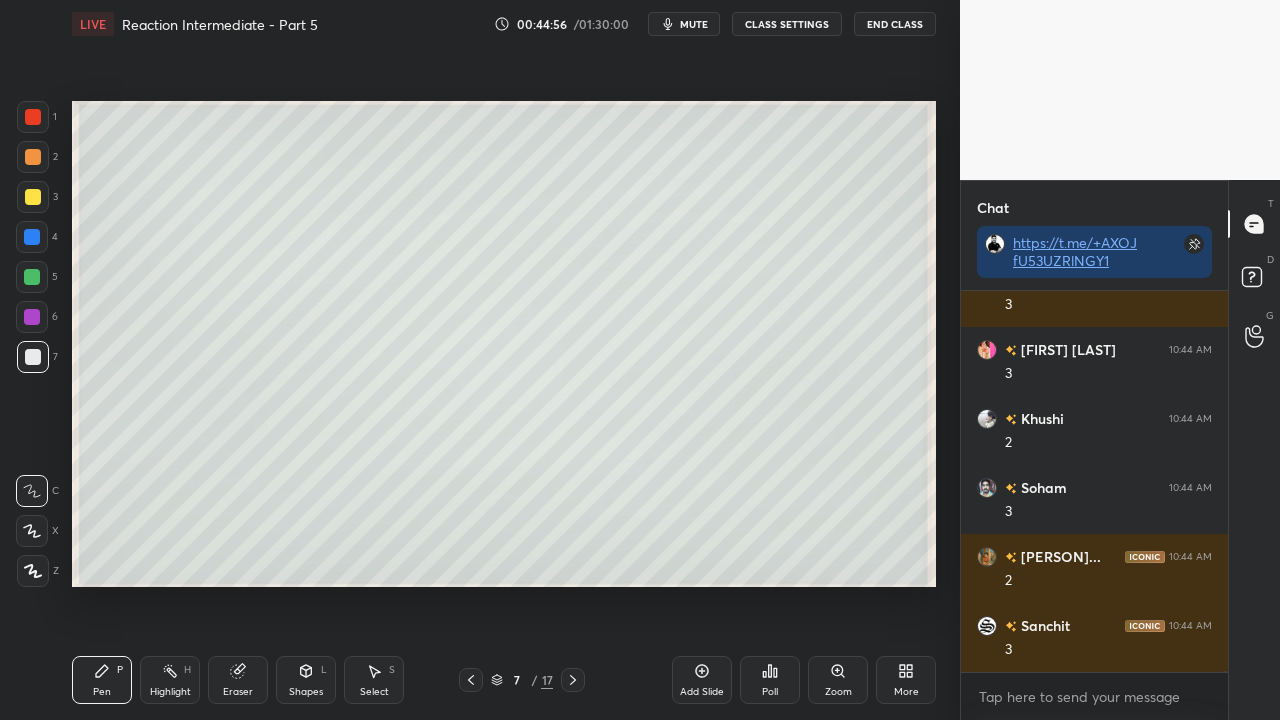 click 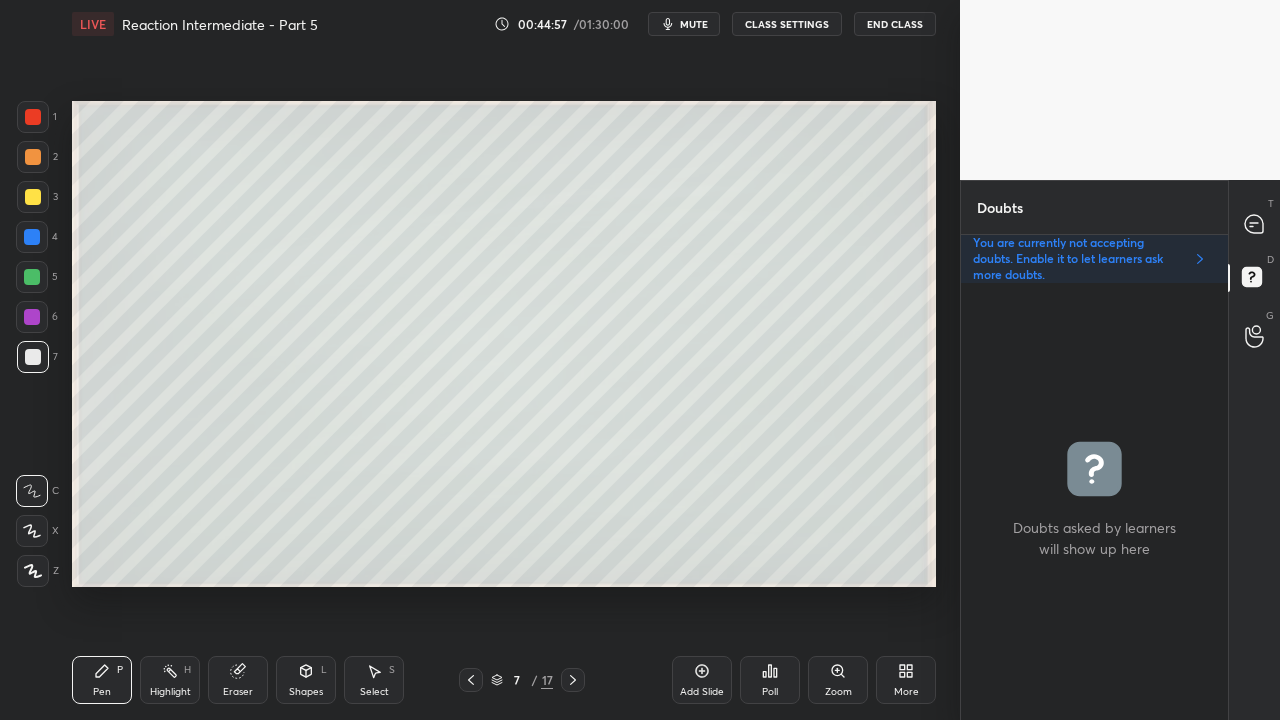 scroll, scrollTop: 6, scrollLeft: 6, axis: both 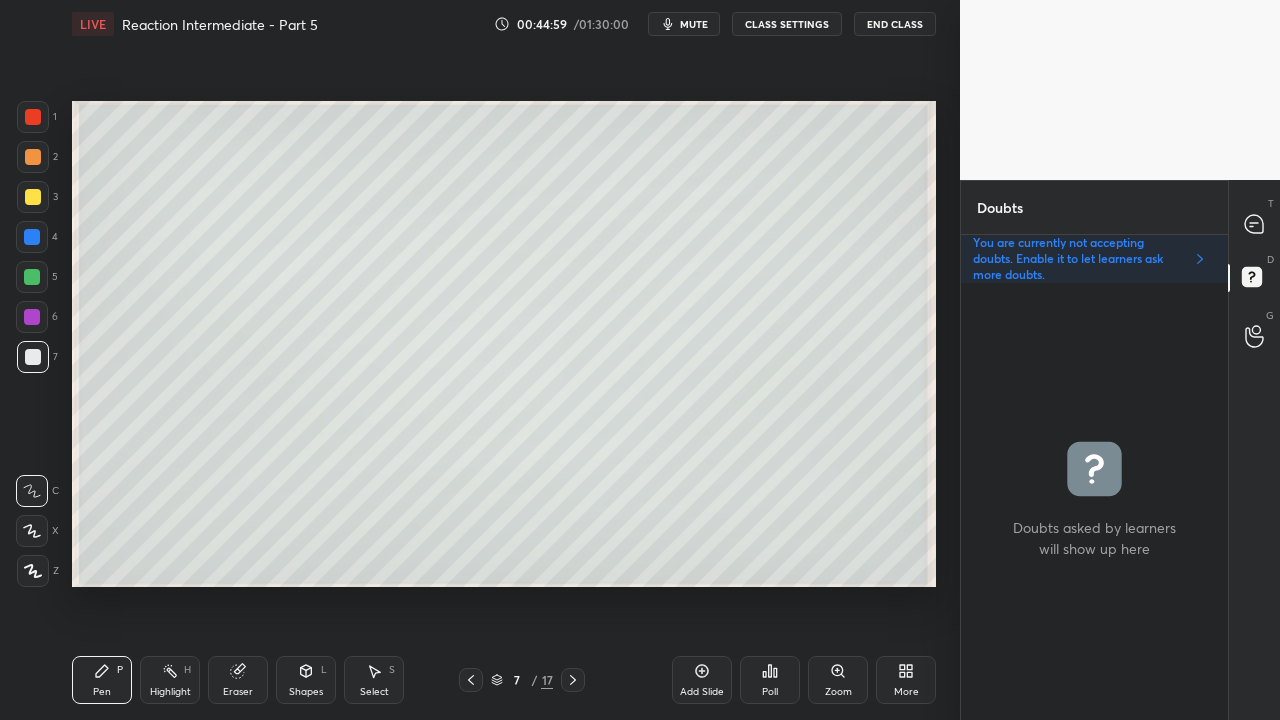 click at bounding box center (33, 357) 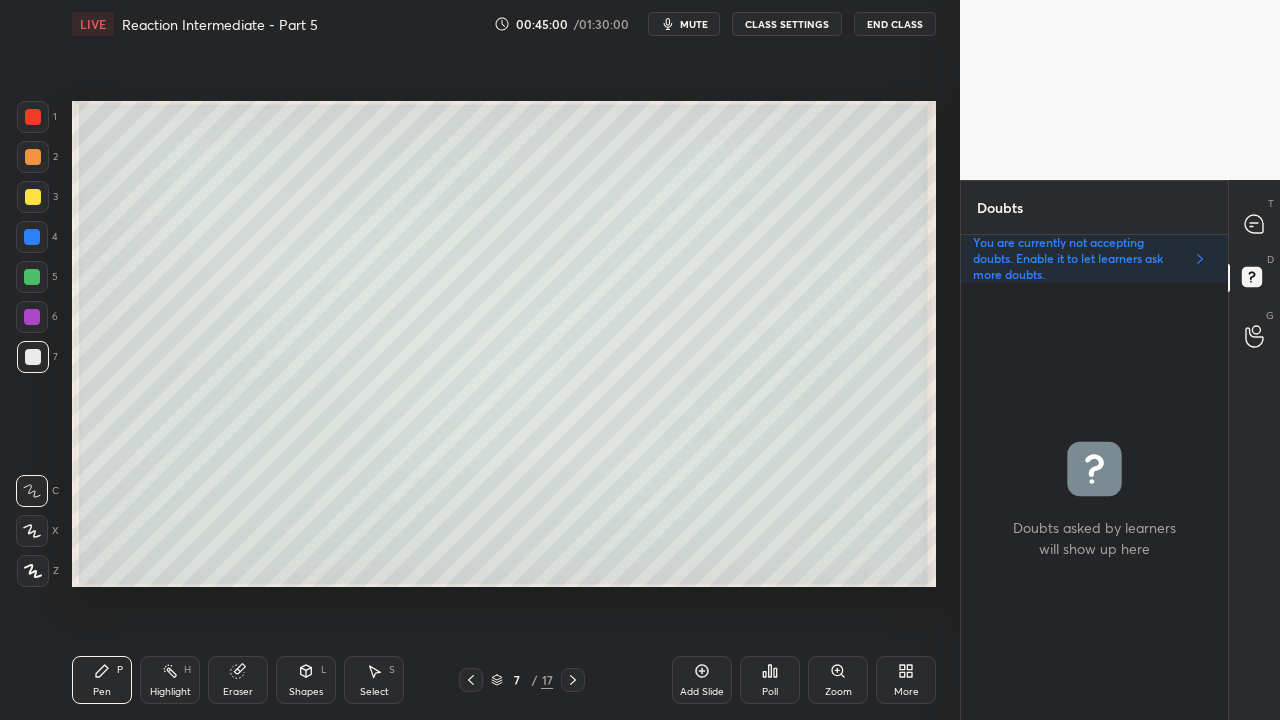 click at bounding box center (33, 197) 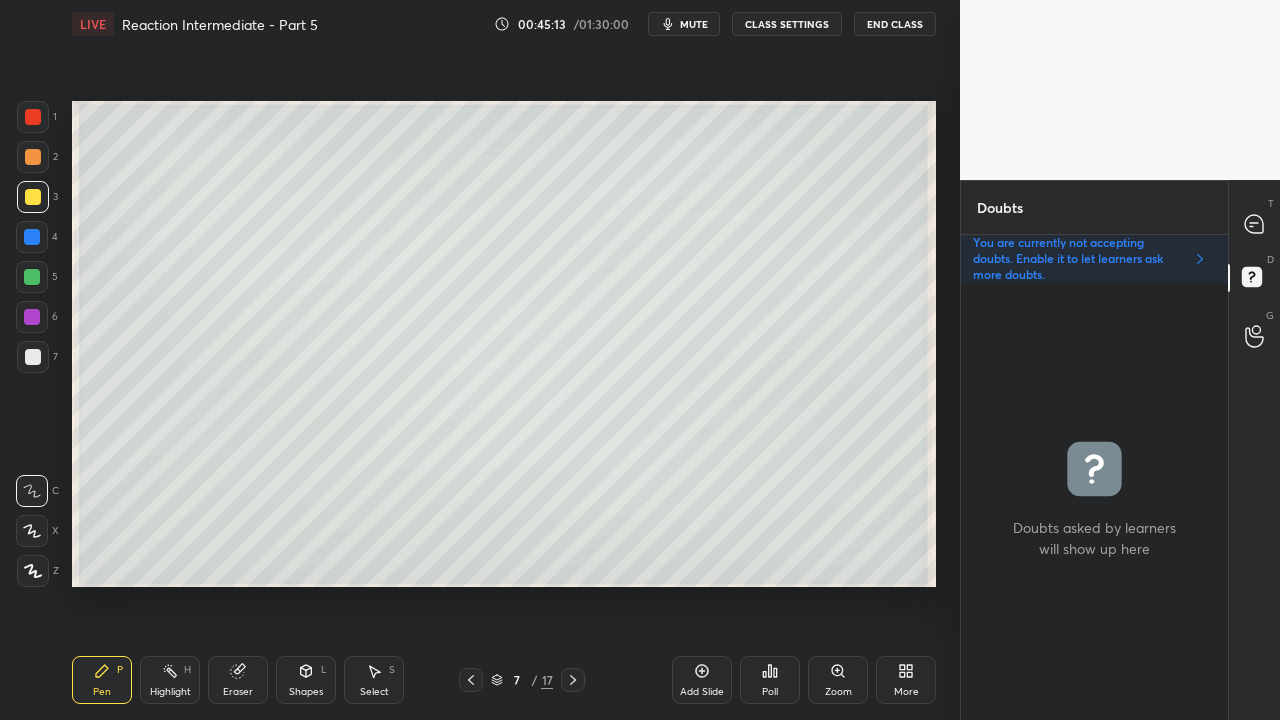 click at bounding box center [33, 357] 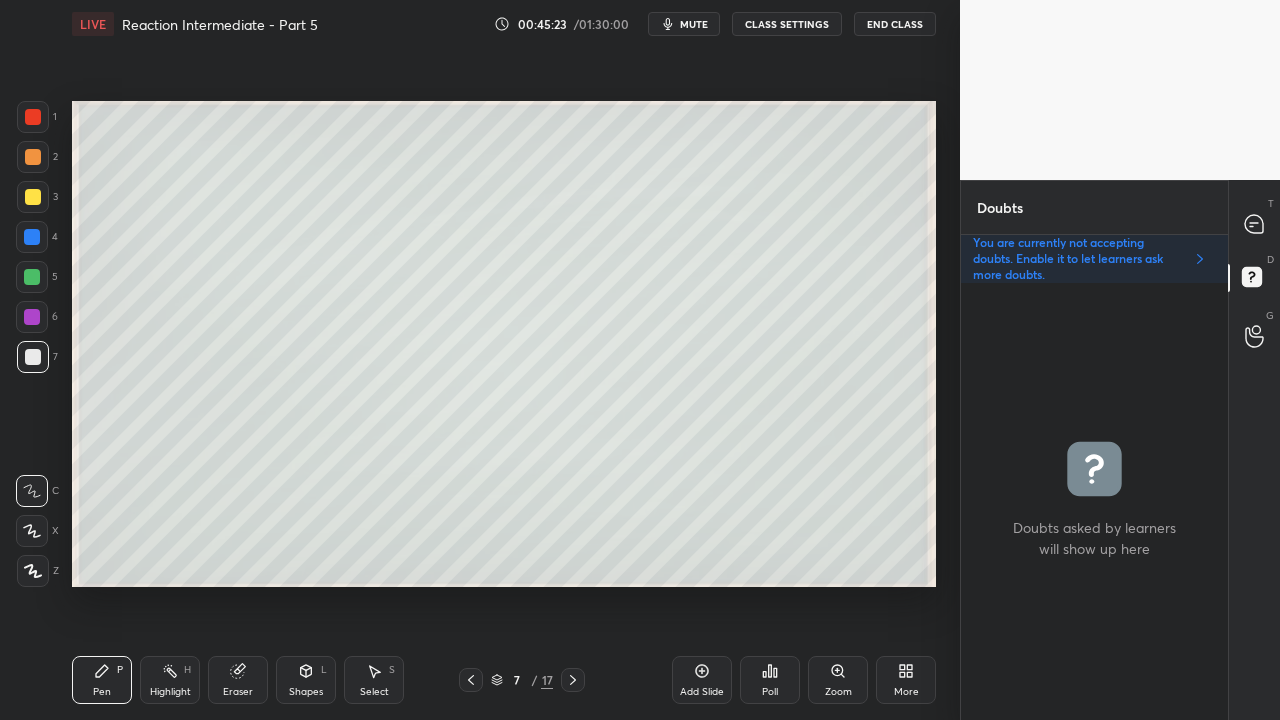 drag, startPoint x: 239, startPoint y: 686, endPoint x: 324, endPoint y: 621, distance: 107.00467 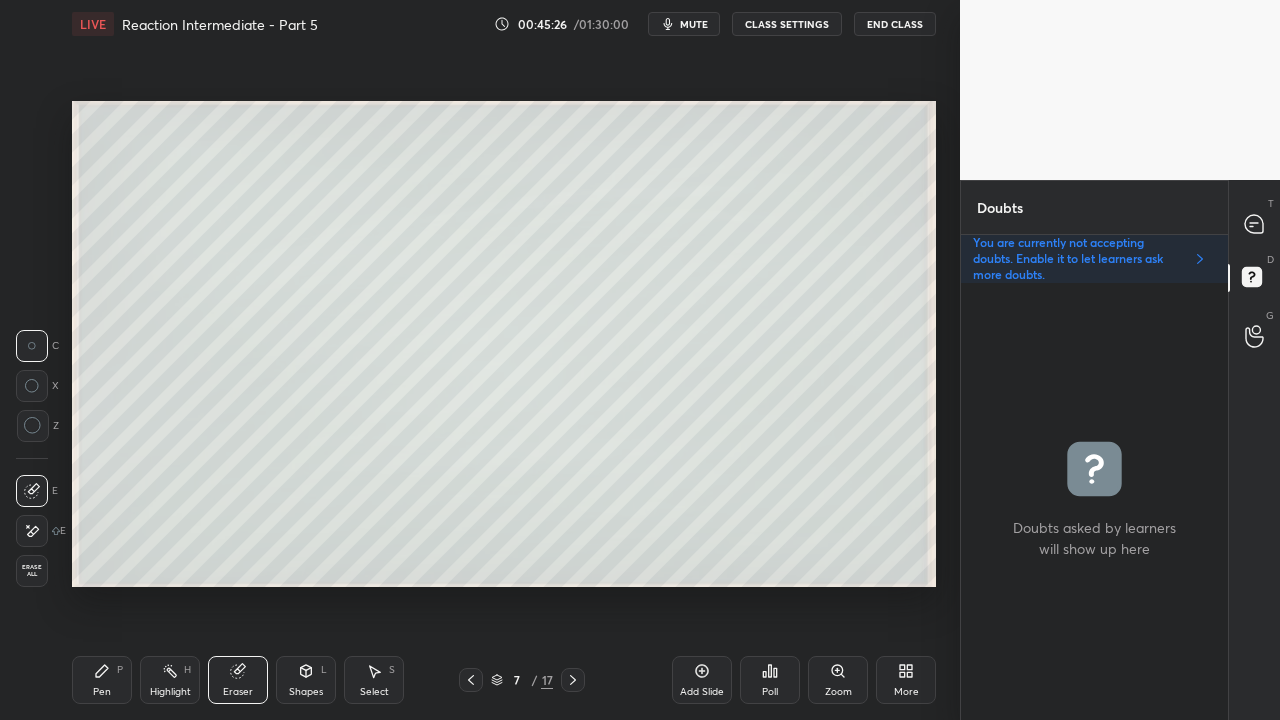 drag, startPoint x: 102, startPoint y: 674, endPoint x: 126, endPoint y: 659, distance: 28.301943 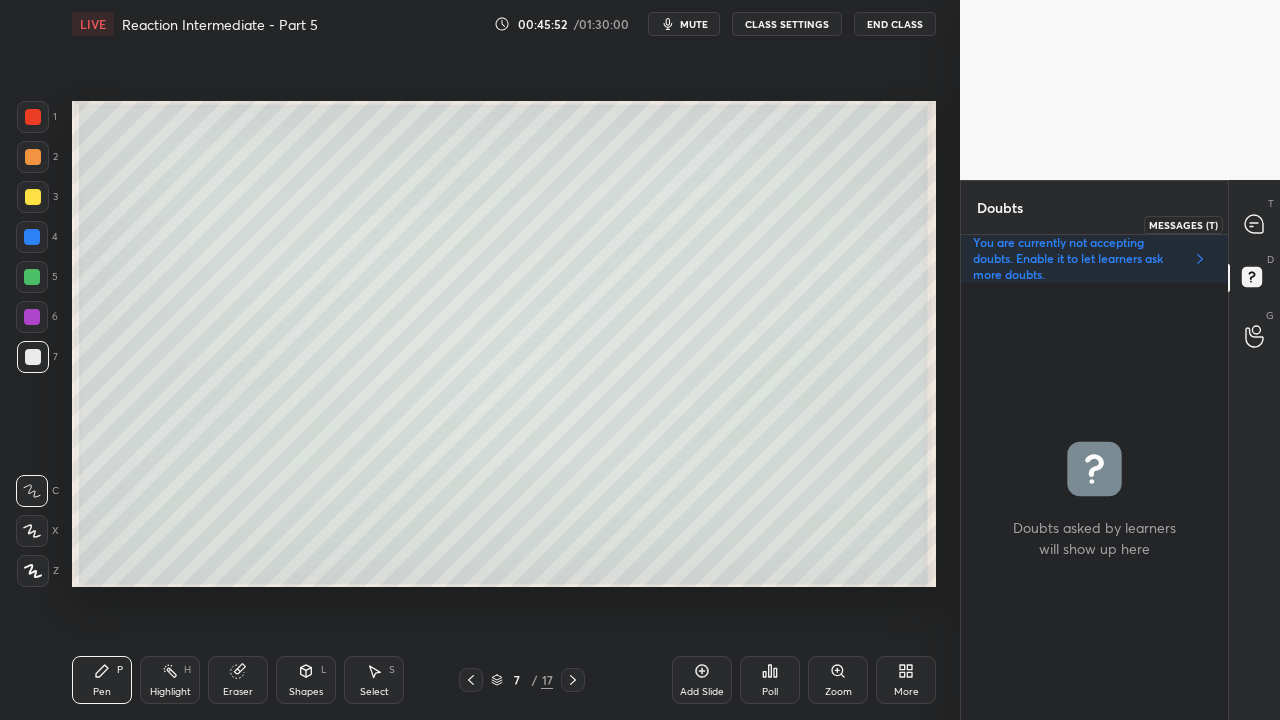 click 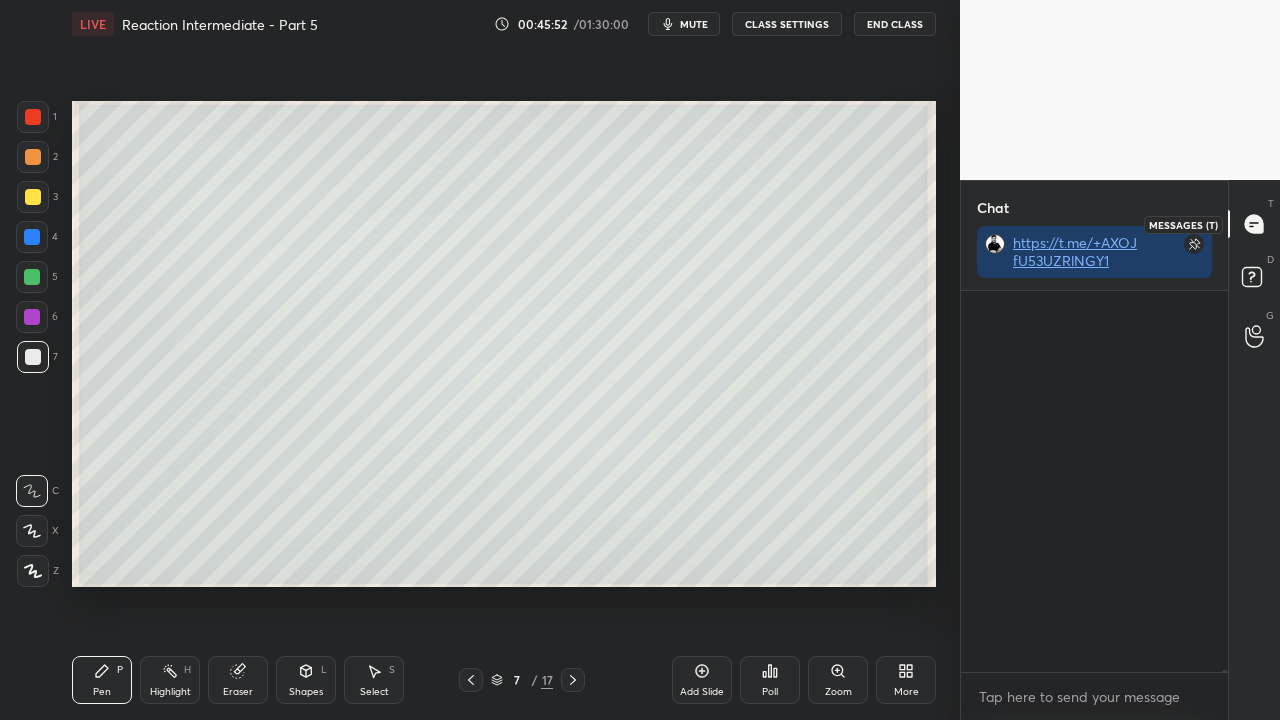 scroll, scrollTop: 112788, scrollLeft: 0, axis: vertical 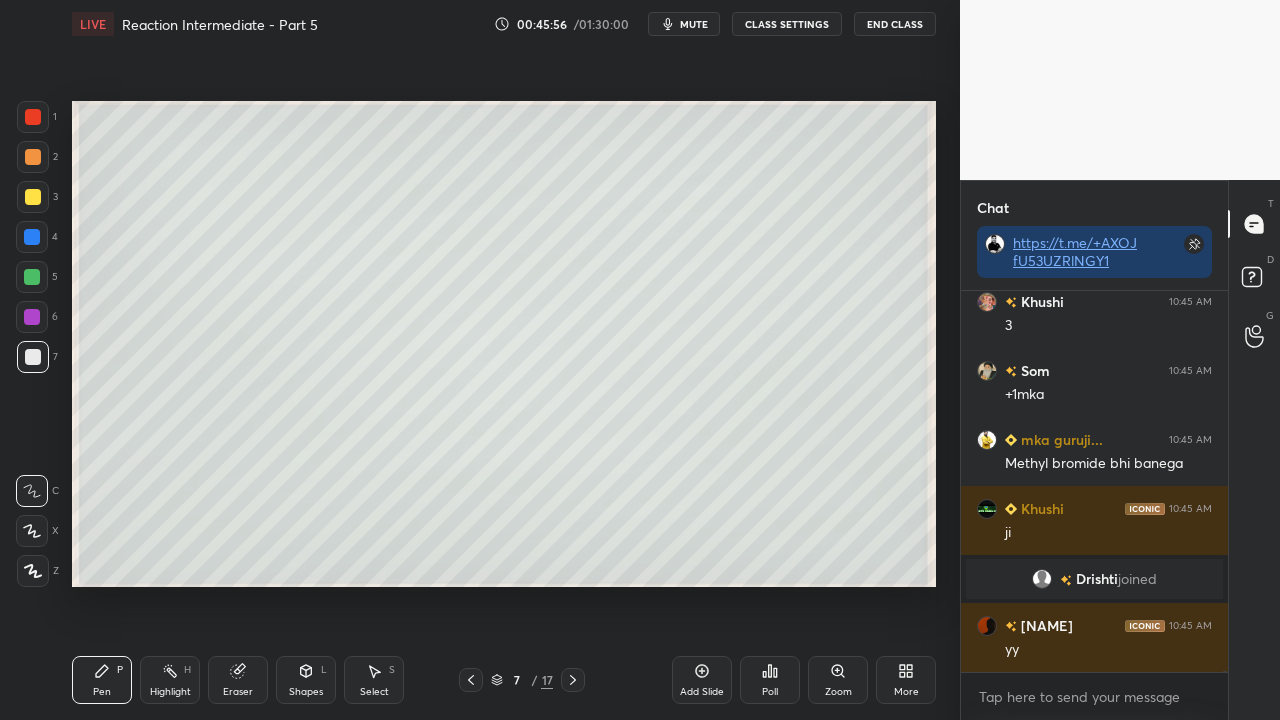 click at bounding box center [33, 197] 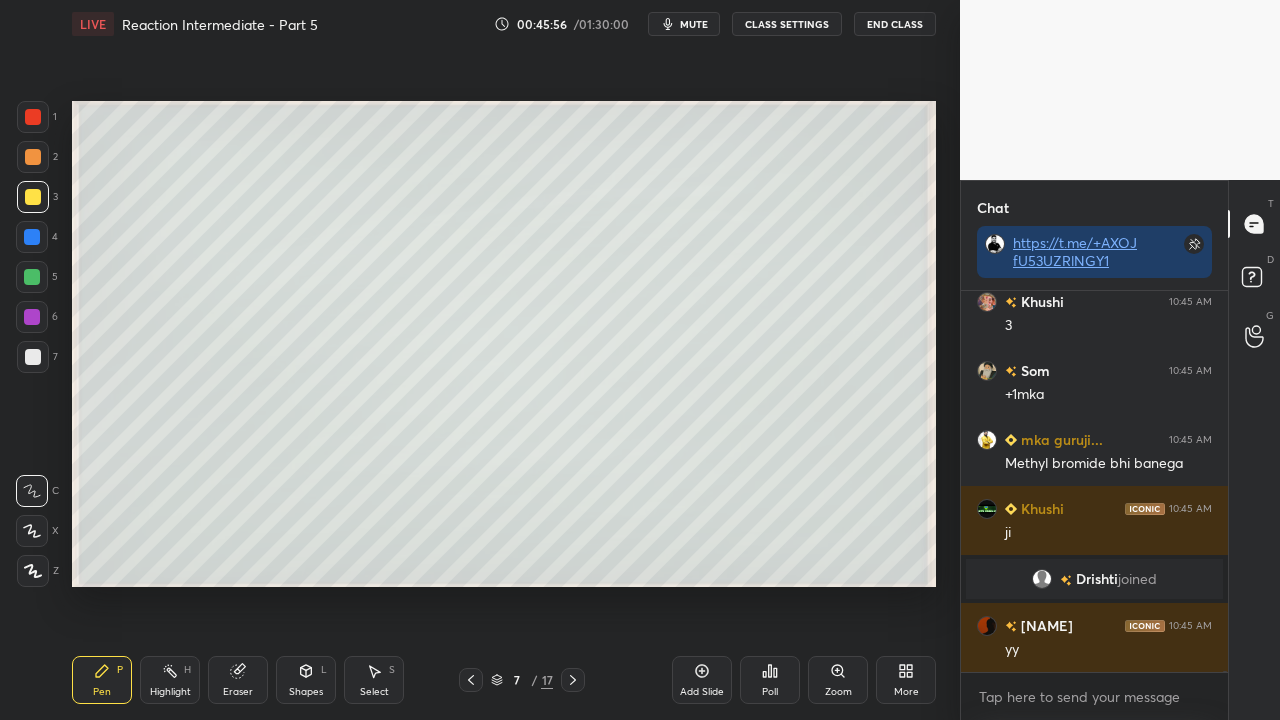 scroll, scrollTop: 113540, scrollLeft: 0, axis: vertical 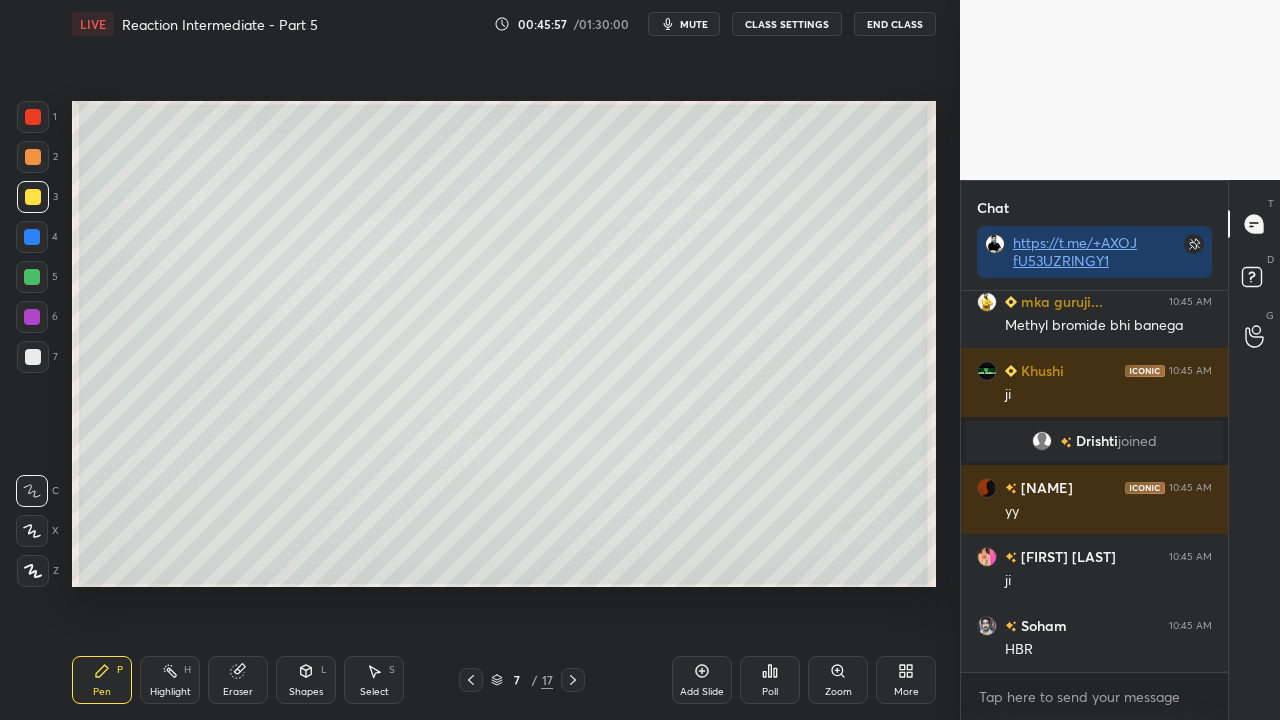 click at bounding box center (32, 277) 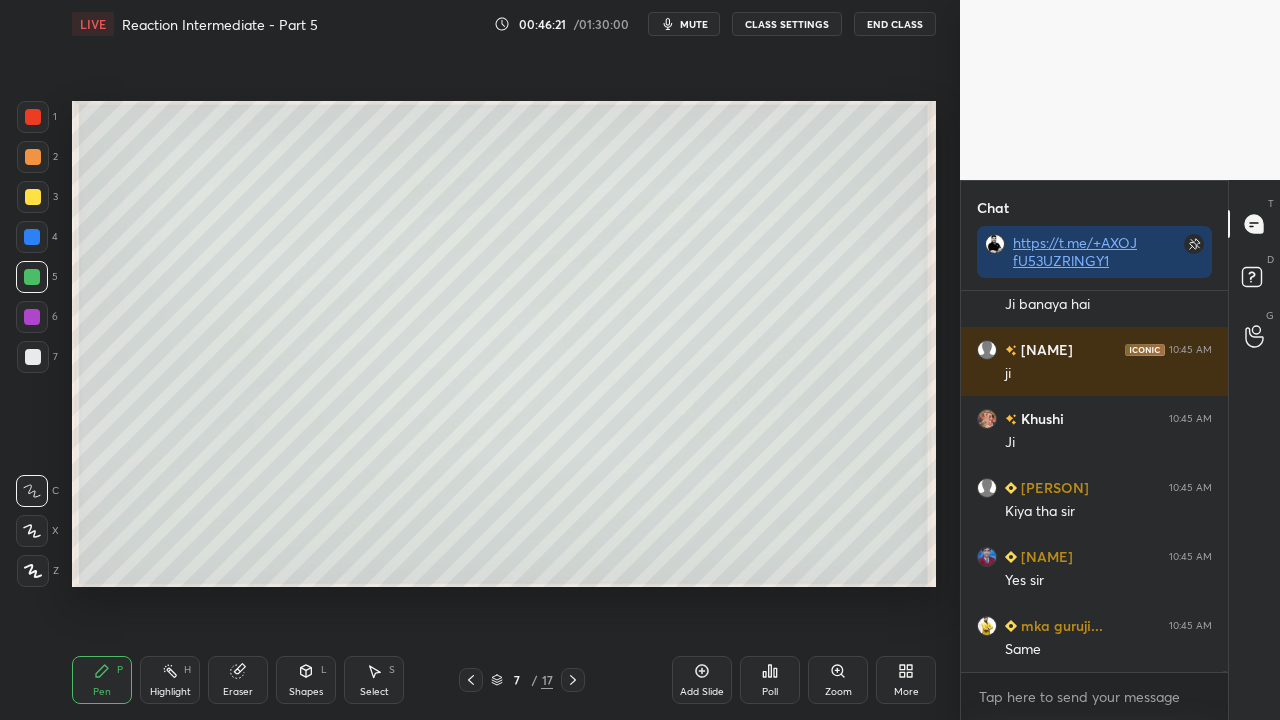 scroll, scrollTop: 114436, scrollLeft: 0, axis: vertical 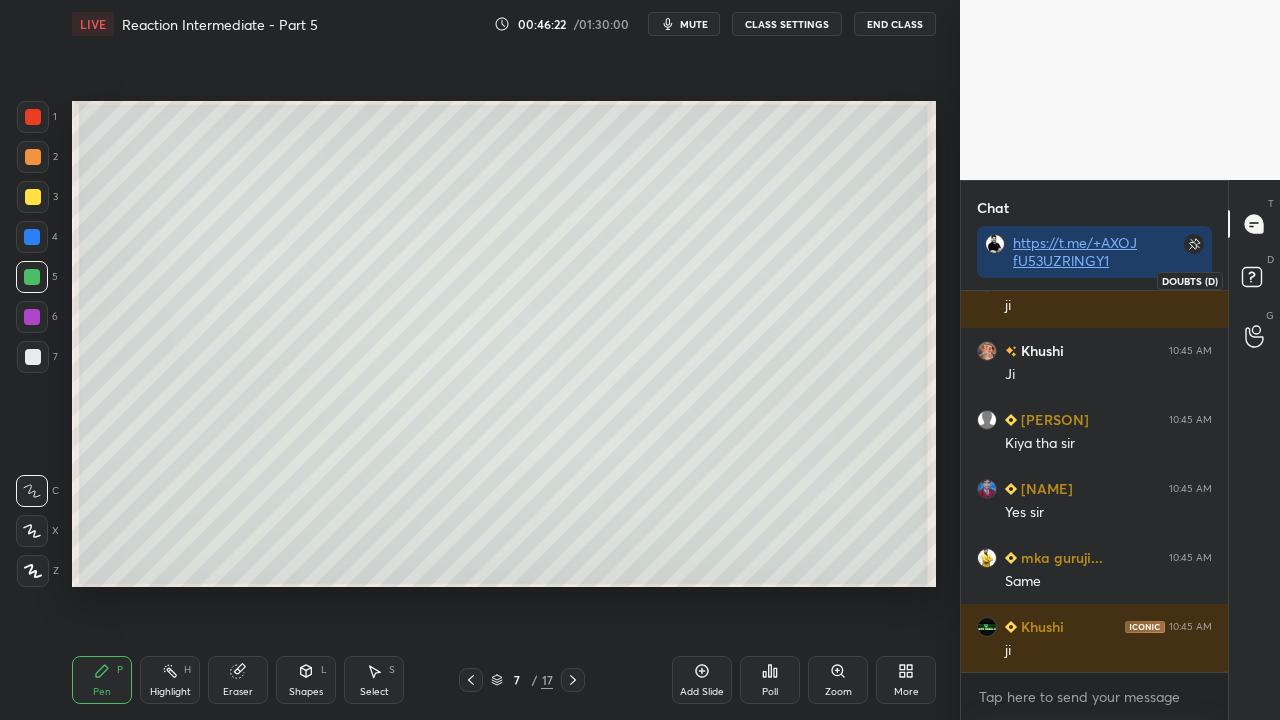 click 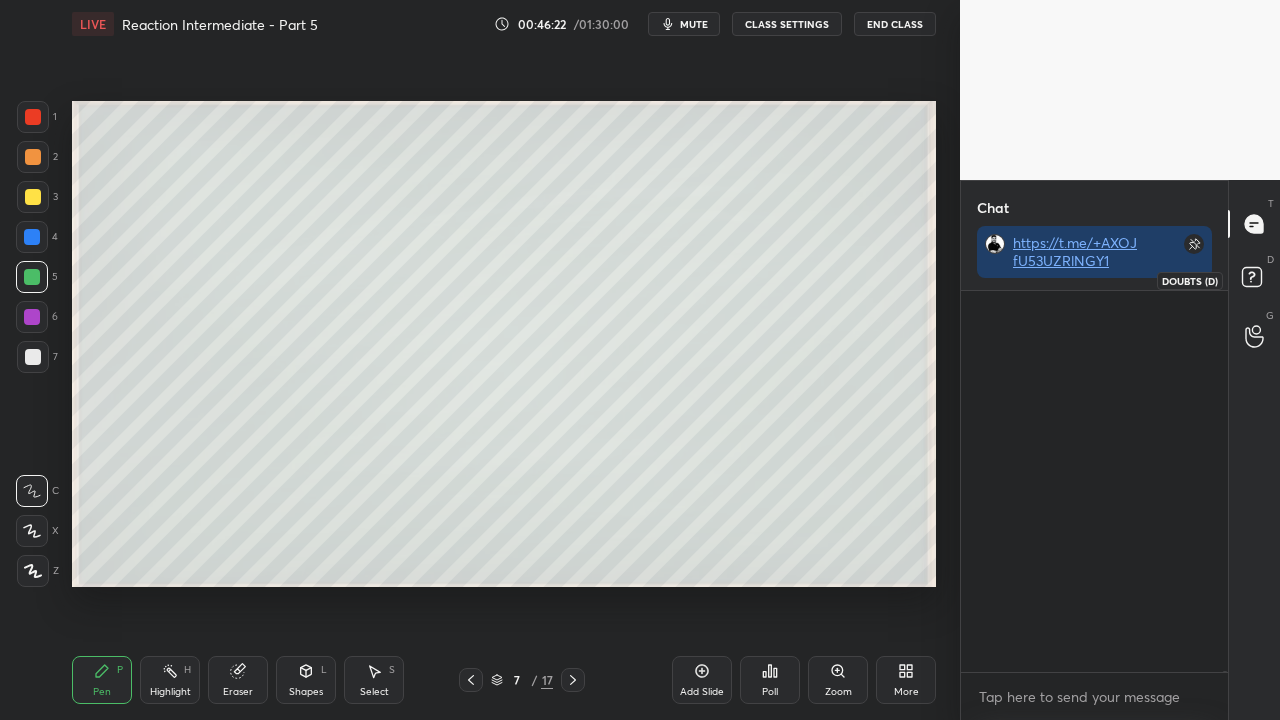 scroll, scrollTop: 6, scrollLeft: 6, axis: both 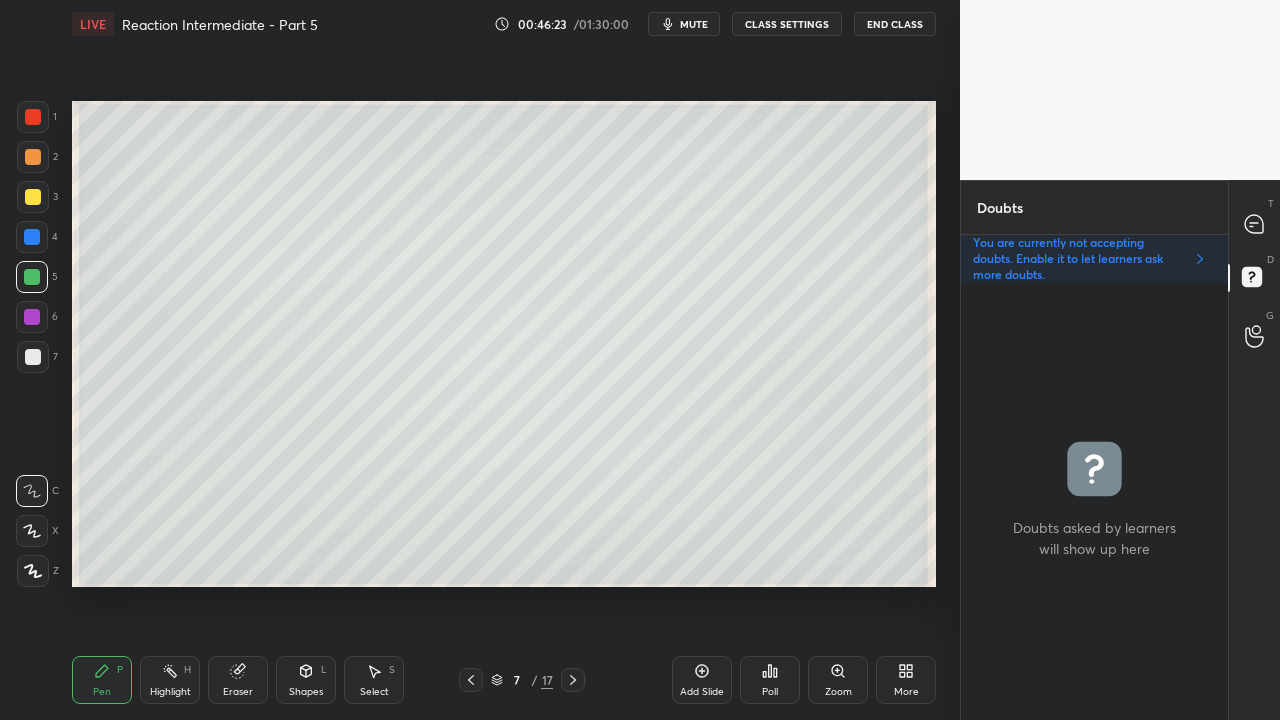 click 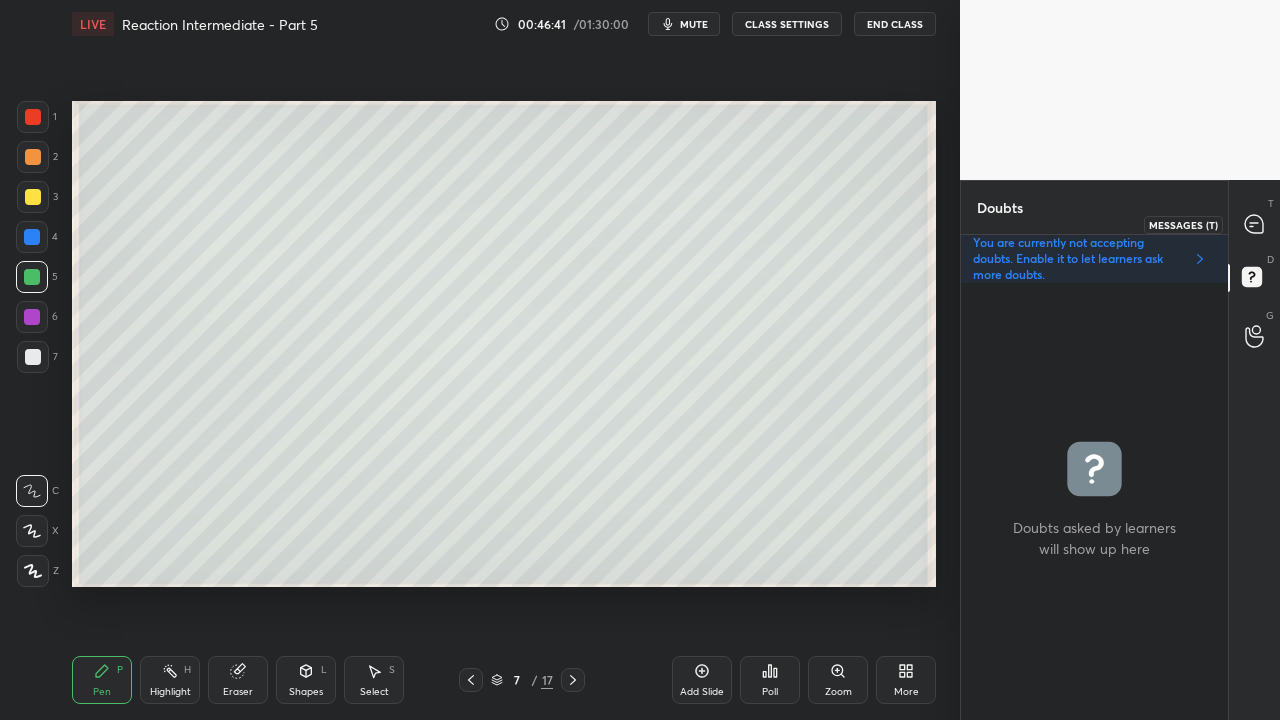 click at bounding box center (1255, 224) 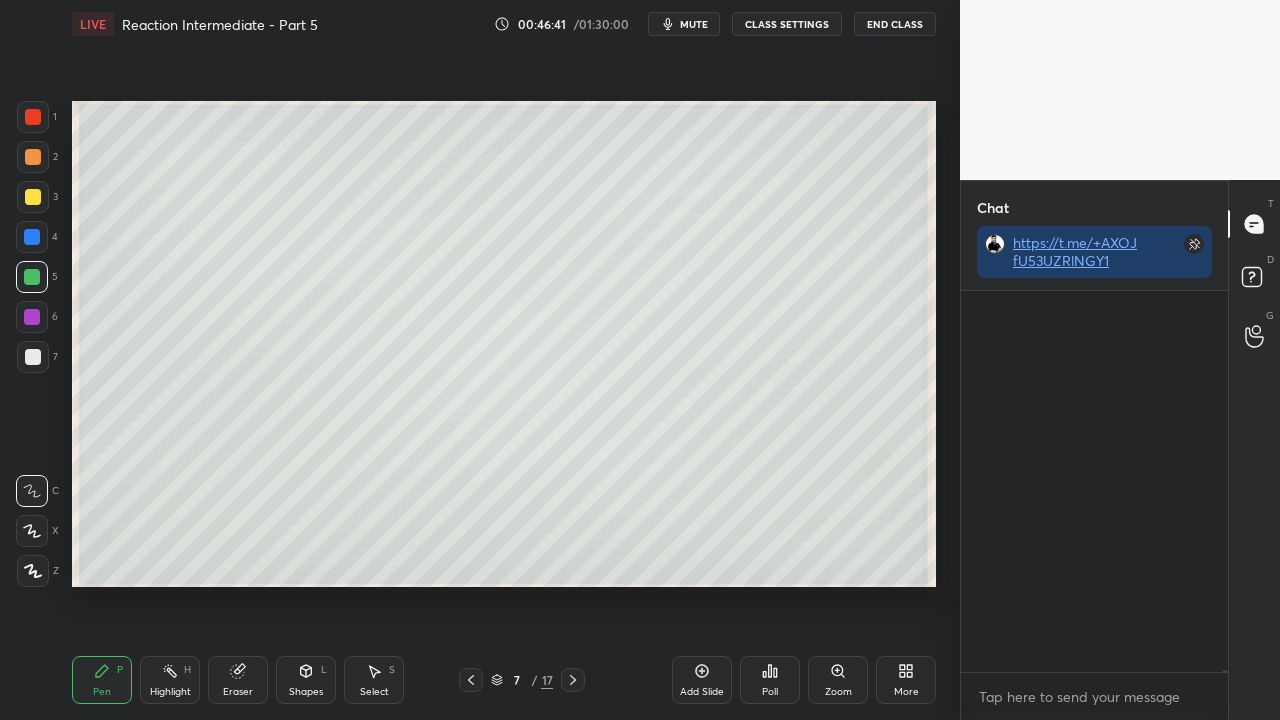 scroll, scrollTop: 114756, scrollLeft: 0, axis: vertical 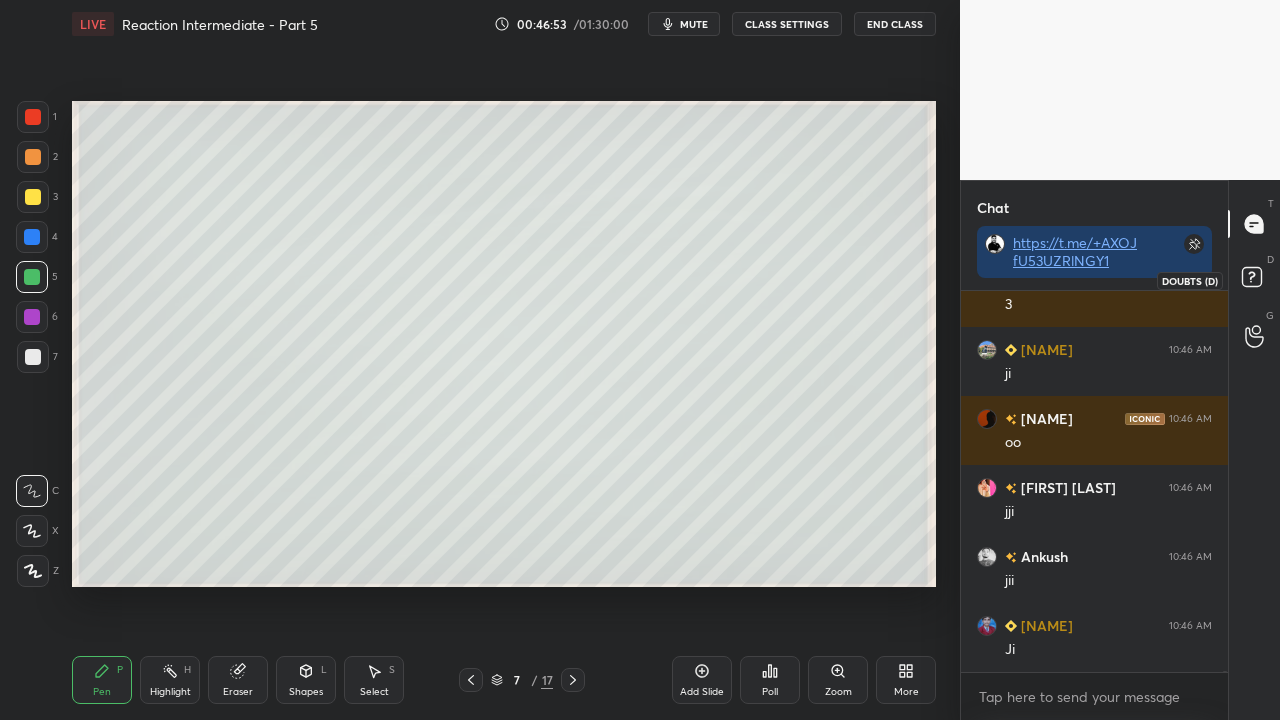 click 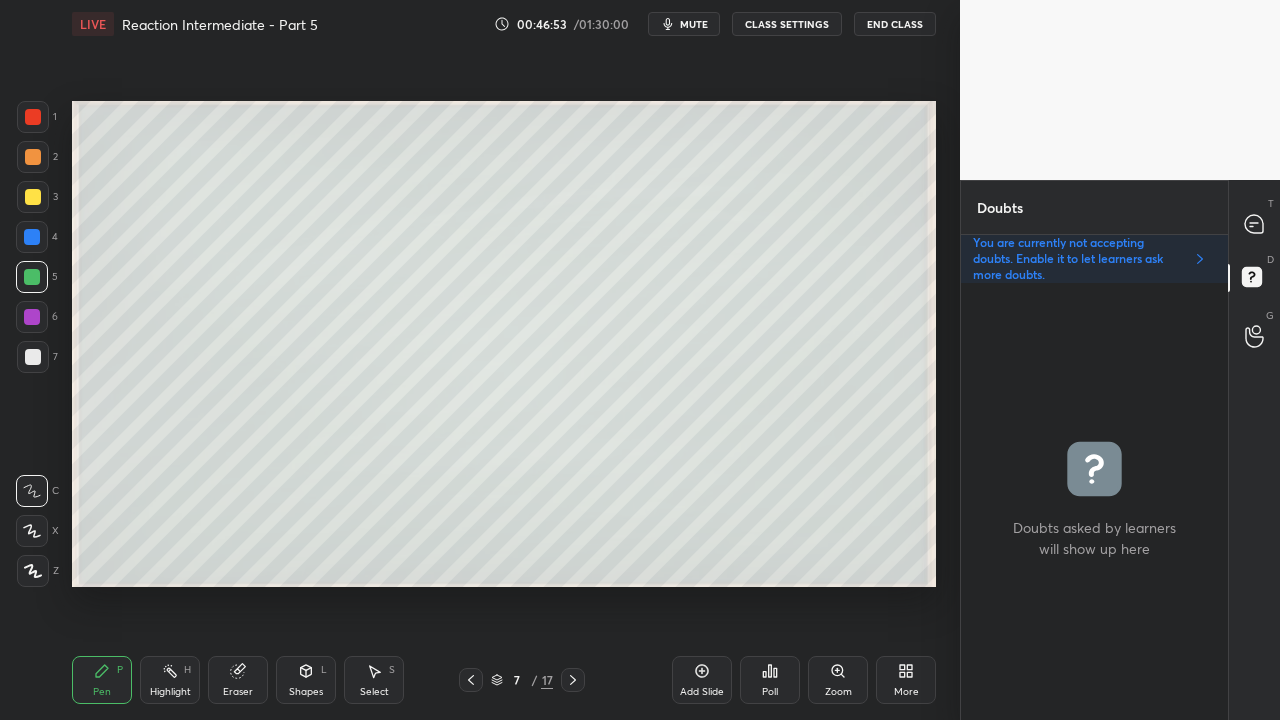 scroll, scrollTop: 6, scrollLeft: 6, axis: both 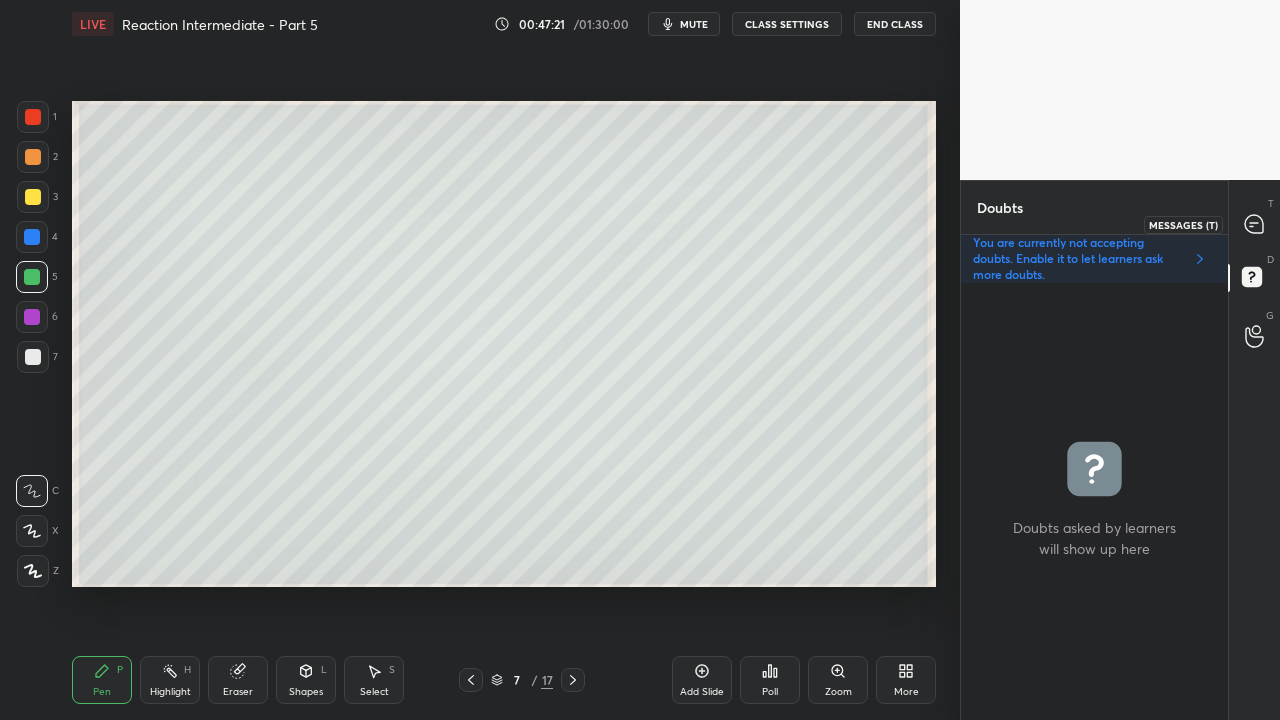 click at bounding box center (1255, 224) 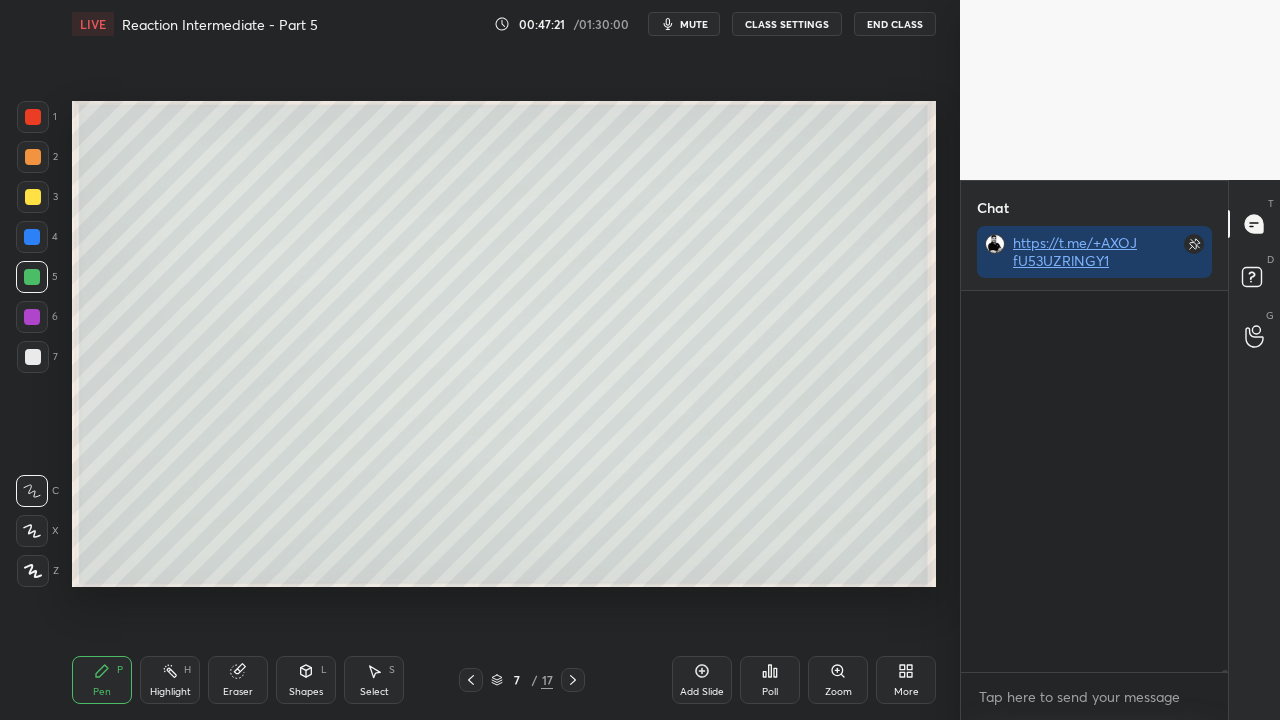 scroll, scrollTop: 423, scrollLeft: 261, axis: both 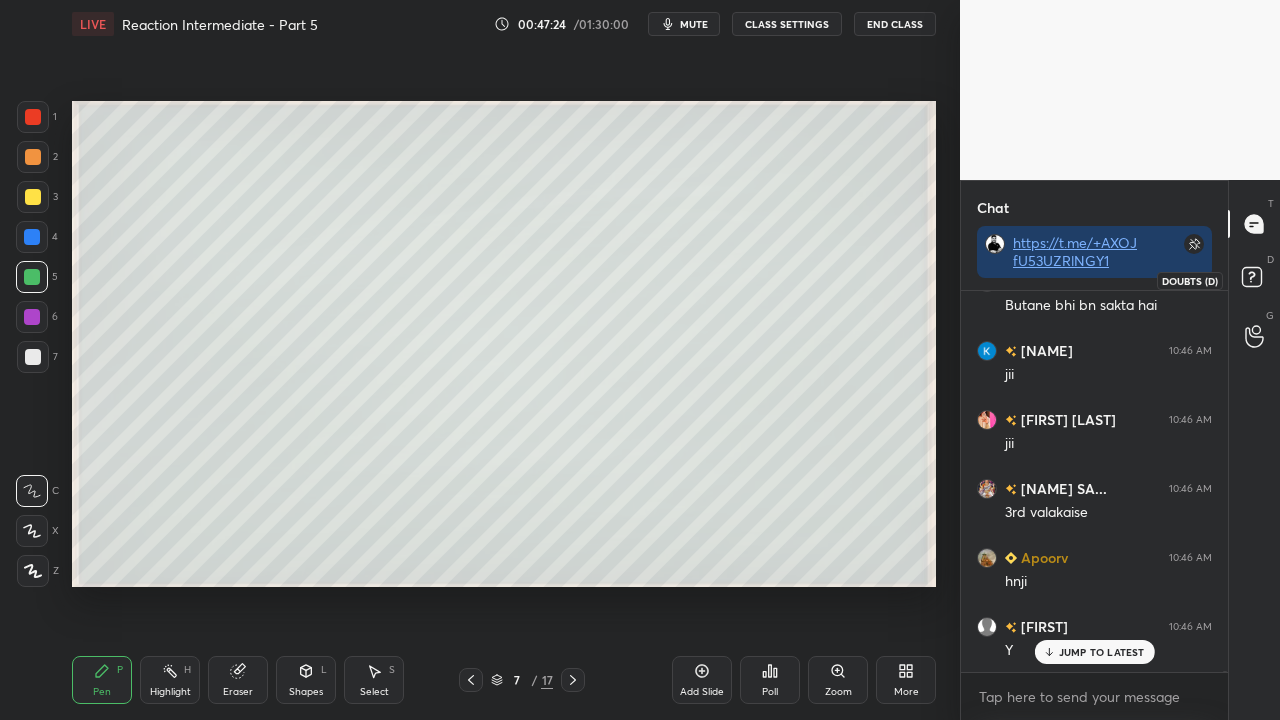 click 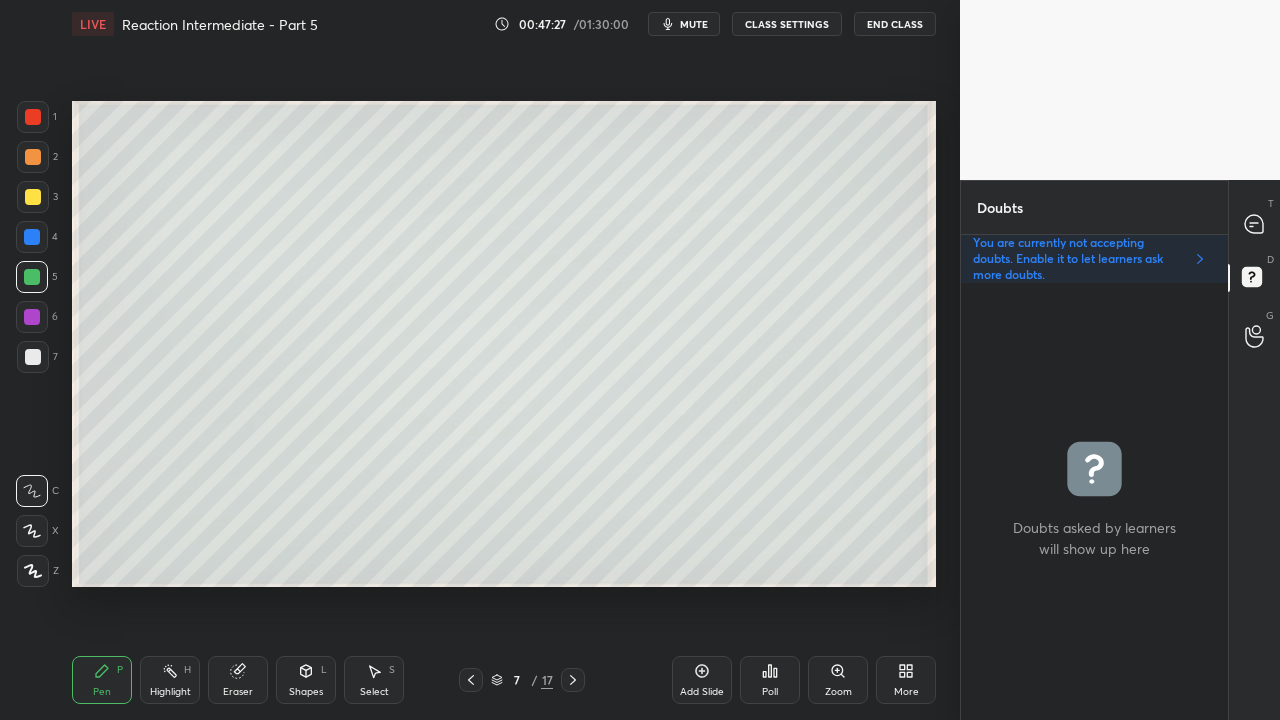 click at bounding box center (33, 357) 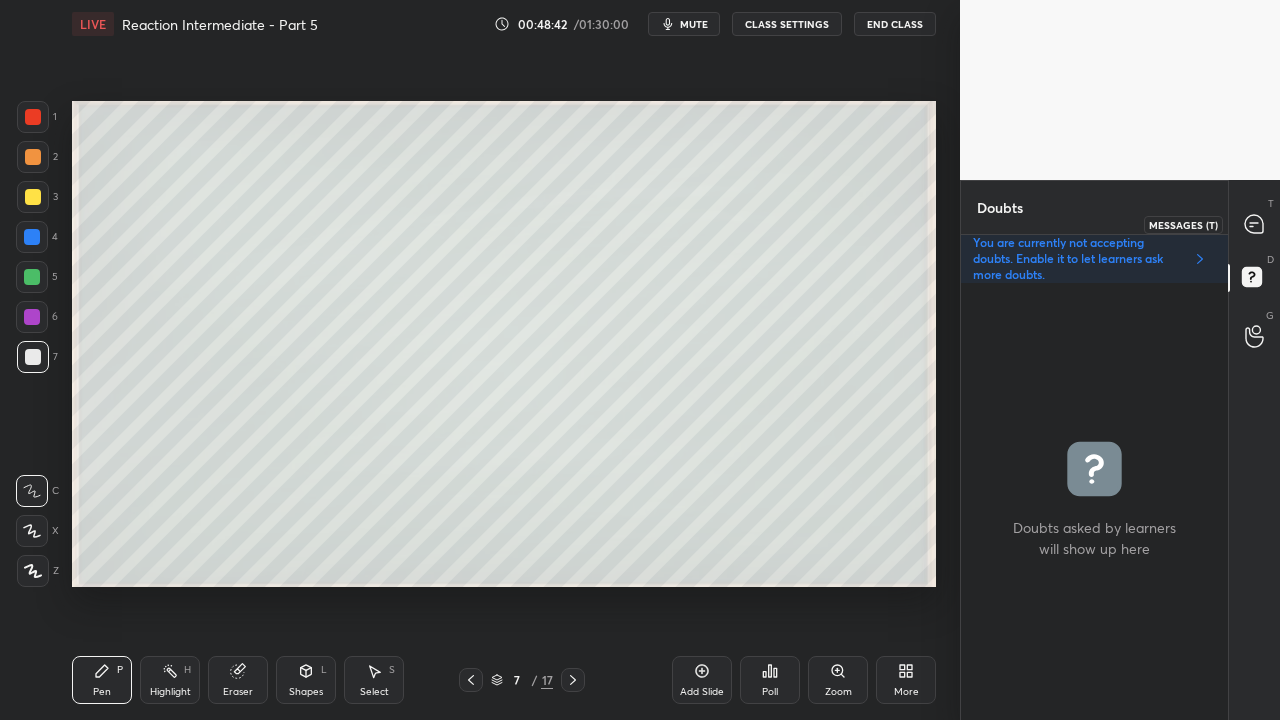 click 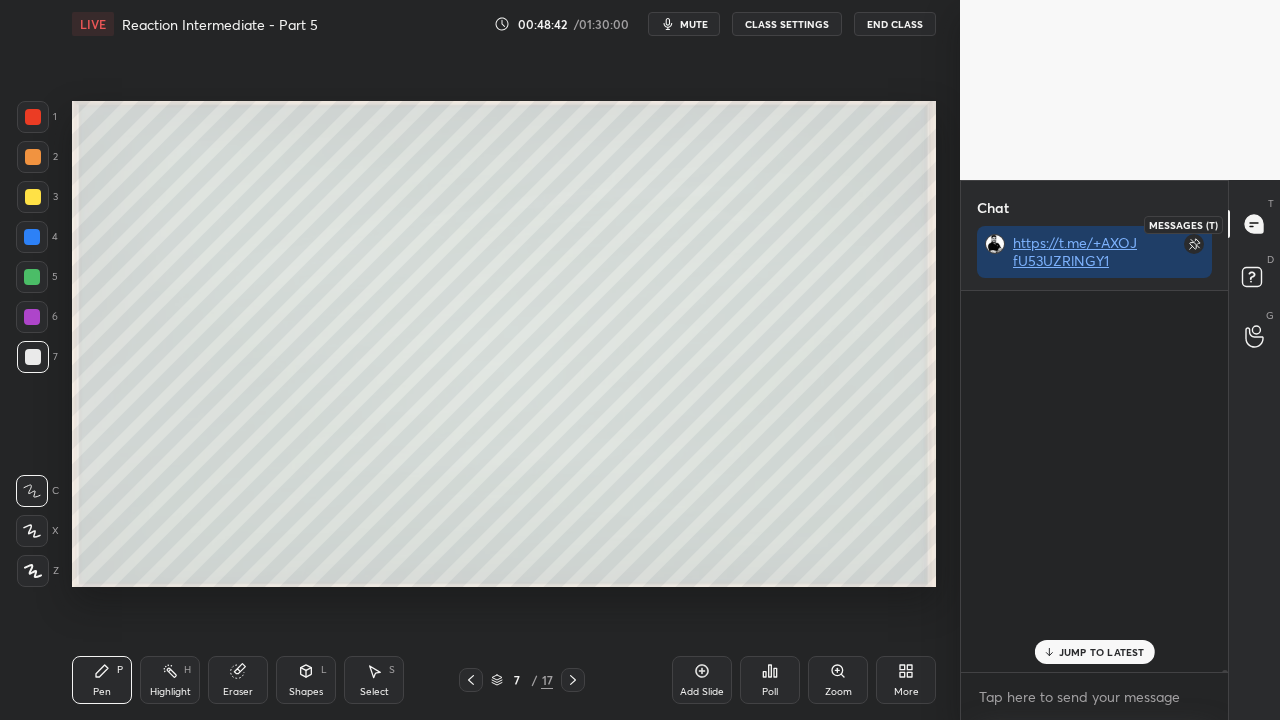 scroll, scrollTop: 423, scrollLeft: 261, axis: both 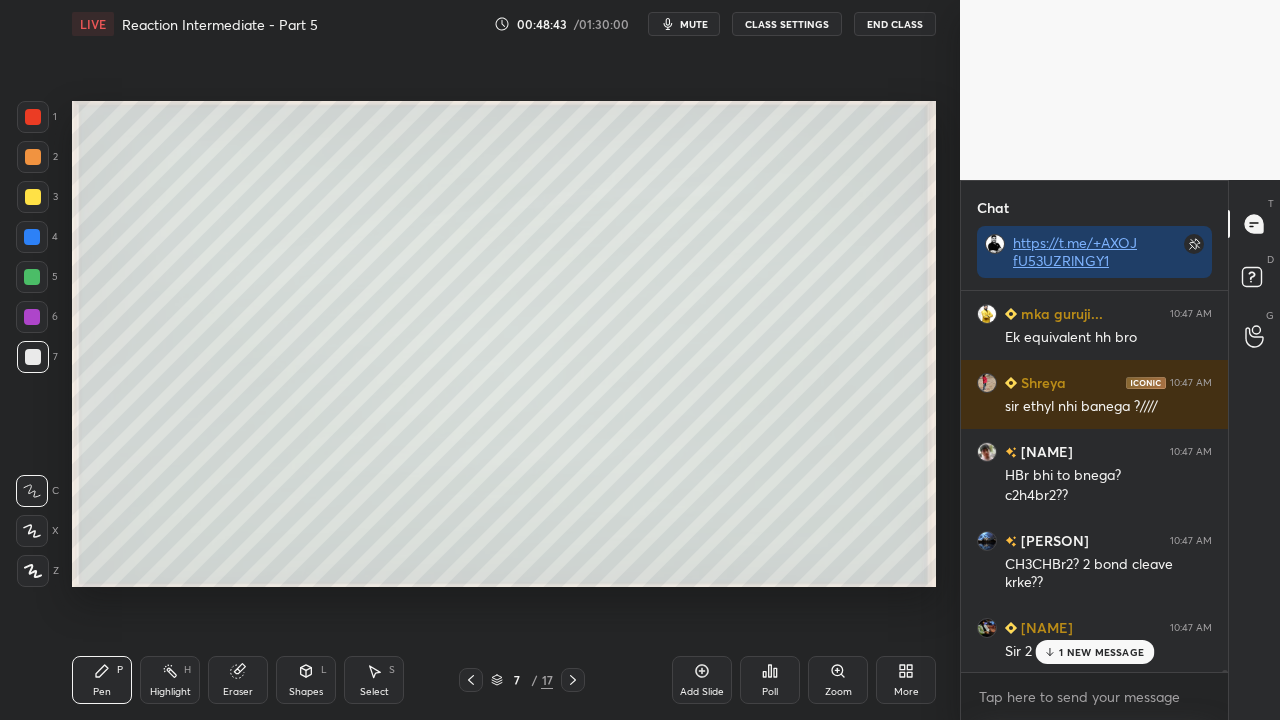 drag, startPoint x: 1074, startPoint y: 658, endPoint x: 1032, endPoint y: 663, distance: 42.296574 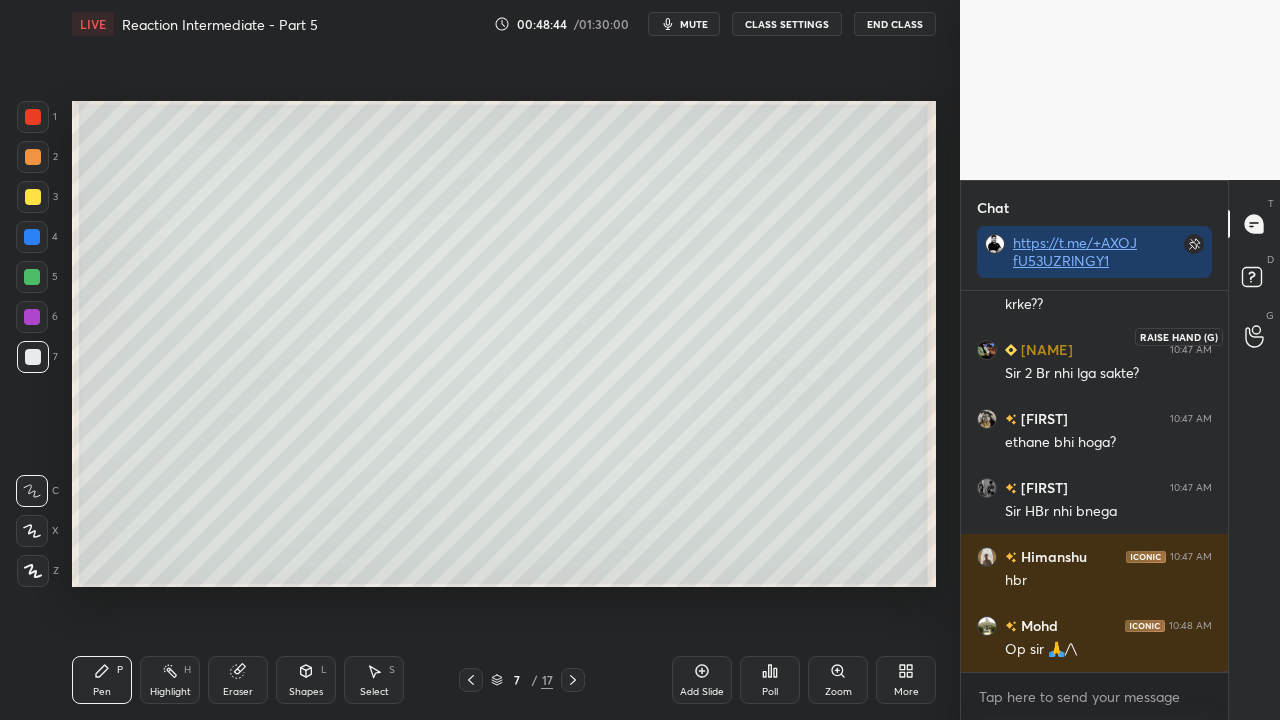 scroll, scrollTop: 118240, scrollLeft: 0, axis: vertical 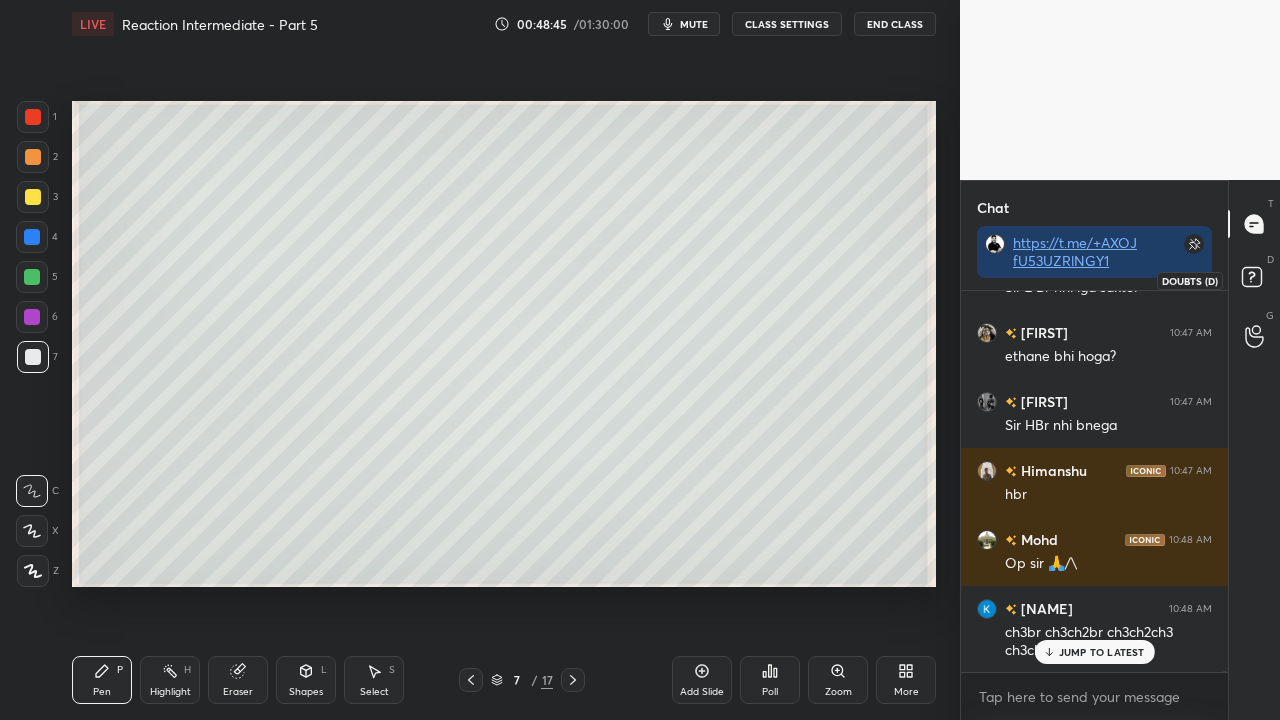 click 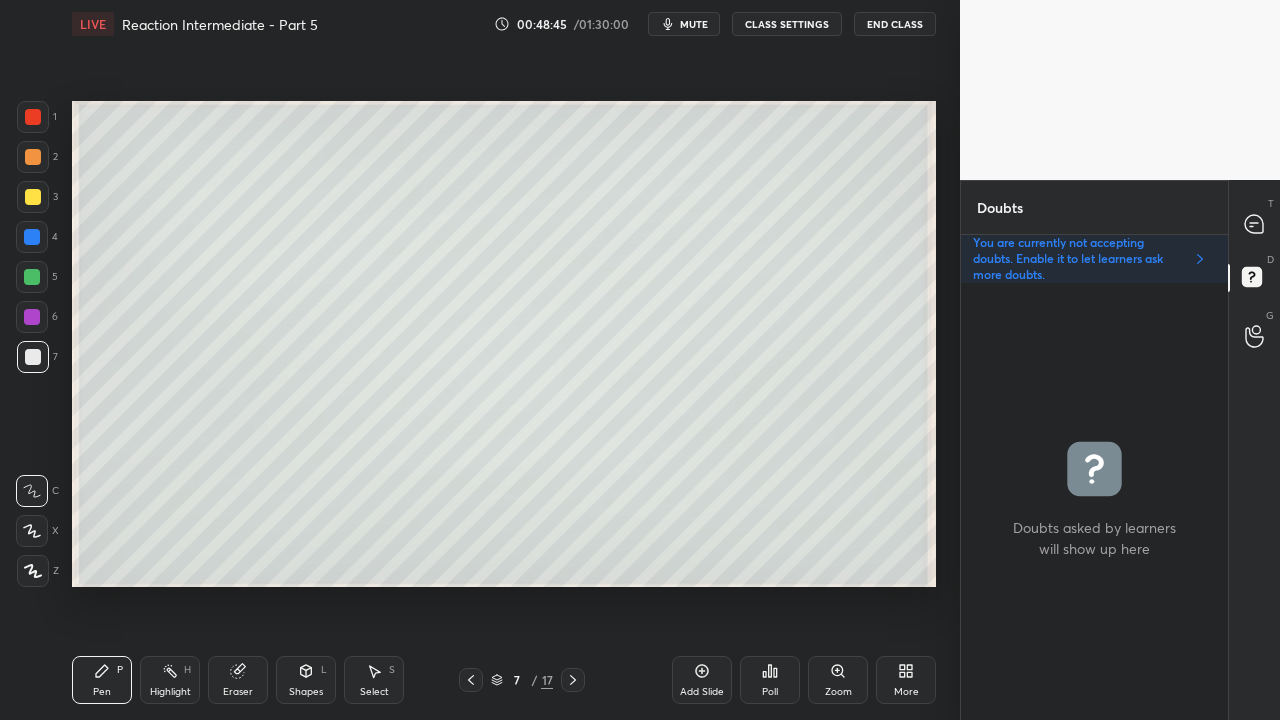 scroll, scrollTop: 6, scrollLeft: 6, axis: both 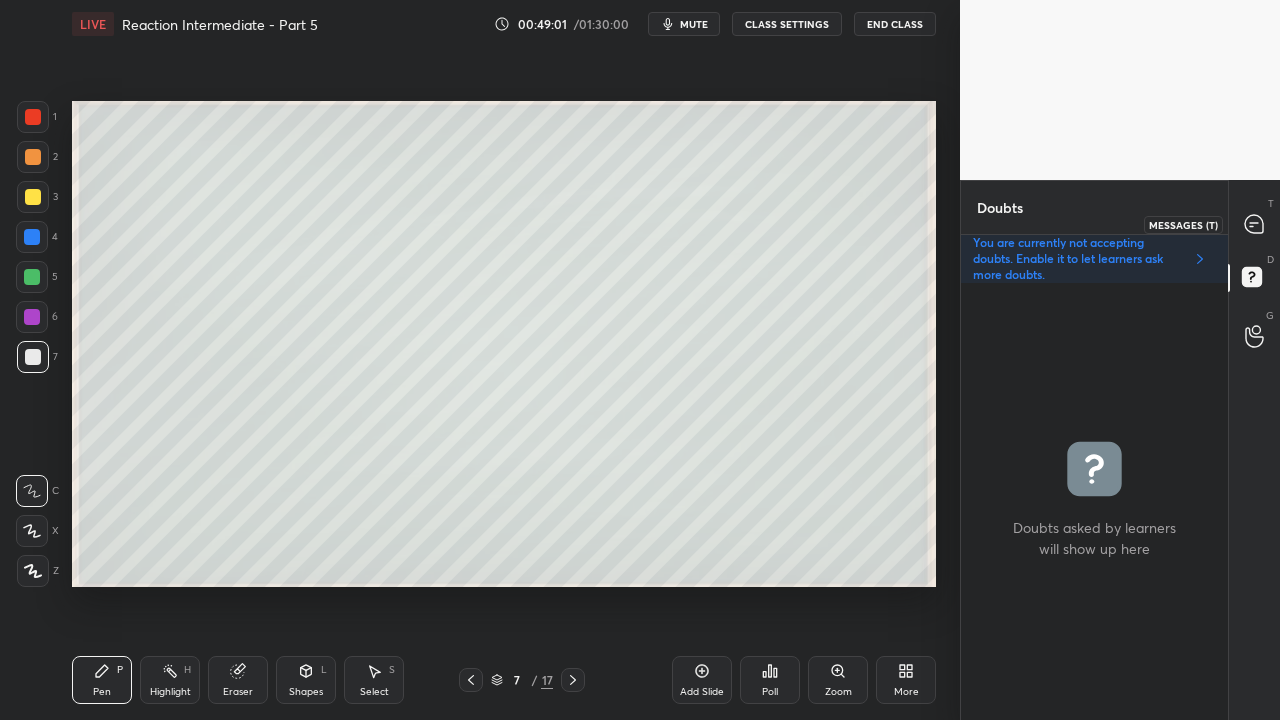 click 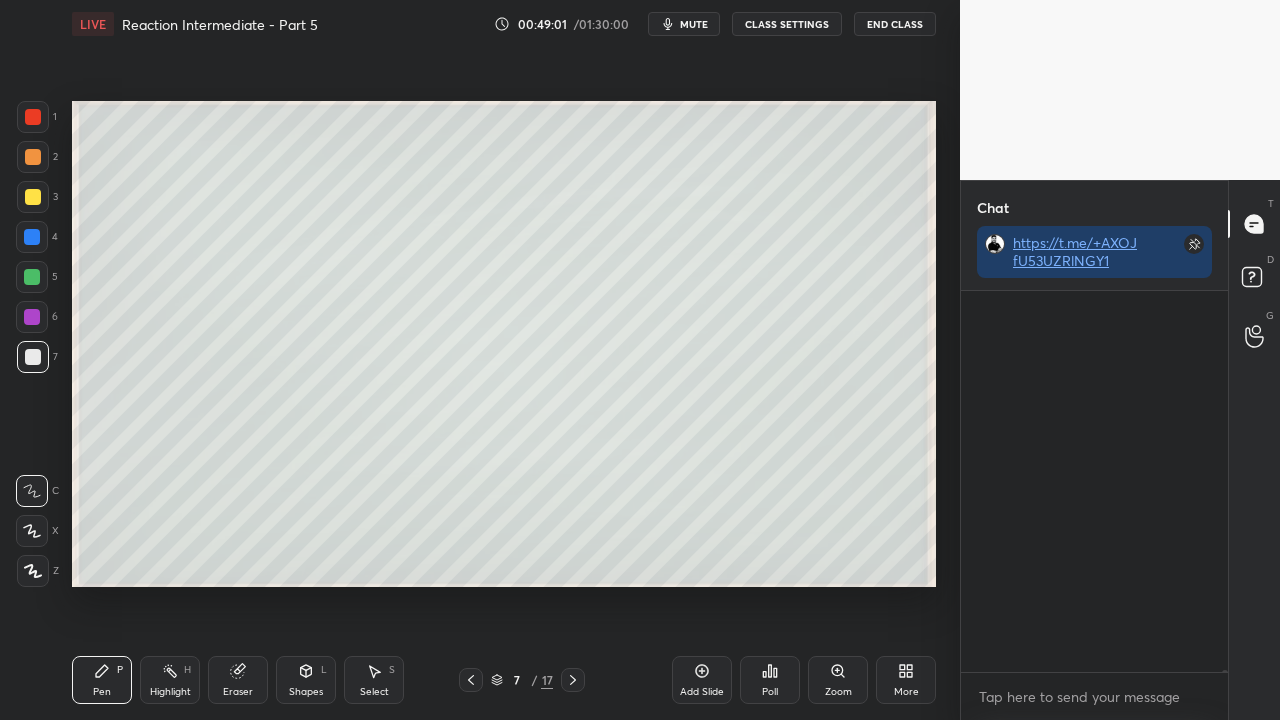 scroll, scrollTop: 118744, scrollLeft: 0, axis: vertical 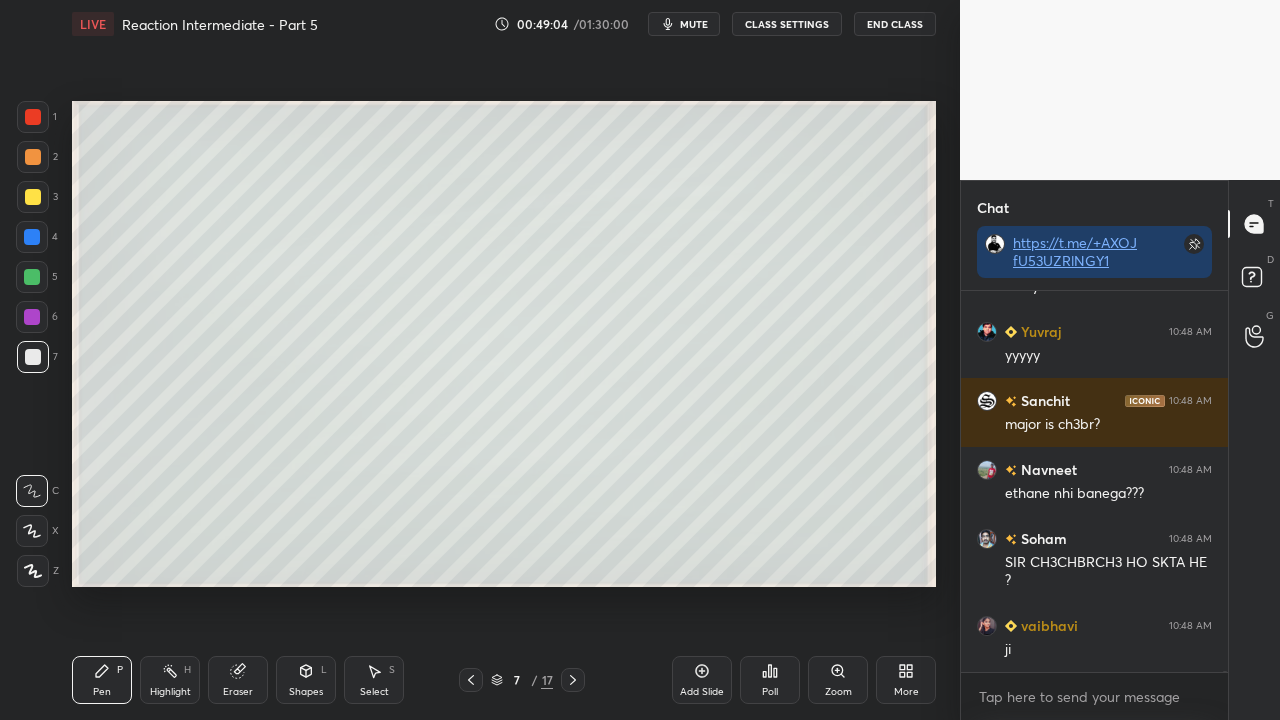 drag, startPoint x: 1261, startPoint y: 267, endPoint x: 1274, endPoint y: 256, distance: 17.029387 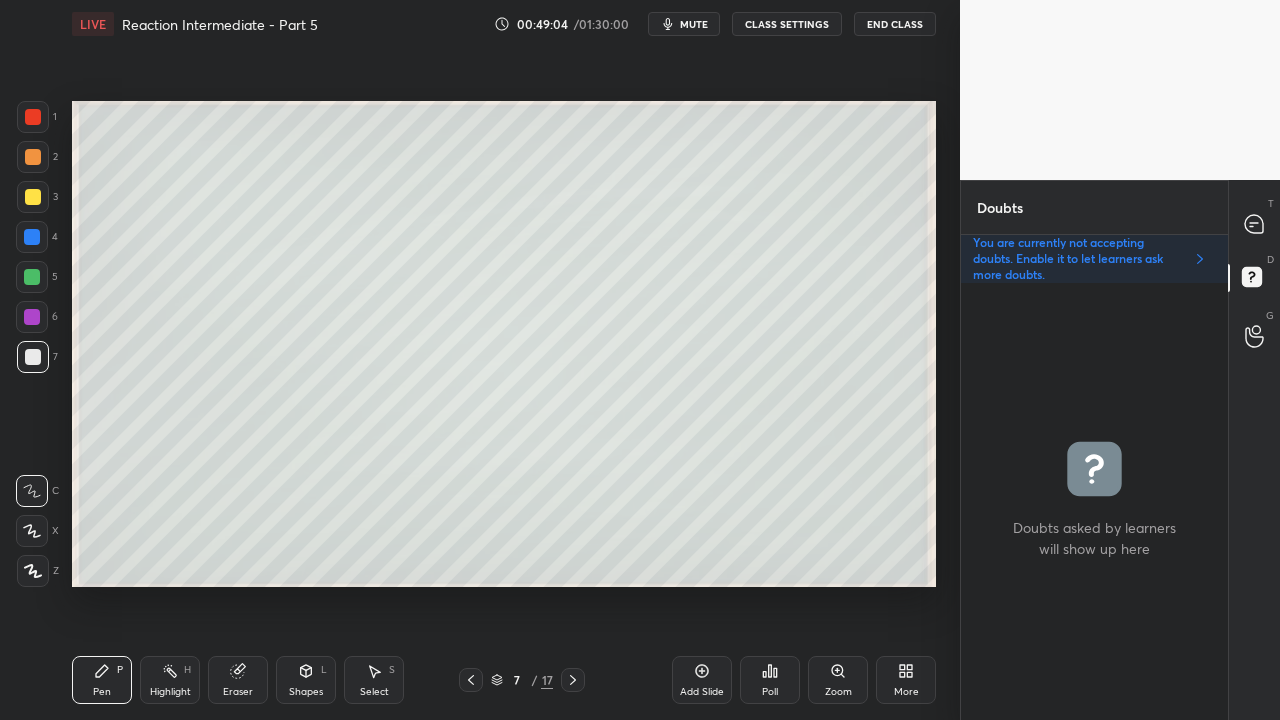 scroll, scrollTop: 6, scrollLeft: 6, axis: both 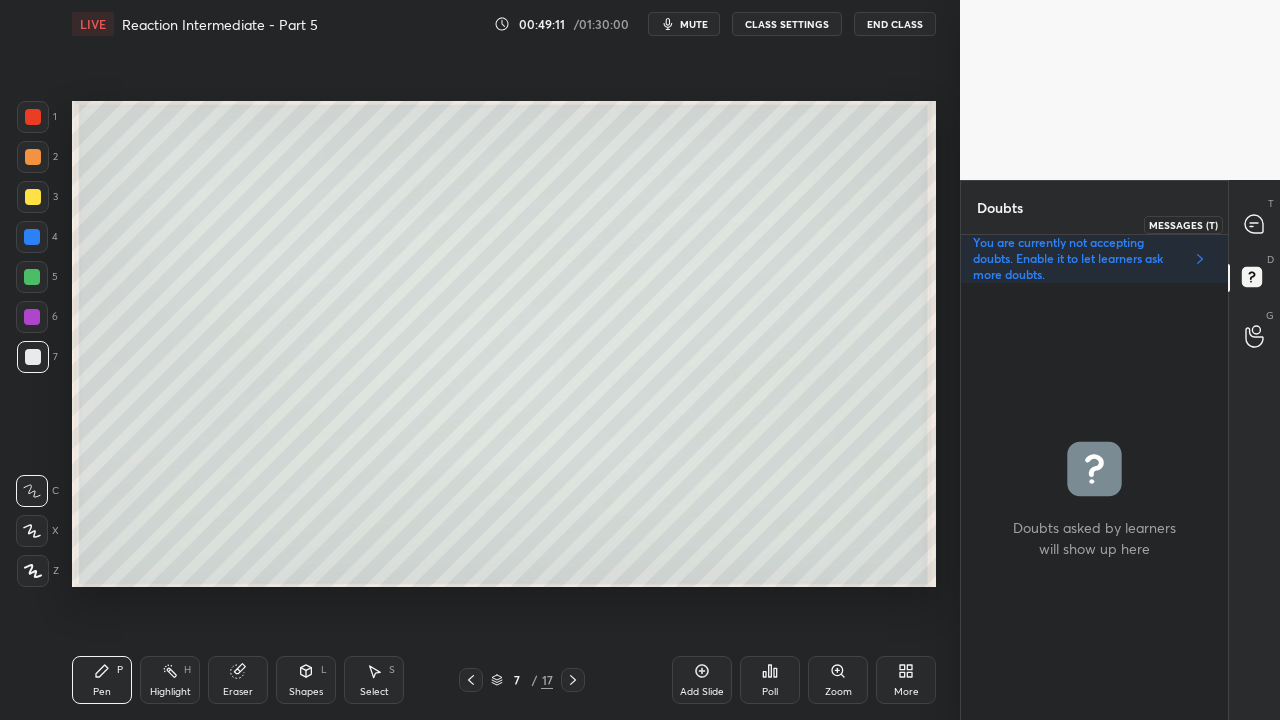 click at bounding box center [1255, 224] 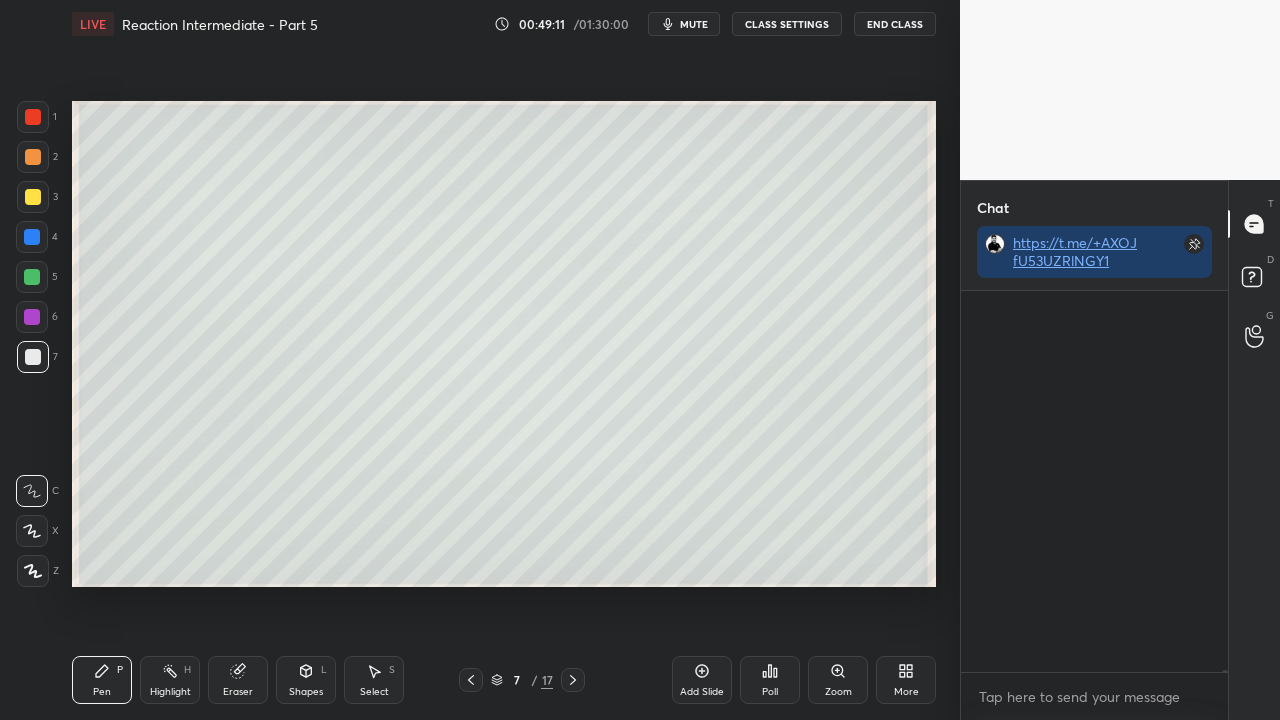 scroll, scrollTop: 119338, scrollLeft: 0, axis: vertical 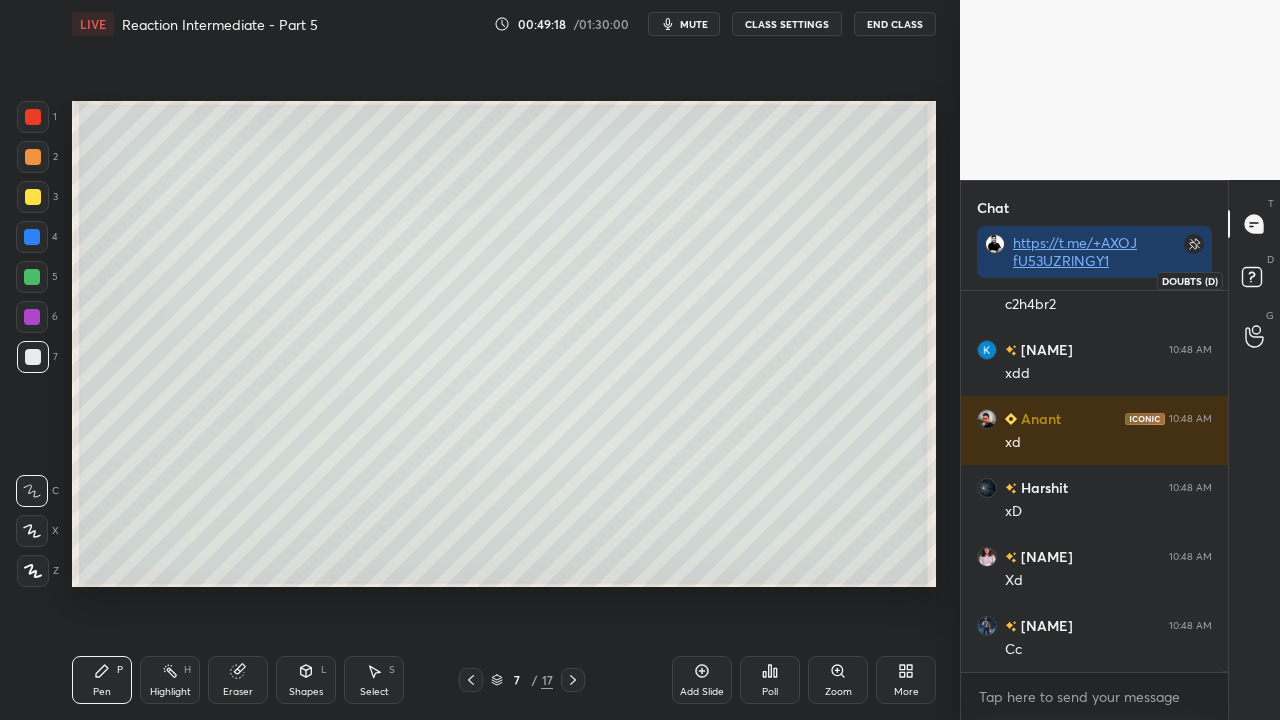 click 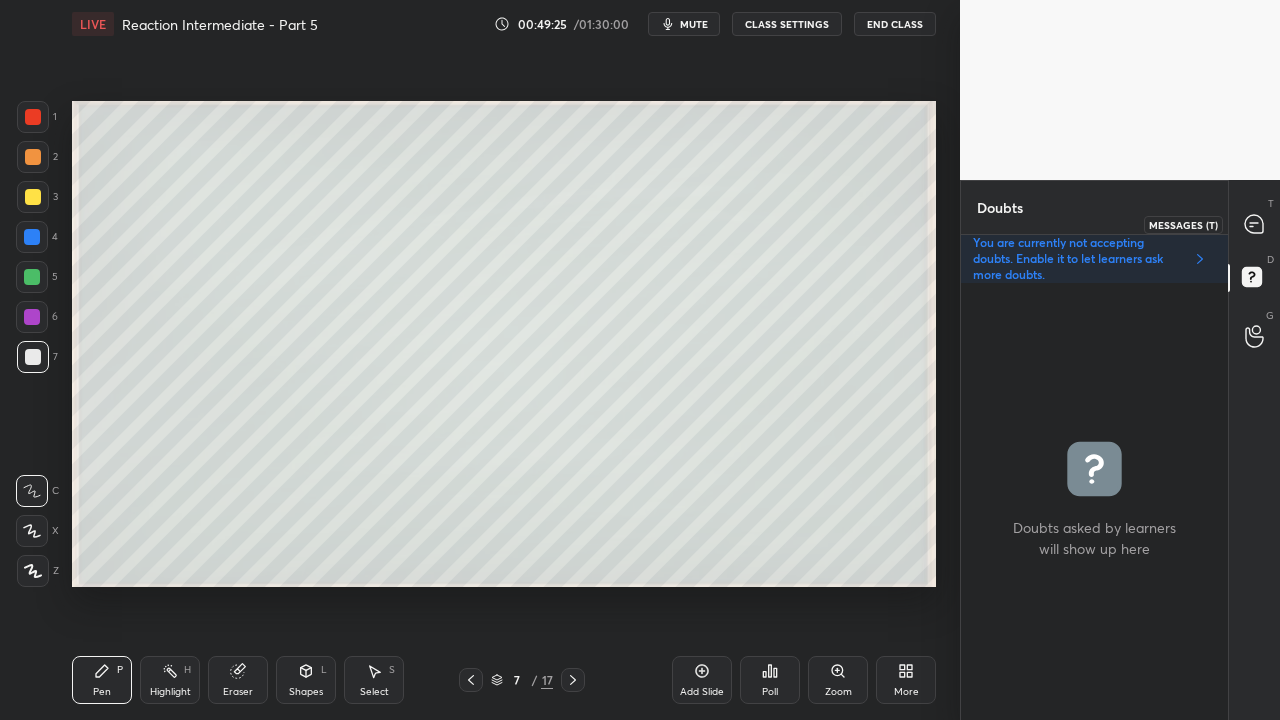 click 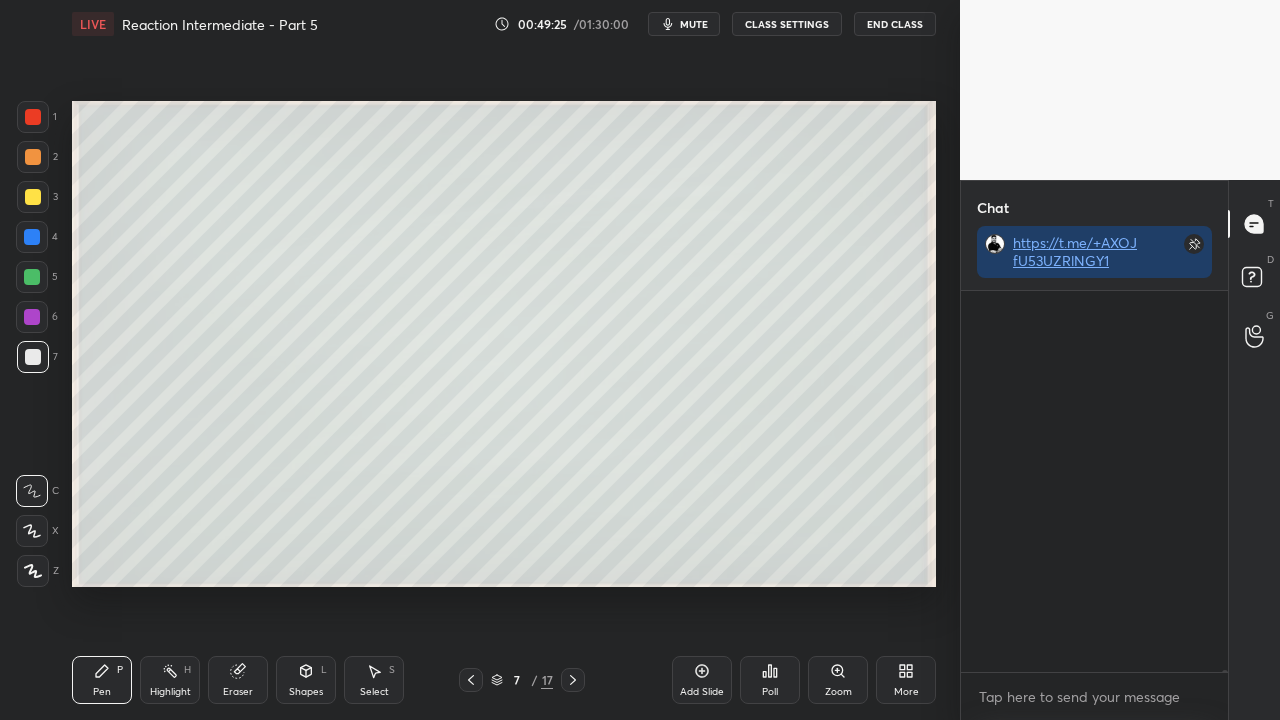 scroll, scrollTop: 423, scrollLeft: 261, axis: both 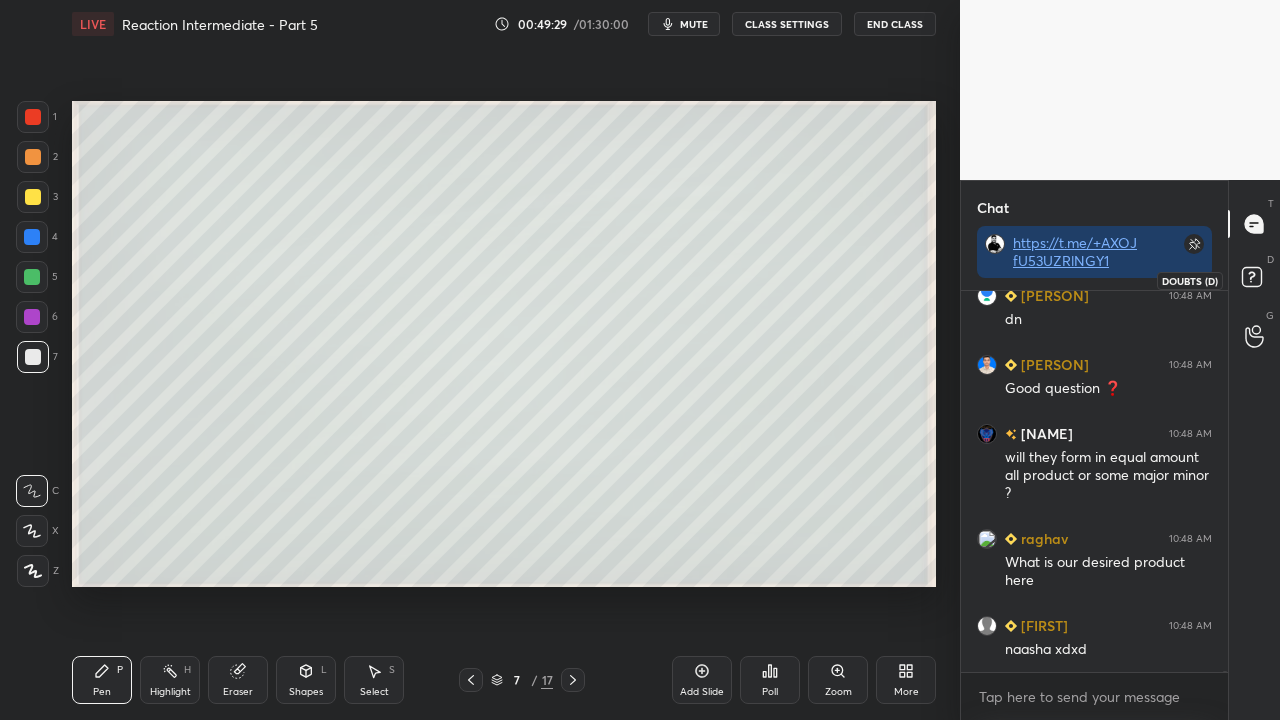 click 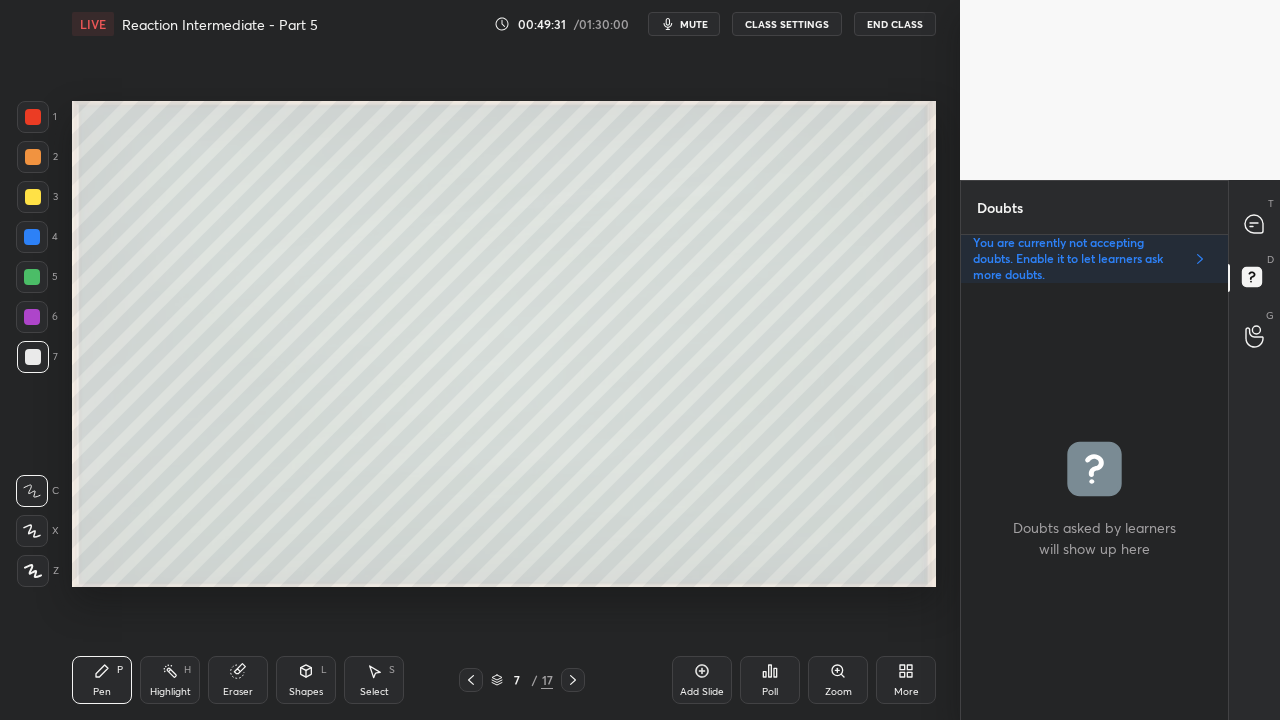 click 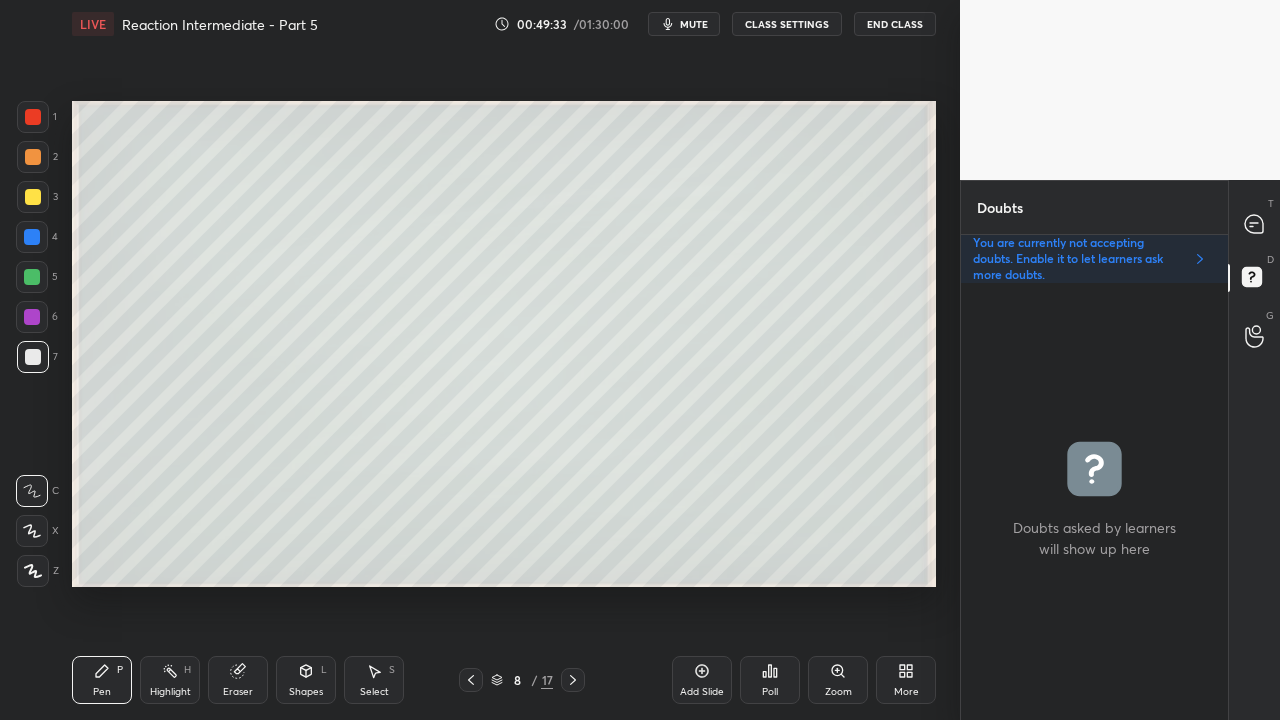 click at bounding box center (33, 197) 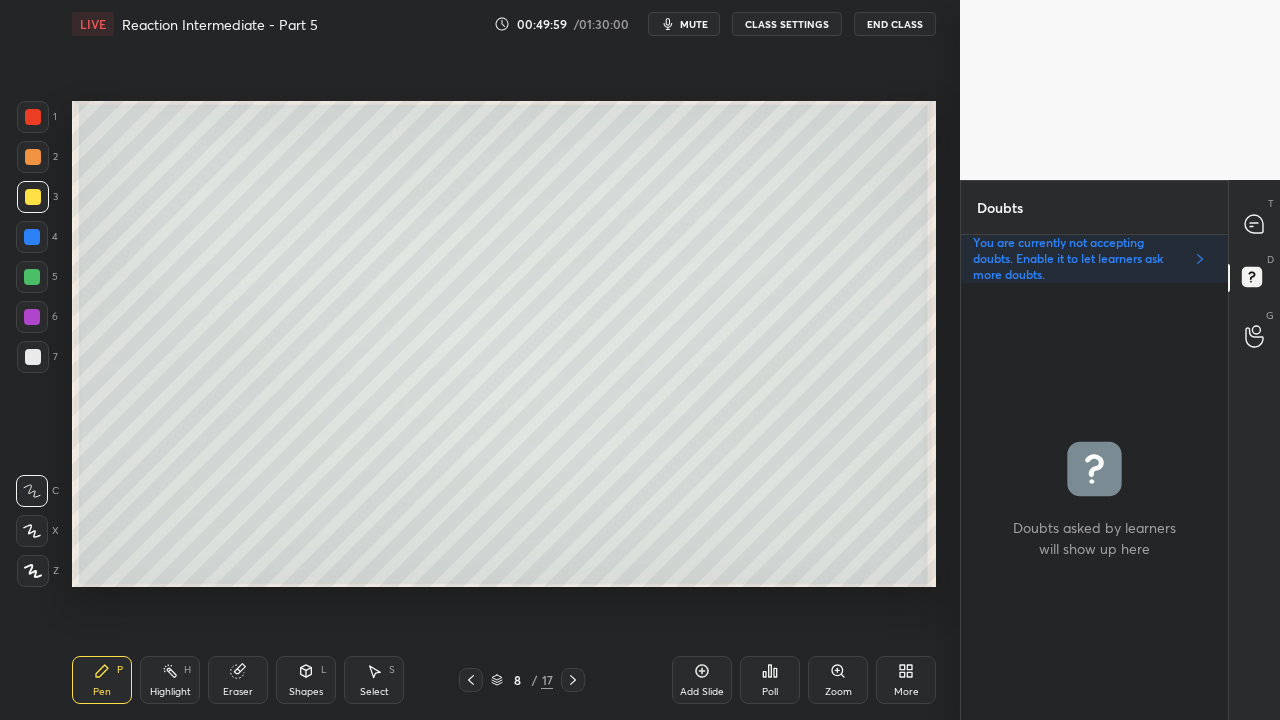 click 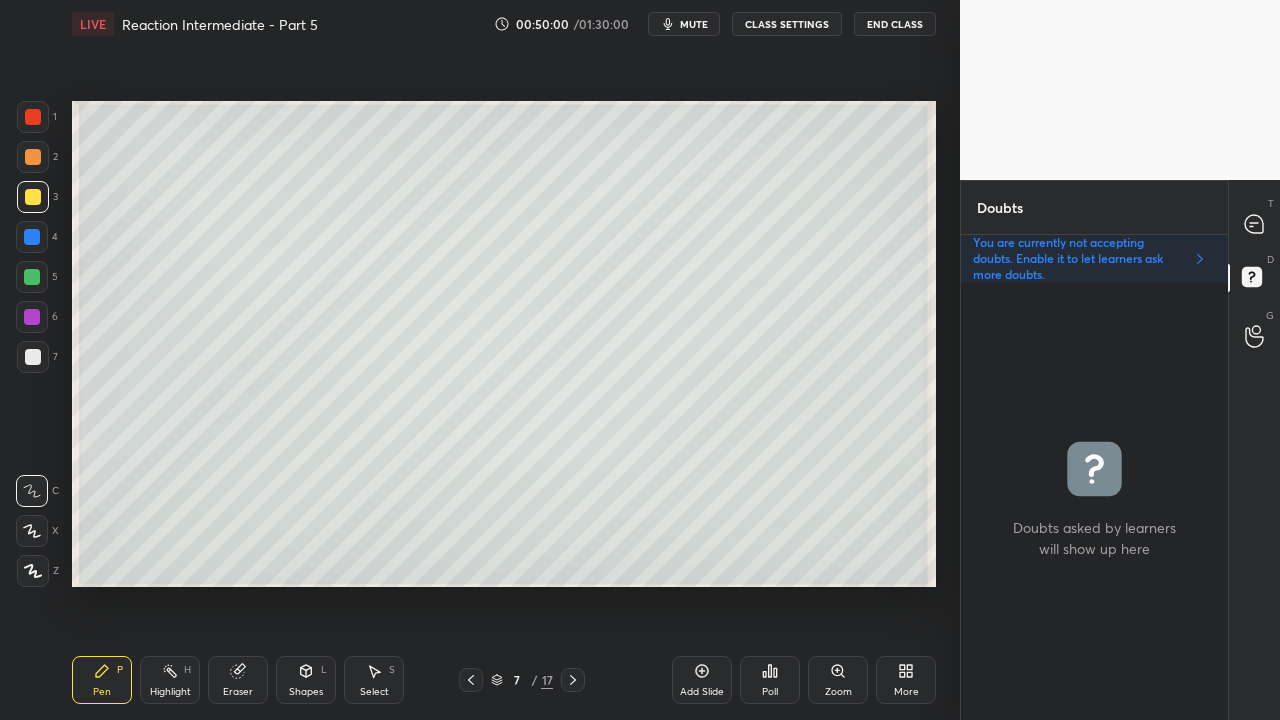 click 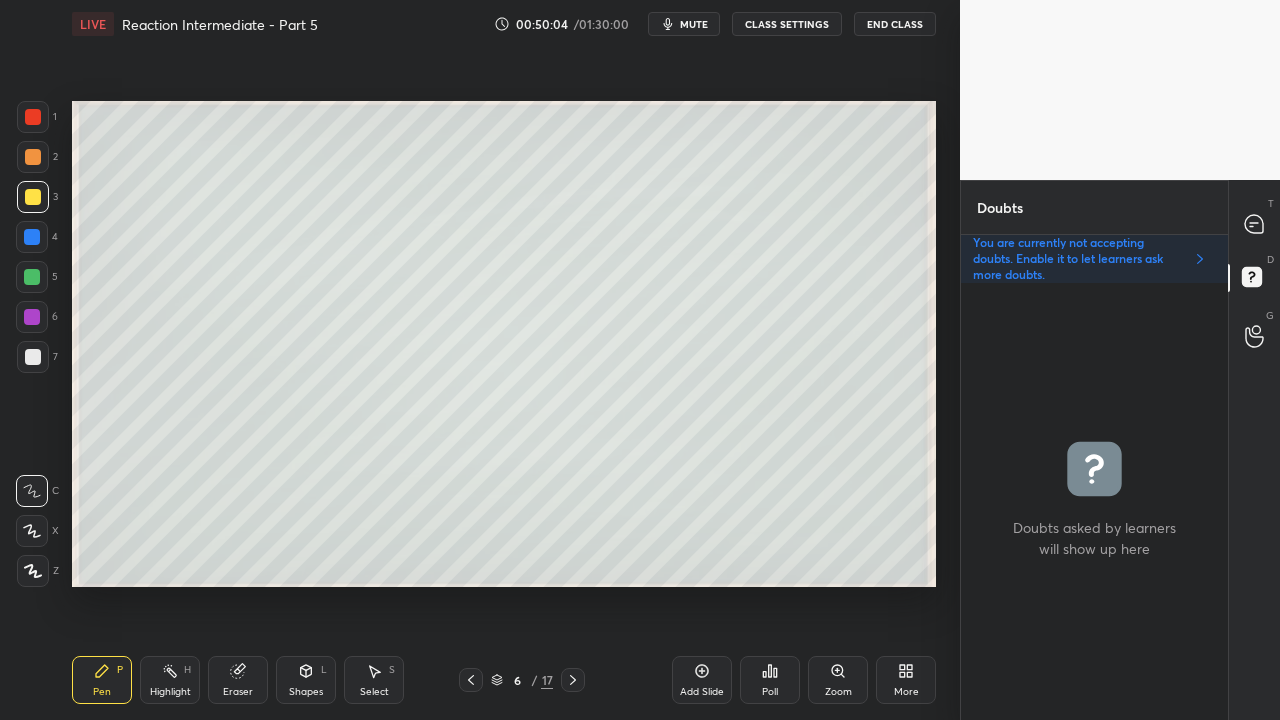 click 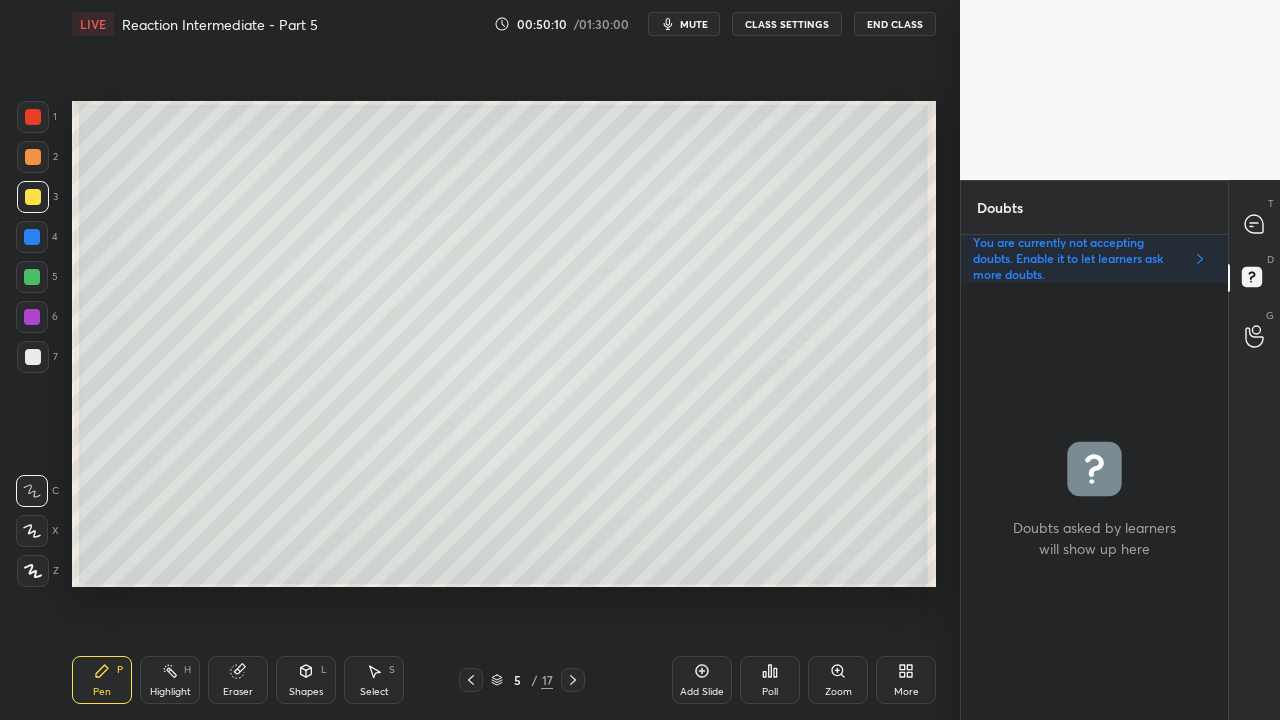 click 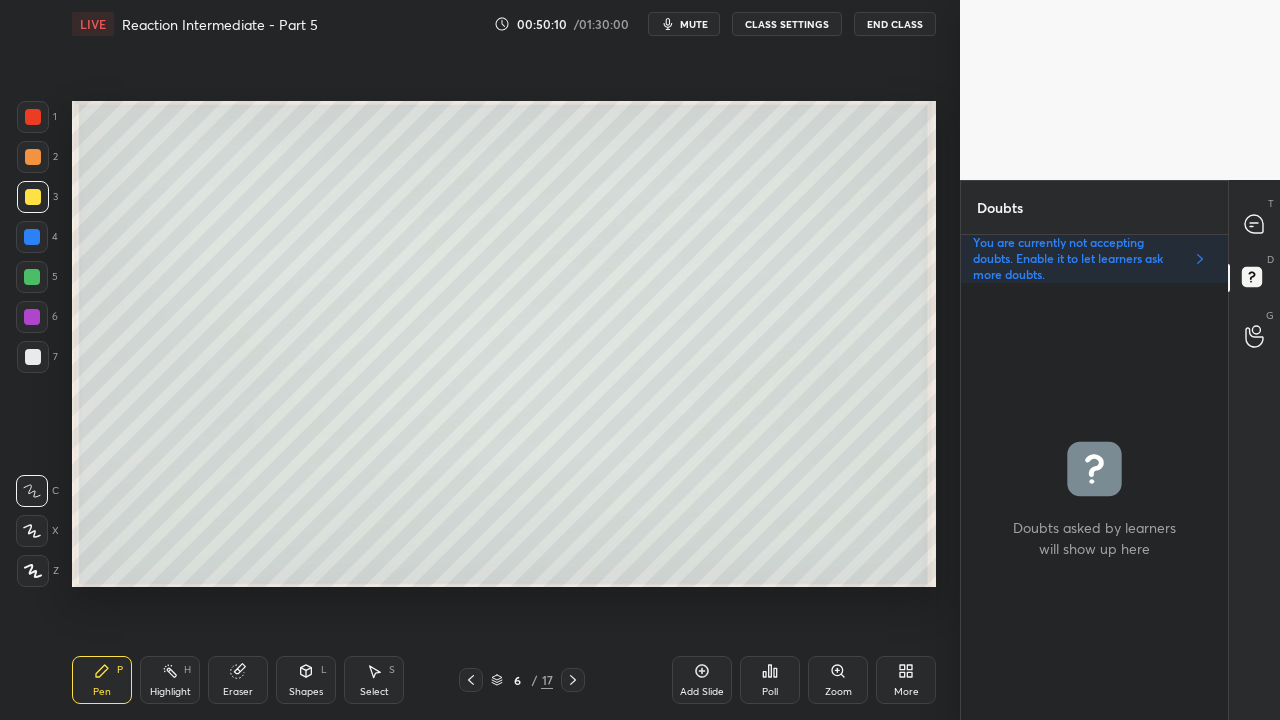 click 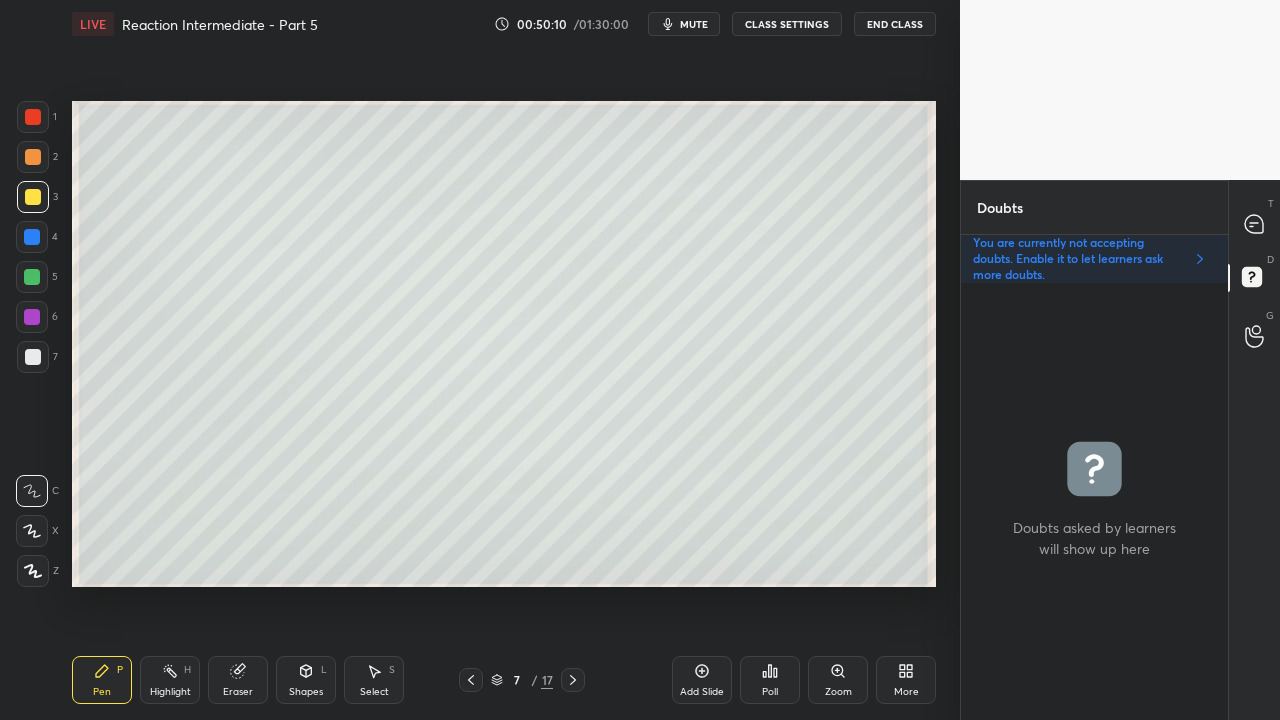 click 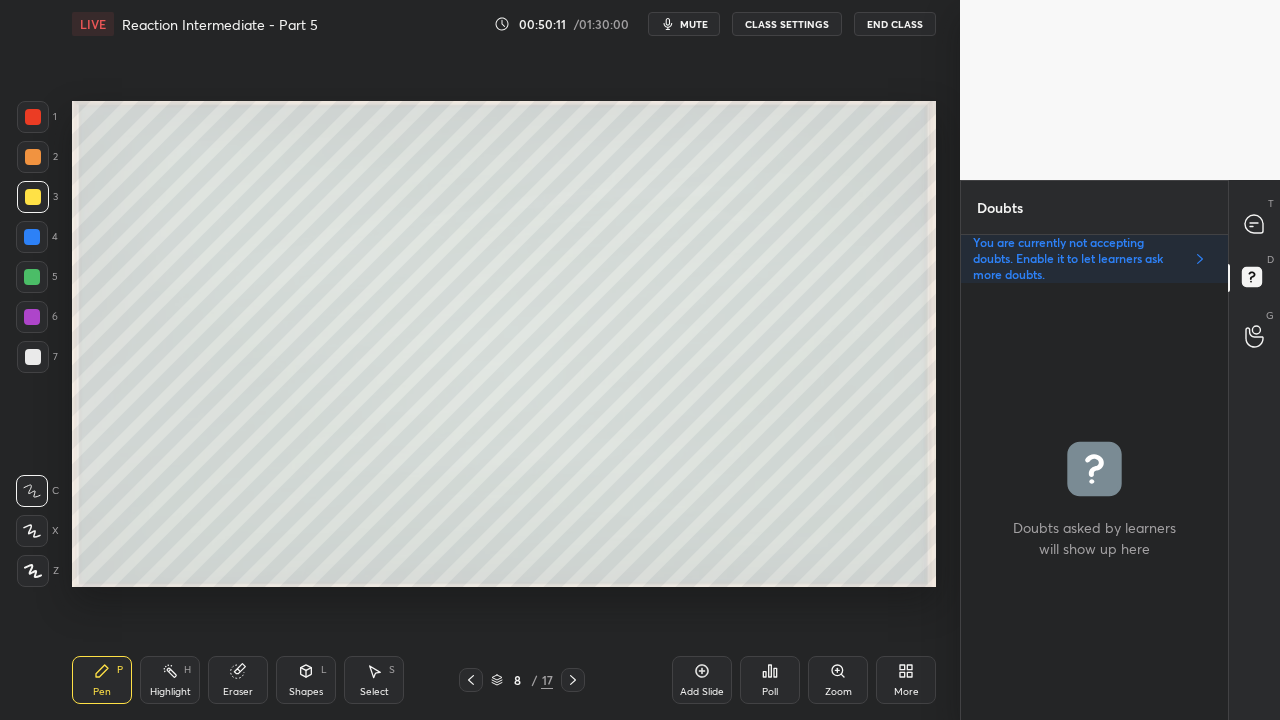 click on "1 2 3 4 5 6 7 C X Z C X Z E E Erase all   H H LIVE Reaction Intermediate - Part 5 00:50:11 /  01:30:00 mute CLASS SETTINGS End Class Setting up your live class Poll for   secs No correct answer Start poll Back Reaction Intermediate - Part 5 • L15 of JEE 2026: Comprehensive Course on M-GOC and GOC-2 (Mecha) [FIRST] [FIRST] Pen P Highlight H Eraser Shapes L Select S 8 / 17 Add Slide Poll Zoom More Doubts Enable hand raising Enable raise hand to speak to learners. Once enabled, chat will be turned off temporarily. Enable x   You are currently not accepting doubts. Enable it to let learners ask more doubts. Doubts asked by learners will show up here Raise hand disabled You have disabled Raise hand currently. Enable it to invite learners to speak Enable Can't raise hand Looks like educator just invited you to speak. Please wait before you can raise your hand again. Got it T Messages (T) D Doubts (D) G Raise Hand (G) Report an issue Reason for reporting Buffering Chat not working Audio - Video sync issue ​" at bounding box center [640, 360] 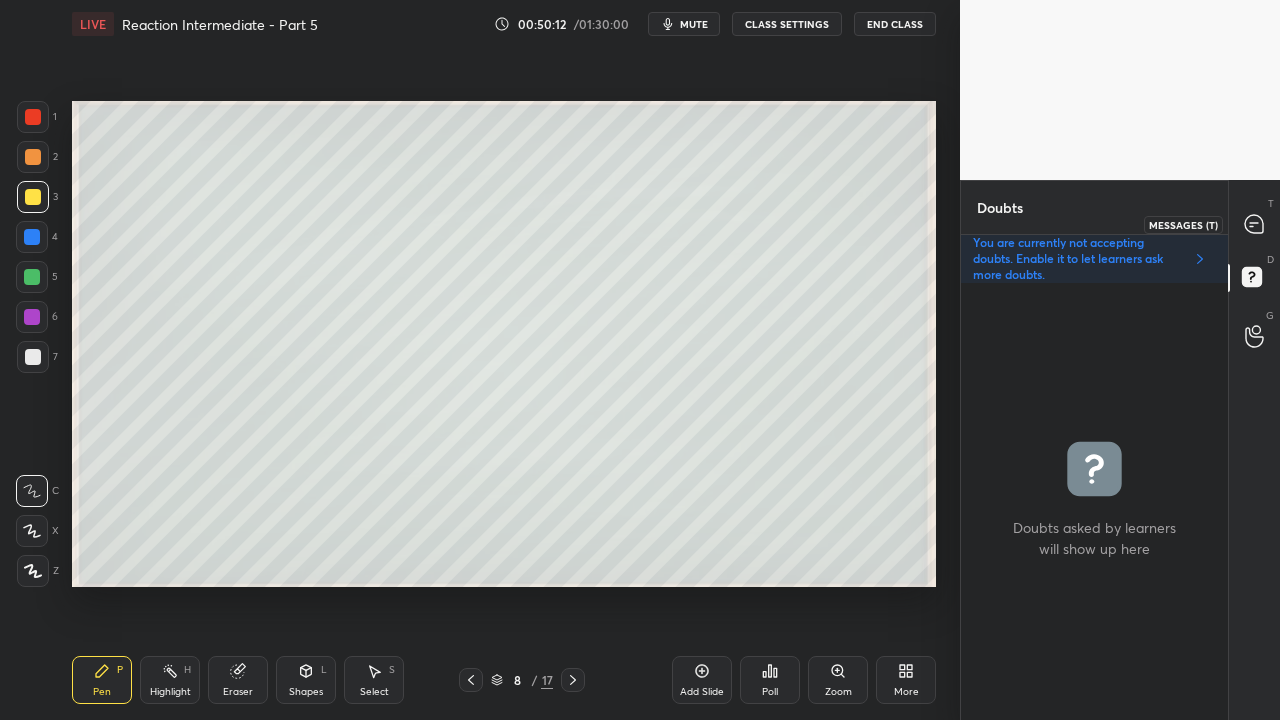 click 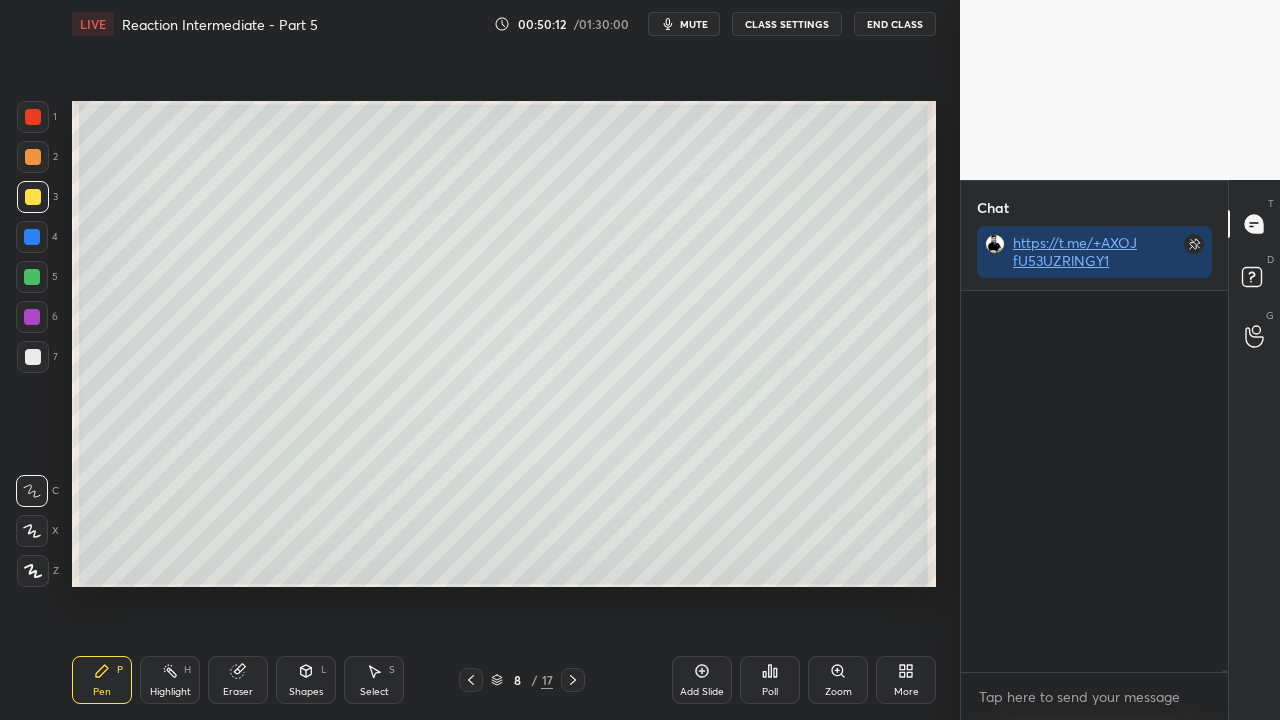 scroll, scrollTop: 423, scrollLeft: 261, axis: both 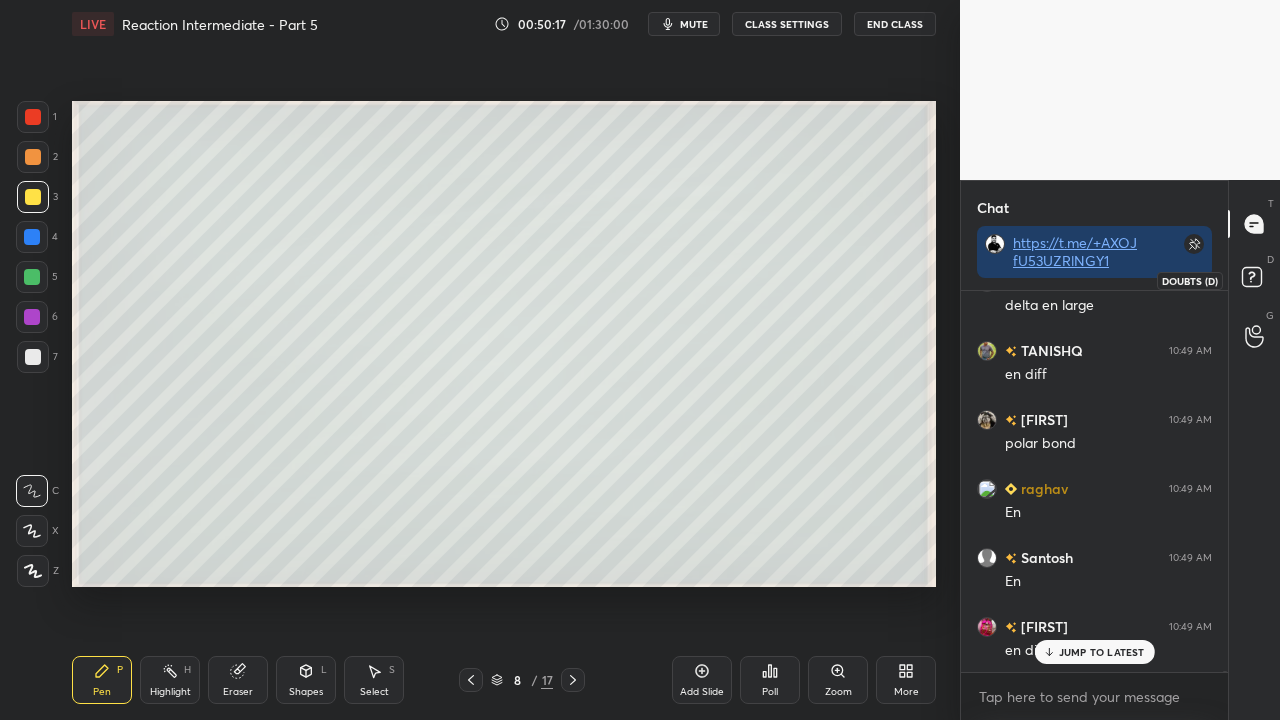 click 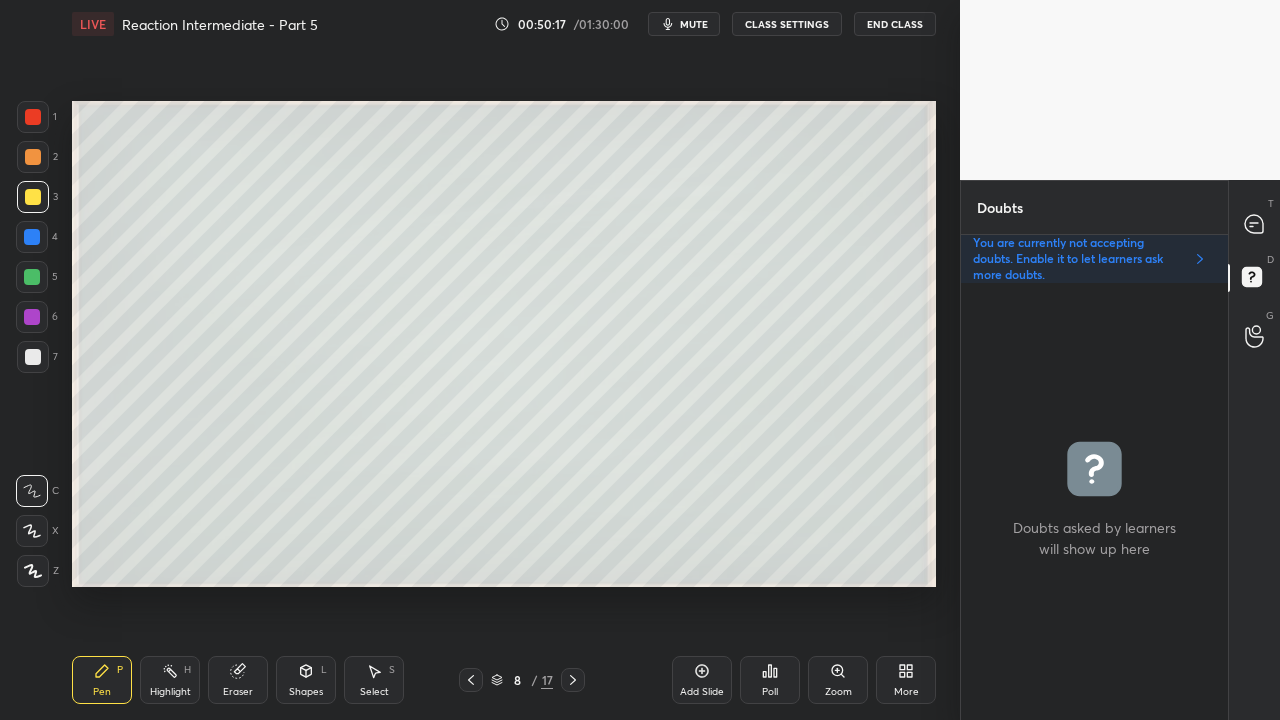 scroll, scrollTop: 6, scrollLeft: 6, axis: both 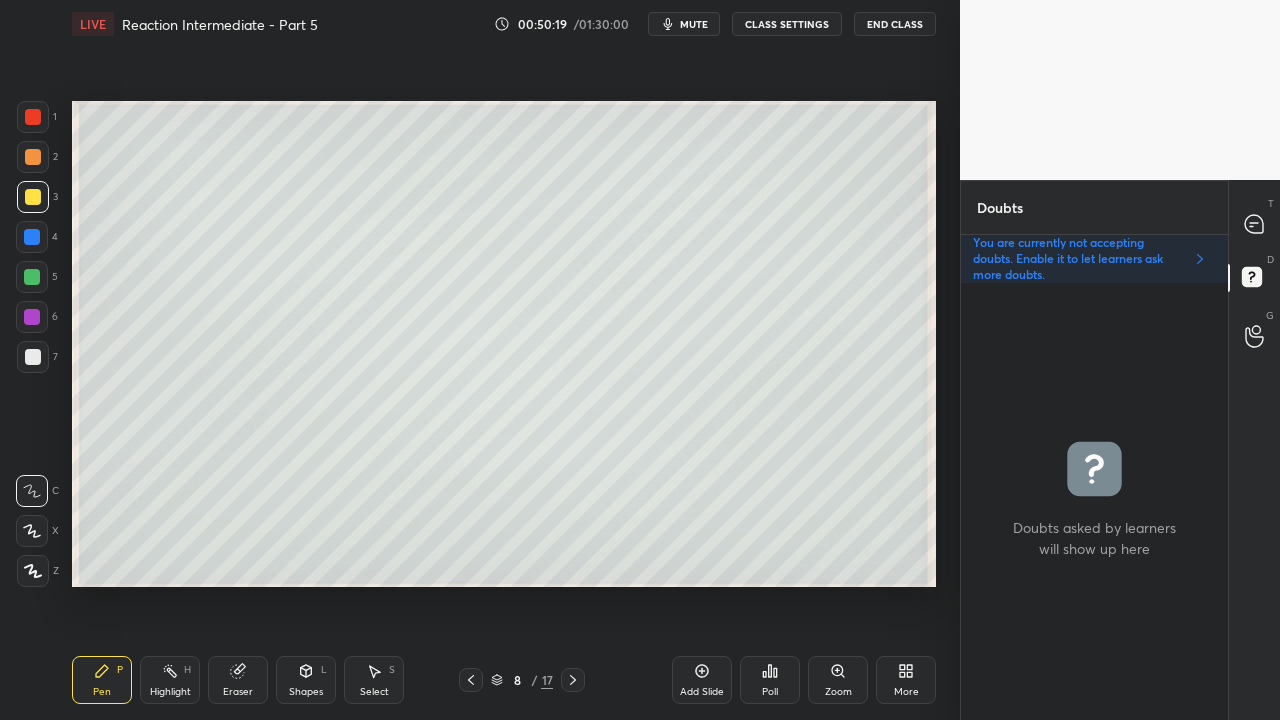 drag, startPoint x: 27, startPoint y: 379, endPoint x: 18, endPoint y: 372, distance: 11.401754 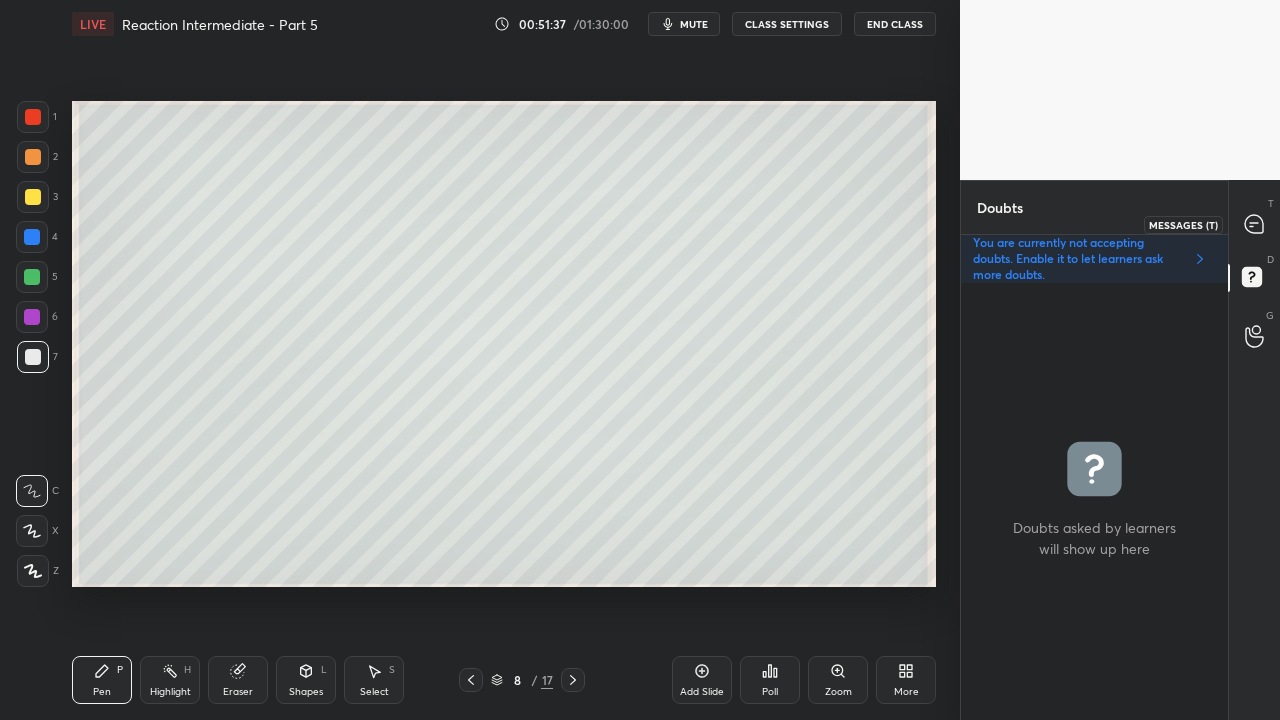 click 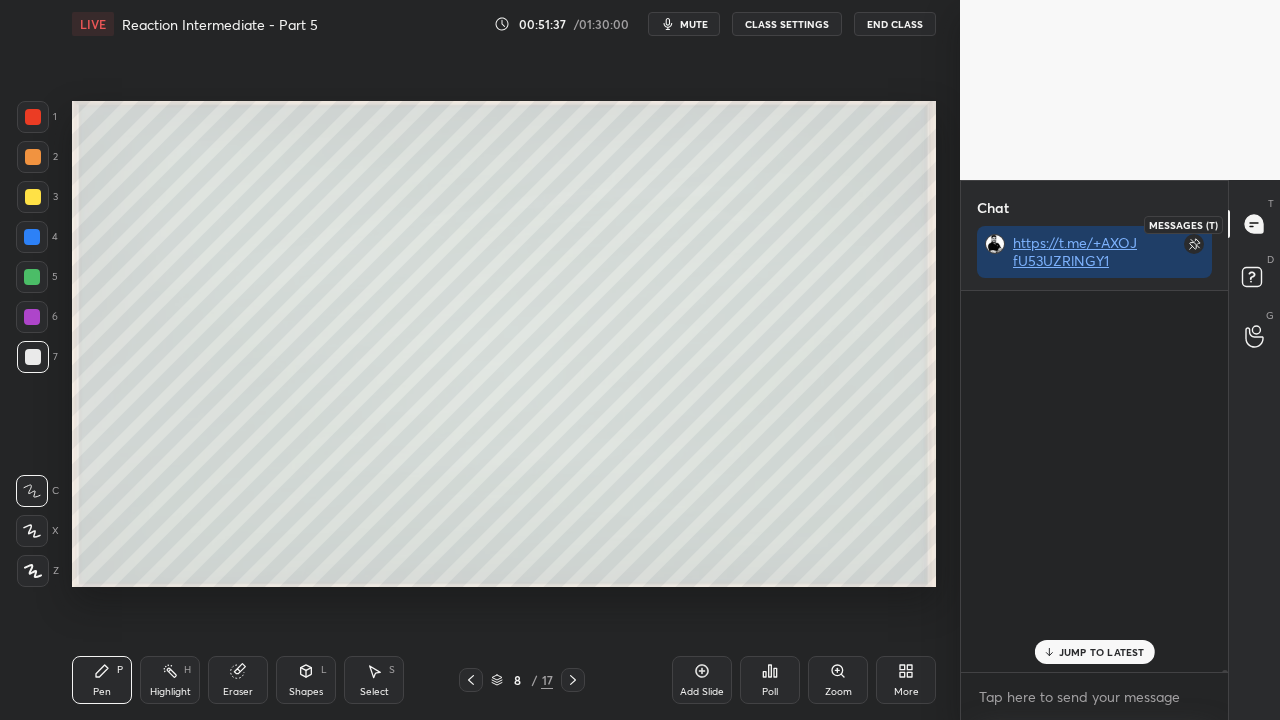 scroll, scrollTop: 127713, scrollLeft: 0, axis: vertical 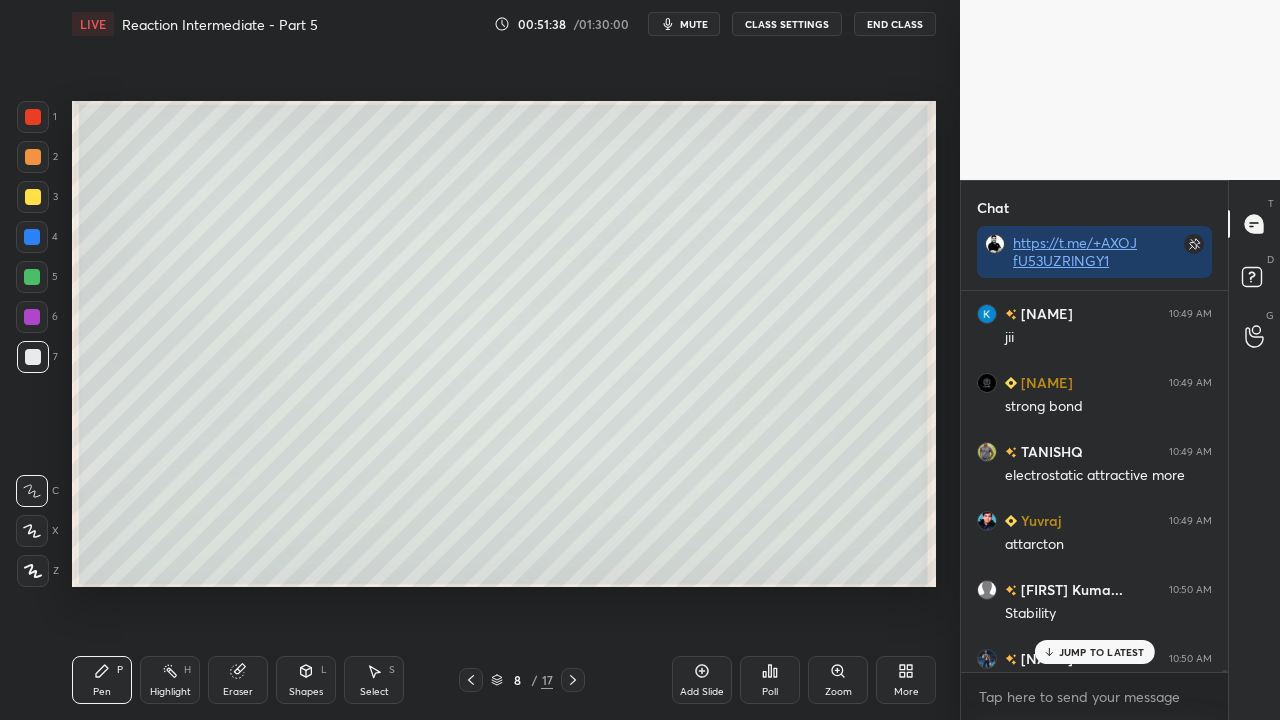 click on "JUMP TO LATEST" at bounding box center [1102, 652] 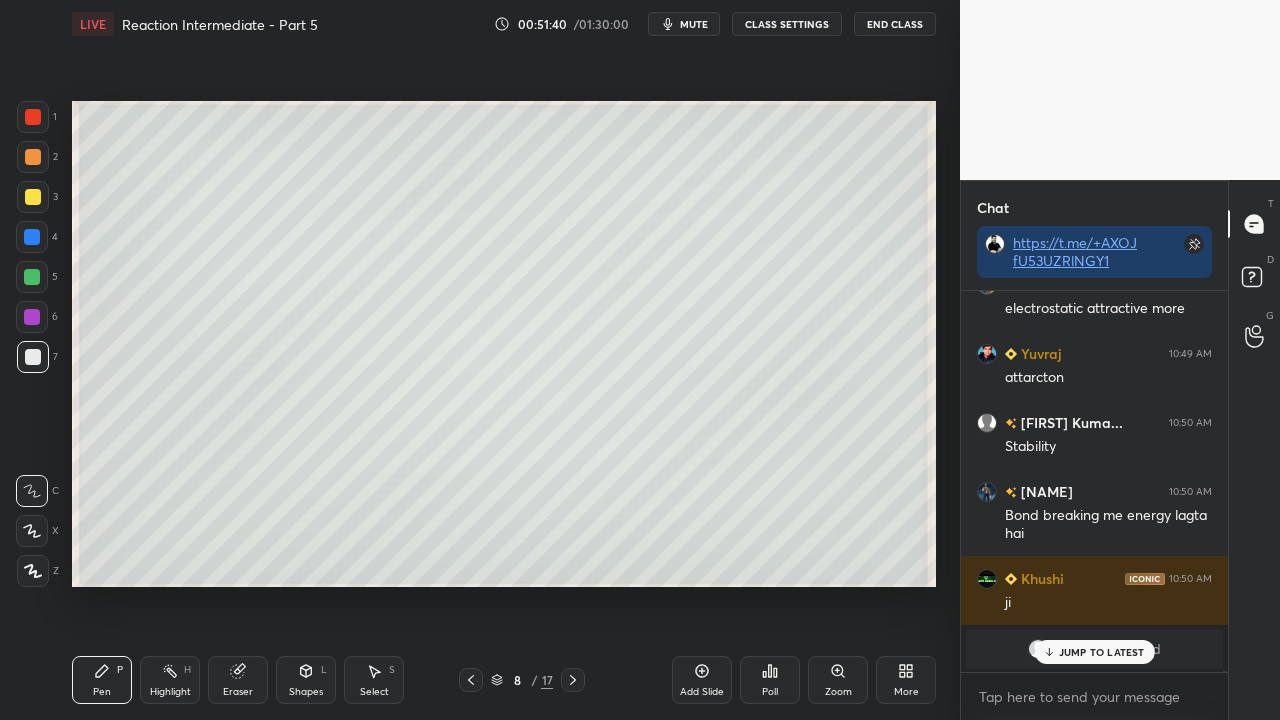 click on "JUMP TO LATEST" at bounding box center [1102, 652] 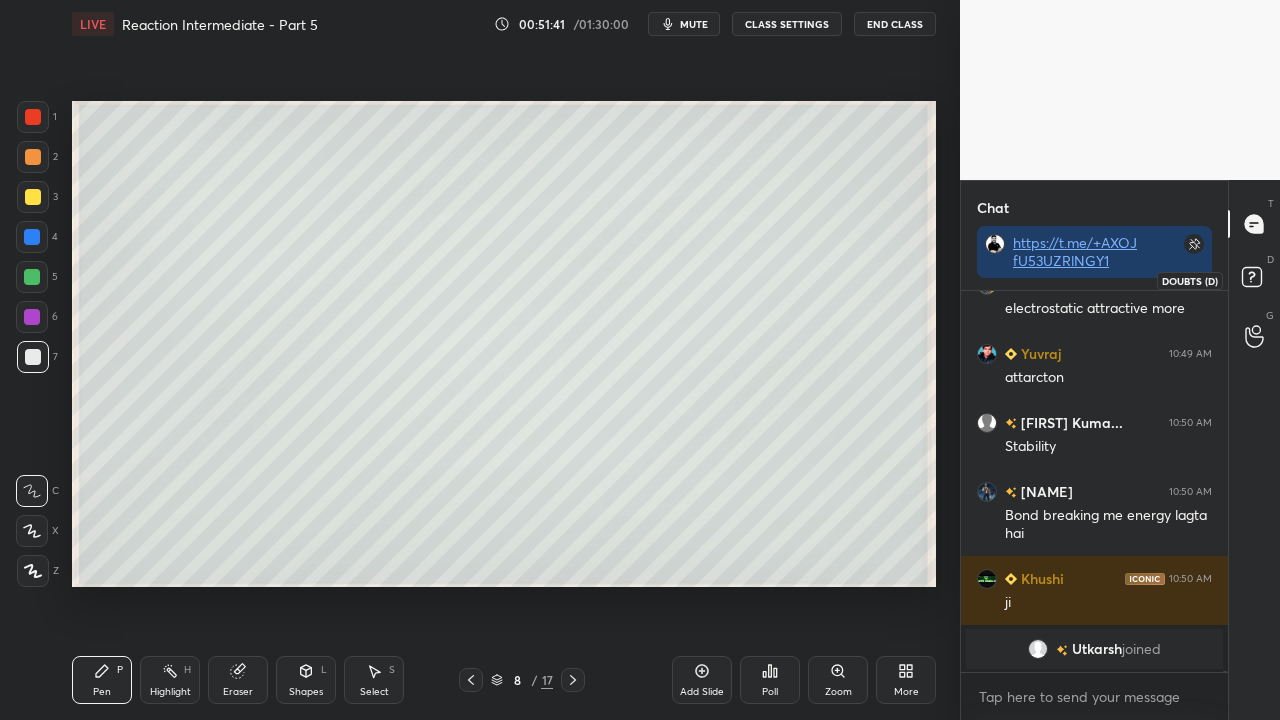 click 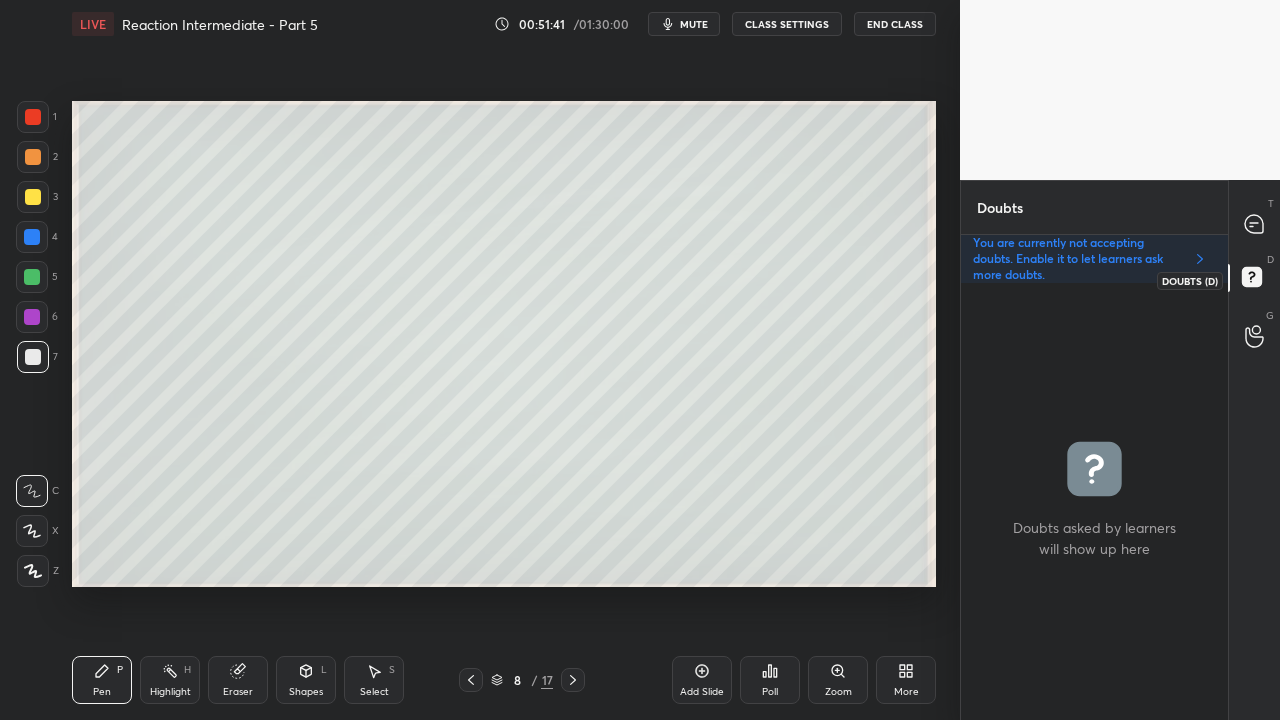 scroll, scrollTop: 6, scrollLeft: 6, axis: both 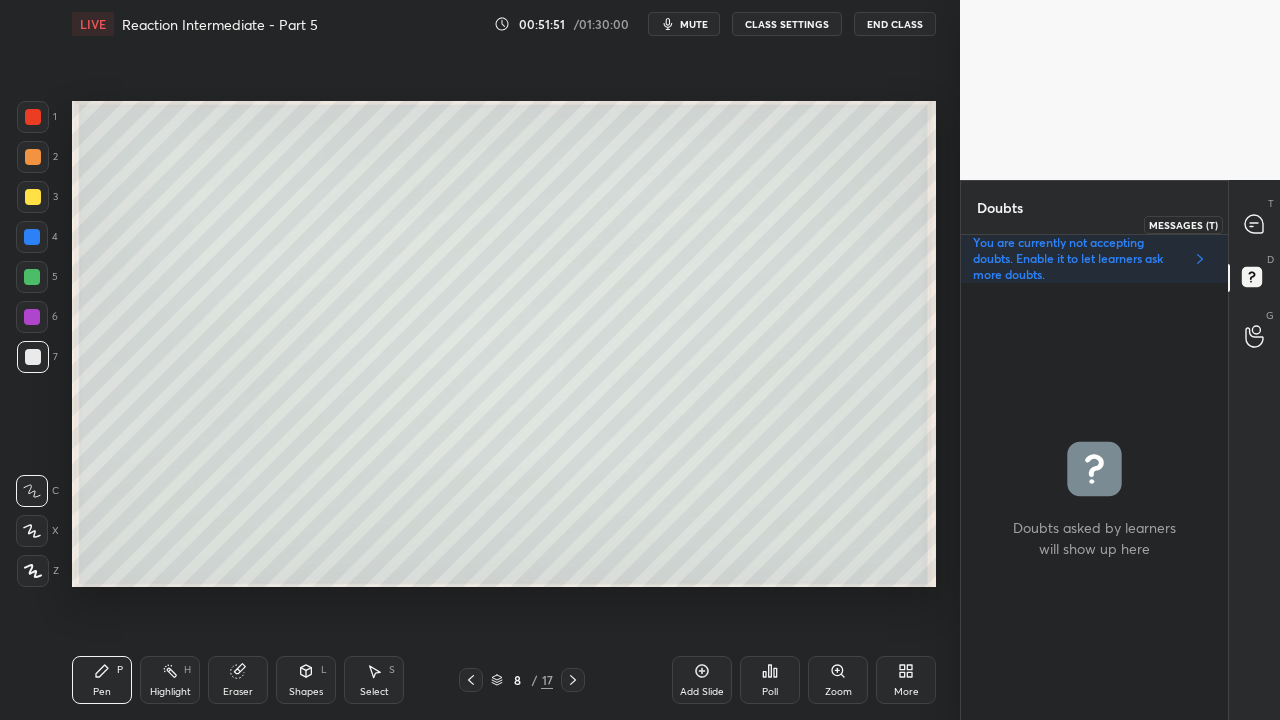 click 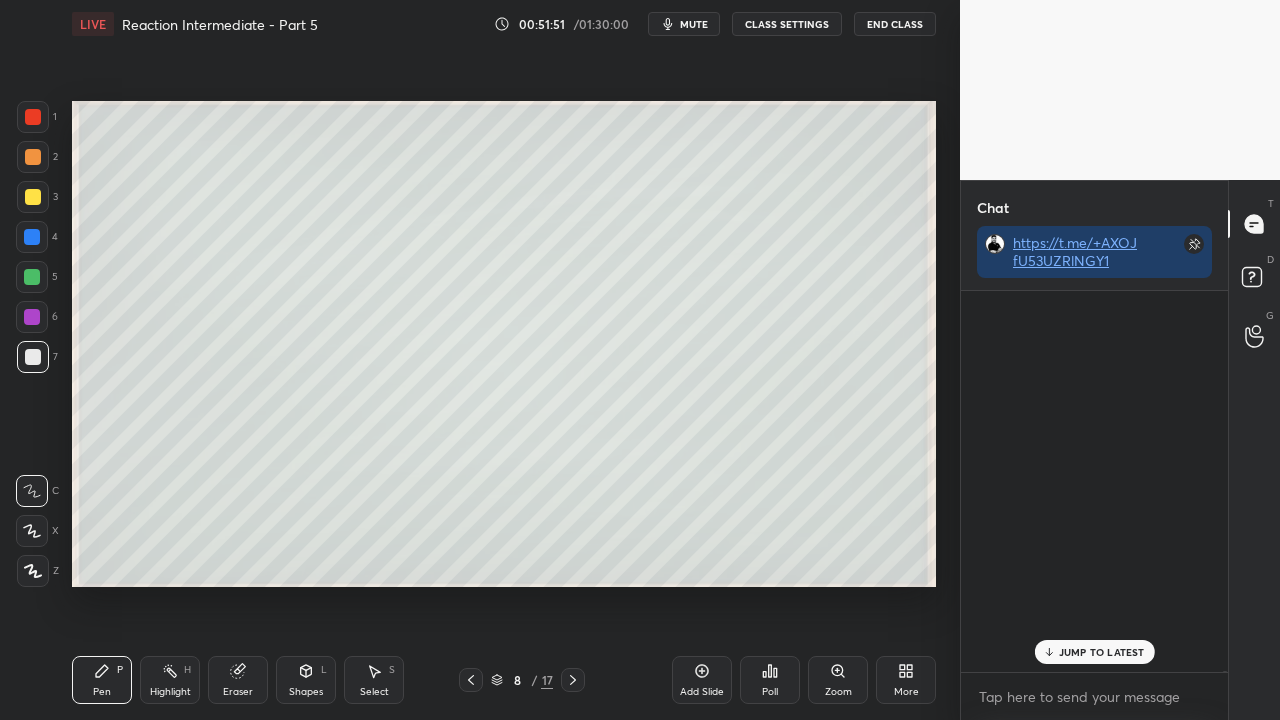 scroll, scrollTop: 423, scrollLeft: 261, axis: both 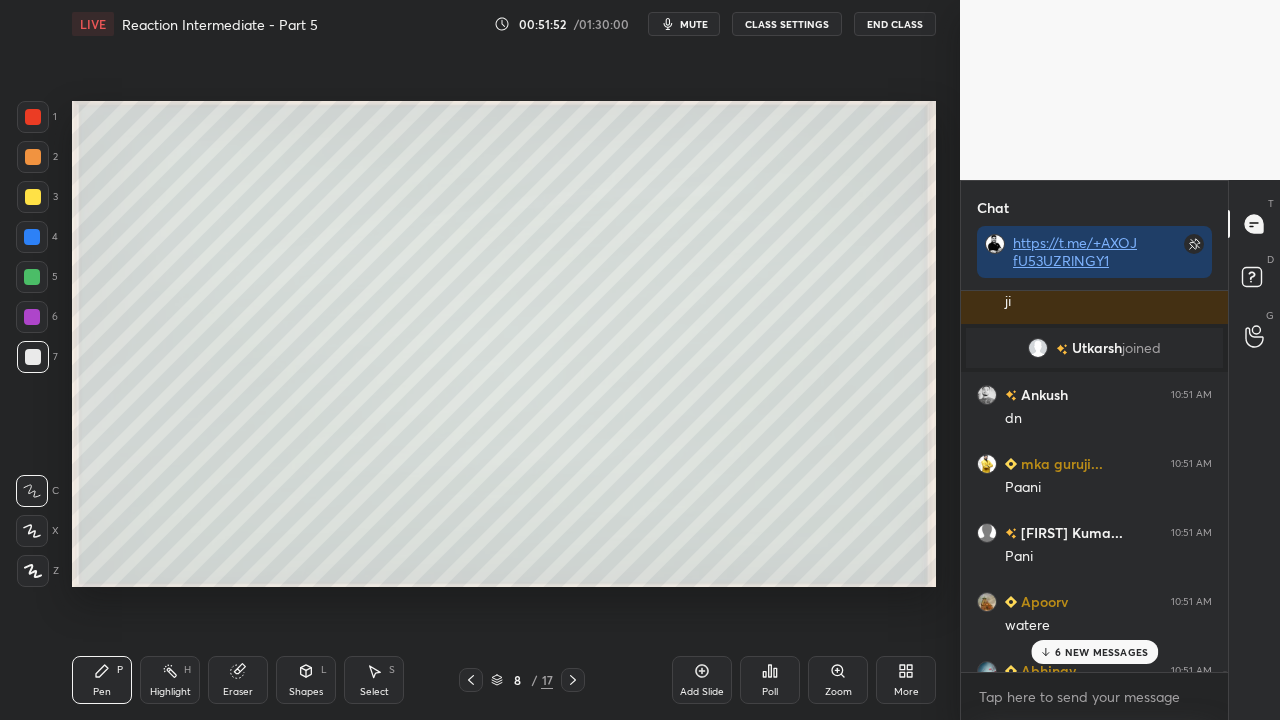 click on "6 NEW MESSAGES" at bounding box center (1101, 652) 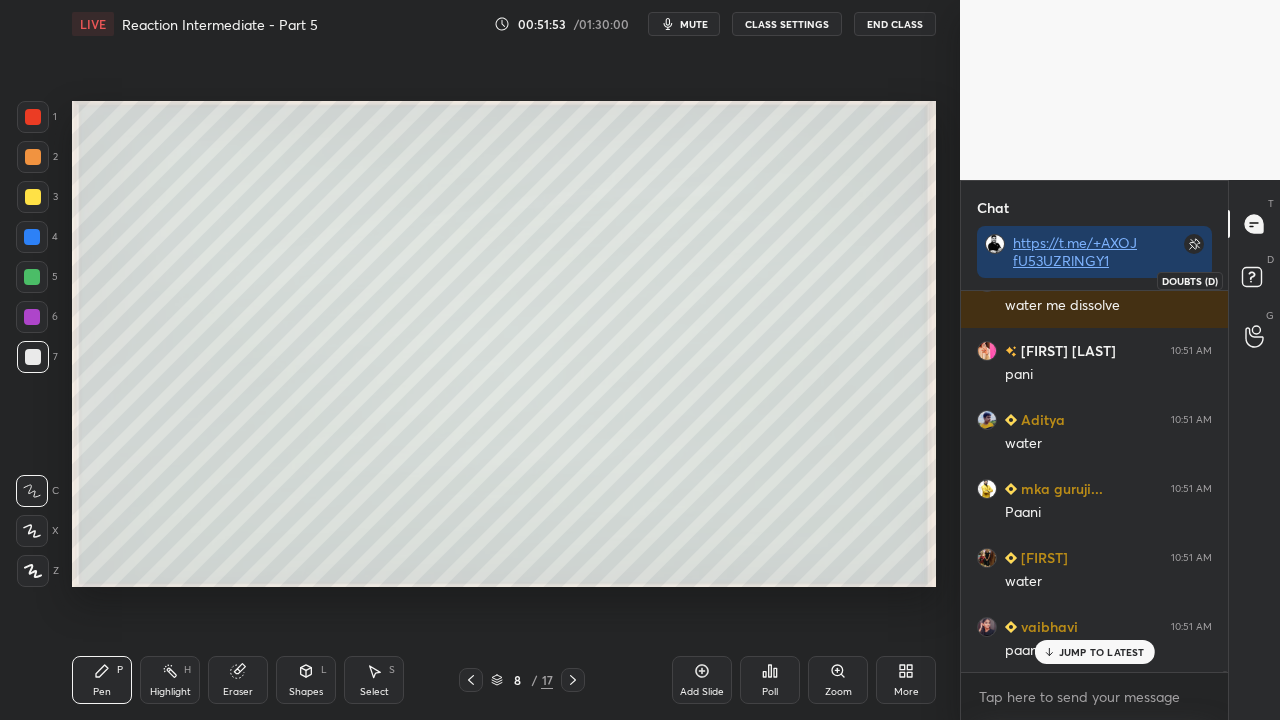 scroll, scrollTop: 129192, scrollLeft: 0, axis: vertical 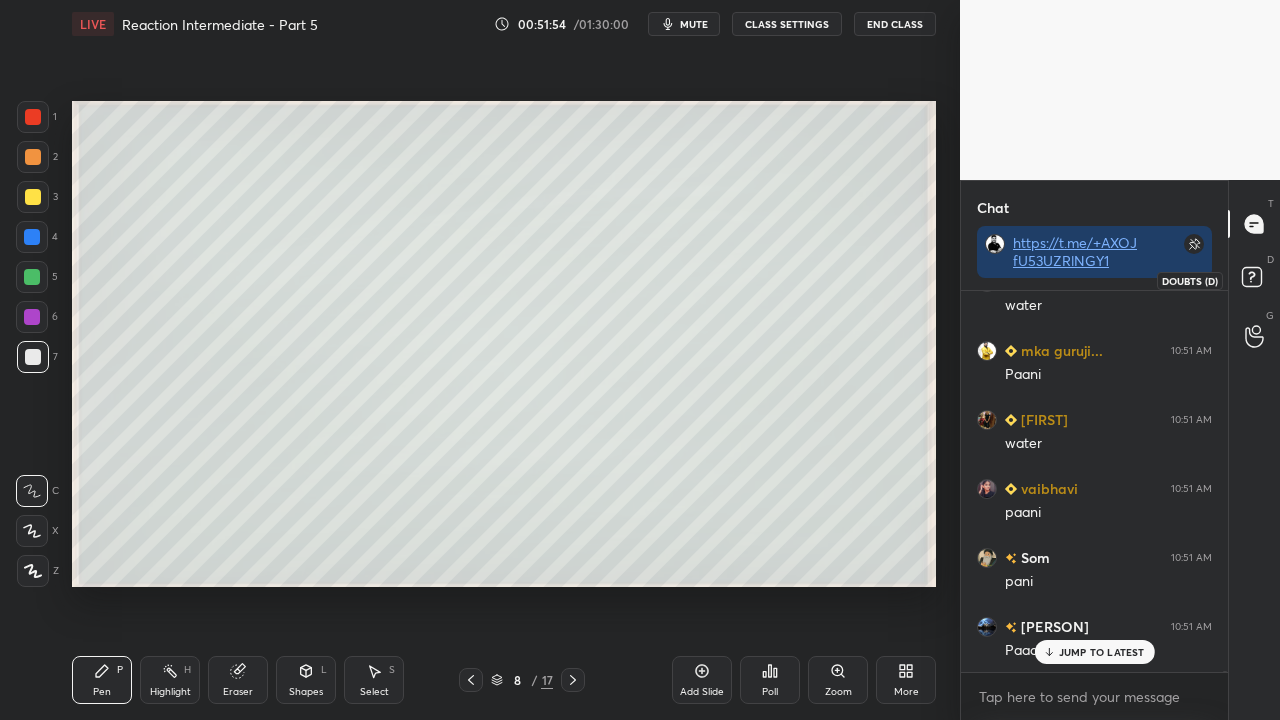 click 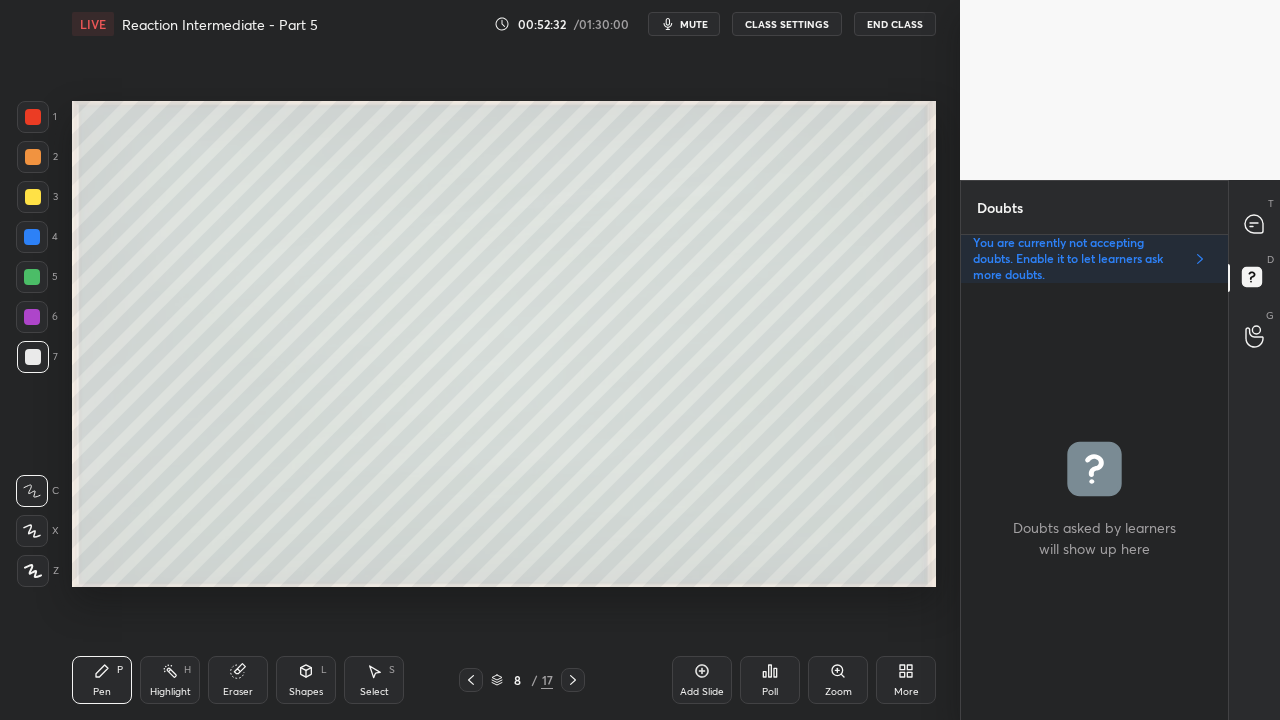 click on "1 2 3 4 5 6 7 C X Z C X Z E E Erase all   H H" at bounding box center [32, 344] 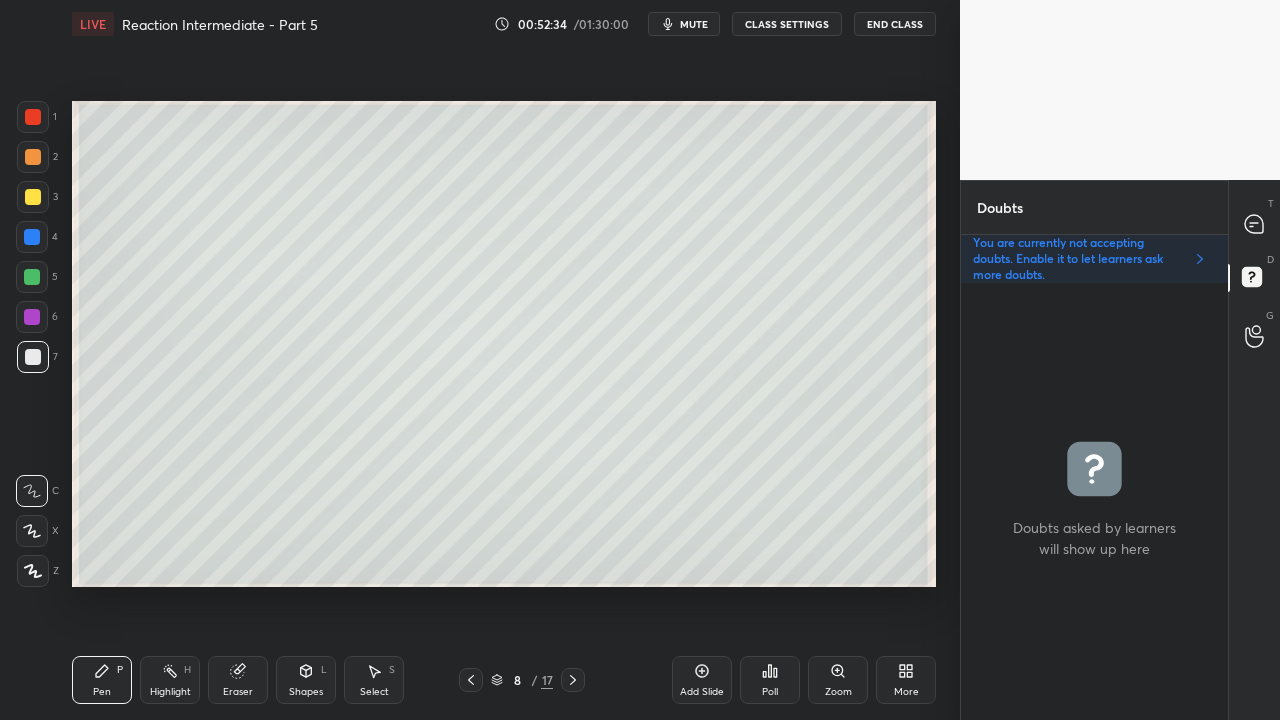 click at bounding box center (33, 197) 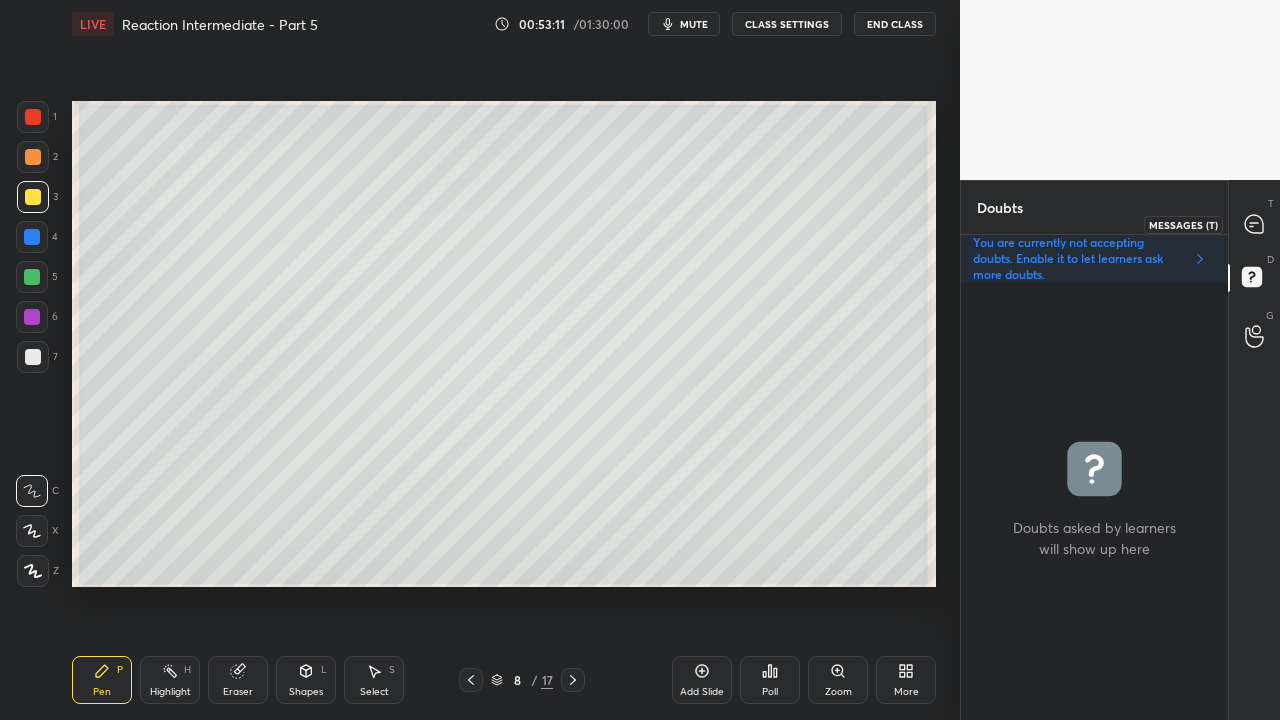click 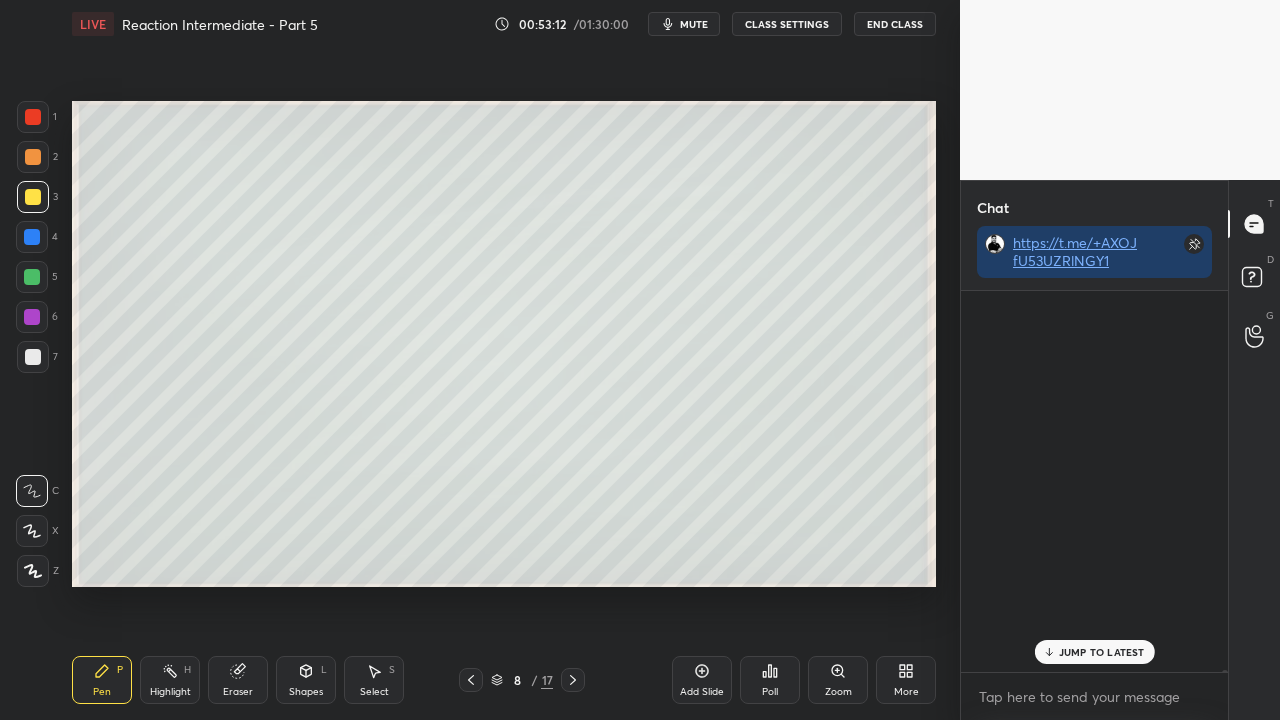 scroll, scrollTop: 423, scrollLeft: 261, axis: both 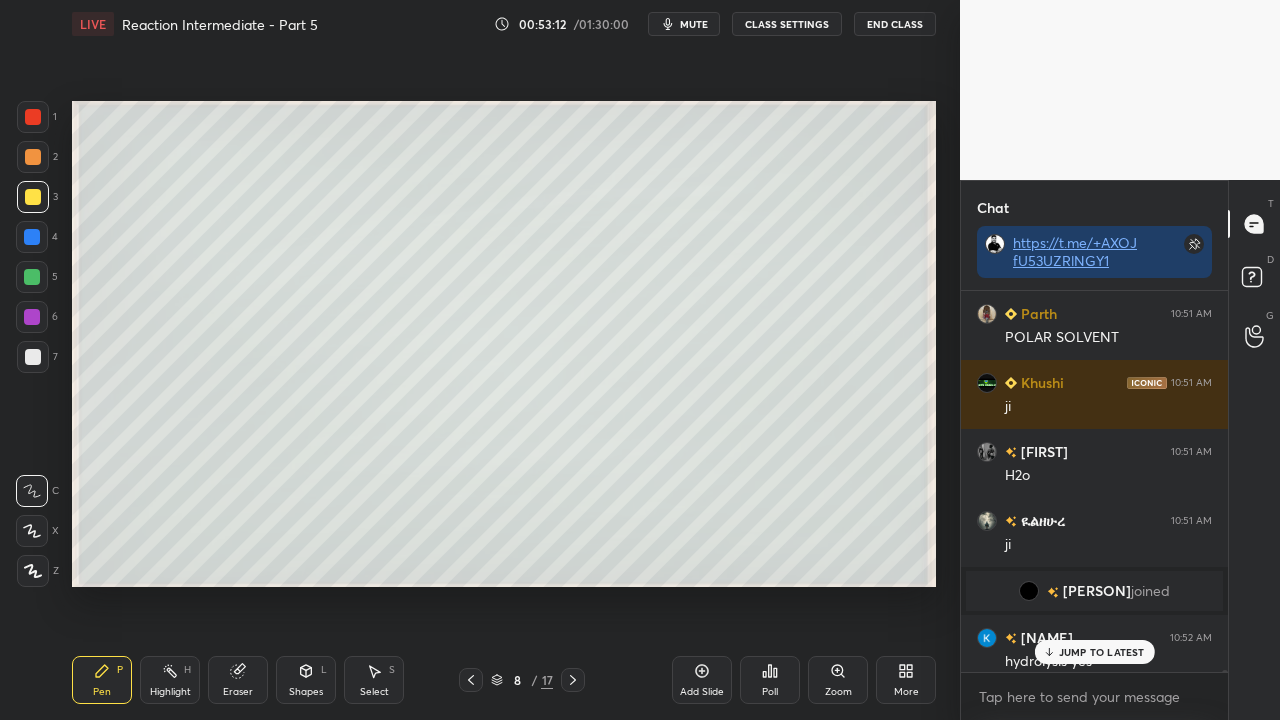click on "JUMP TO LATEST" at bounding box center (1102, 652) 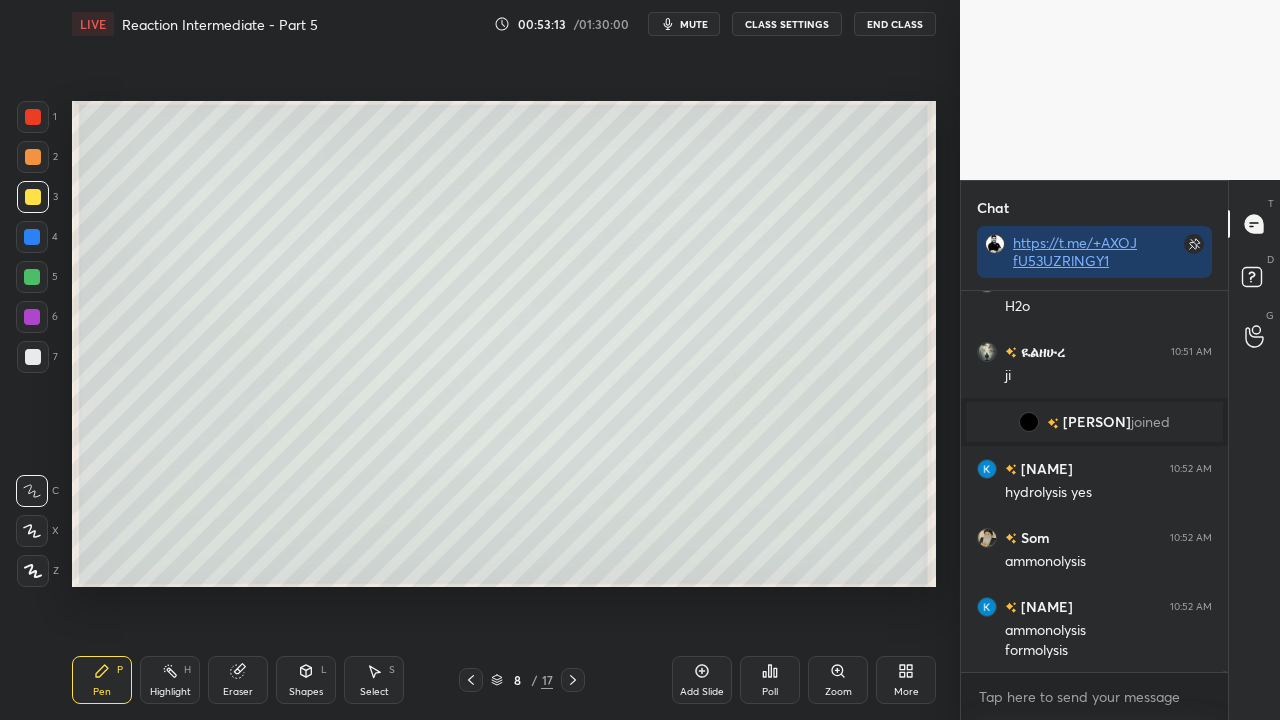 scroll, scrollTop: 130672, scrollLeft: 0, axis: vertical 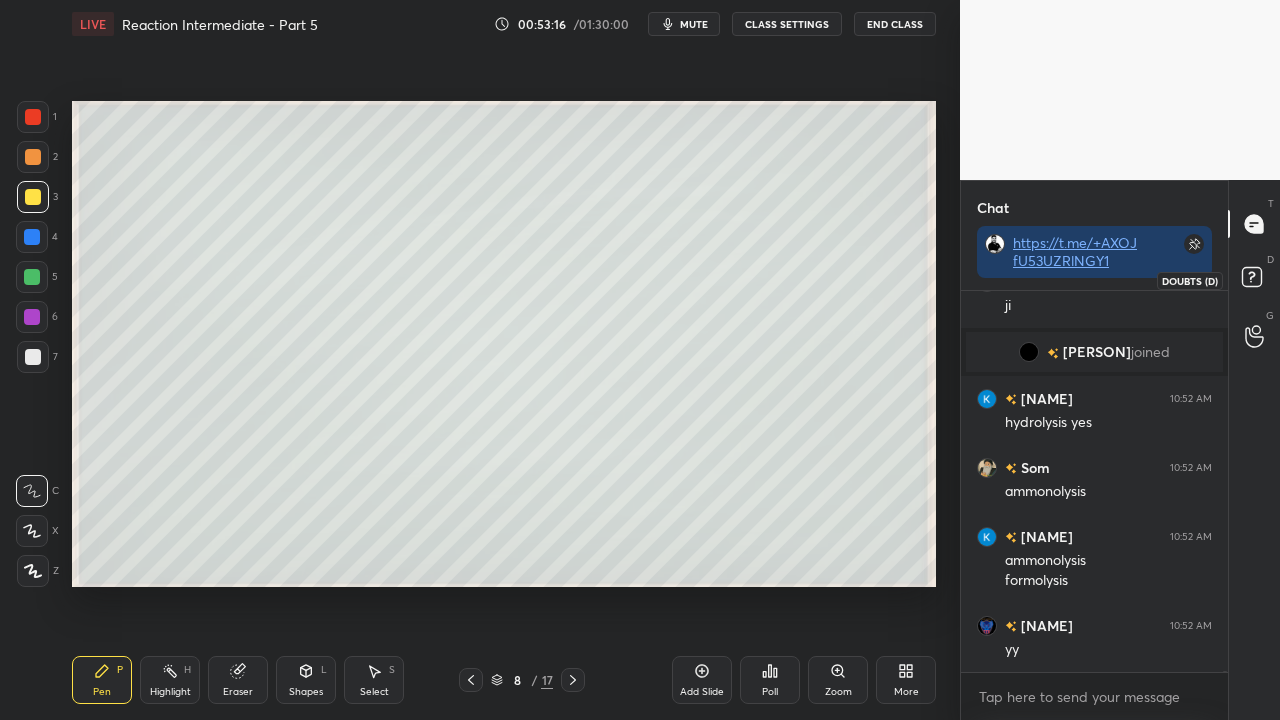 click 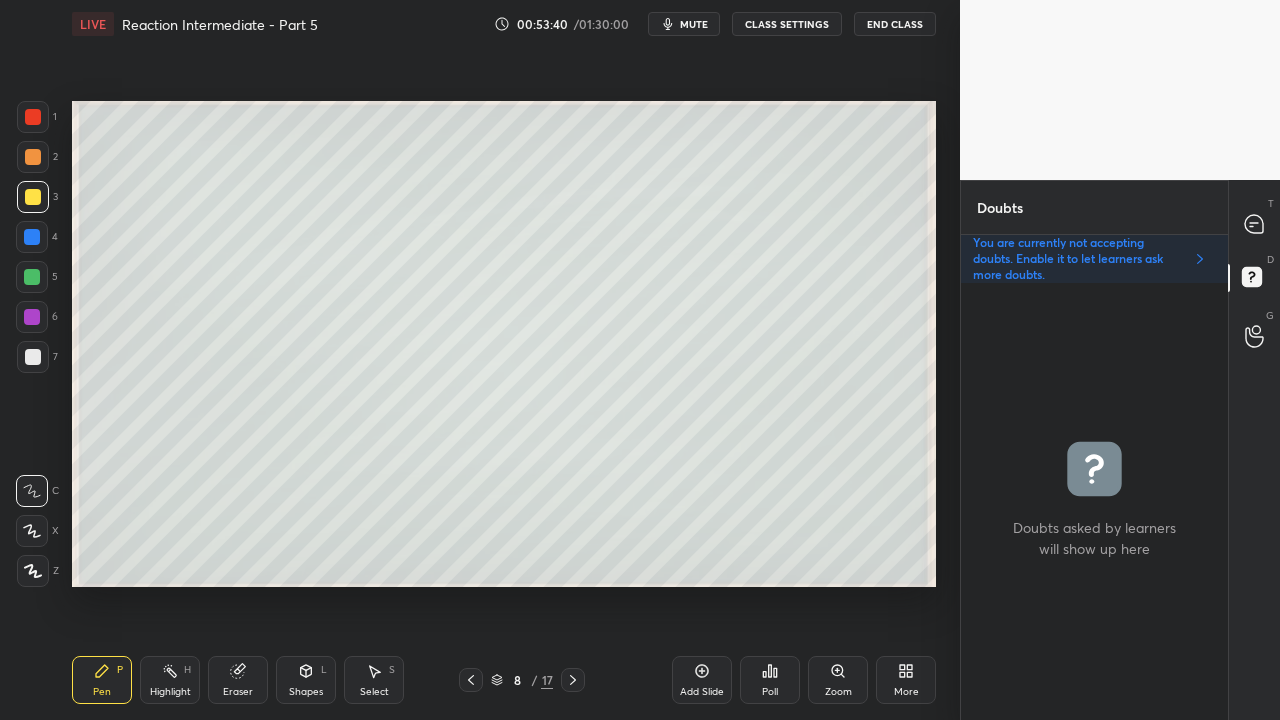 click at bounding box center (33, 357) 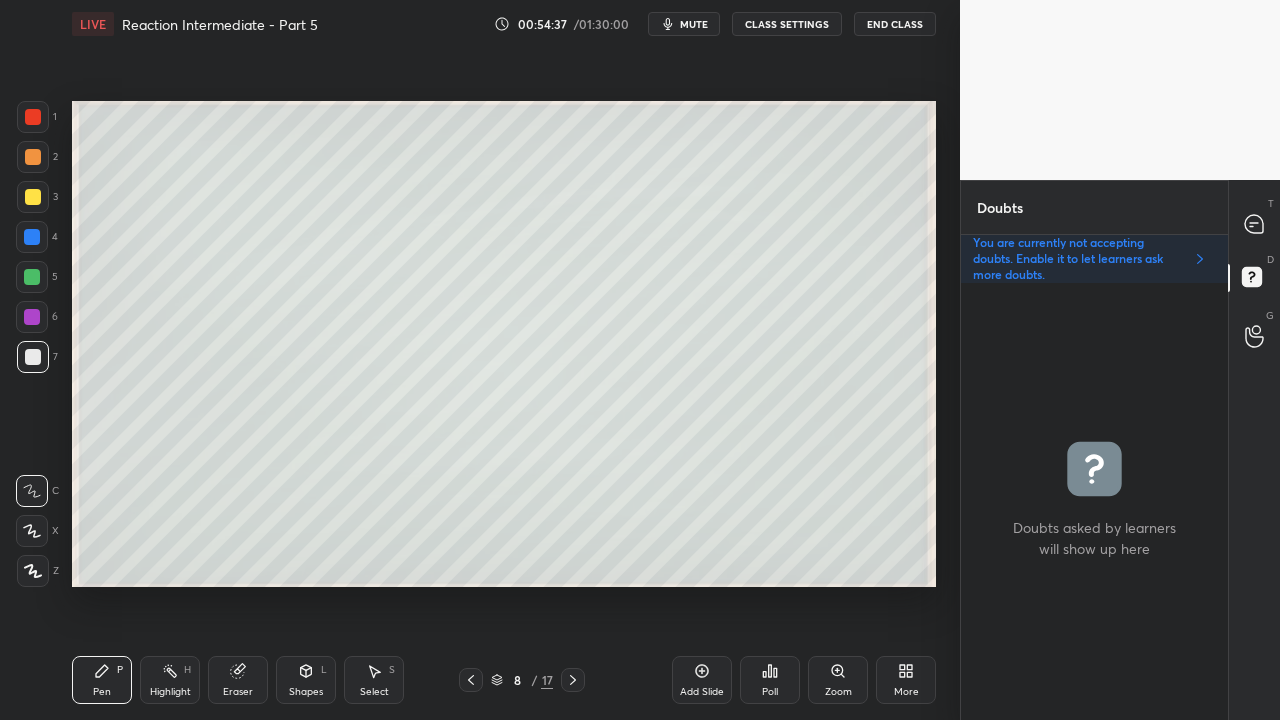 click 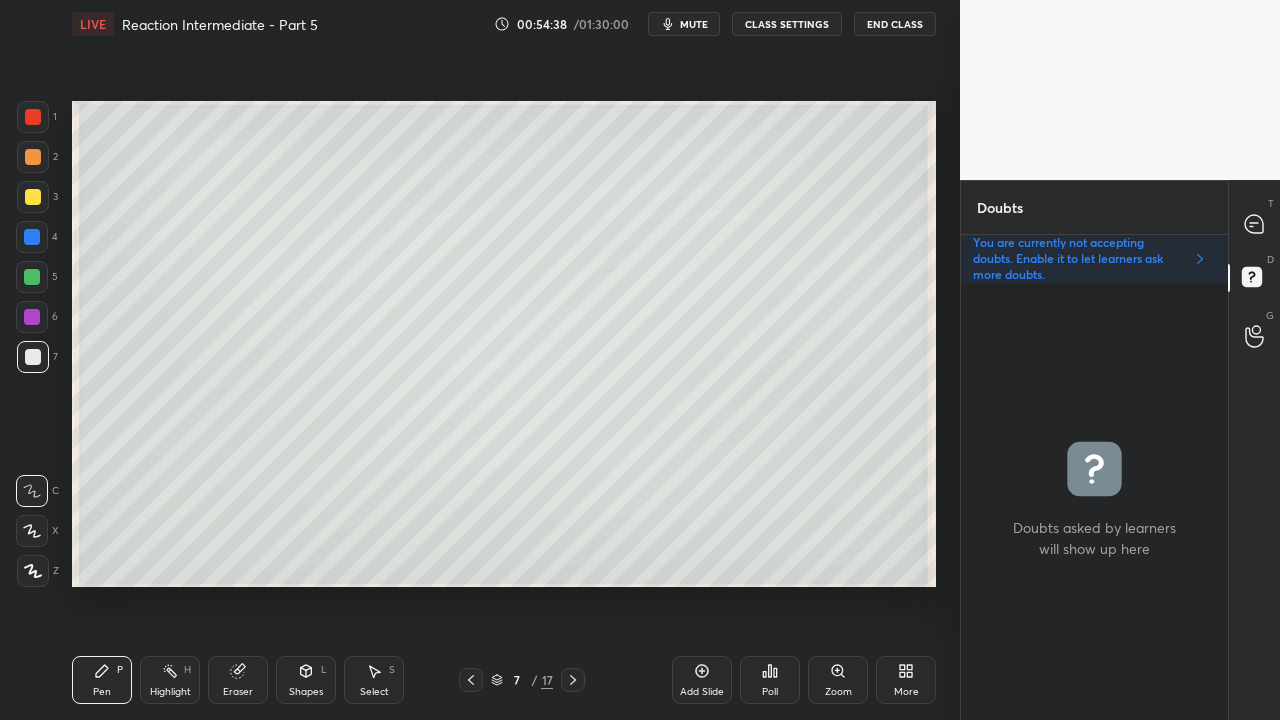 click 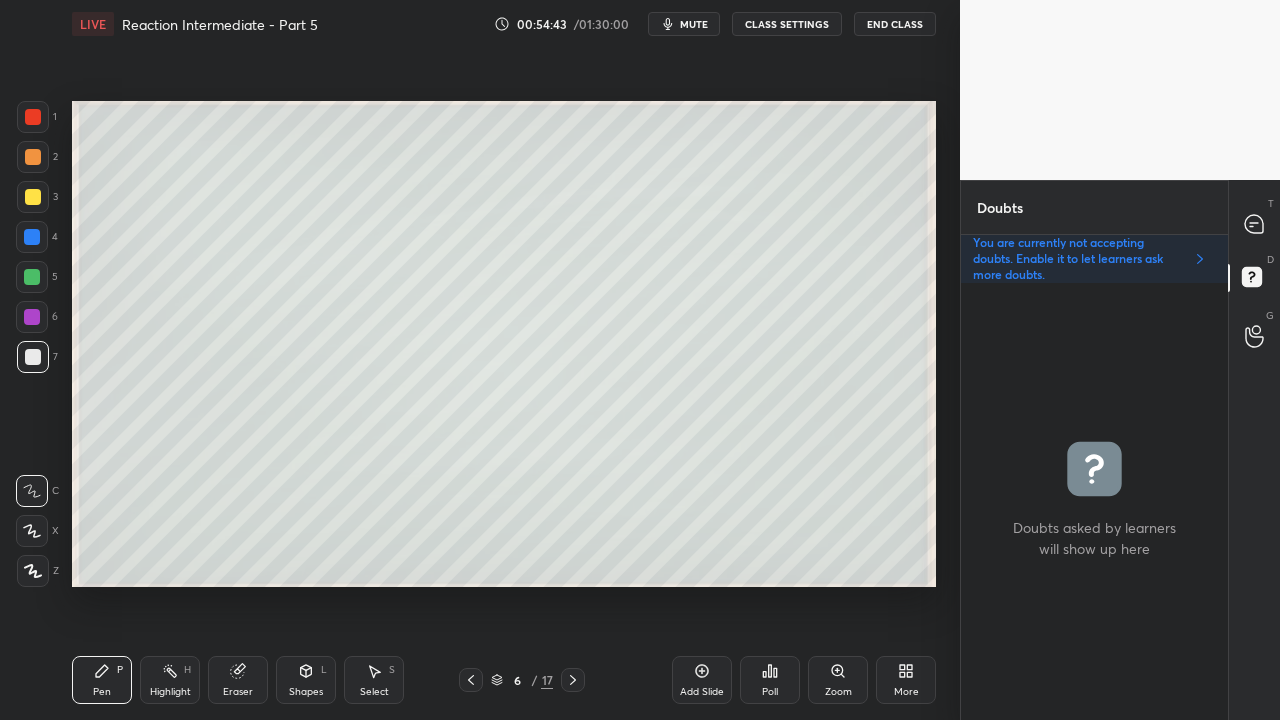 click 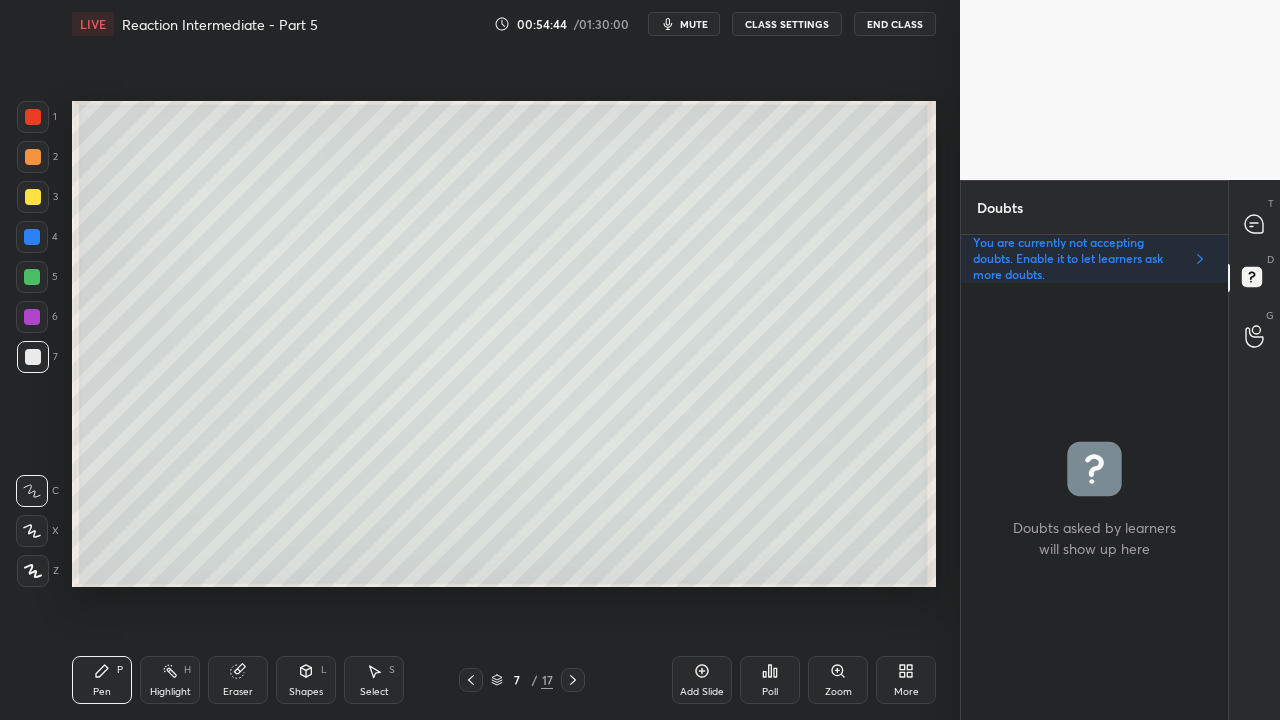 click 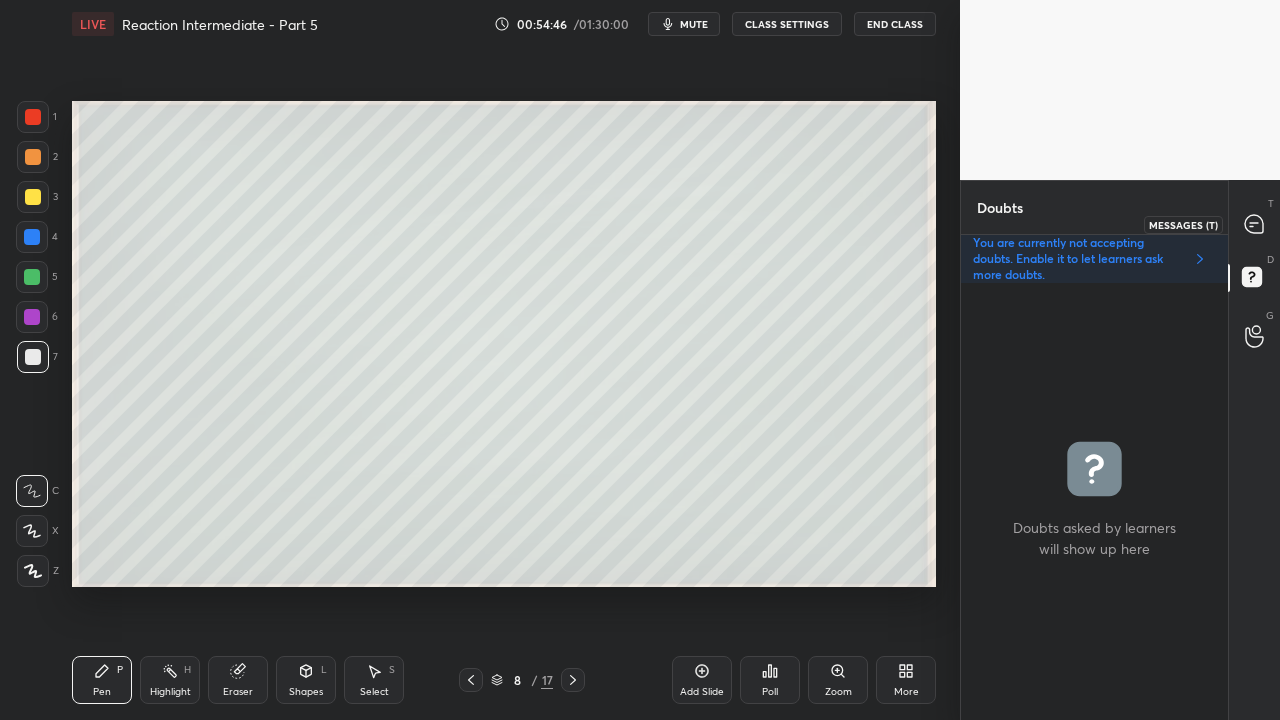 click 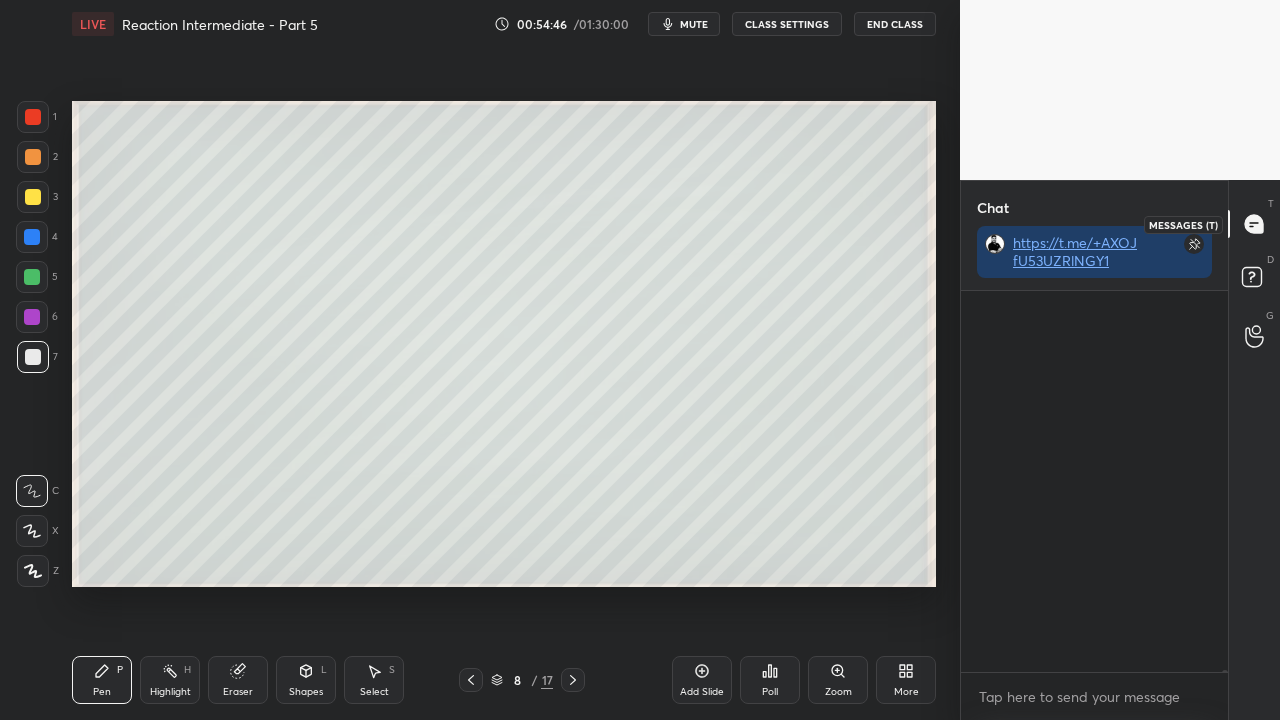 scroll, scrollTop: 131672, scrollLeft: 0, axis: vertical 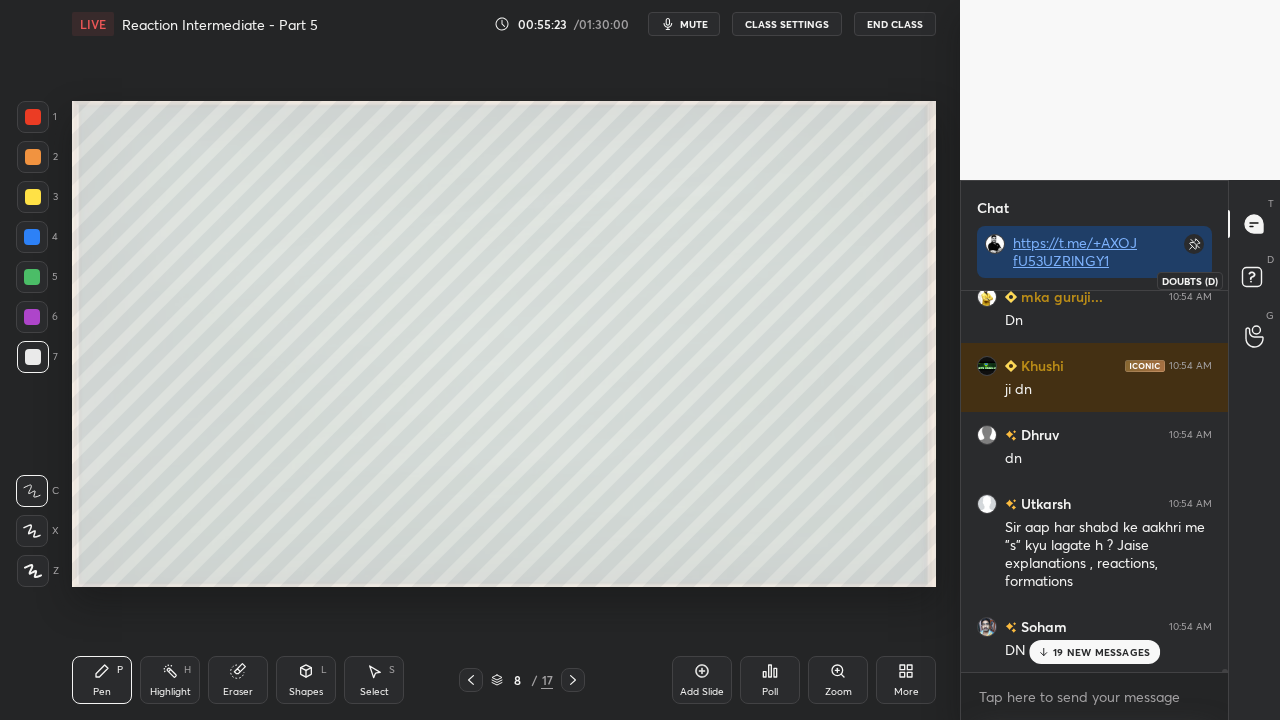click 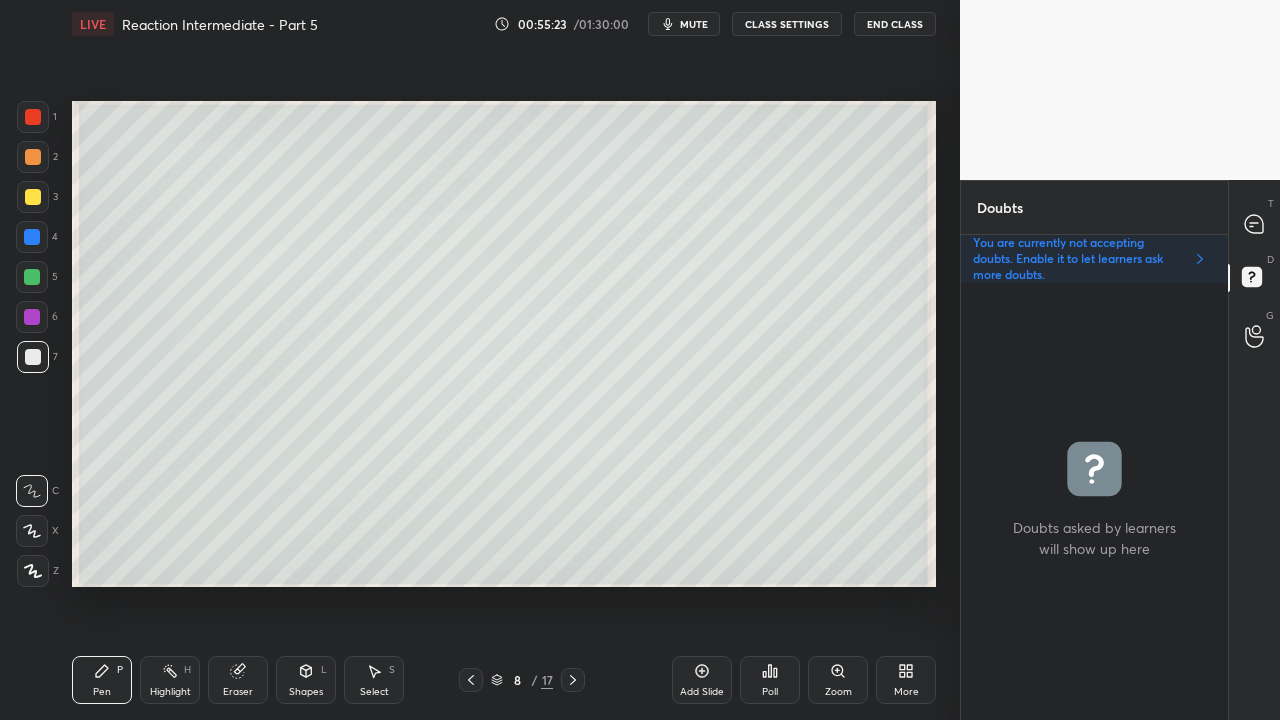 scroll, scrollTop: 6, scrollLeft: 6, axis: both 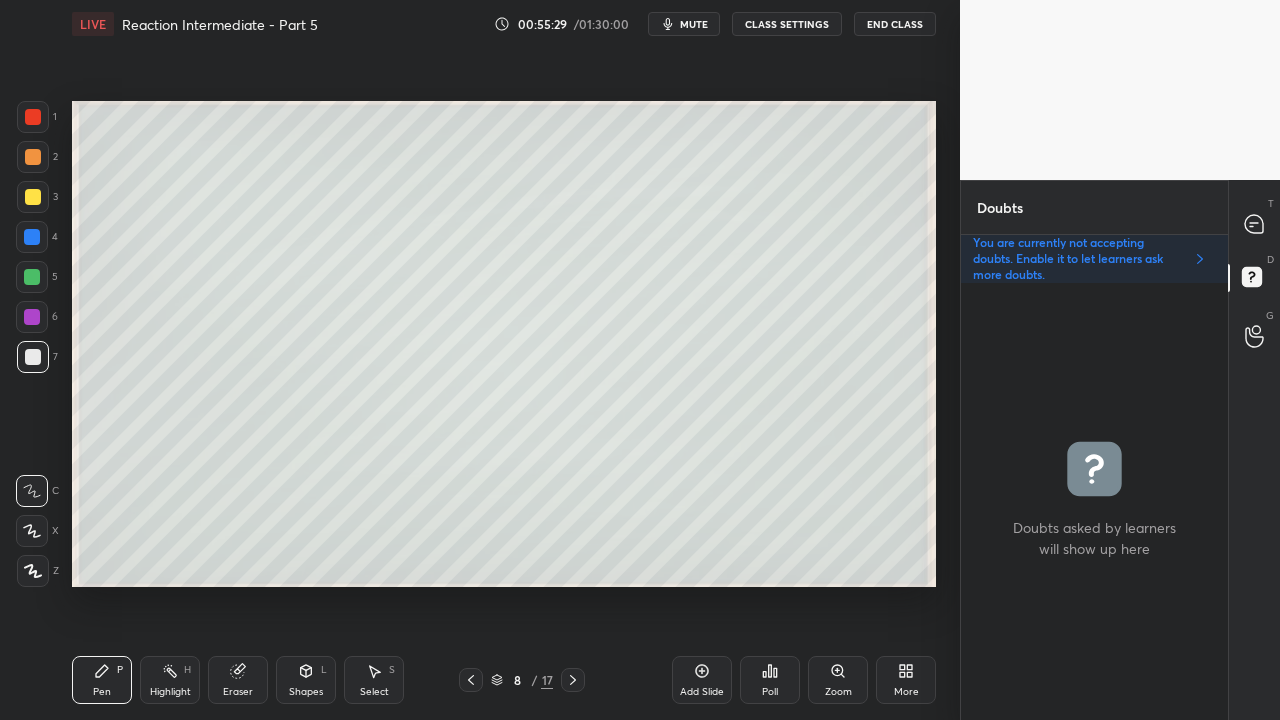 click 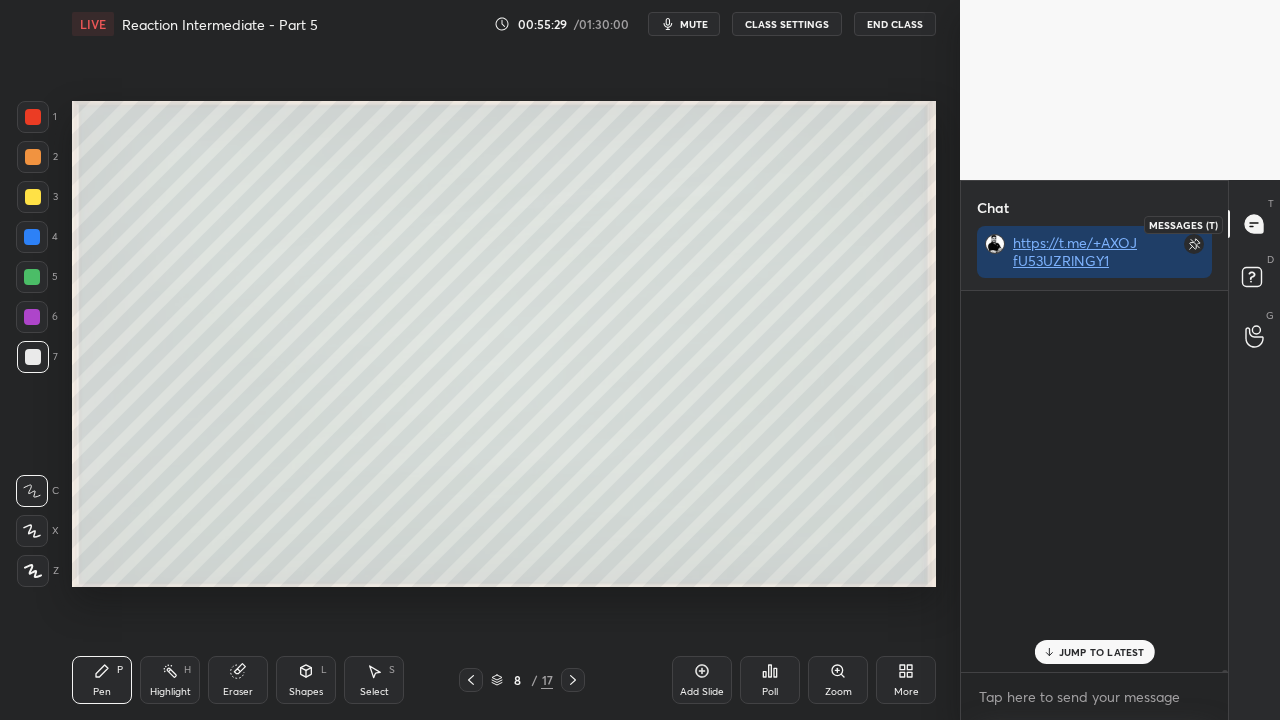 scroll, scrollTop: 423, scrollLeft: 261, axis: both 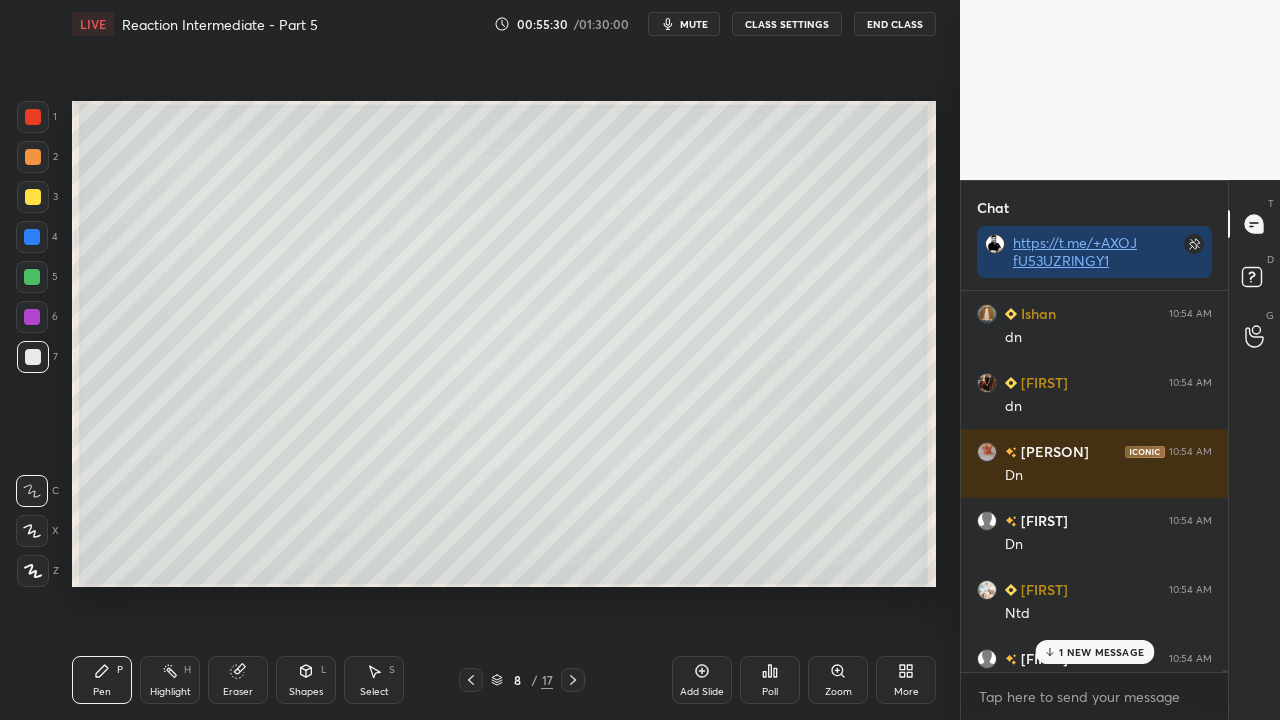 click on "1 NEW MESSAGE" at bounding box center [1101, 652] 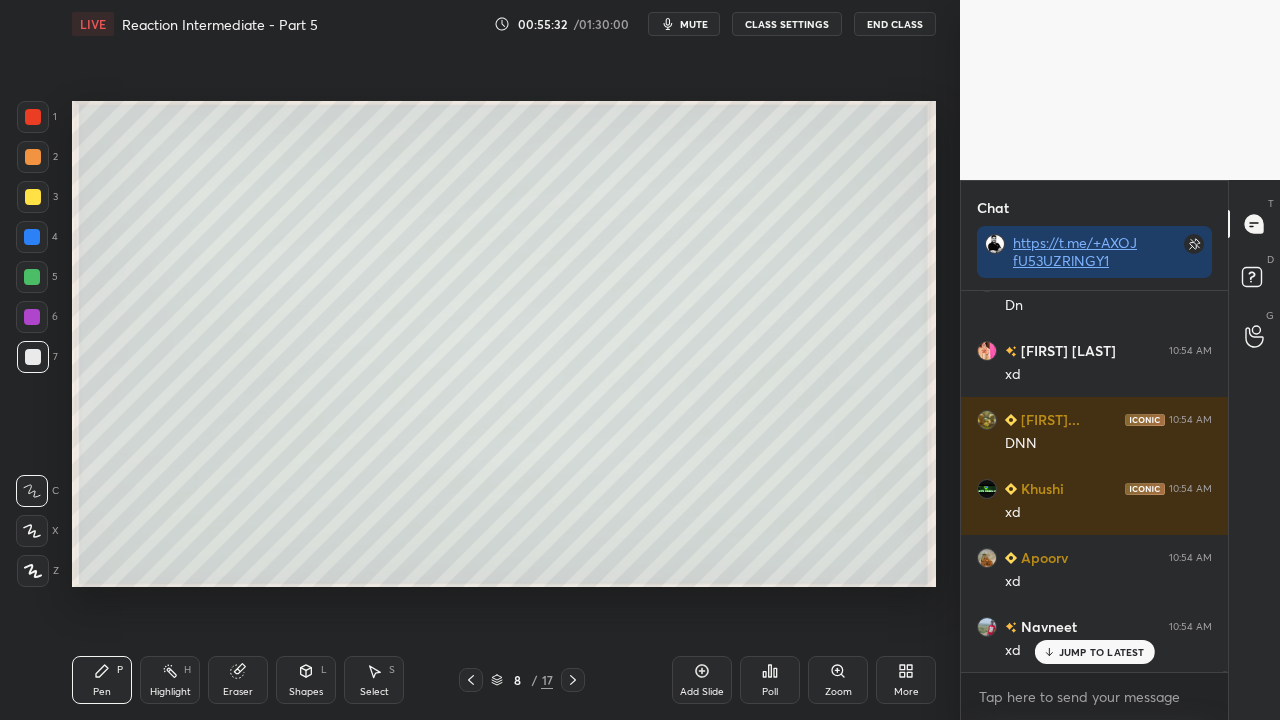 scroll, scrollTop: 134568, scrollLeft: 0, axis: vertical 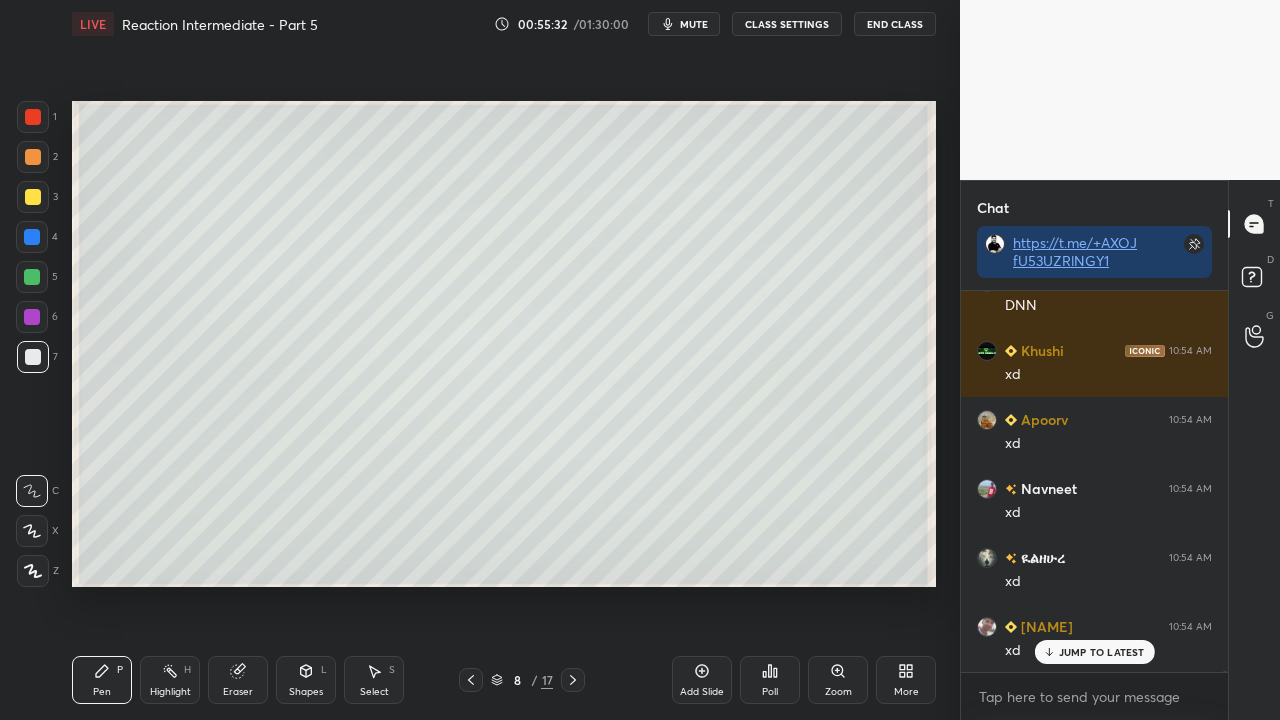 click 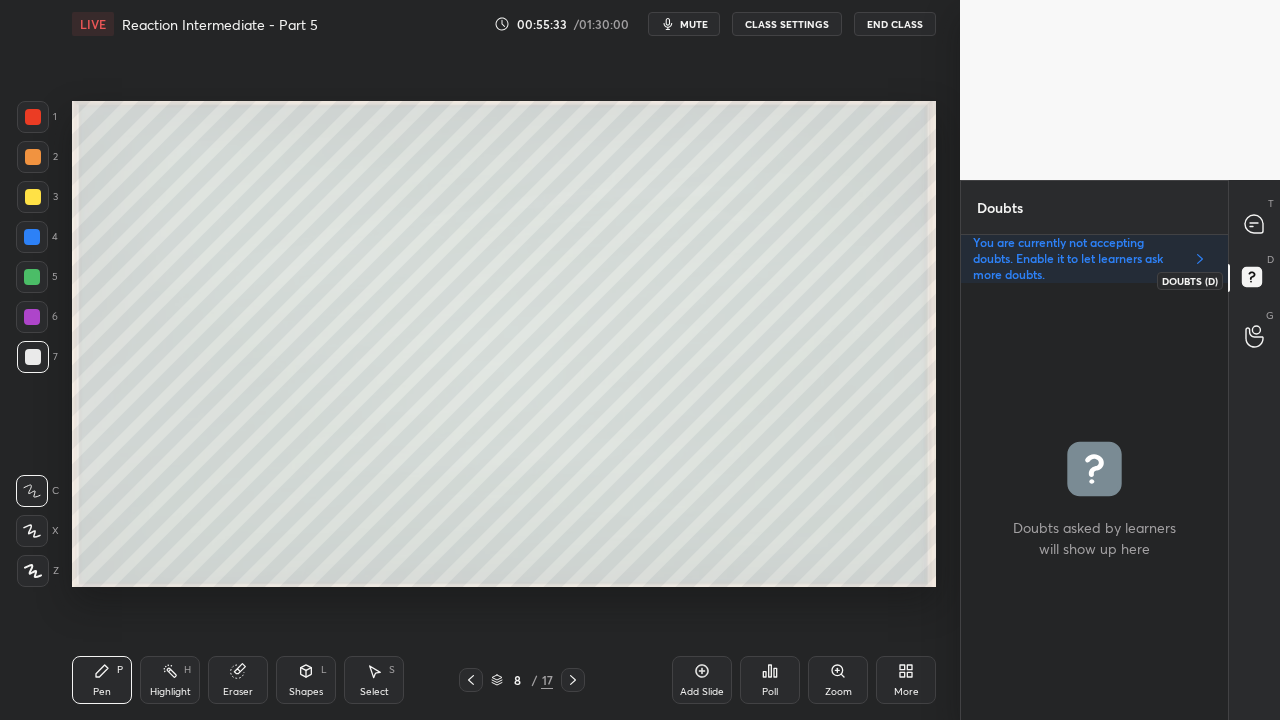 scroll, scrollTop: 6, scrollLeft: 6, axis: both 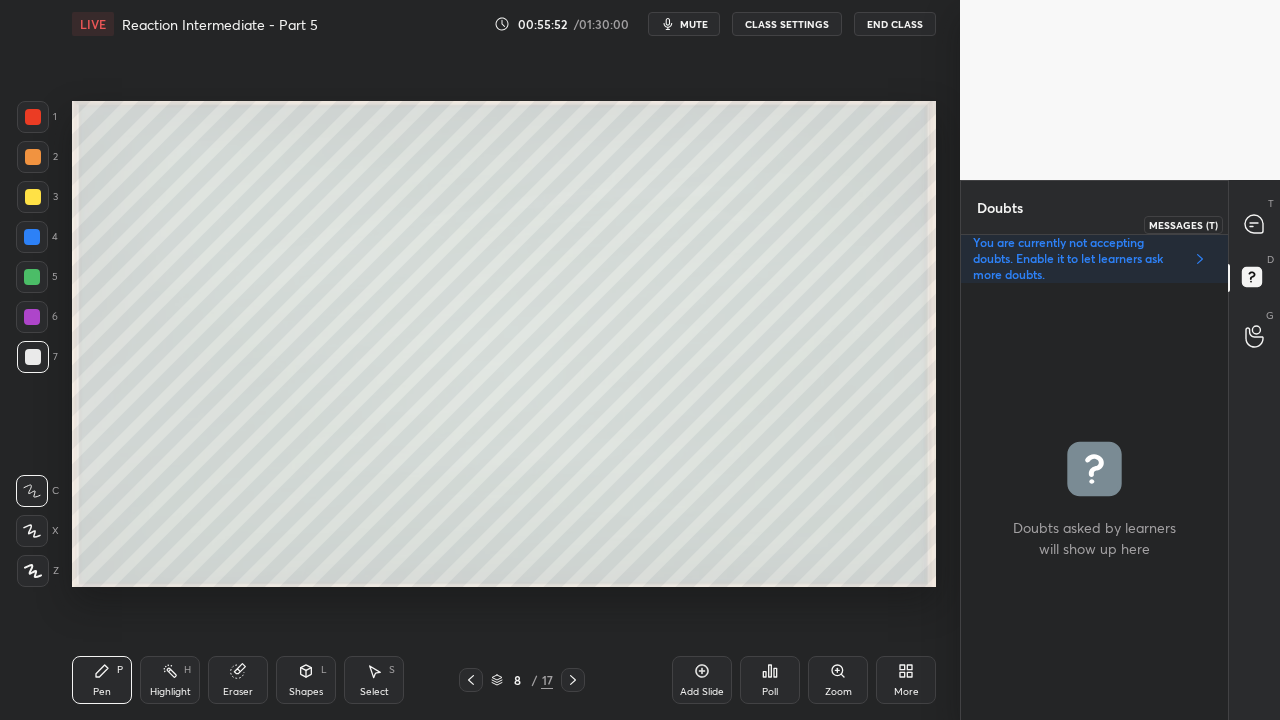 click at bounding box center [1255, 224] 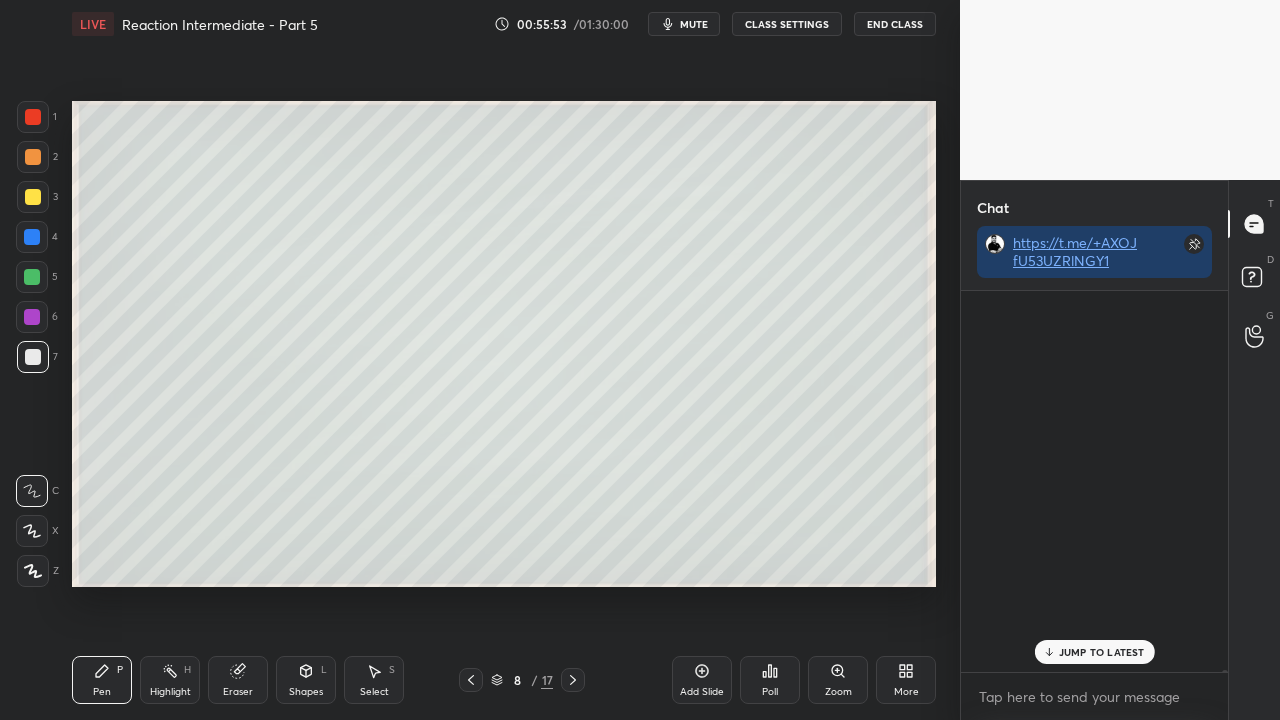 scroll, scrollTop: 135845, scrollLeft: 0, axis: vertical 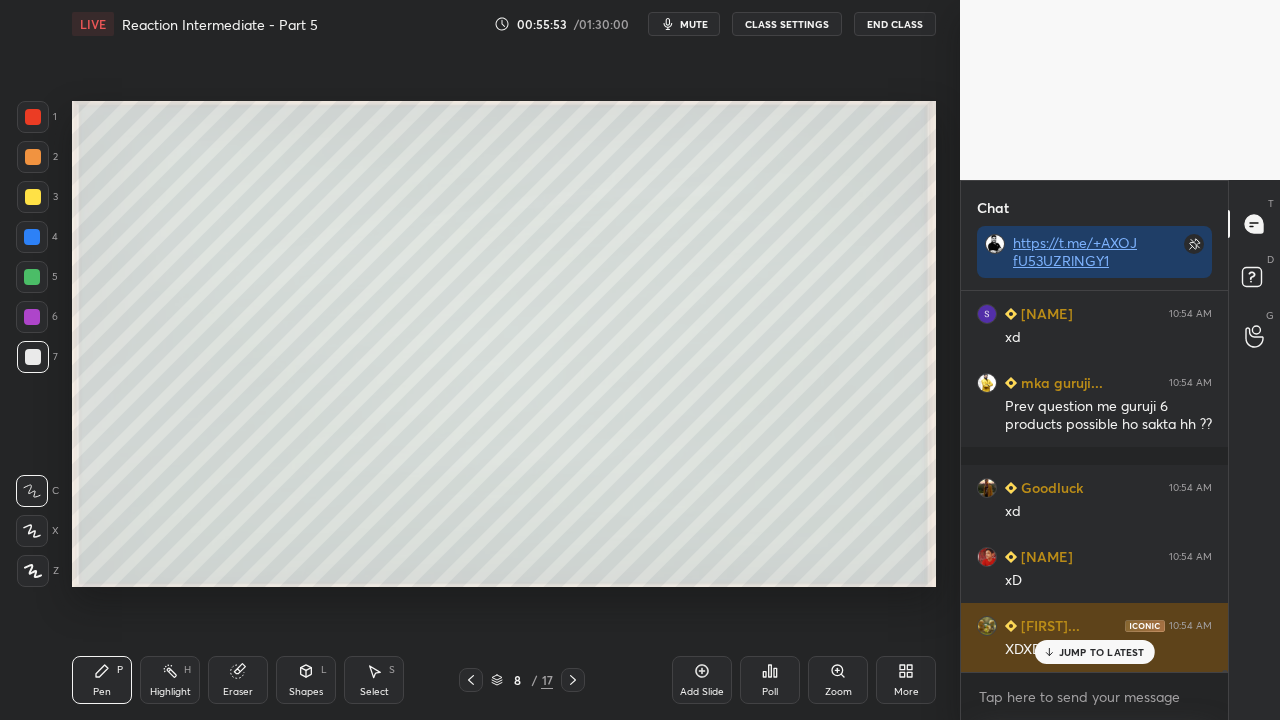 click on "[NAME] [TIME] xd [NAME] [TIME] xd mka guruji... [TIME] Prev question me guruji 6  products possible ho sakta hh ?? Goodluck [TIME] xd [NAME] [TIME] XDXD [NAME] [TIME] xdd [NAME] [TIME] how mka ? [NAME] [TIME] Xds JUMP TO LATEST" at bounding box center [1094, 481] 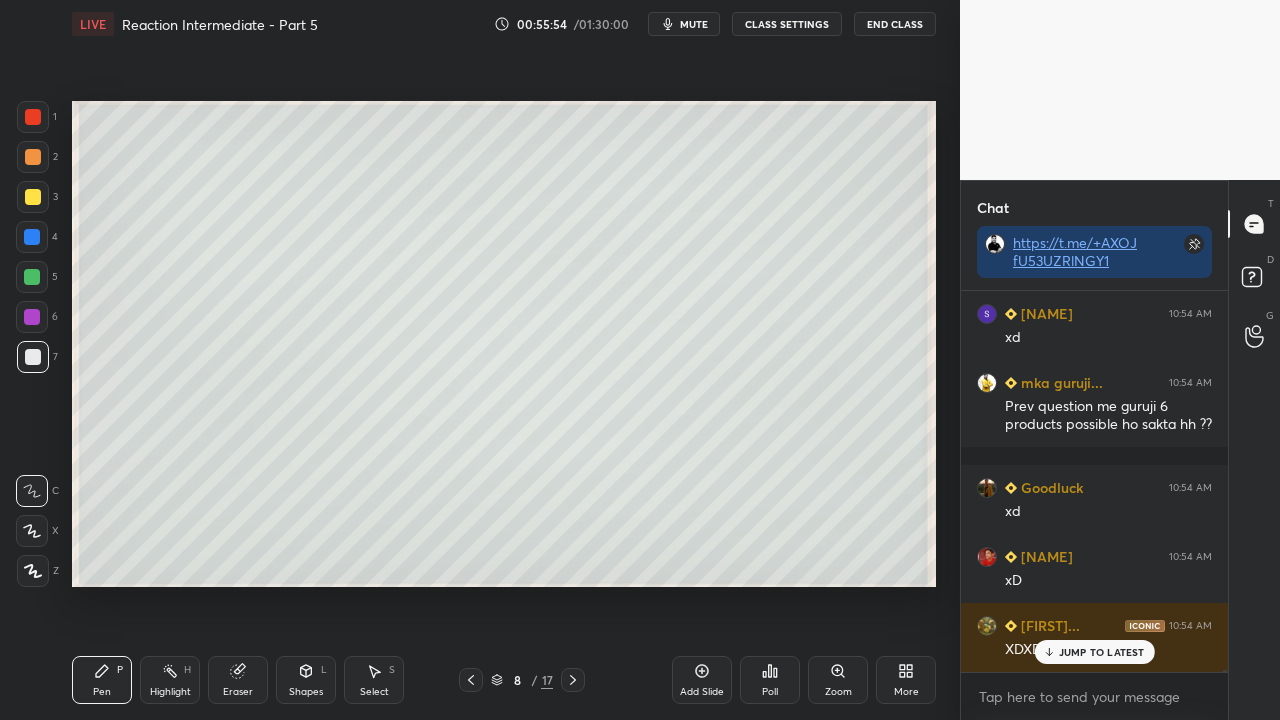 click on "JUMP TO LATEST" at bounding box center [1102, 652] 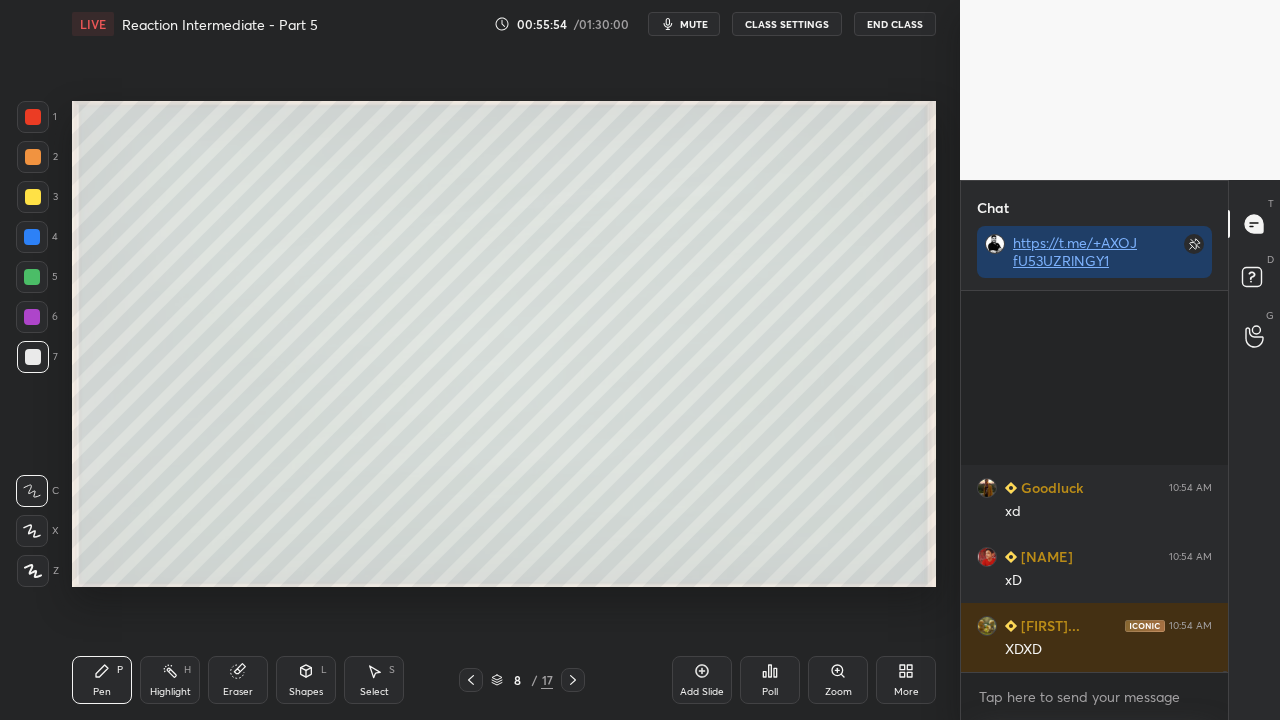 scroll, scrollTop: 136120, scrollLeft: 0, axis: vertical 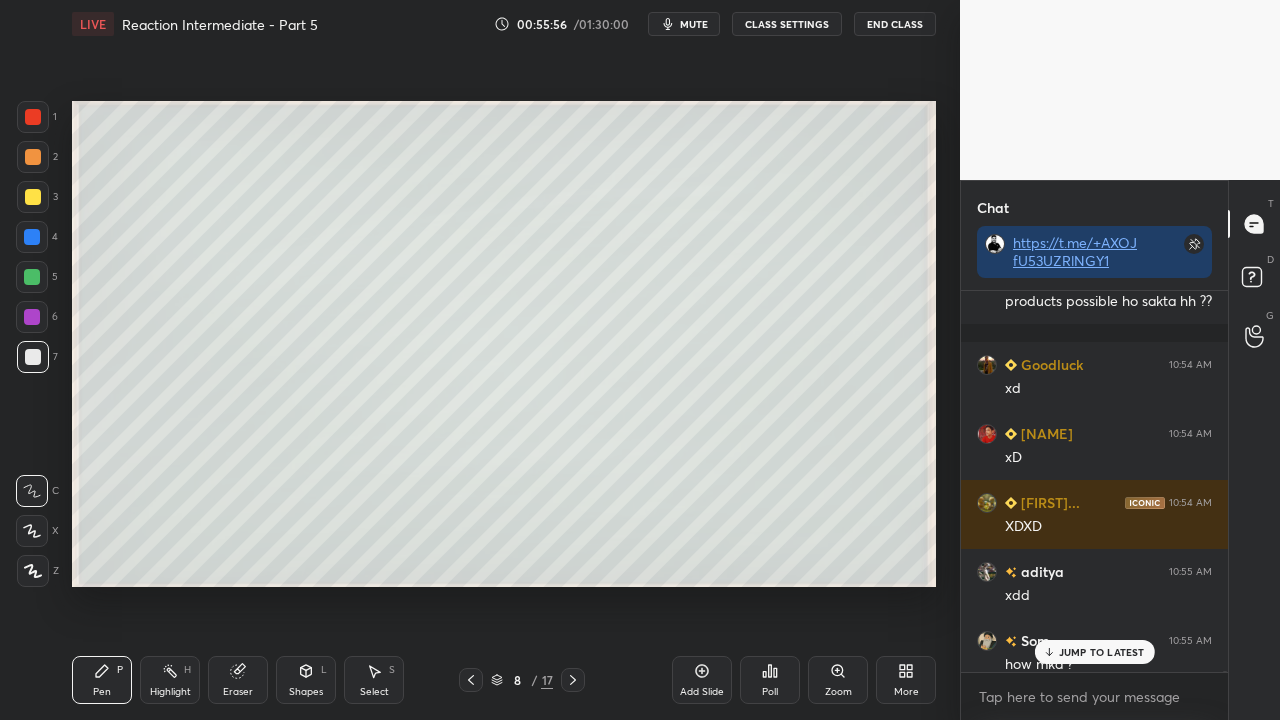 click on "JUMP TO LATEST" at bounding box center [1102, 652] 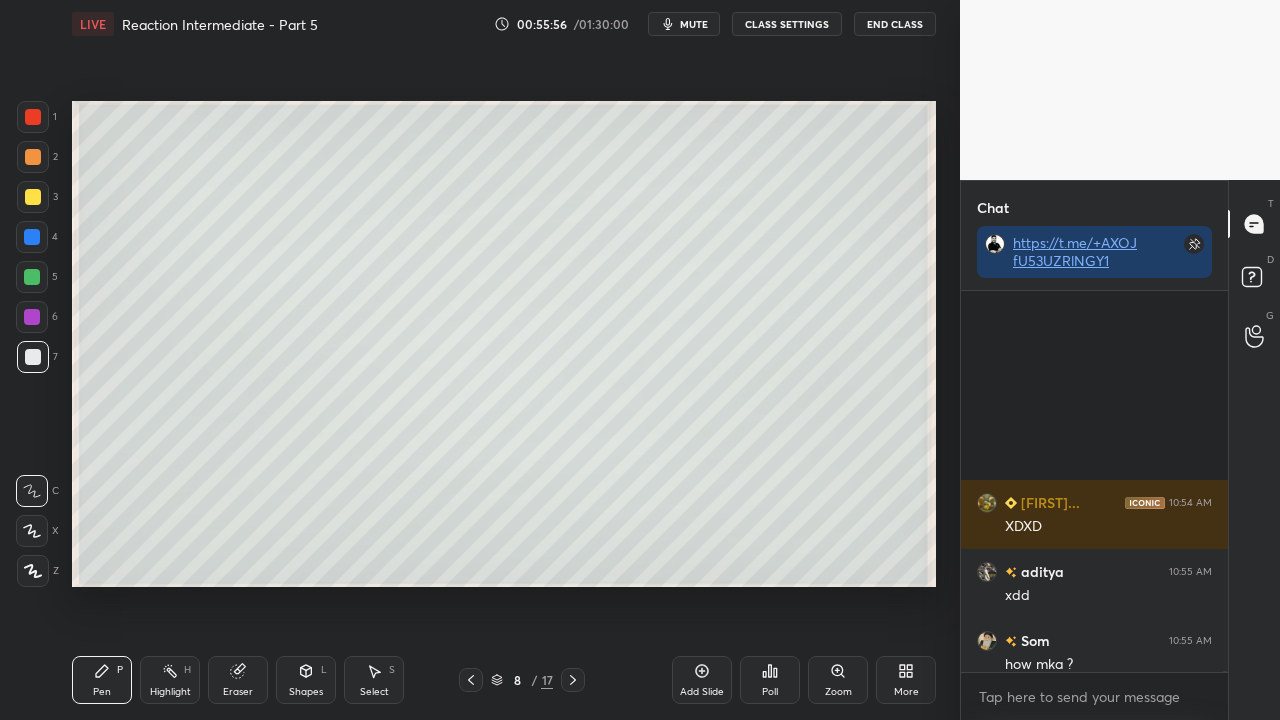 scroll, scrollTop: 136378, scrollLeft: 0, axis: vertical 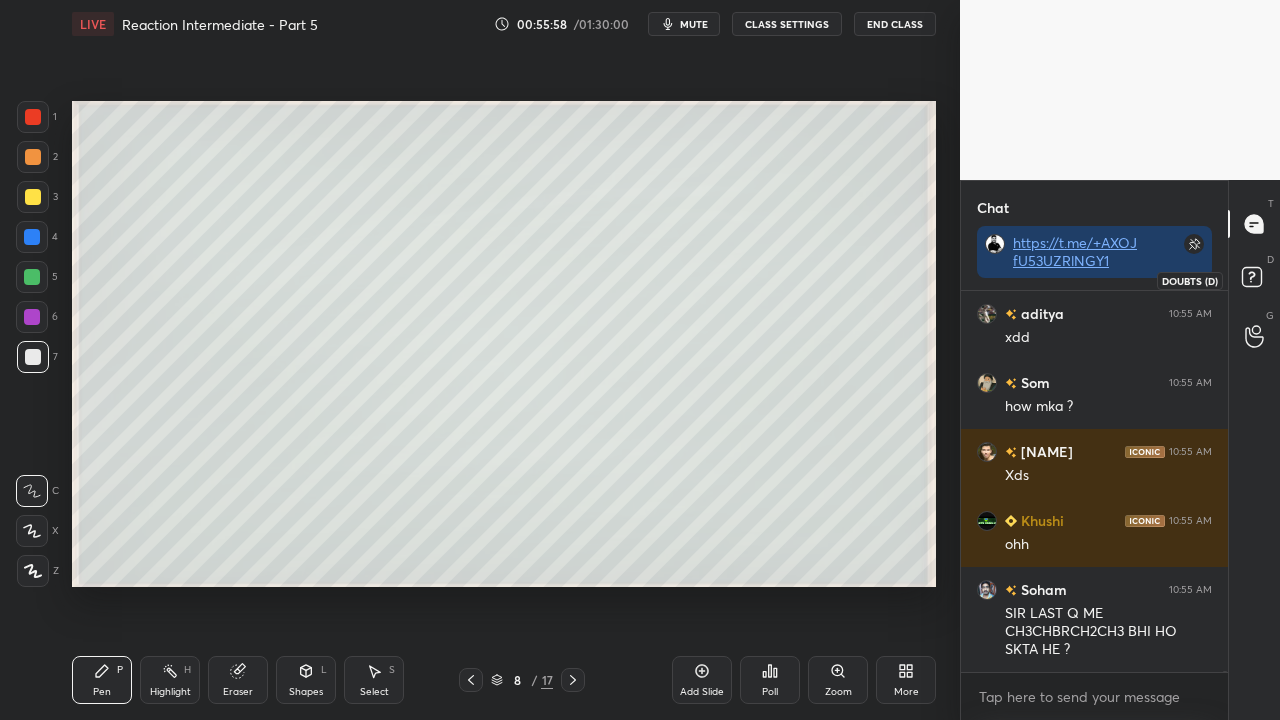 drag, startPoint x: 1254, startPoint y: 278, endPoint x: 1270, endPoint y: 267, distance: 19.416489 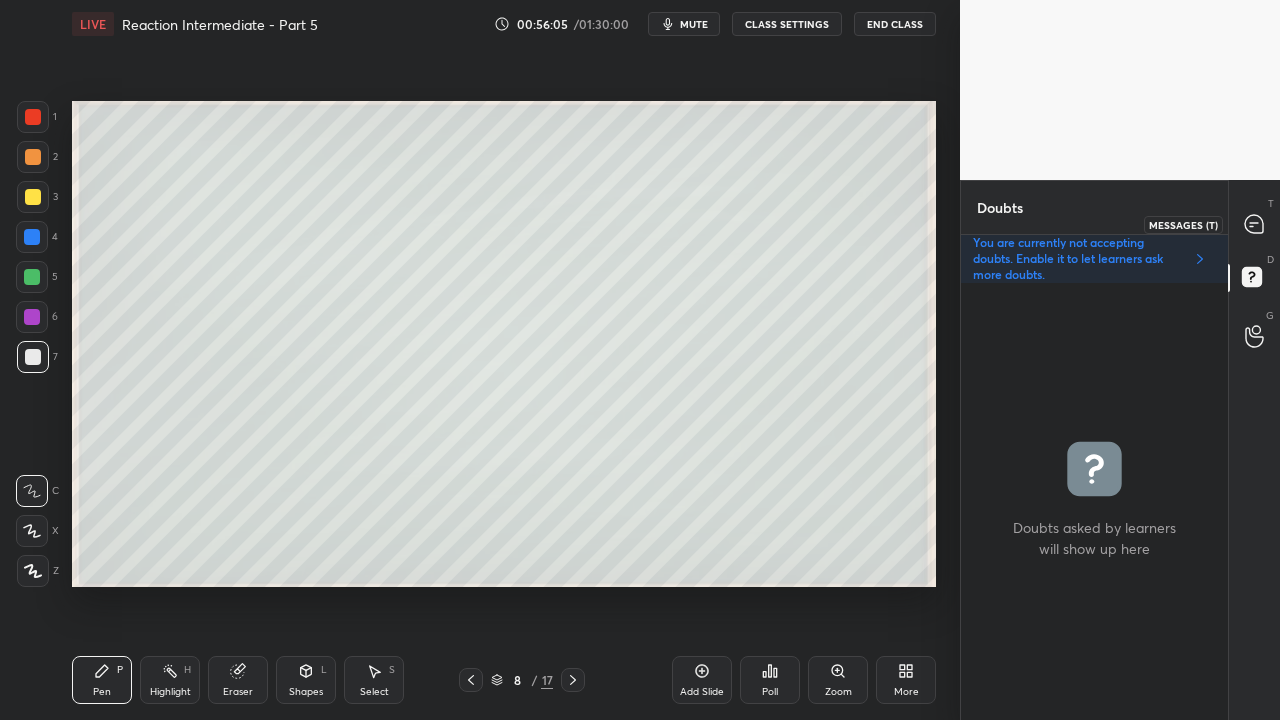 click 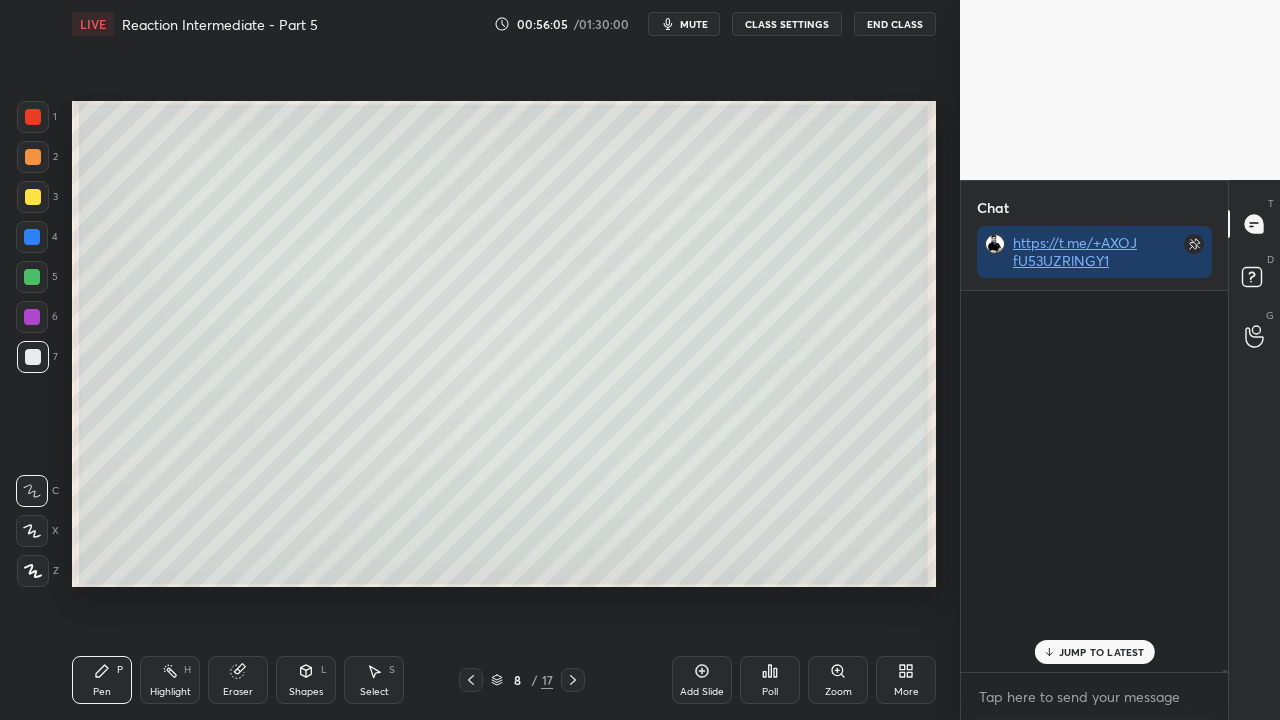 scroll, scrollTop: 423, scrollLeft: 261, axis: both 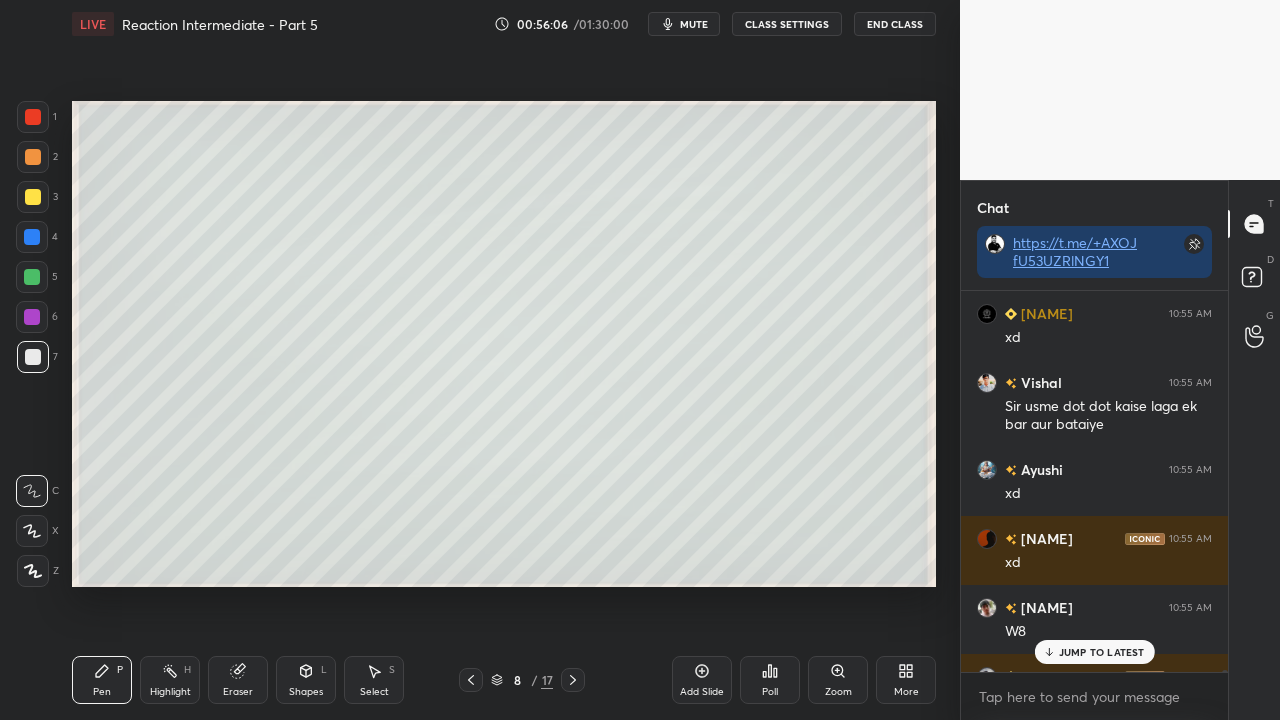 click on "JUMP TO LATEST" at bounding box center (1094, 652) 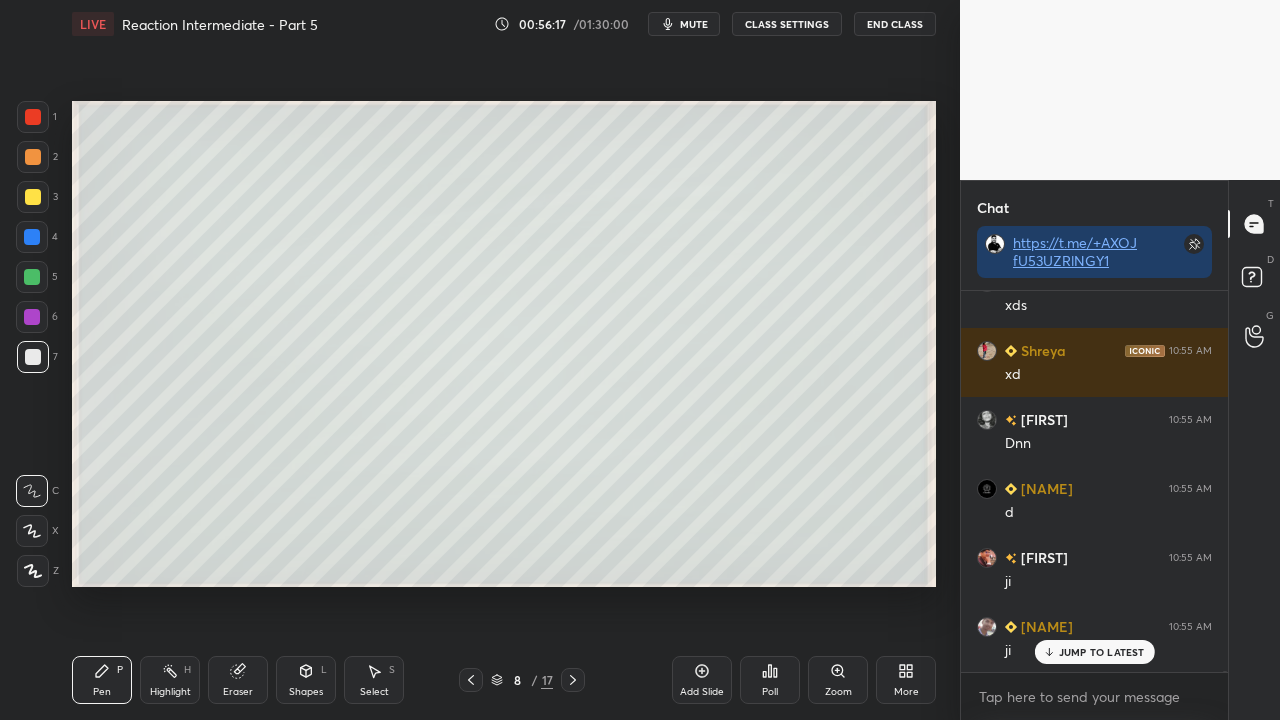 scroll, scrollTop: 138346, scrollLeft: 0, axis: vertical 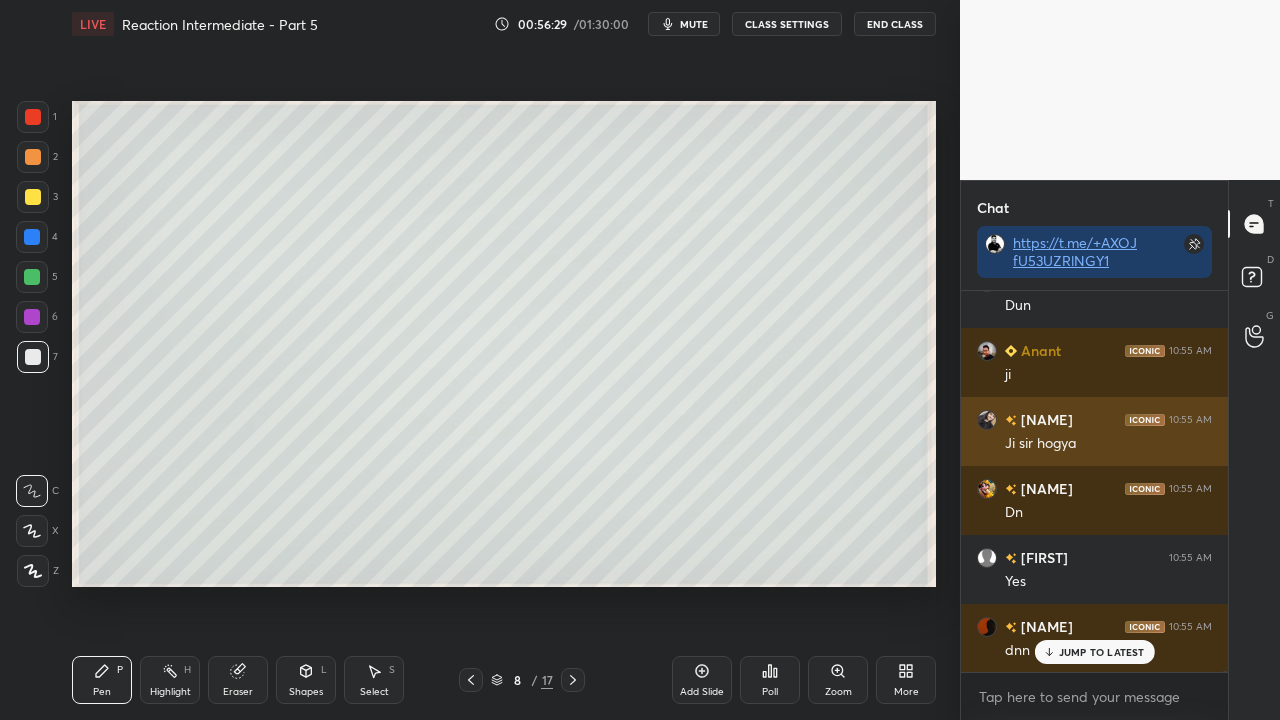 click on "[NAME]" at bounding box center (1045, 419) 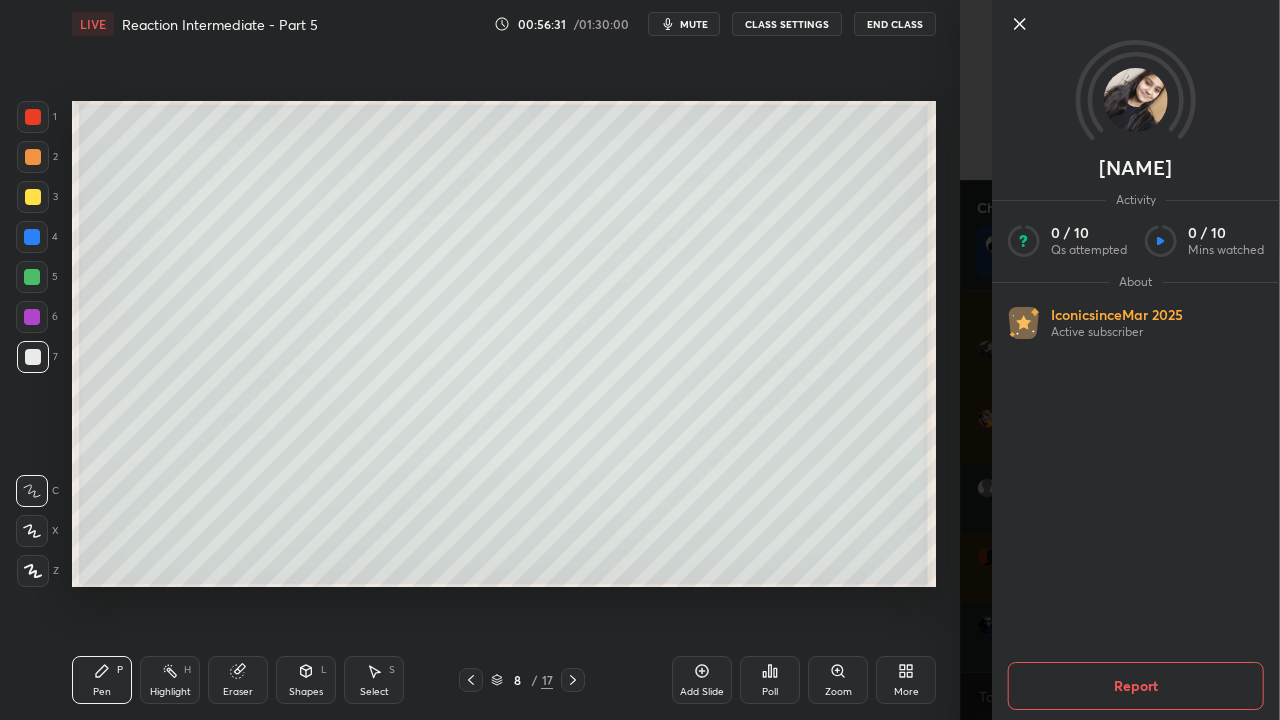click on "[FIRST] Activity 0 / 10 Qs attempted 0 / 10 Mins watched About Iconic  since  Mar   2025 Active subscriber Report" at bounding box center (1120, 360) 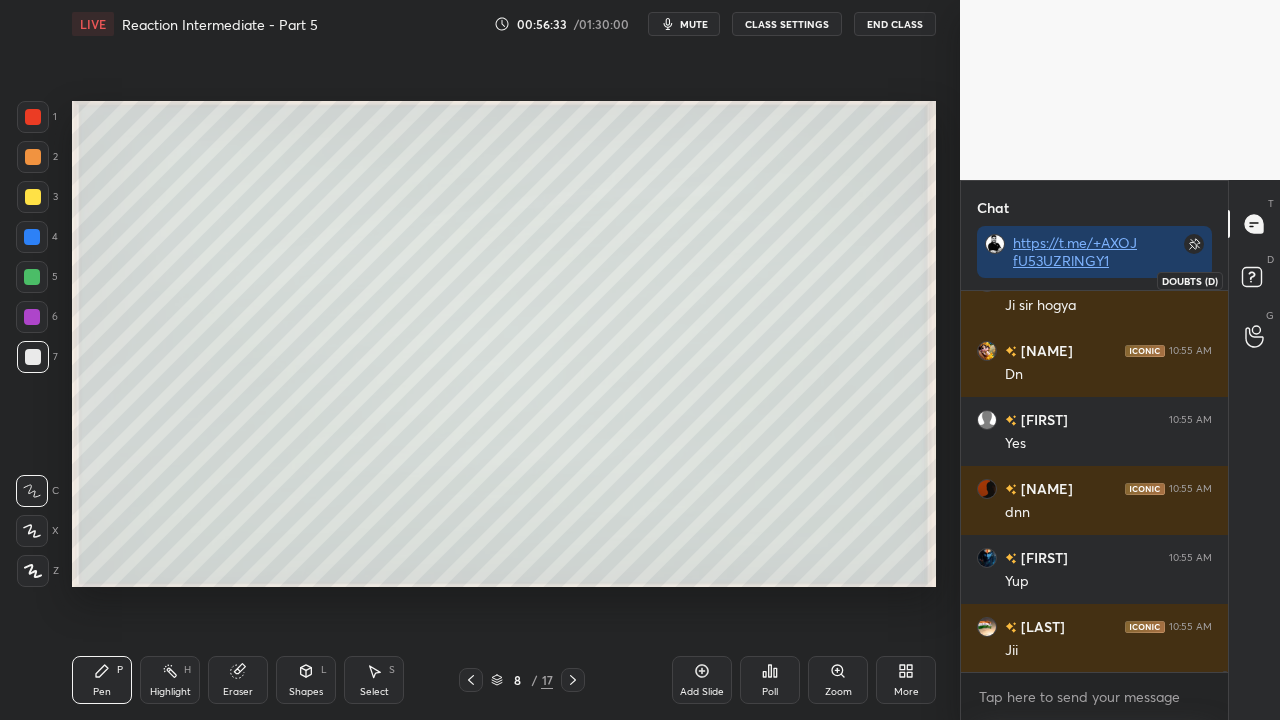 scroll, scrollTop: 141400, scrollLeft: 0, axis: vertical 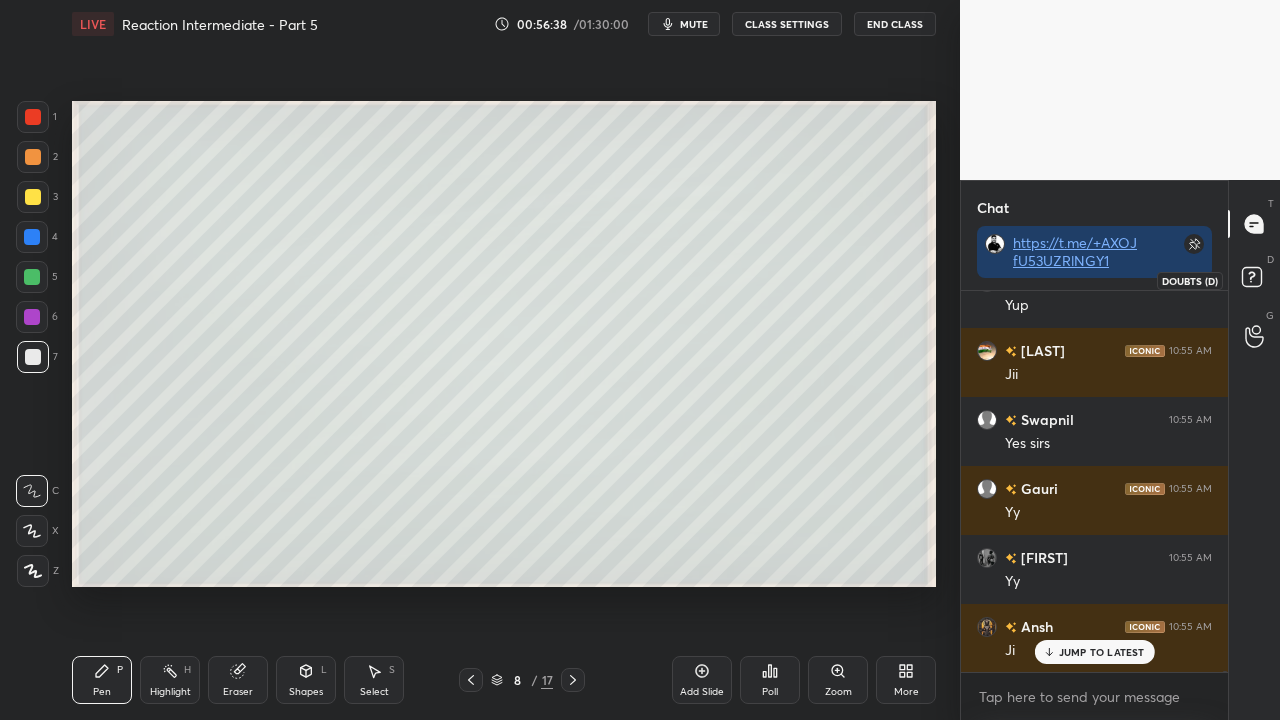 drag, startPoint x: 1258, startPoint y: 282, endPoint x: 1268, endPoint y: 273, distance: 13.453624 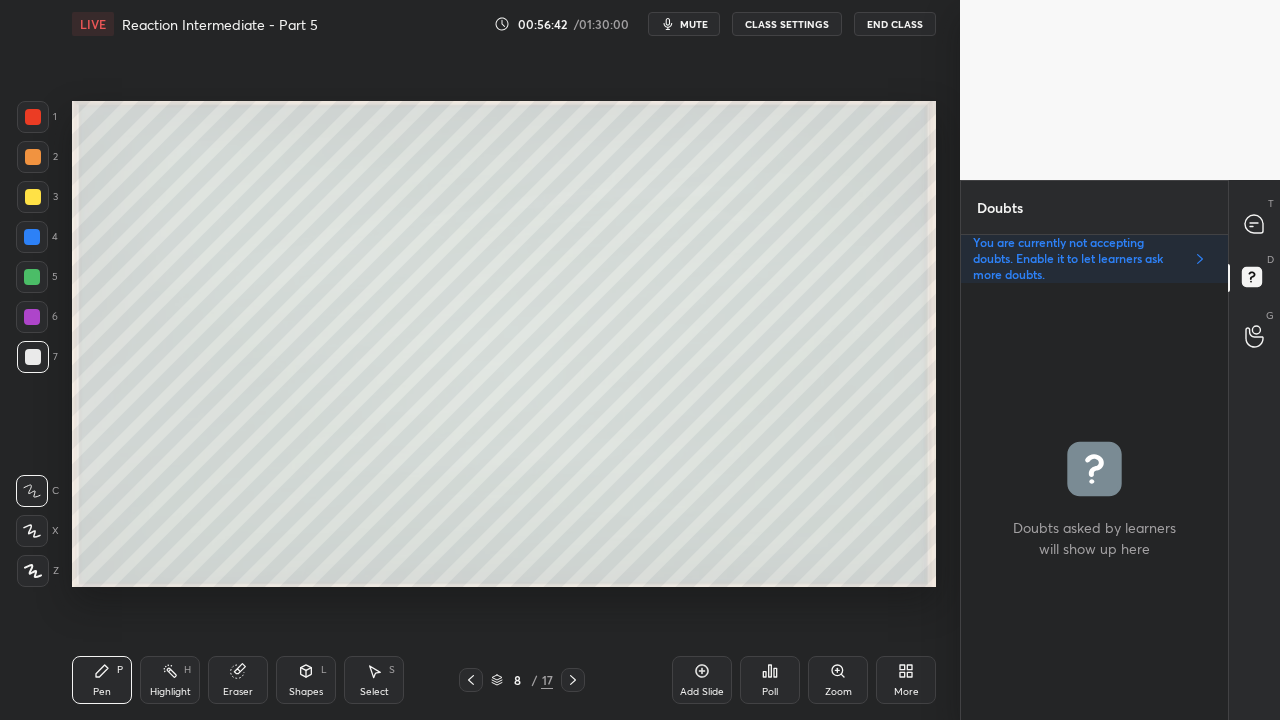 click 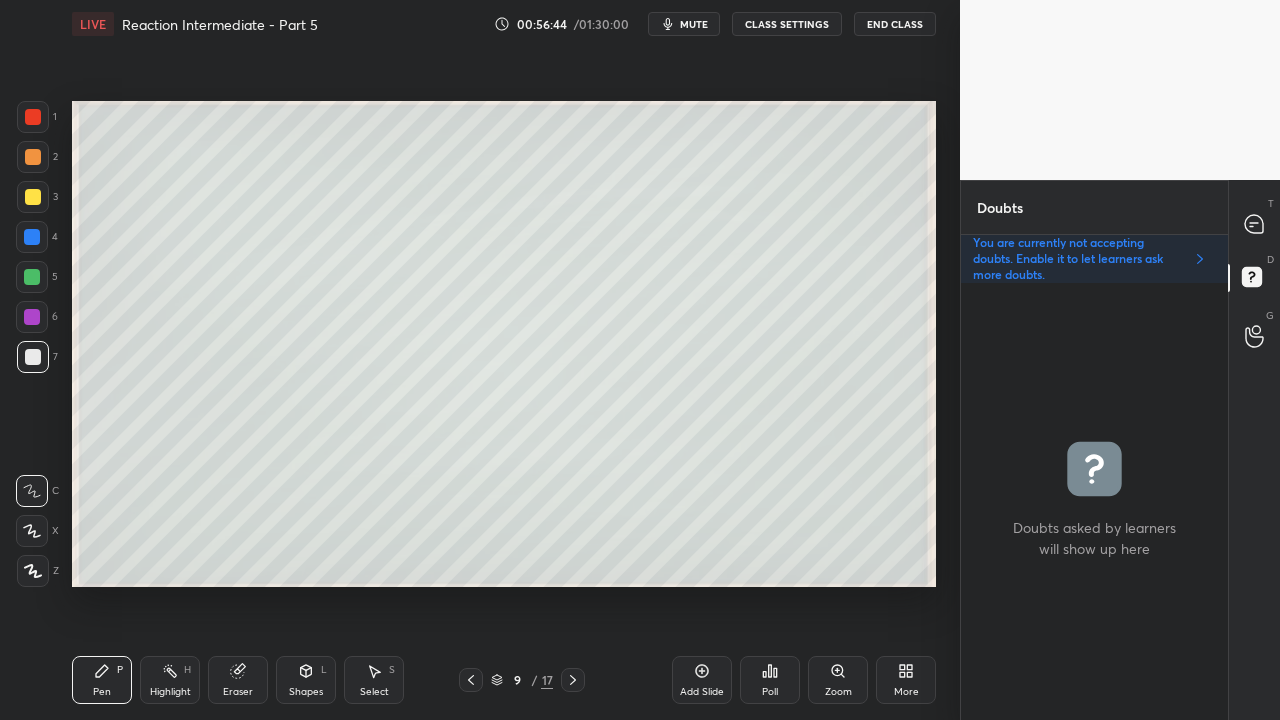 click at bounding box center (33, 197) 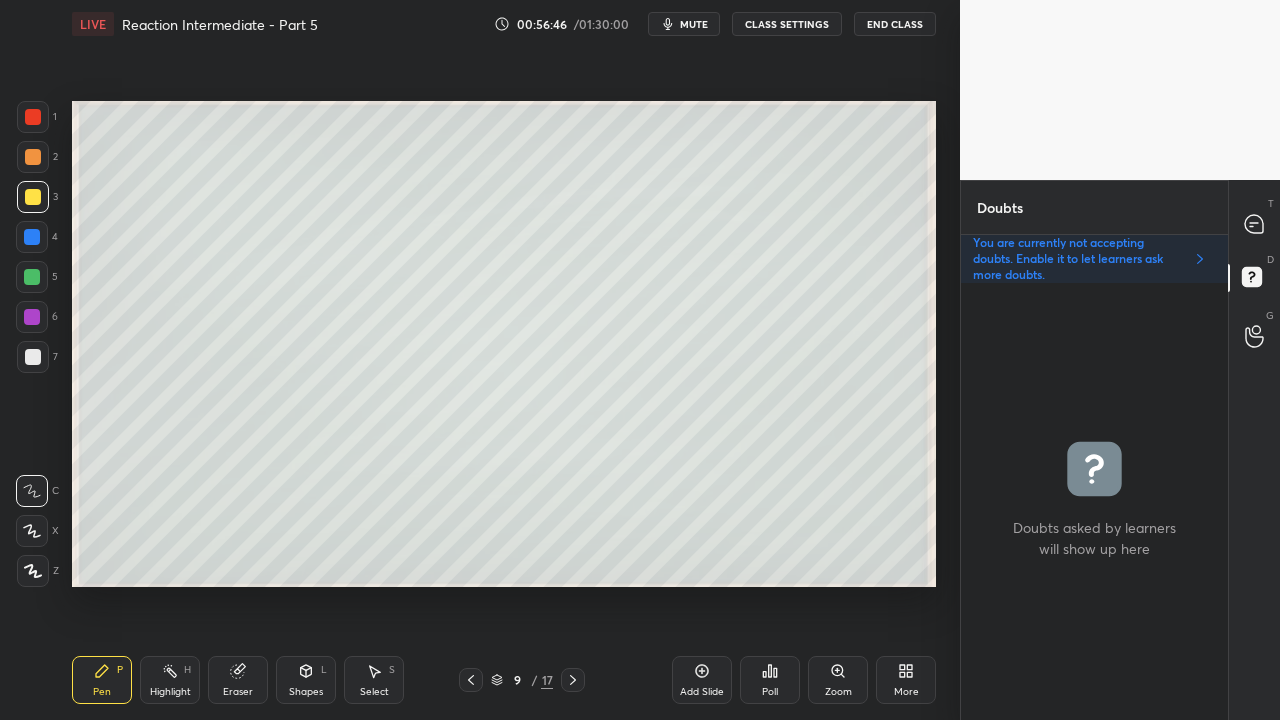 click at bounding box center (33, 357) 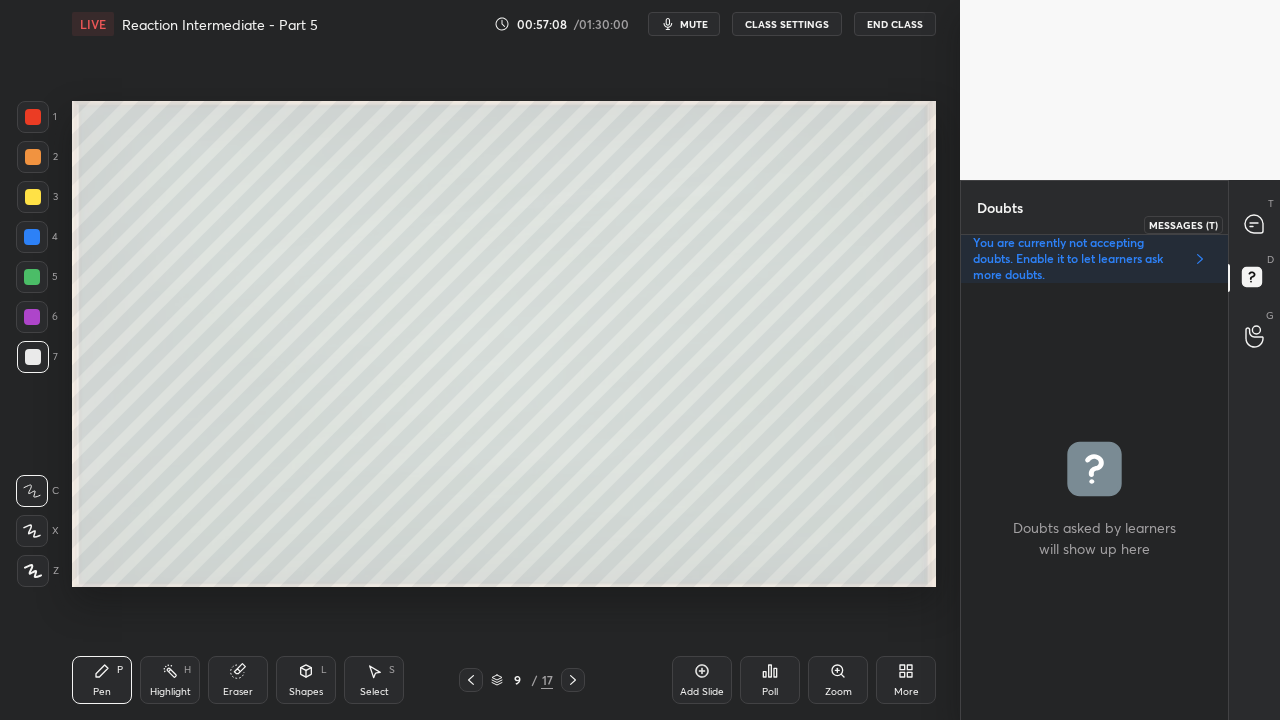 click 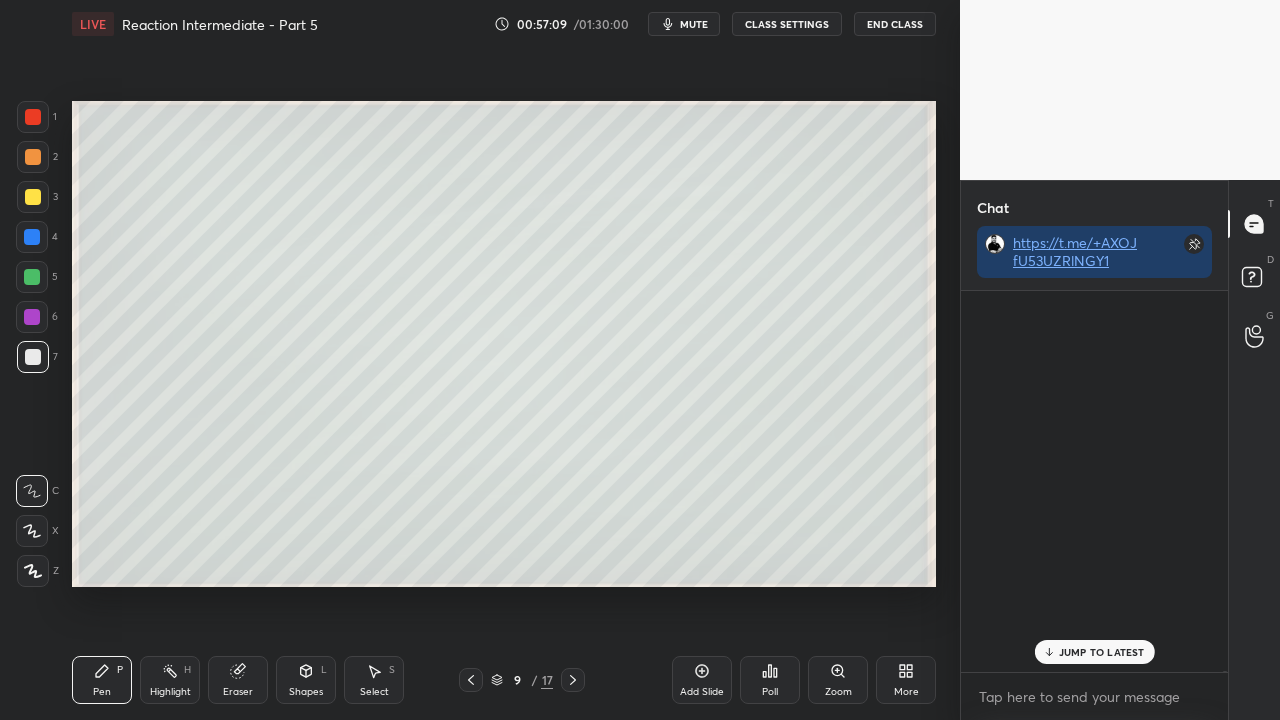 scroll, scrollTop: 141907, scrollLeft: 0, axis: vertical 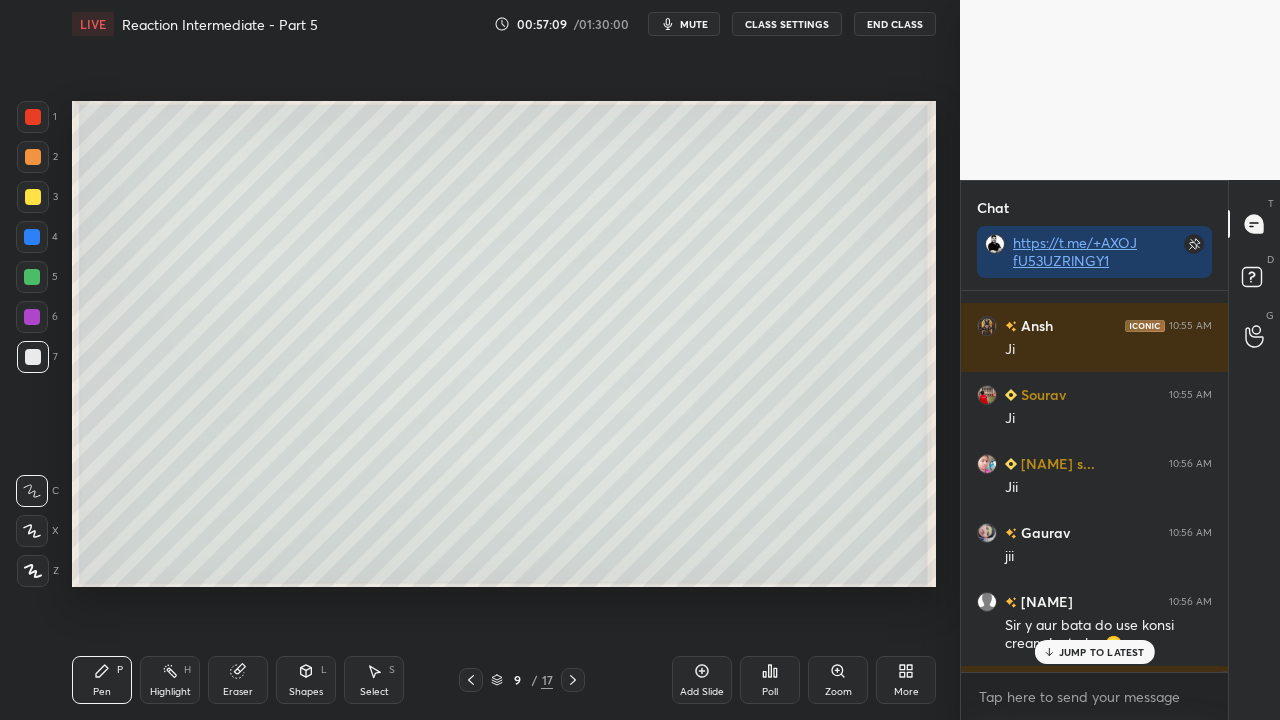 click on "JUMP TO LATEST" at bounding box center [1102, 652] 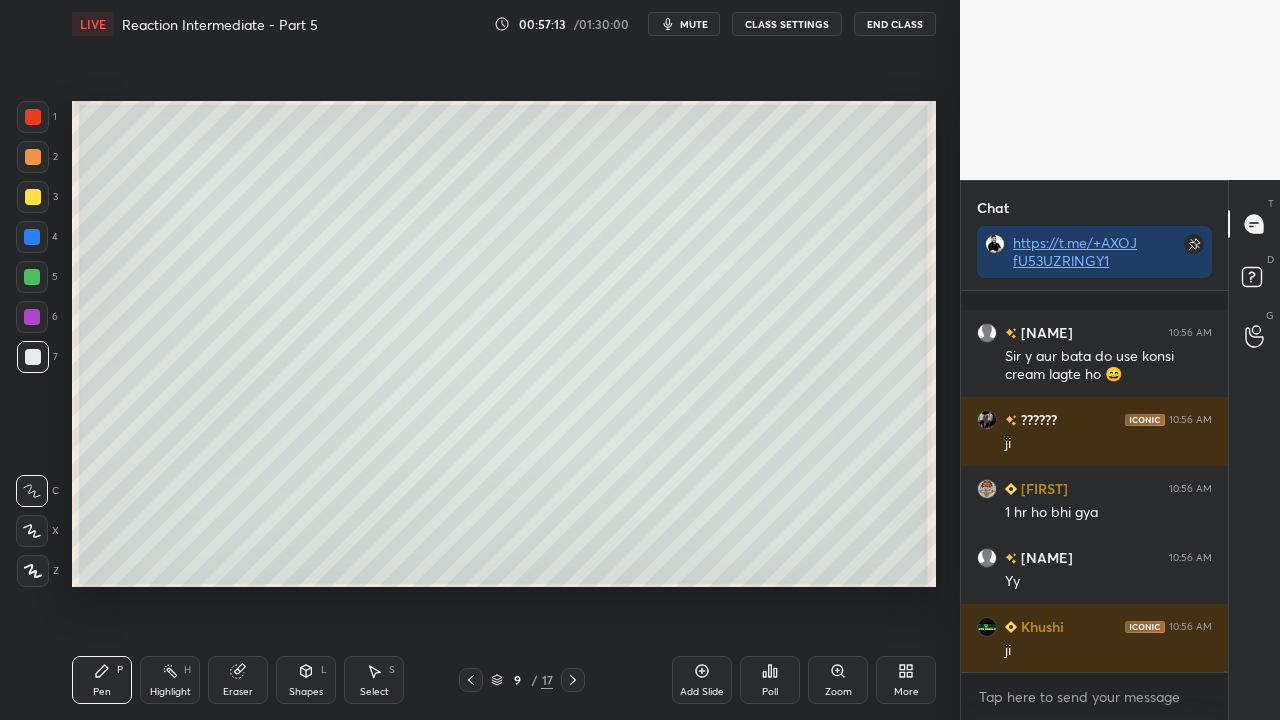 scroll, scrollTop: 142314, scrollLeft: 0, axis: vertical 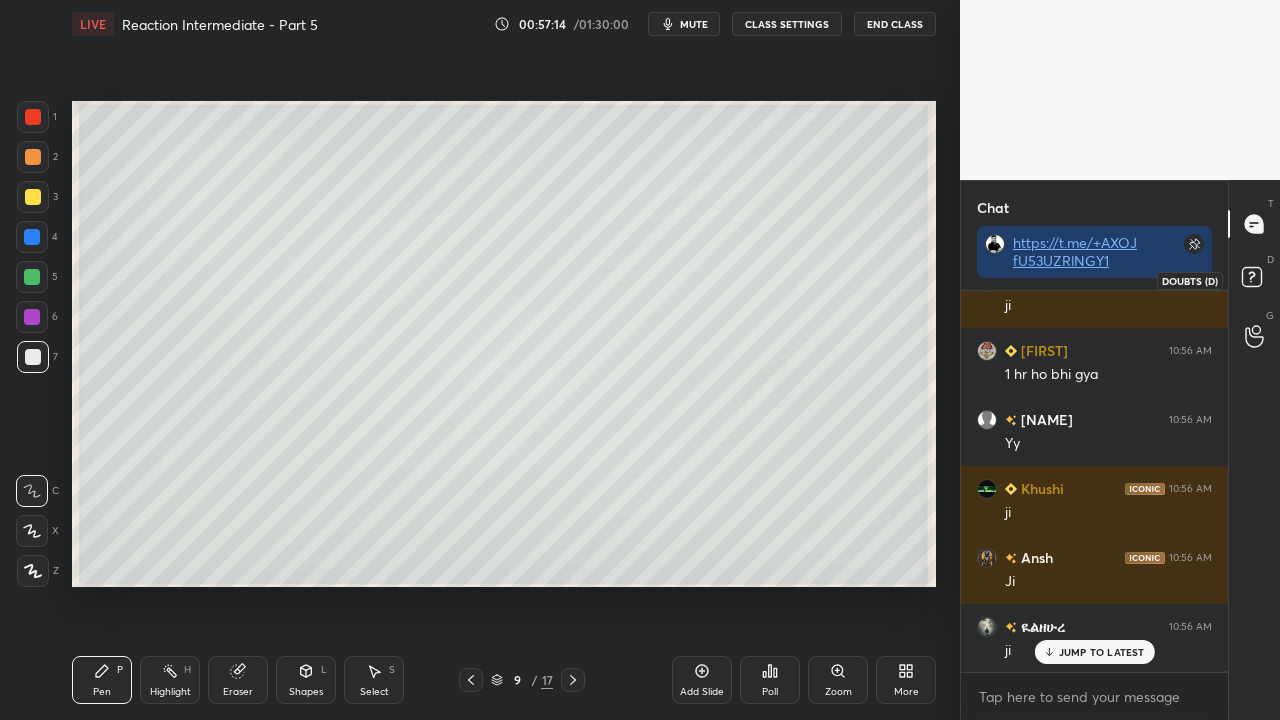 click 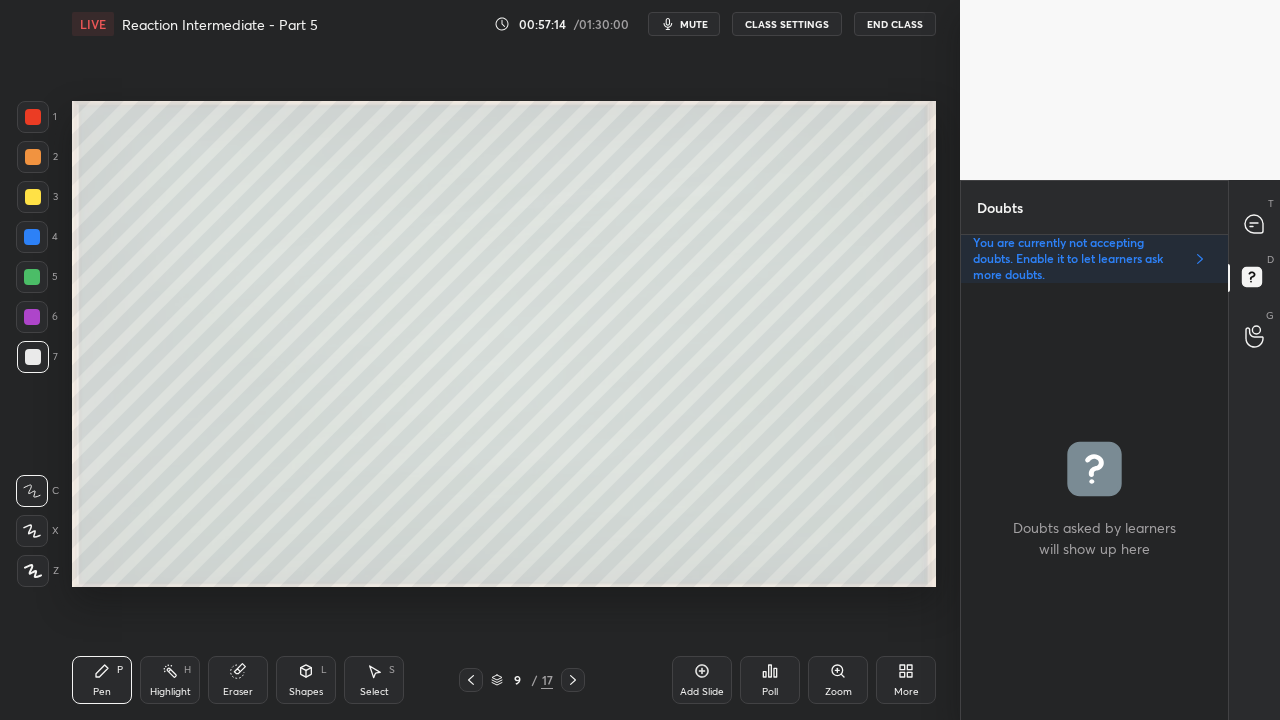 scroll, scrollTop: 6, scrollLeft: 6, axis: both 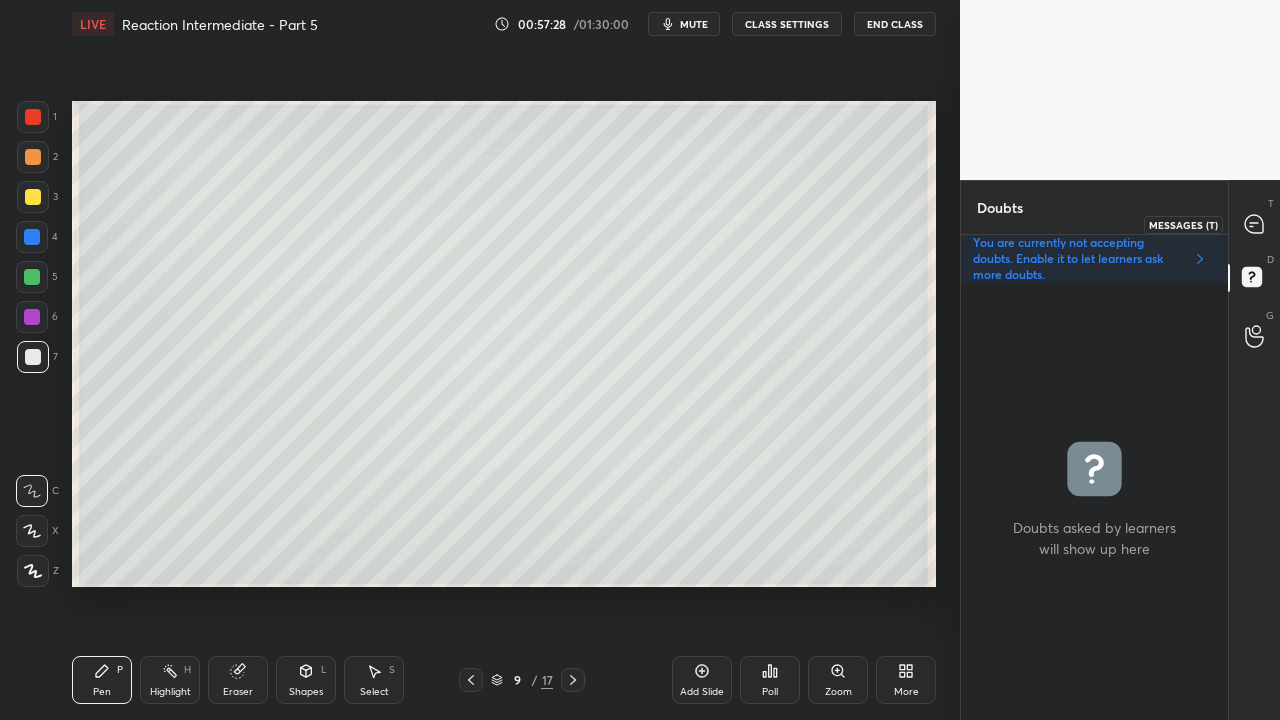 click 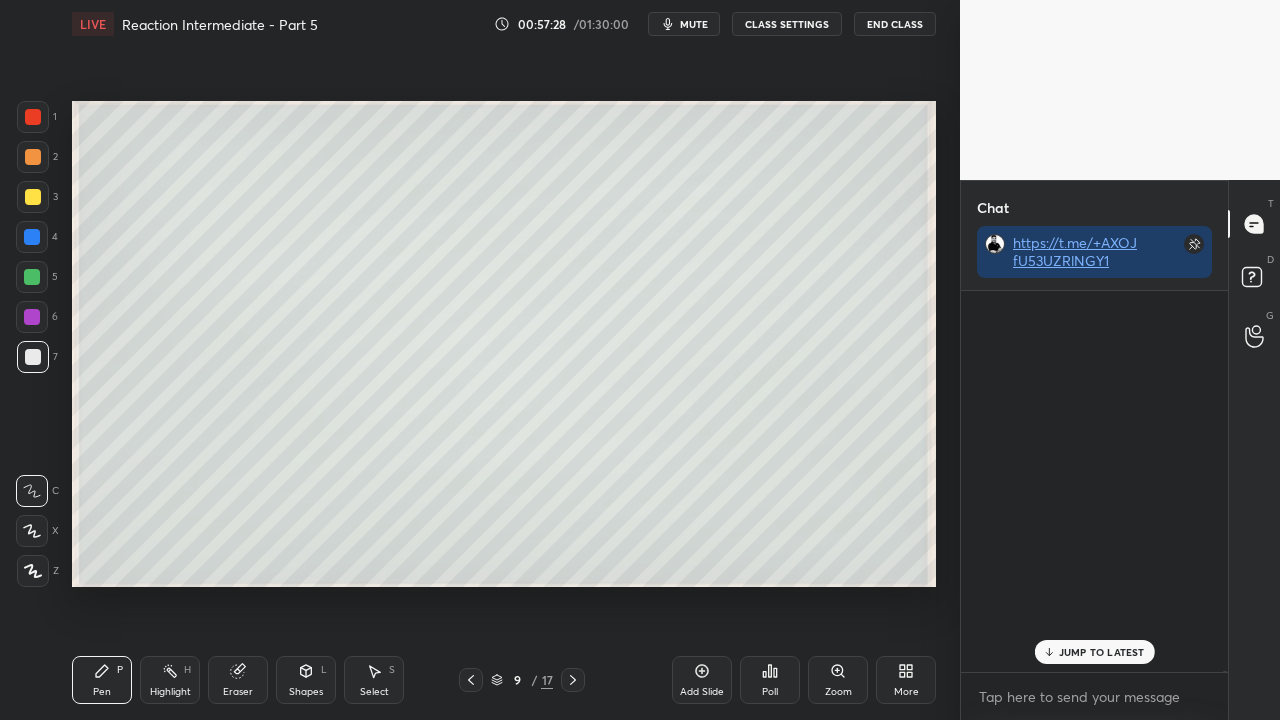 scroll, scrollTop: 142765, scrollLeft: 0, axis: vertical 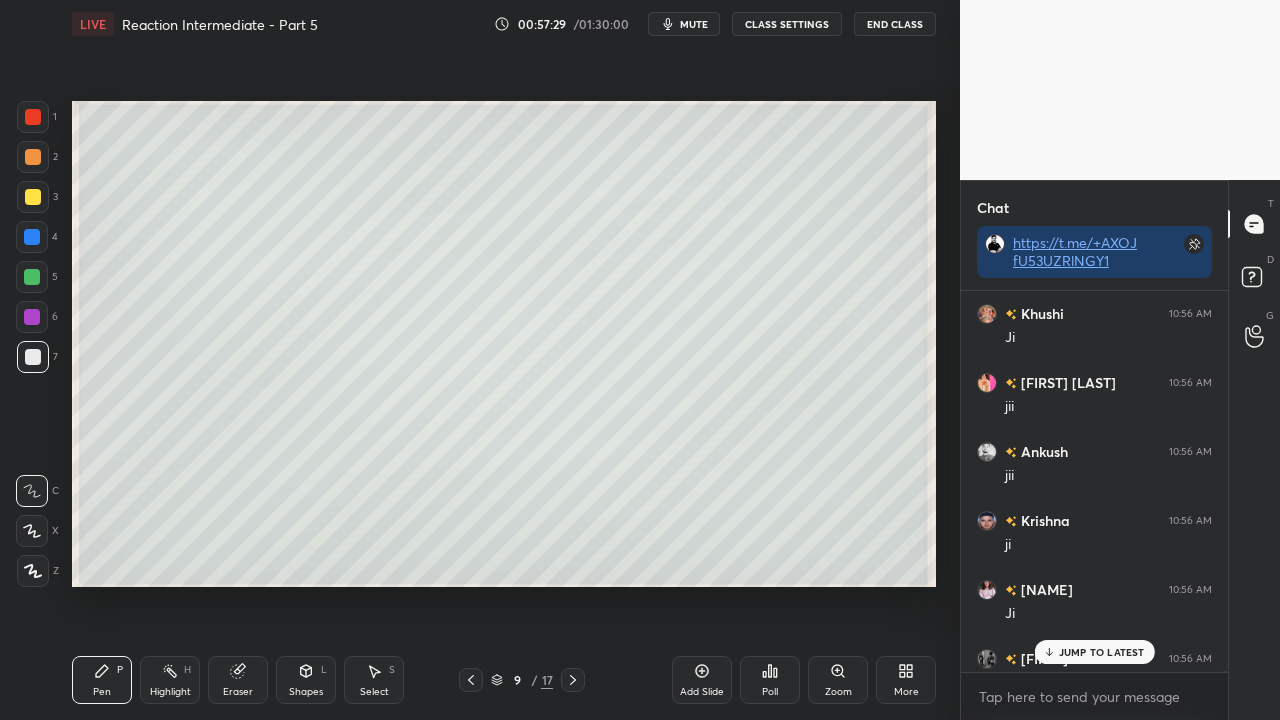 click on "JUMP TO LATEST" at bounding box center [1102, 652] 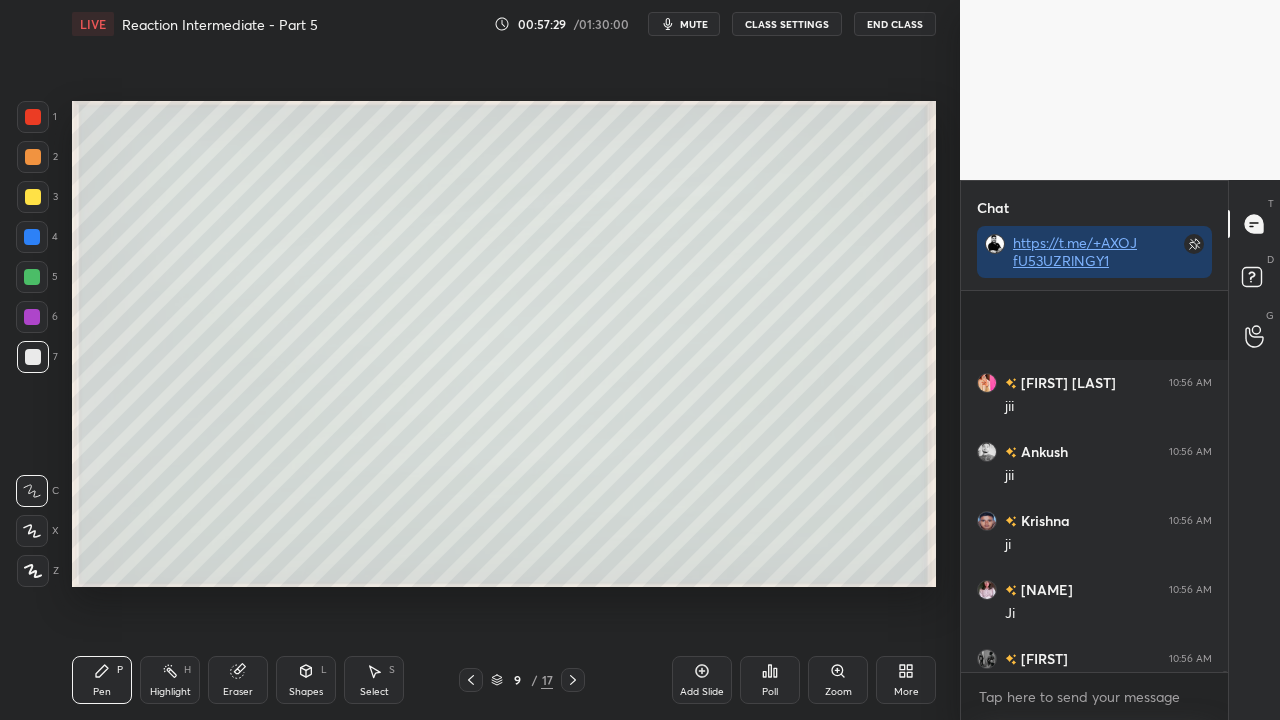 scroll, scrollTop: 142936, scrollLeft: 0, axis: vertical 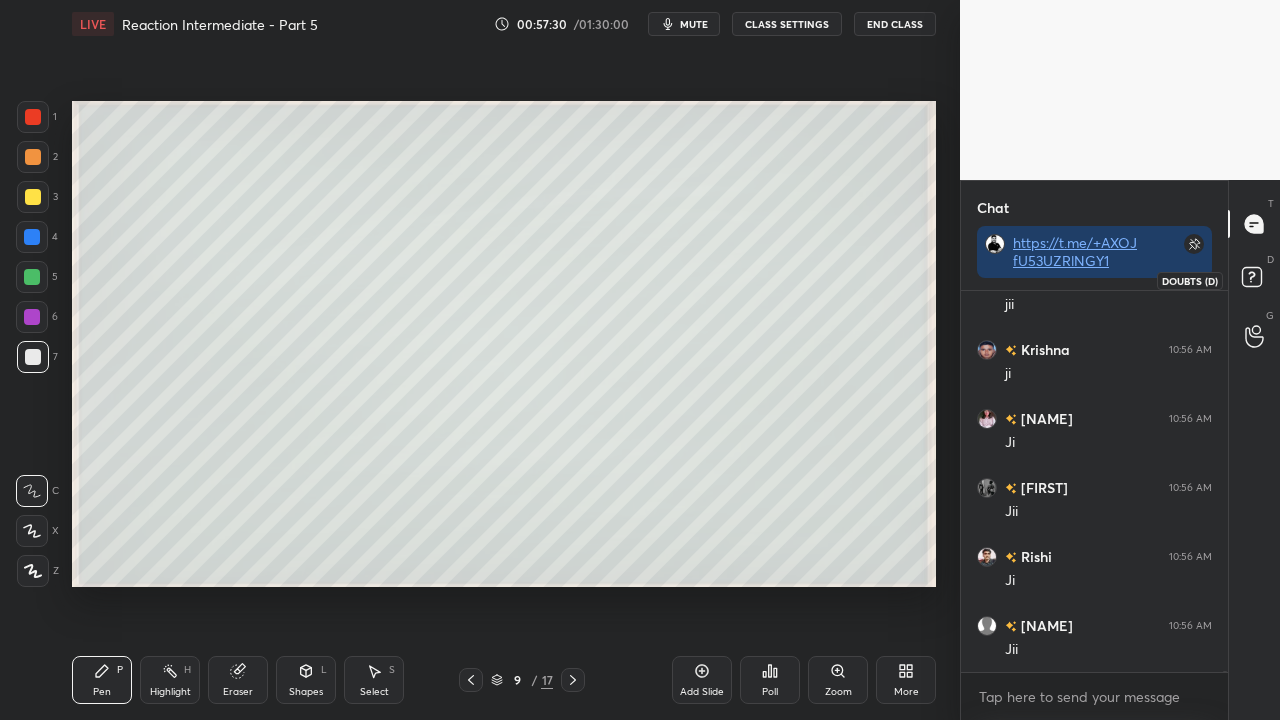click at bounding box center [1255, 280] 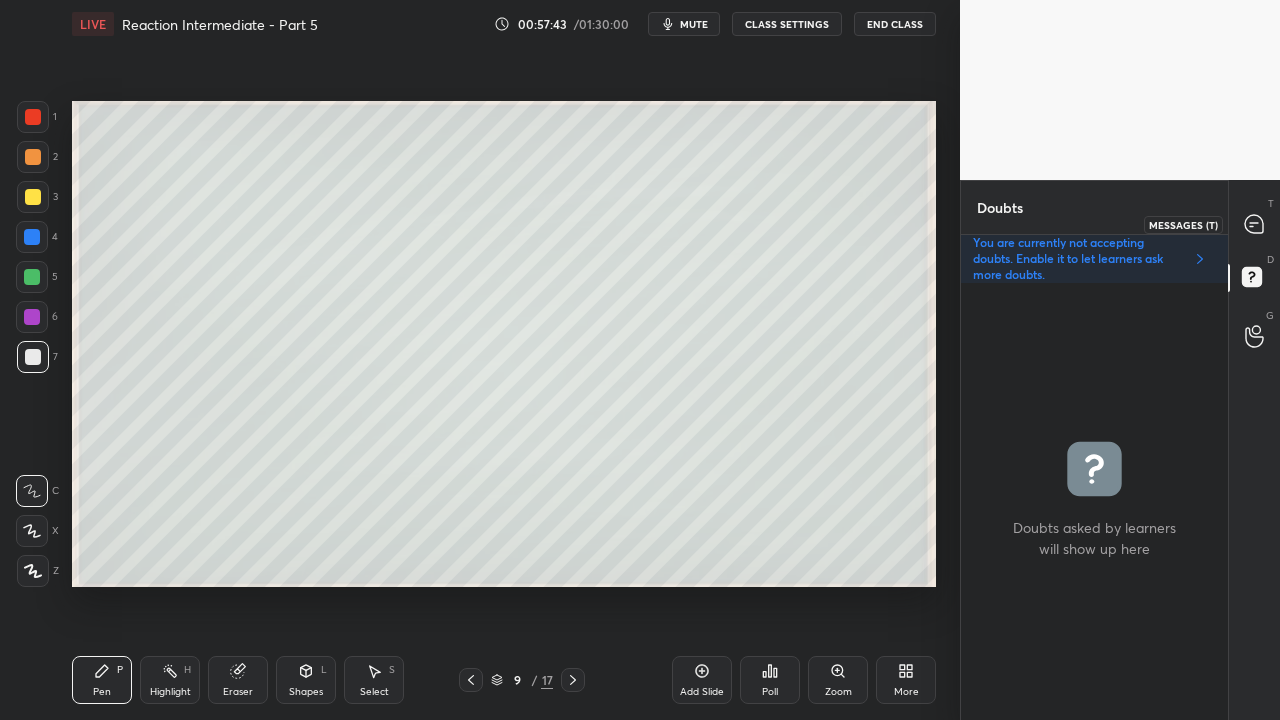 click 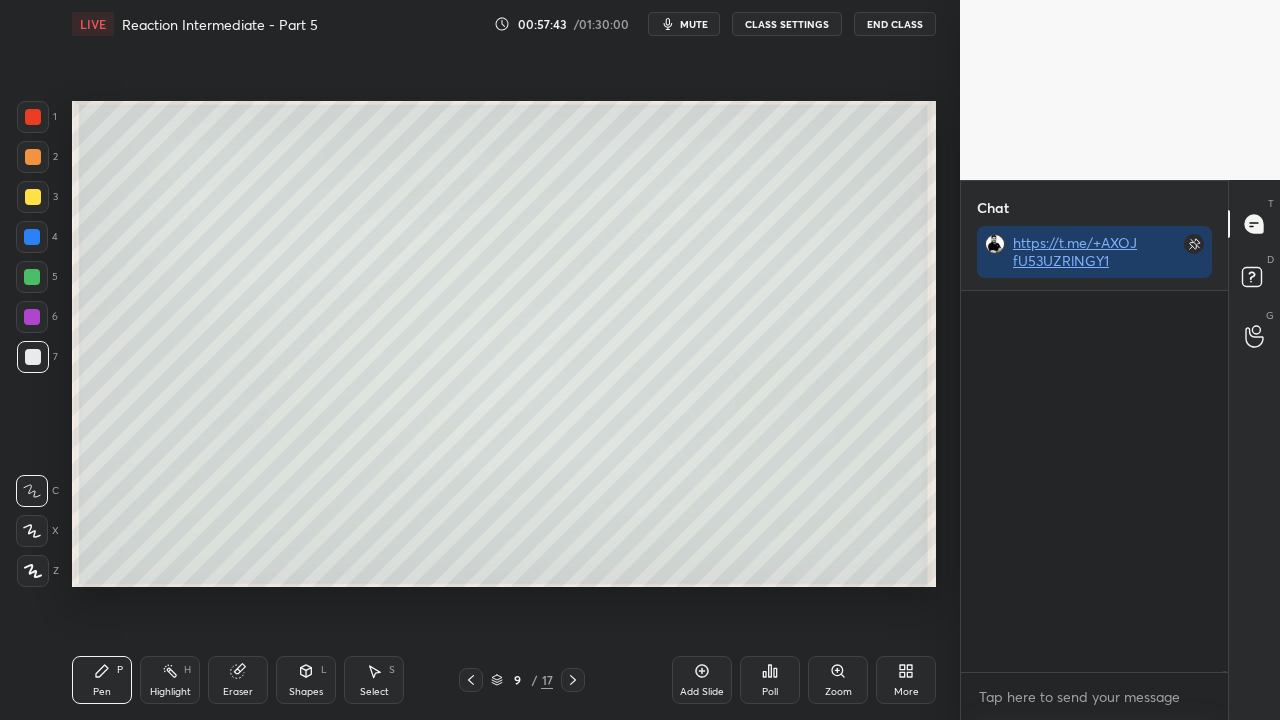 scroll, scrollTop: 143086, scrollLeft: 0, axis: vertical 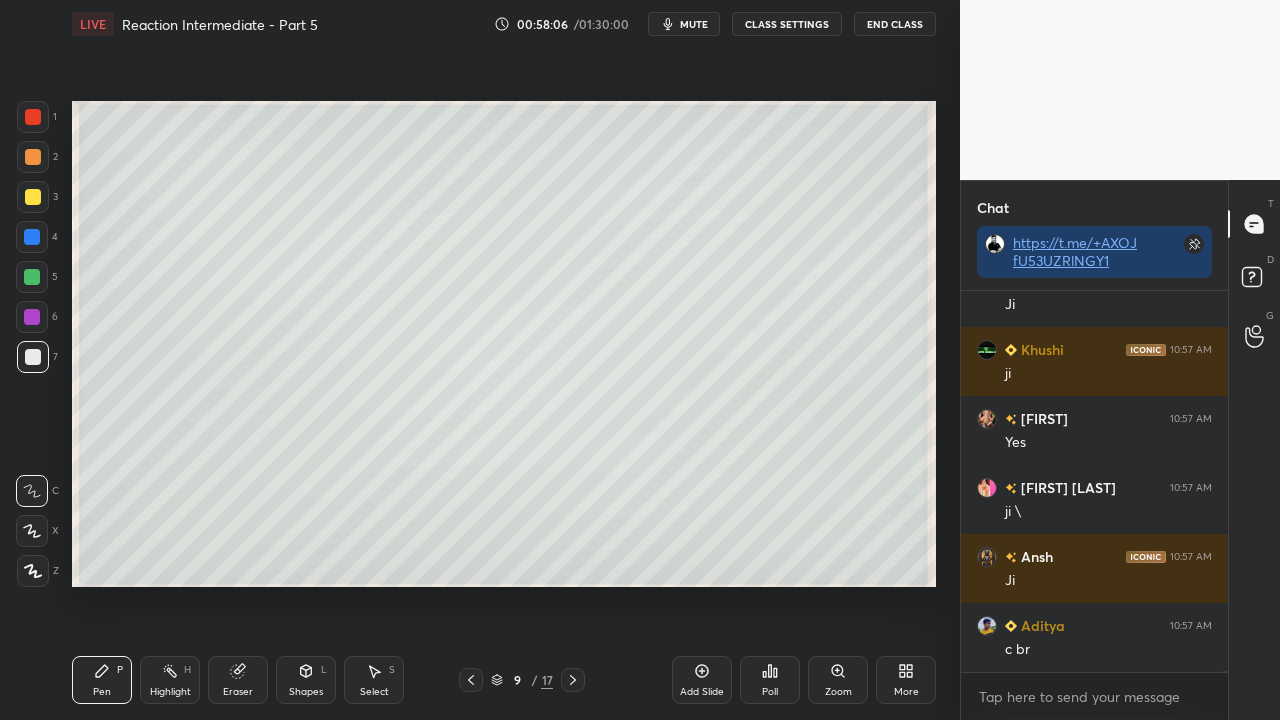 click on "Eraser" at bounding box center (238, 680) 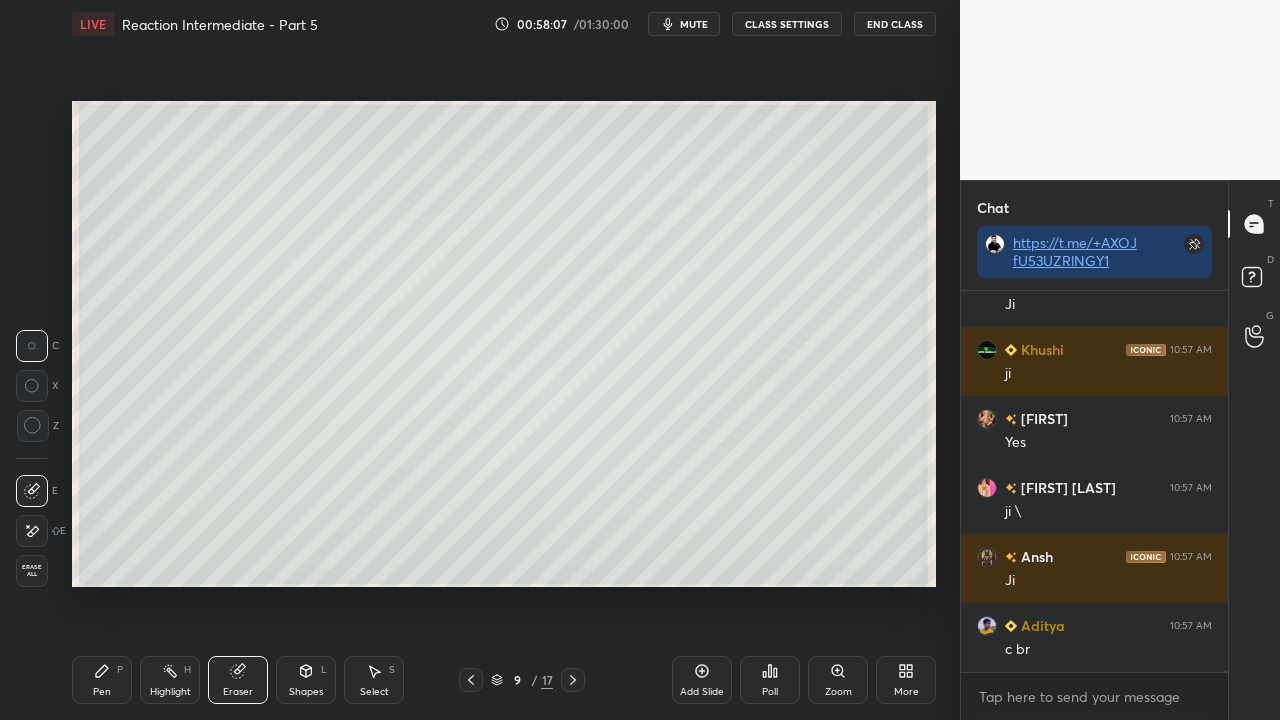 scroll, scrollTop: 143694, scrollLeft: 0, axis: vertical 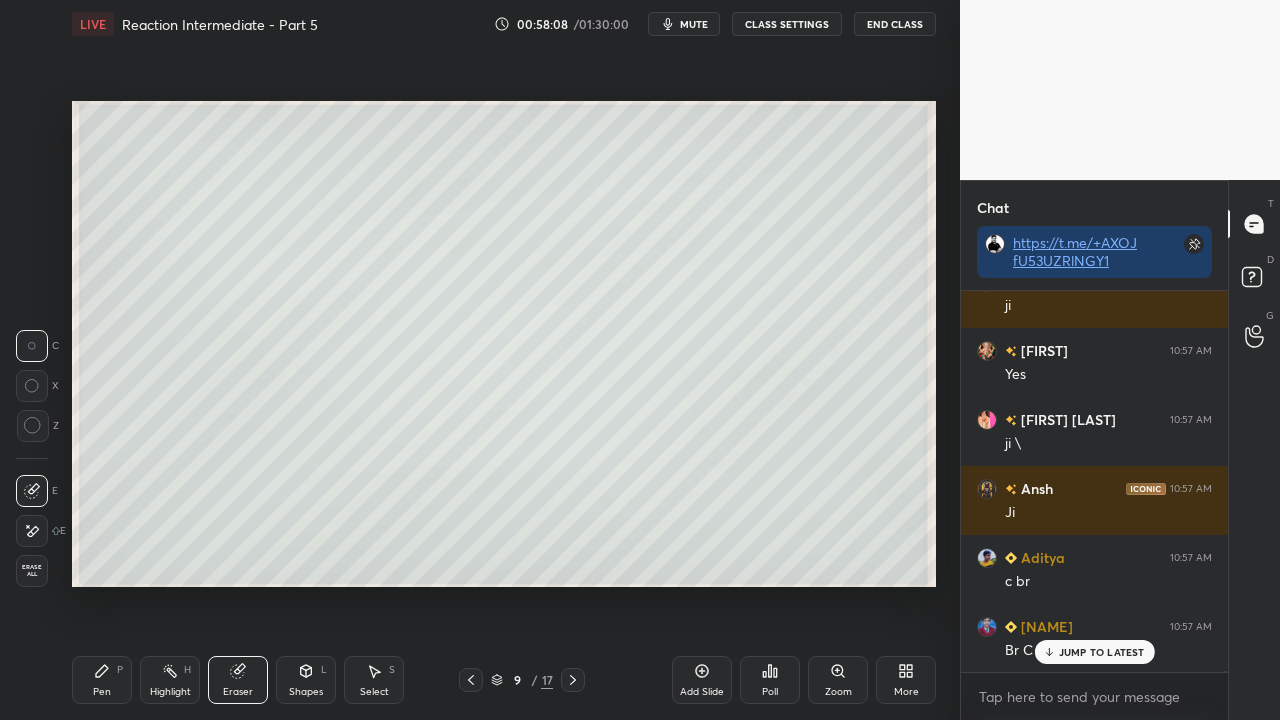 click on "Pen P" at bounding box center [102, 680] 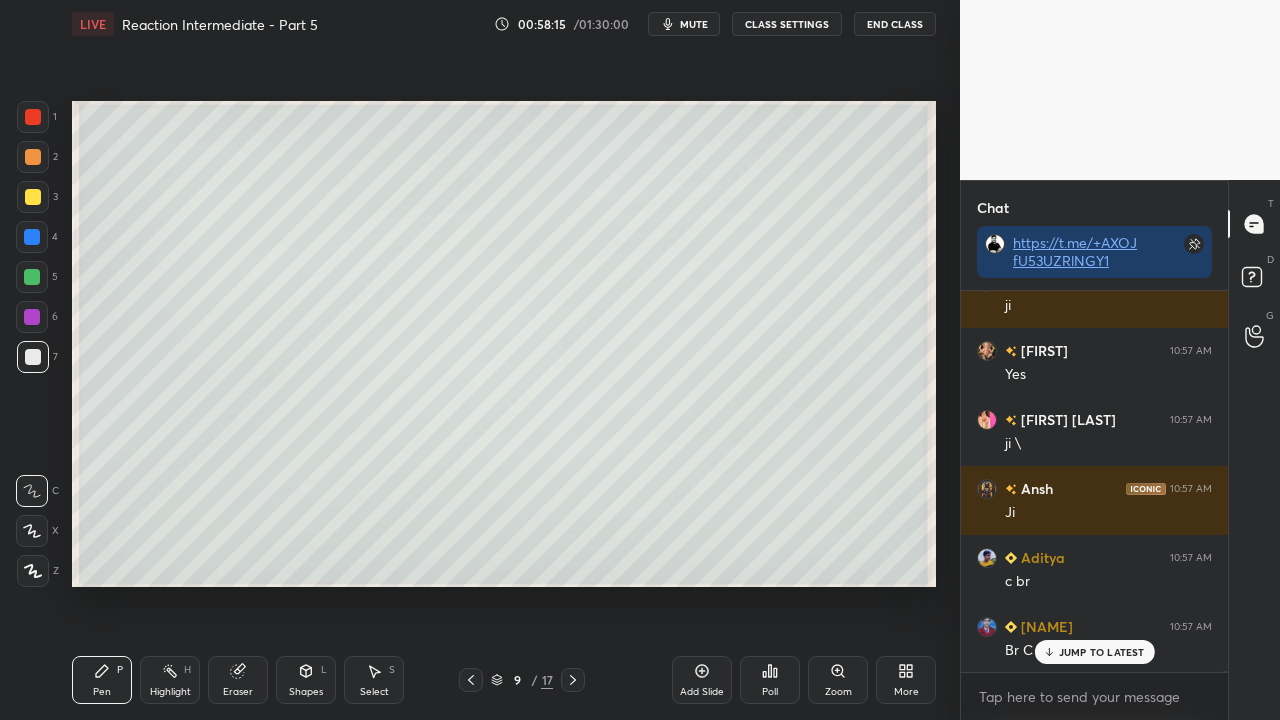 click at bounding box center [33, 197] 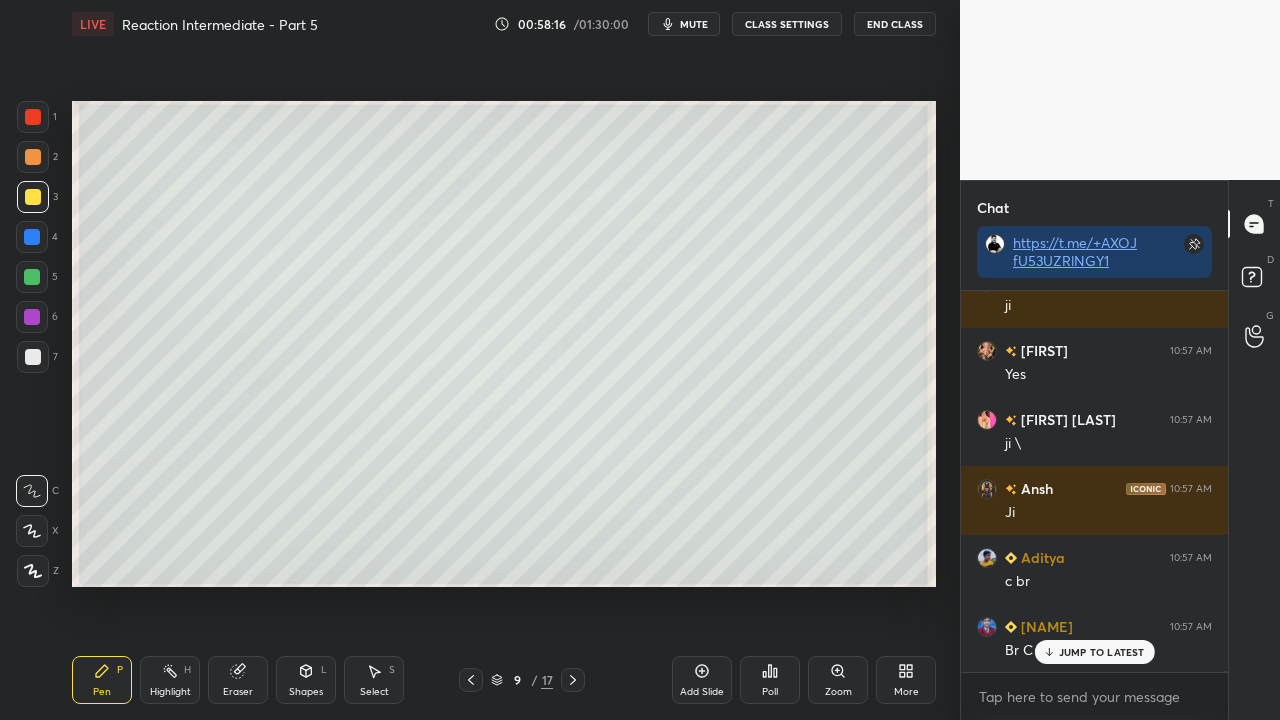 click on "JUMP TO LATEST" at bounding box center (1102, 652) 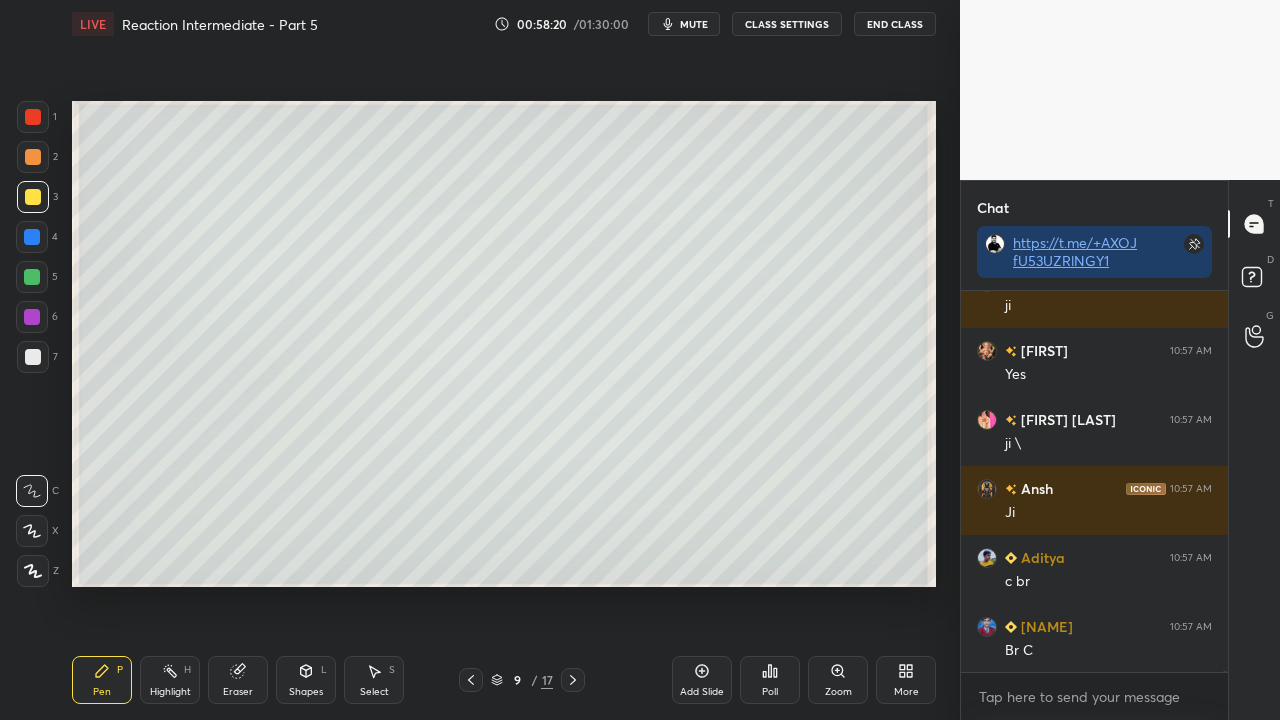 scroll, scrollTop: 143742, scrollLeft: 0, axis: vertical 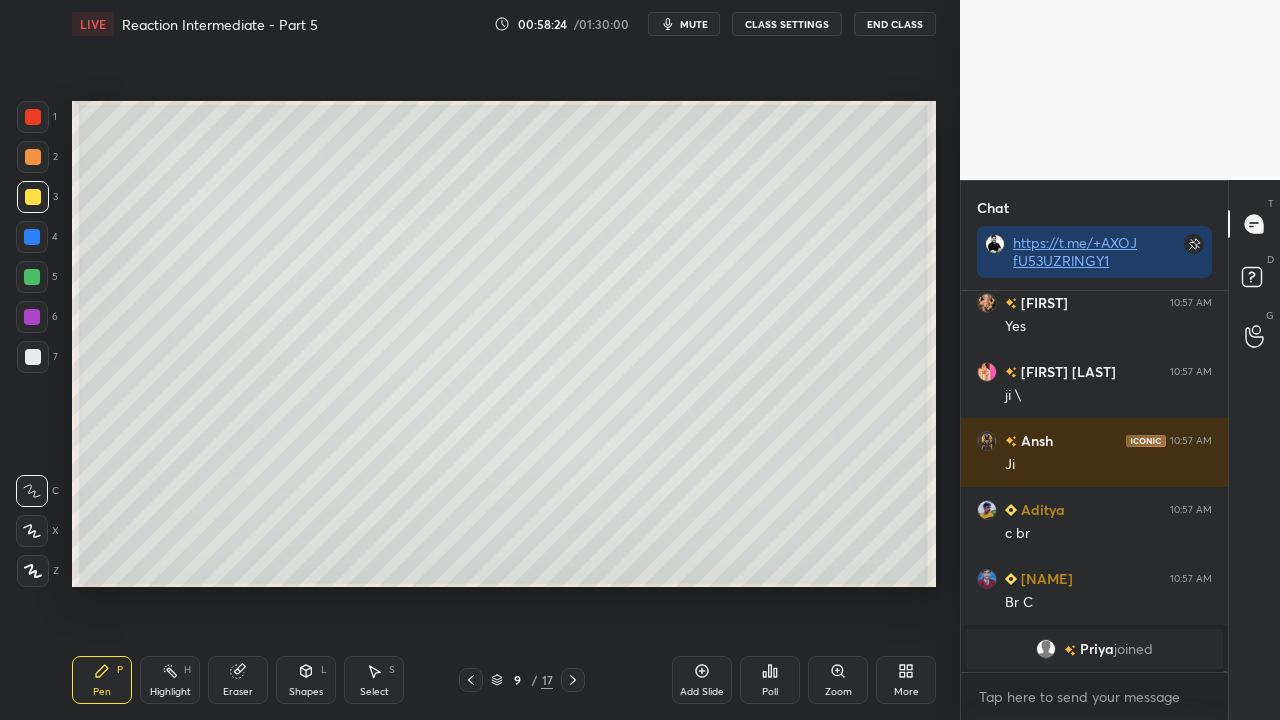 click 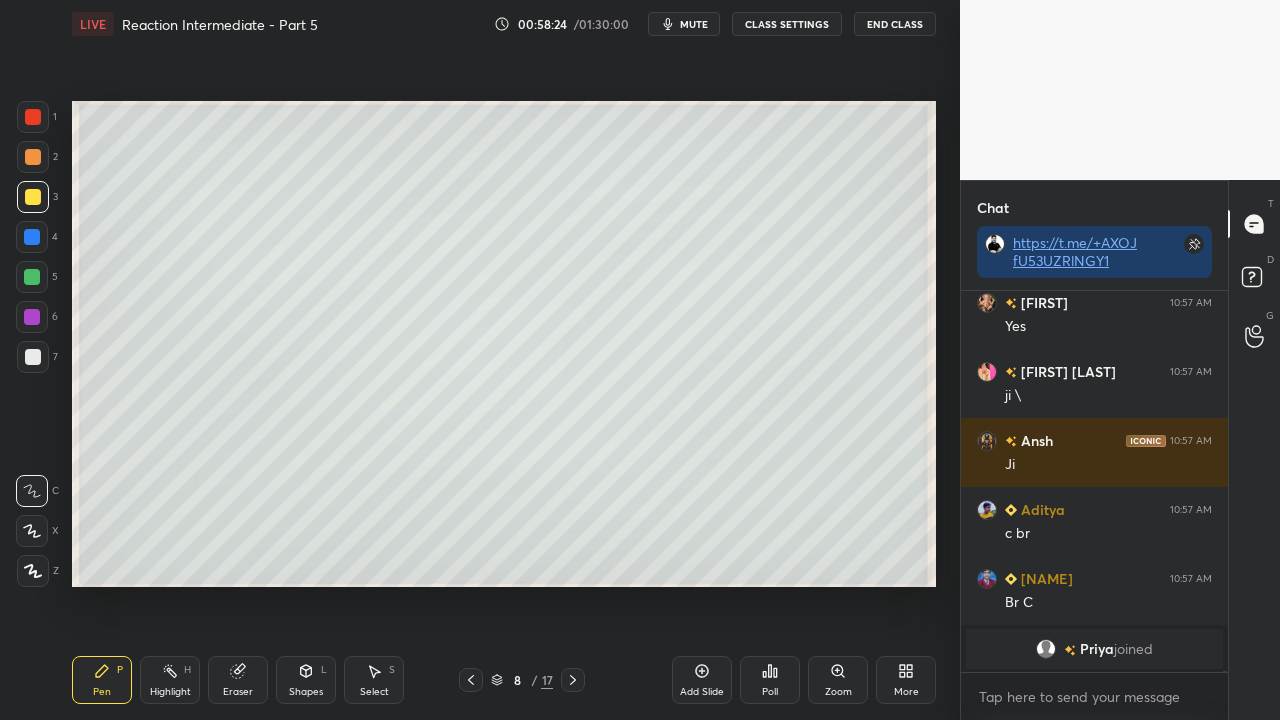 click 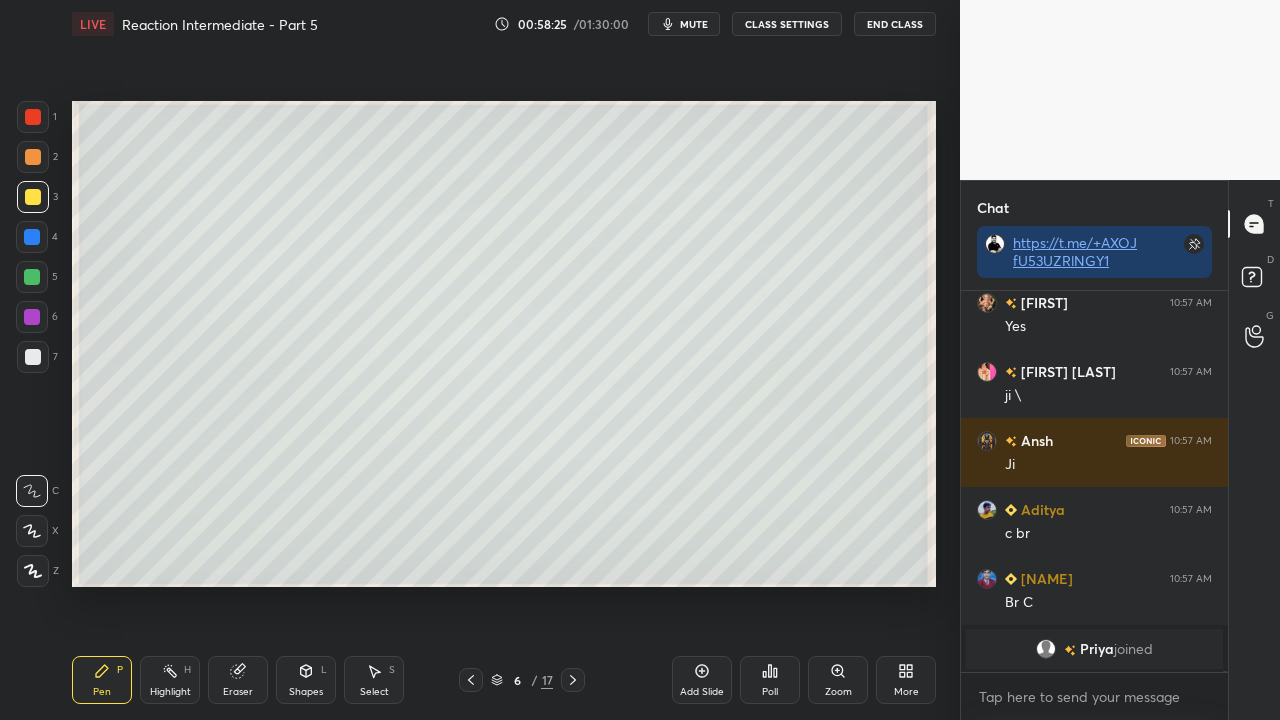 click 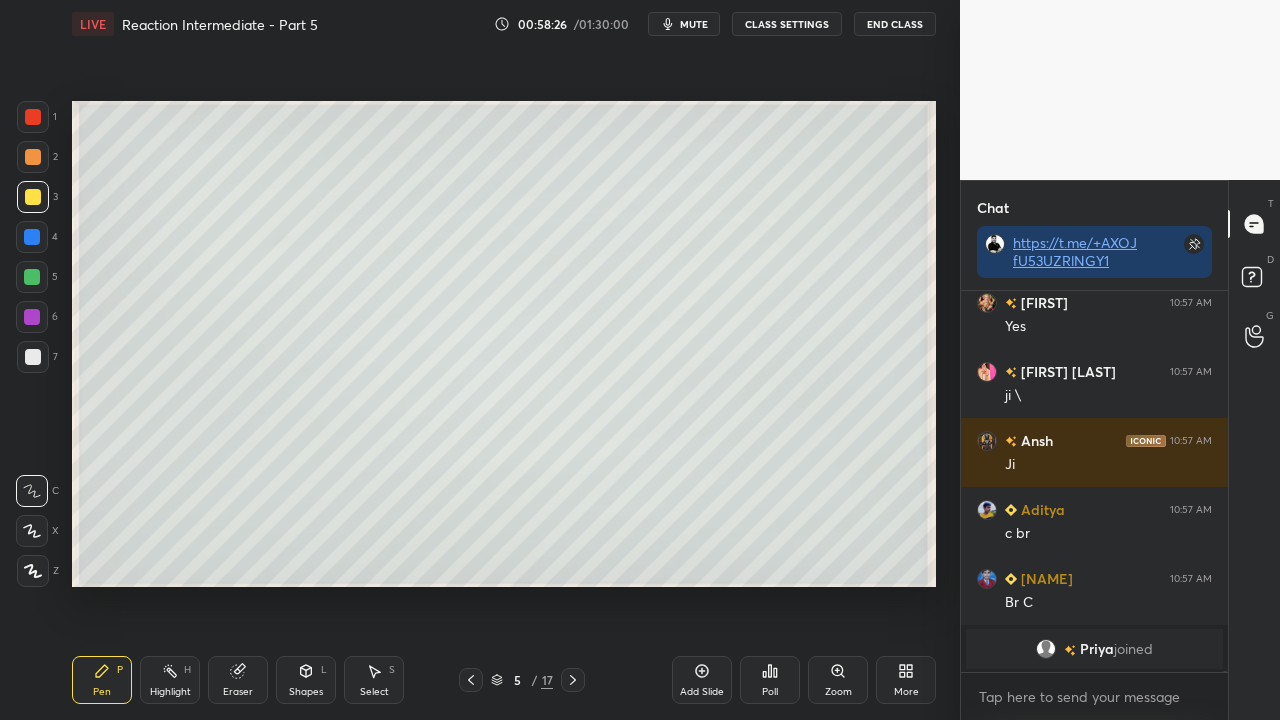click 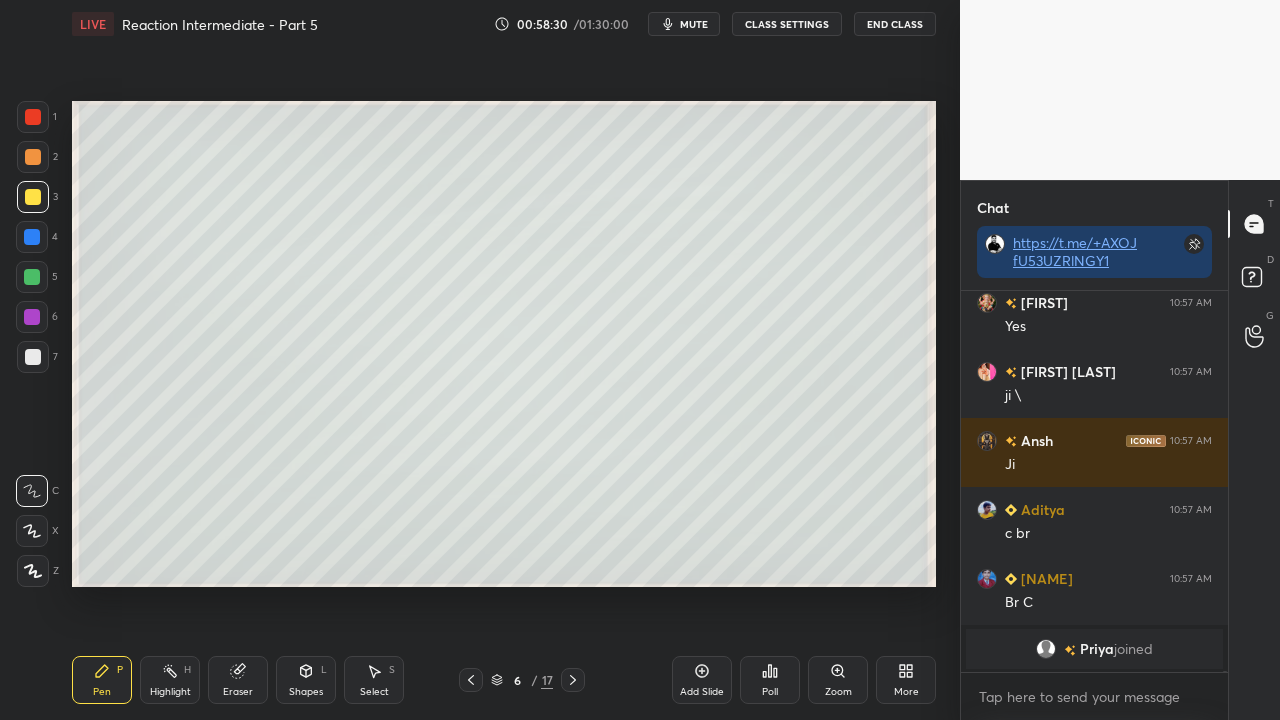 click 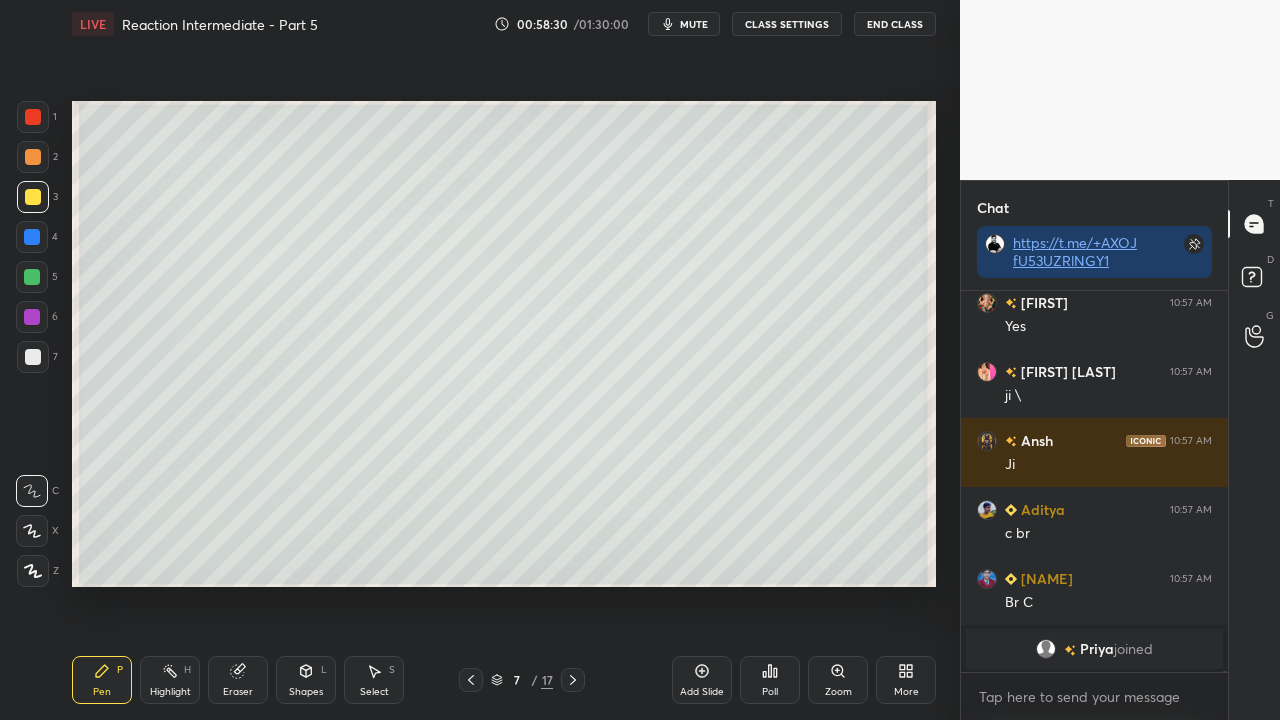 click 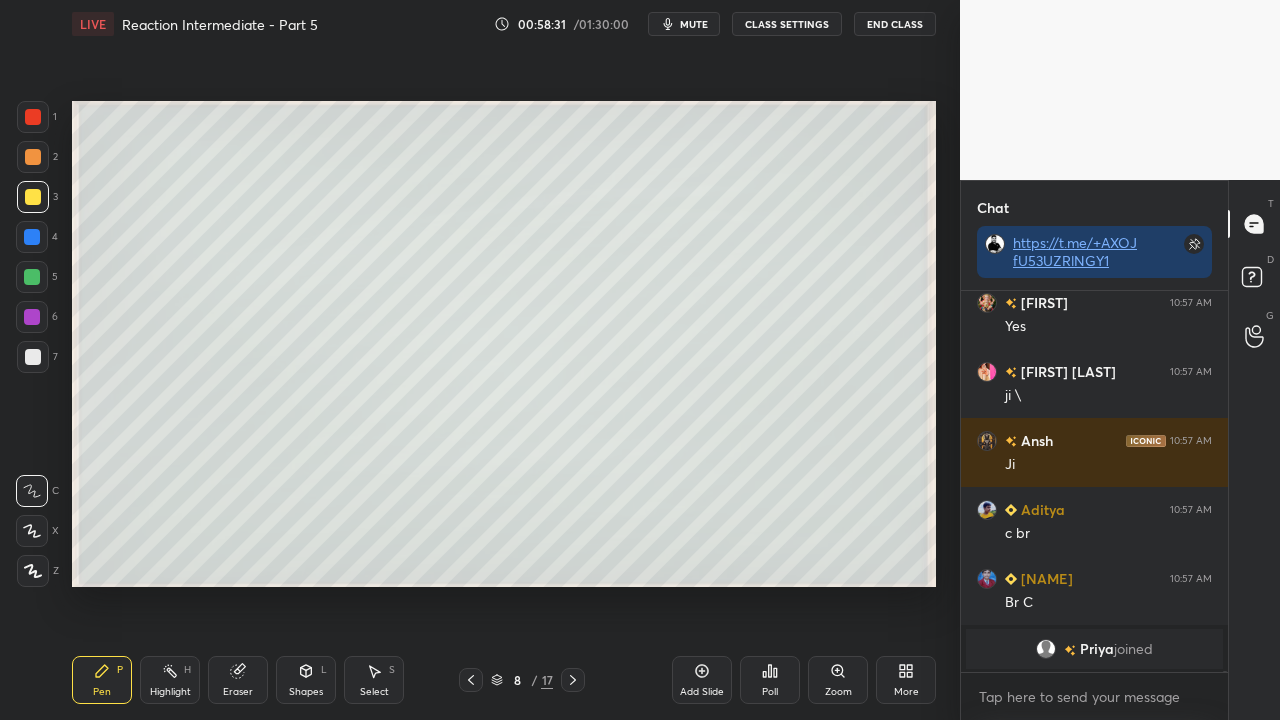 click 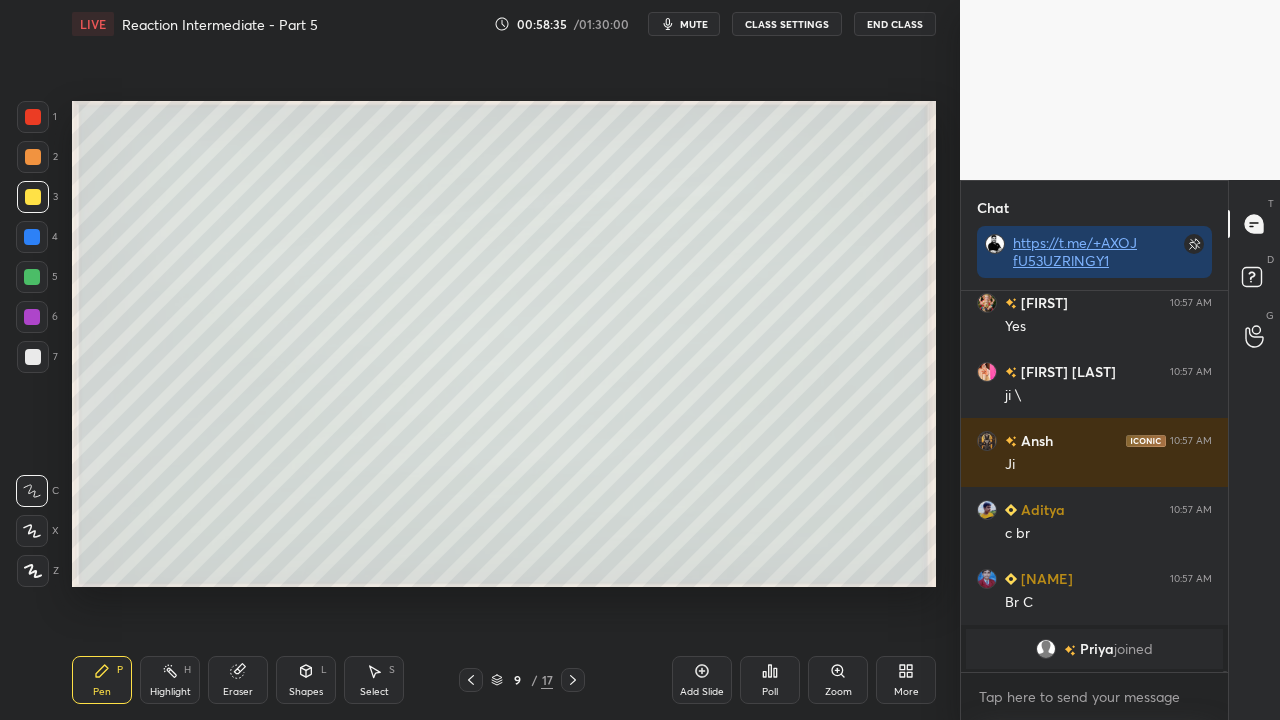 click at bounding box center (33, 357) 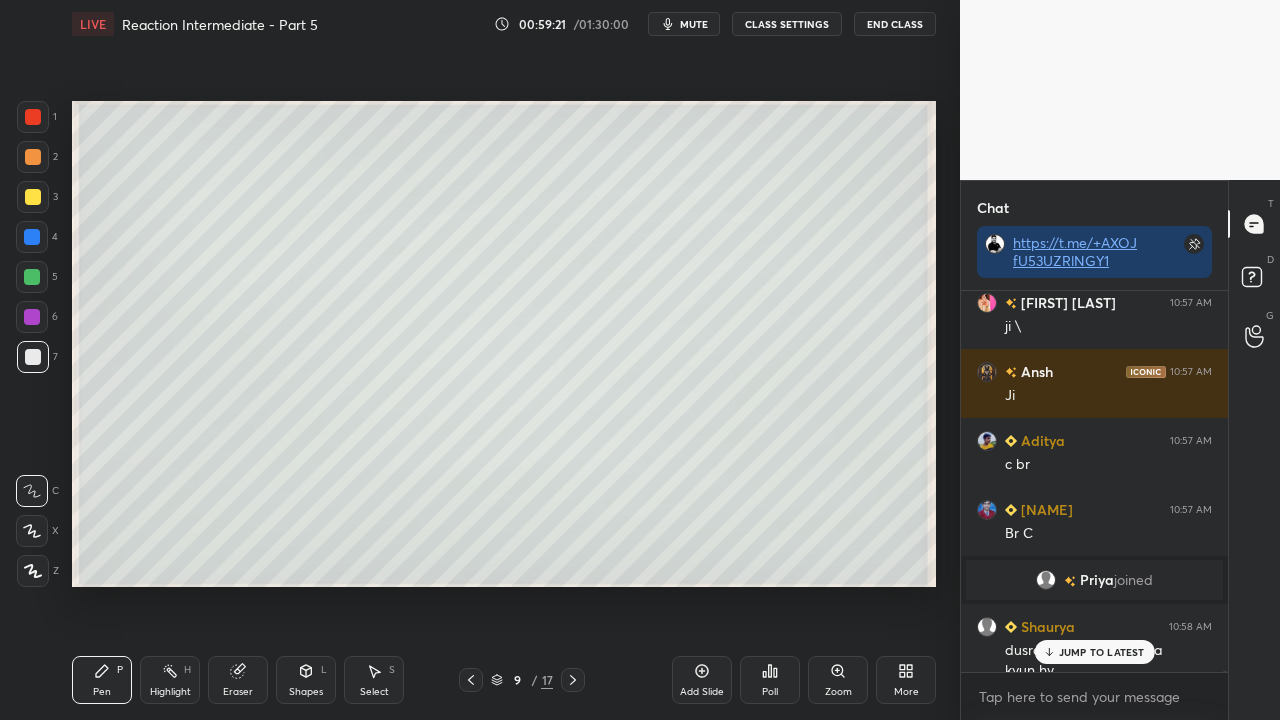 scroll, scrollTop: 133390, scrollLeft: 0, axis: vertical 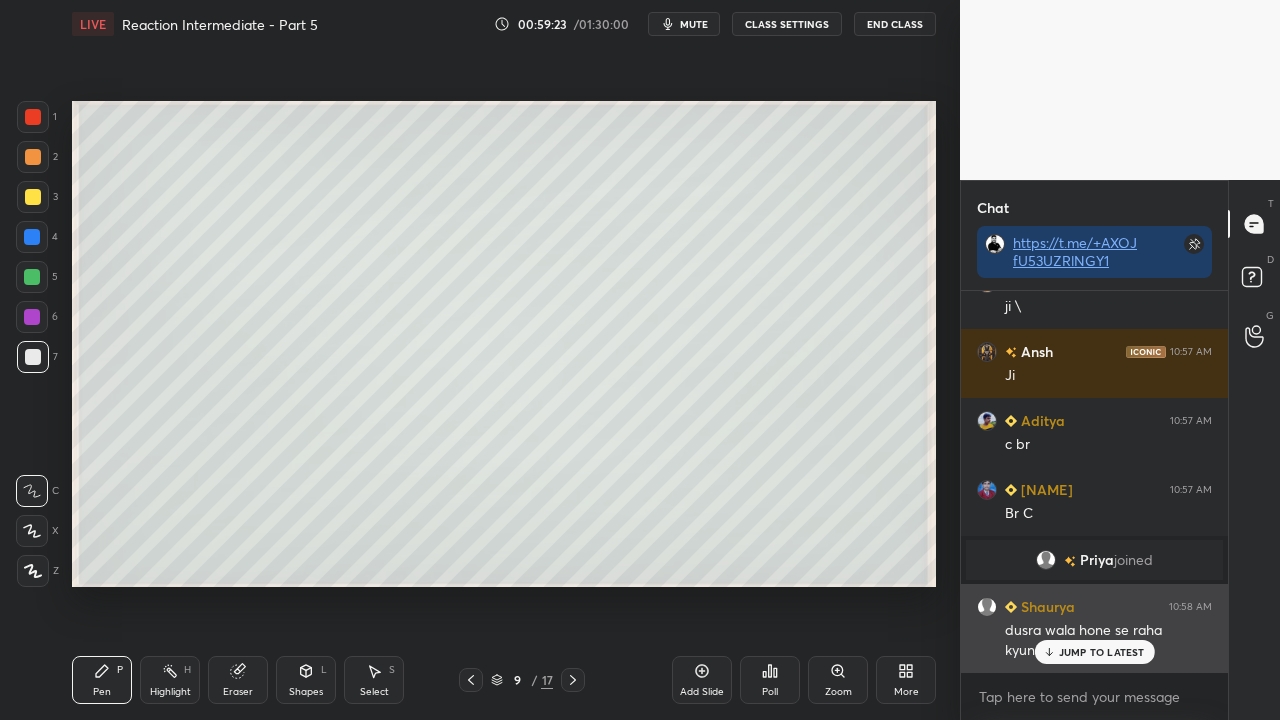 click on "JUMP TO LATEST" at bounding box center [1102, 652] 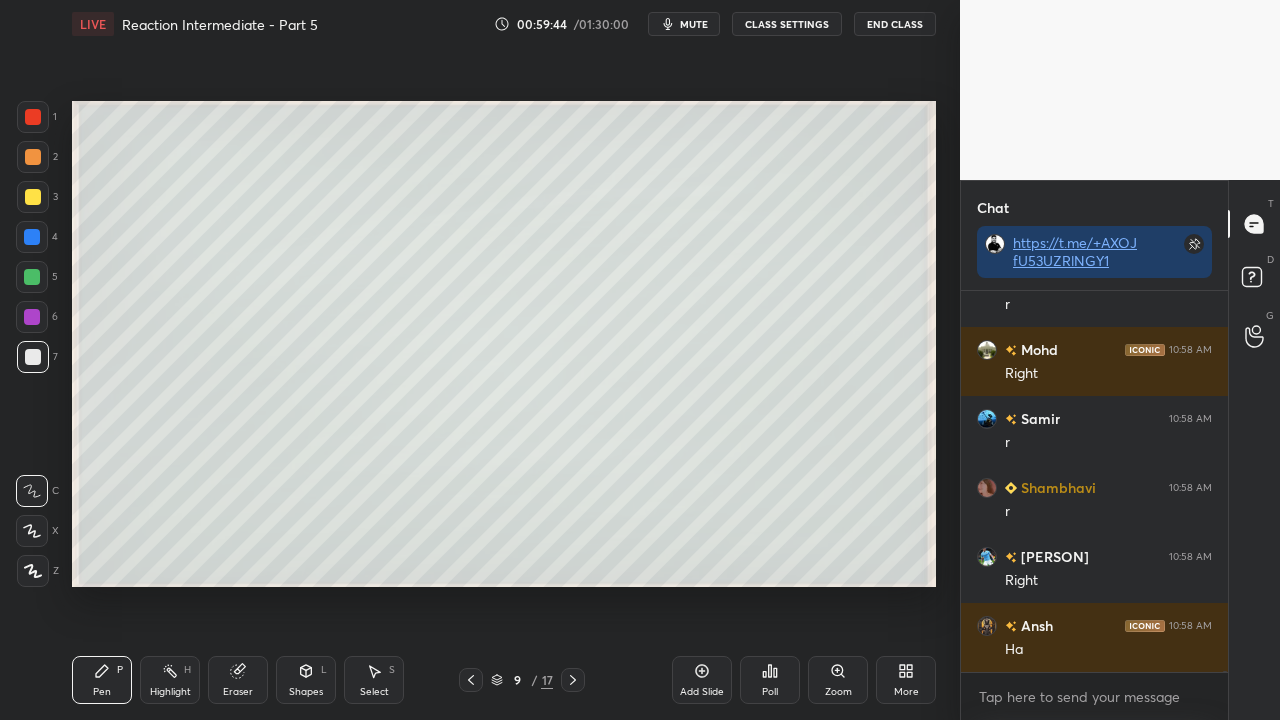 scroll, scrollTop: 135736, scrollLeft: 0, axis: vertical 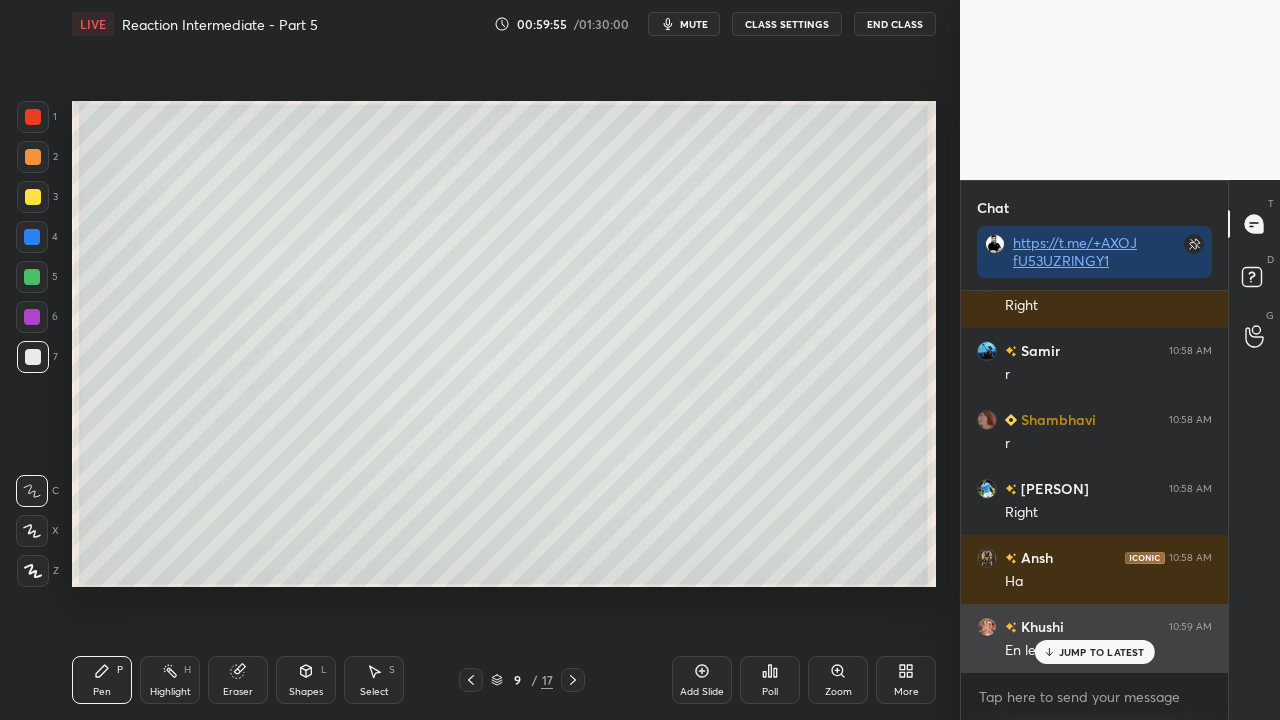 click on "JUMP TO LATEST" at bounding box center [1102, 652] 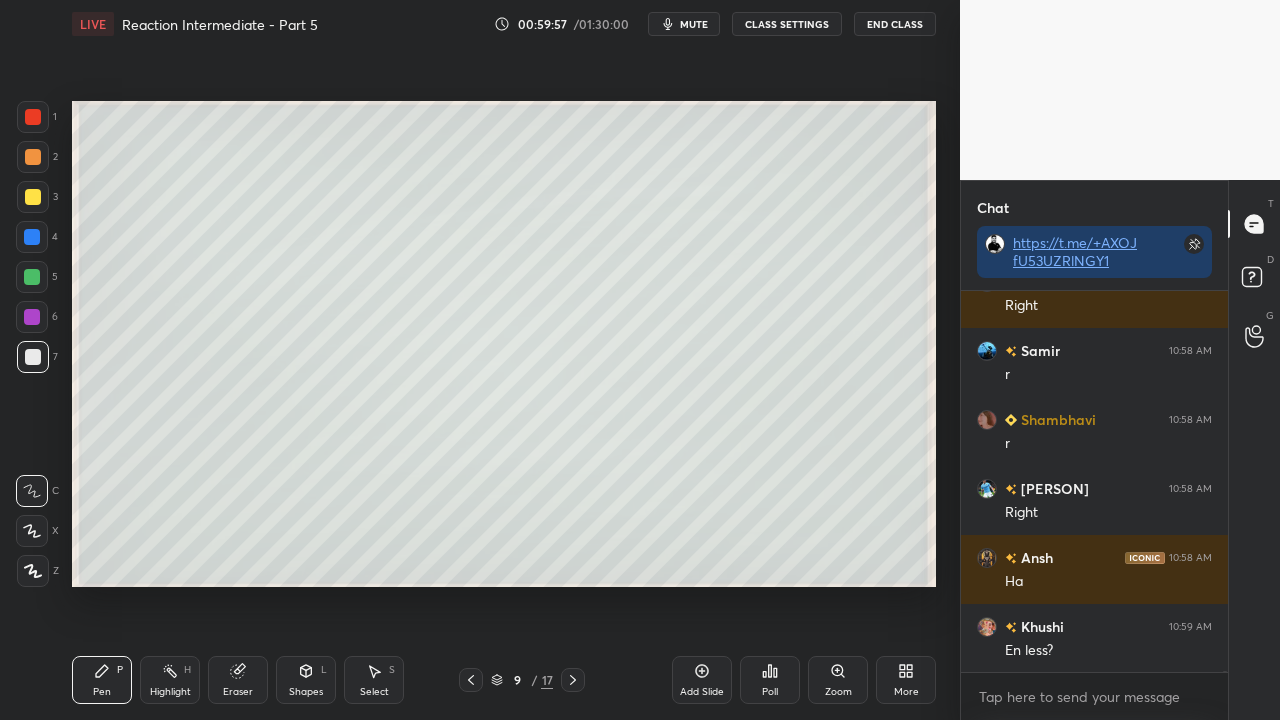 scroll, scrollTop: 135806, scrollLeft: 0, axis: vertical 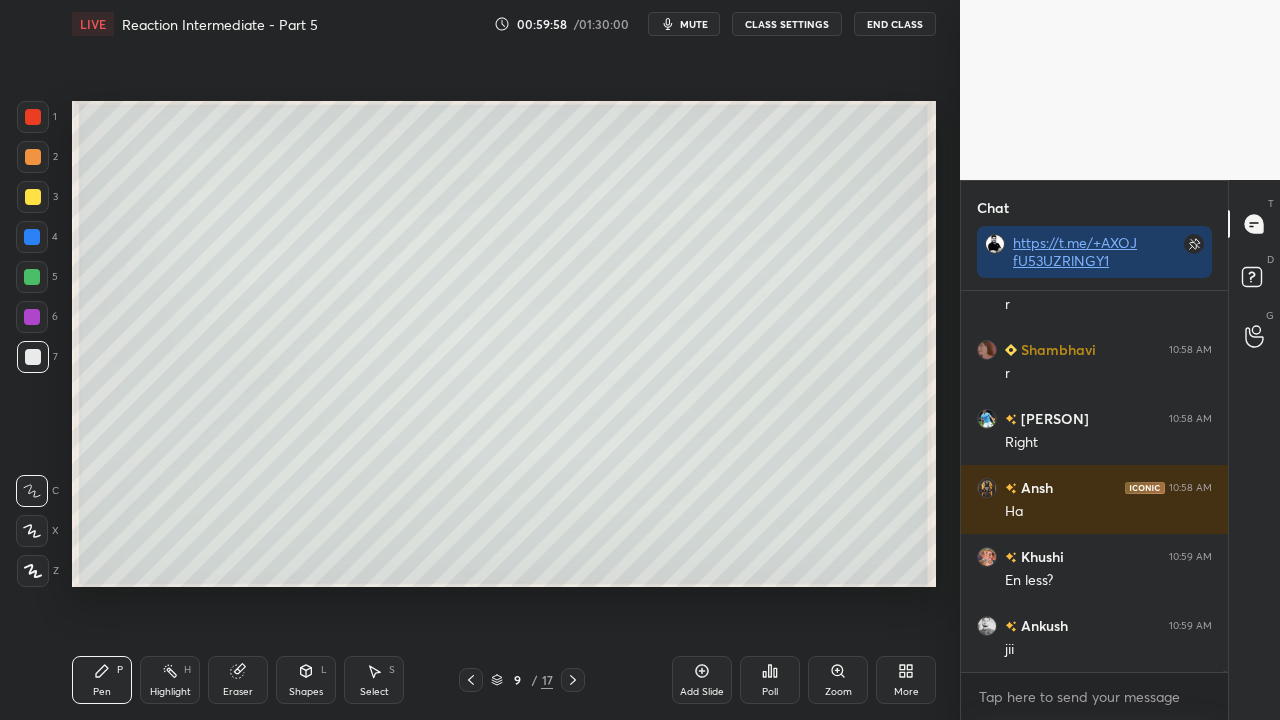 click at bounding box center (33, 197) 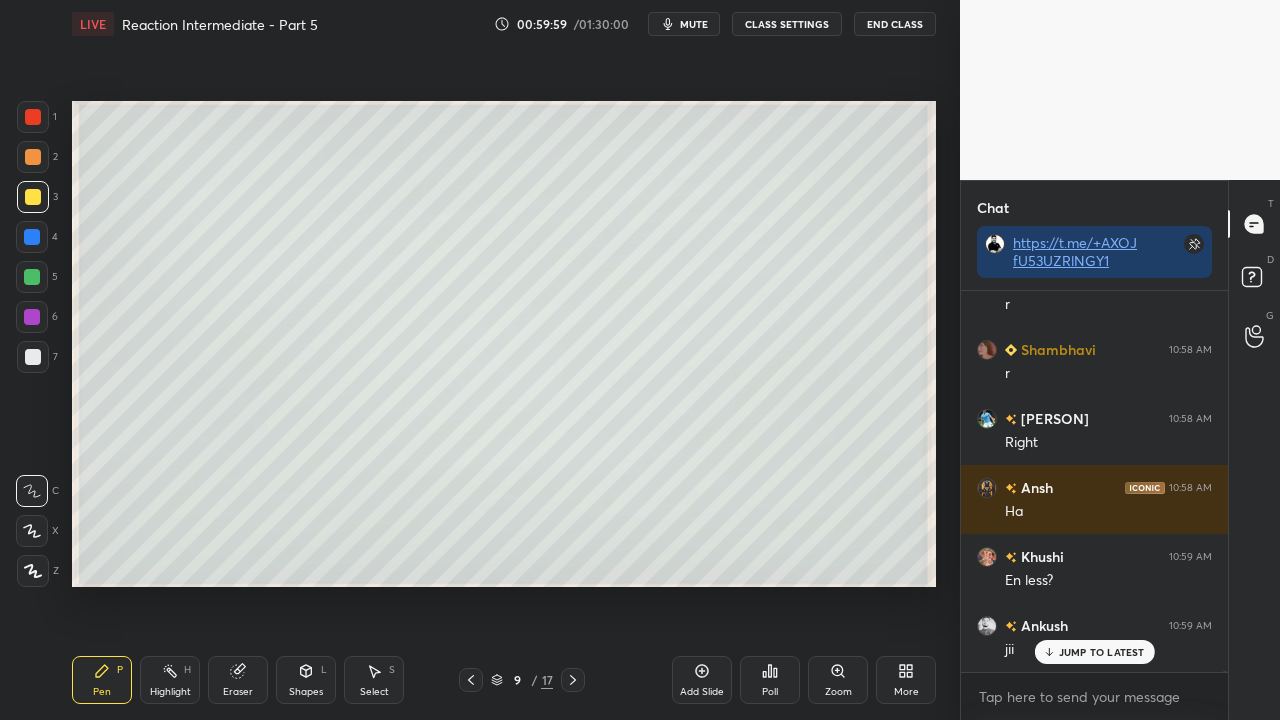scroll, scrollTop: 135874, scrollLeft: 0, axis: vertical 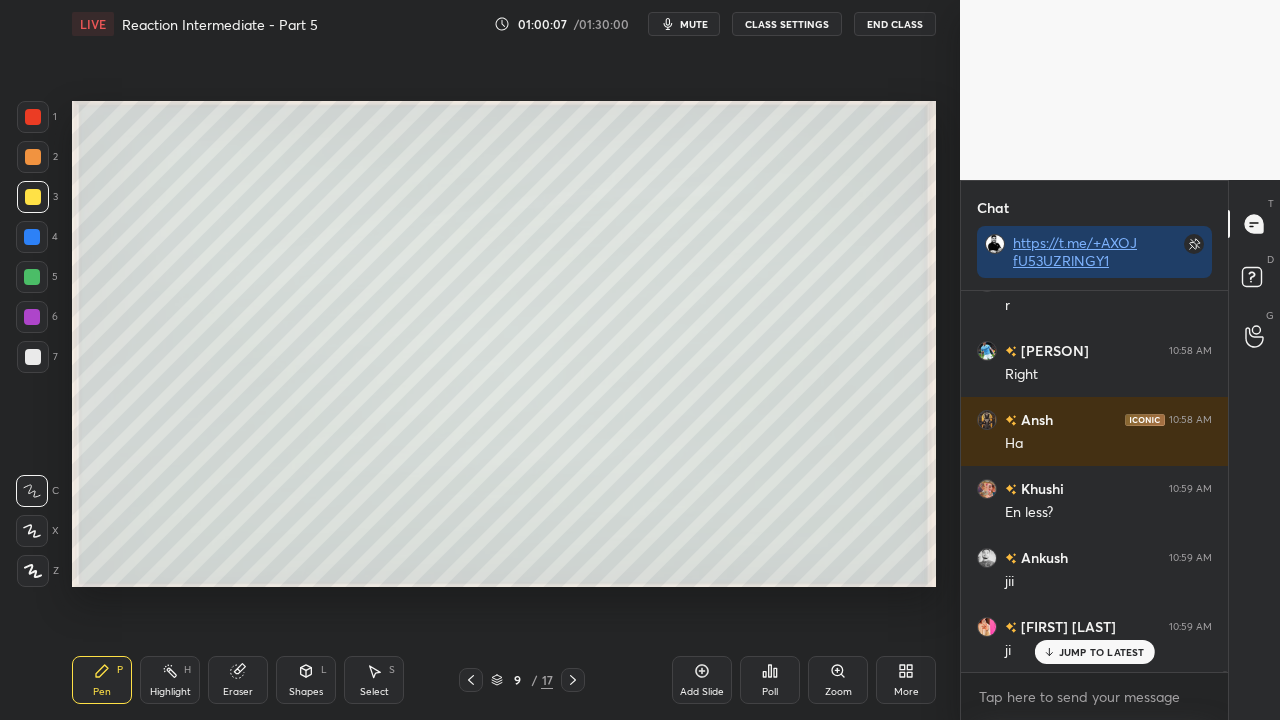 click at bounding box center (33, 117) 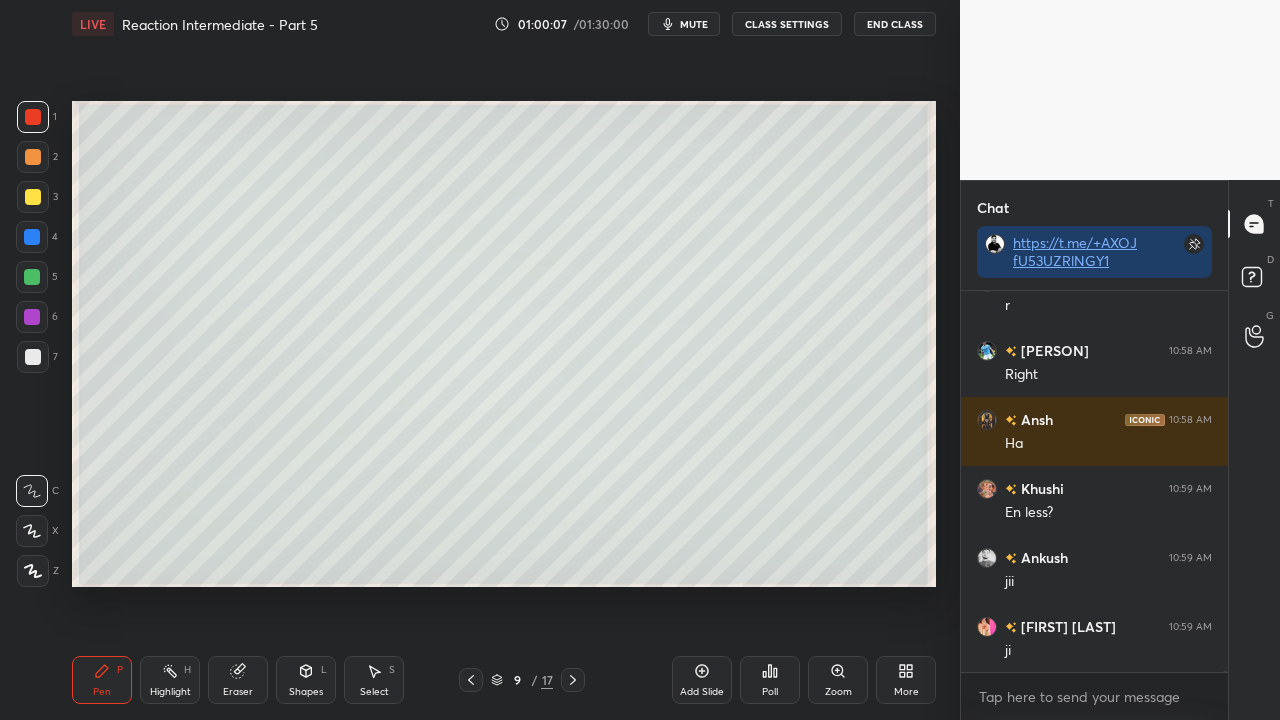scroll, scrollTop: 135944, scrollLeft: 0, axis: vertical 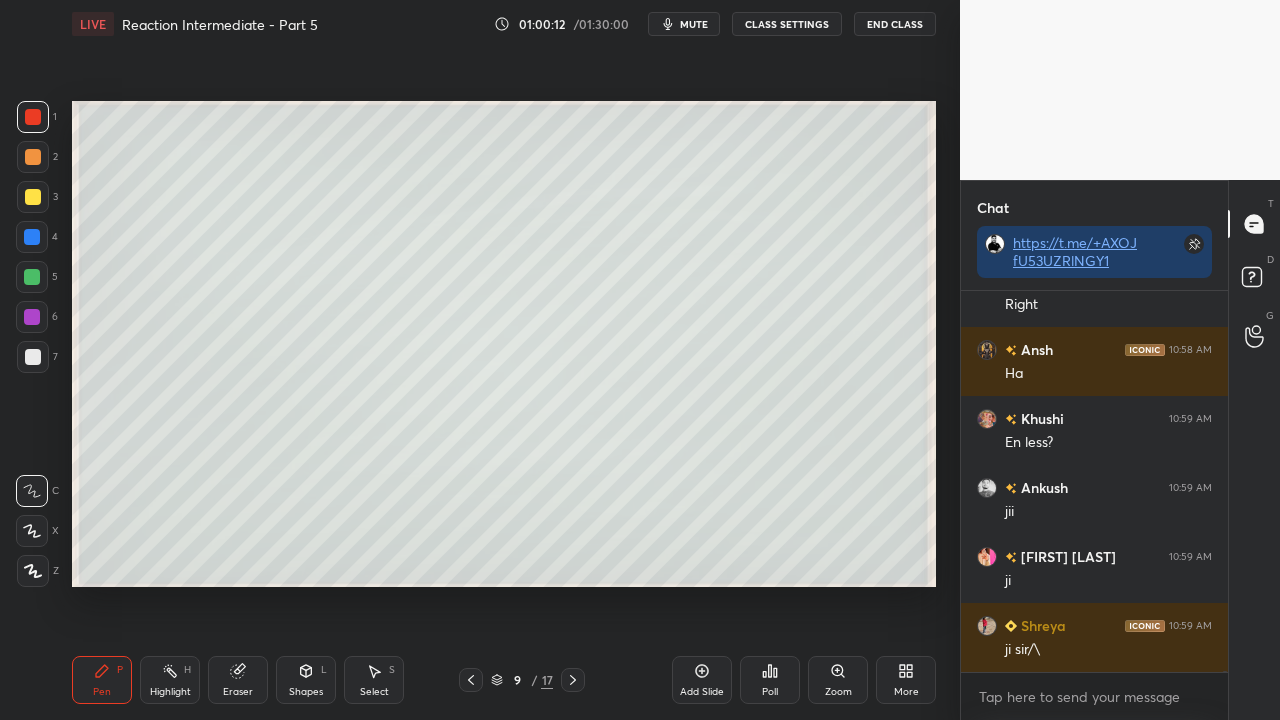 click at bounding box center (33, 357) 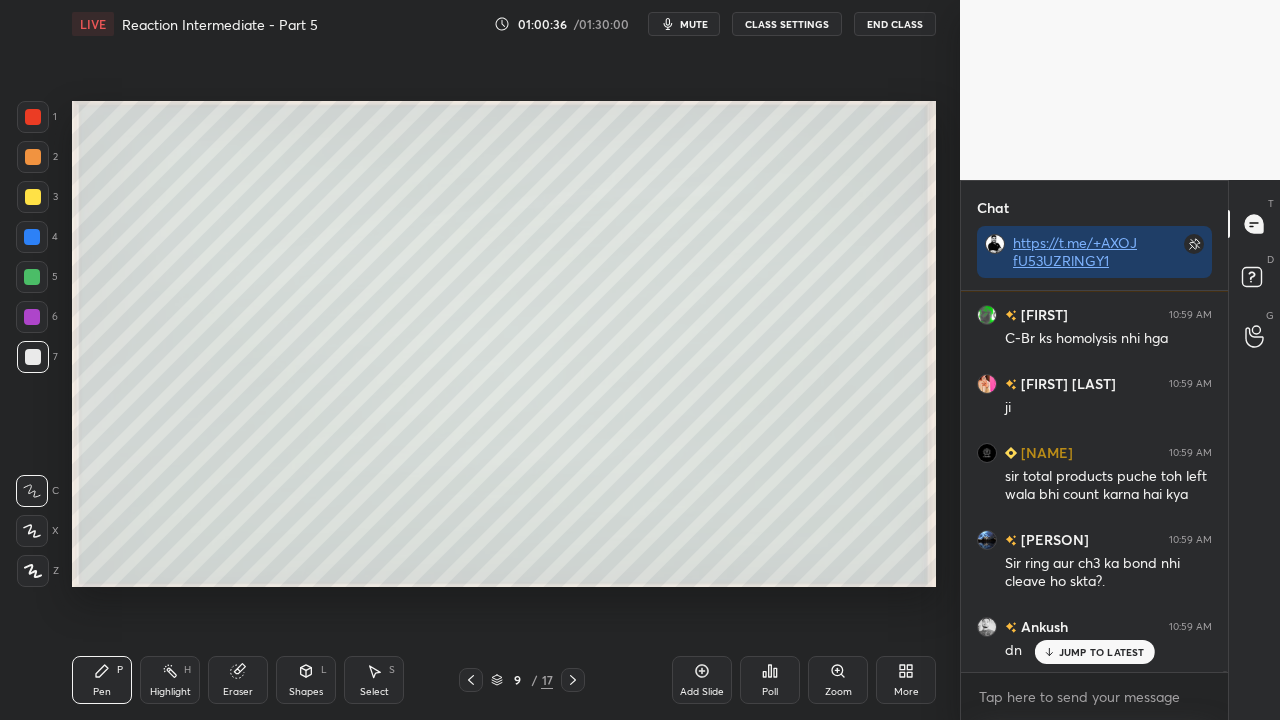 scroll, scrollTop: 136394, scrollLeft: 0, axis: vertical 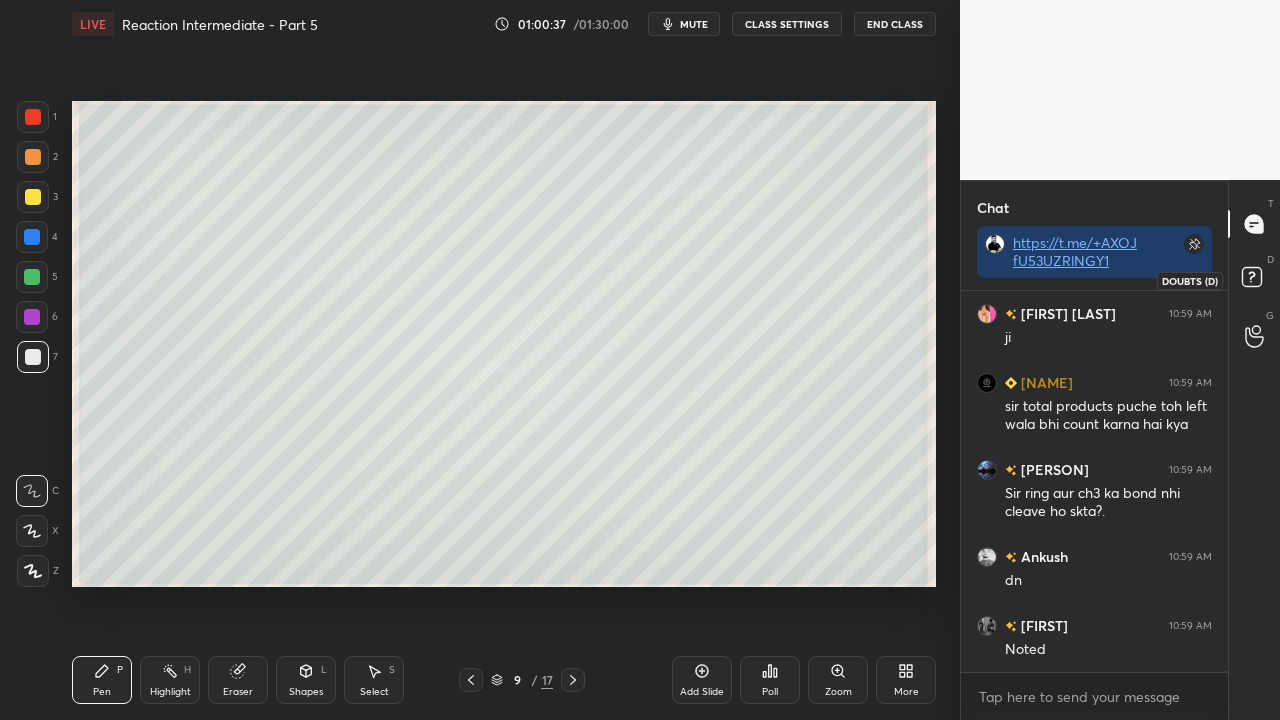 click 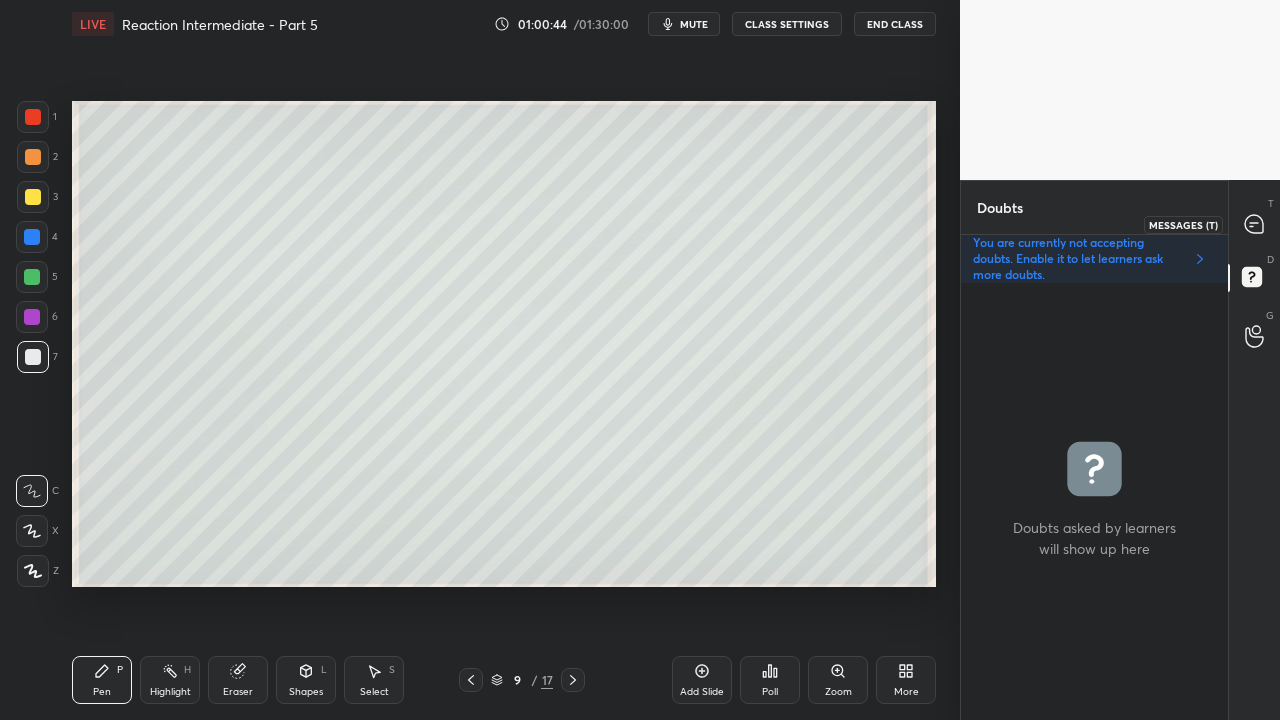 click at bounding box center [1255, 224] 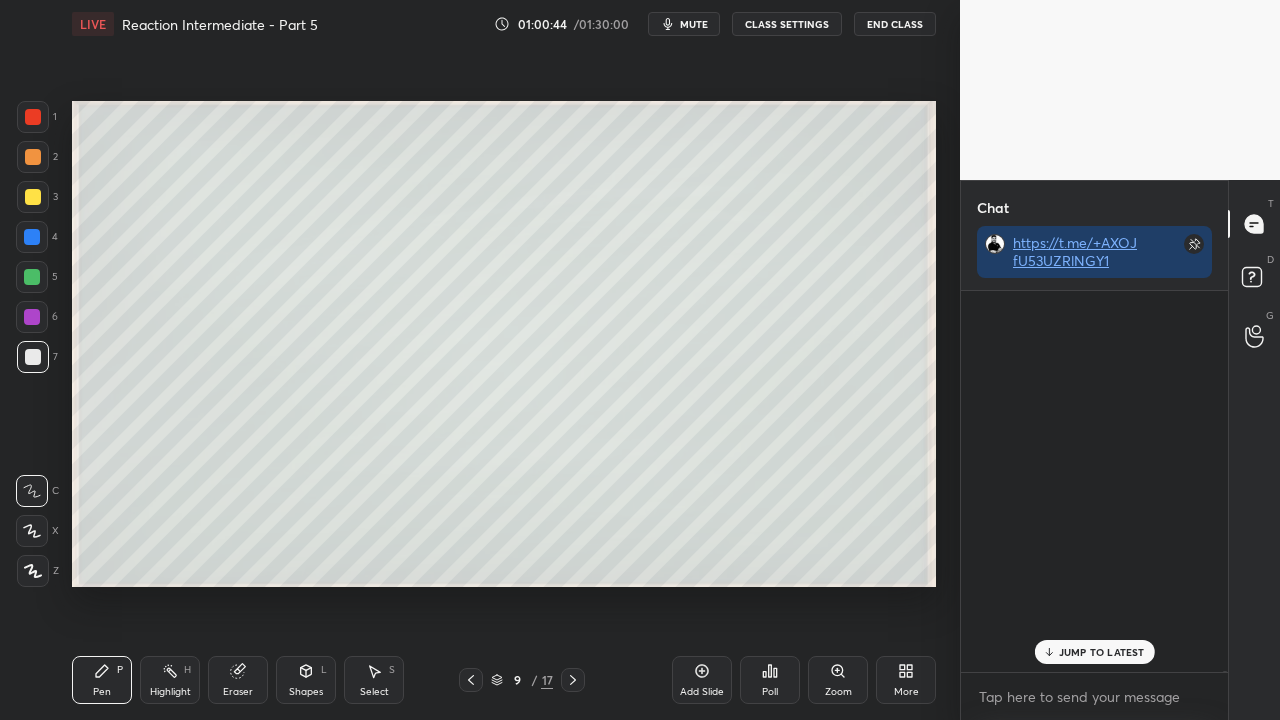 scroll, scrollTop: 423, scrollLeft: 261, axis: both 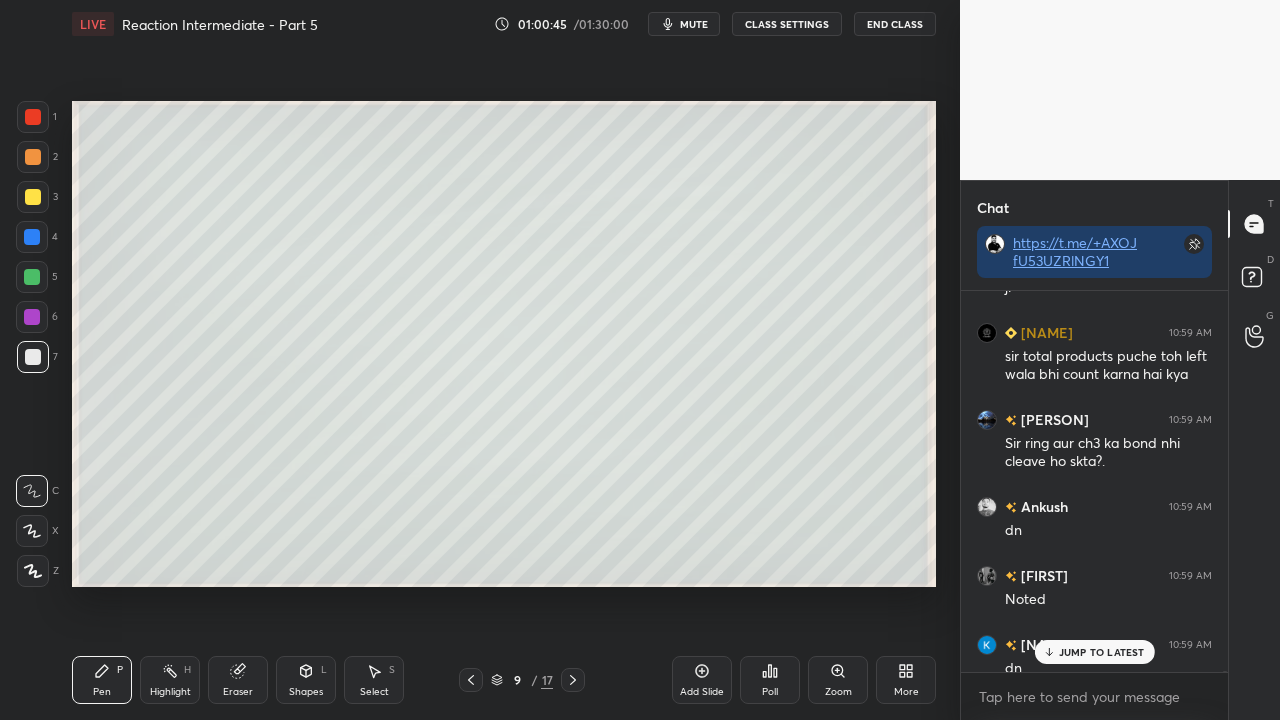 drag, startPoint x: 1088, startPoint y: 657, endPoint x: 1043, endPoint y: 661, distance: 45.17743 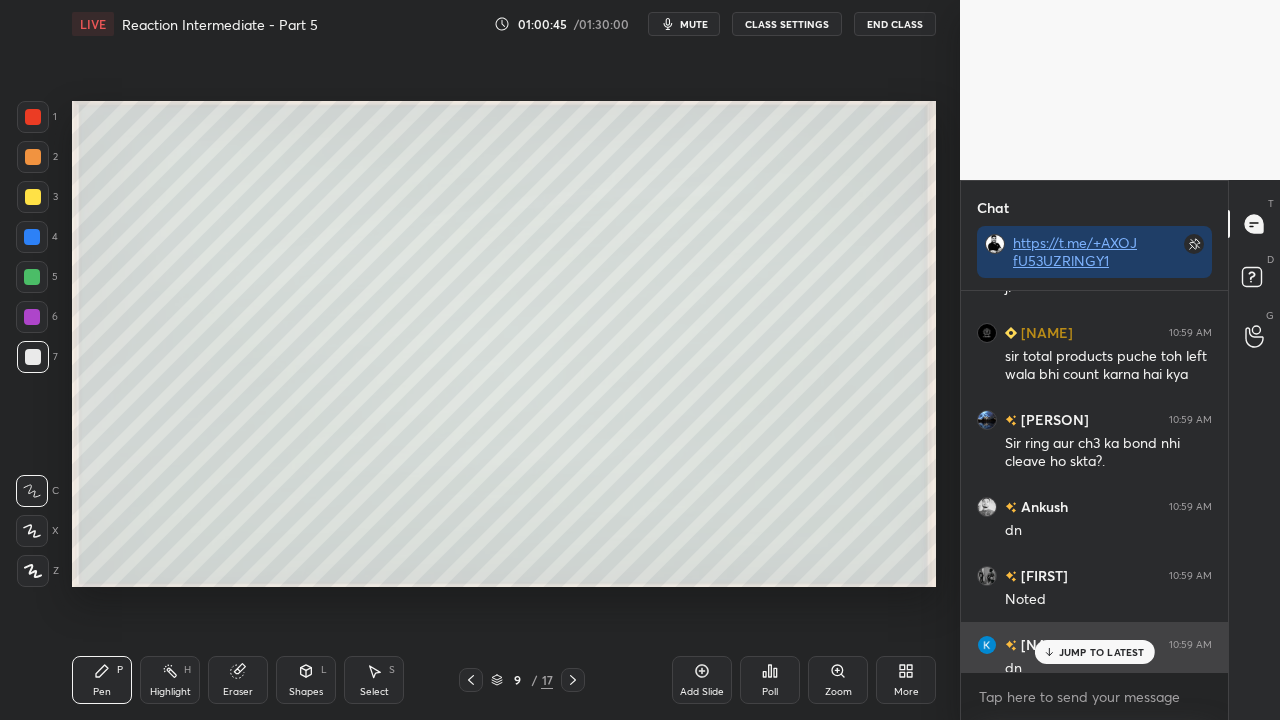 click on "JUMP TO LATEST" at bounding box center (1102, 652) 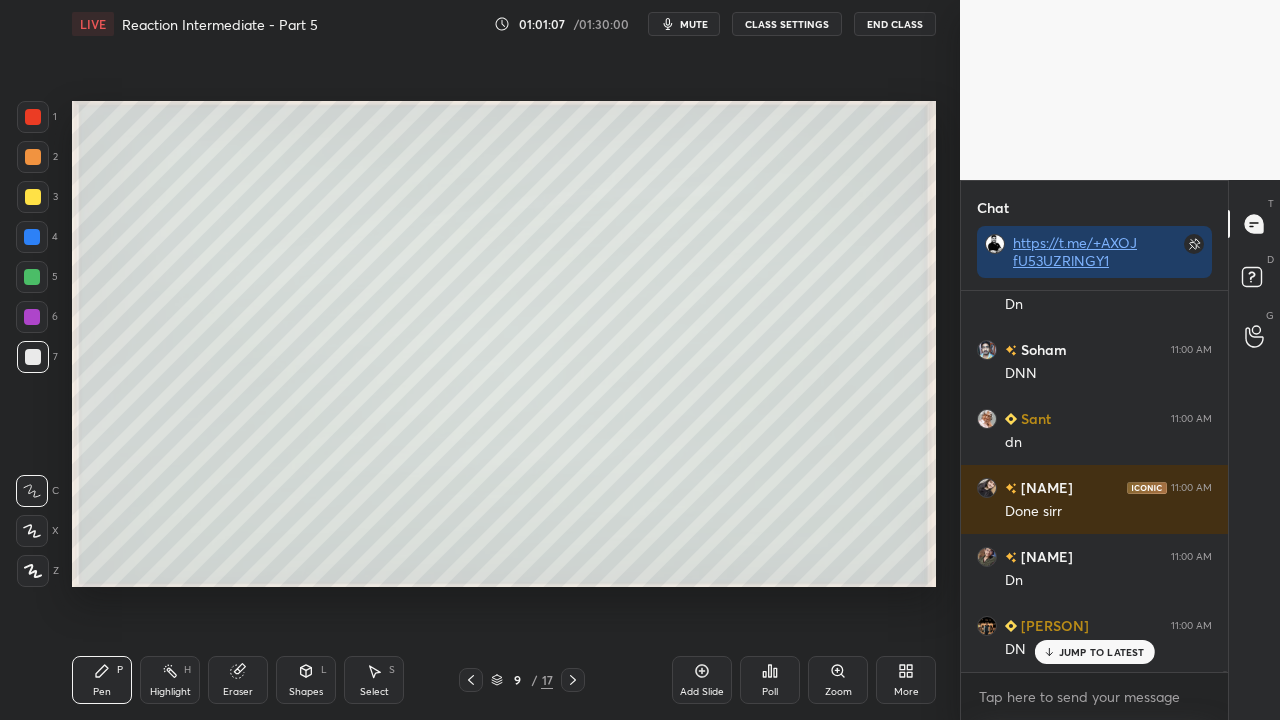 scroll, scrollTop: 138598, scrollLeft: 0, axis: vertical 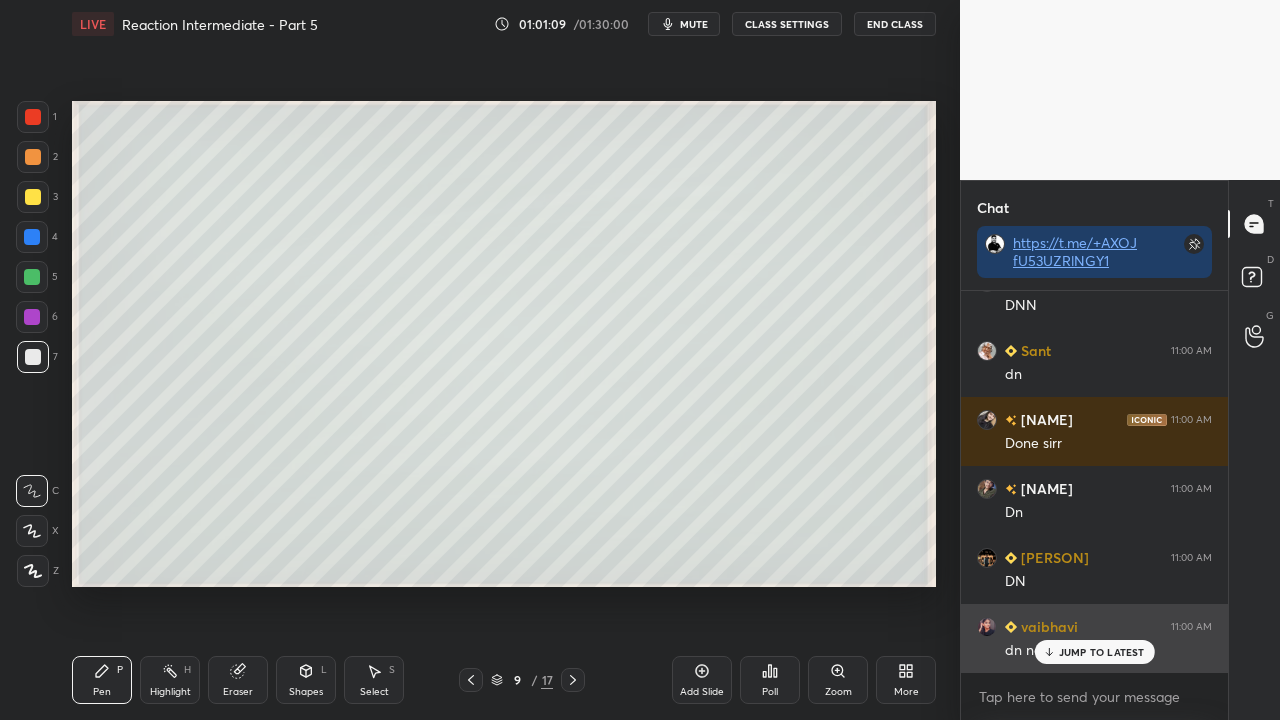 click on "vaibhavi" at bounding box center [1047, 626] 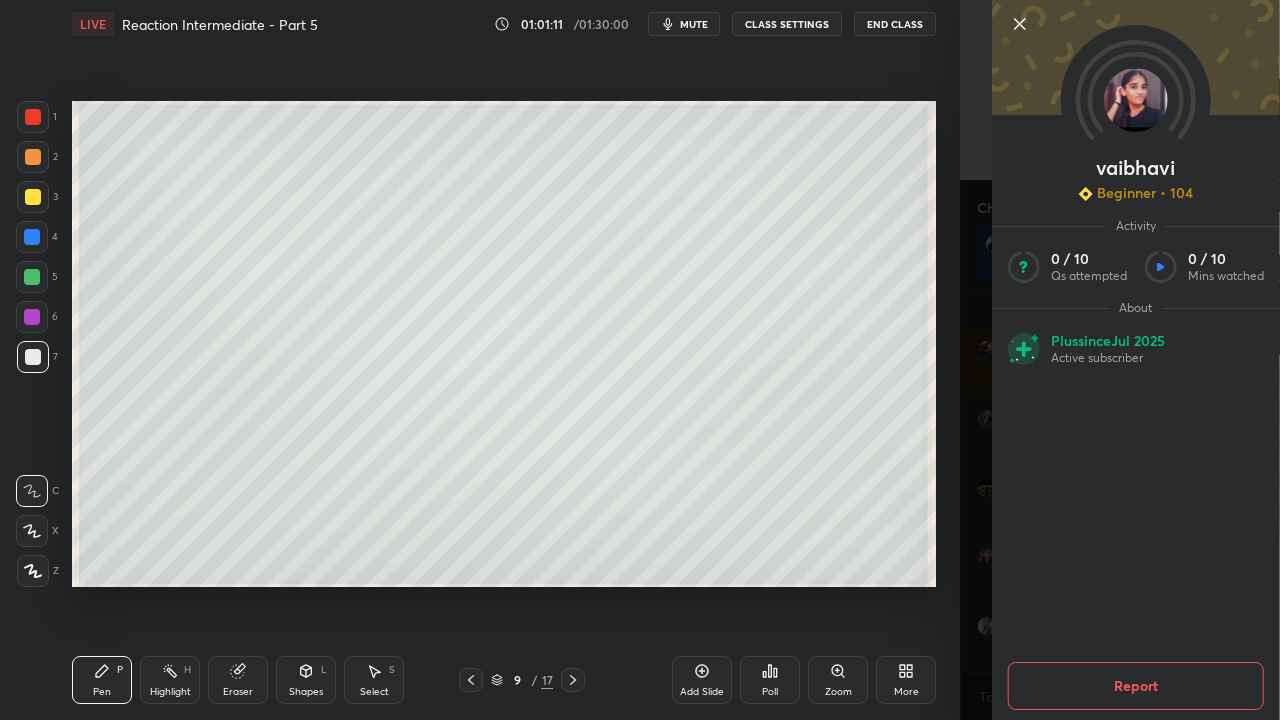 scroll, scrollTop: 138736, scrollLeft: 0, axis: vertical 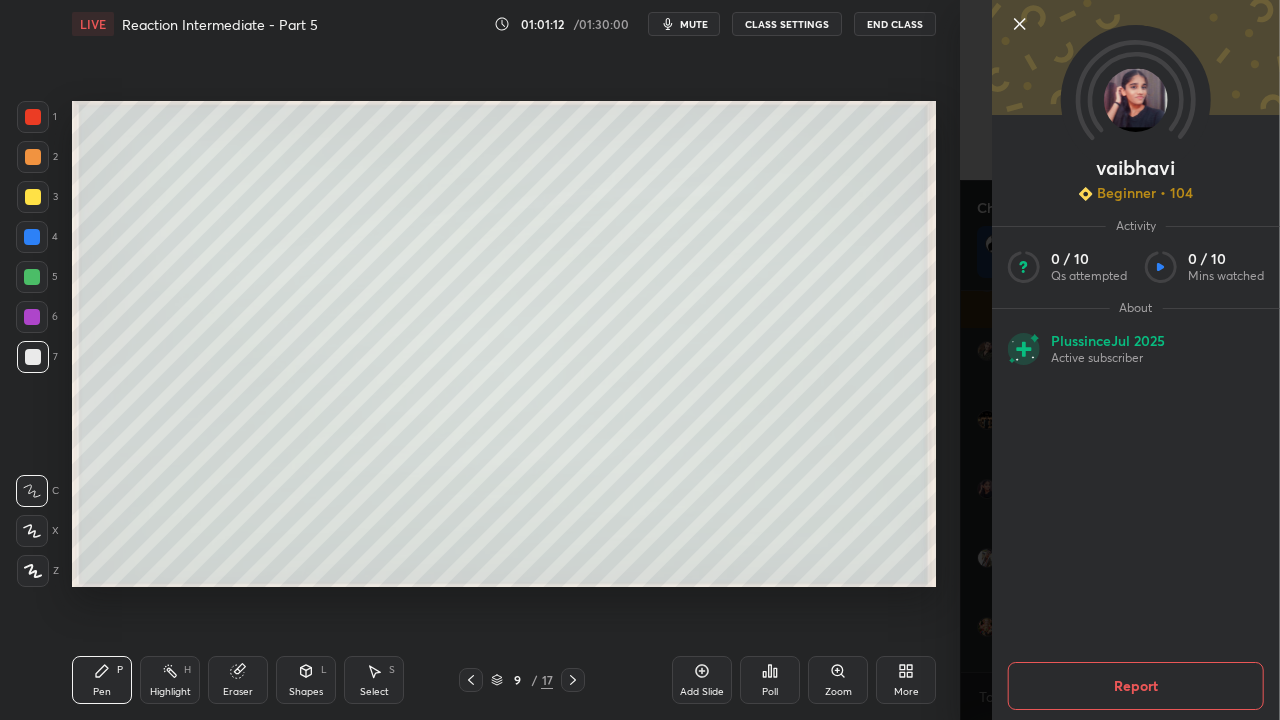 click on "[FIRST] Beginner   •   104 Activity 0 / 10 Qs attempted 0 / 10 Mins watched About Plus  since  Jul   2025 Active subscriber Report" at bounding box center [1120, 360] 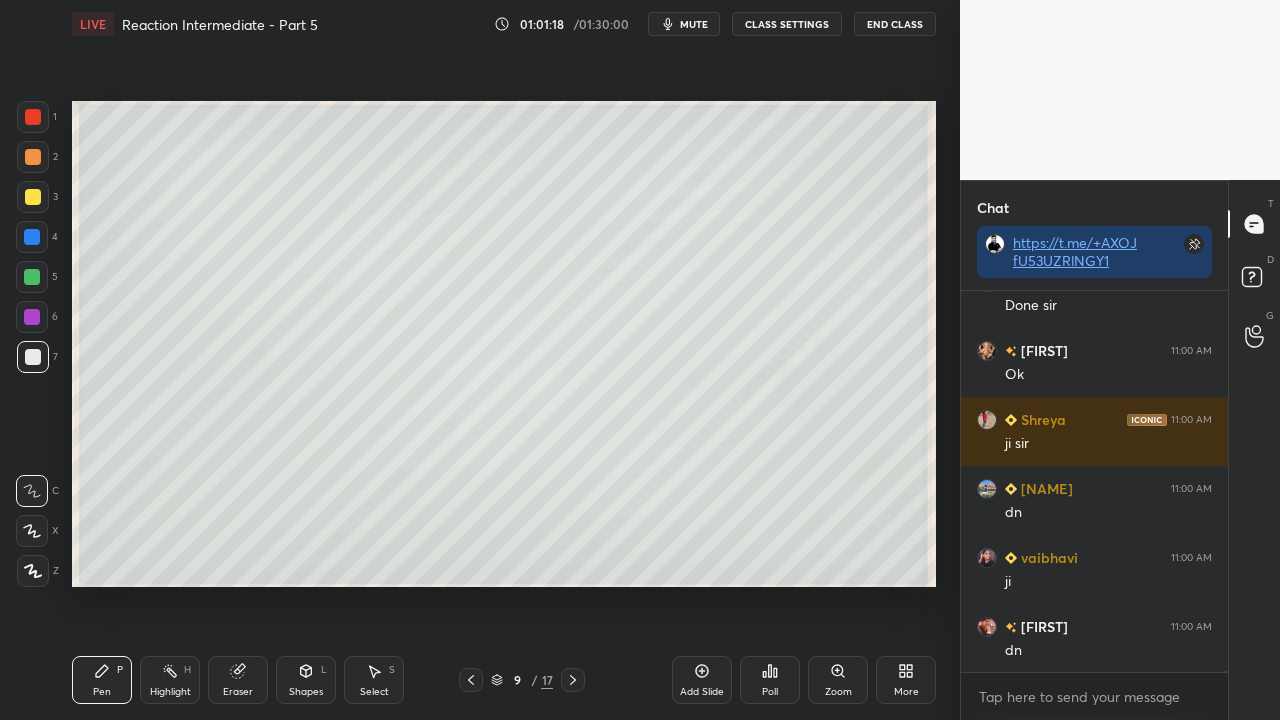 scroll, scrollTop: 139082, scrollLeft: 0, axis: vertical 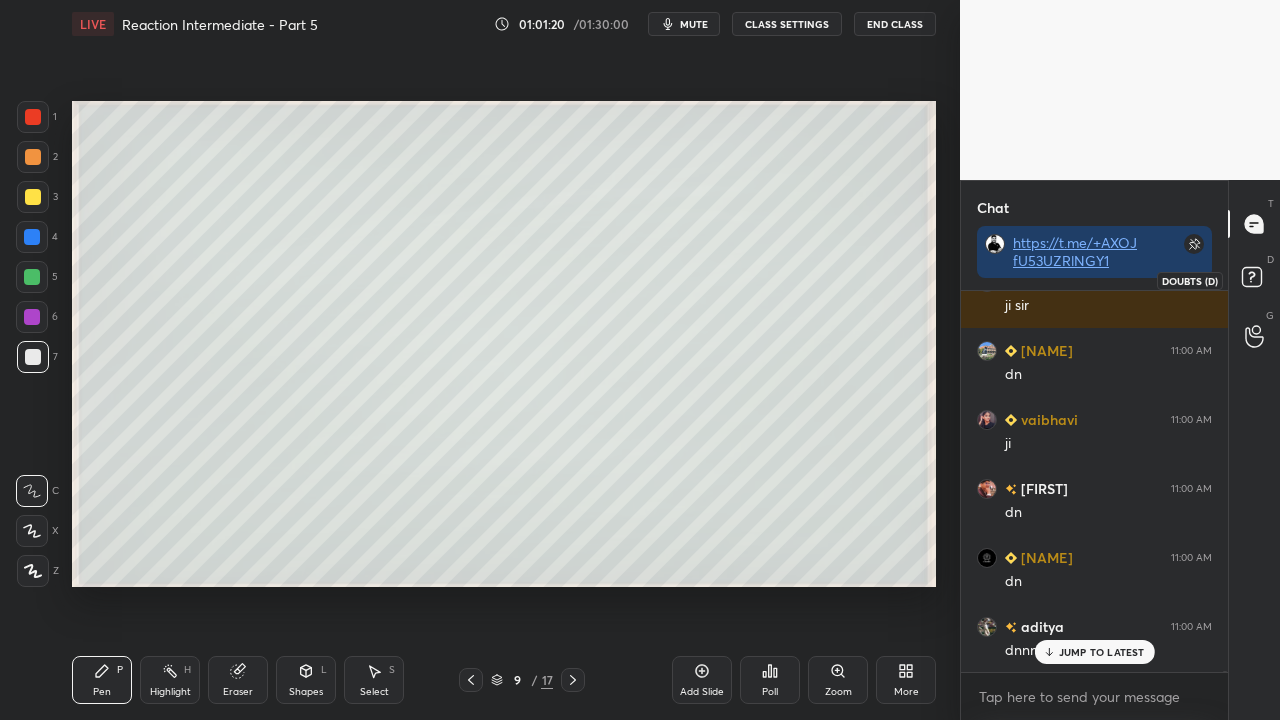 click 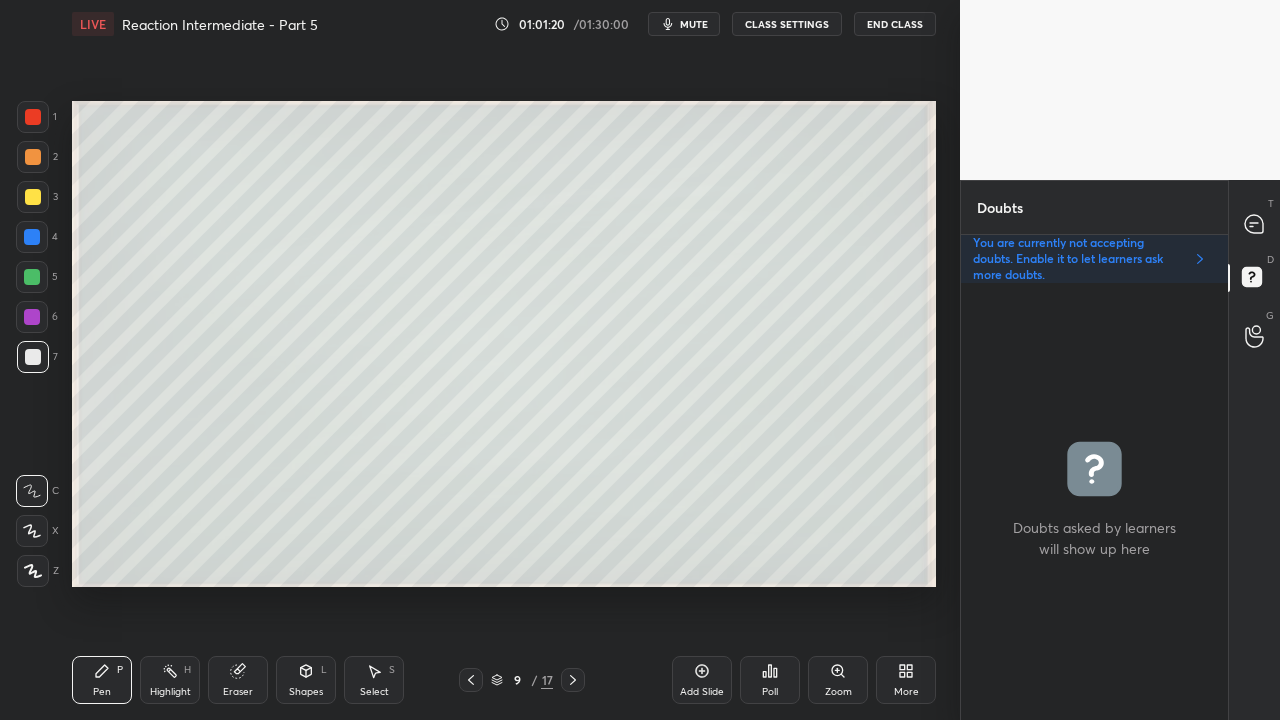 click 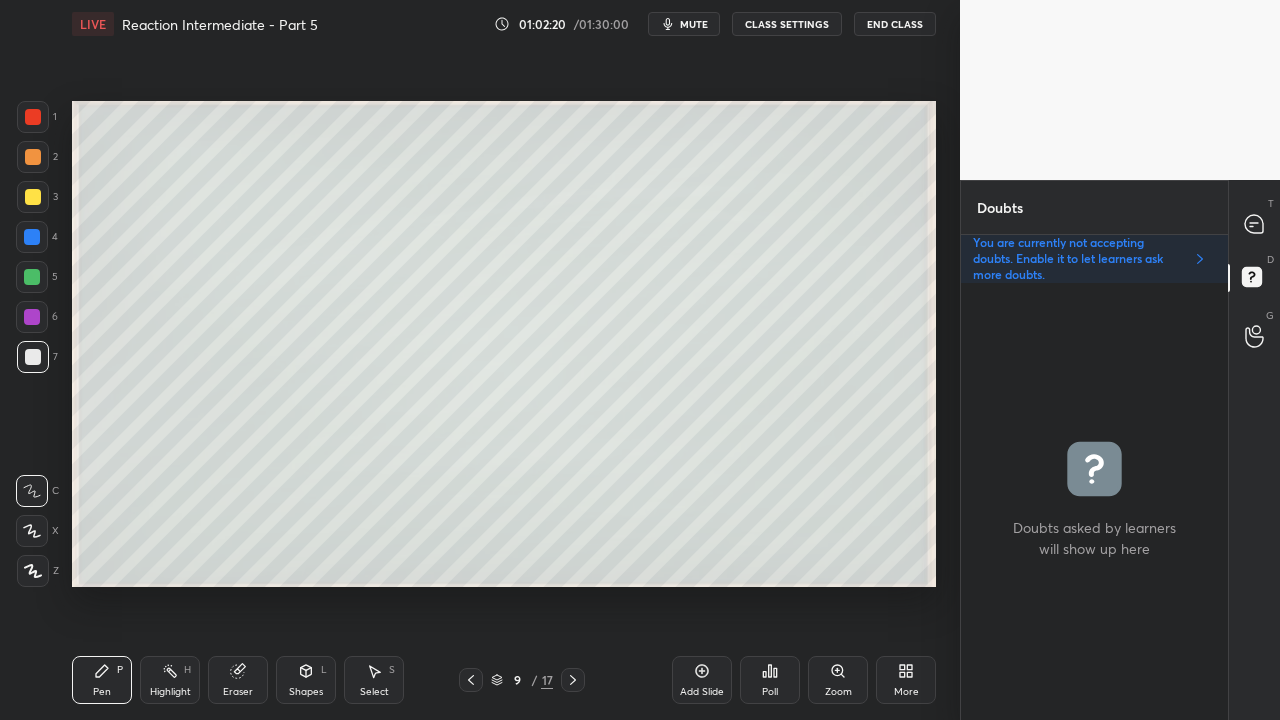 click 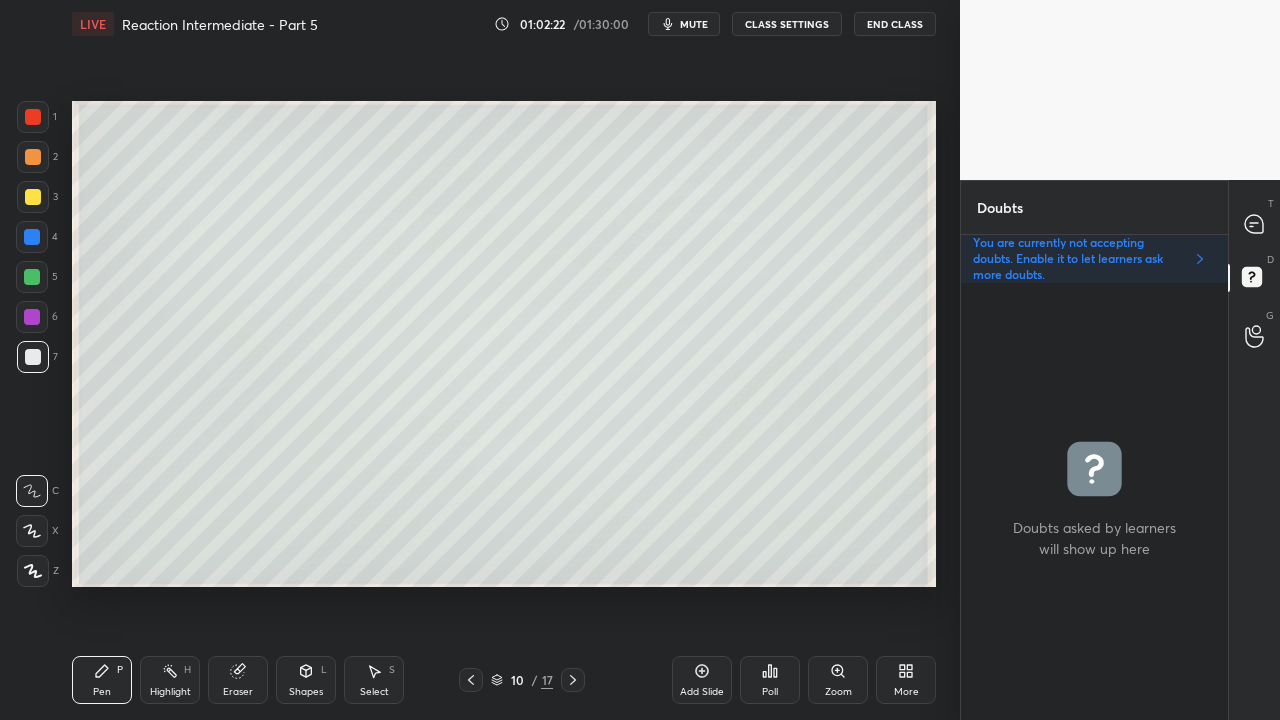 click at bounding box center [33, 197] 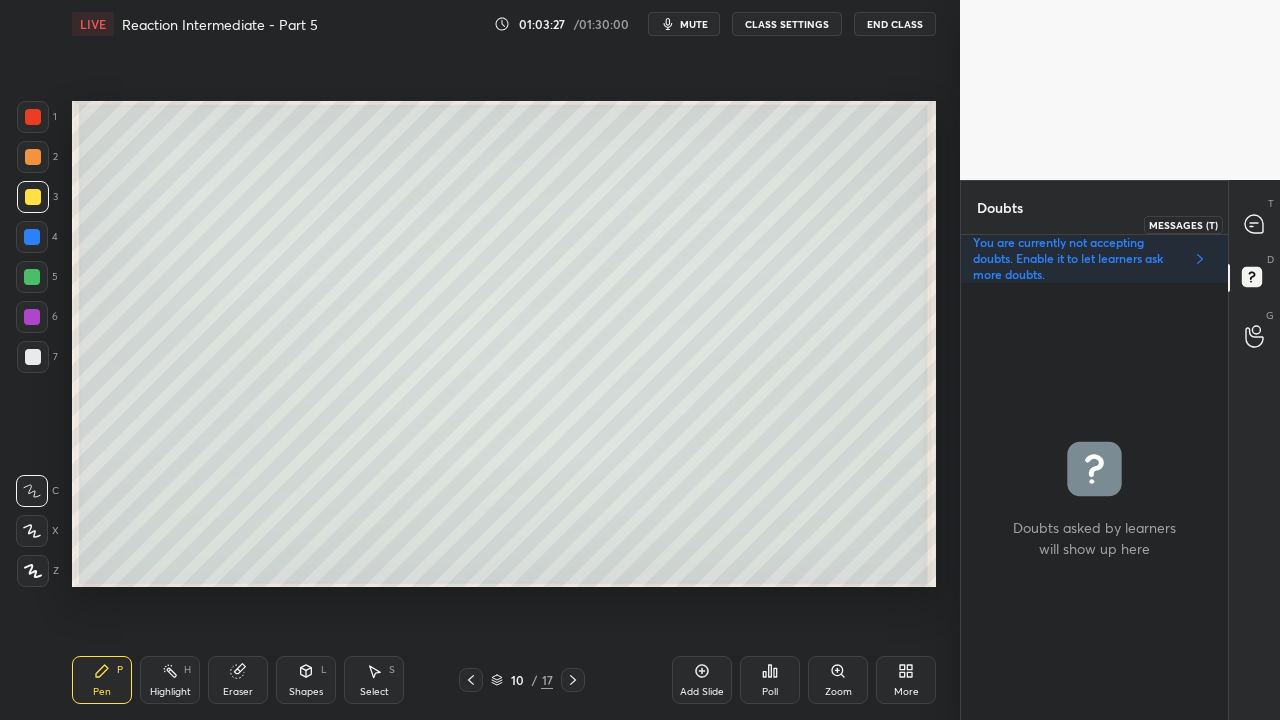 click at bounding box center (1255, 224) 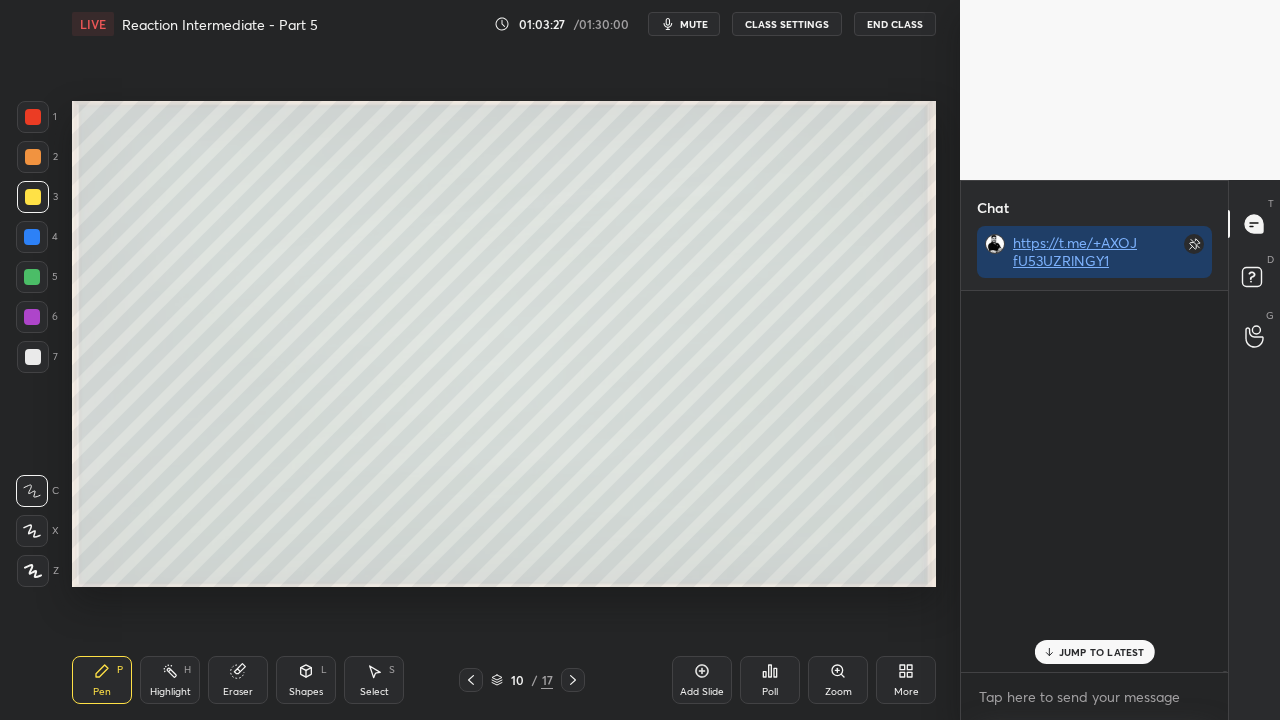scroll, scrollTop: 143051, scrollLeft: 0, axis: vertical 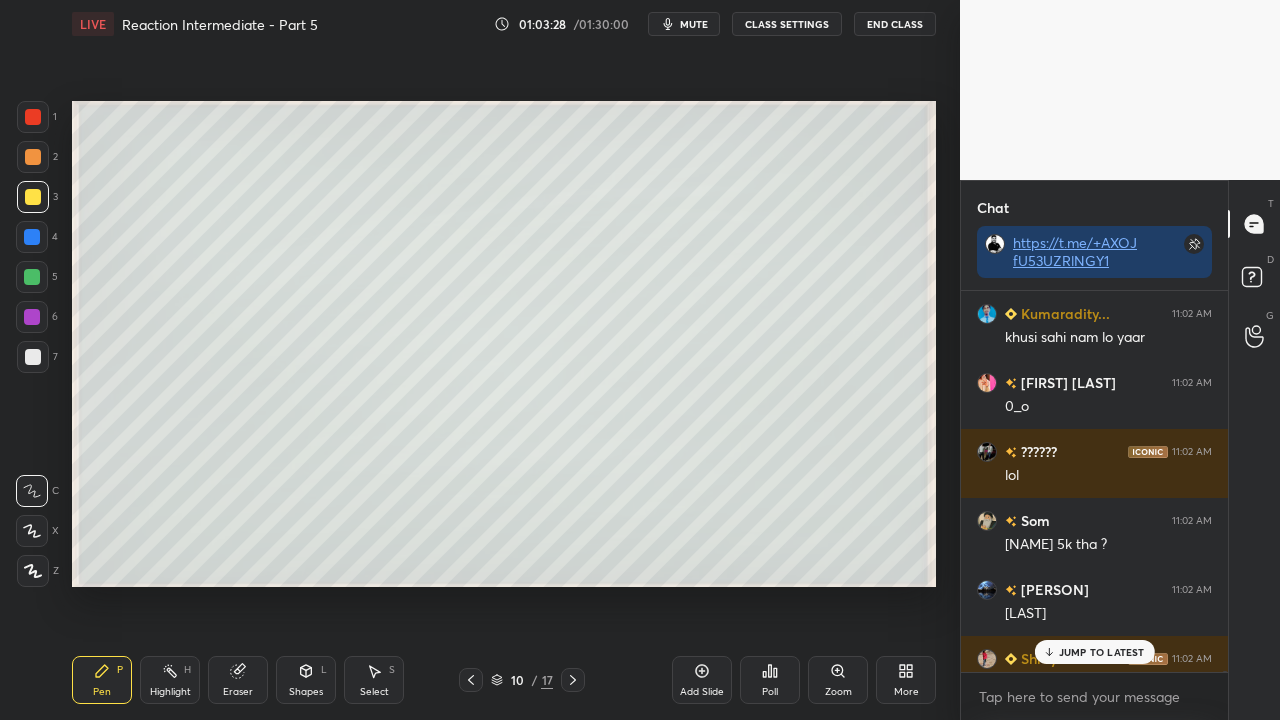 click on "JUMP TO LATEST" at bounding box center [1102, 652] 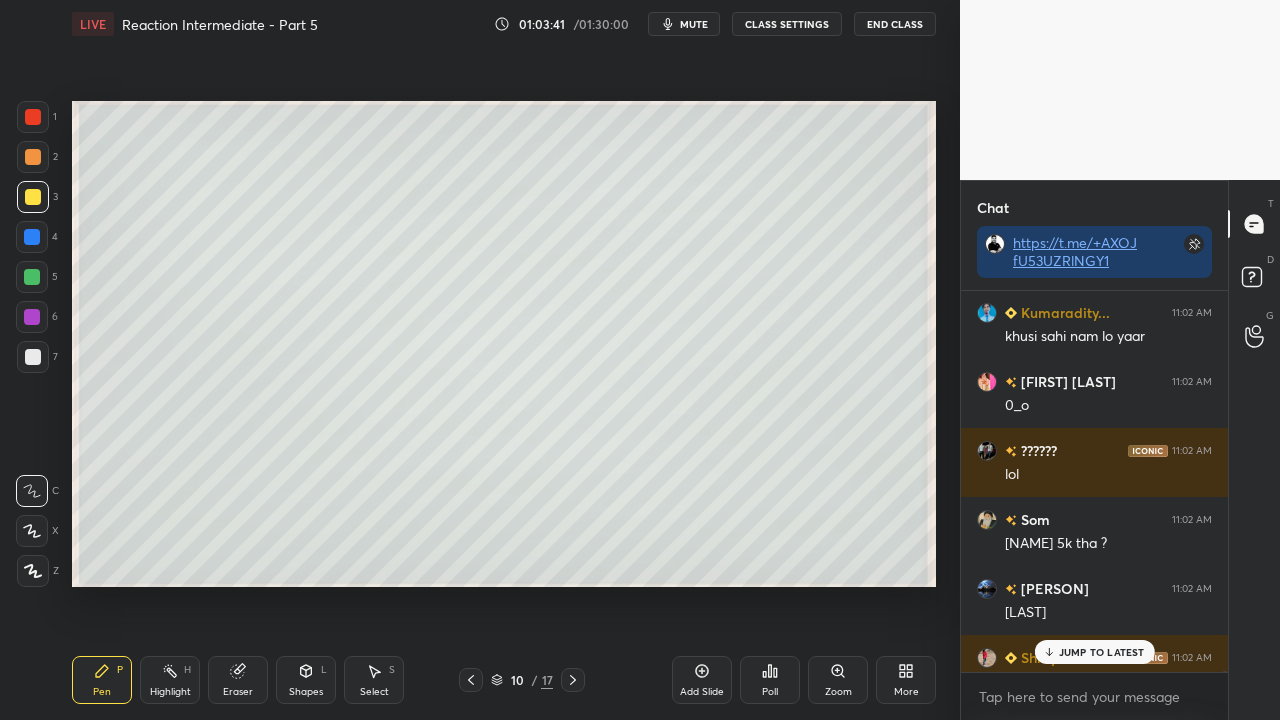 scroll, scrollTop: 143290, scrollLeft: 0, axis: vertical 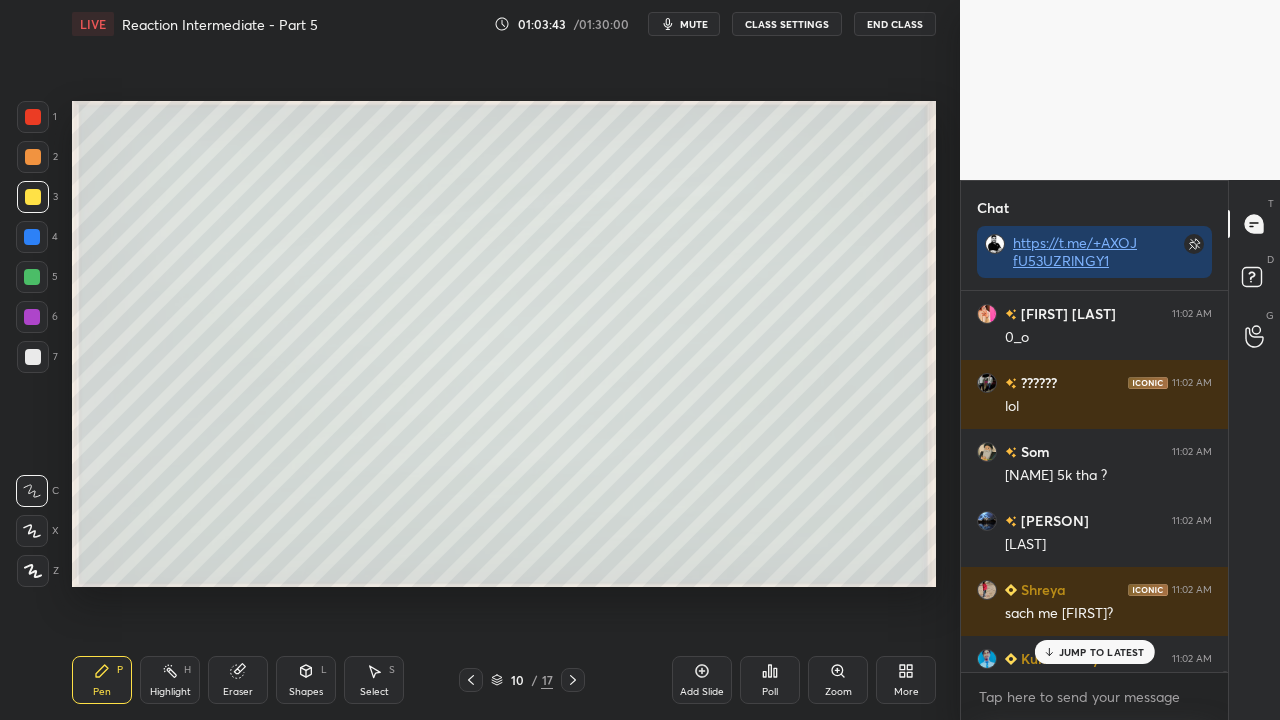 drag, startPoint x: 1111, startPoint y: 646, endPoint x: 1098, endPoint y: 653, distance: 14.764823 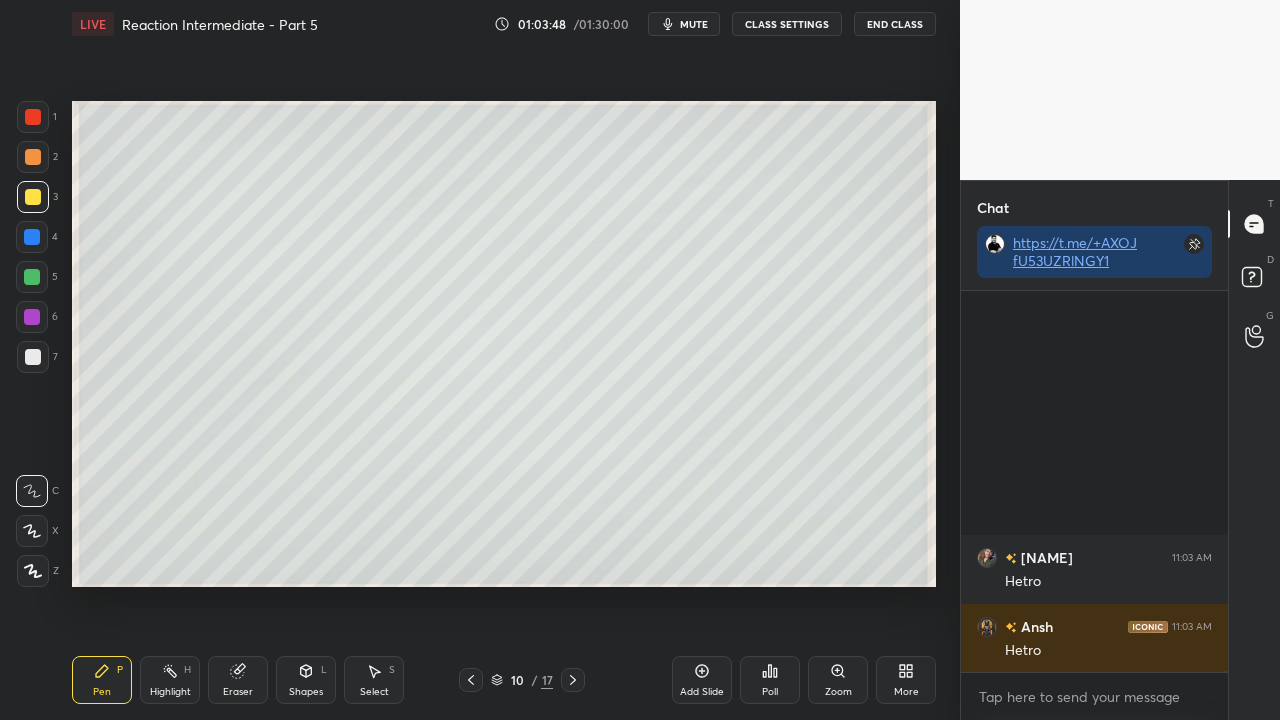 scroll, scrollTop: 144634, scrollLeft: 0, axis: vertical 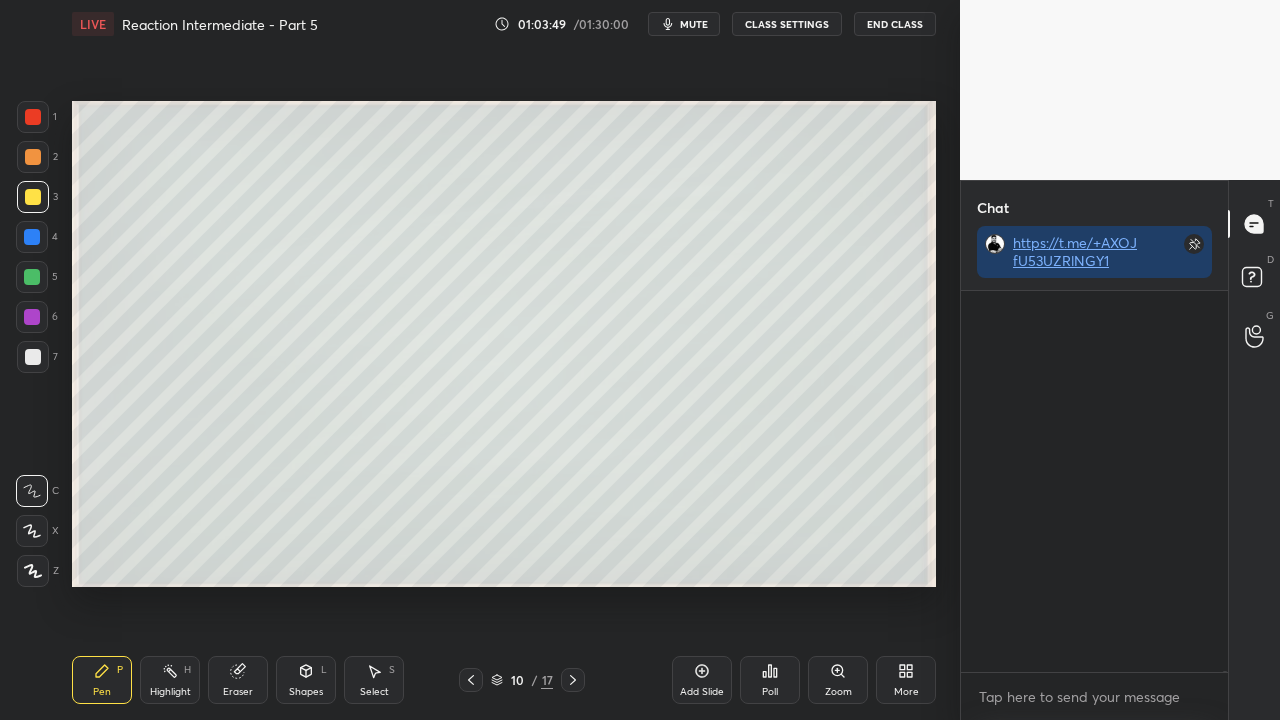 click at bounding box center (33, 357) 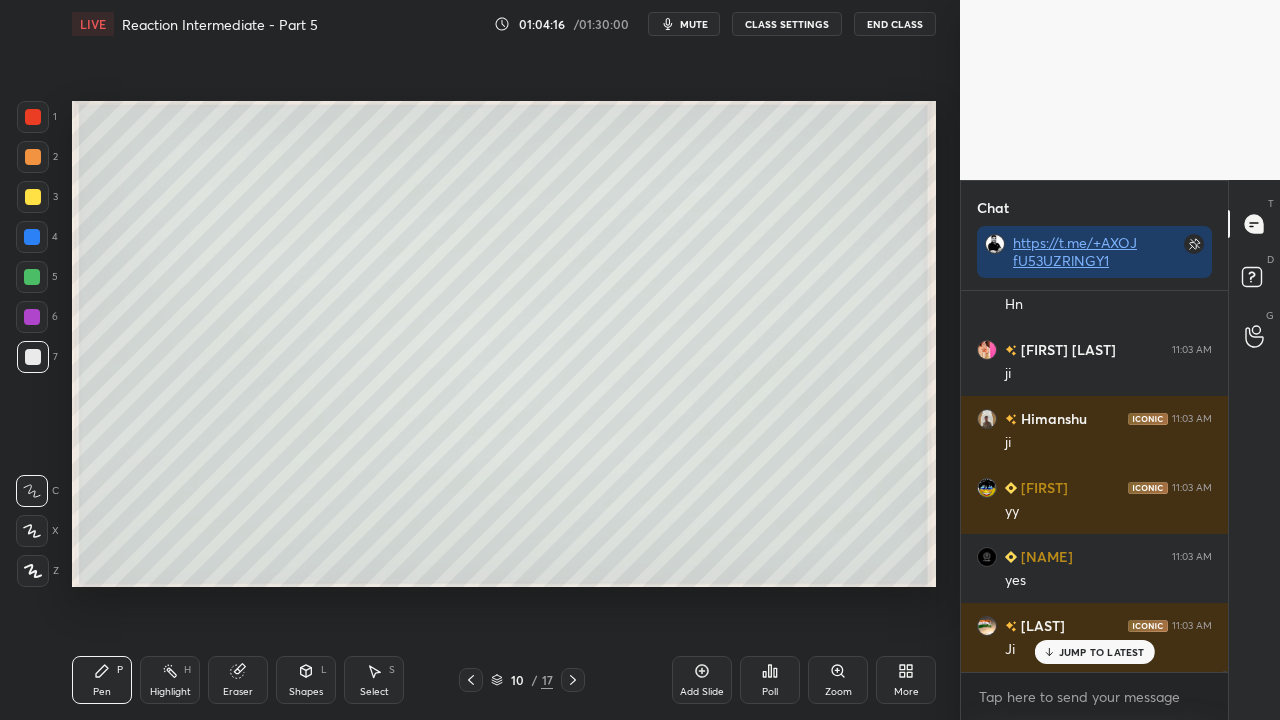 scroll, scrollTop: 148014, scrollLeft: 0, axis: vertical 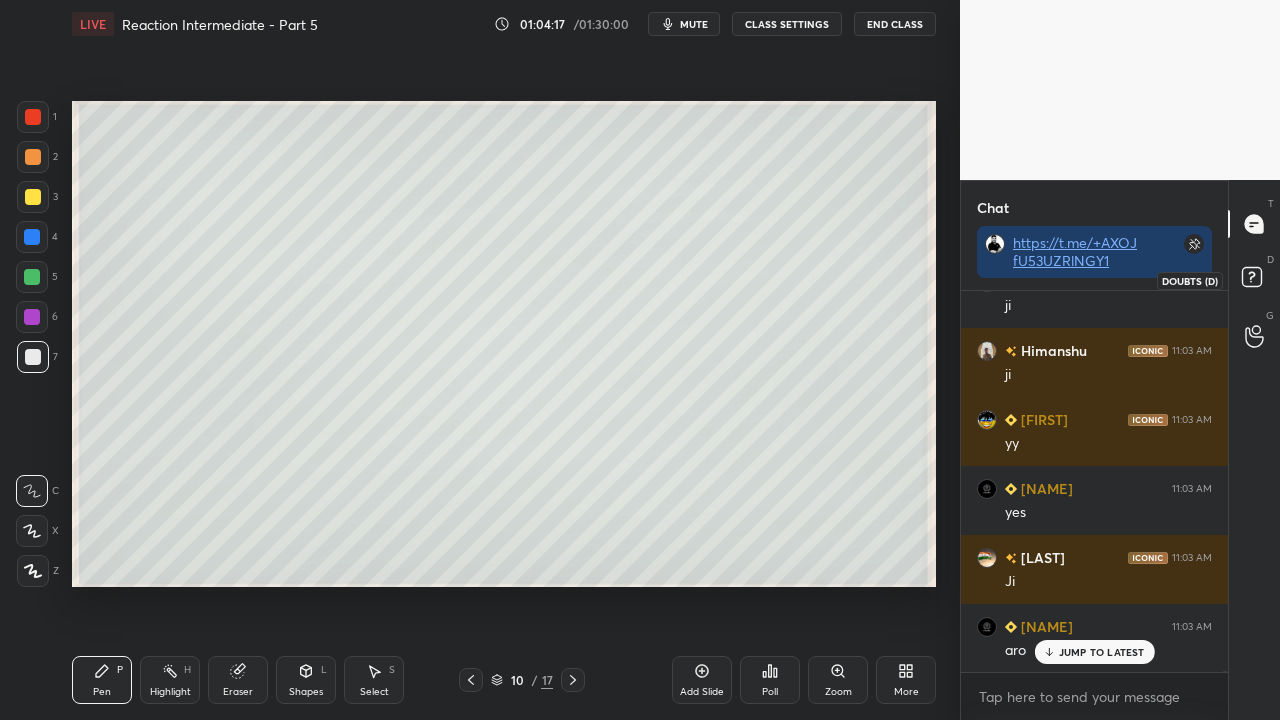 click 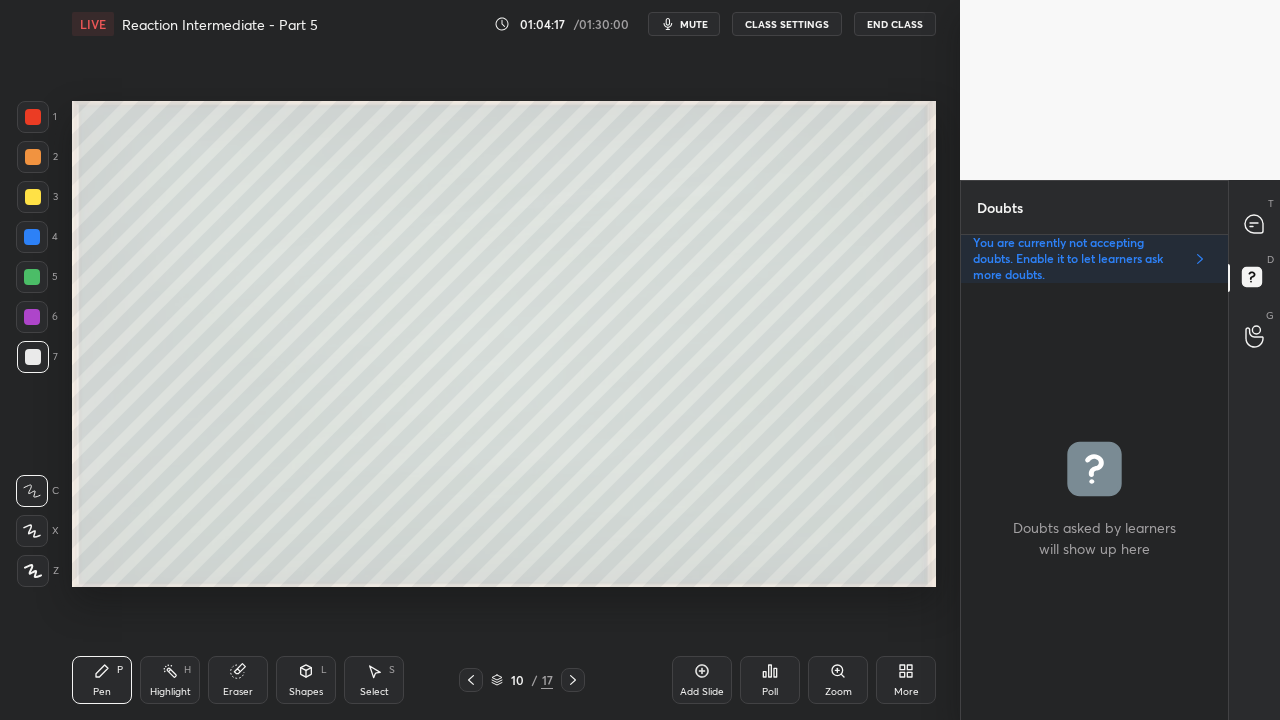 scroll, scrollTop: 6, scrollLeft: 6, axis: both 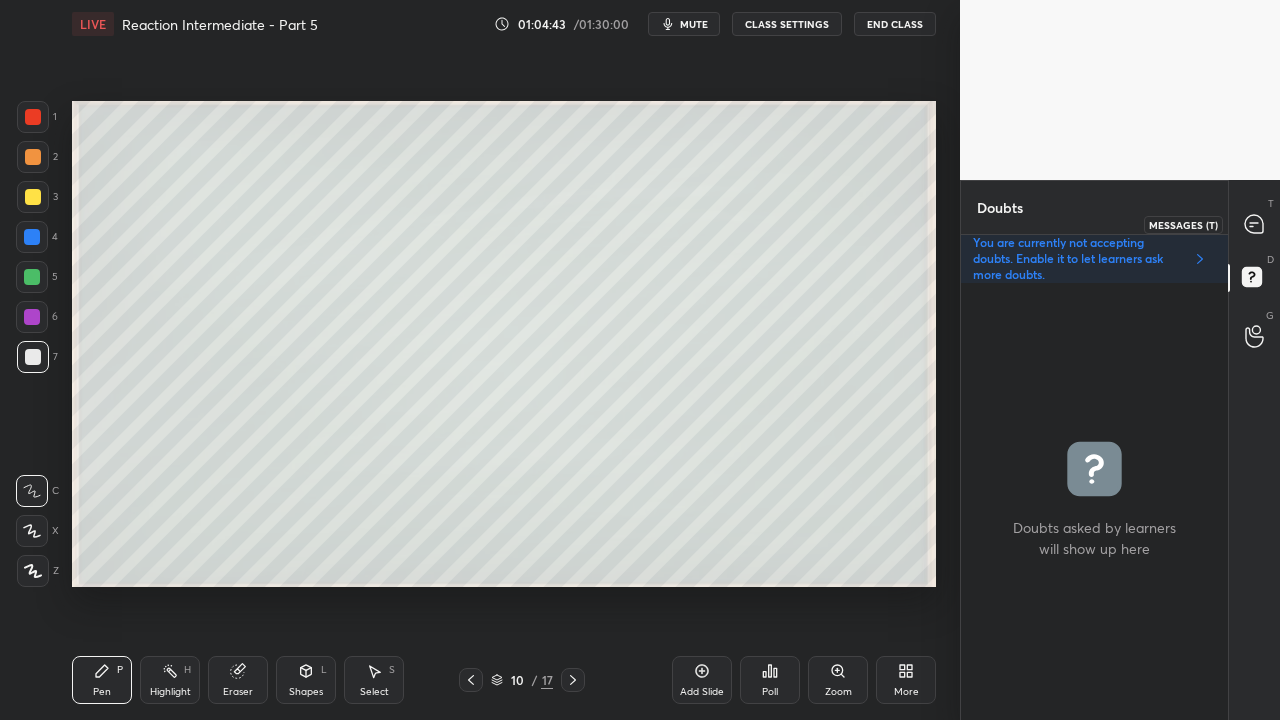 click at bounding box center (1255, 224) 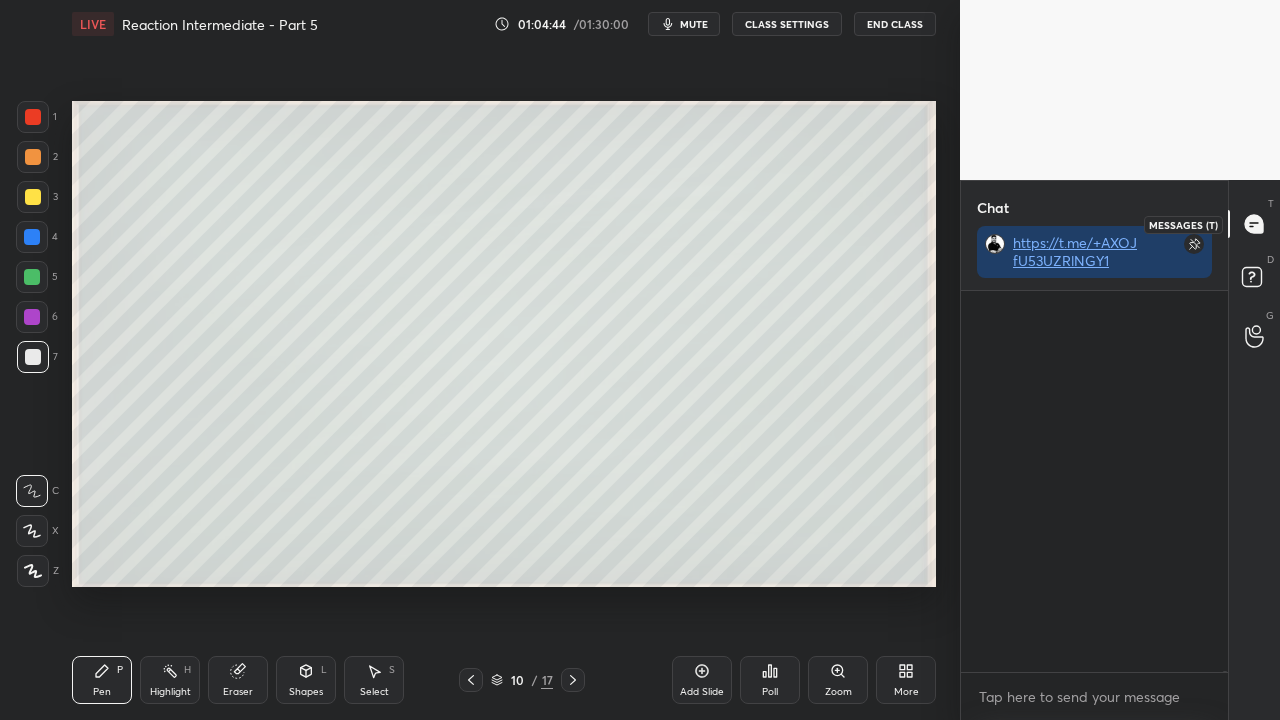 scroll, scrollTop: 149034, scrollLeft: 0, axis: vertical 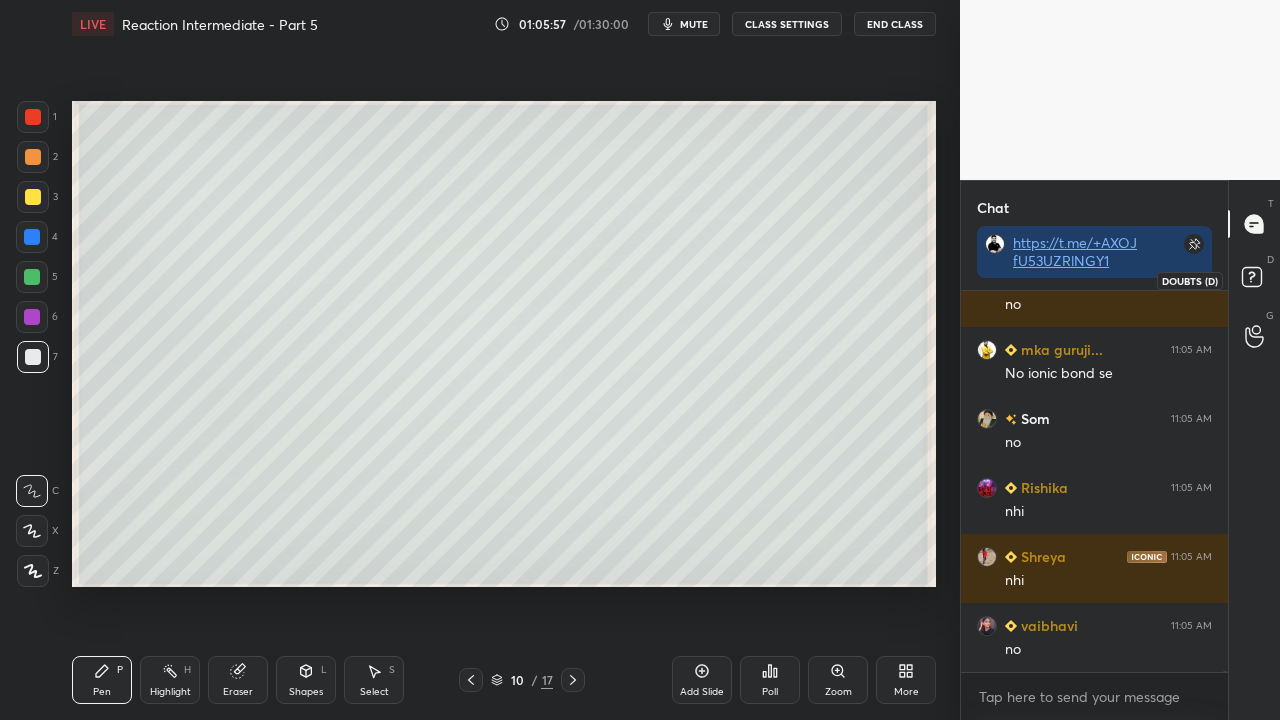 click 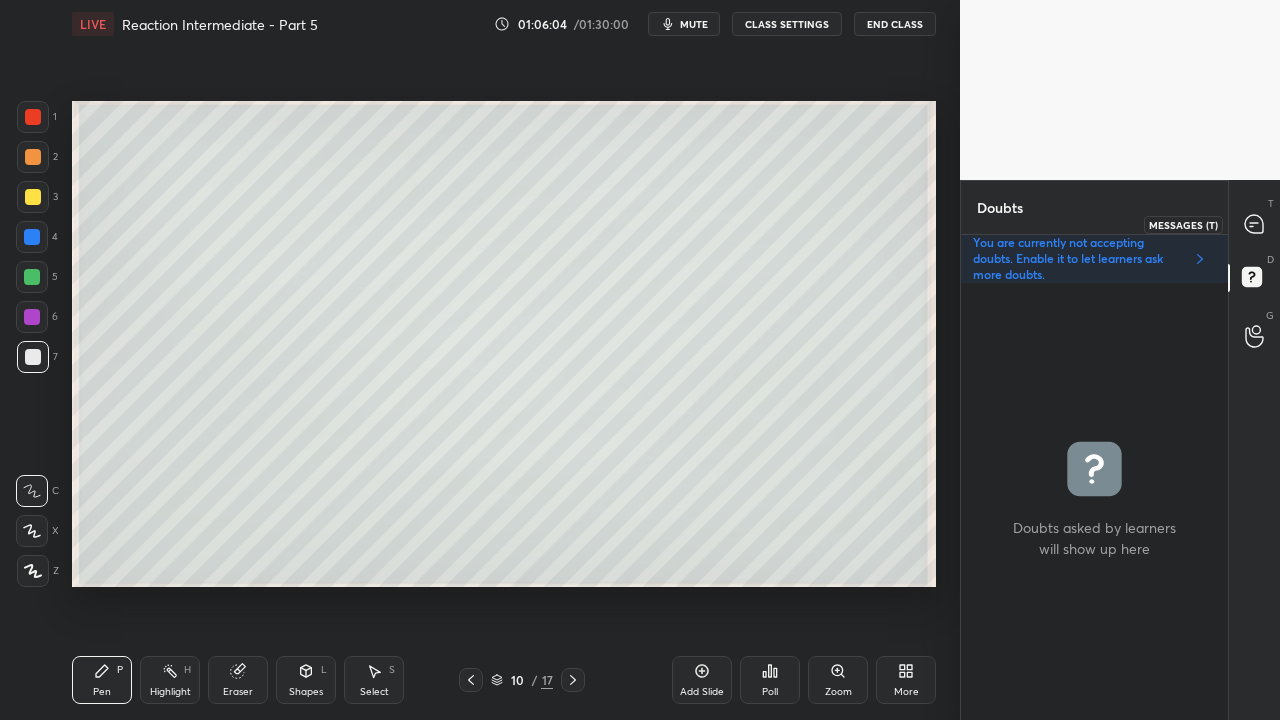 click at bounding box center [1255, 224] 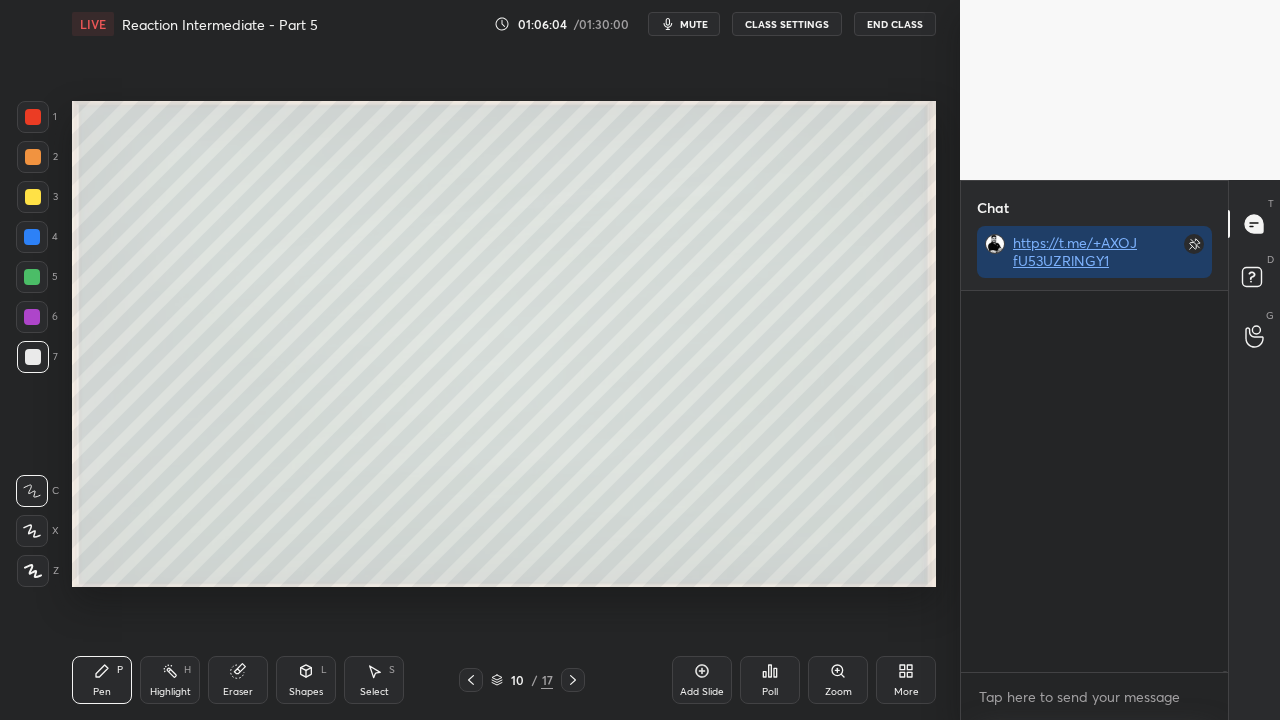 scroll, scrollTop: 151468, scrollLeft: 0, axis: vertical 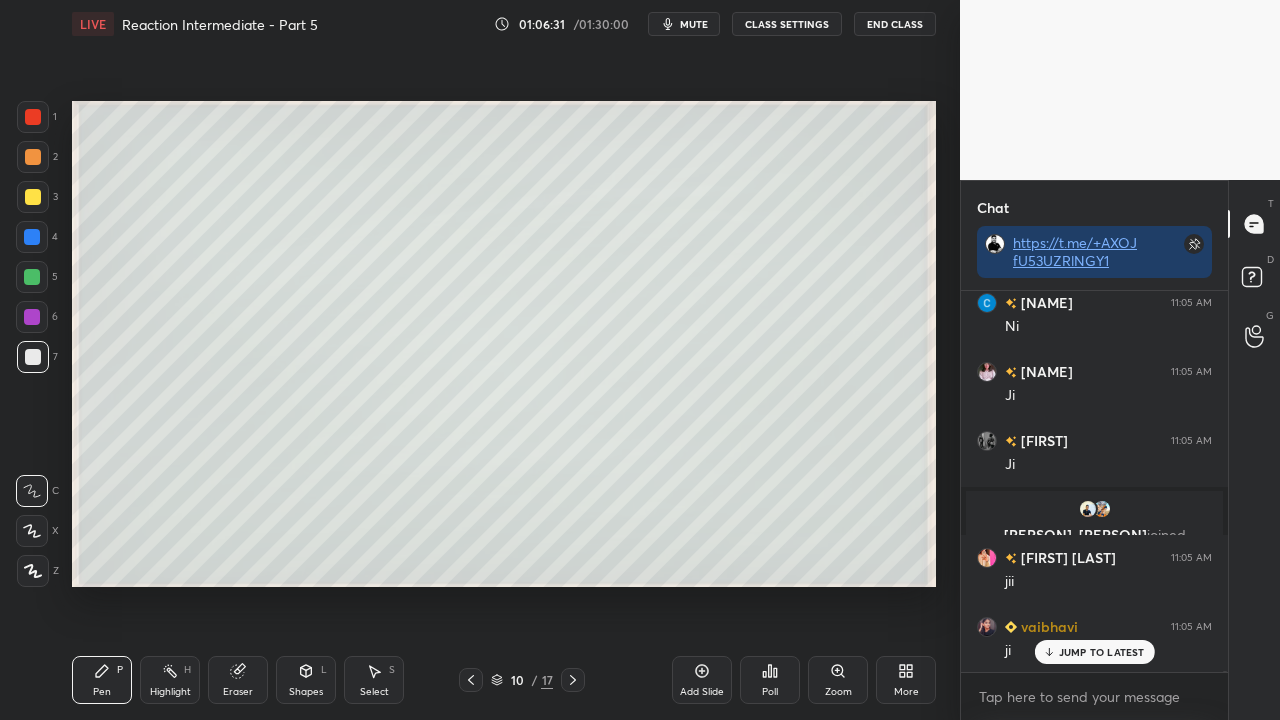 click 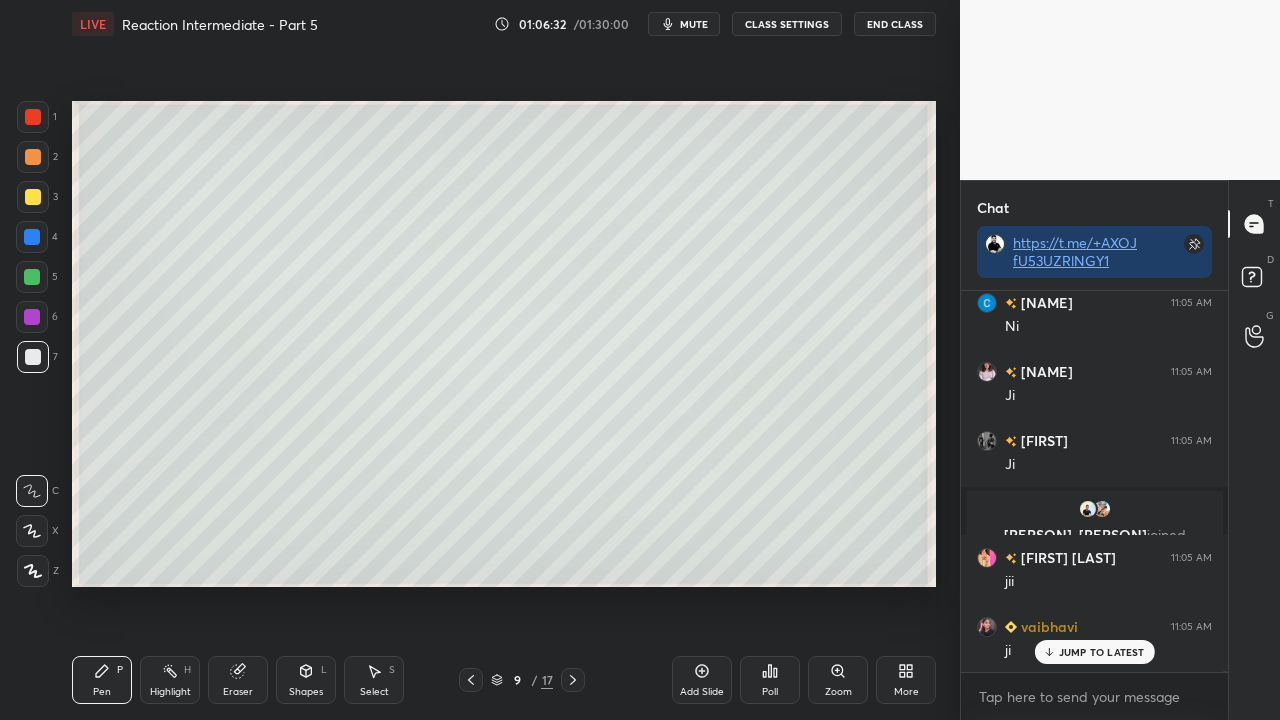click 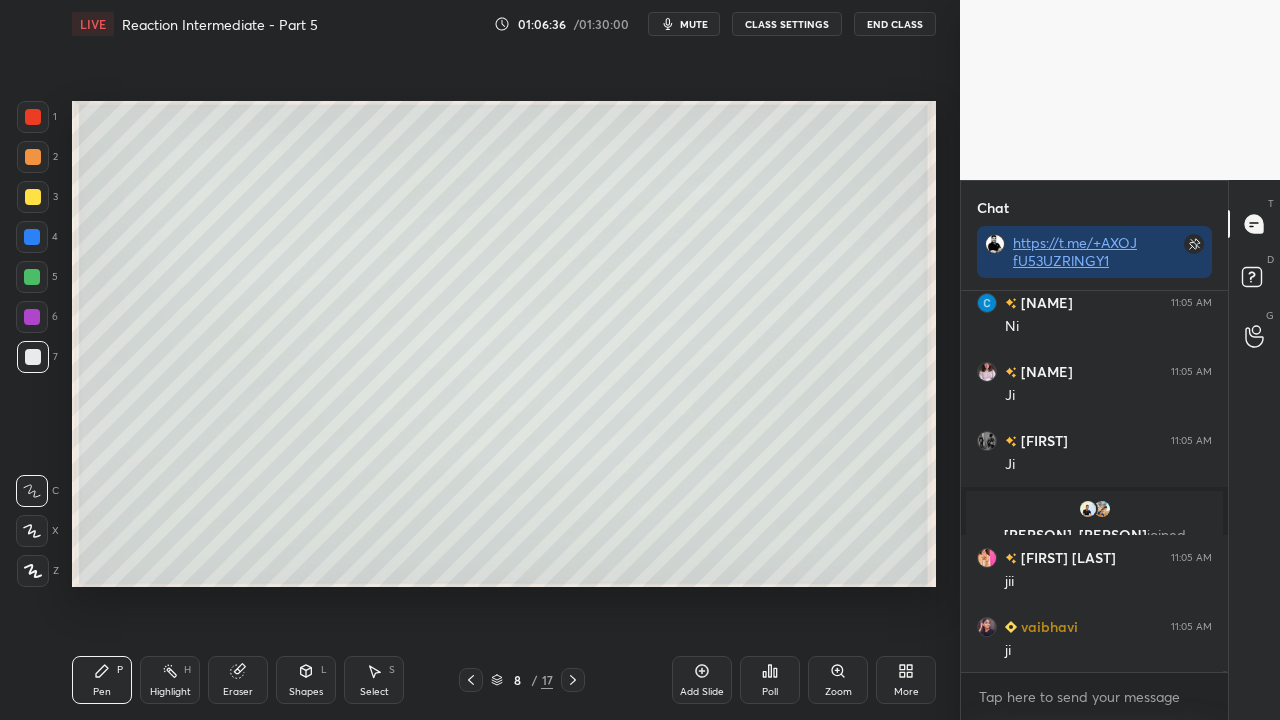 scroll, scrollTop: 151918, scrollLeft: 0, axis: vertical 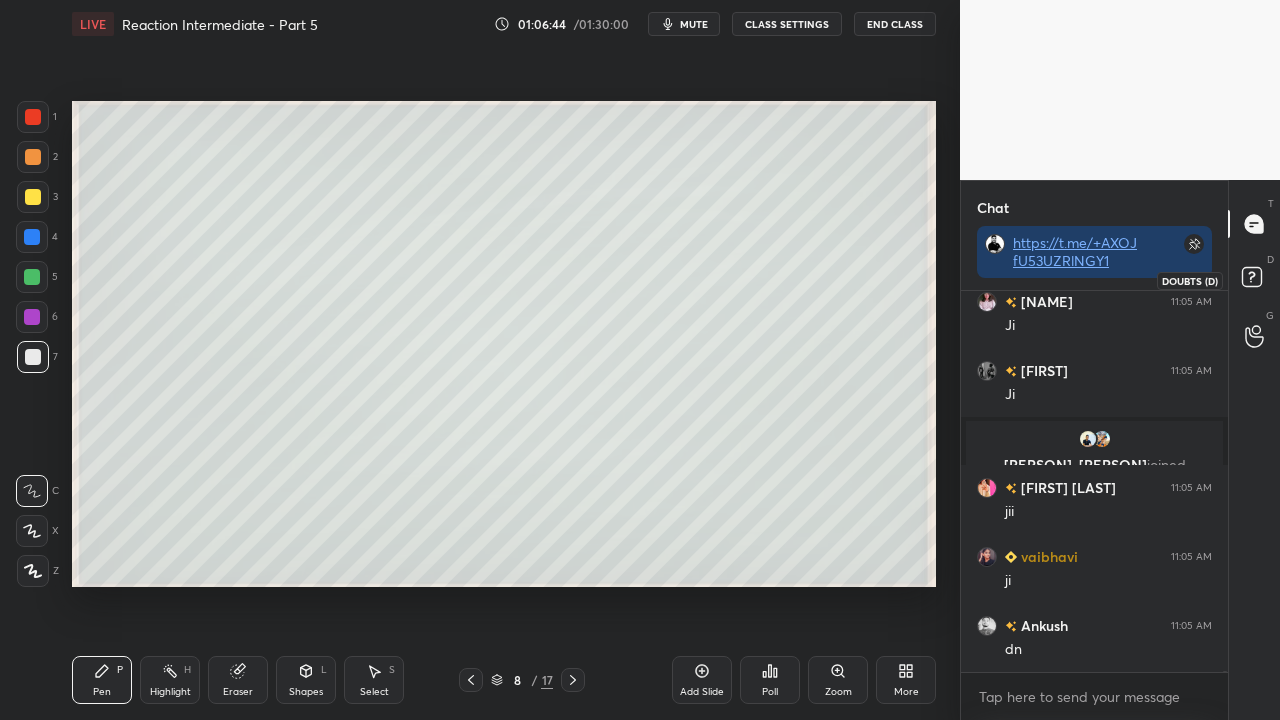 click 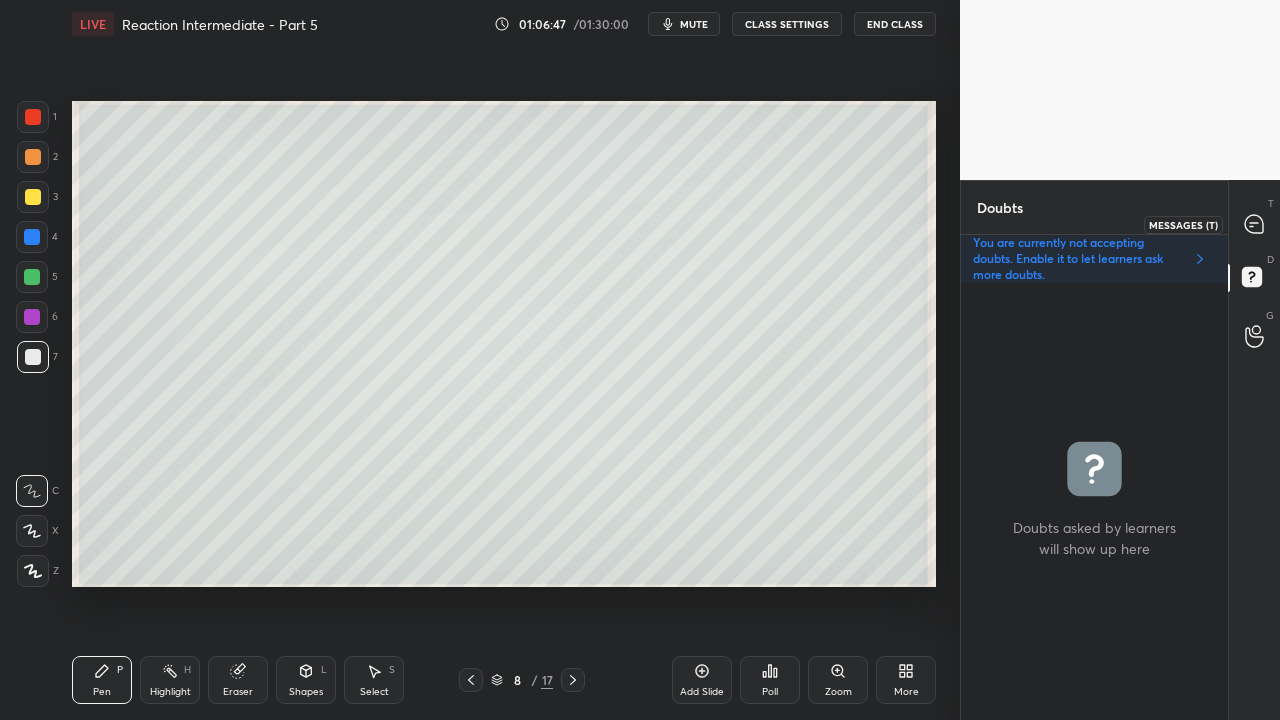 click at bounding box center (1255, 224) 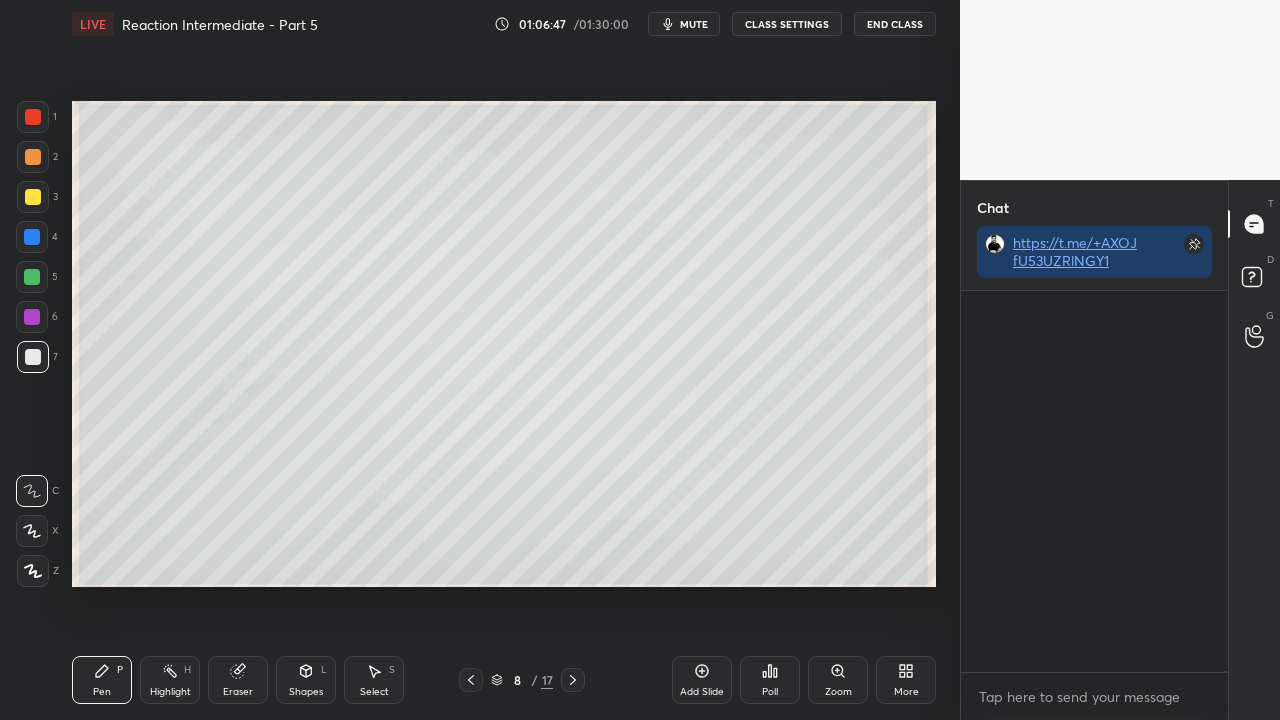 scroll, scrollTop: 423, scrollLeft: 261, axis: both 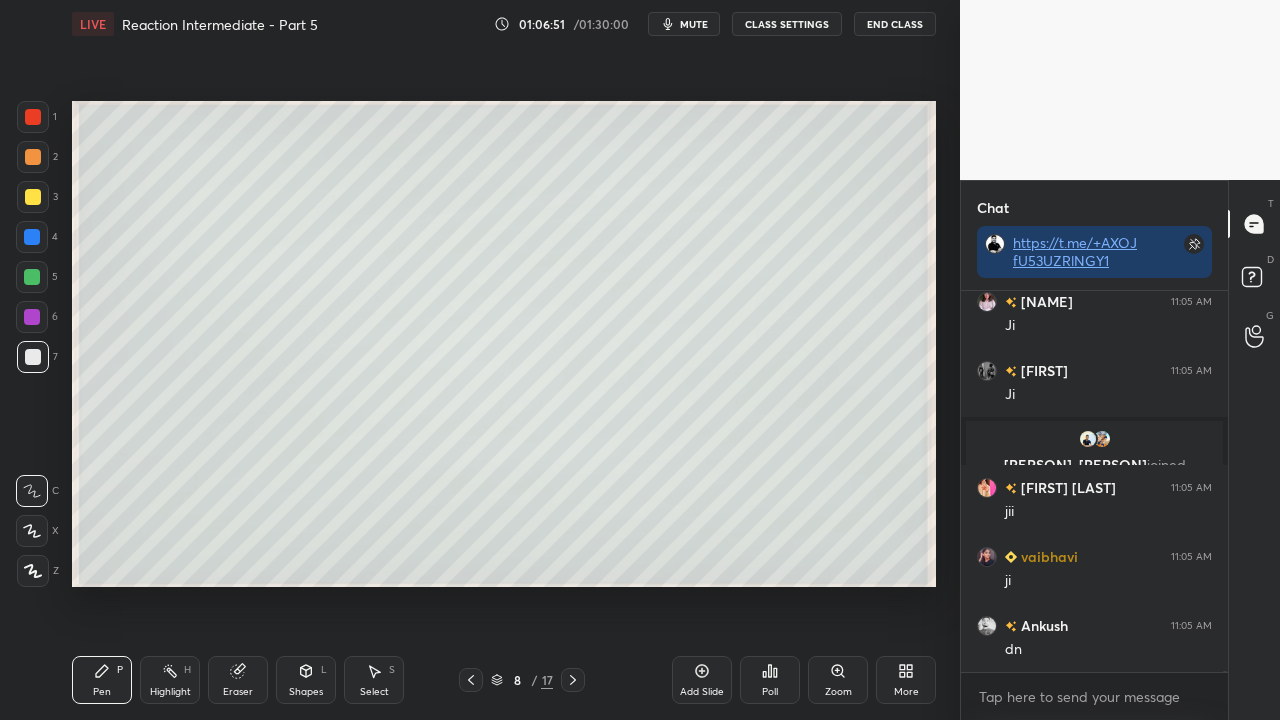 click 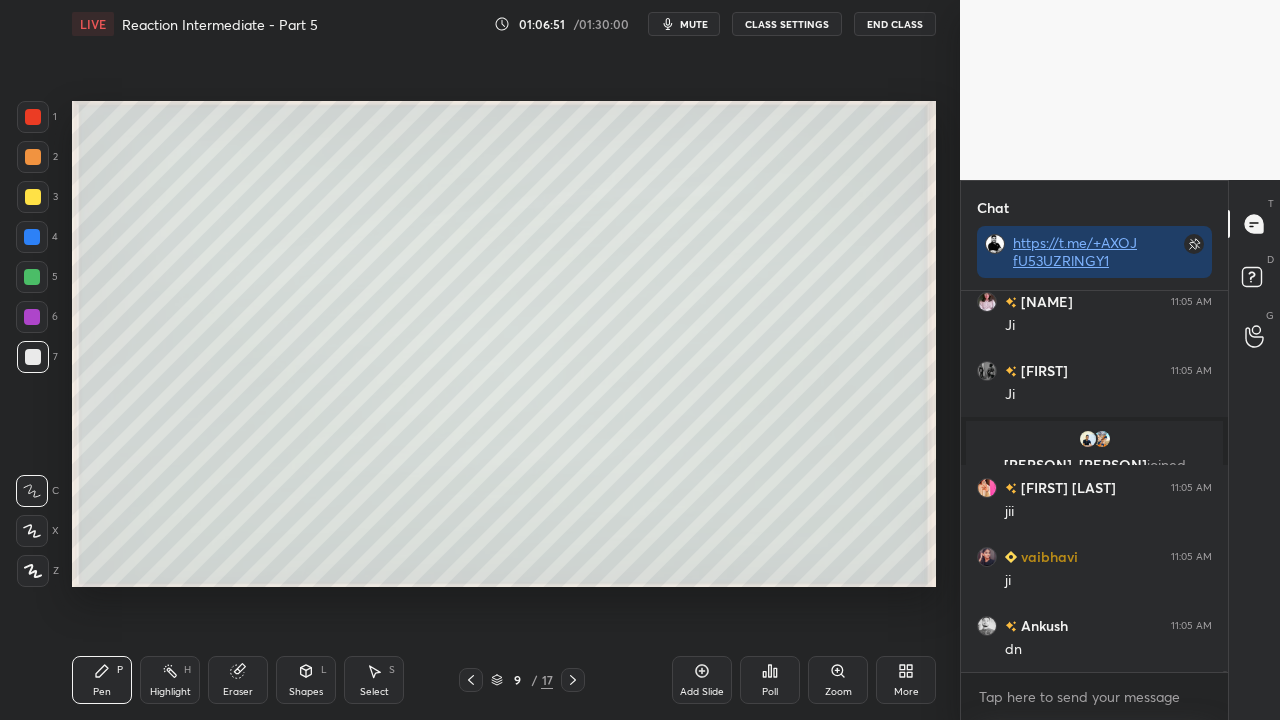 click 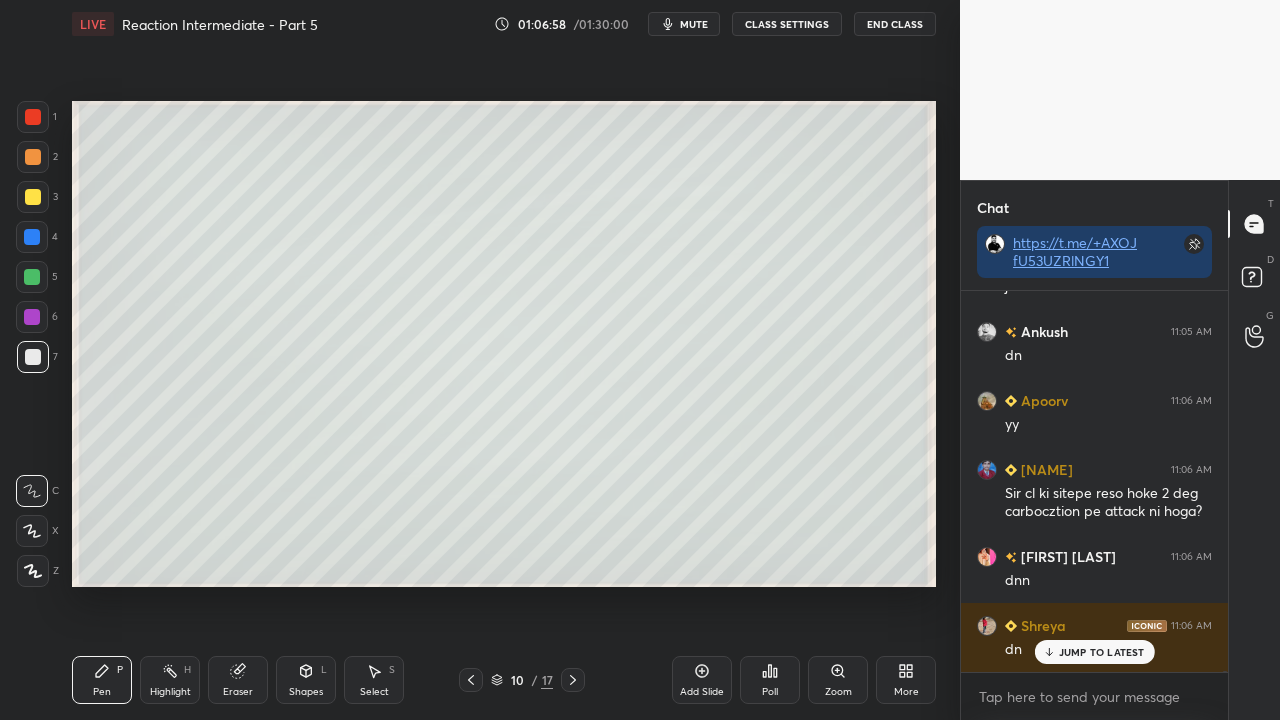 scroll, scrollTop: 152280, scrollLeft: 0, axis: vertical 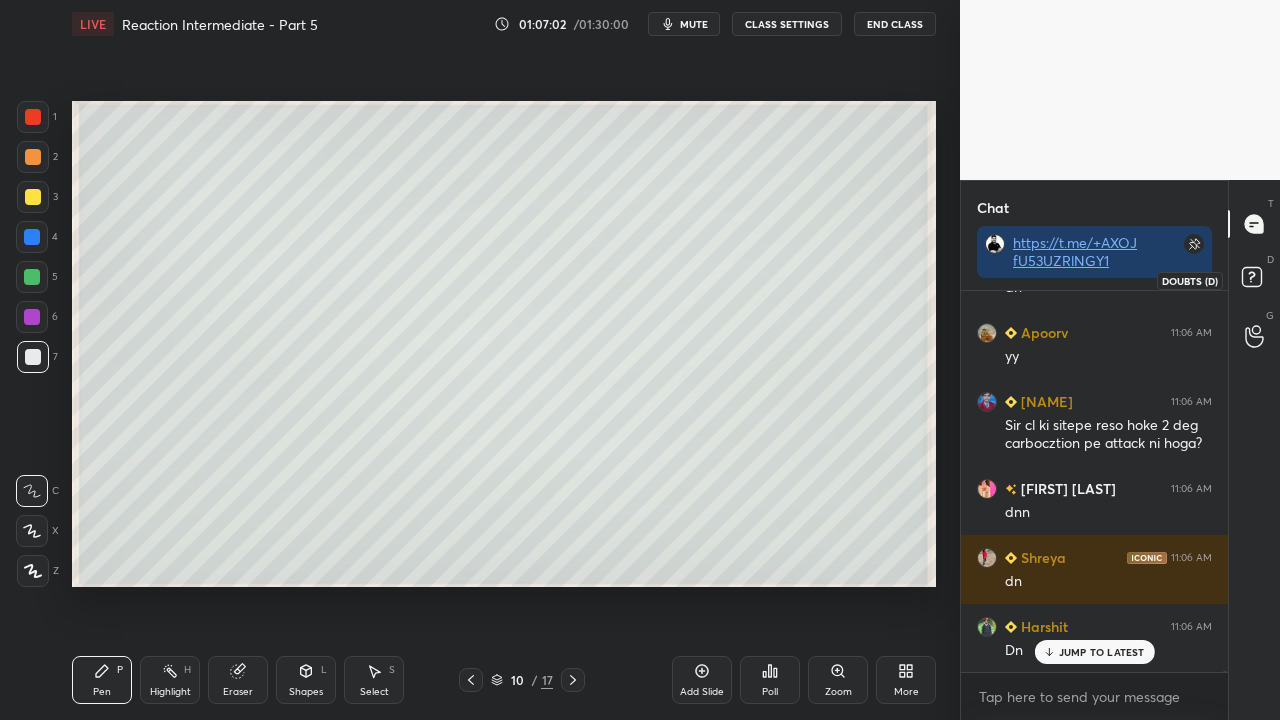 click 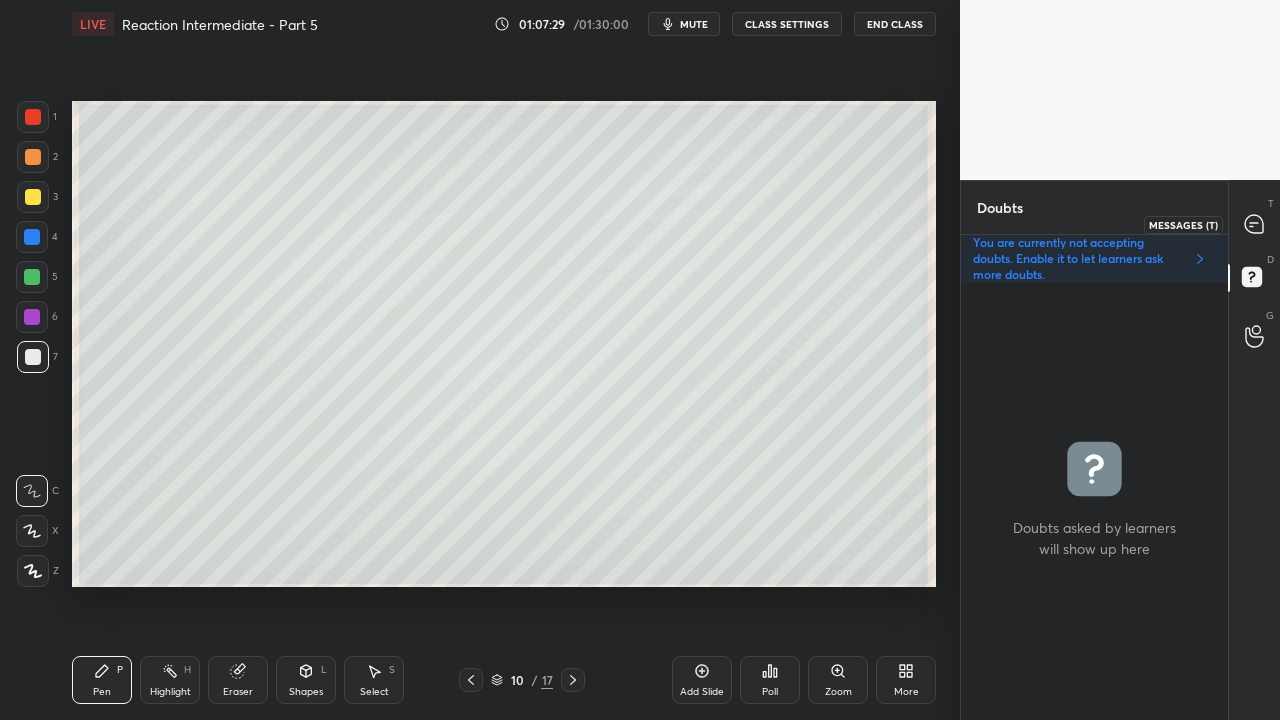 click at bounding box center [1255, 224] 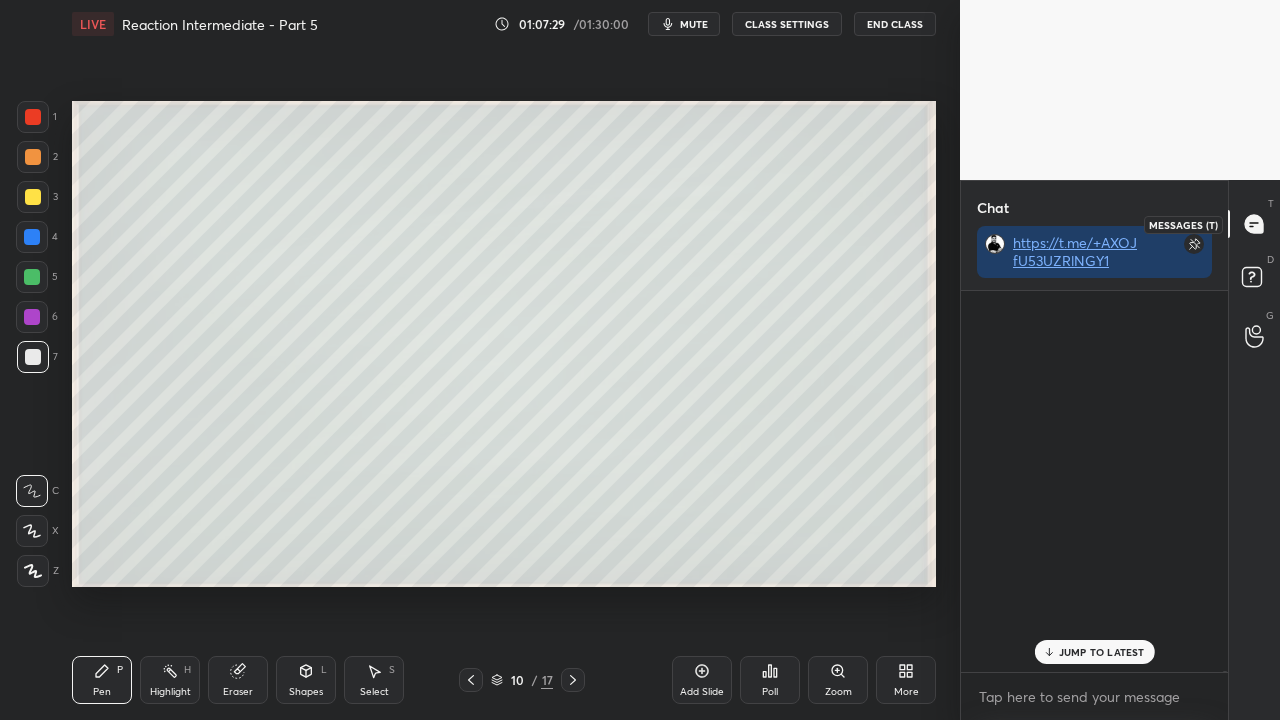 scroll, scrollTop: 423, scrollLeft: 261, axis: both 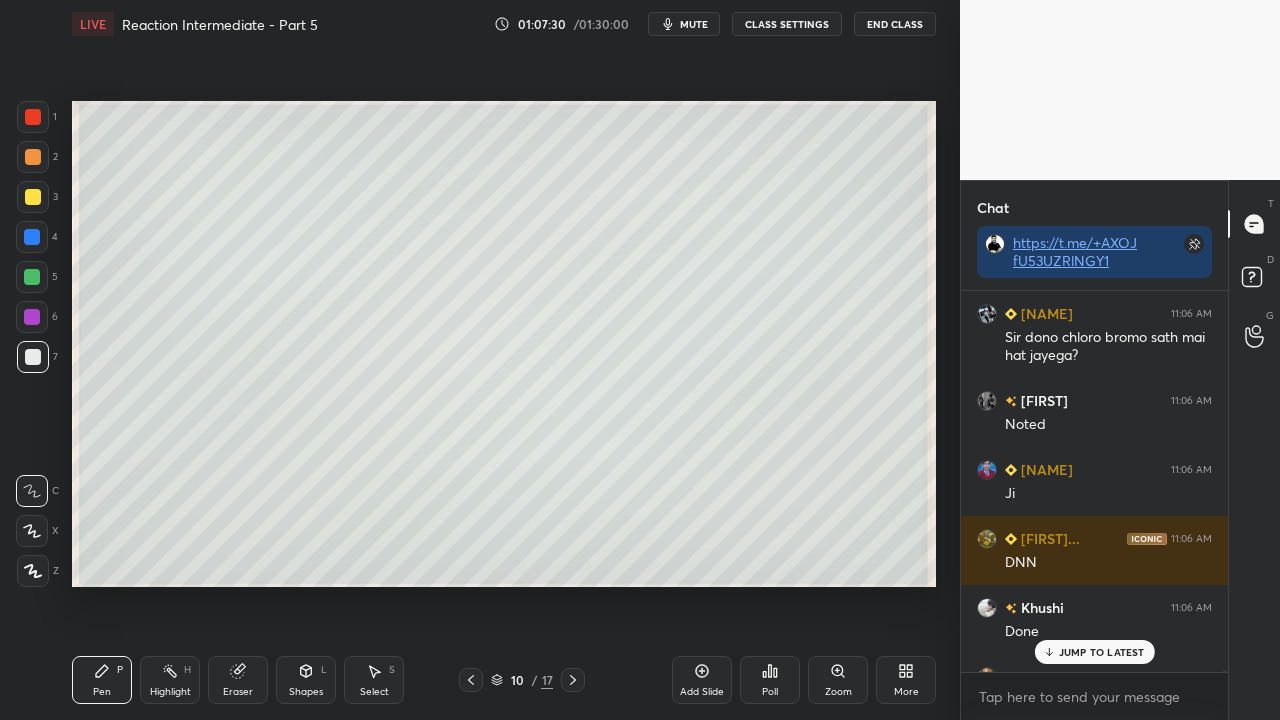 drag, startPoint x: 1082, startPoint y: 648, endPoint x: 943, endPoint y: 703, distance: 149.48578 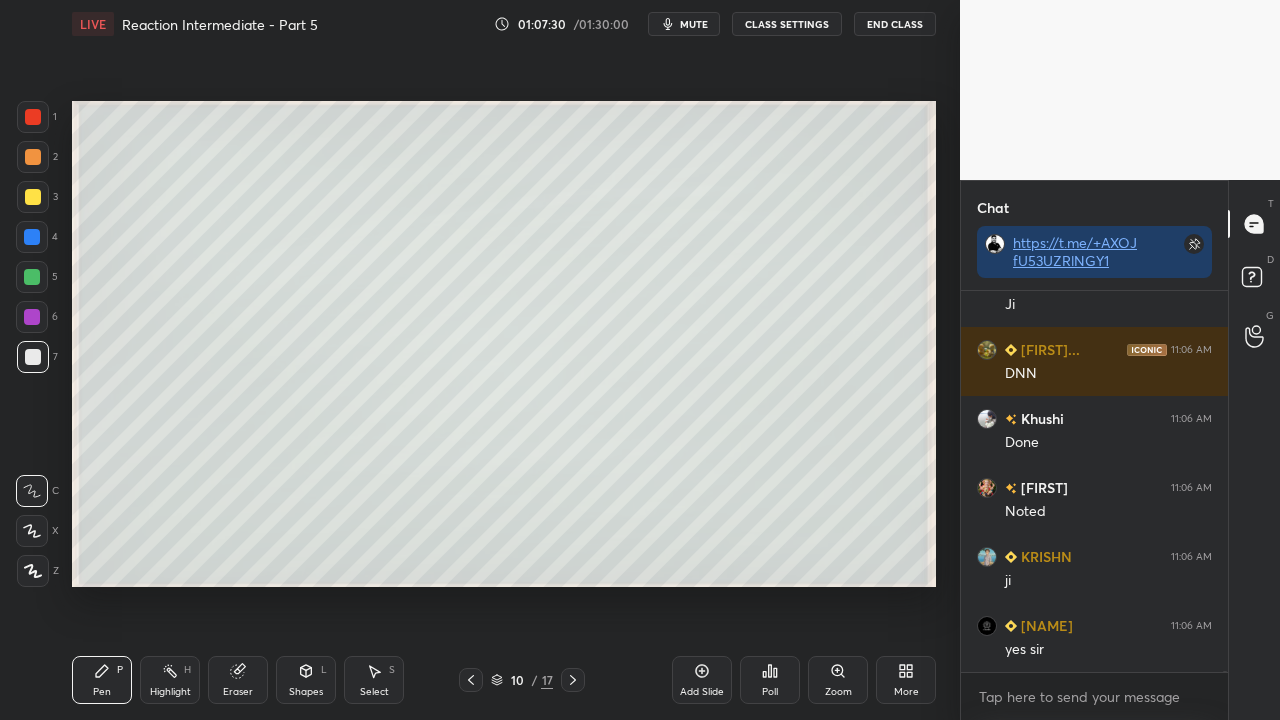 scroll, scrollTop: 153288, scrollLeft: 0, axis: vertical 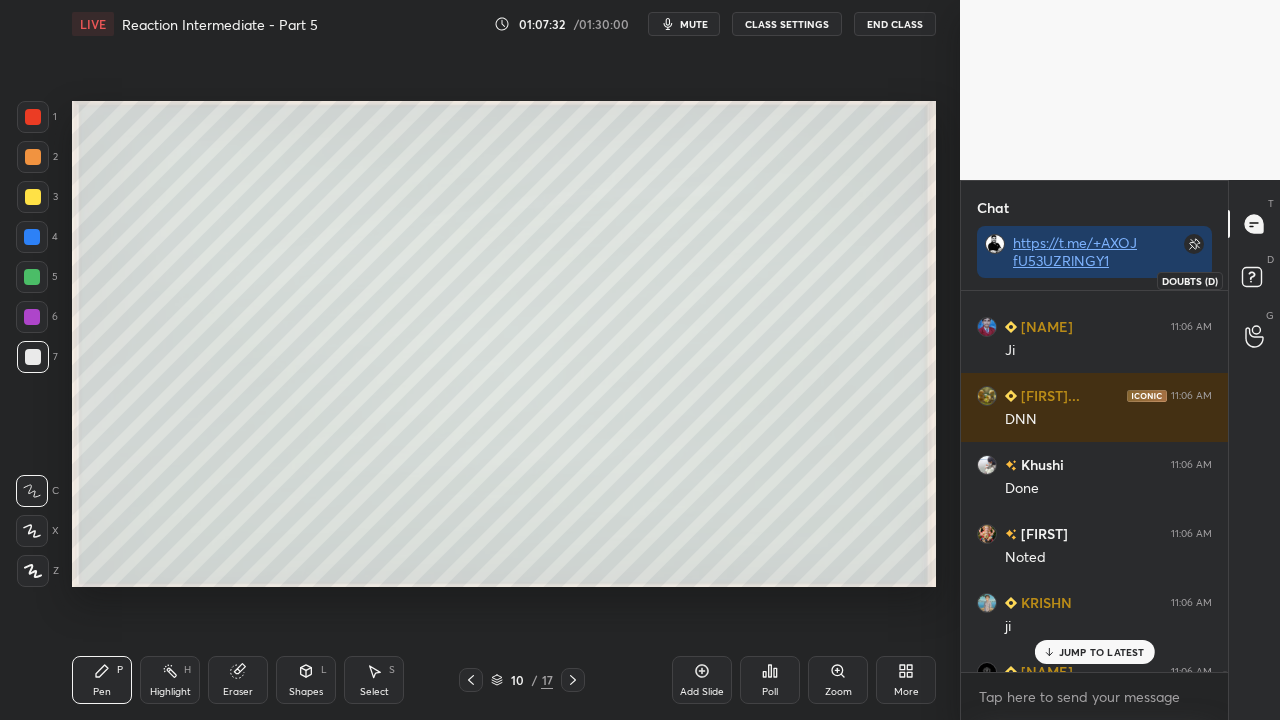 click 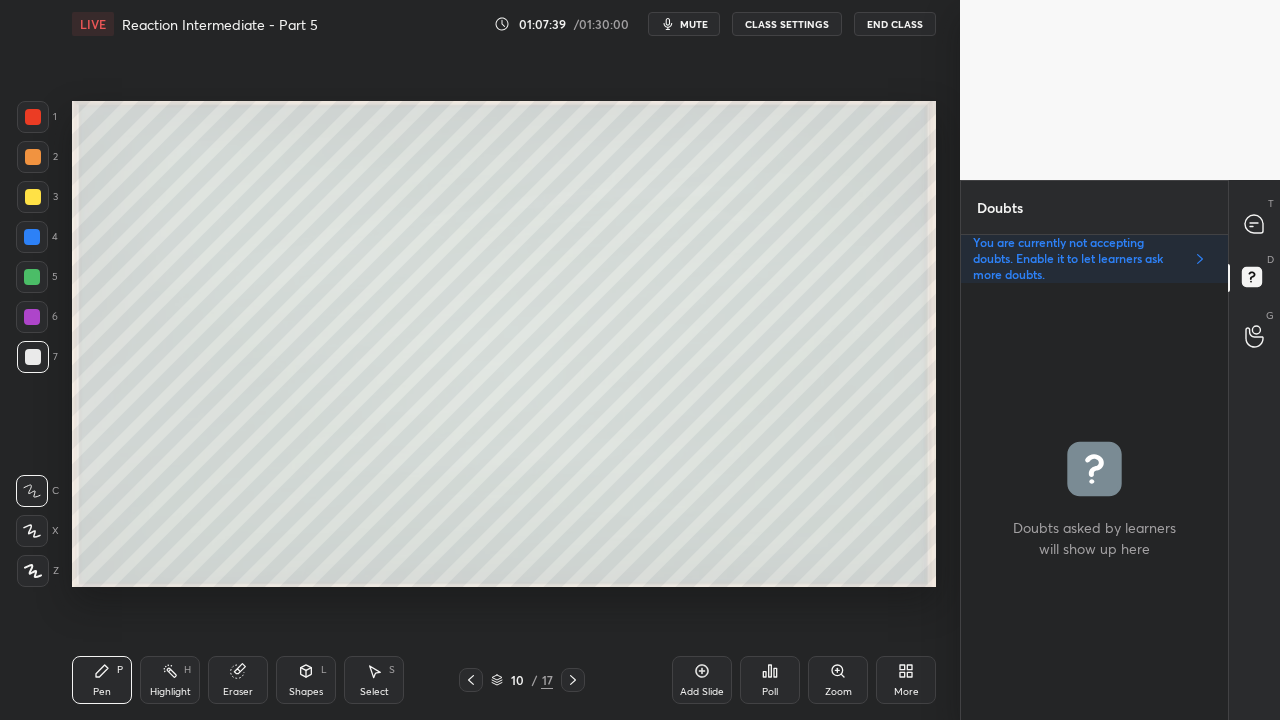 click 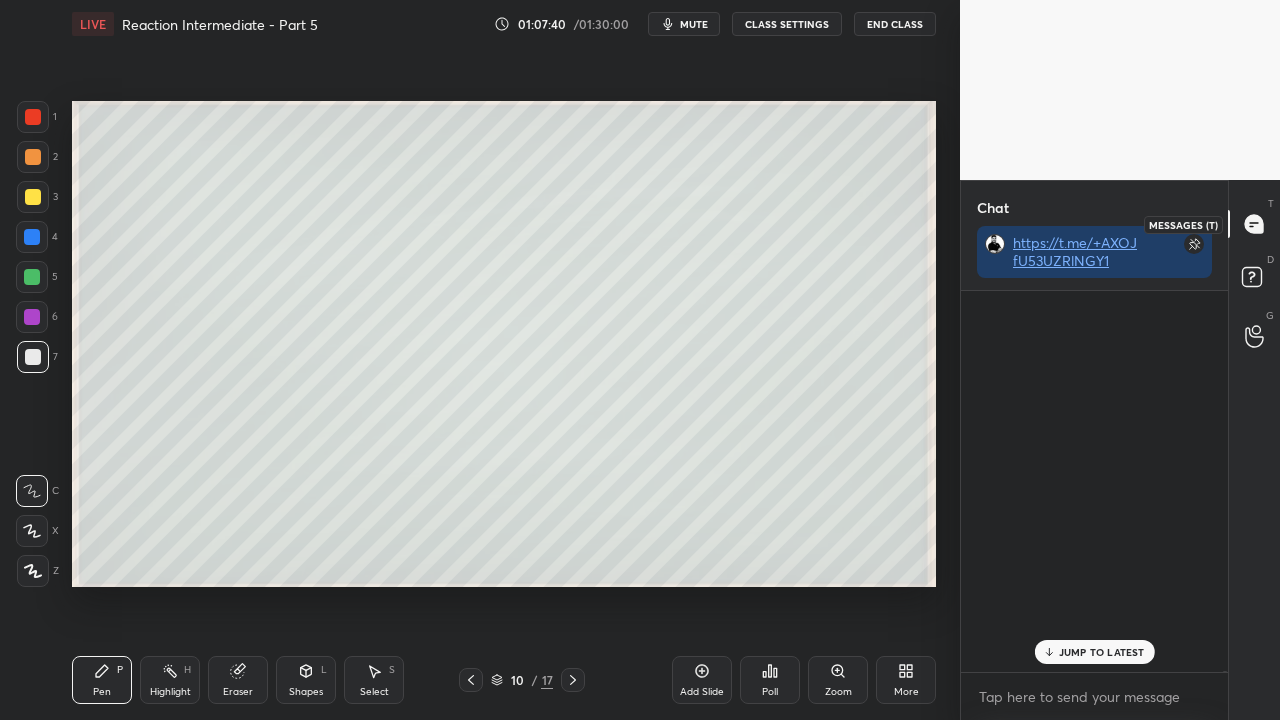 scroll, scrollTop: 423, scrollLeft: 261, axis: both 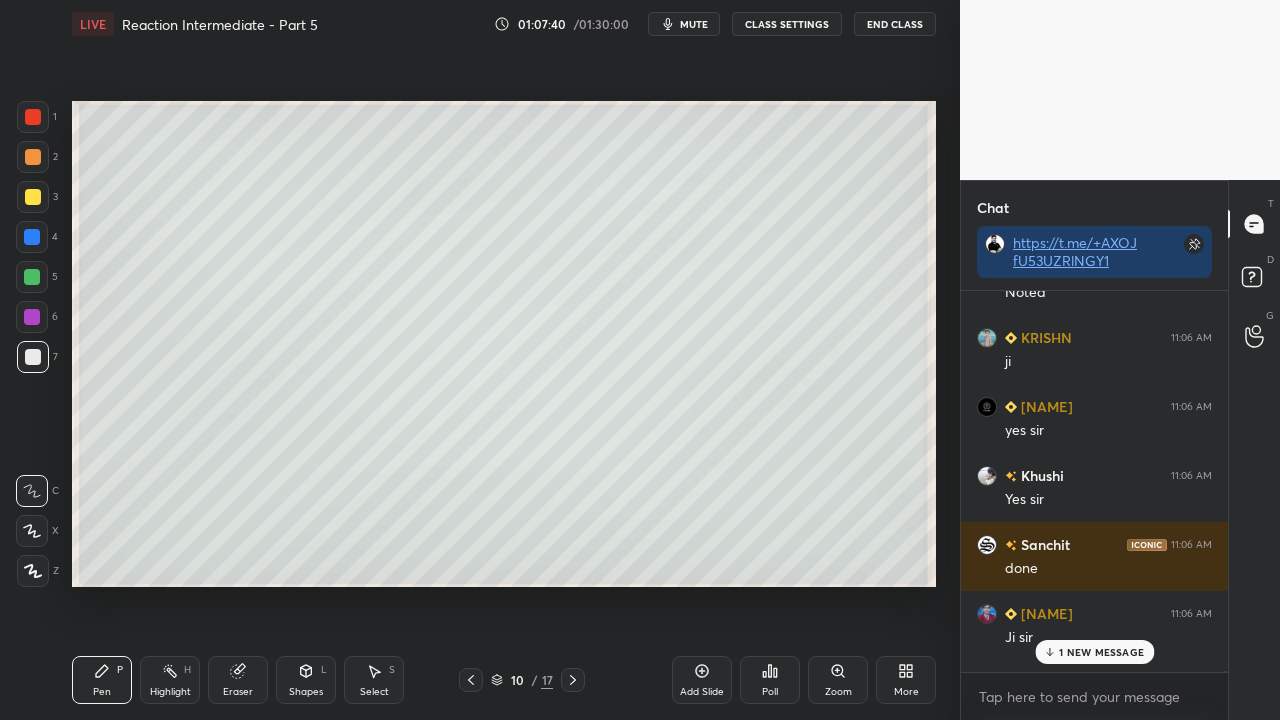 click on "1 NEW MESSAGE" at bounding box center [1101, 652] 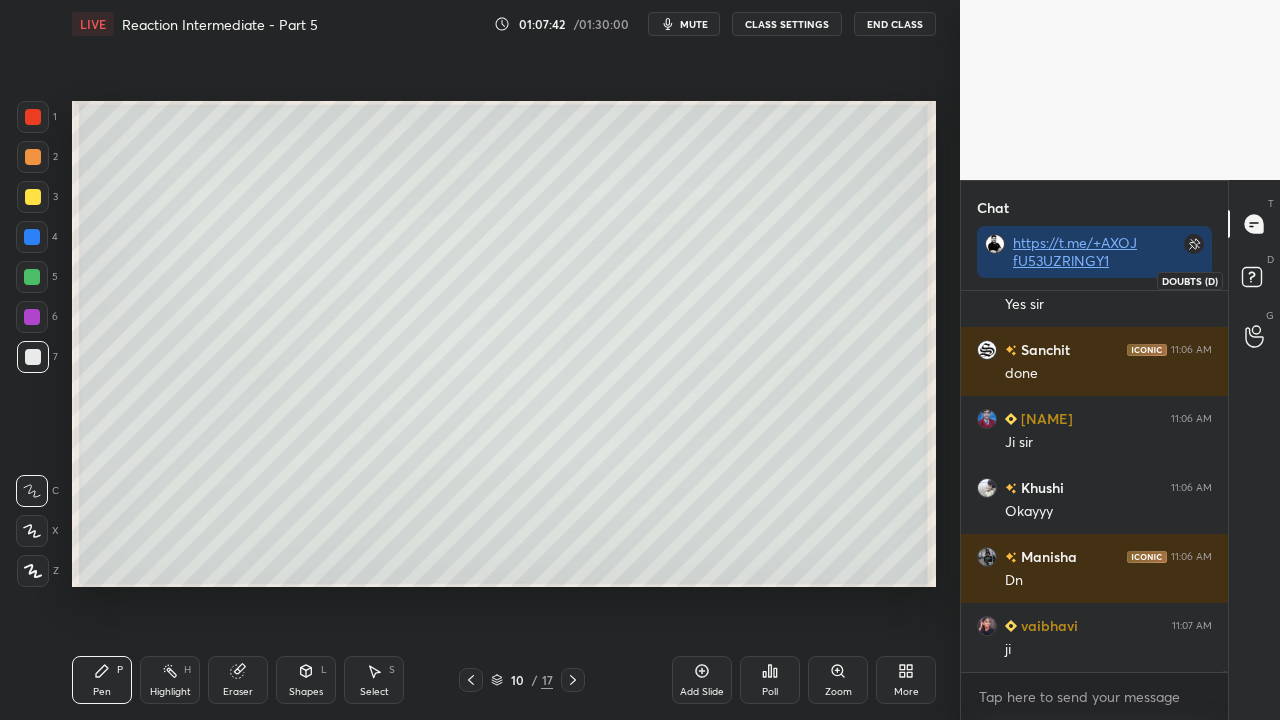 scroll, scrollTop: 153816, scrollLeft: 0, axis: vertical 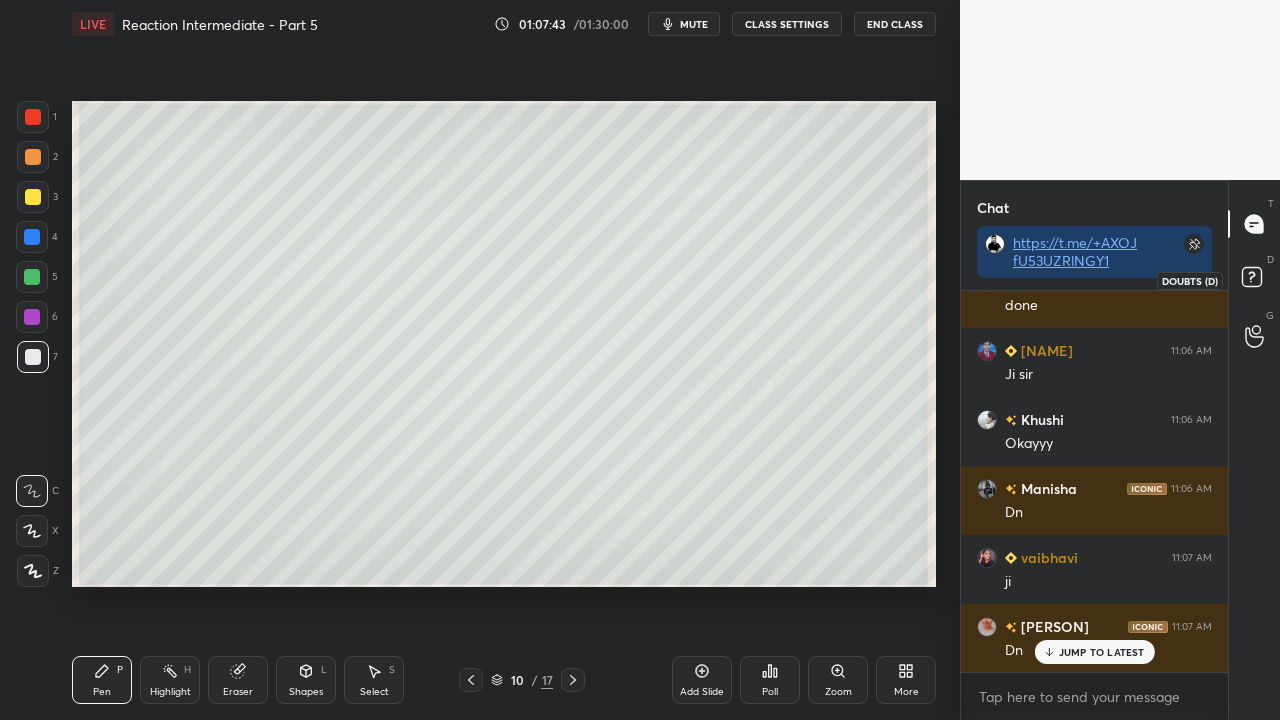 click 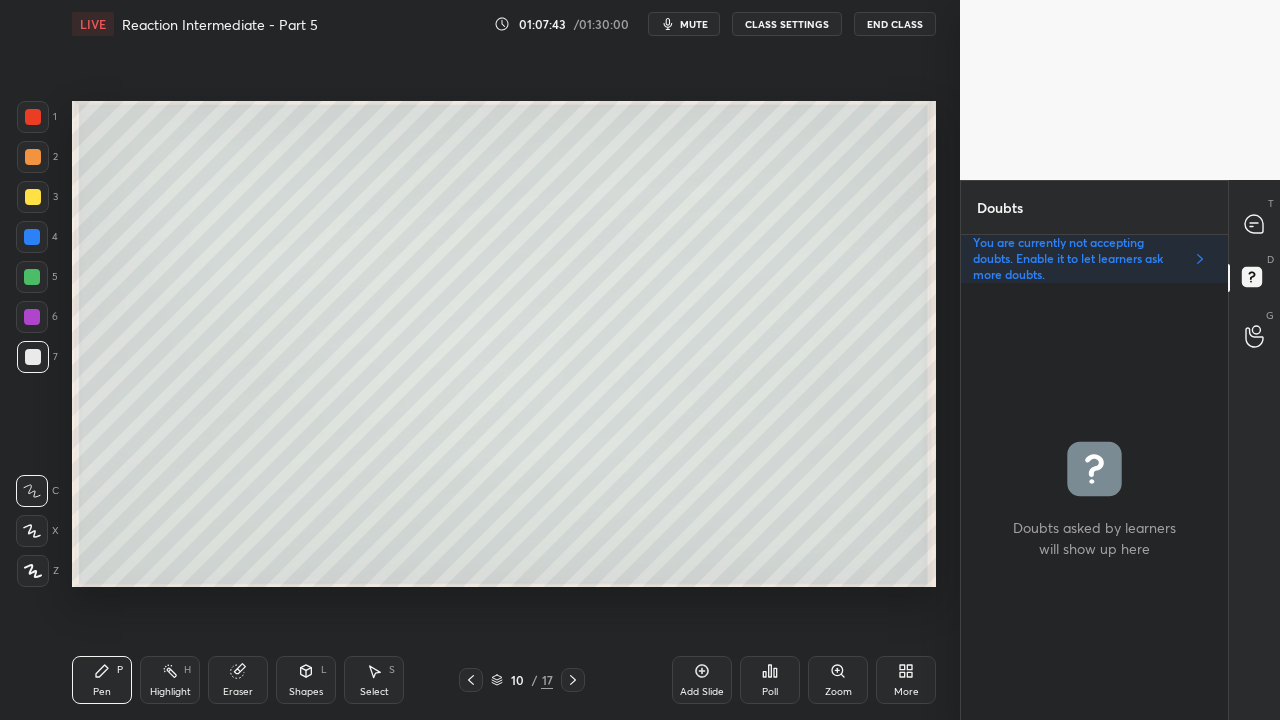 scroll, scrollTop: 6, scrollLeft: 6, axis: both 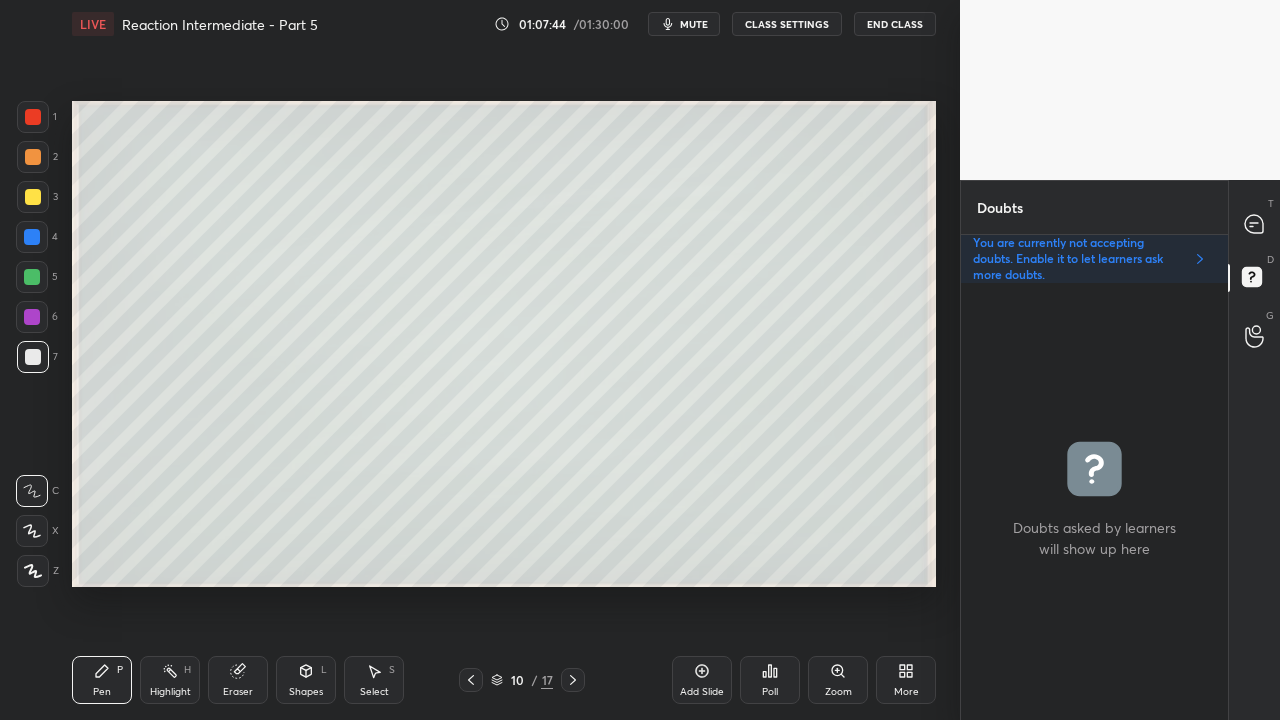 click 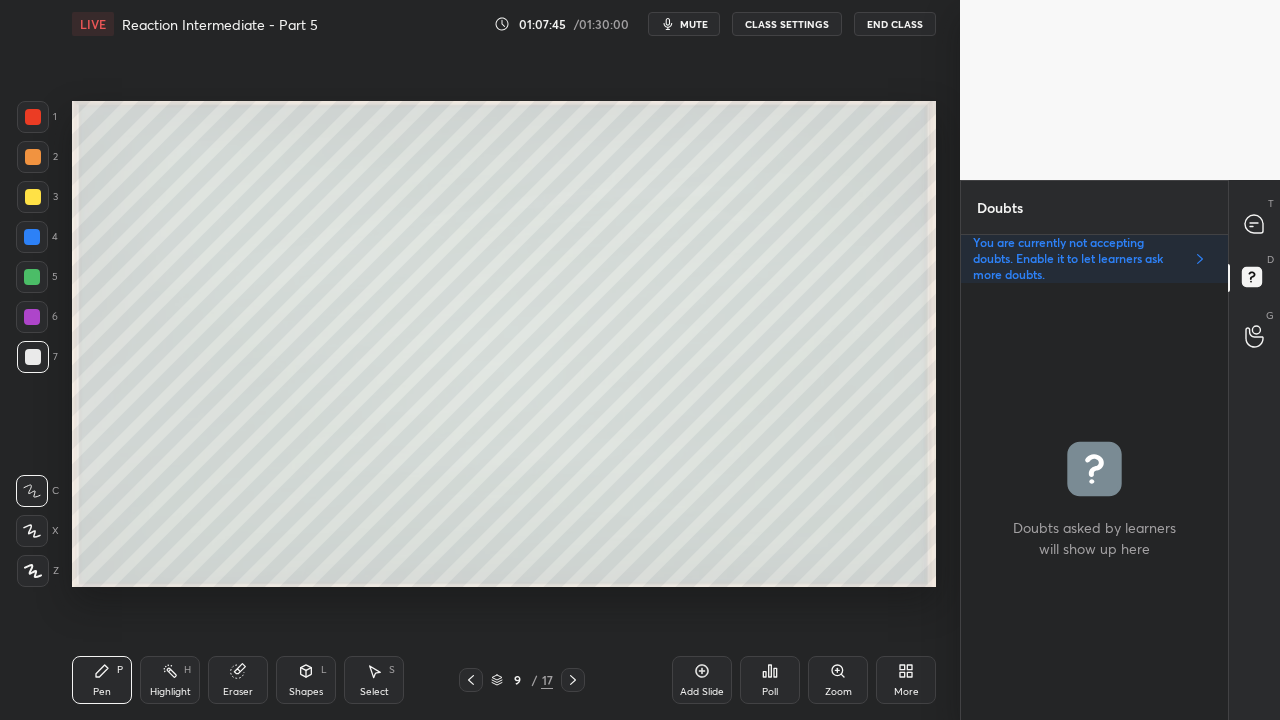 drag, startPoint x: 574, startPoint y: 682, endPoint x: 560, endPoint y: 678, distance: 14.56022 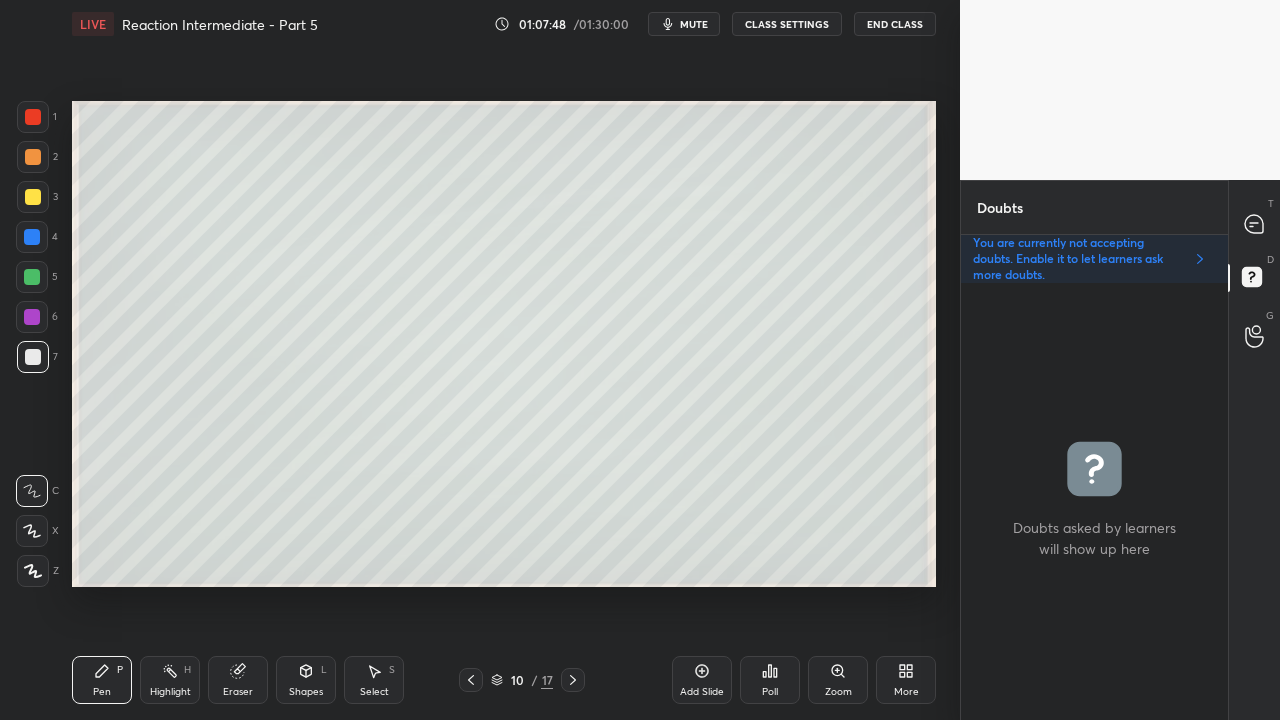 click 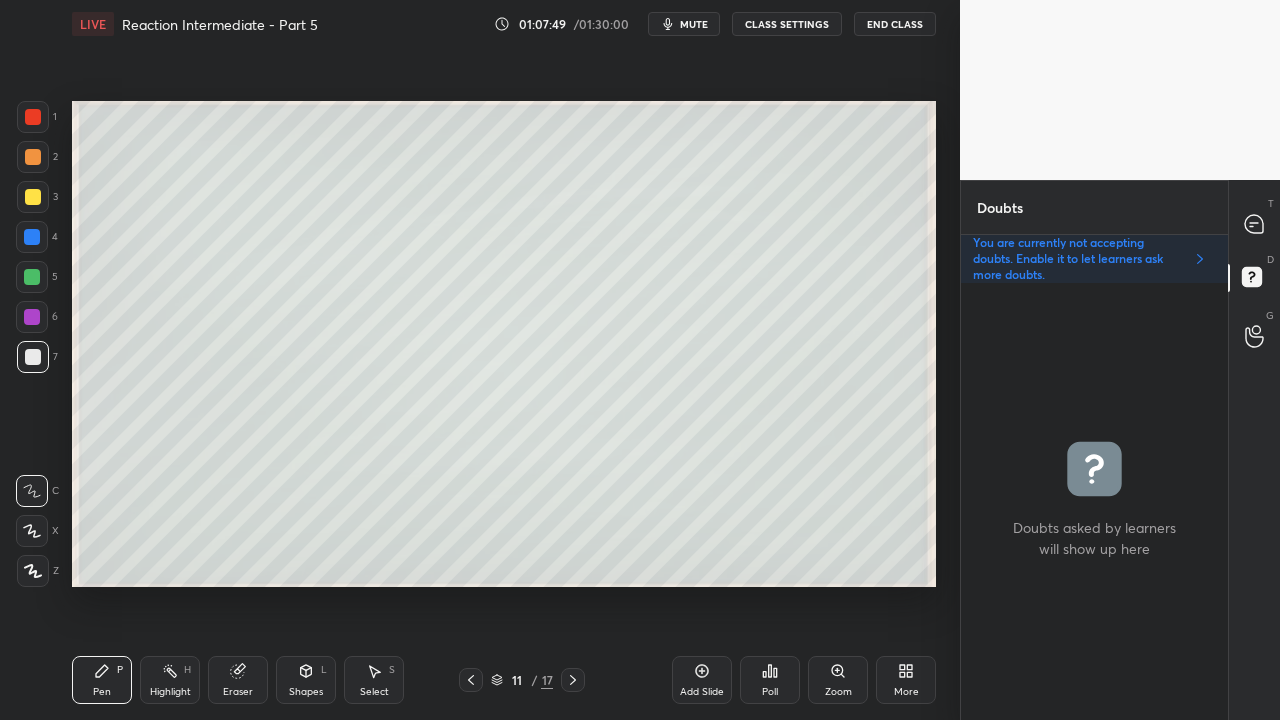 click at bounding box center [33, 197] 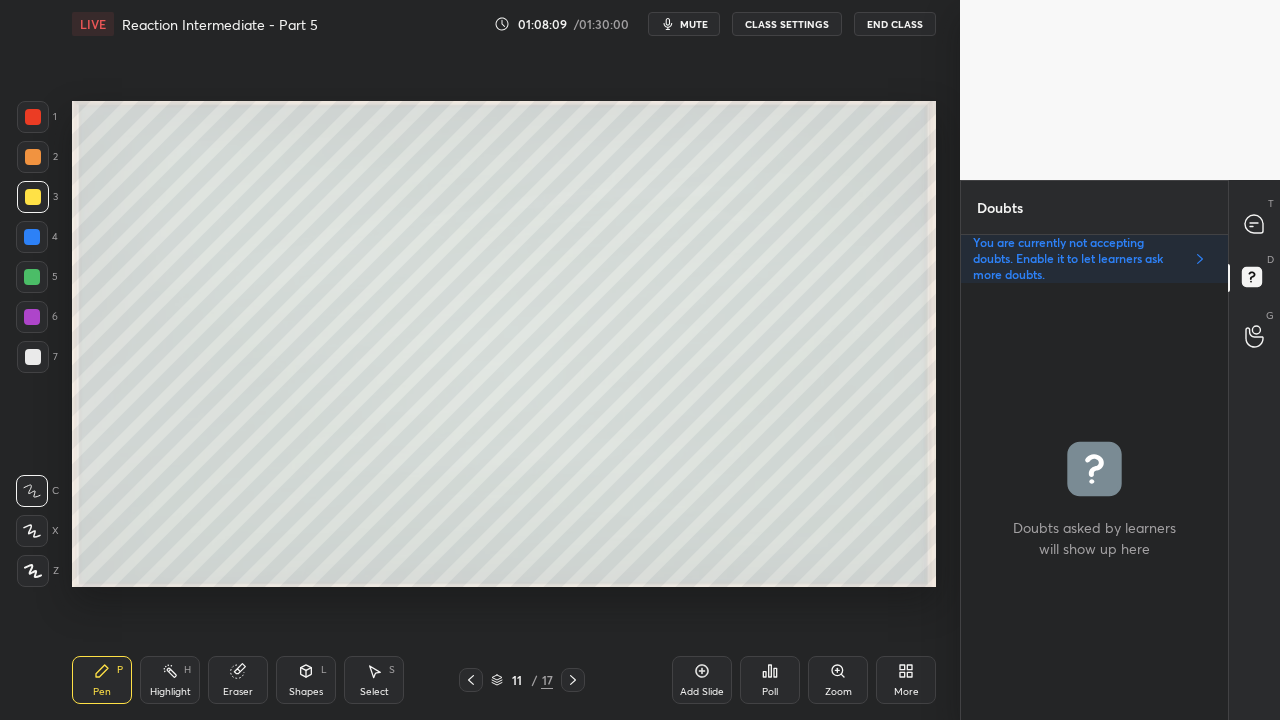 click at bounding box center [1255, 224] 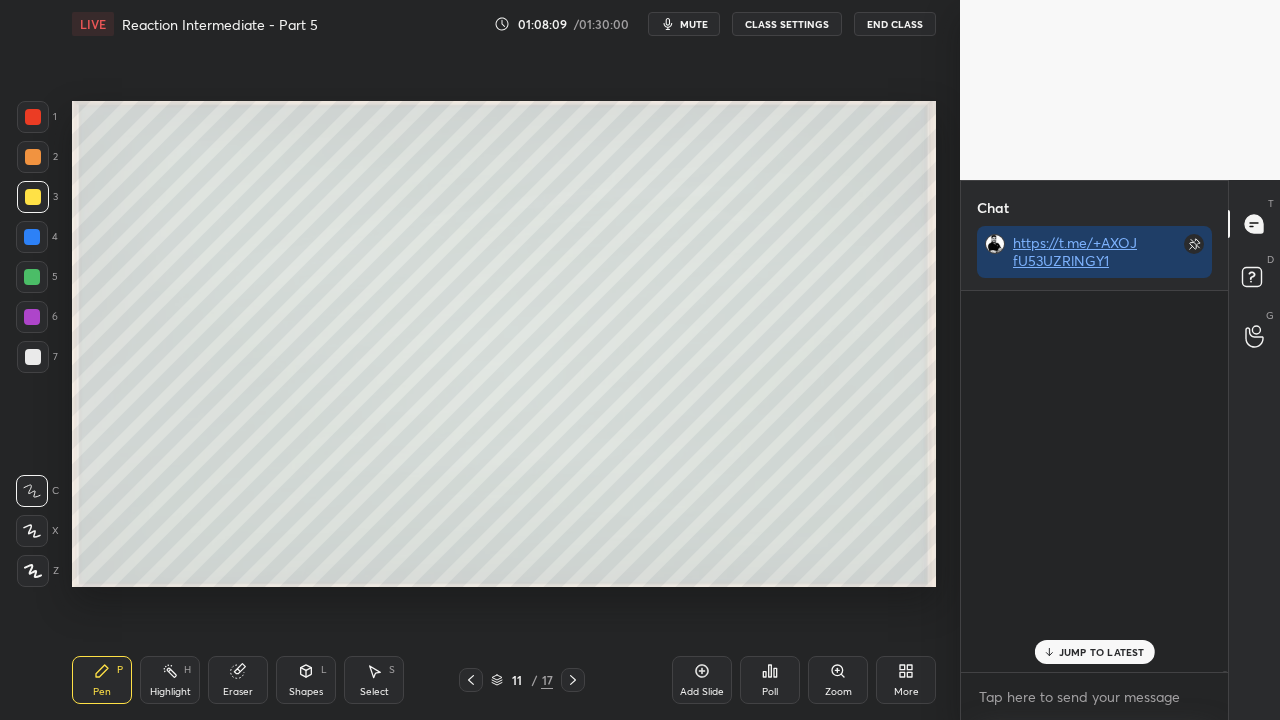 scroll, scrollTop: 423, scrollLeft: 261, axis: both 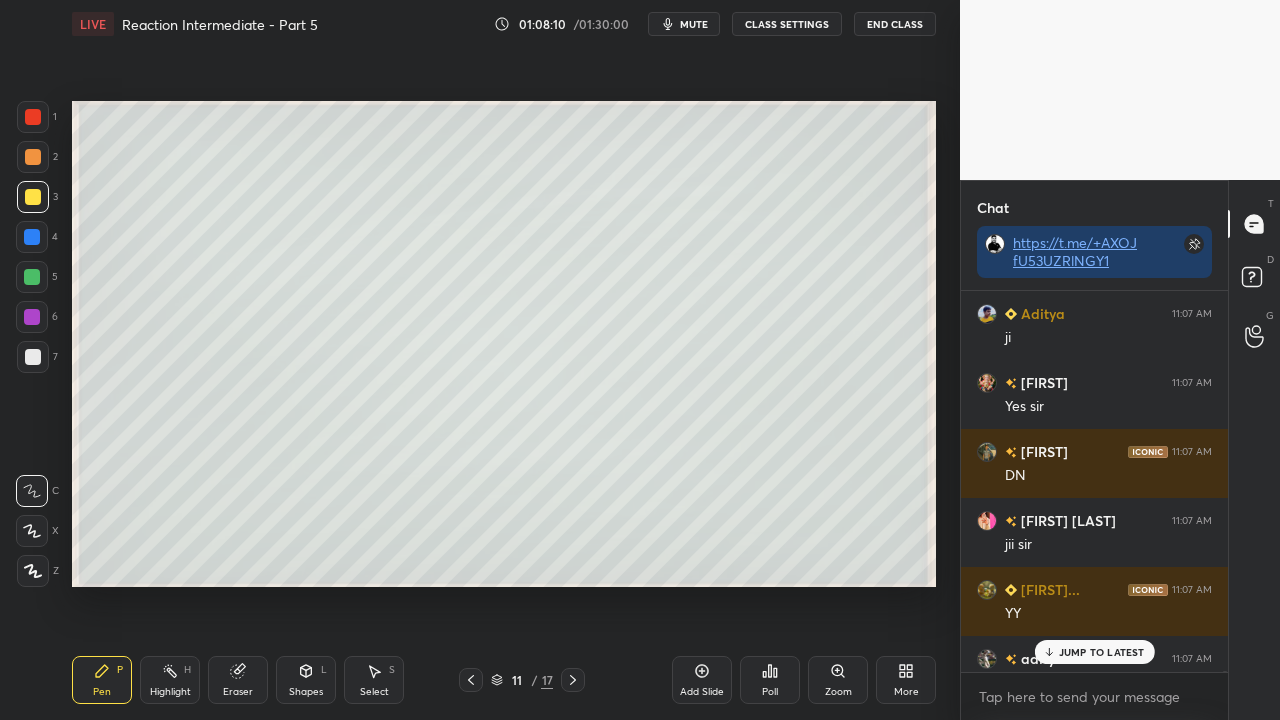 click on "JUMP TO LATEST" at bounding box center (1102, 652) 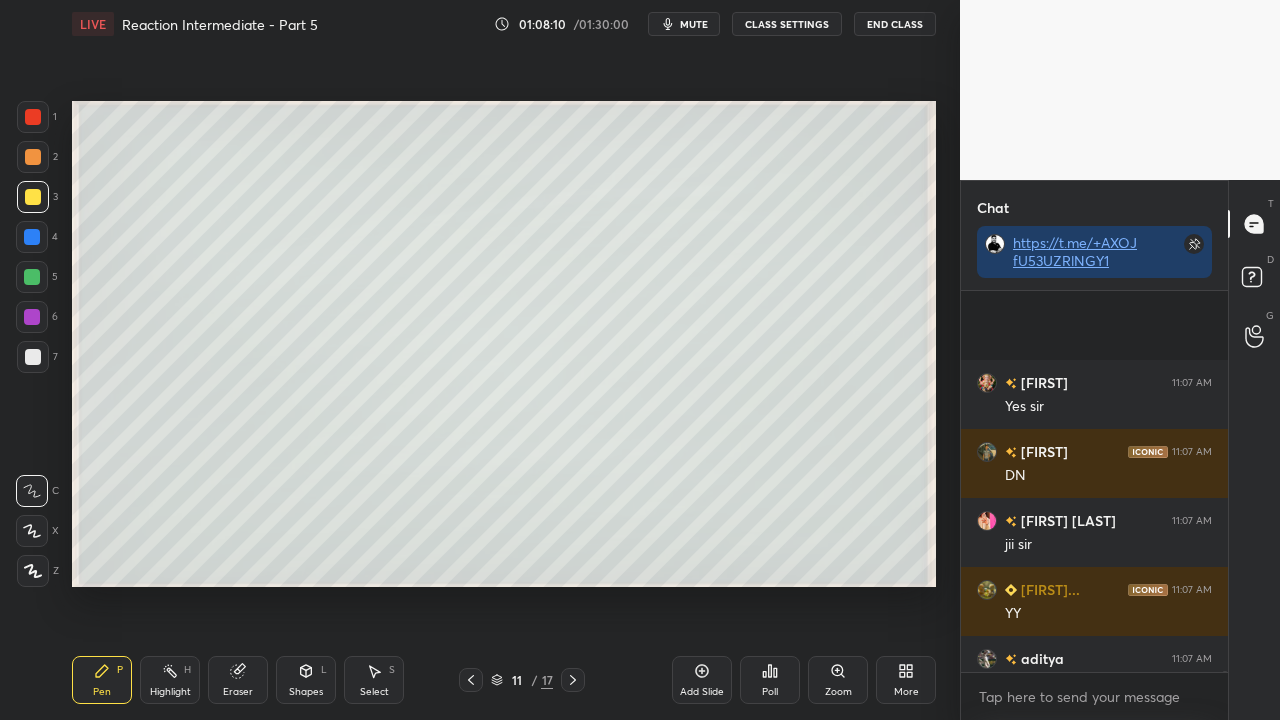 scroll, scrollTop: 154856, scrollLeft: 0, axis: vertical 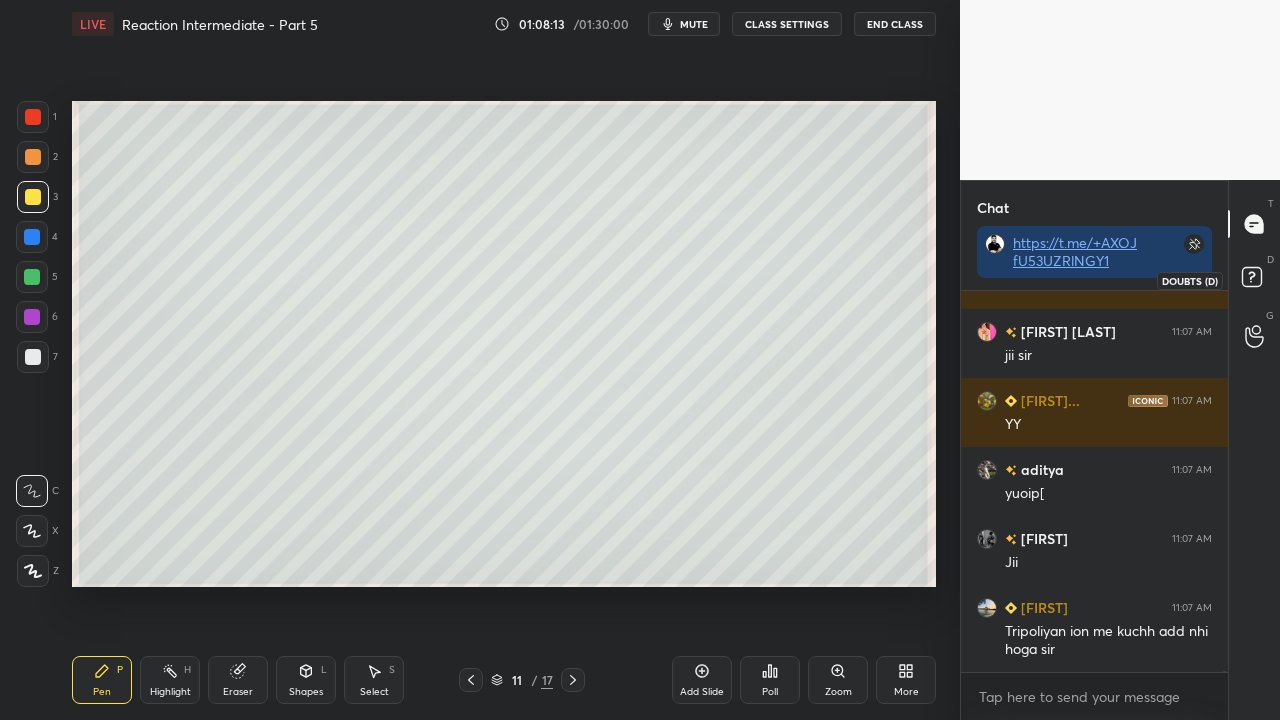 click 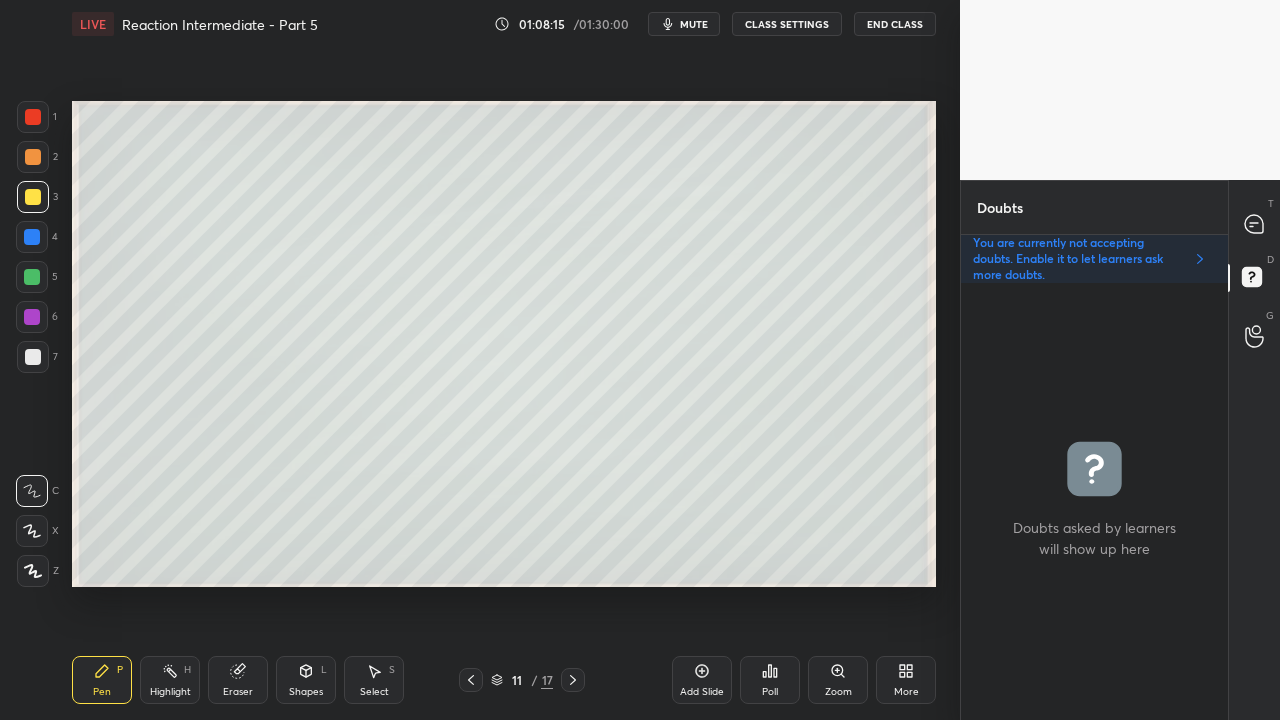 click 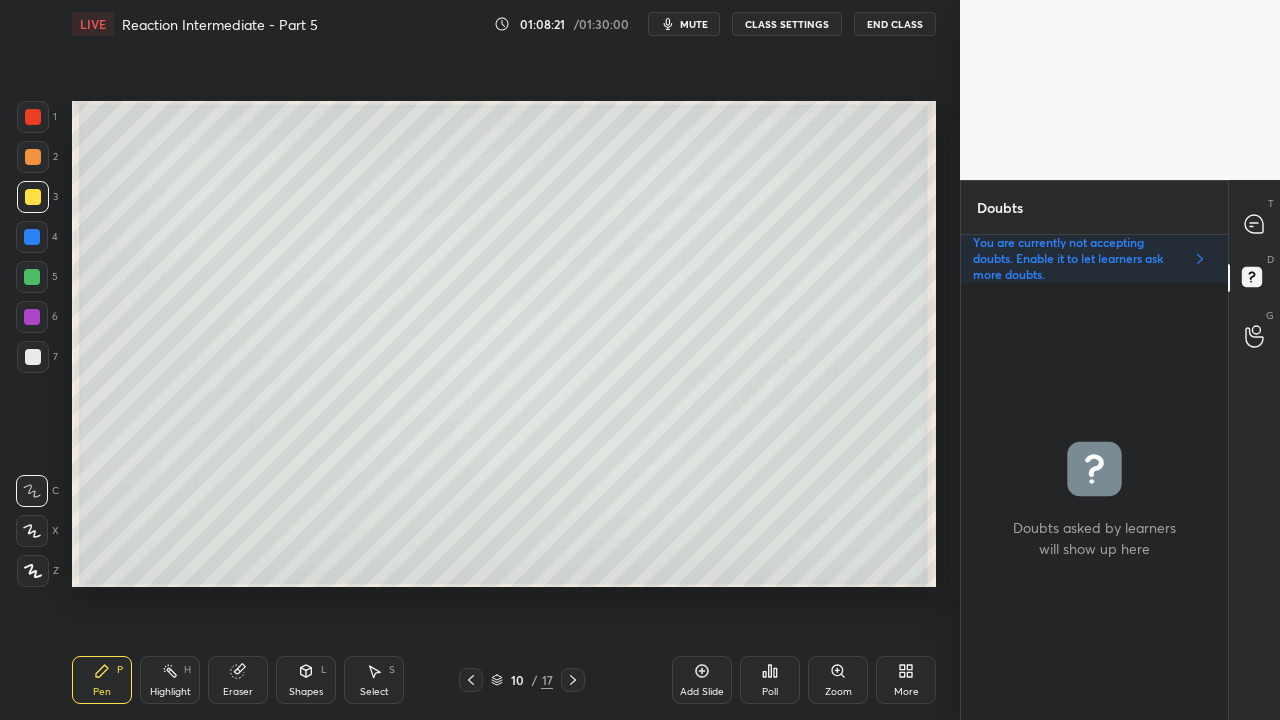 drag, startPoint x: 567, startPoint y: 686, endPoint x: 572, endPoint y: 676, distance: 11.18034 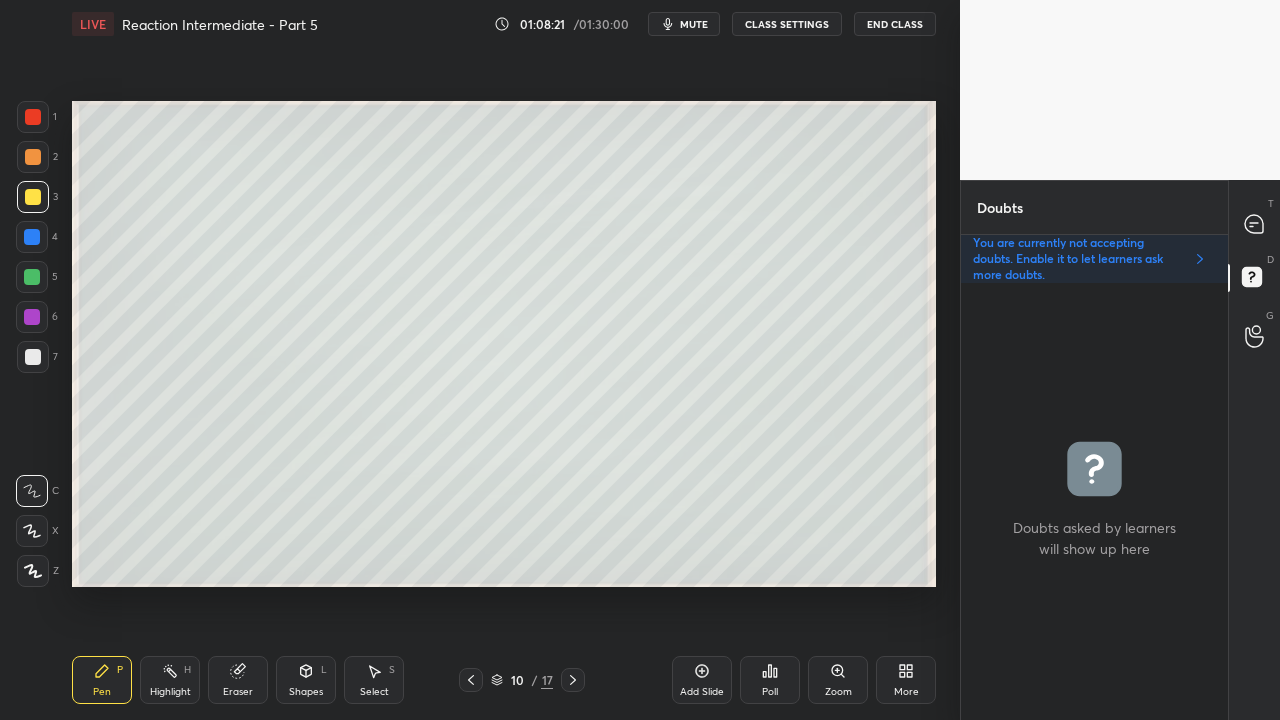 click 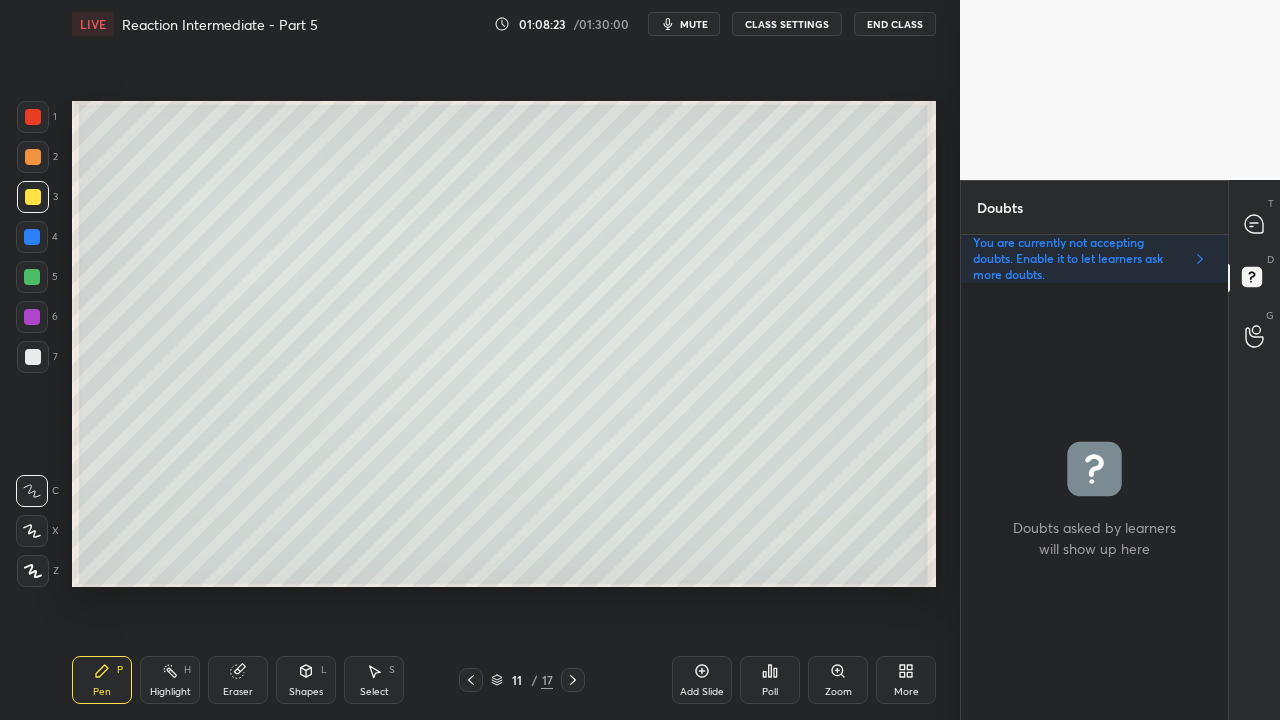 click on "6" at bounding box center (37, 321) 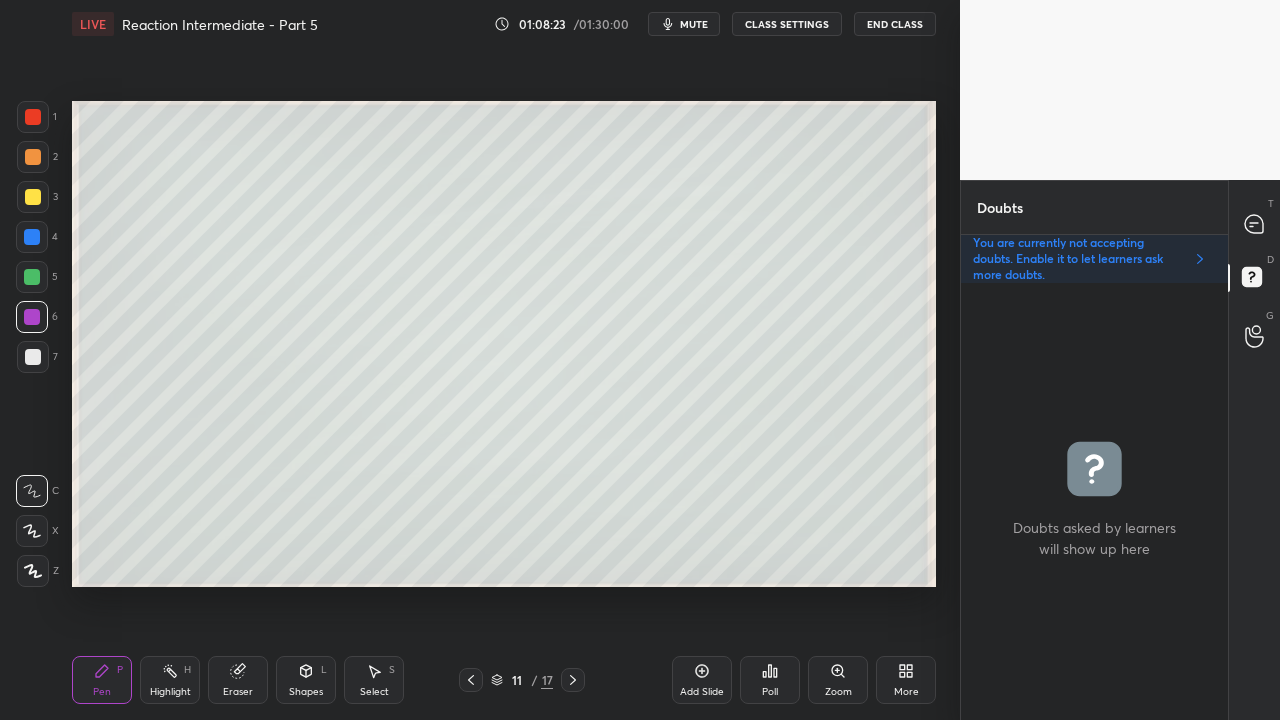 click at bounding box center (33, 357) 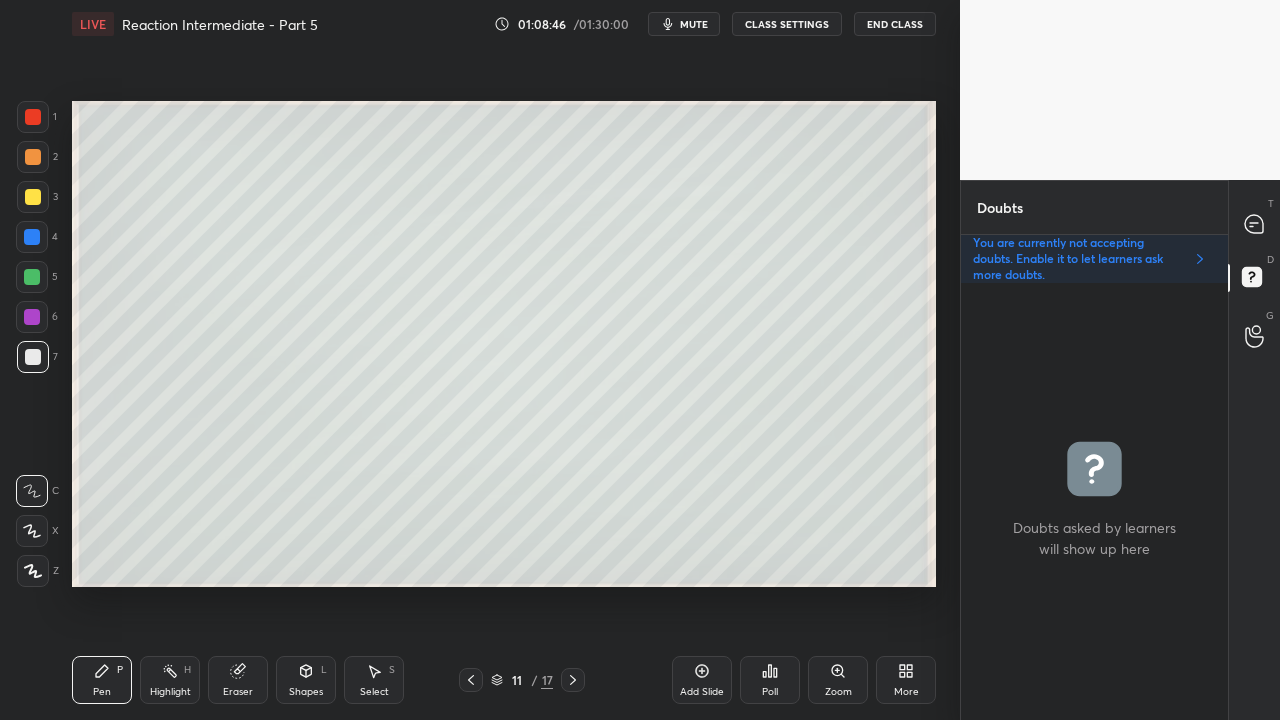 click at bounding box center (33, 197) 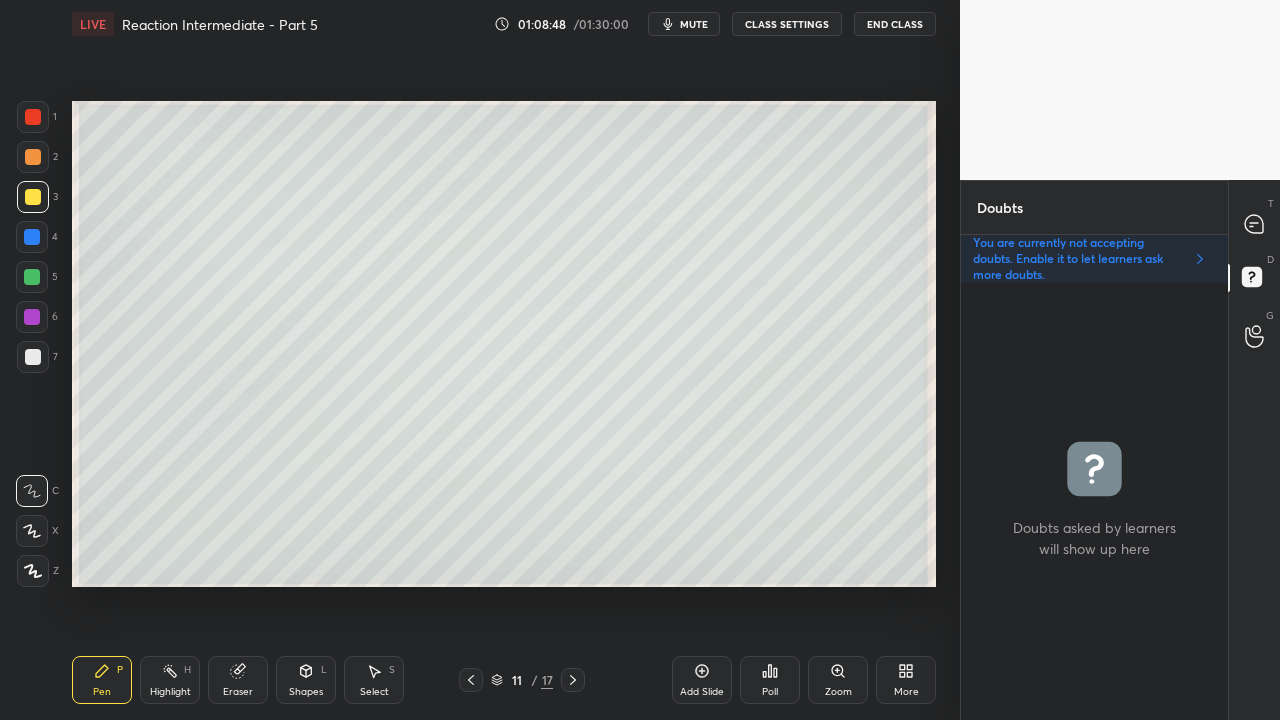 click at bounding box center (33, 357) 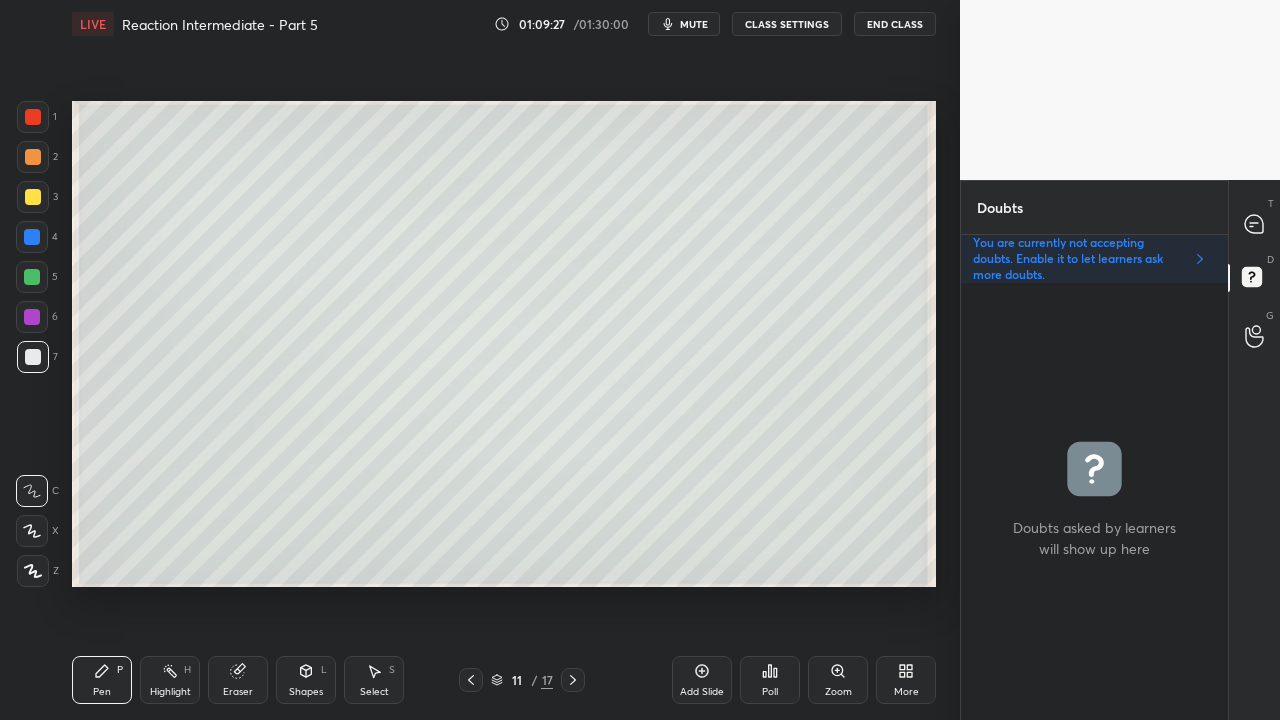 click 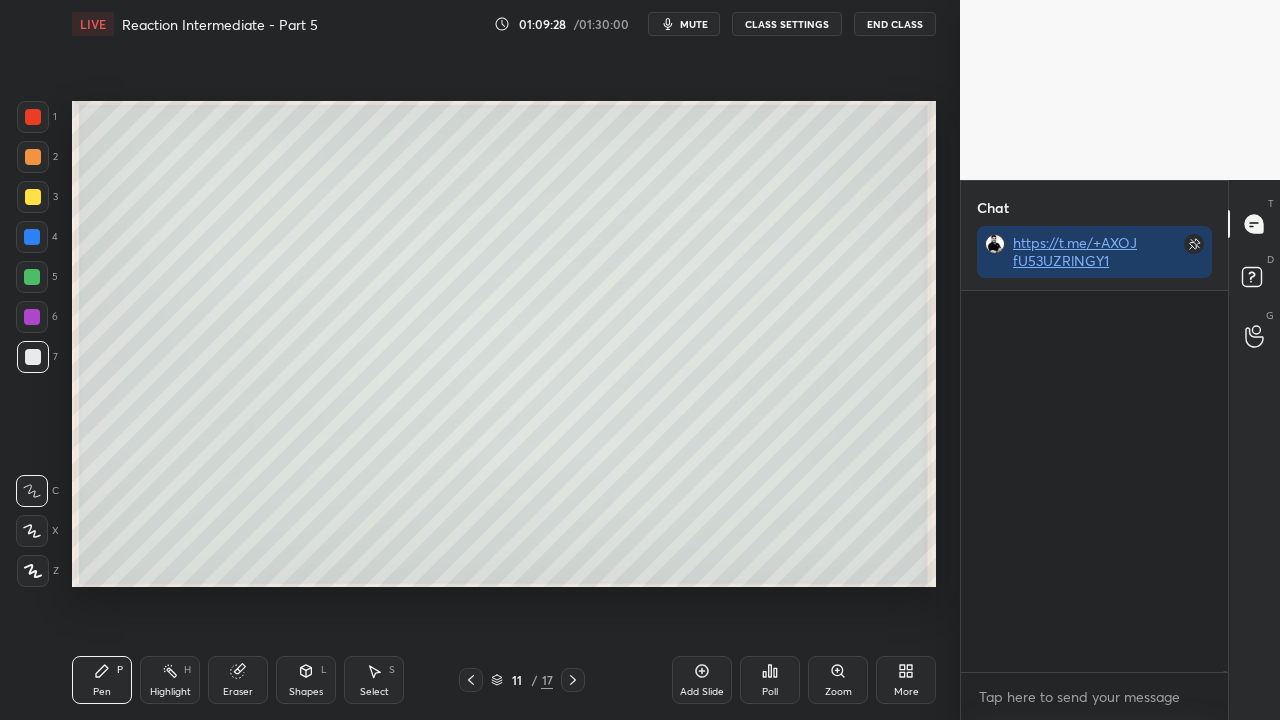 scroll, scrollTop: 423, scrollLeft: 261, axis: both 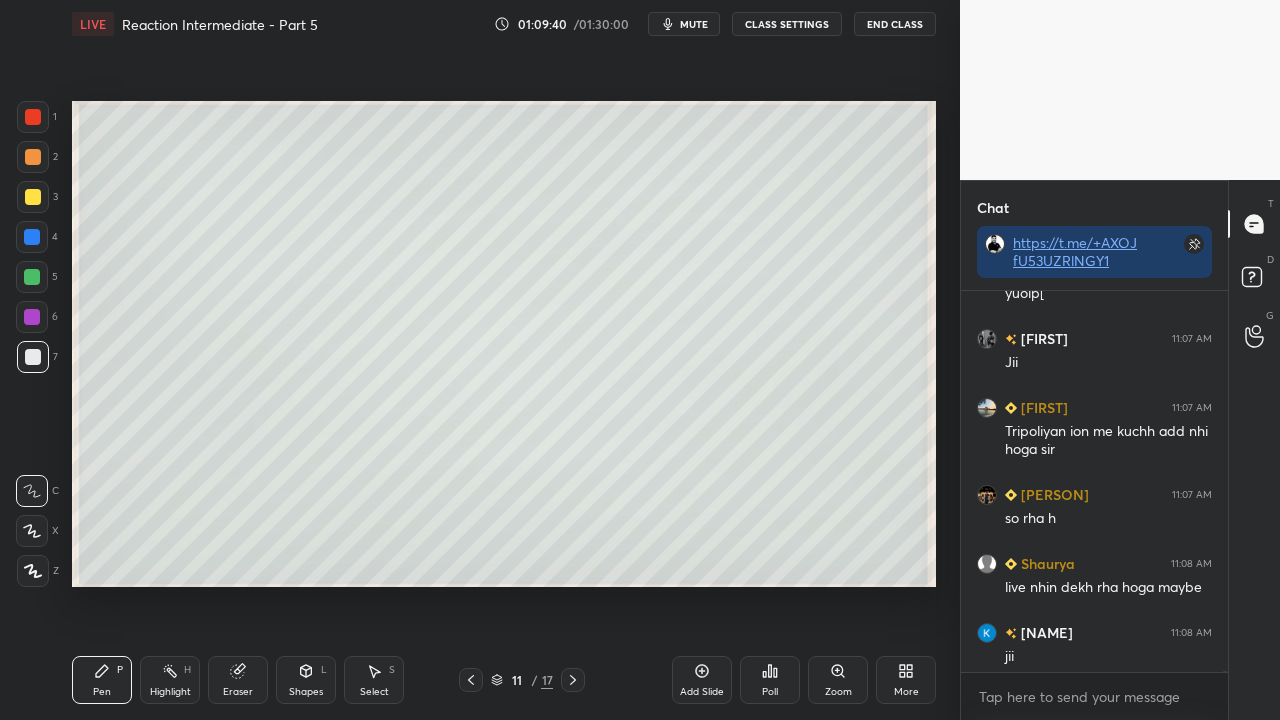 click 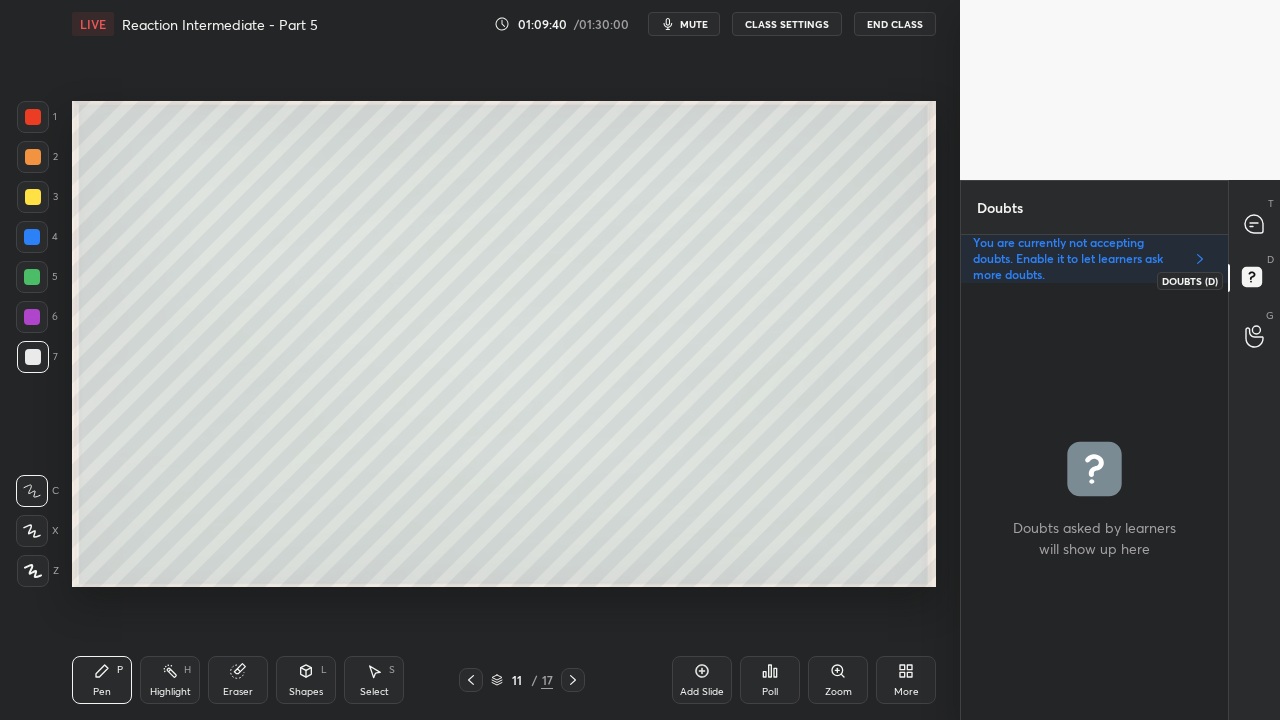 scroll, scrollTop: 6, scrollLeft: 6, axis: both 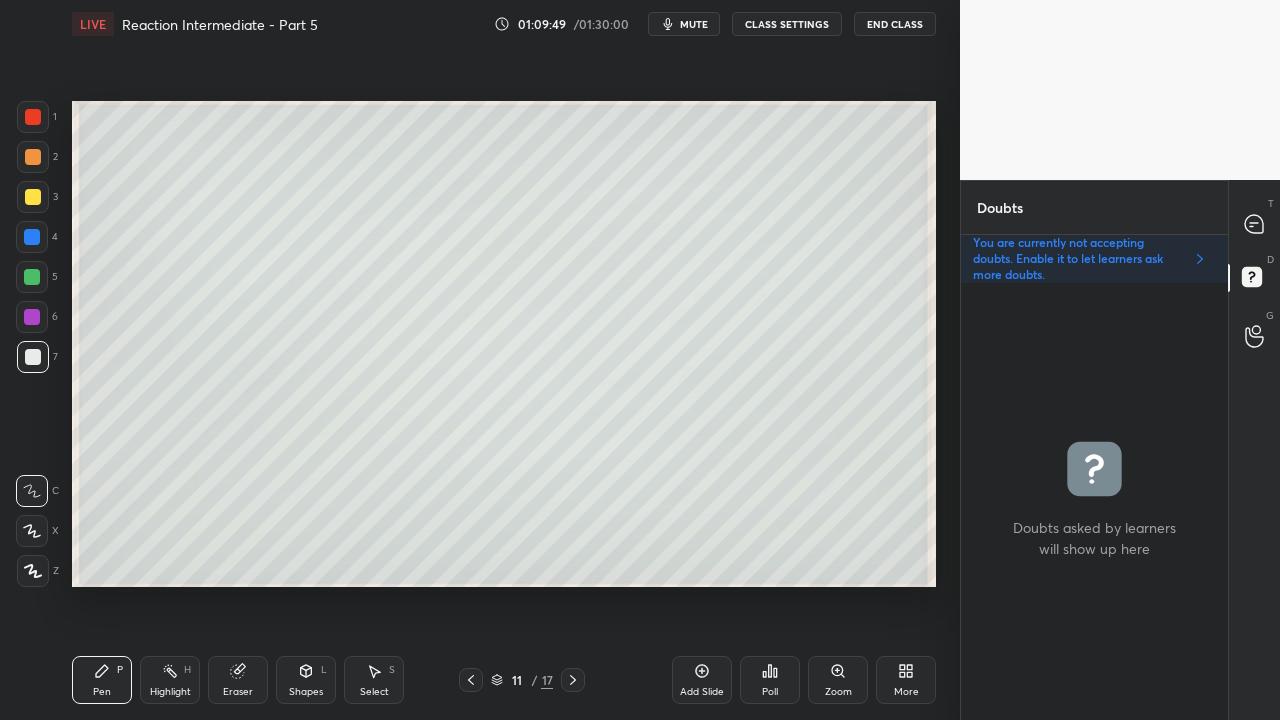 click at bounding box center (33, 197) 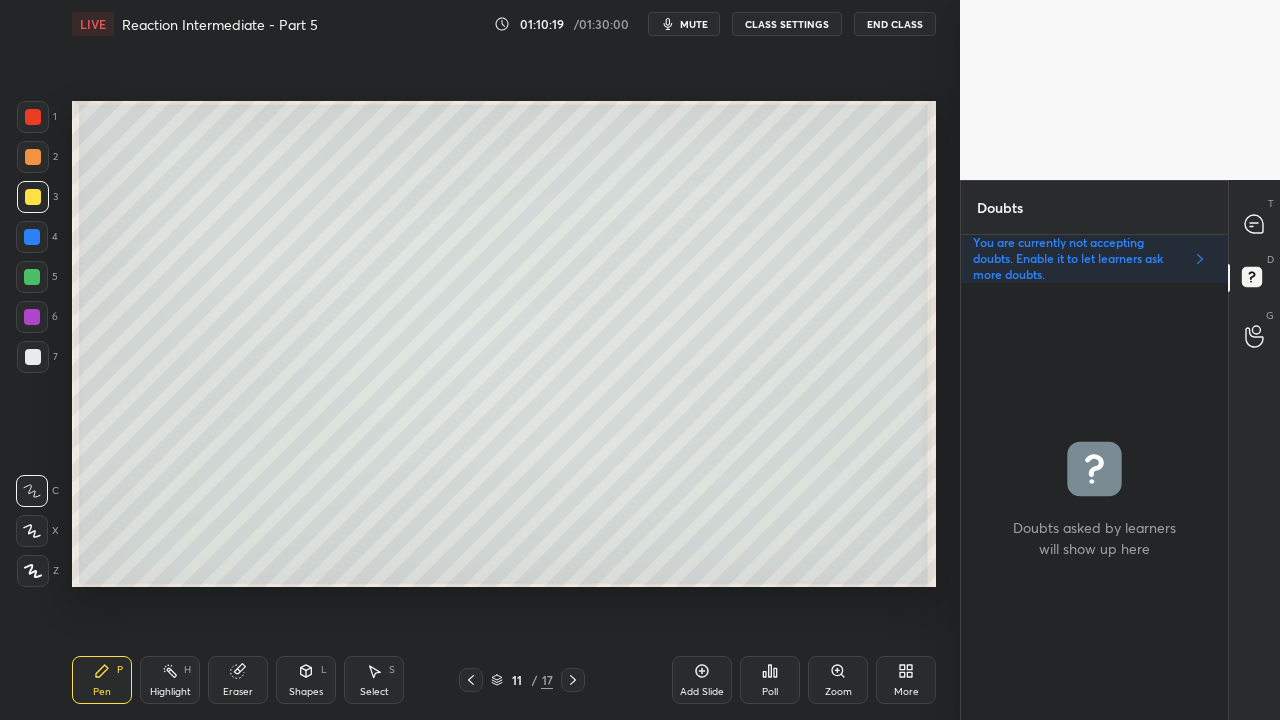 click at bounding box center (1255, 224) 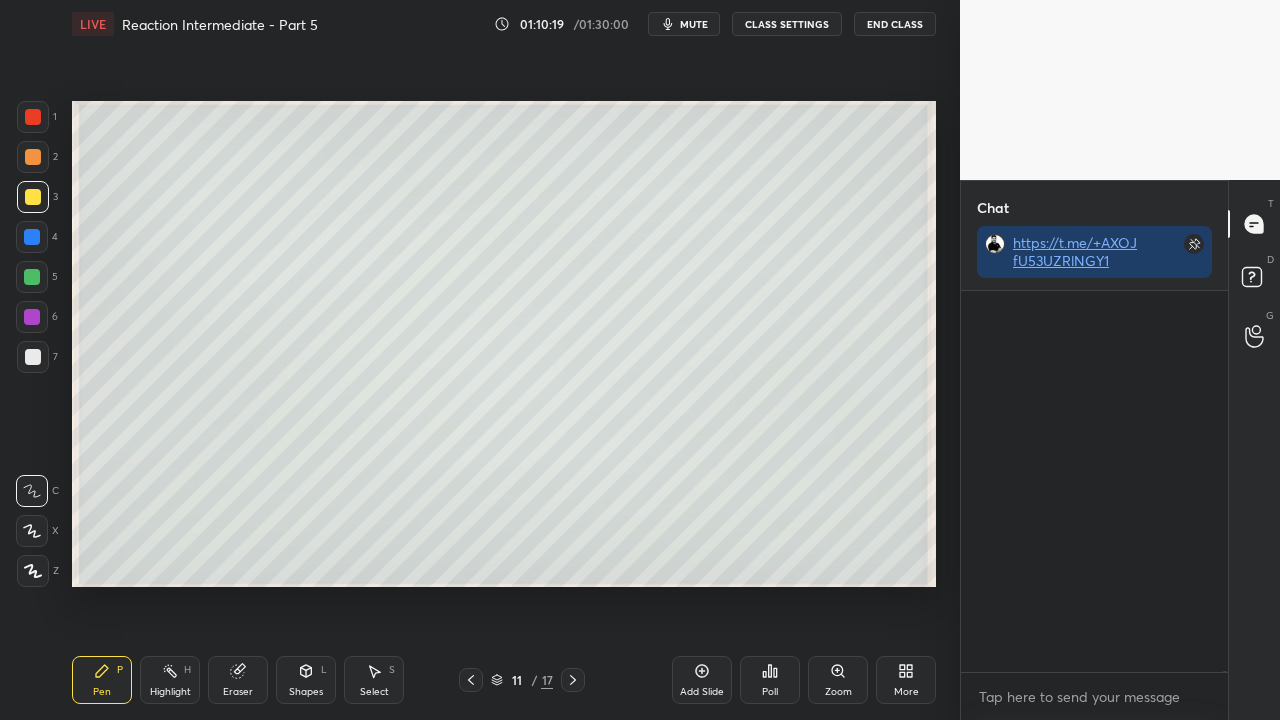 scroll, scrollTop: 423, scrollLeft: 261, axis: both 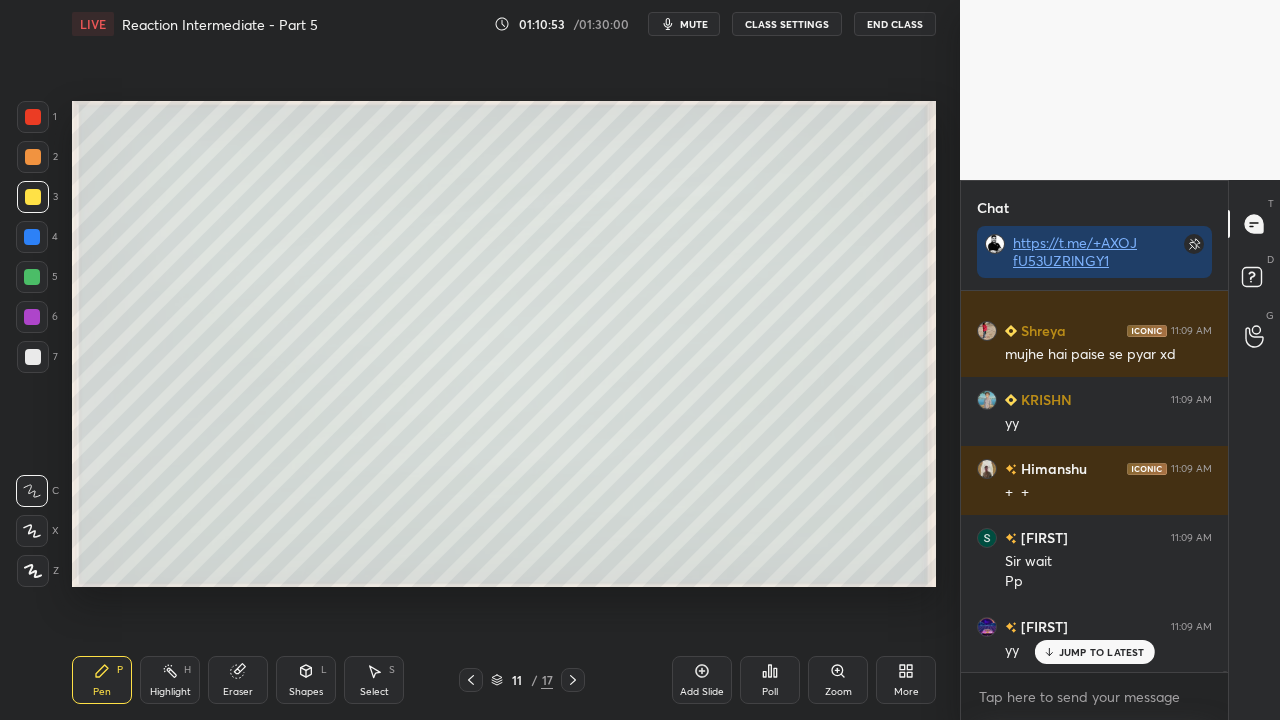 click at bounding box center [33, 357] 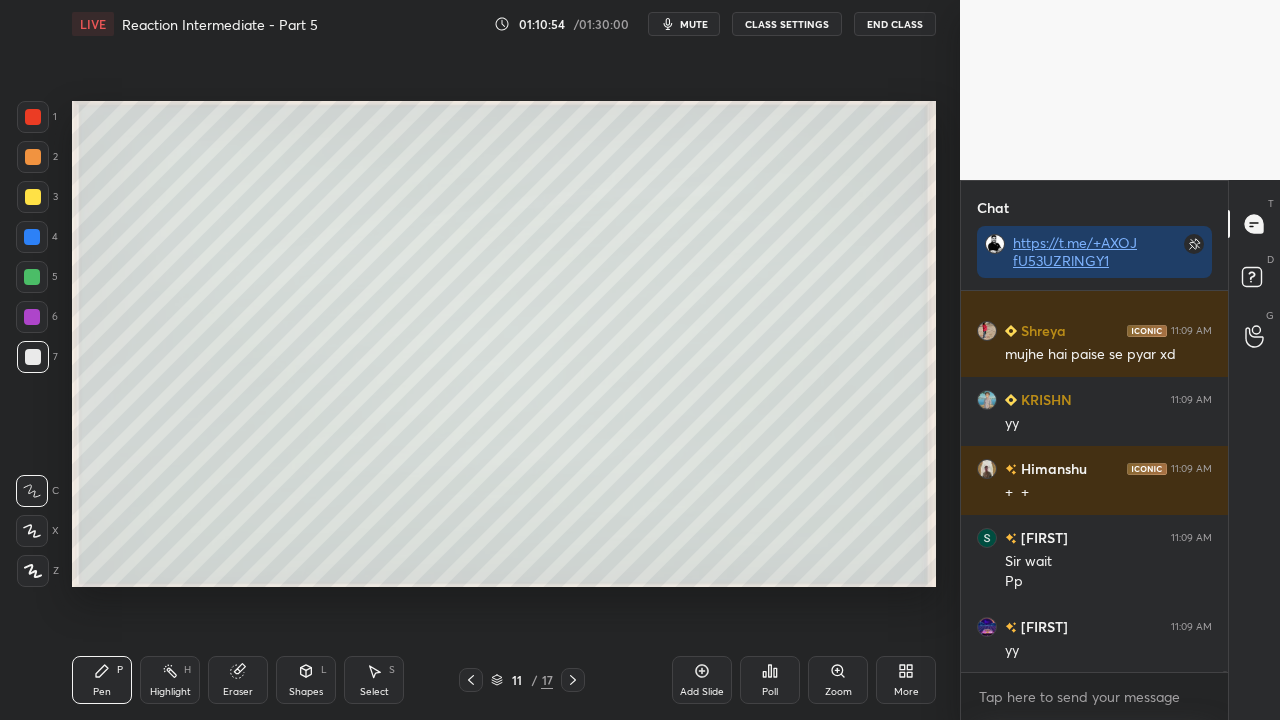 scroll, scrollTop: 156394, scrollLeft: 0, axis: vertical 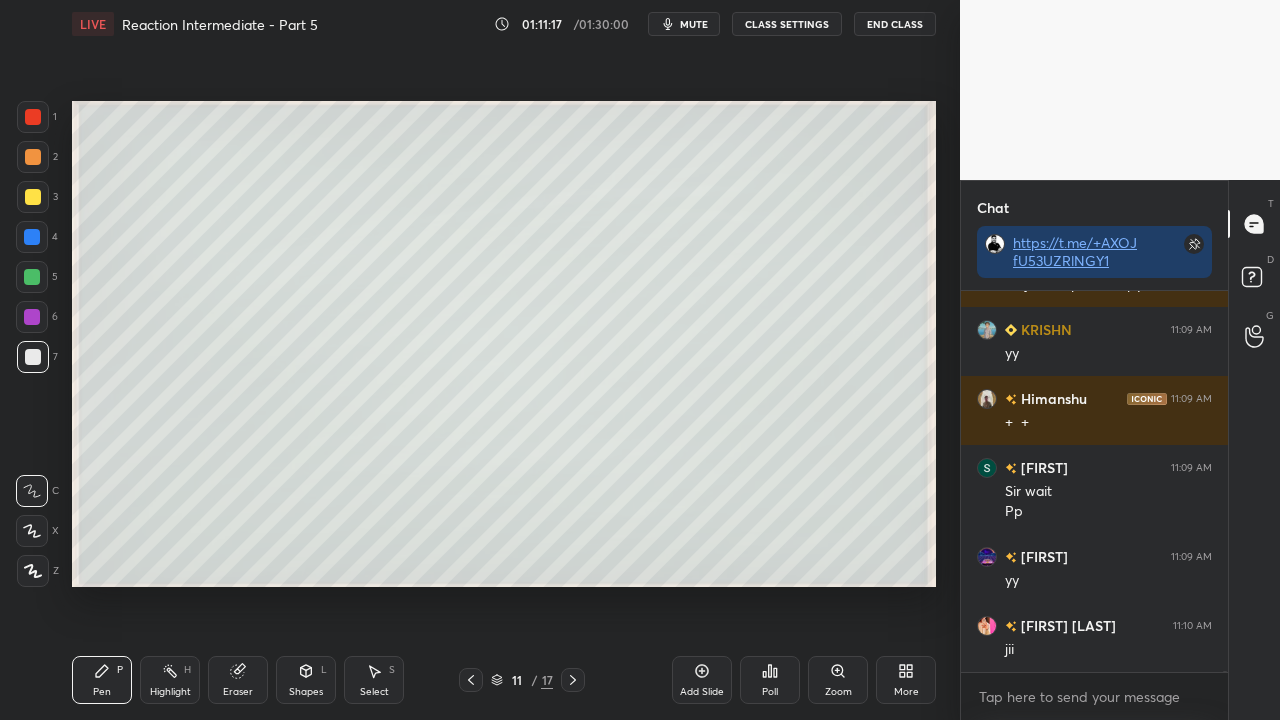 click at bounding box center [33, 197] 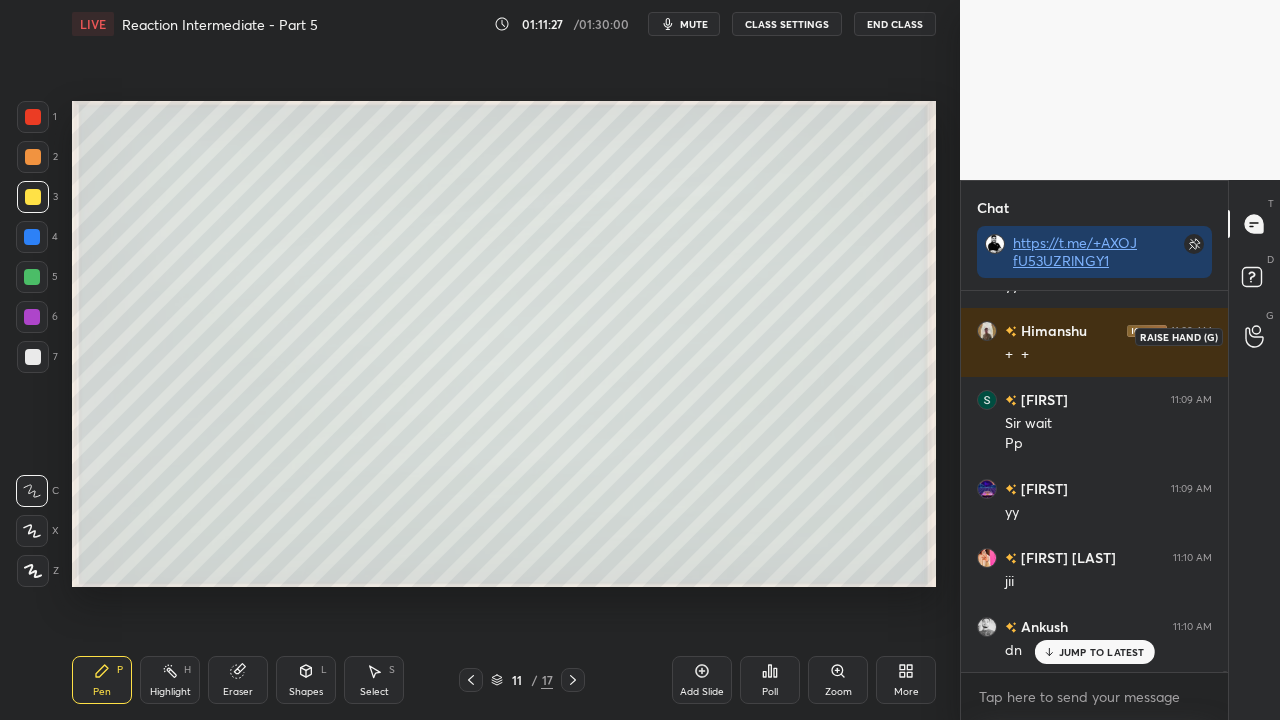 scroll, scrollTop: 156510, scrollLeft: 0, axis: vertical 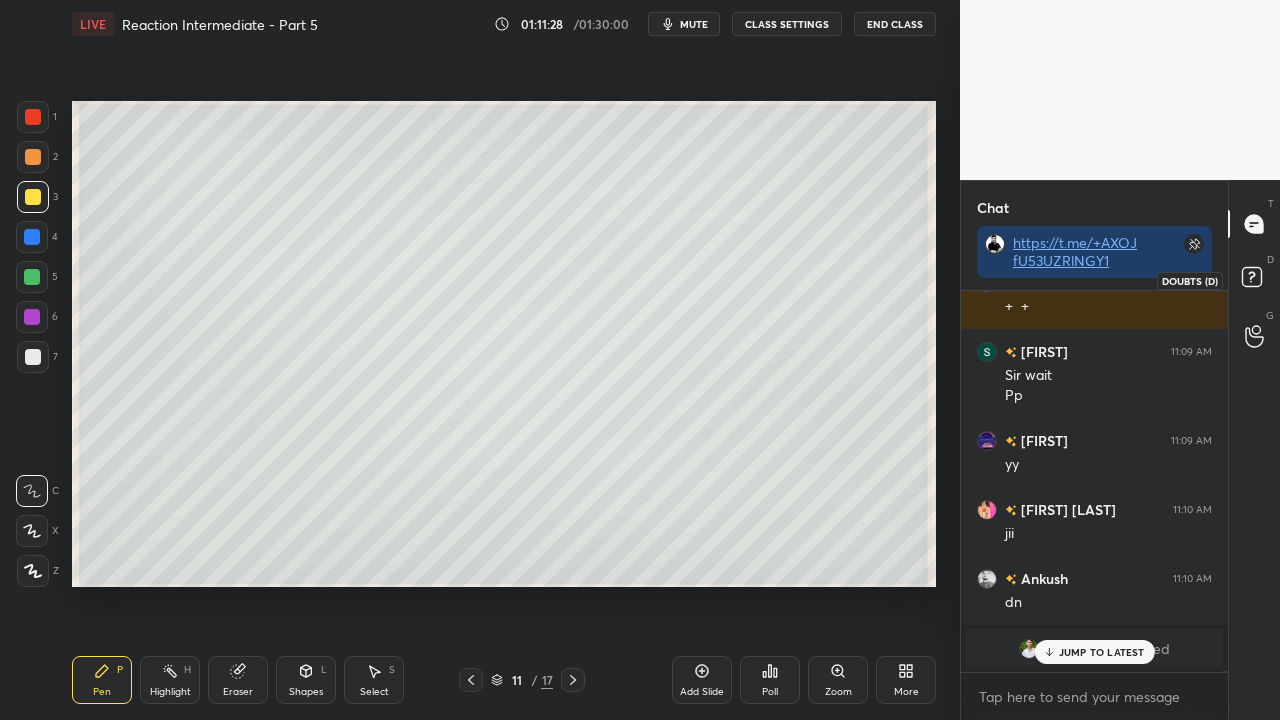 click 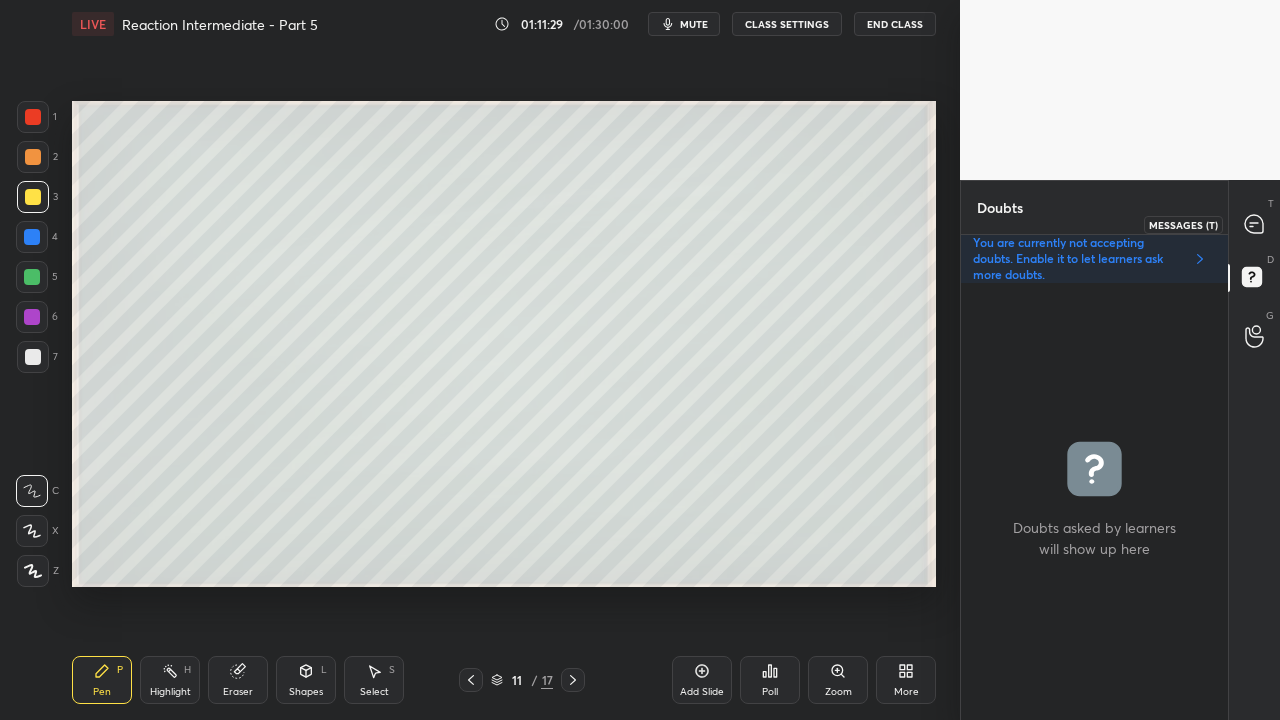 click 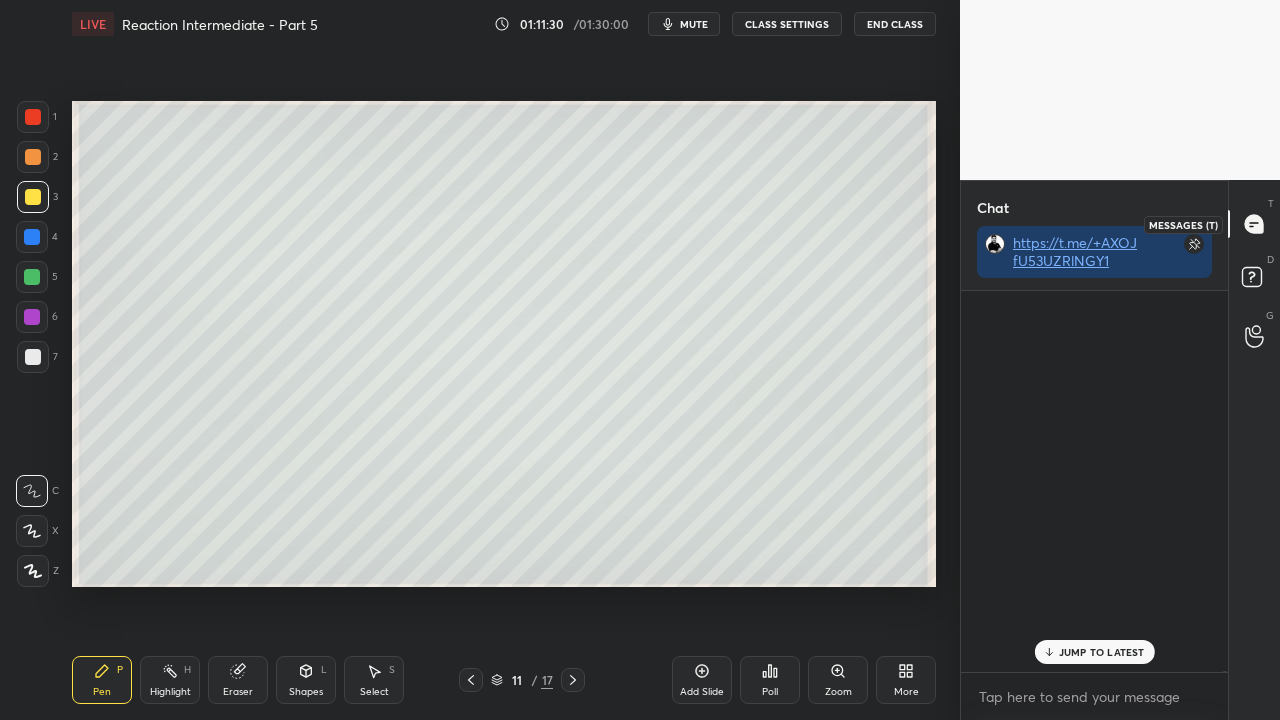 scroll, scrollTop: 423, scrollLeft: 261, axis: both 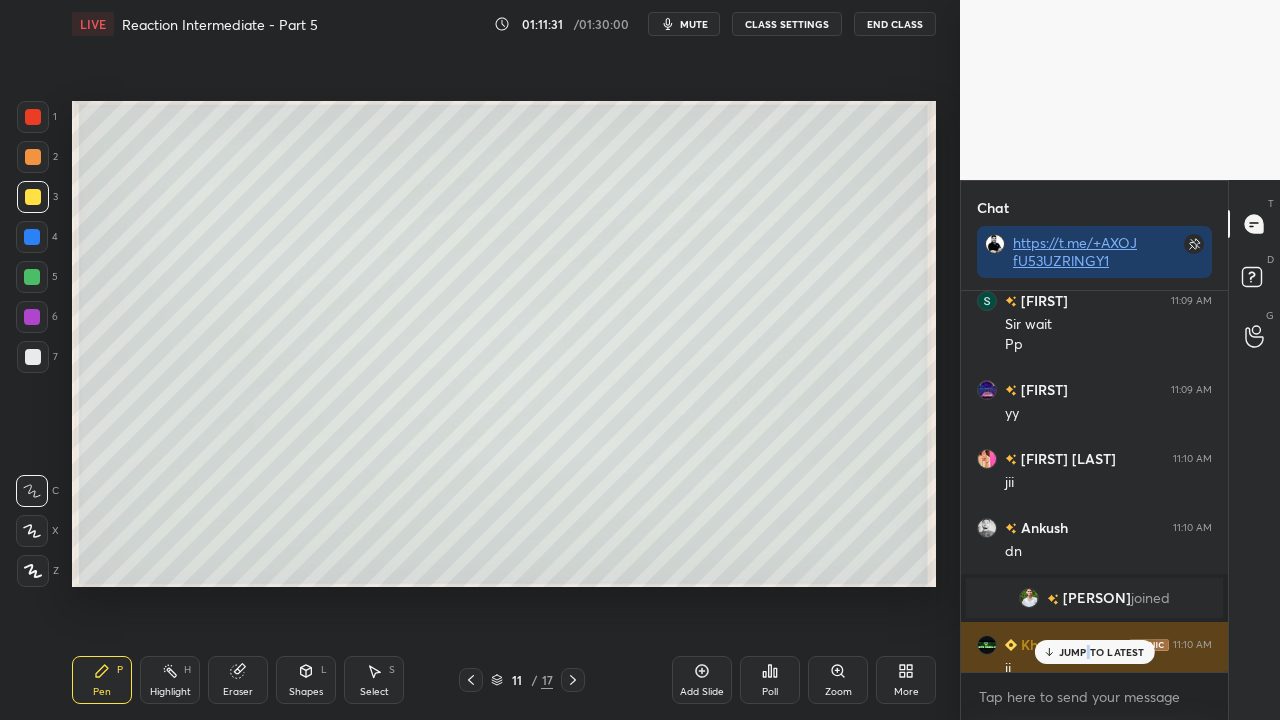 drag, startPoint x: 1088, startPoint y: 653, endPoint x: 1052, endPoint y: 637, distance: 39.39543 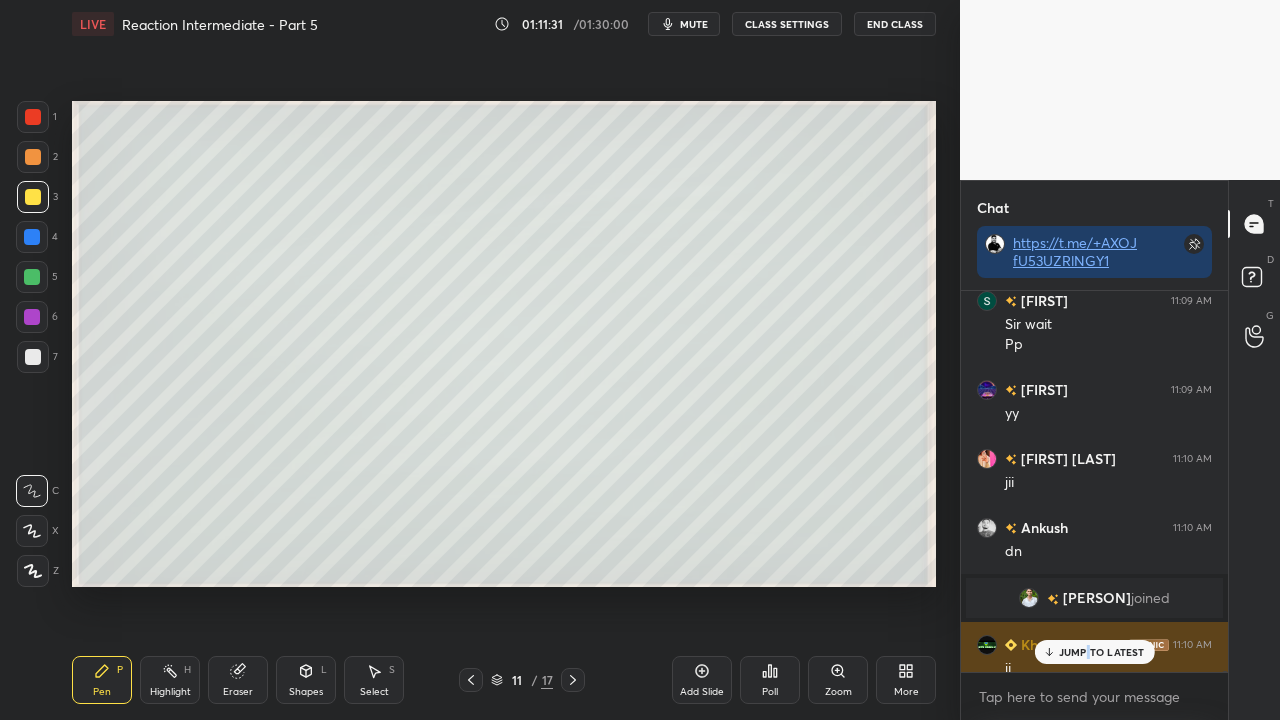 click on "JUMP TO LATEST" at bounding box center [1102, 652] 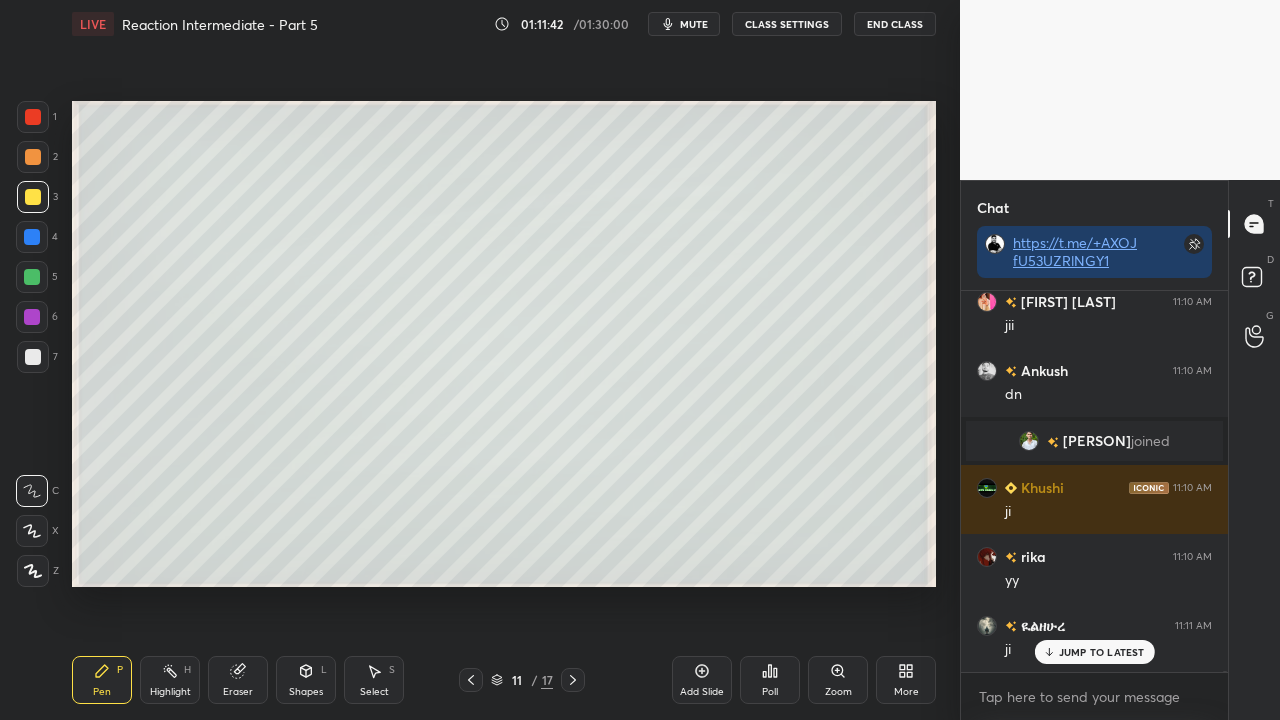 scroll, scrollTop: 151402, scrollLeft: 0, axis: vertical 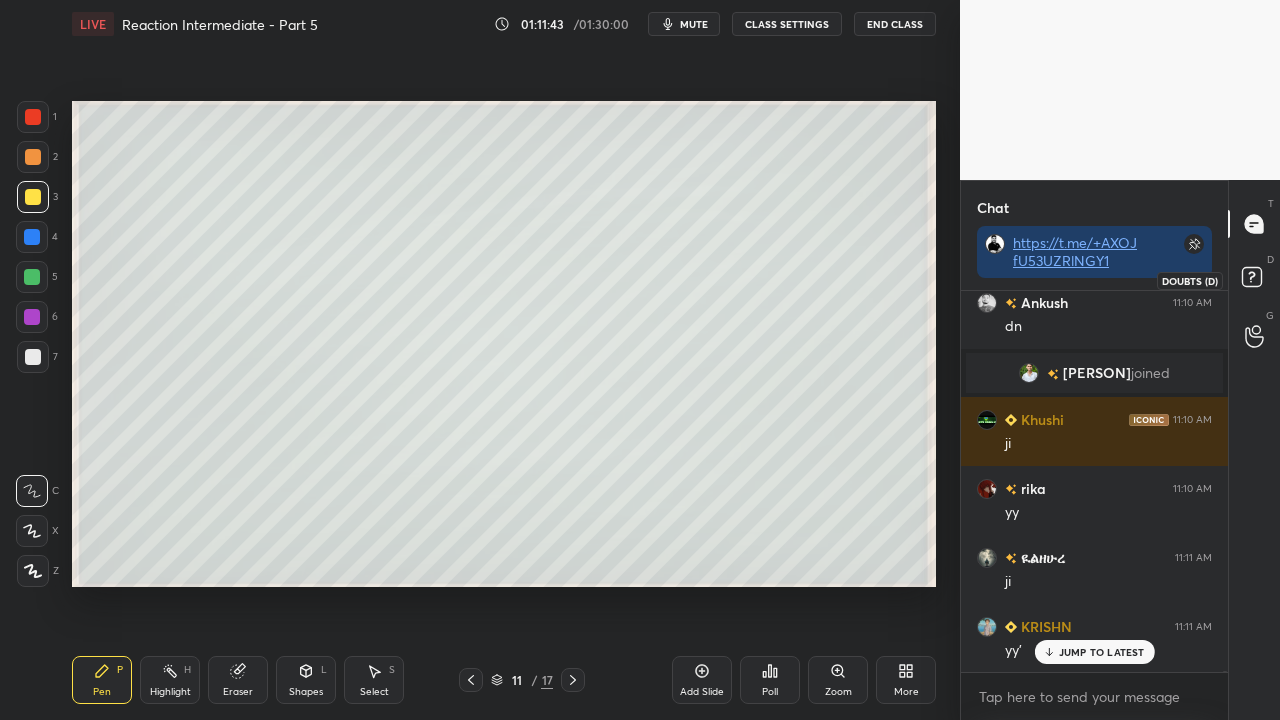 click 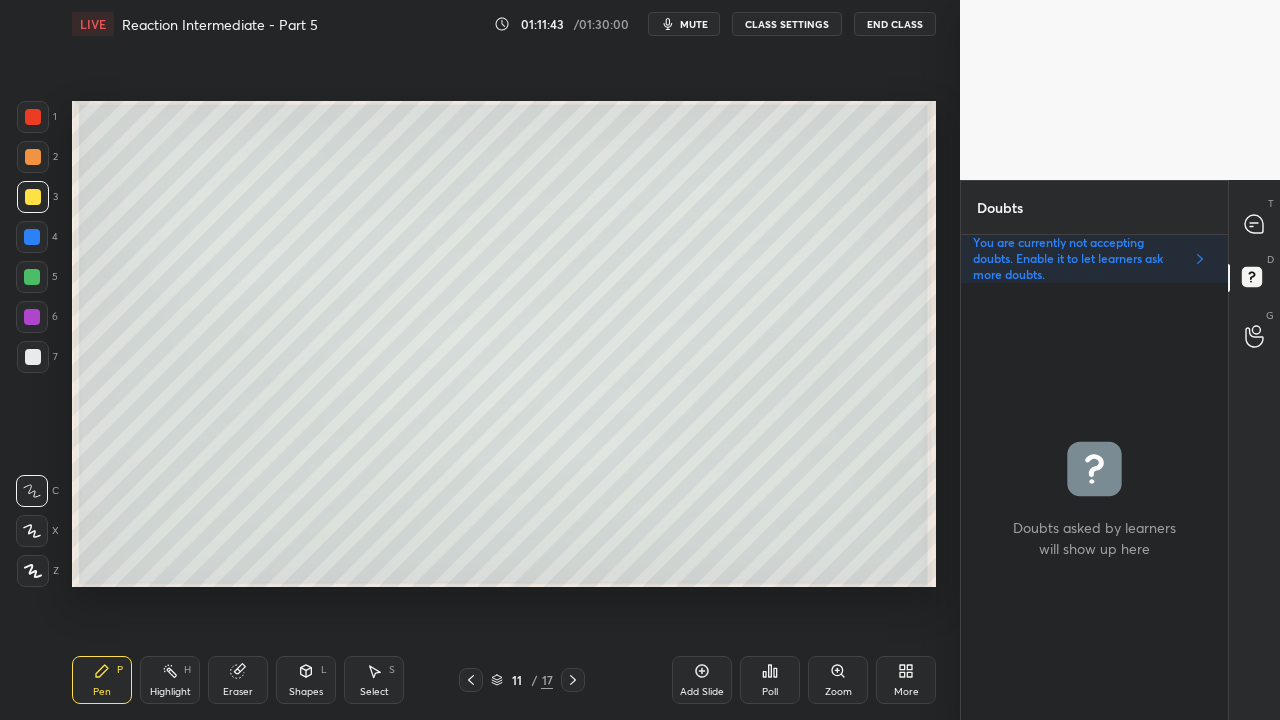 scroll, scrollTop: 6, scrollLeft: 6, axis: both 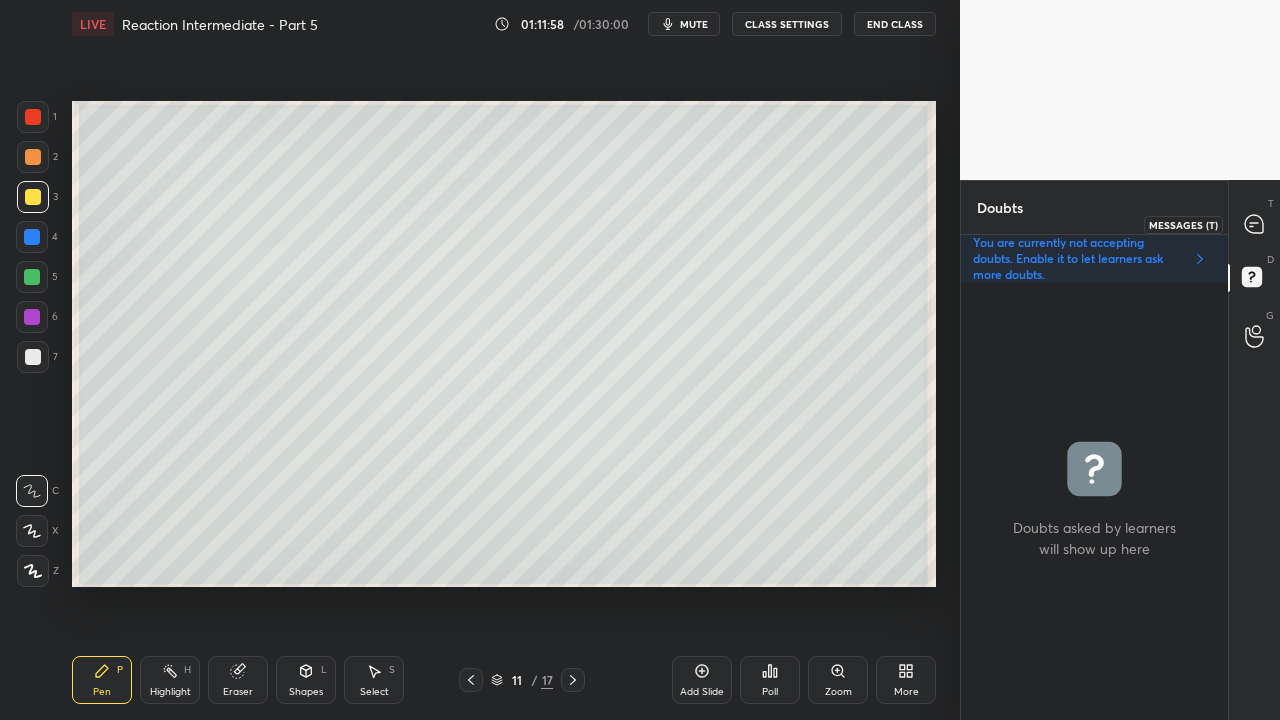 click 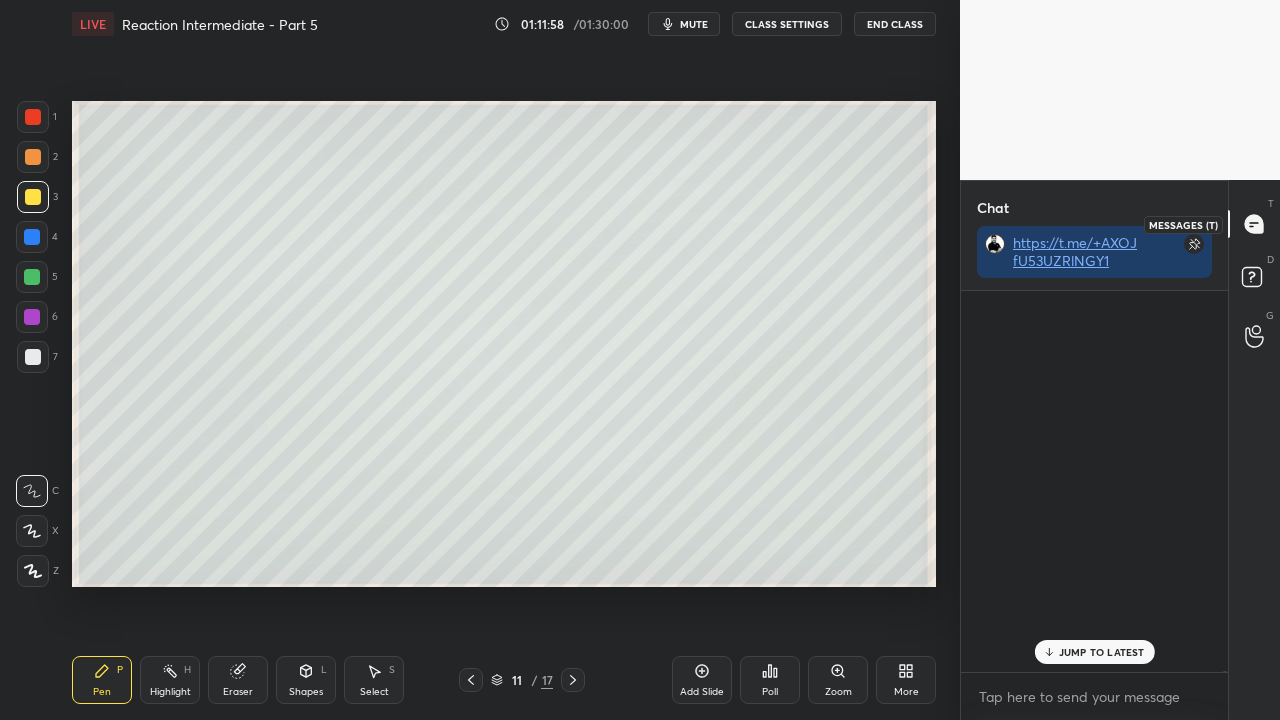 scroll, scrollTop: 151753, scrollLeft: 0, axis: vertical 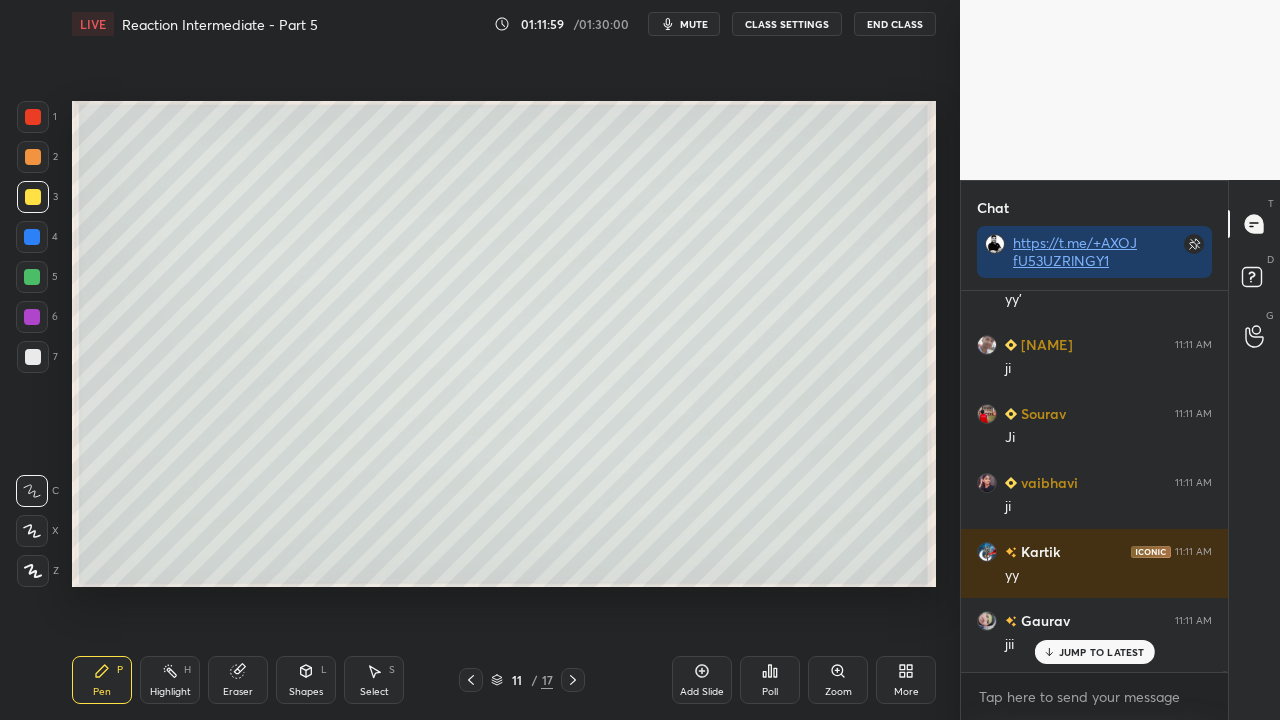 drag, startPoint x: 1077, startPoint y: 650, endPoint x: 1066, endPoint y: 650, distance: 11 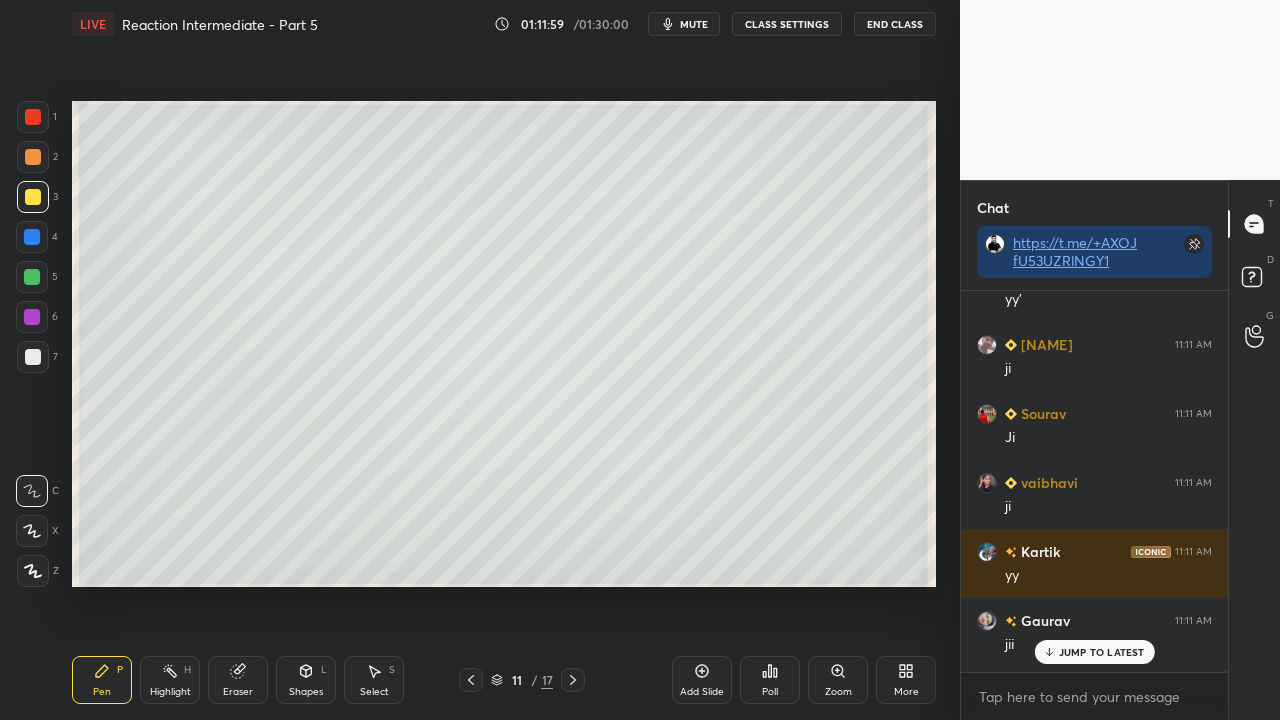 click on "JUMP TO LATEST" at bounding box center (1102, 652) 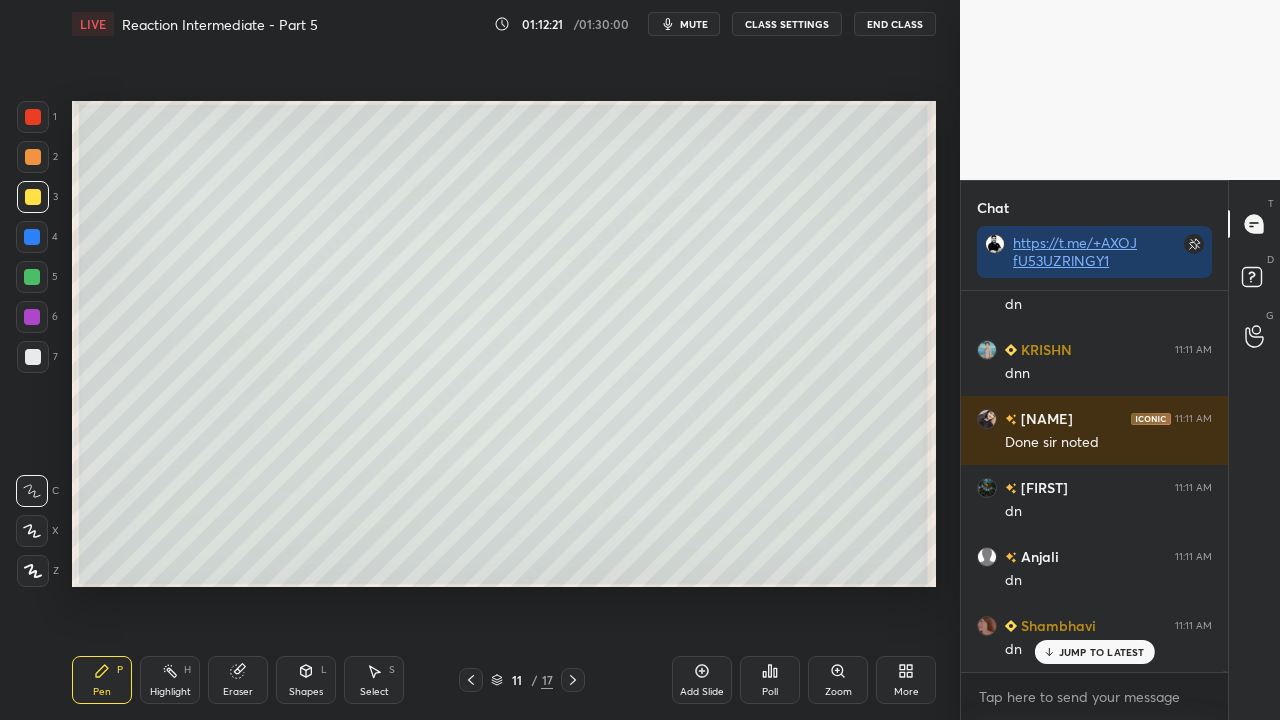 scroll, scrollTop: 153768, scrollLeft: 0, axis: vertical 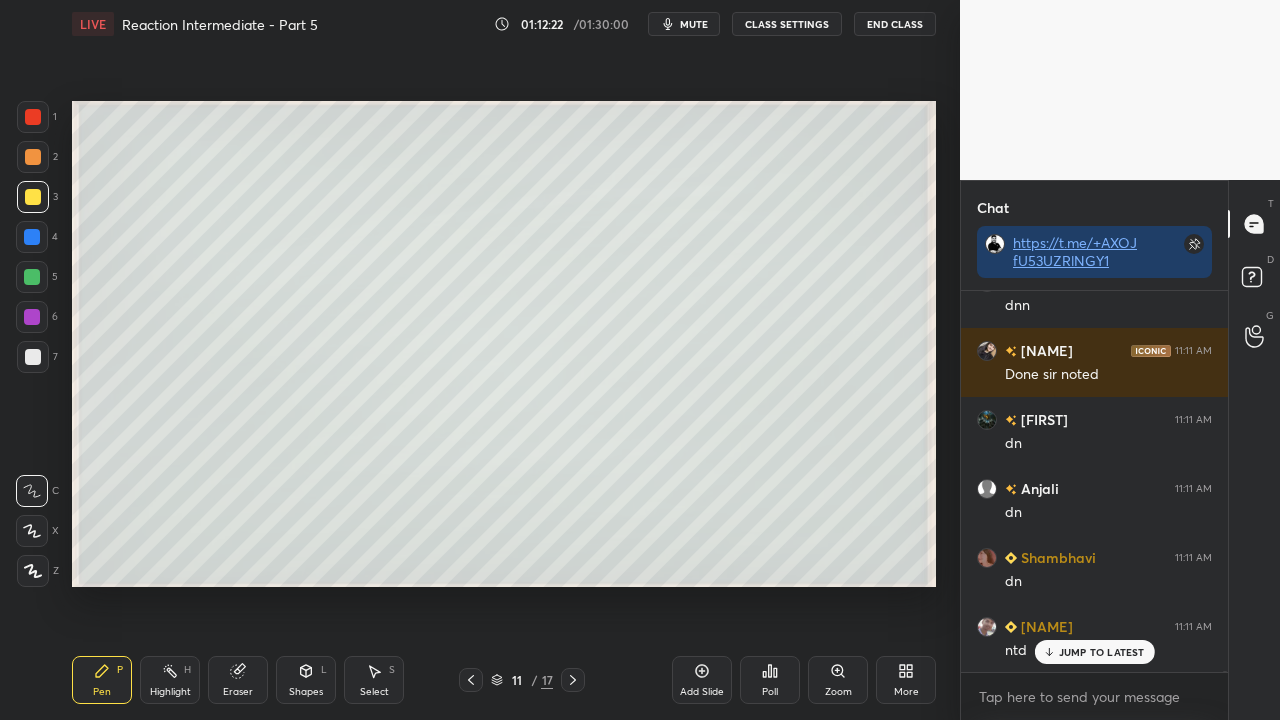 click on "mute" at bounding box center (684, 24) 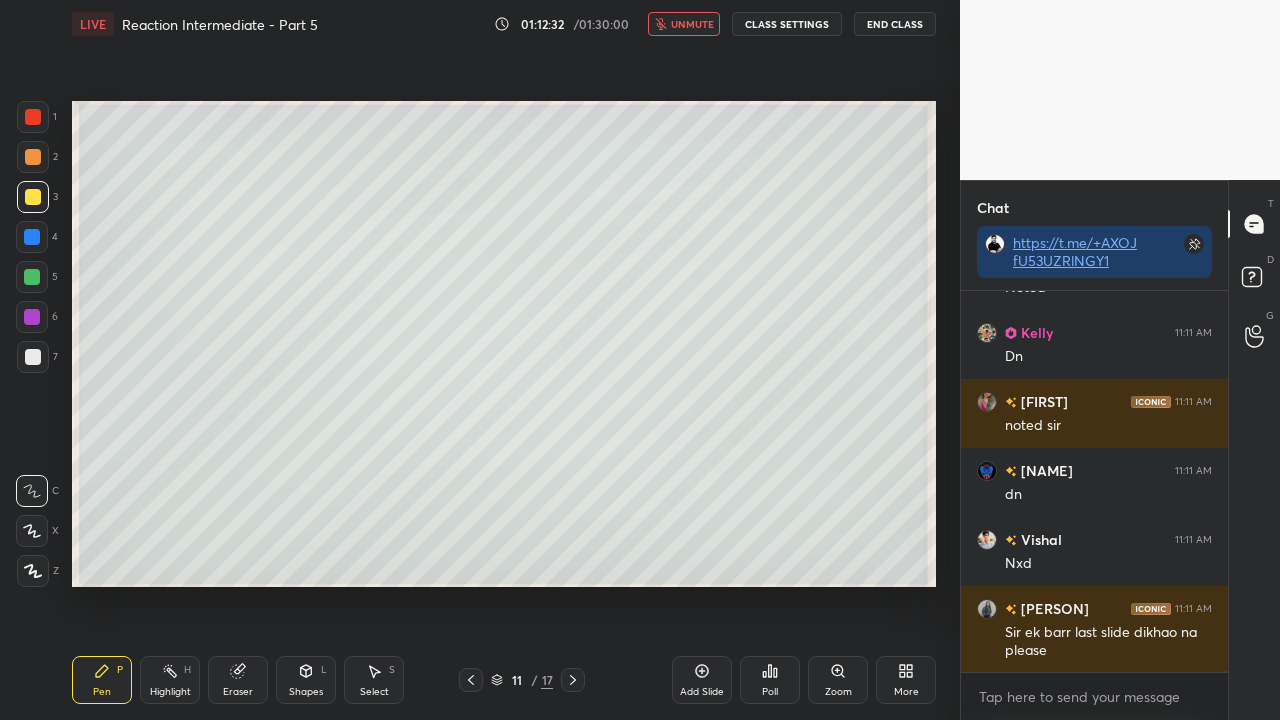 scroll, scrollTop: 154546, scrollLeft: 0, axis: vertical 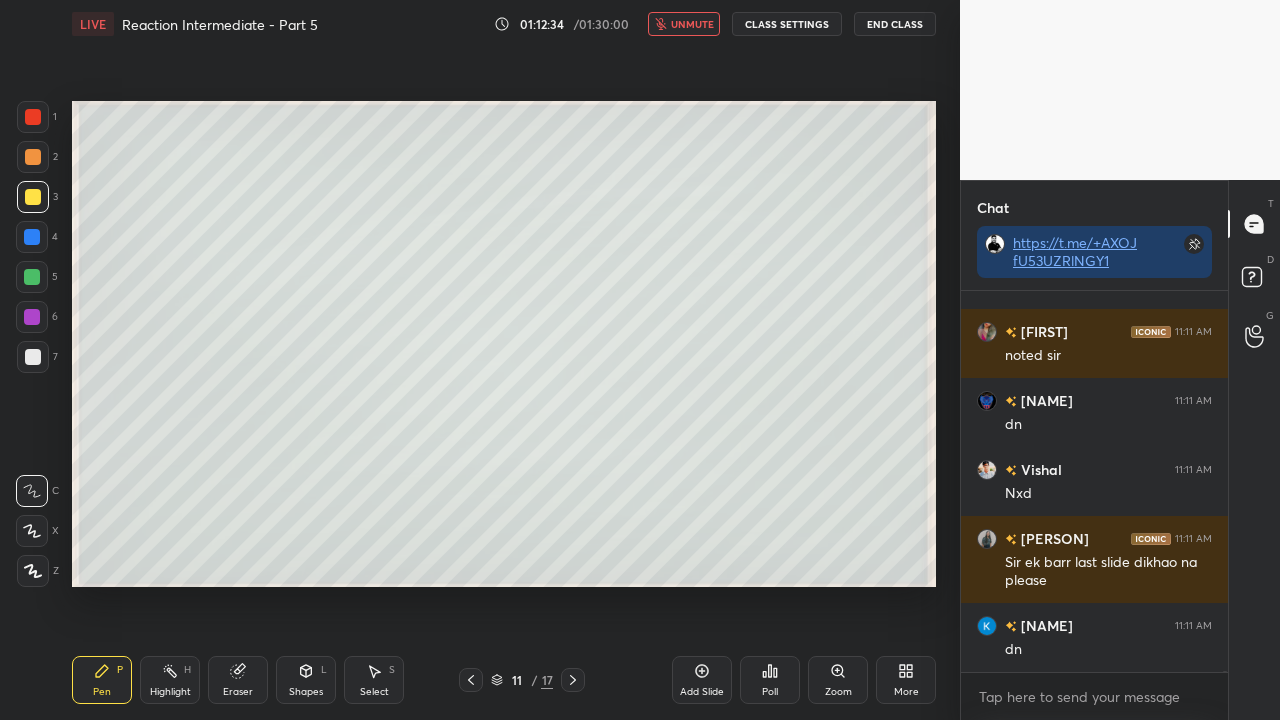 click on "unmute" at bounding box center [692, 24] 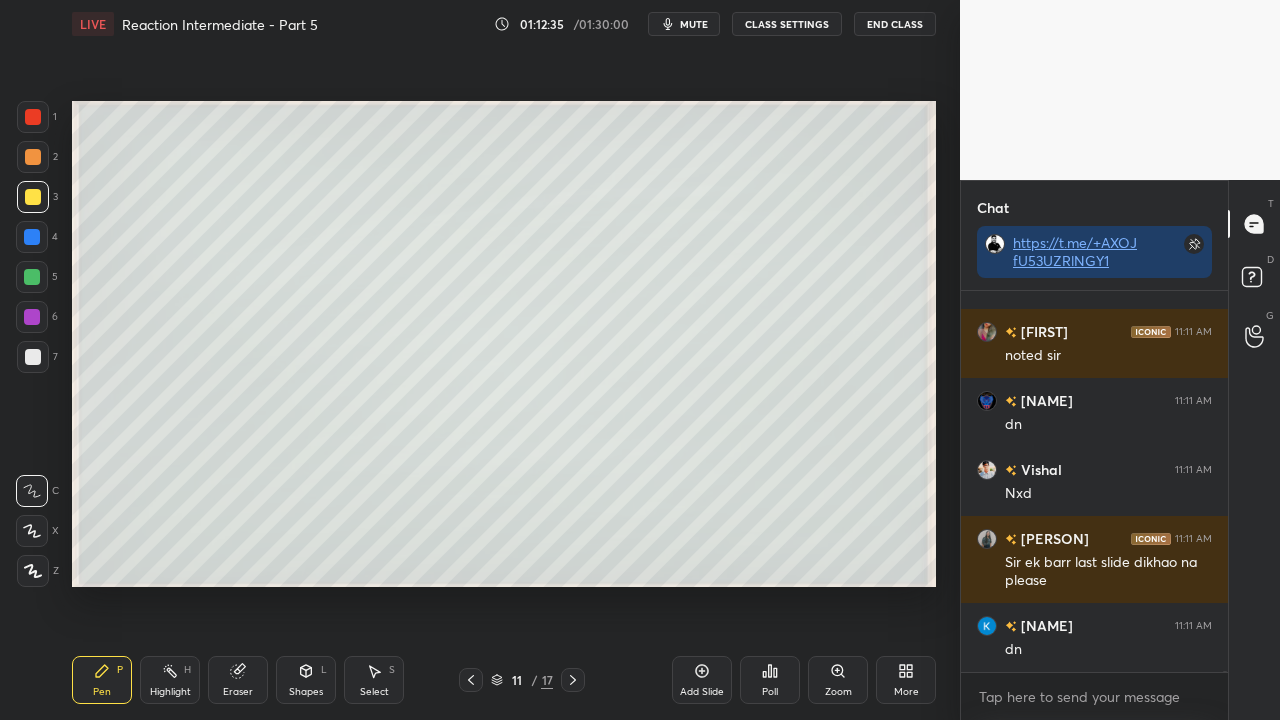 click 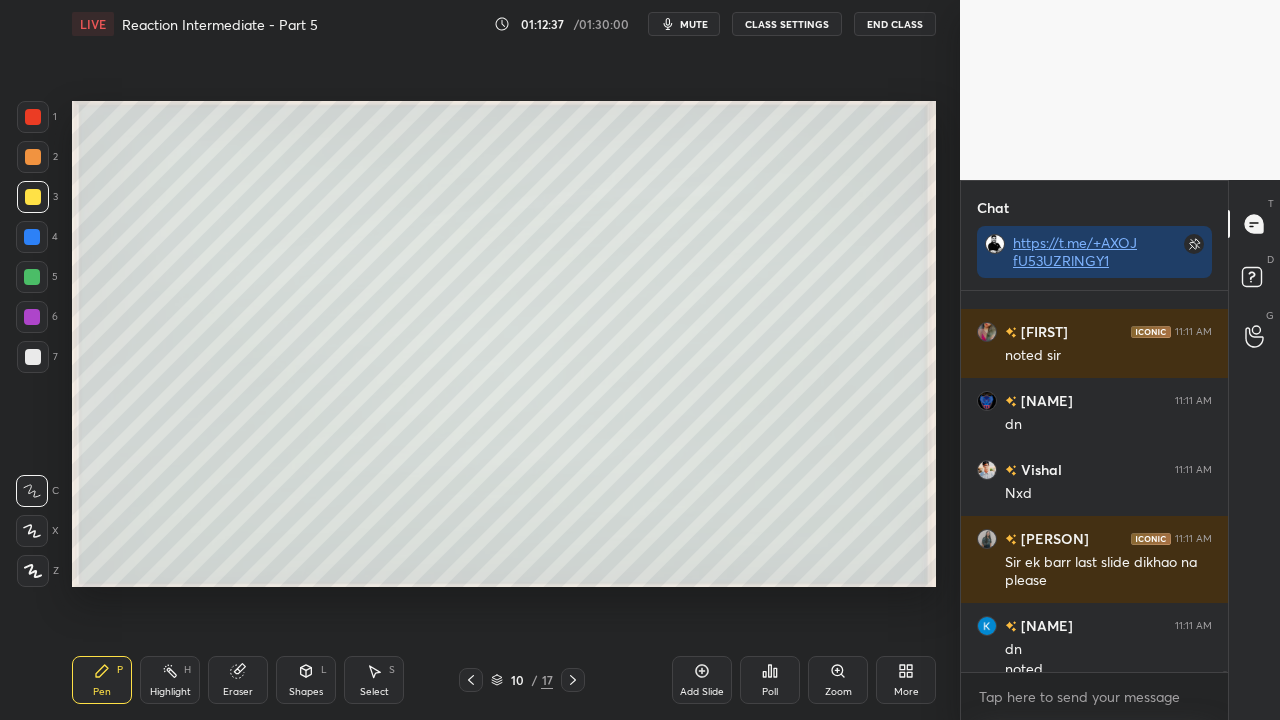 scroll, scrollTop: 154566, scrollLeft: 0, axis: vertical 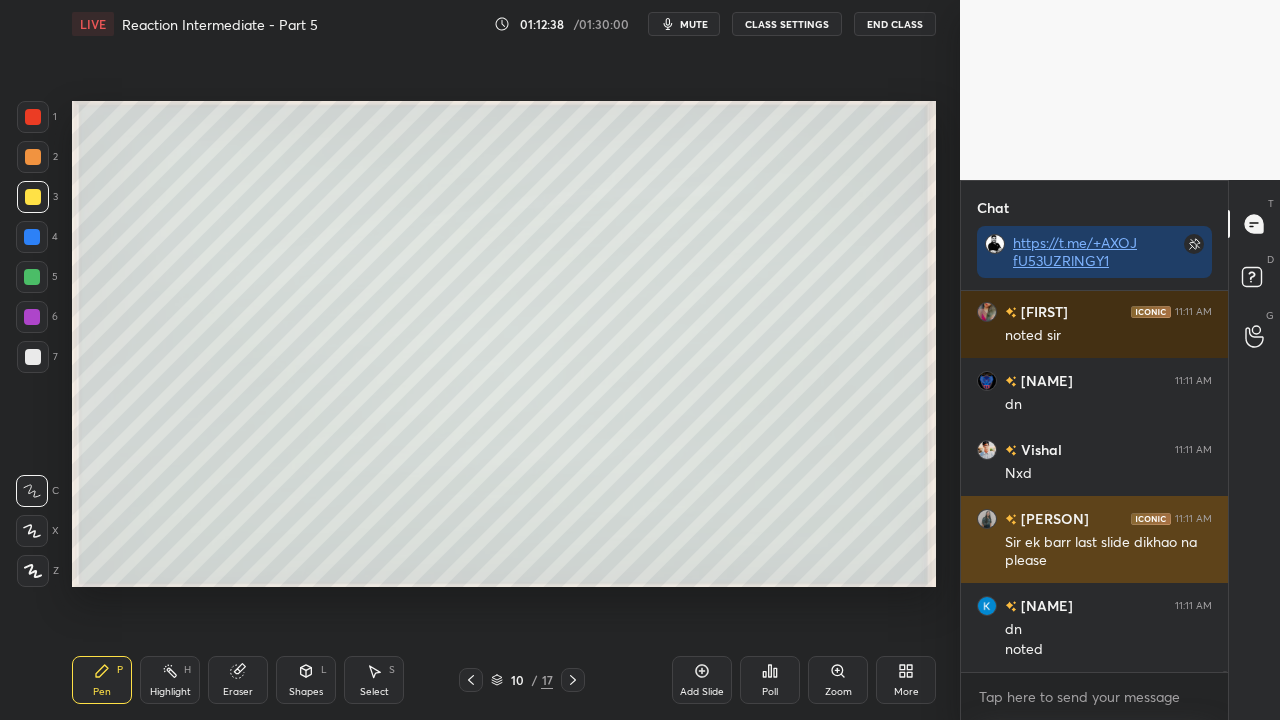 click on "[PERSON]" at bounding box center (1053, 518) 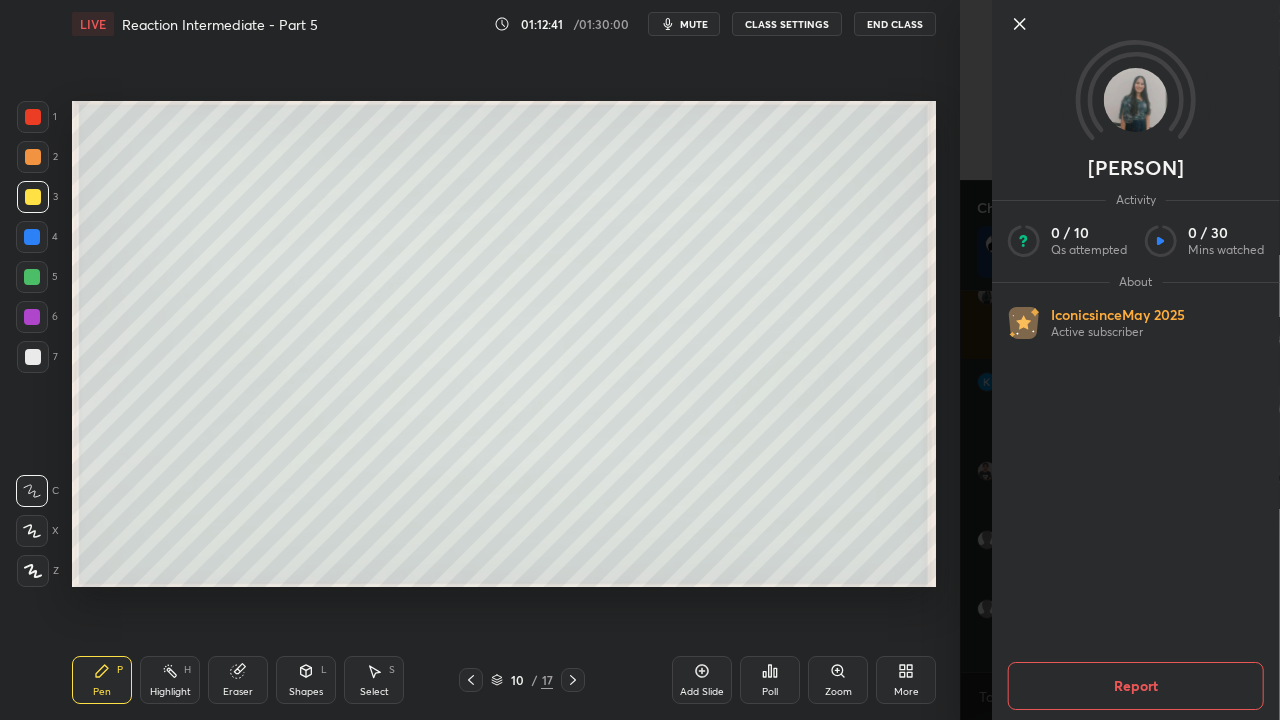 scroll, scrollTop: 154860, scrollLeft: 0, axis: vertical 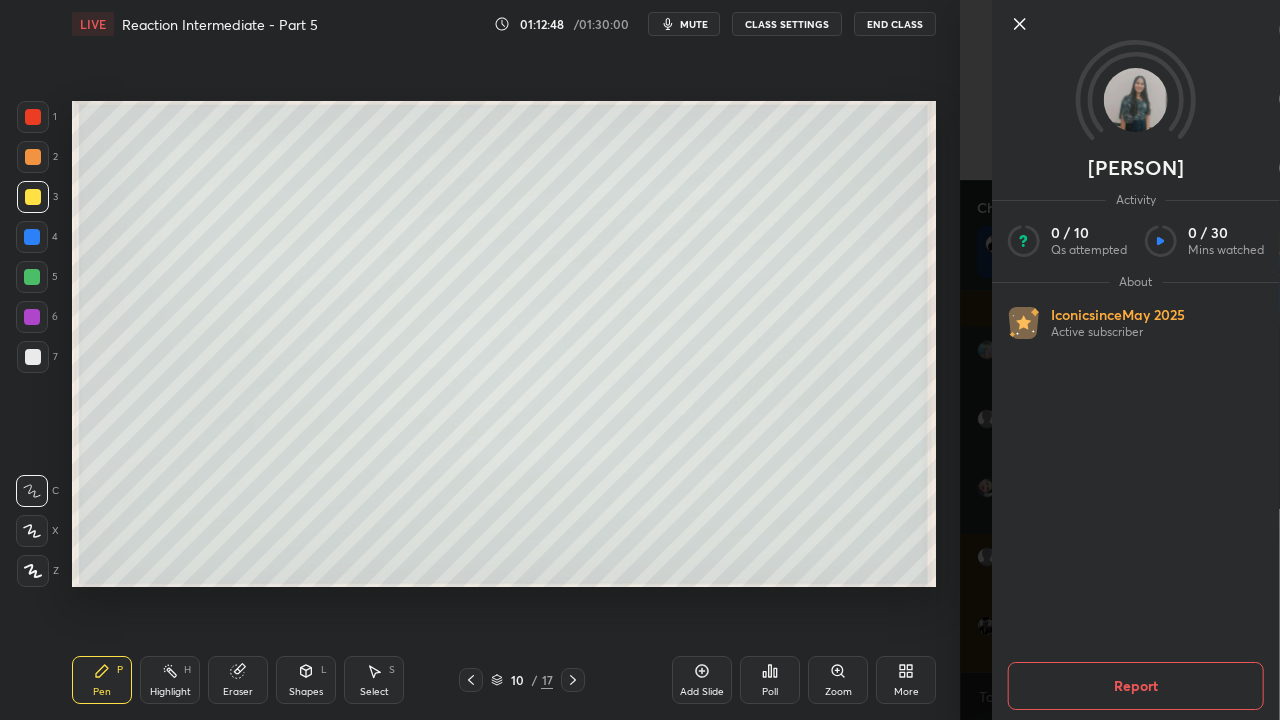 click on "dimple Activity 0 / 10 Qs attempted 0 / 30 Mins watched About Iconic  since  May   2025 Active subscriber Report" at bounding box center (1120, 360) 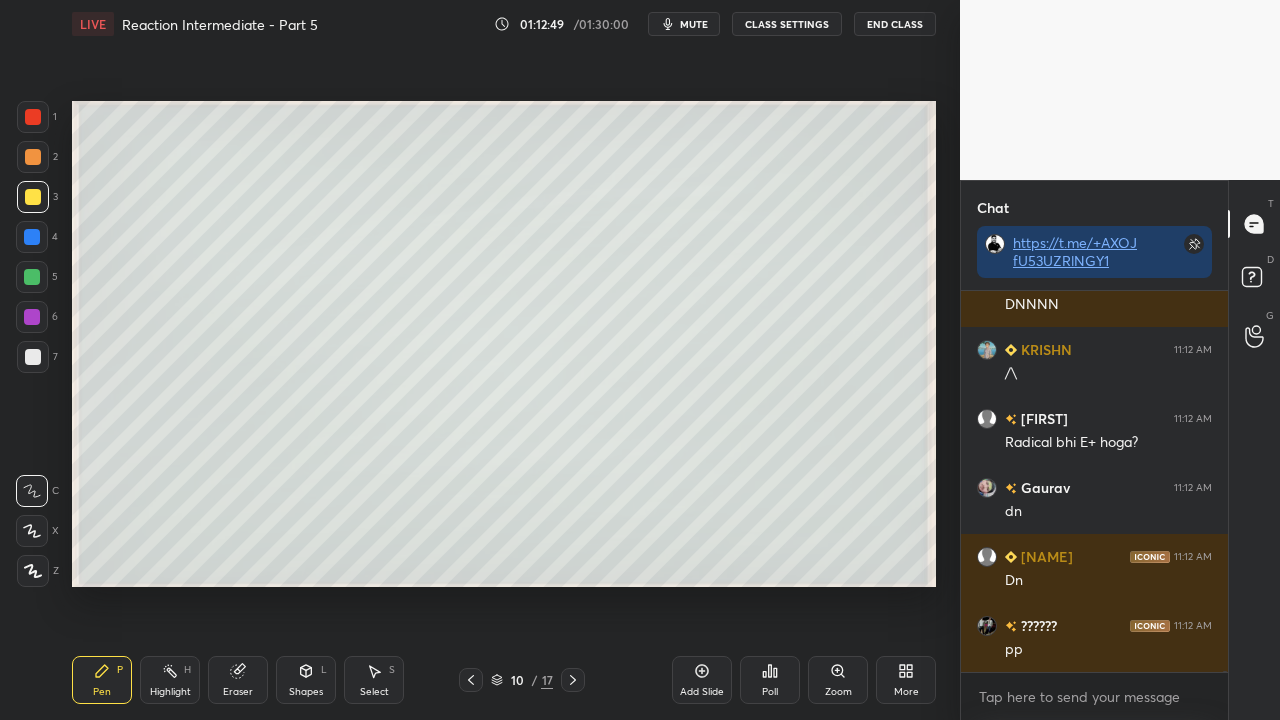 scroll, scrollTop: 155550, scrollLeft: 0, axis: vertical 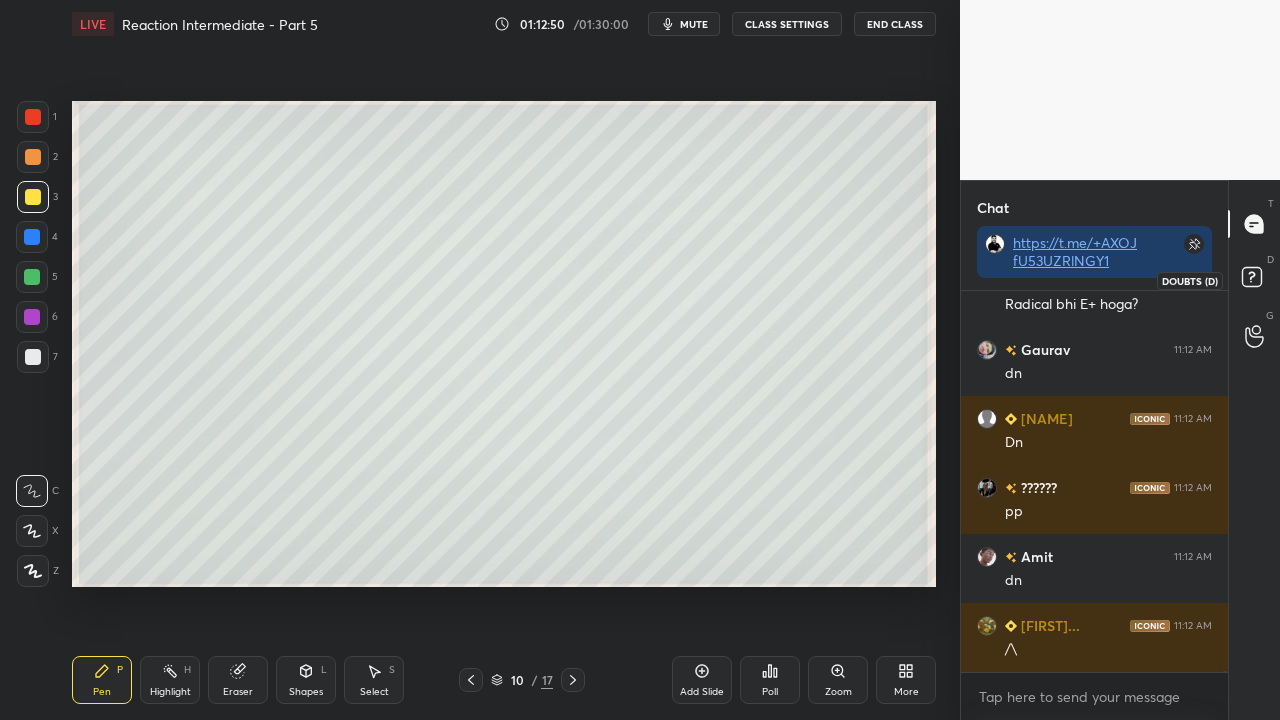 click 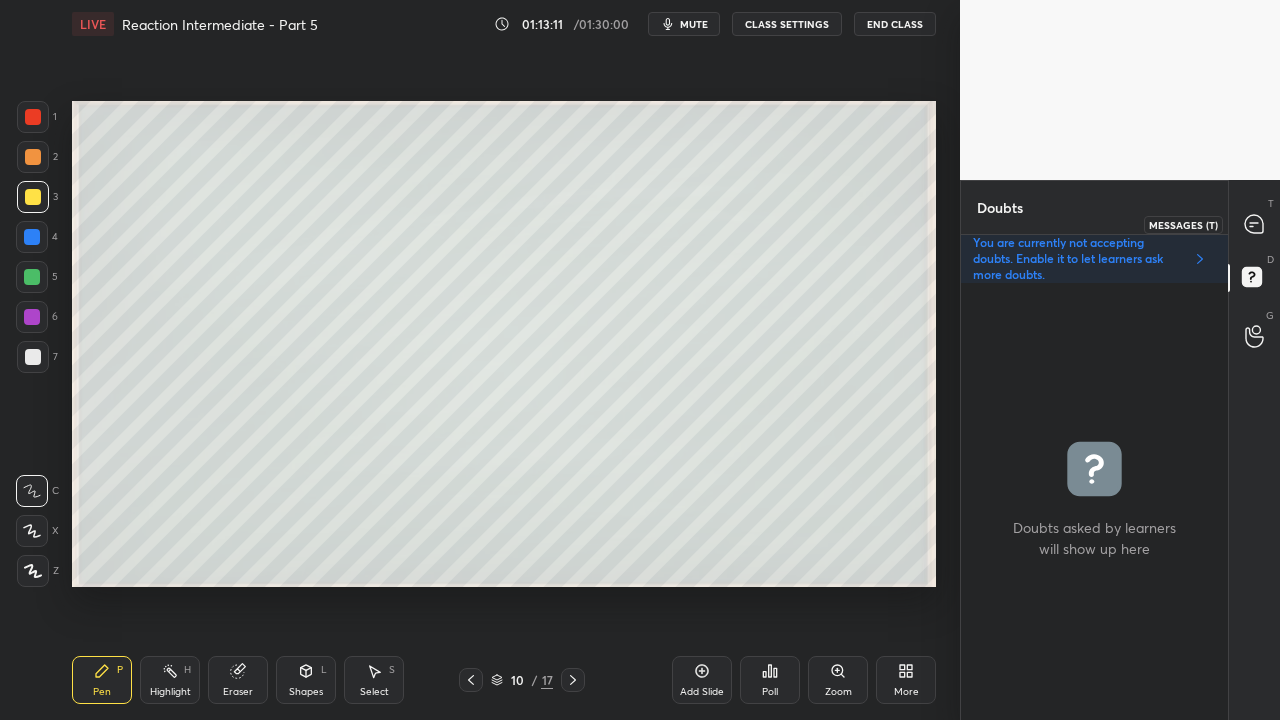 click at bounding box center (1255, 224) 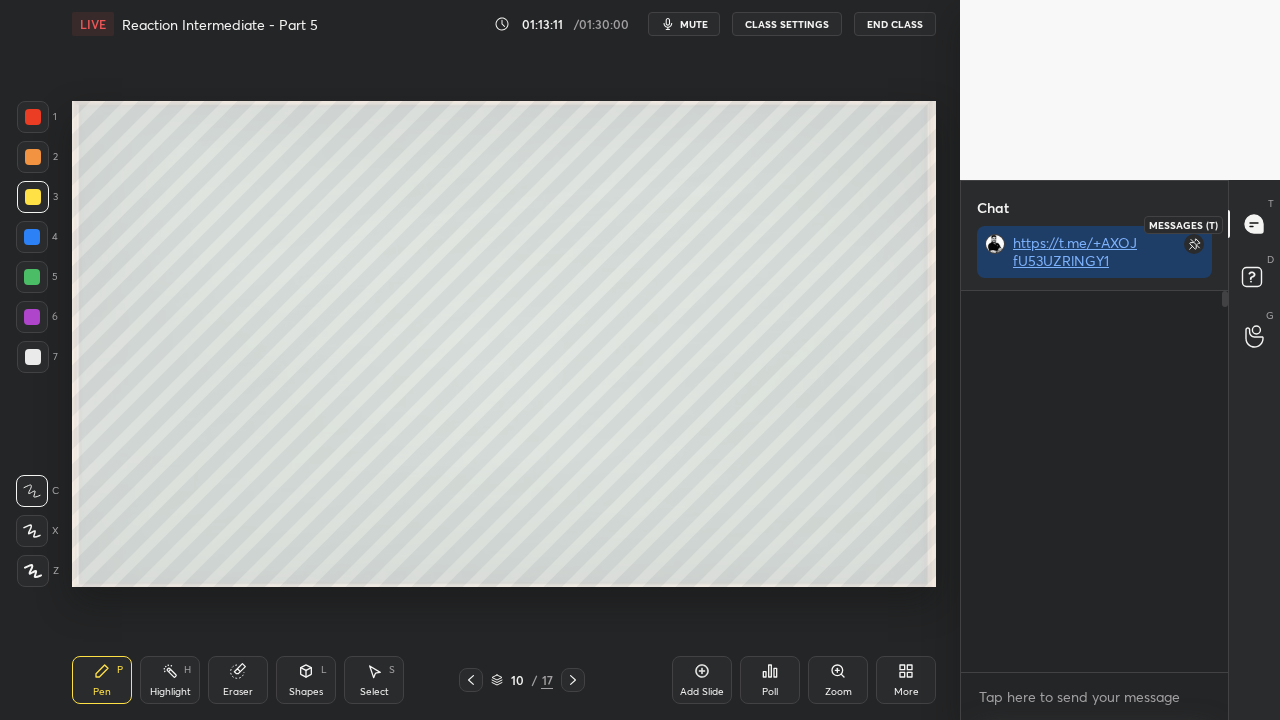 scroll, scrollTop: 423, scrollLeft: 261, axis: both 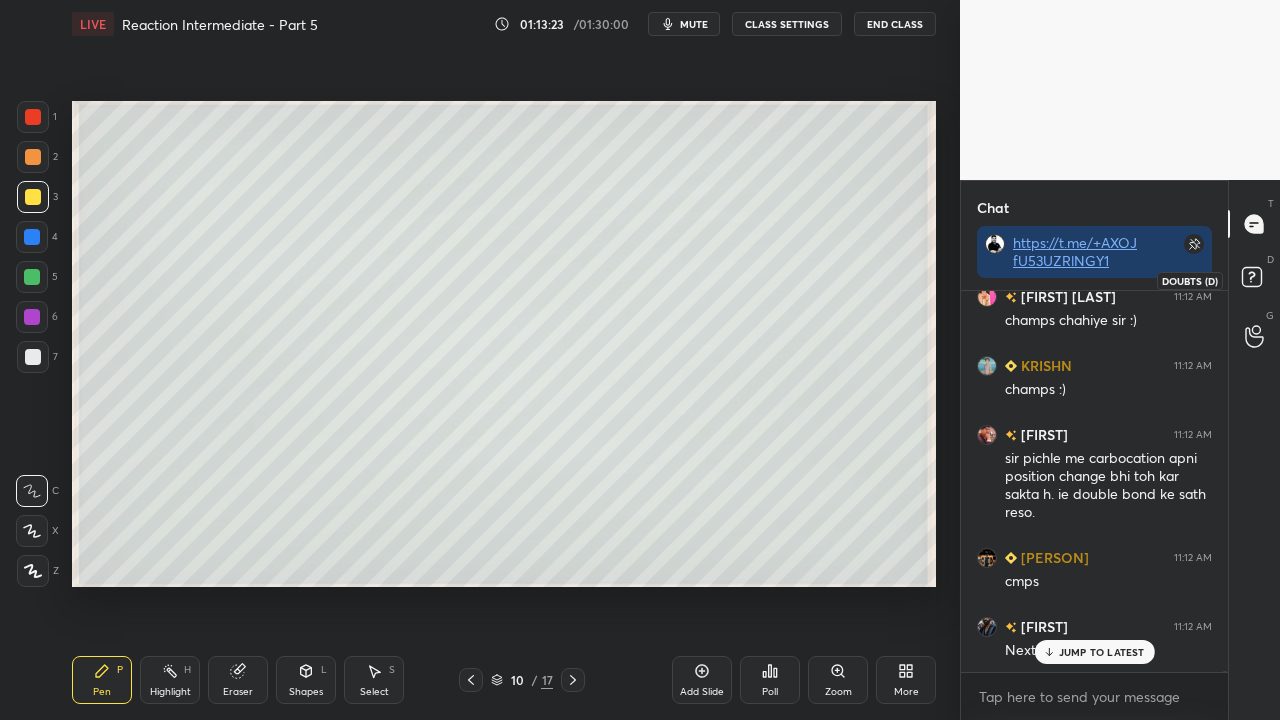 click 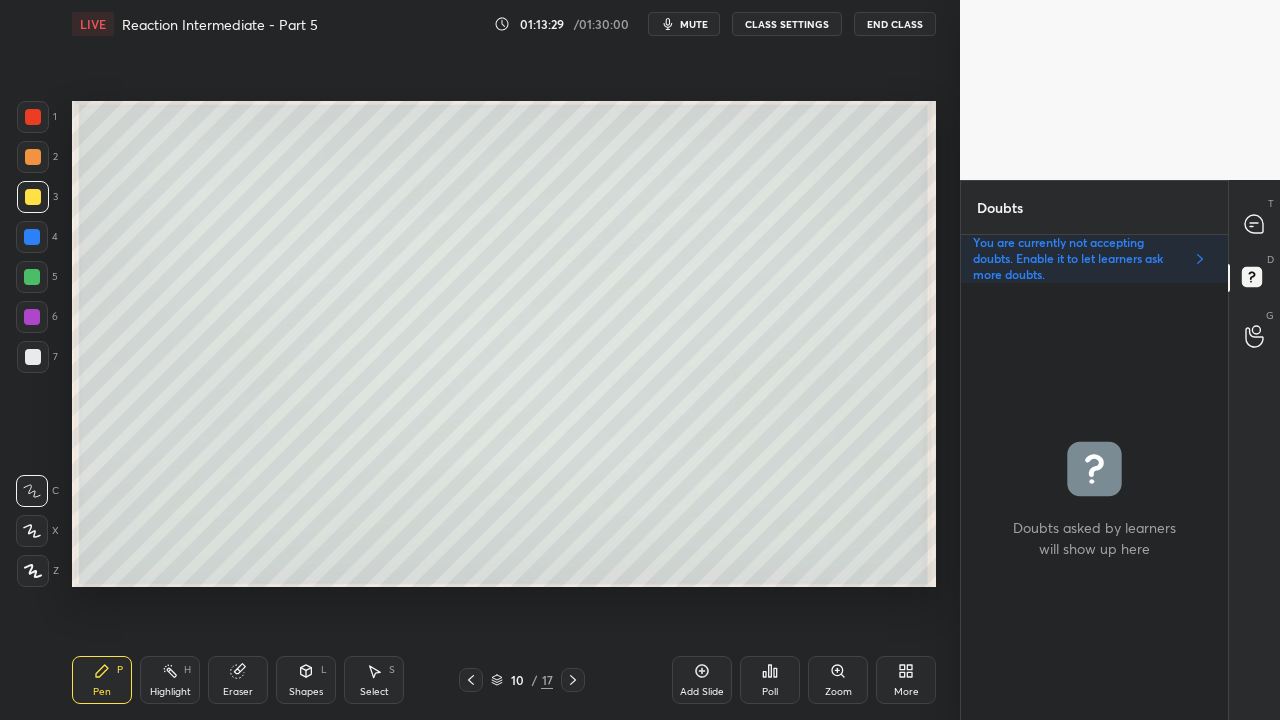 click at bounding box center [573, 680] 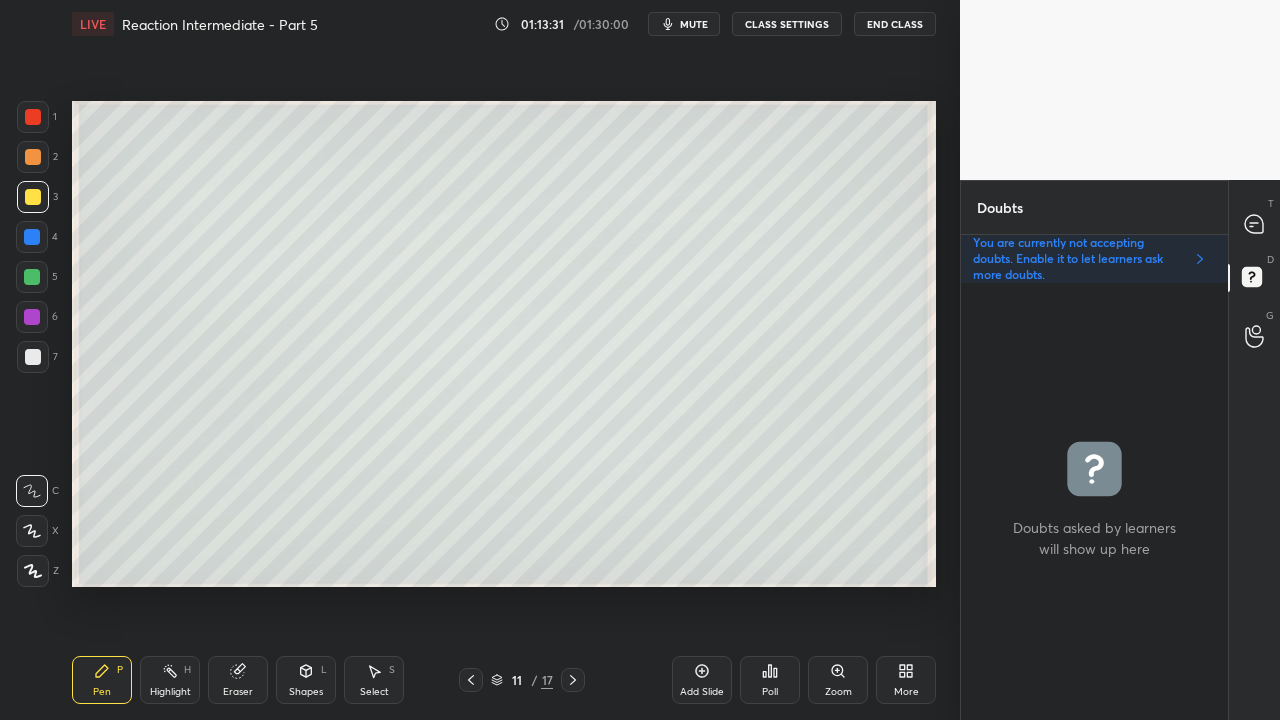 click 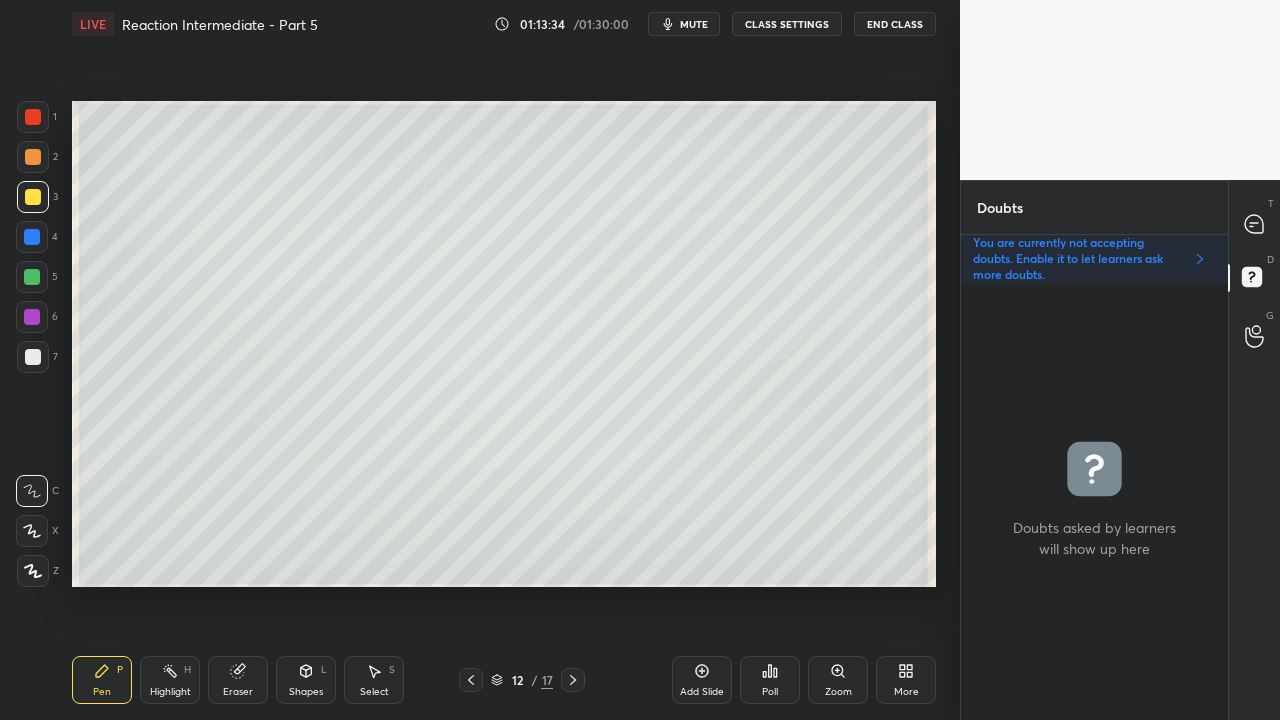 click at bounding box center [33, 197] 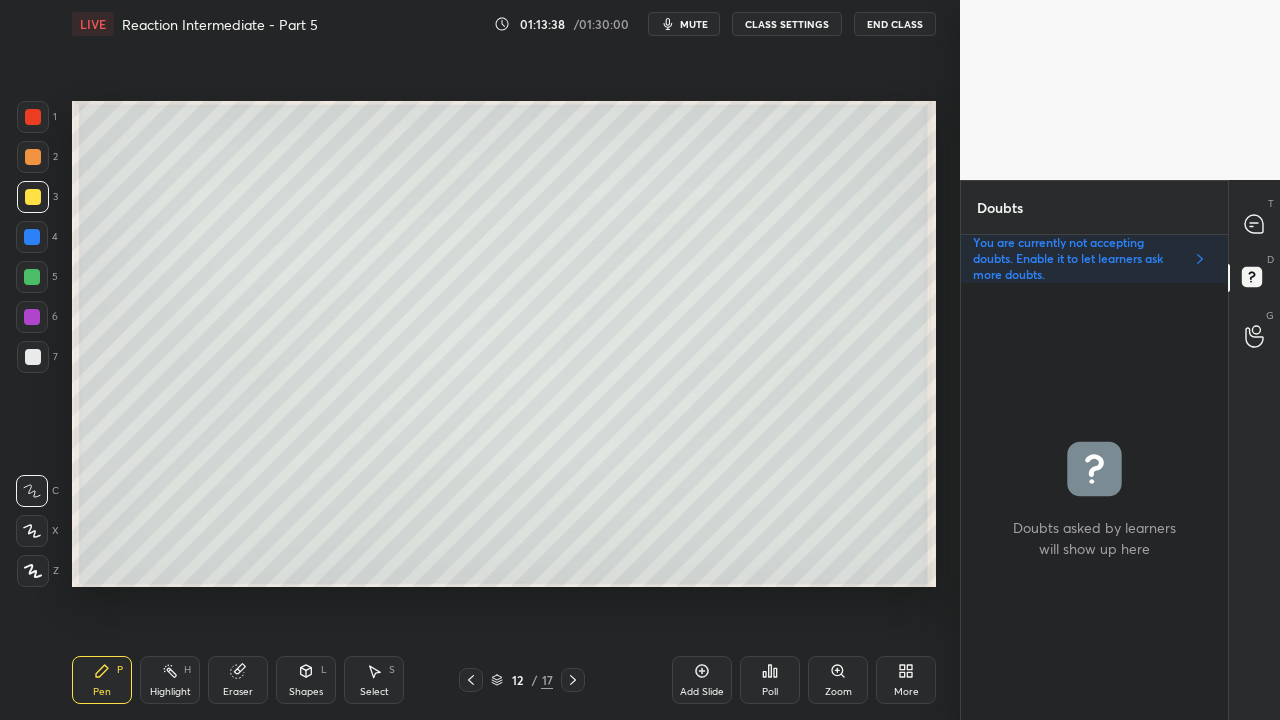 click at bounding box center [33, 197] 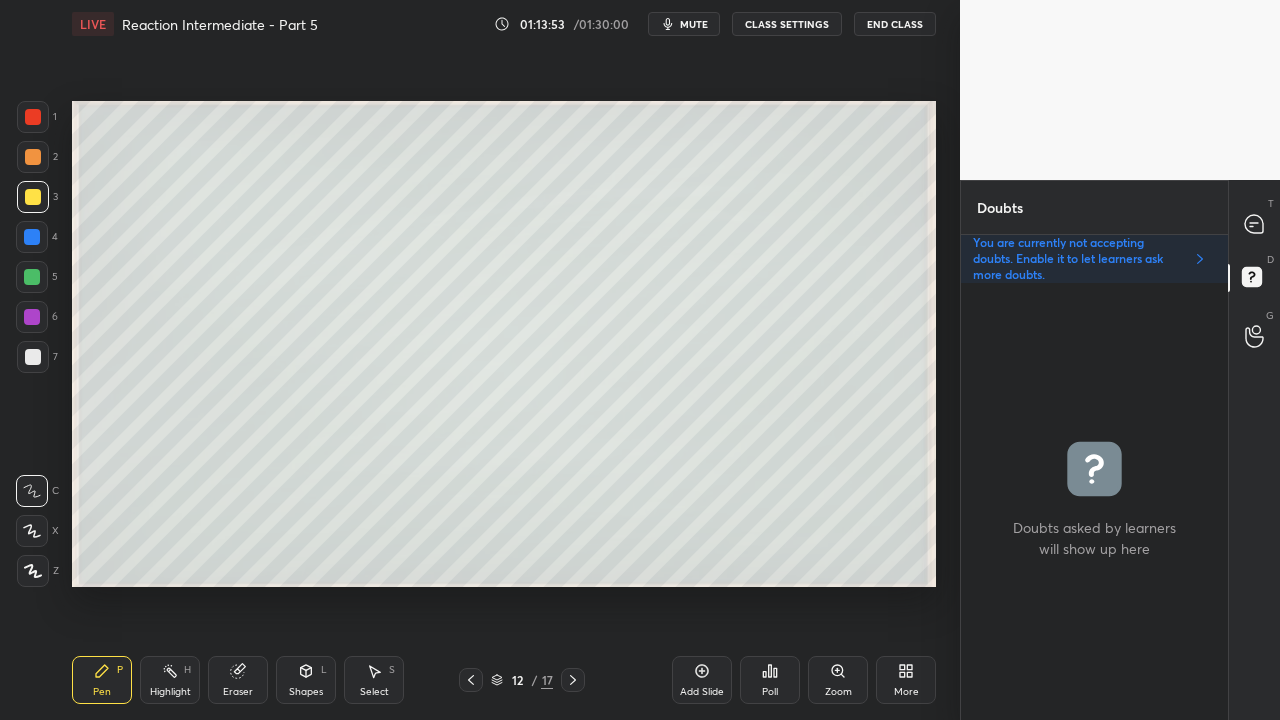 click at bounding box center [33, 357] 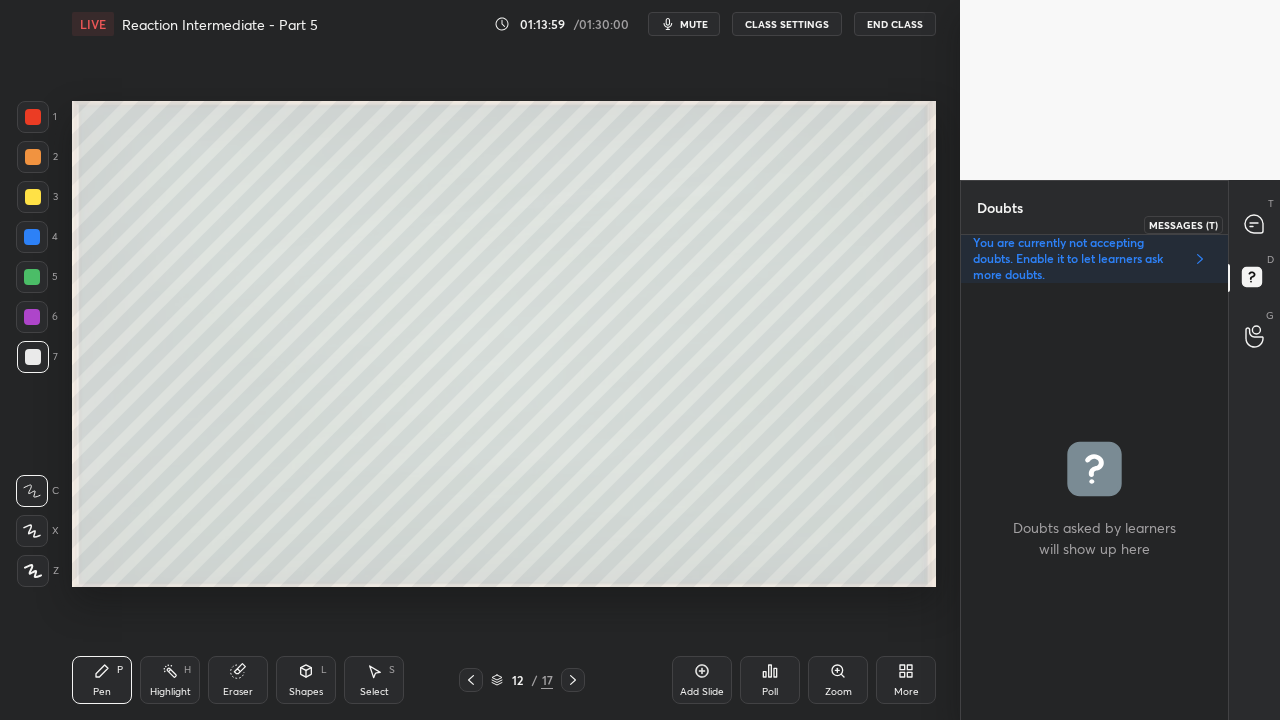click at bounding box center (1255, 224) 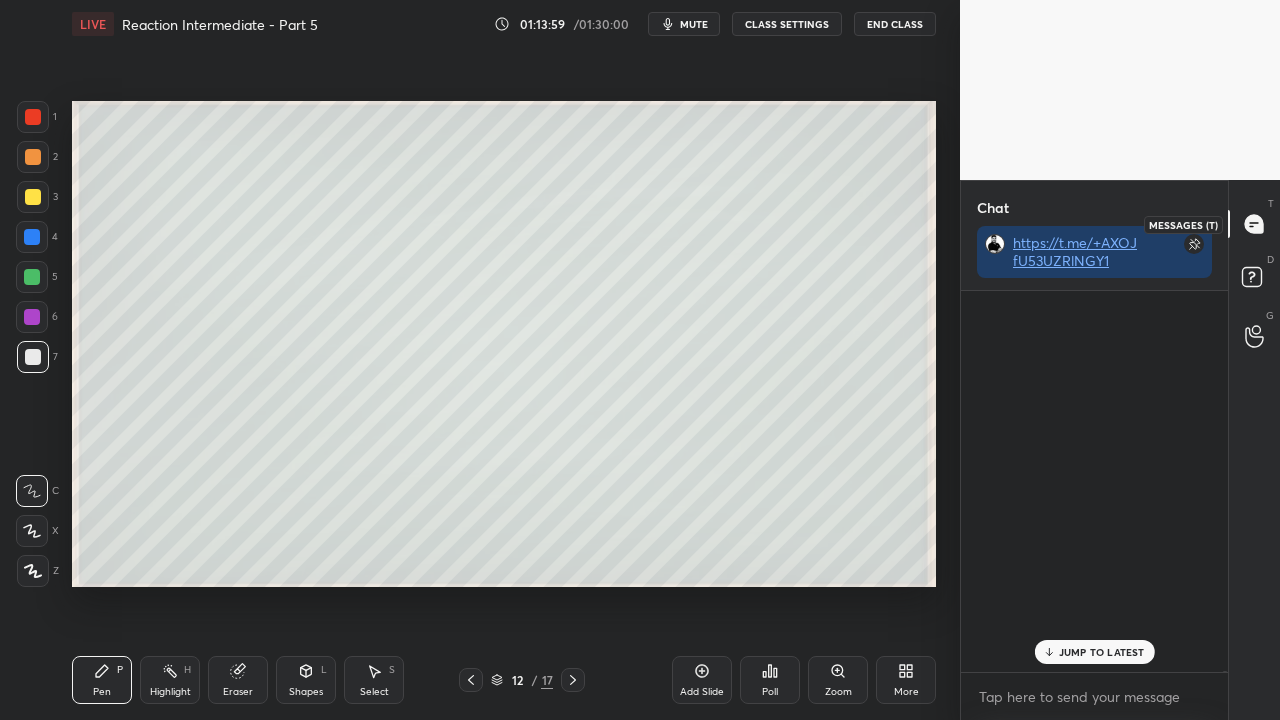 scroll, scrollTop: 158821, scrollLeft: 0, axis: vertical 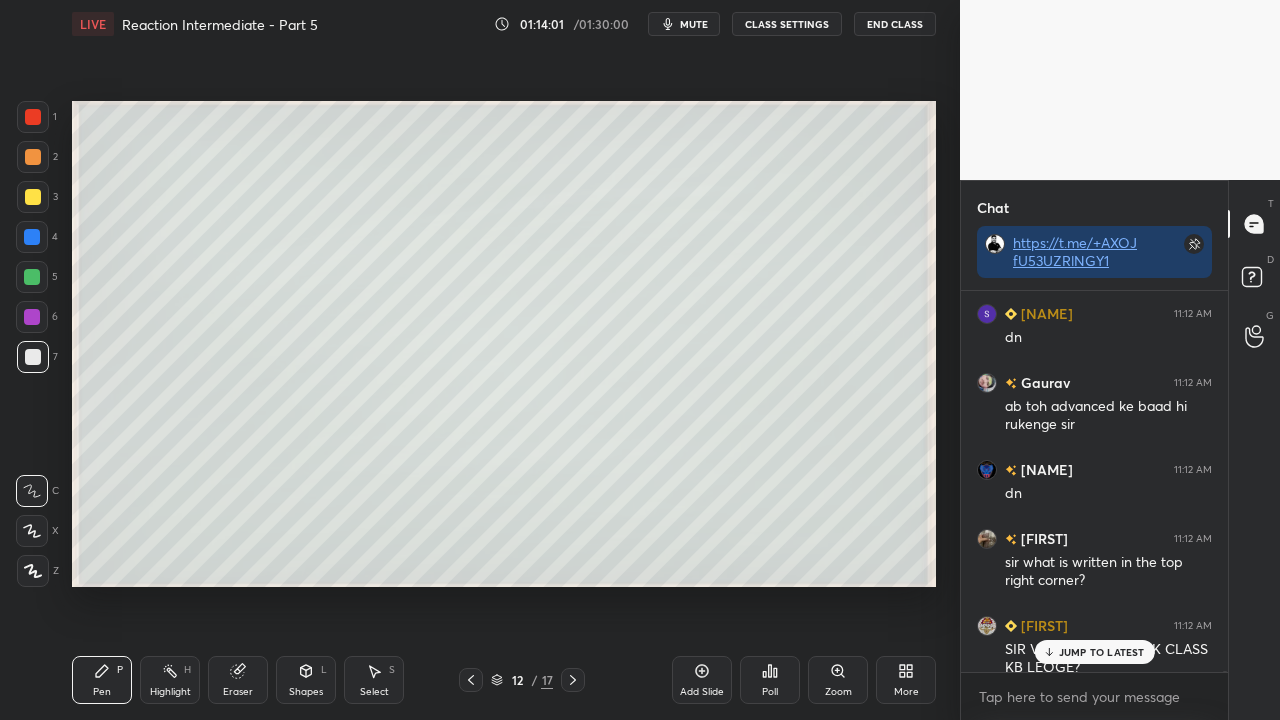 drag, startPoint x: 1091, startPoint y: 649, endPoint x: 1097, endPoint y: 634, distance: 16.155495 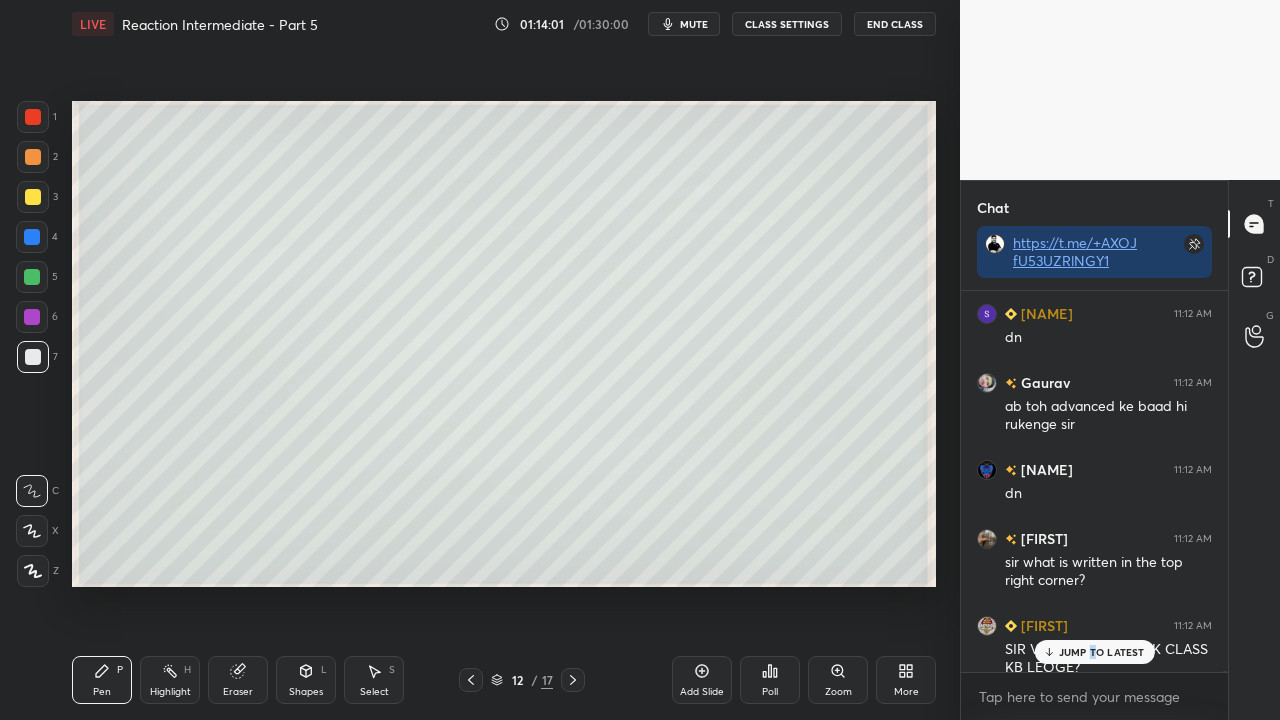 scroll, scrollTop: 159046, scrollLeft: 0, axis: vertical 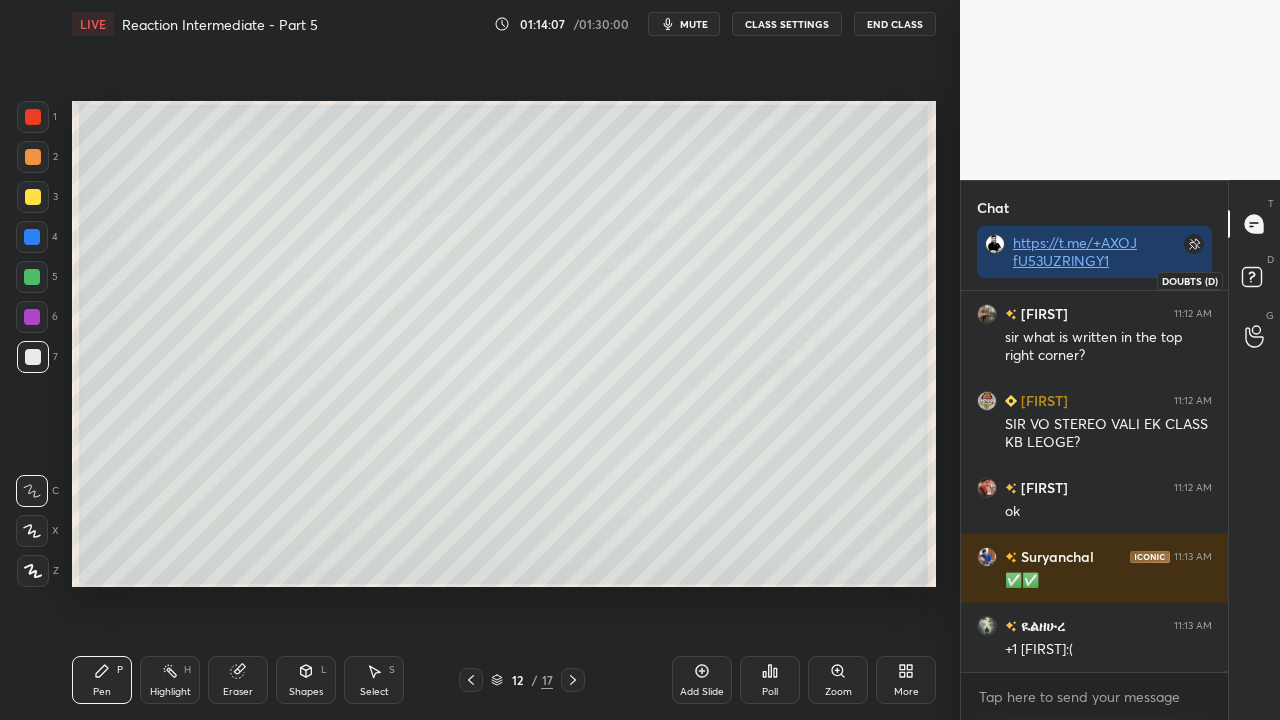 click 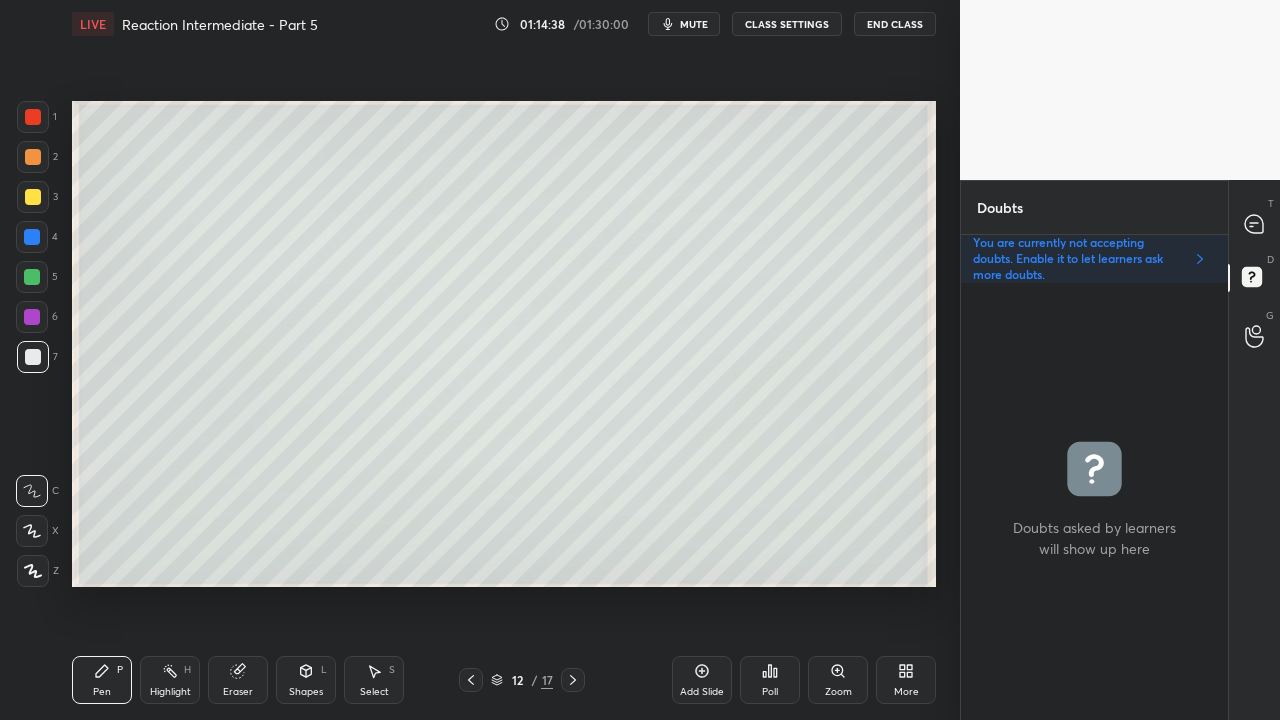 click at bounding box center [33, 197] 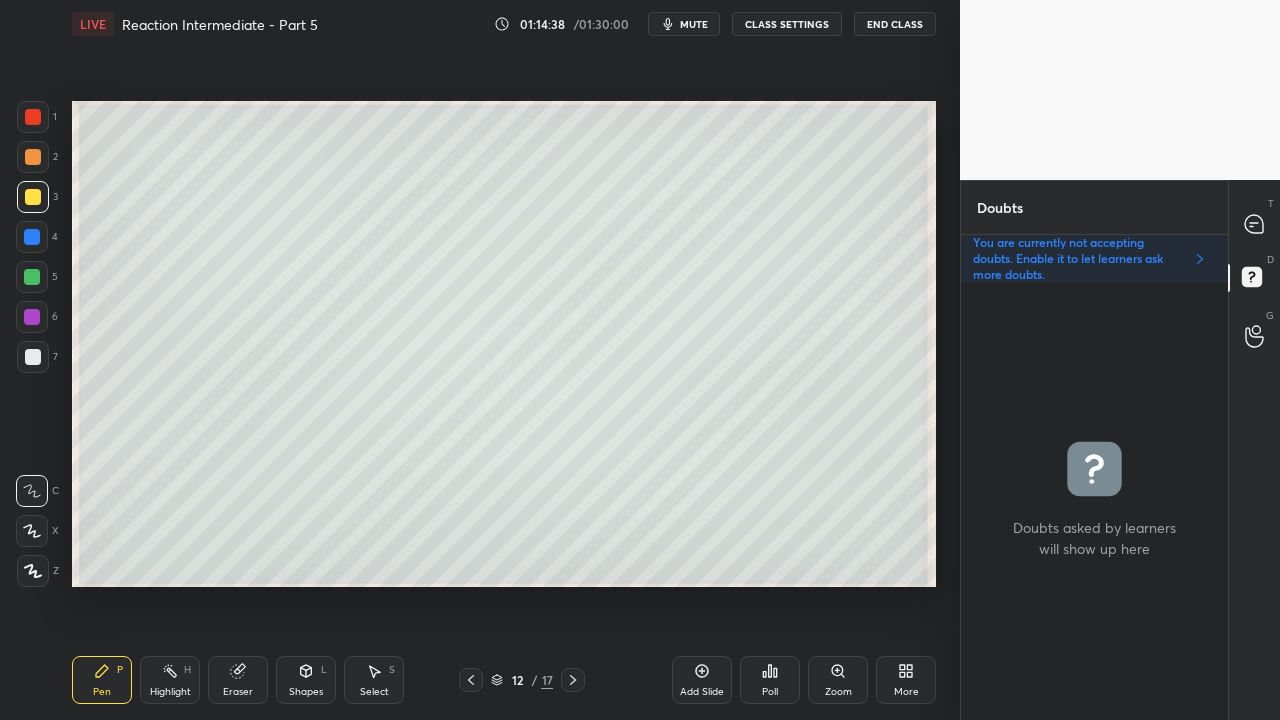 click at bounding box center [33, 197] 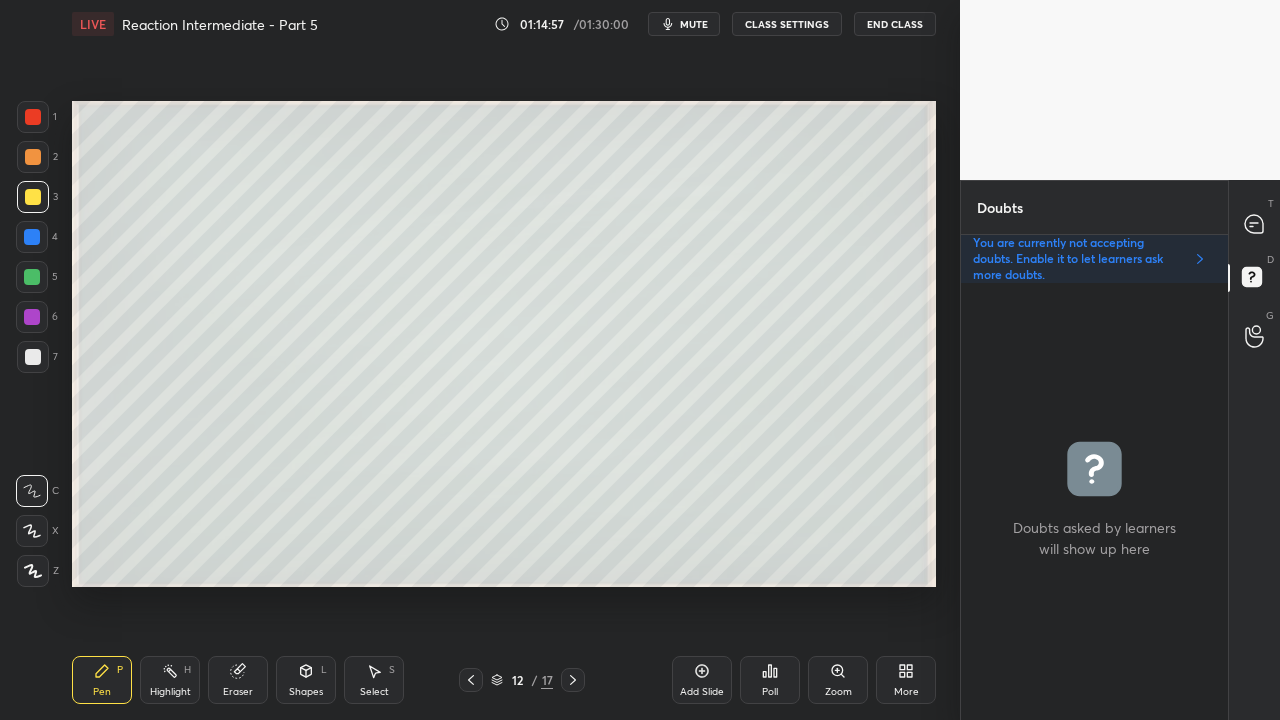 click at bounding box center (33, 357) 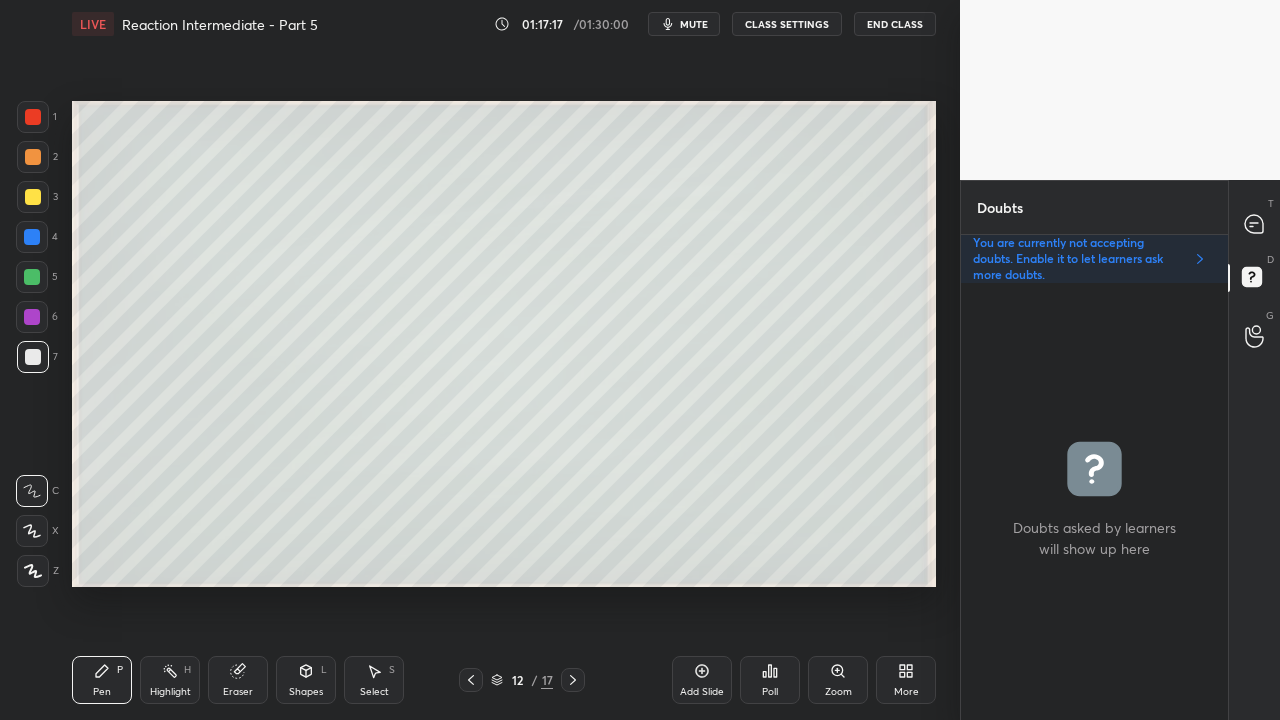 click on "T Messages (T)" at bounding box center [1254, 224] 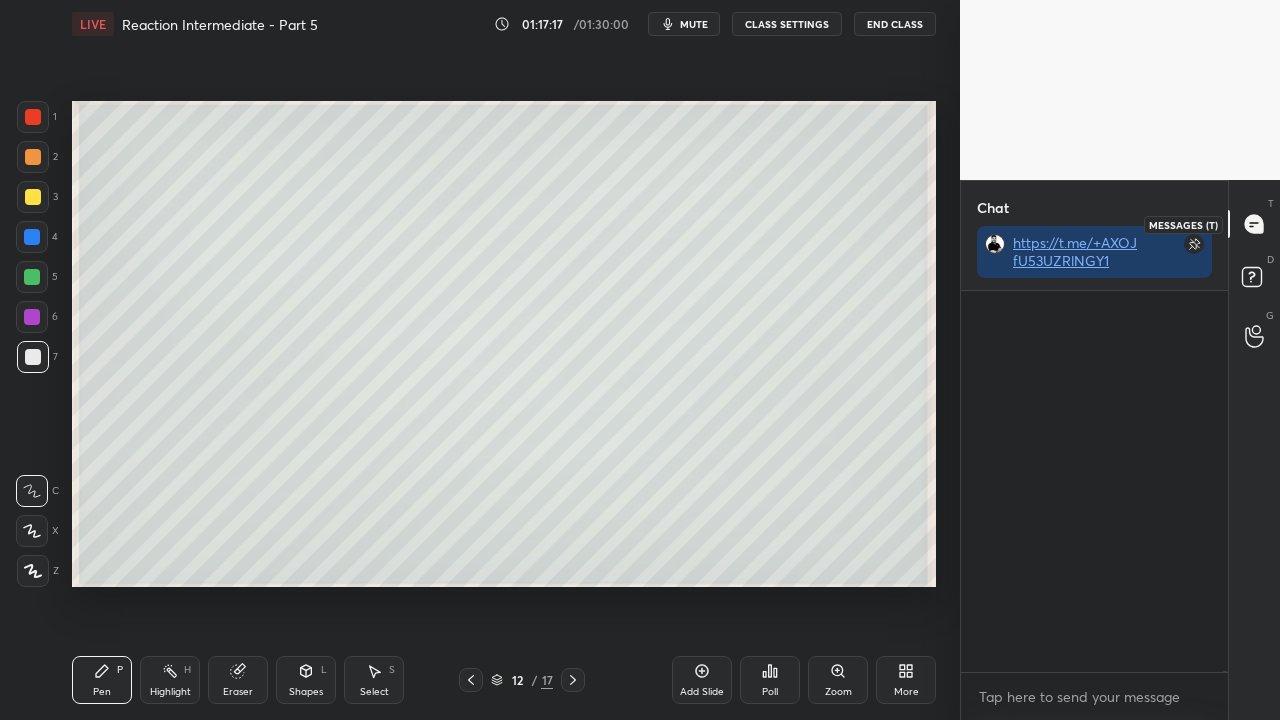 scroll, scrollTop: 162396, scrollLeft: 0, axis: vertical 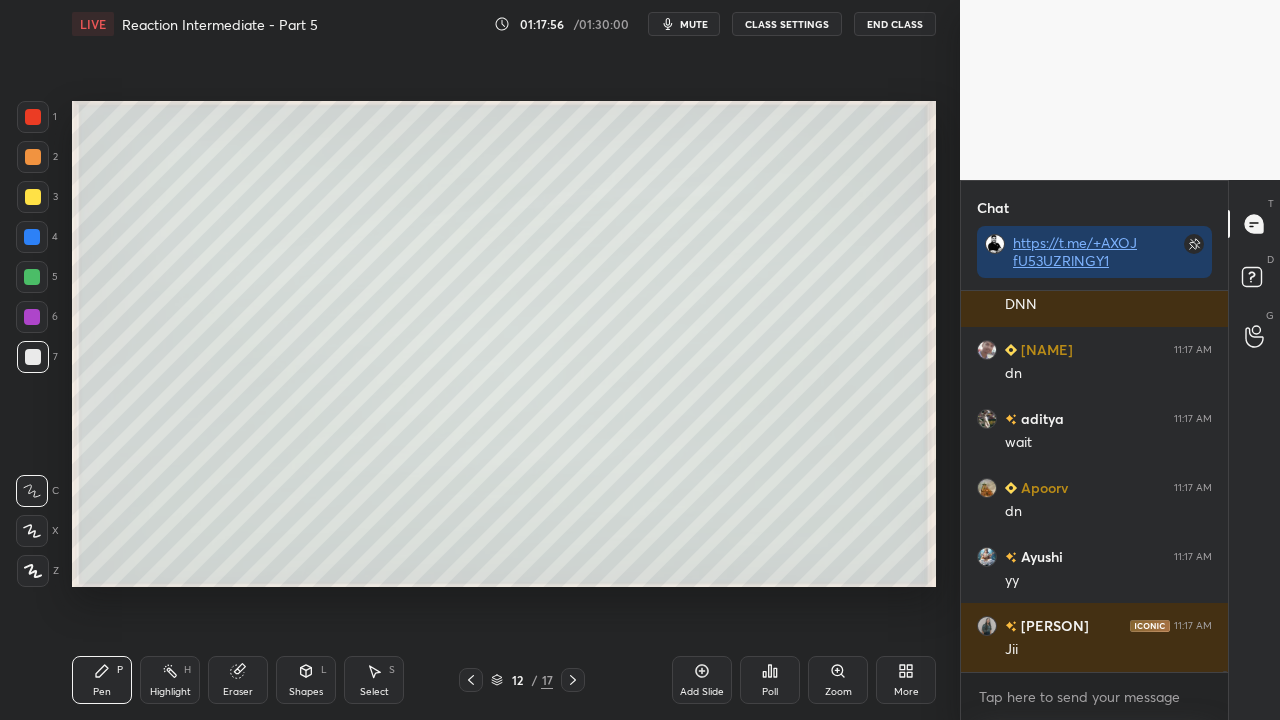 click on "3" at bounding box center (37, 197) 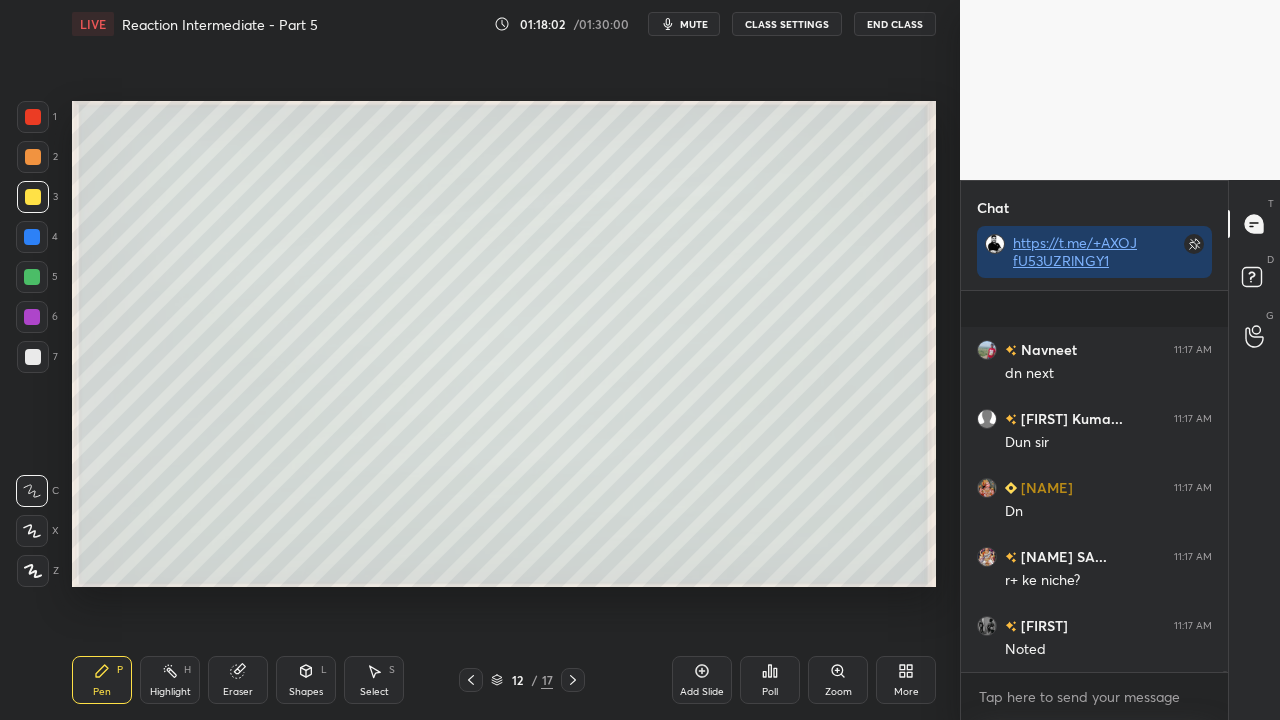 scroll, scrollTop: 165858, scrollLeft: 0, axis: vertical 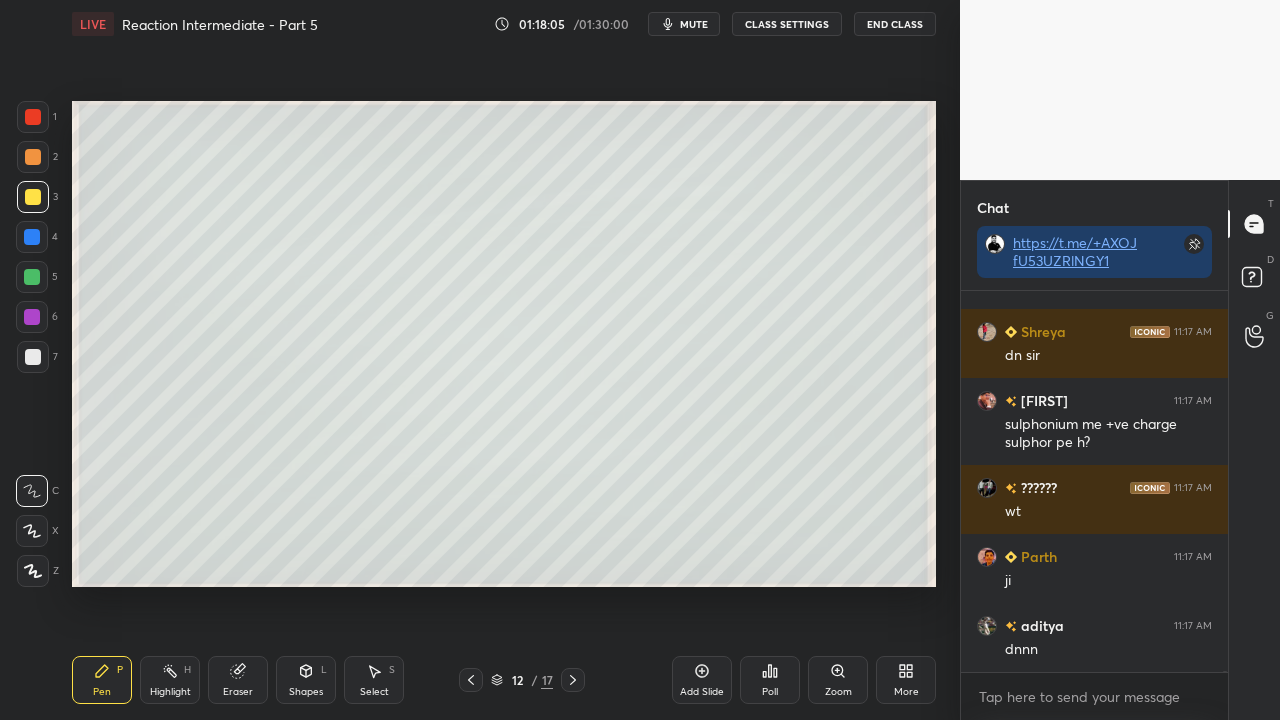 click at bounding box center (33, 357) 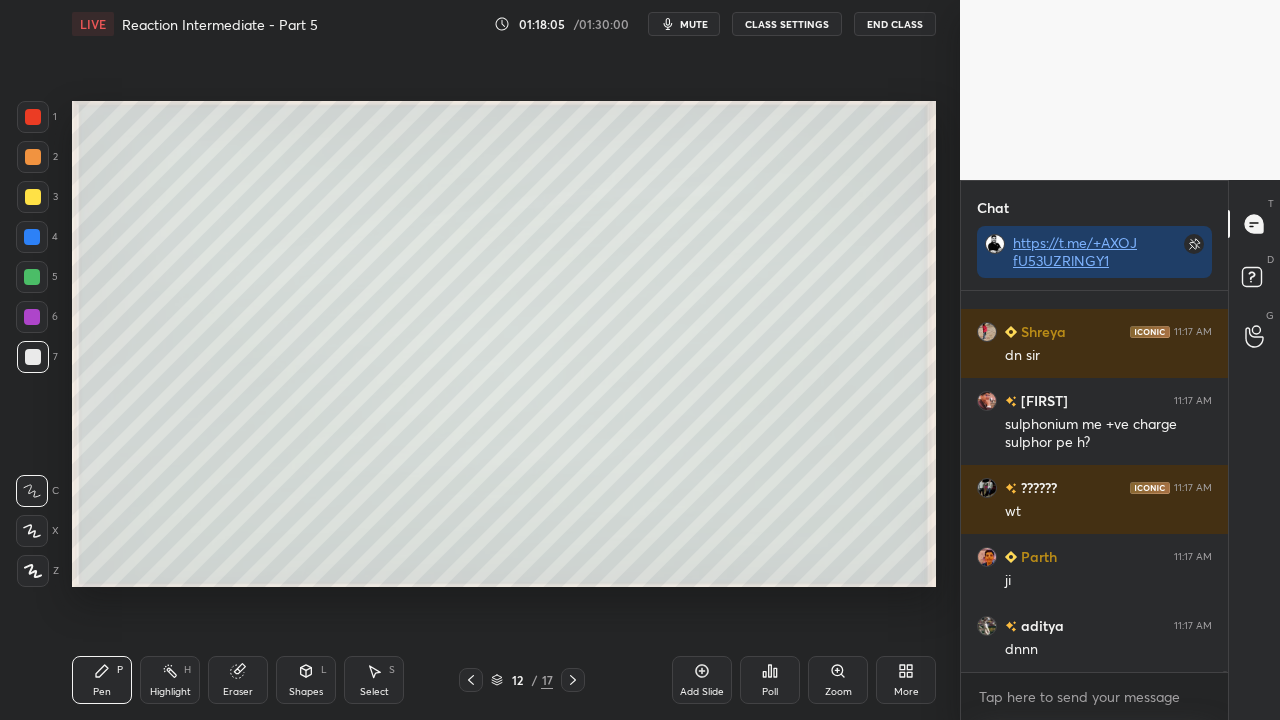 click at bounding box center [33, 357] 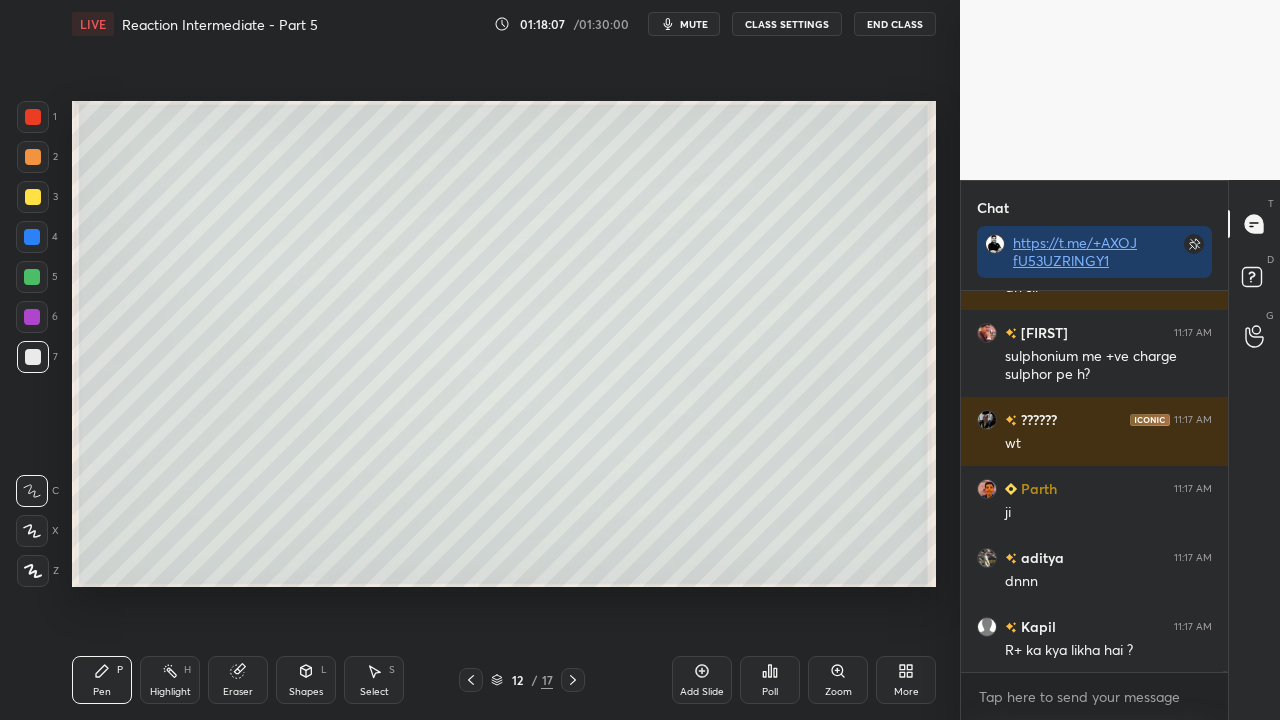 scroll, scrollTop: 166290, scrollLeft: 0, axis: vertical 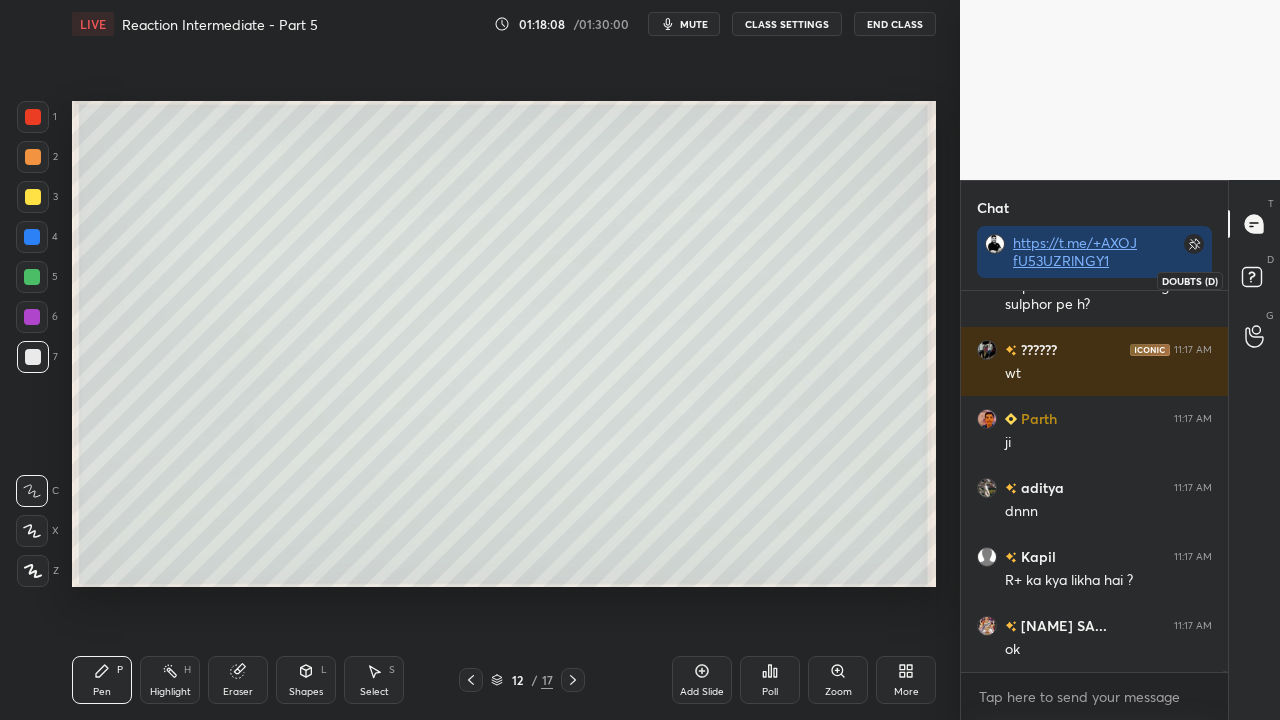 click 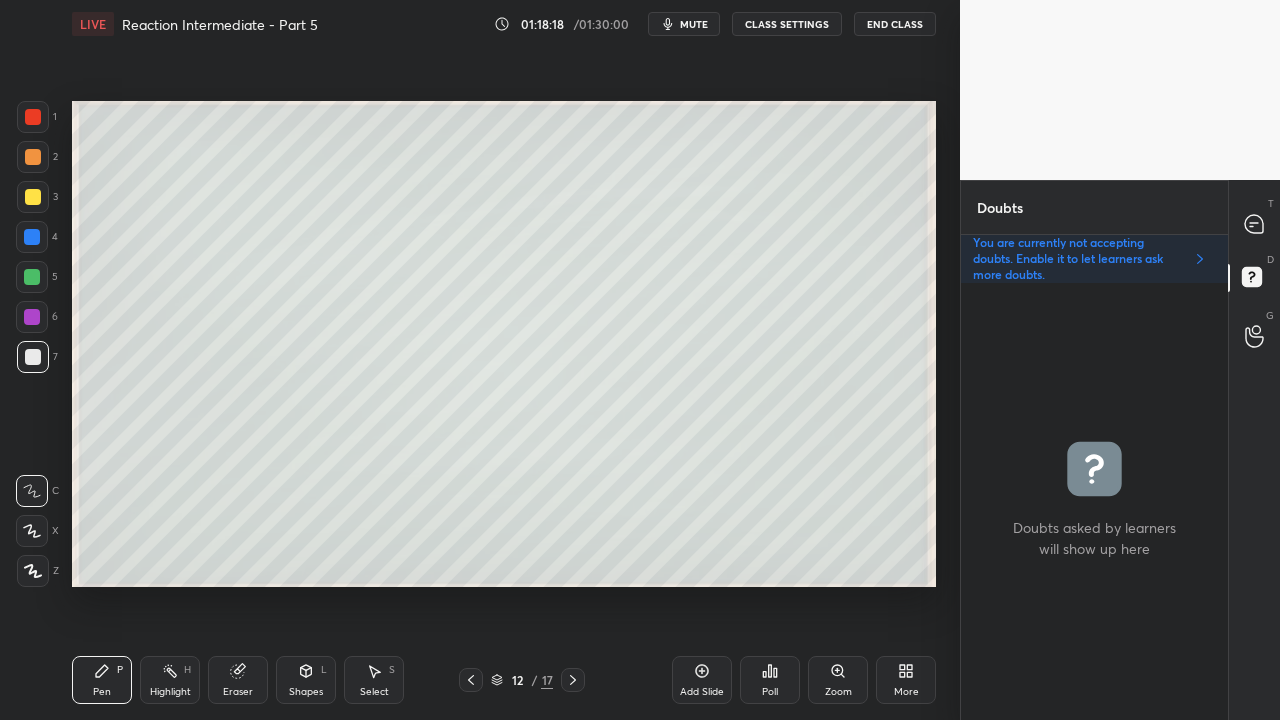 click at bounding box center [33, 197] 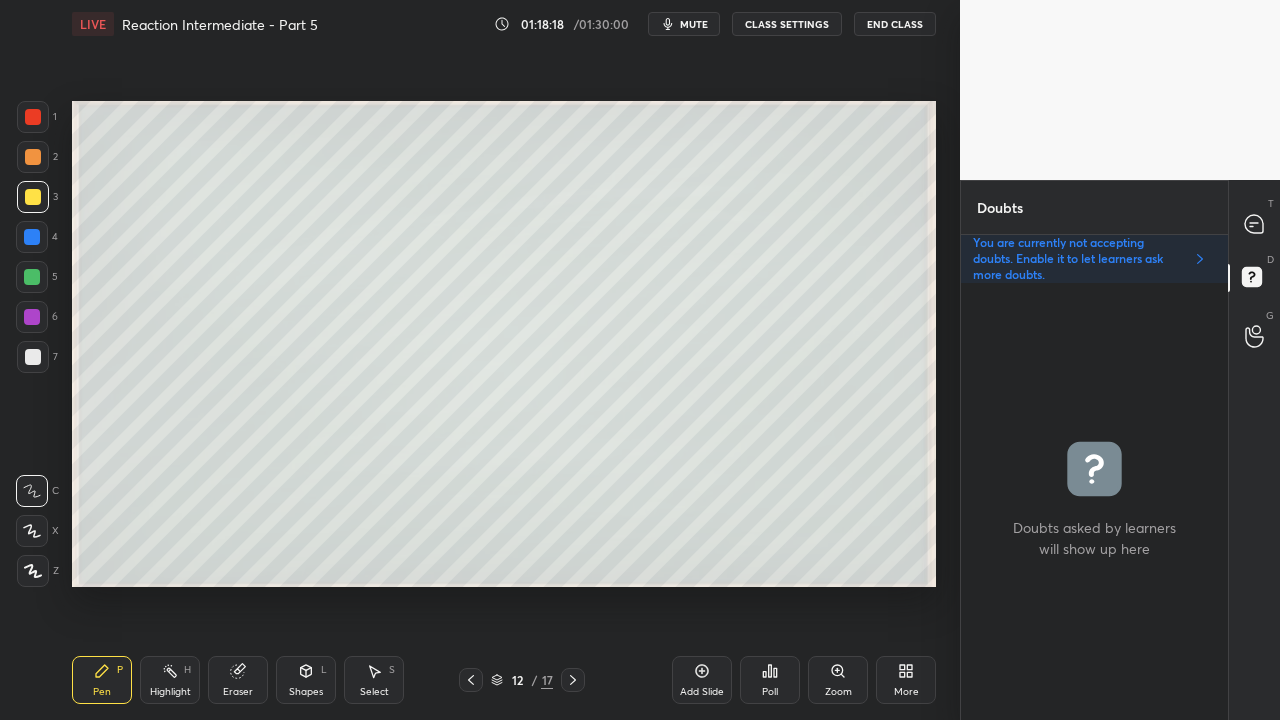 click at bounding box center [33, 197] 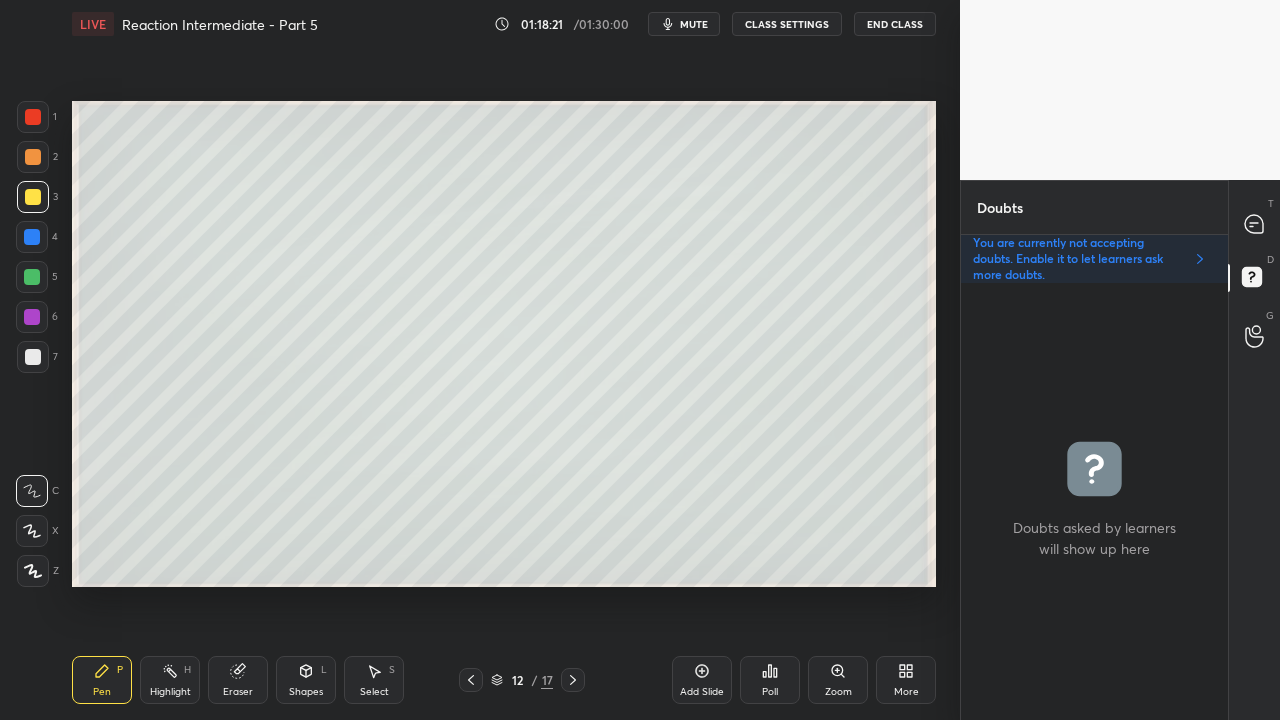 click at bounding box center (33, 117) 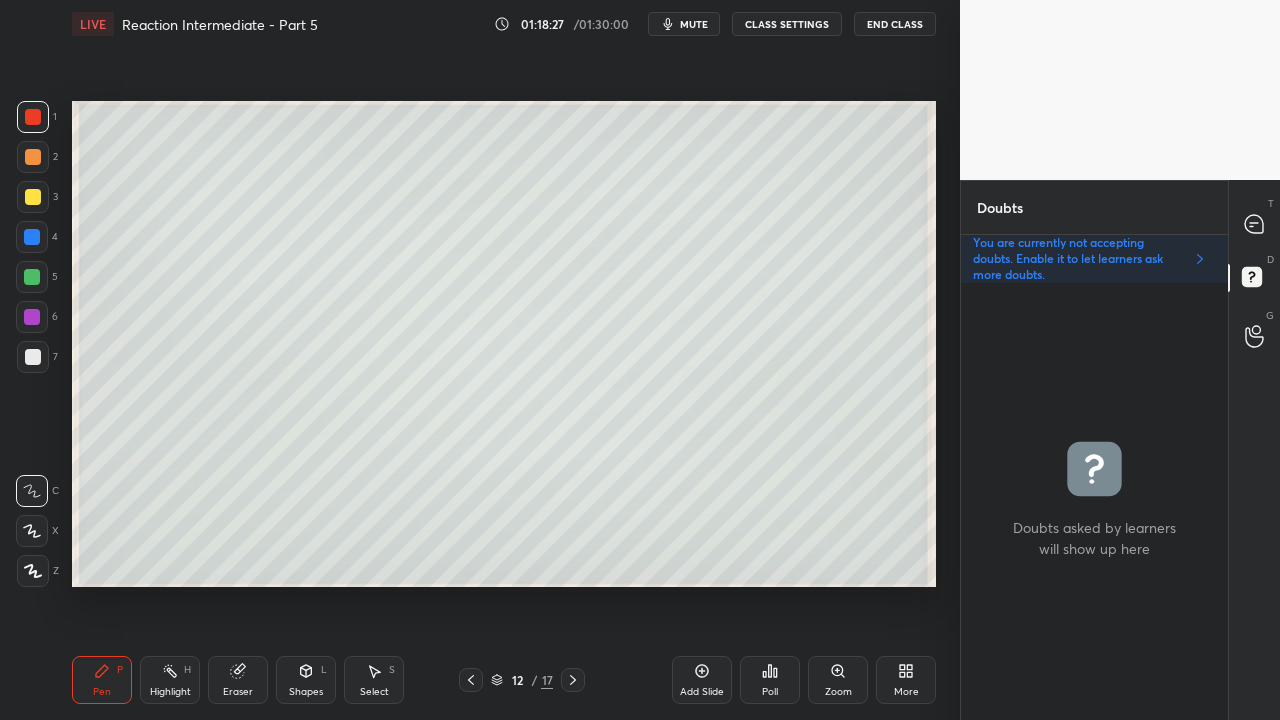click at bounding box center (33, 357) 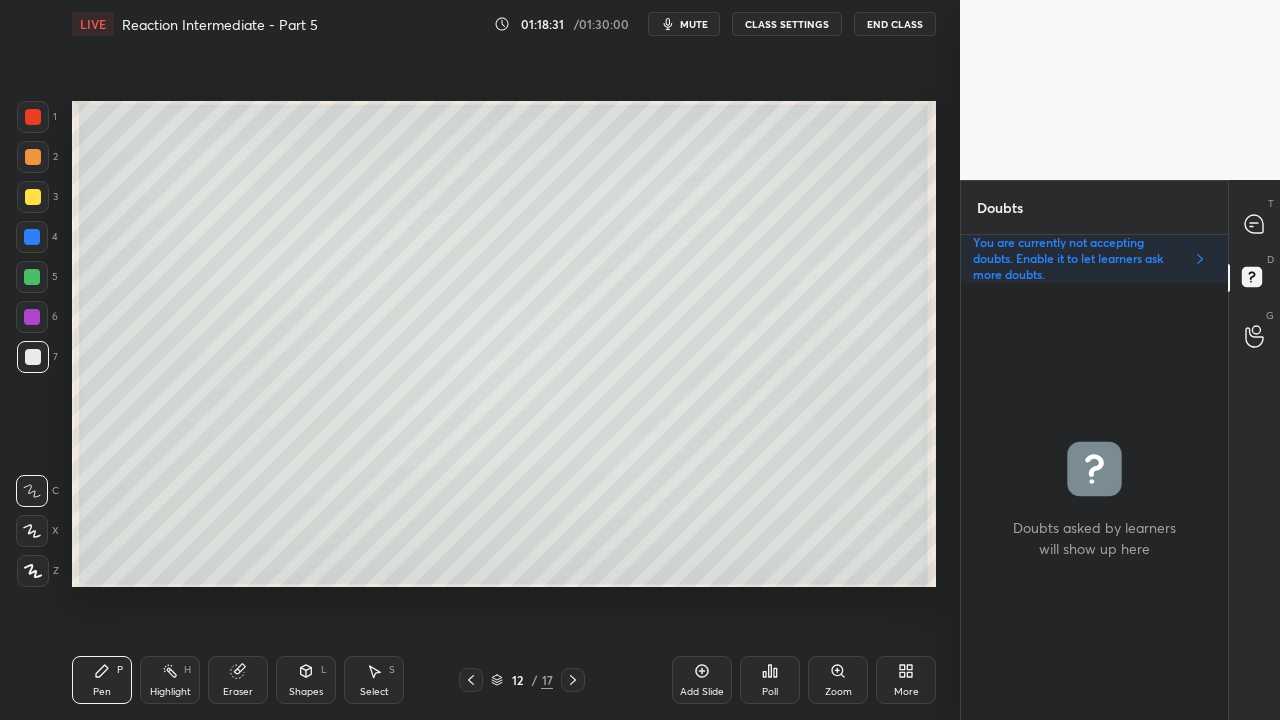drag, startPoint x: 1256, startPoint y: 232, endPoint x: 1253, endPoint y: 218, distance: 14.3178215 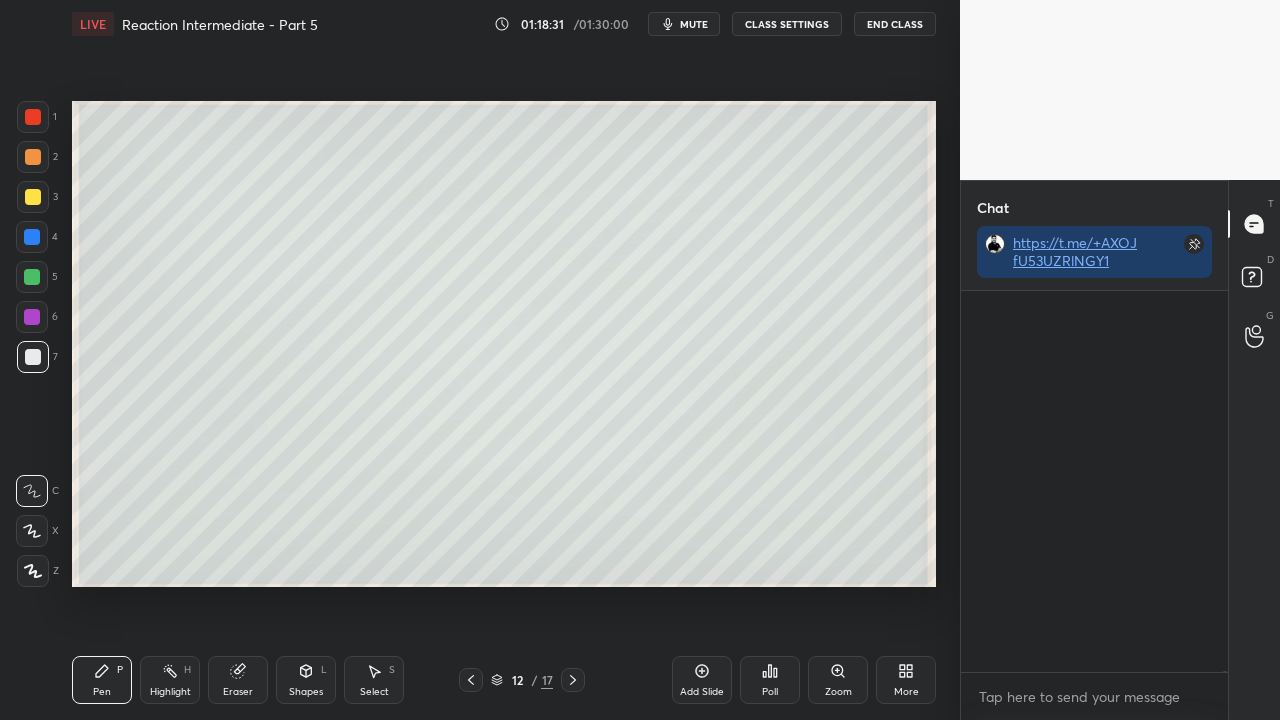 scroll, scrollTop: 423, scrollLeft: 261, axis: both 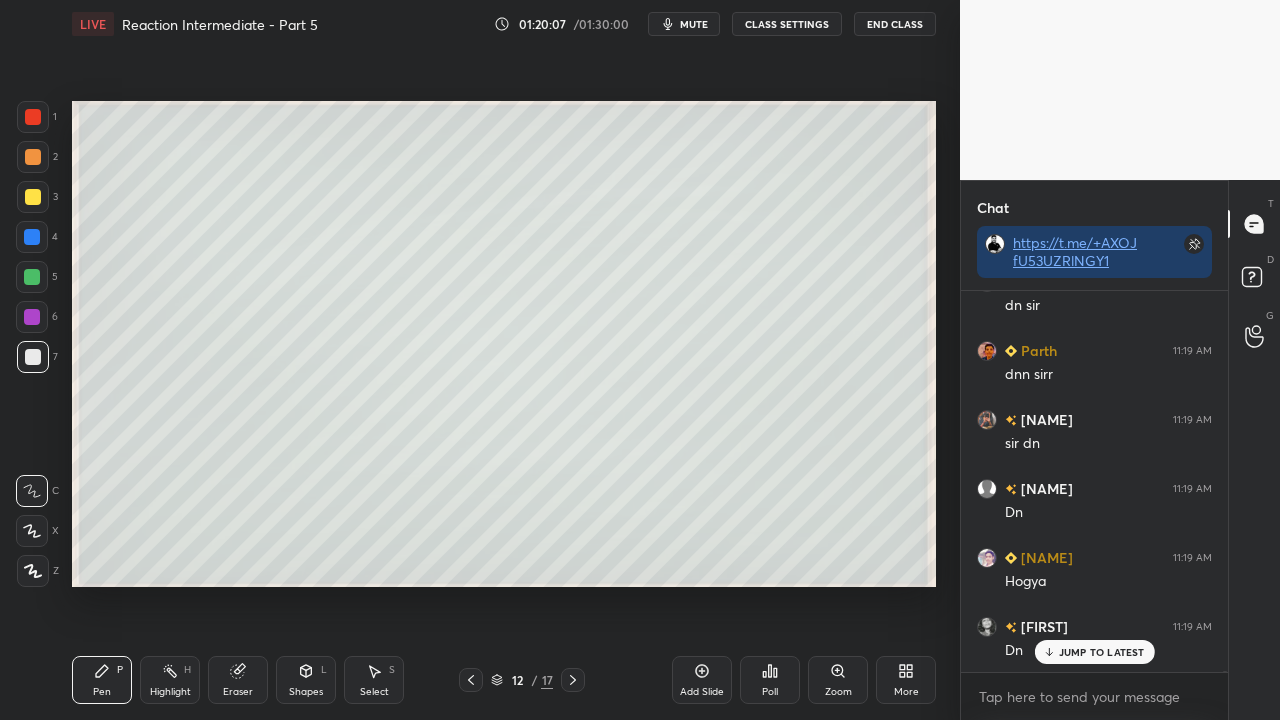 click 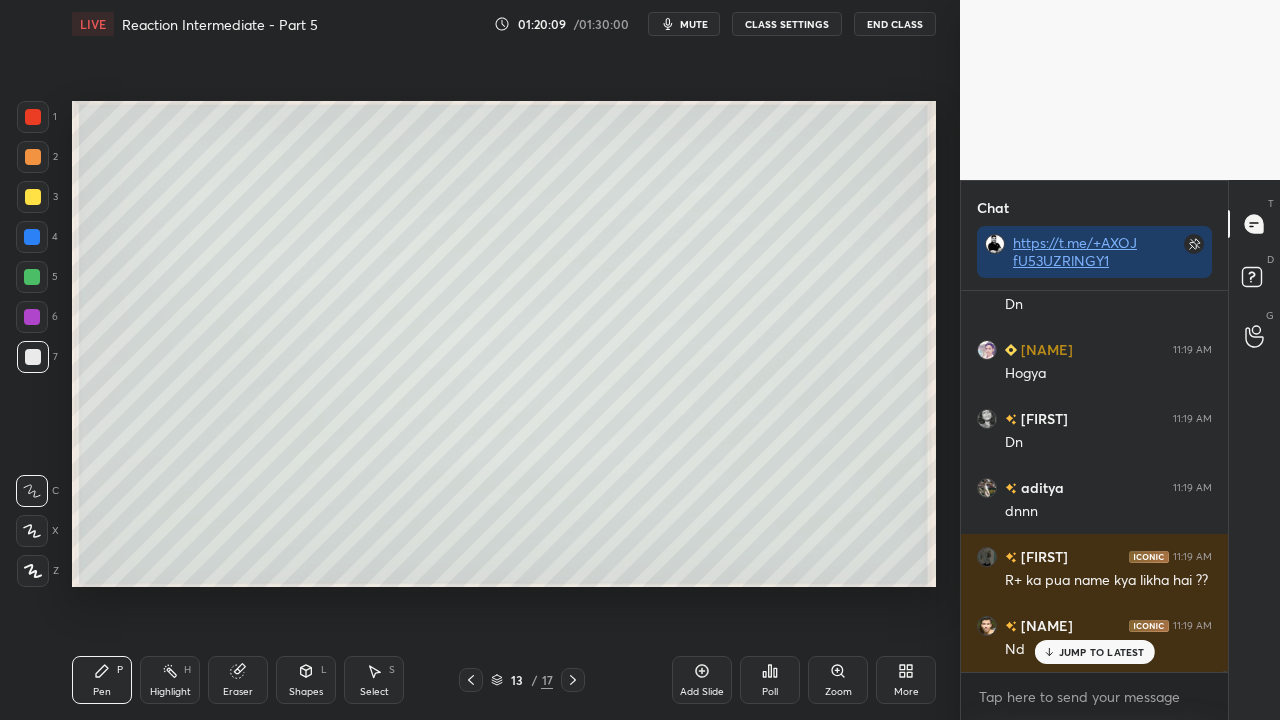 scroll, scrollTop: 172122, scrollLeft: 0, axis: vertical 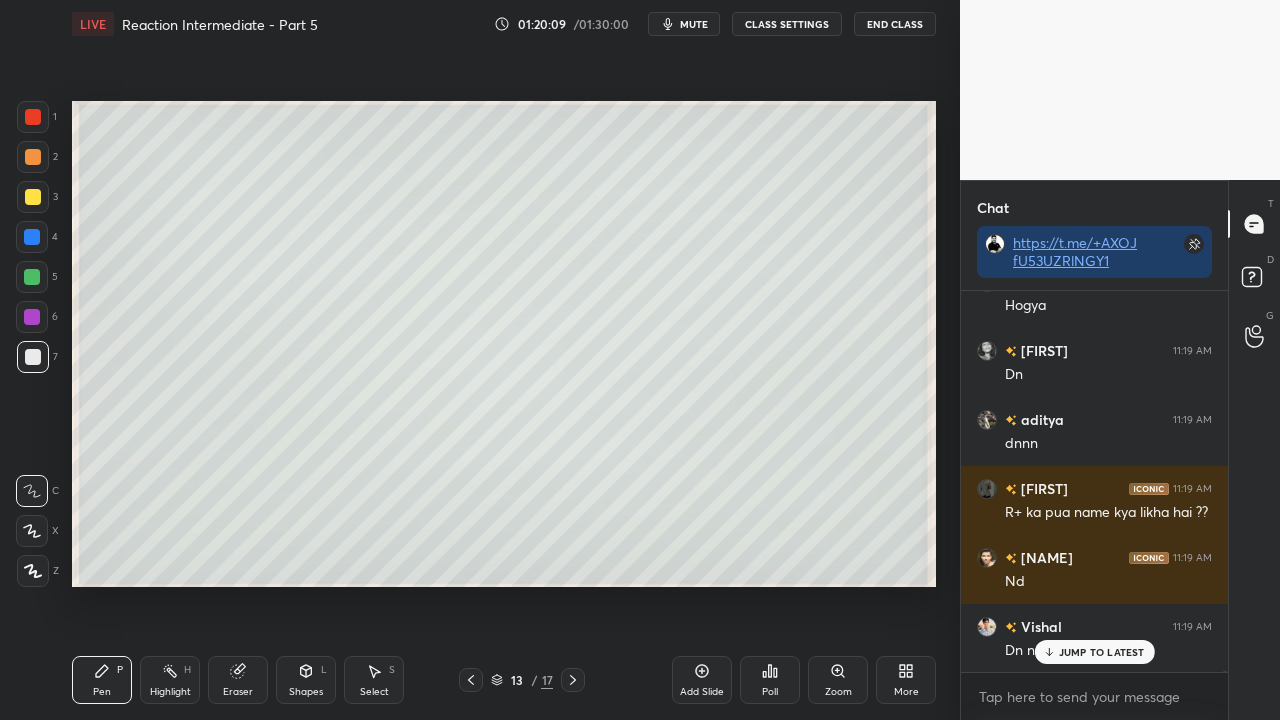click at bounding box center [33, 197] 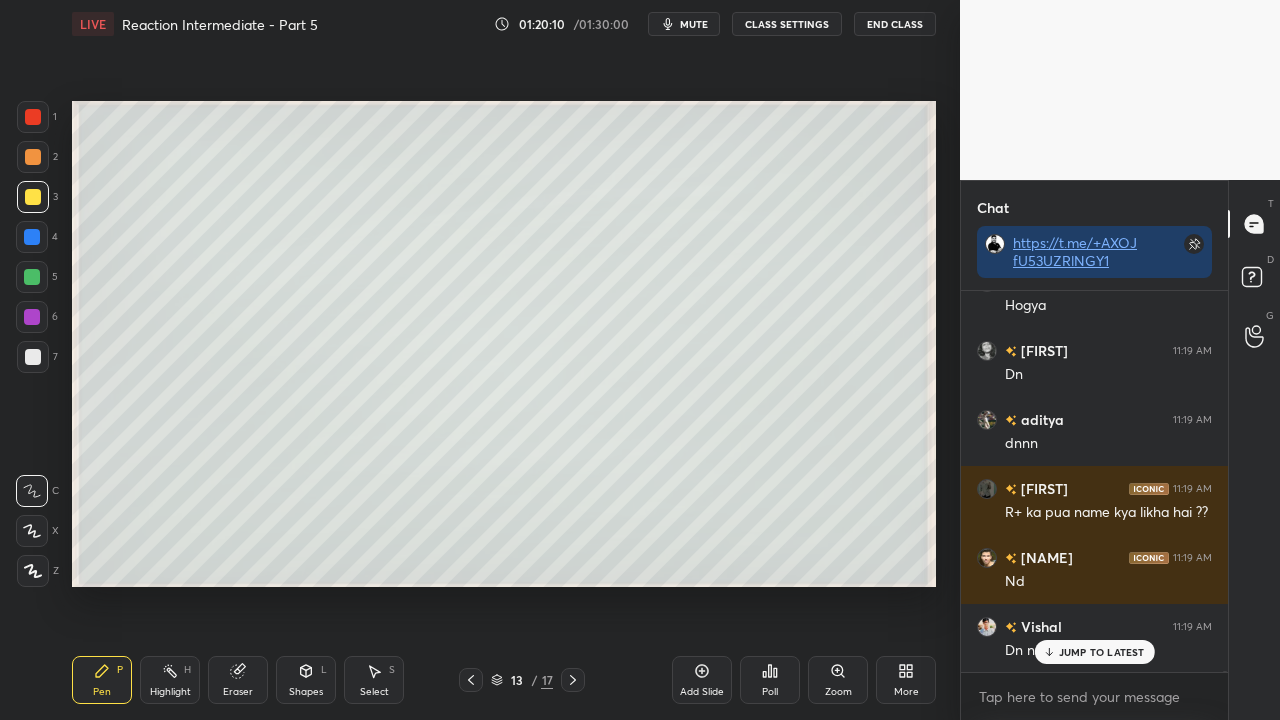 click at bounding box center [33, 197] 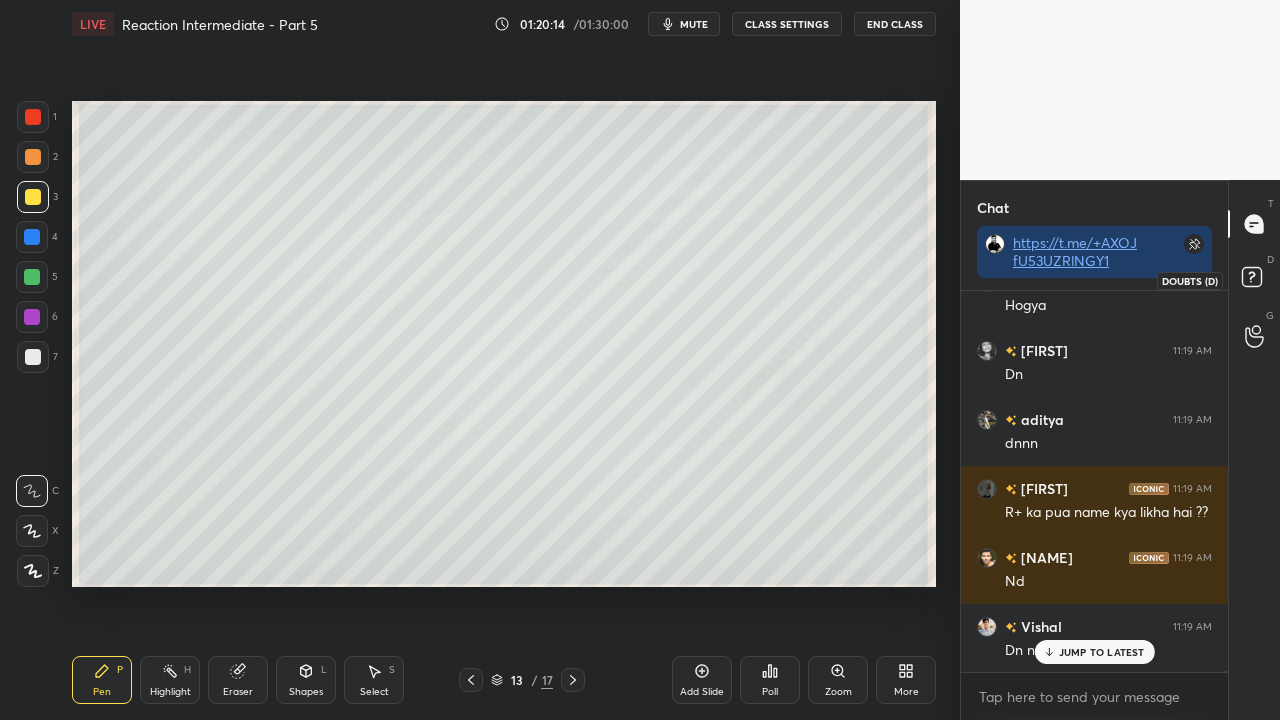 click 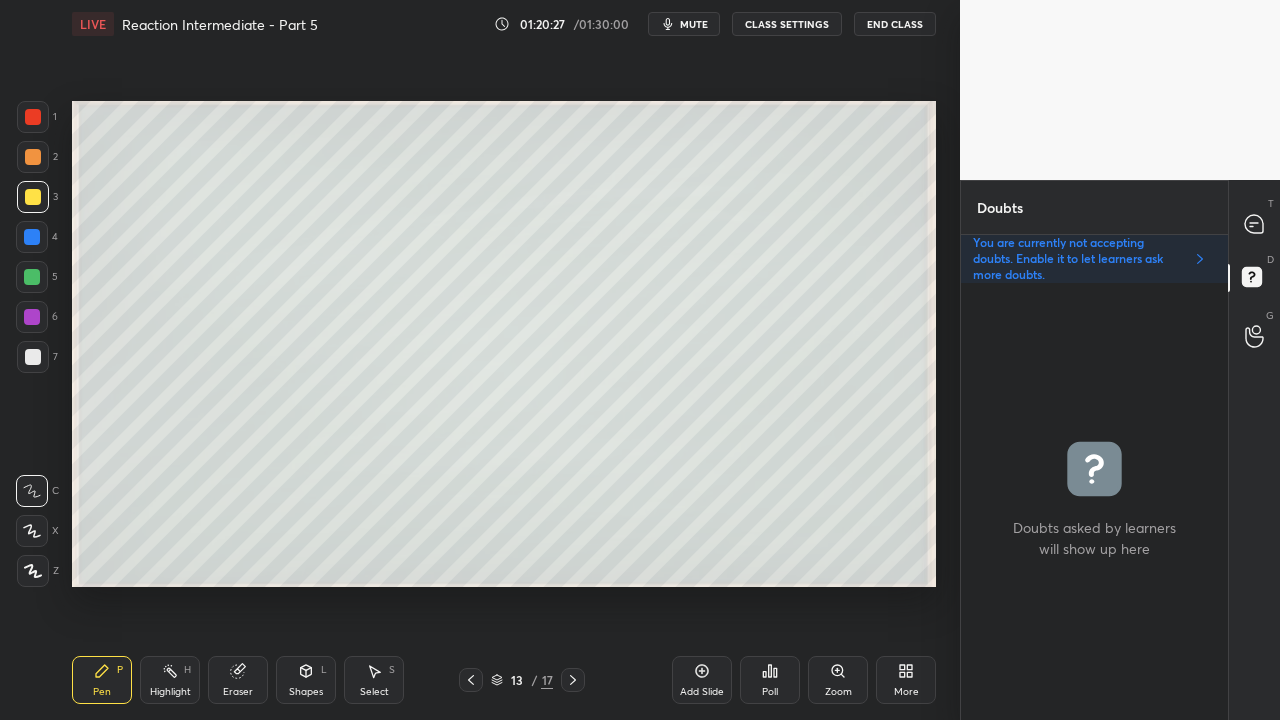 click at bounding box center (1255, 224) 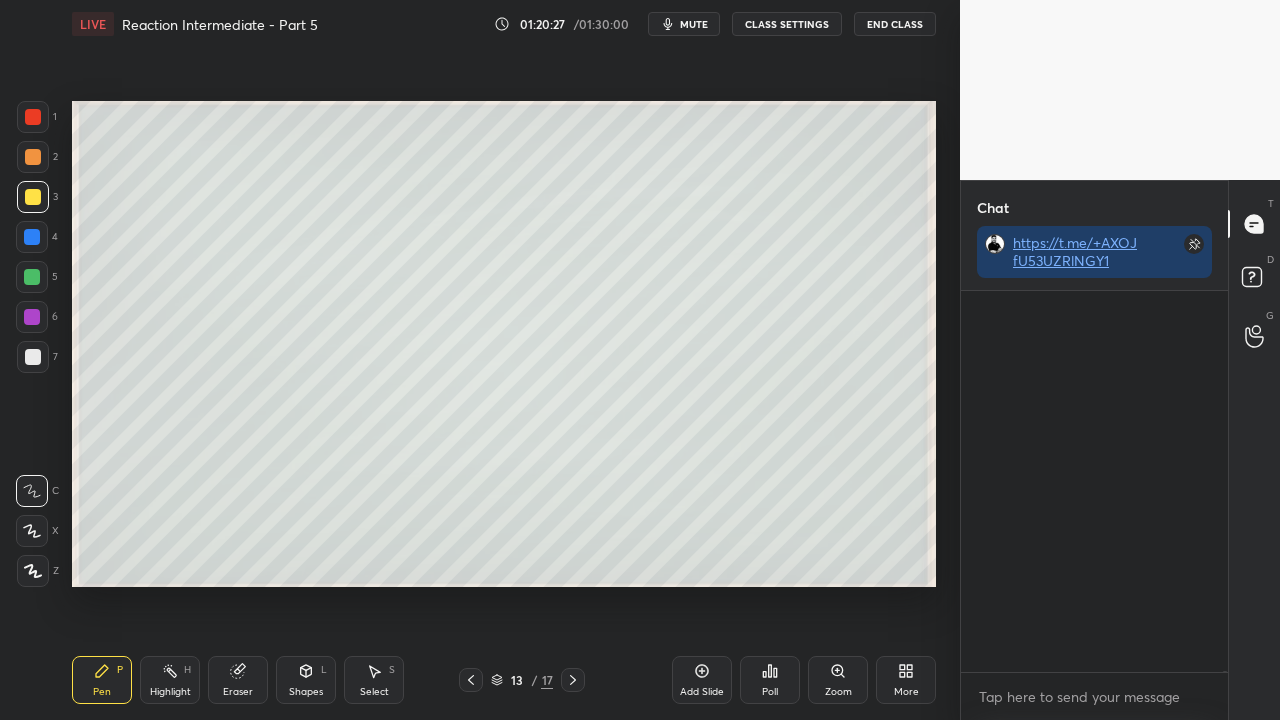 scroll, scrollTop: 423, scrollLeft: 261, axis: both 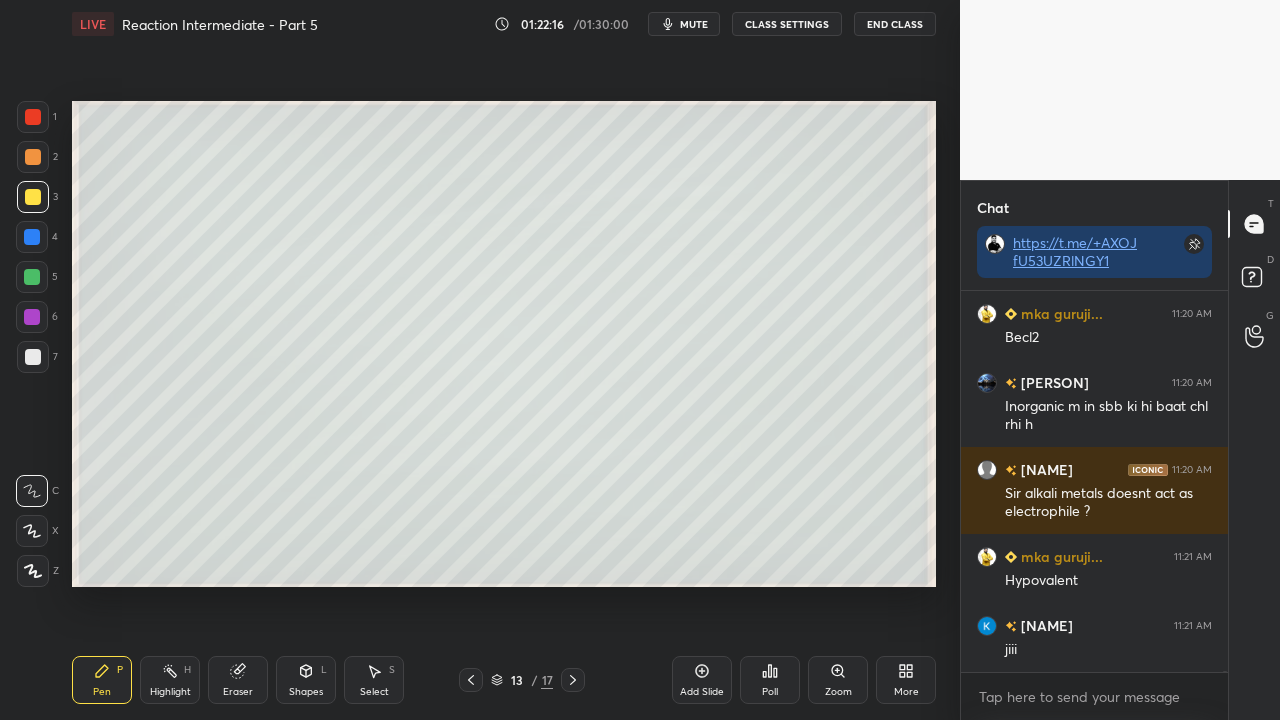 click at bounding box center [33, 117] 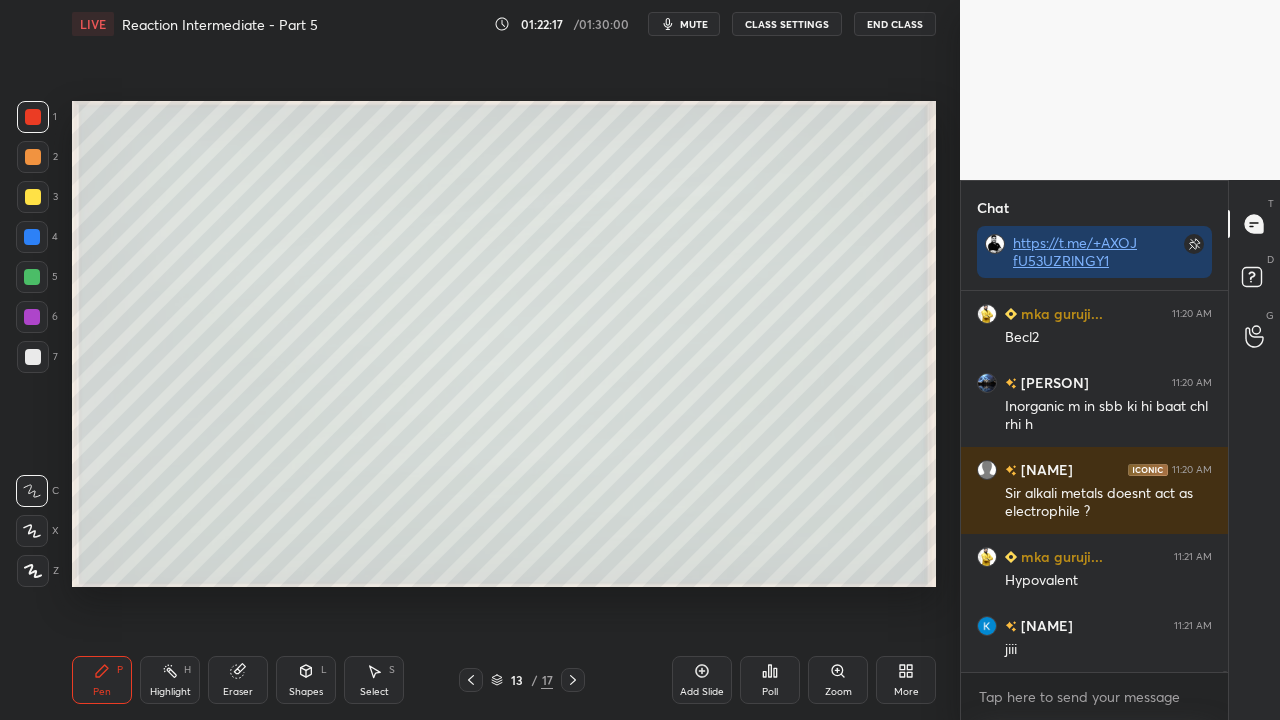 scroll, scrollTop: 172896, scrollLeft: 0, axis: vertical 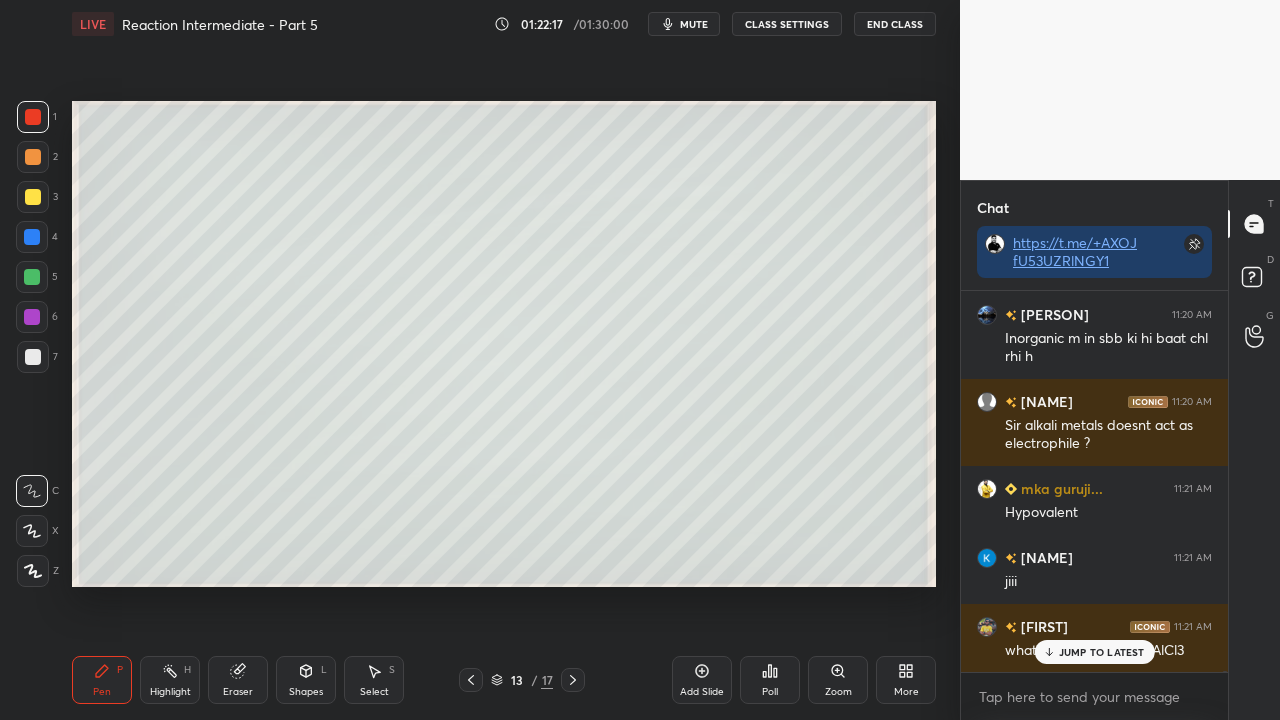 click at bounding box center [33, 197] 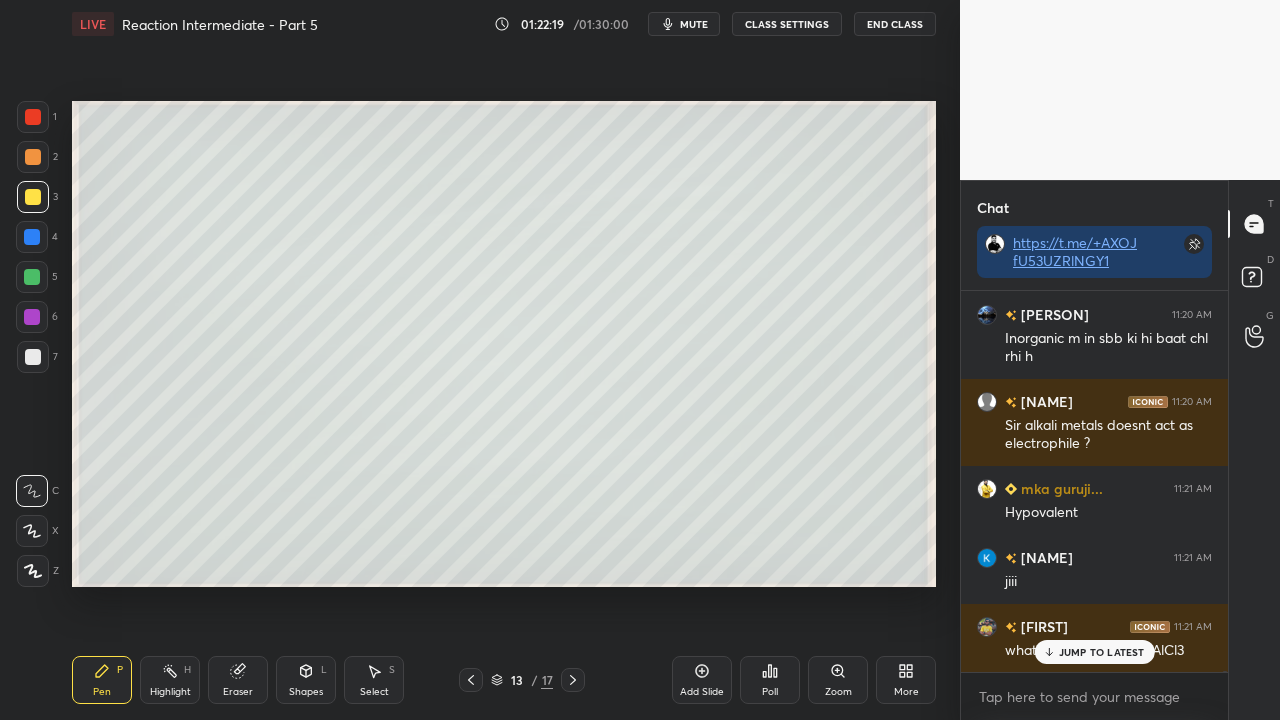 click at bounding box center [33, 117] 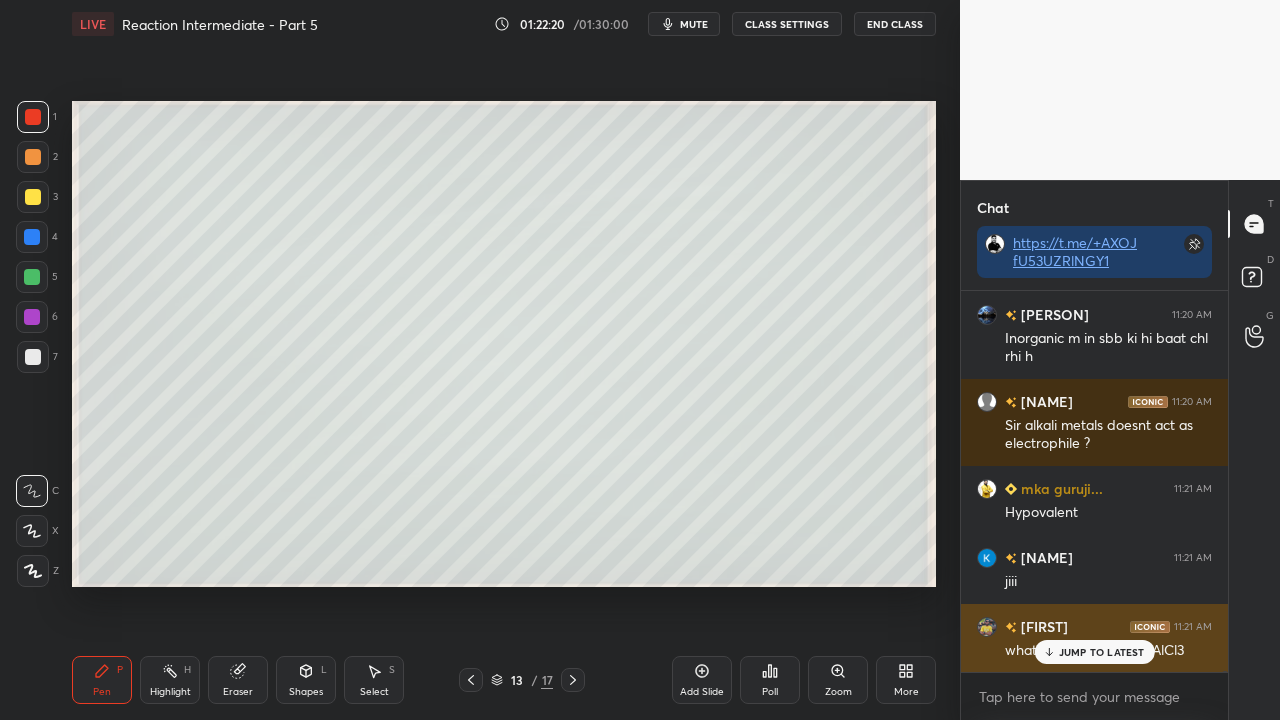 click on "JUMP TO LATEST" at bounding box center [1094, 652] 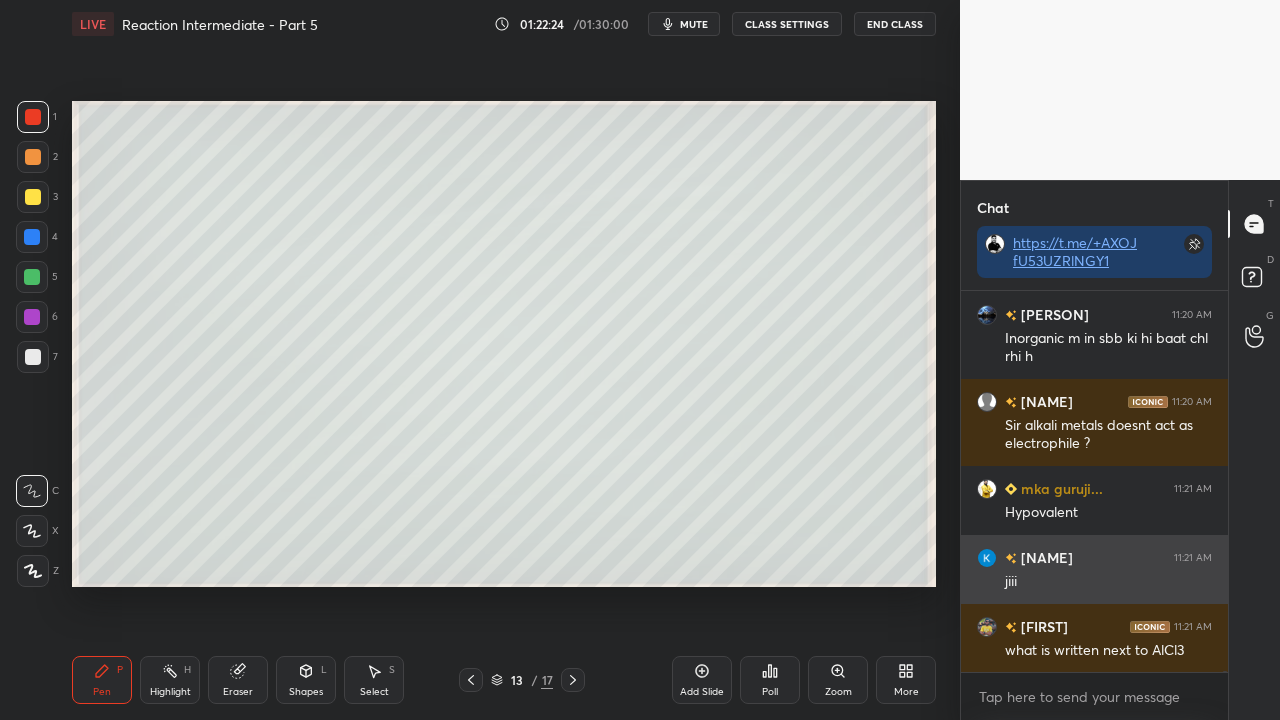 scroll, scrollTop: 172966, scrollLeft: 0, axis: vertical 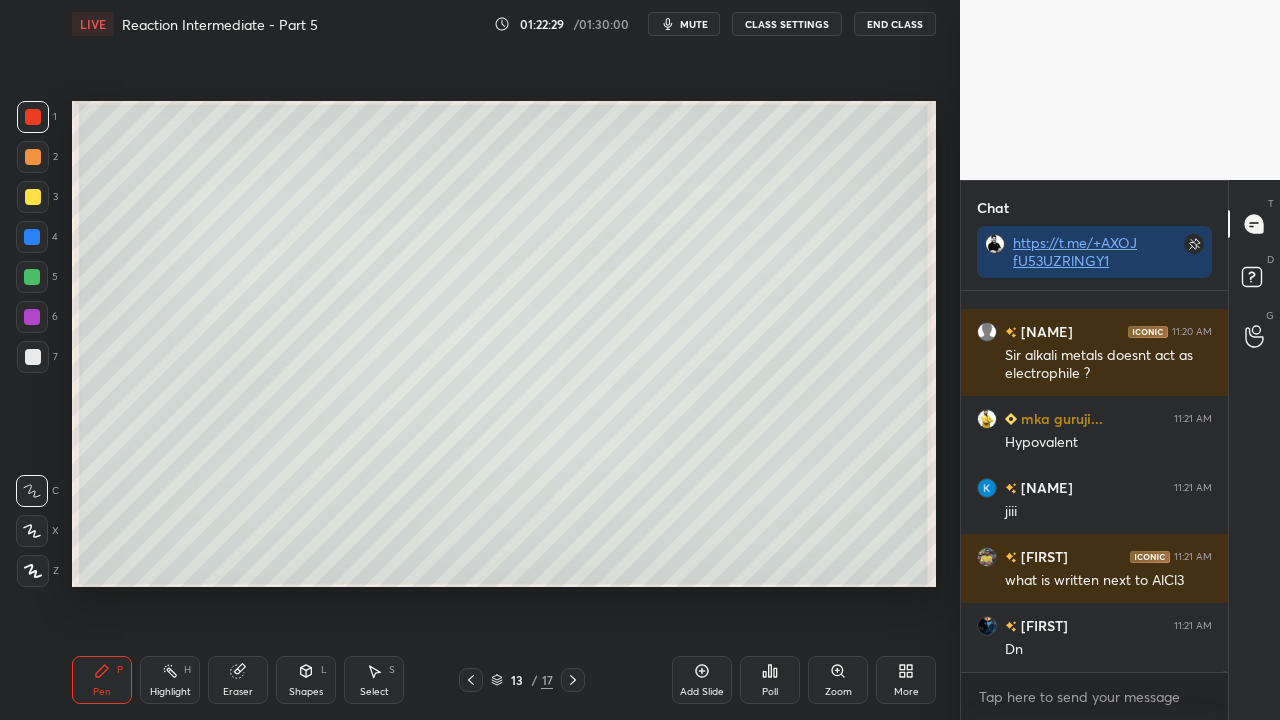 click at bounding box center (33, 357) 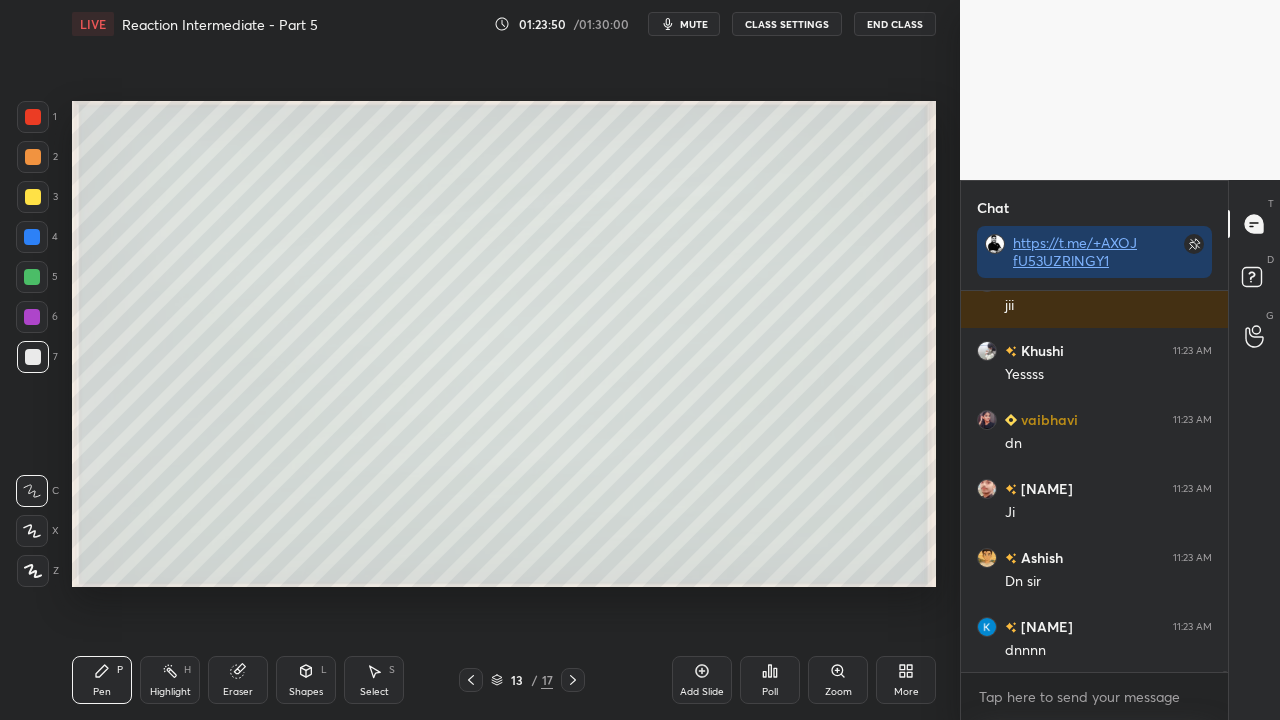 scroll, scrollTop: 176296, scrollLeft: 0, axis: vertical 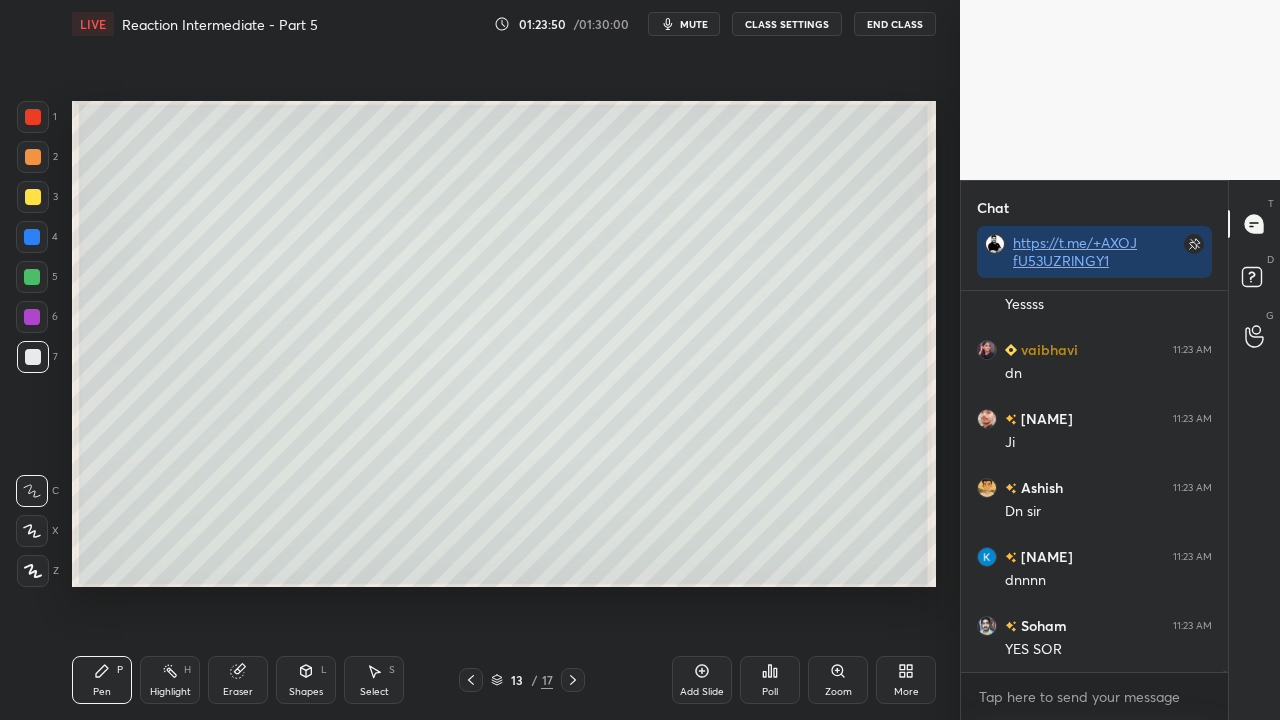 drag, startPoint x: 703, startPoint y: 19, endPoint x: 664, endPoint y: 57, distance: 54.451813 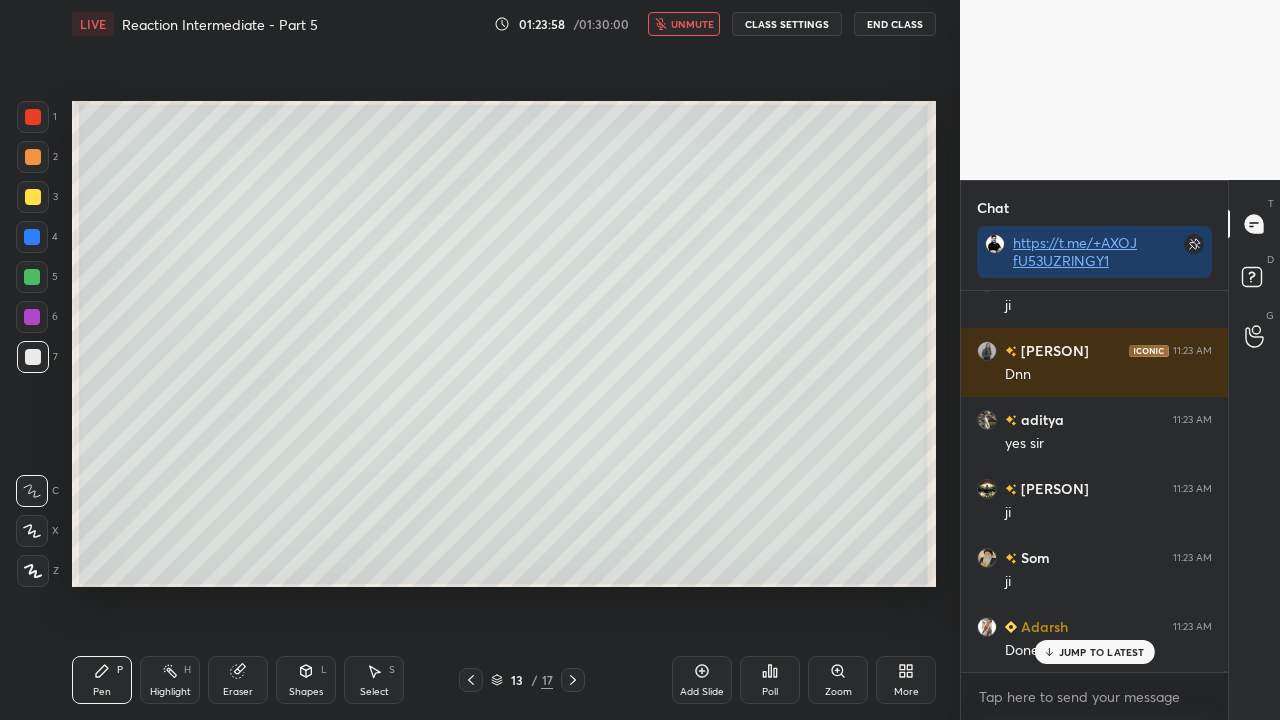 scroll, scrollTop: 176916, scrollLeft: 0, axis: vertical 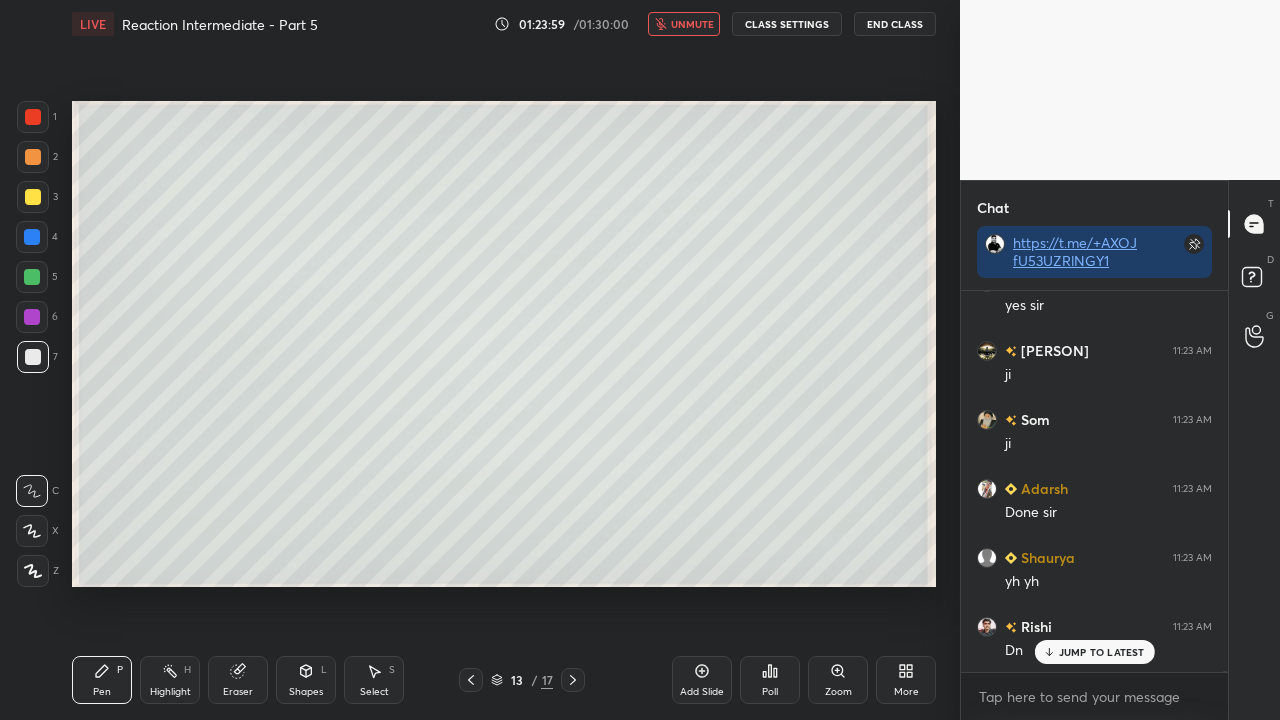 click on "unmute" at bounding box center [684, 24] 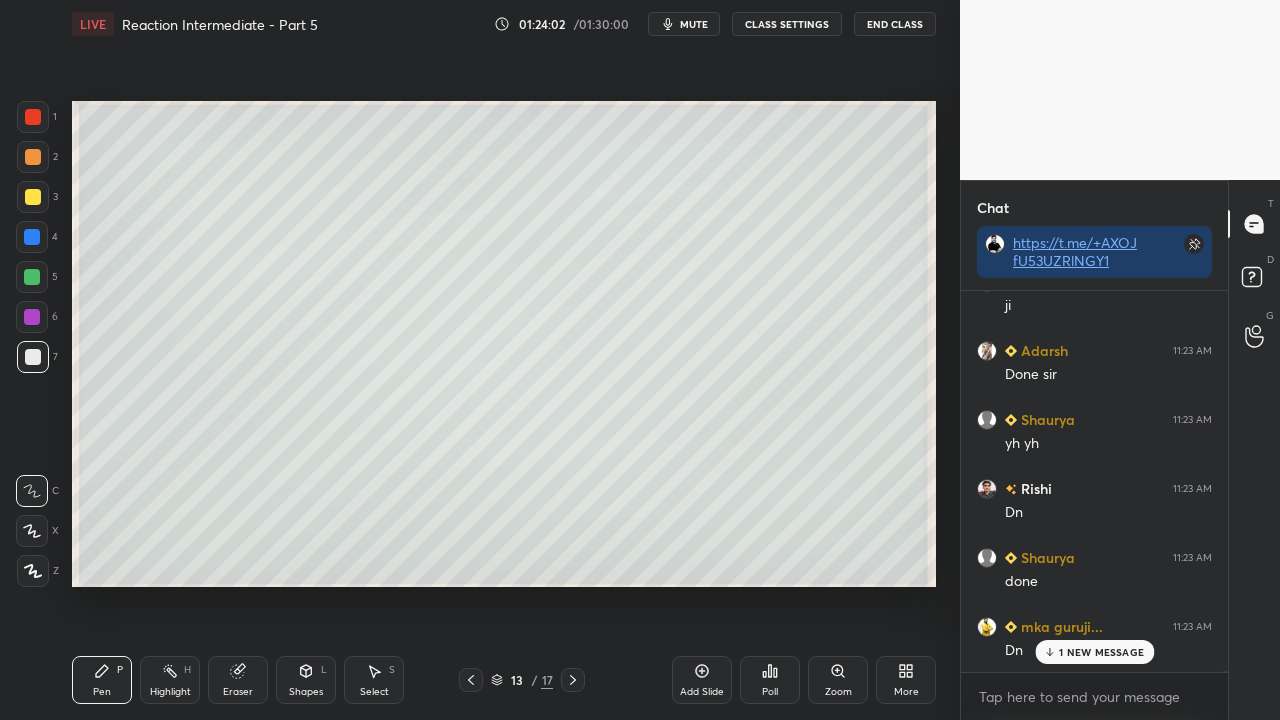 scroll, scrollTop: 177178, scrollLeft: 0, axis: vertical 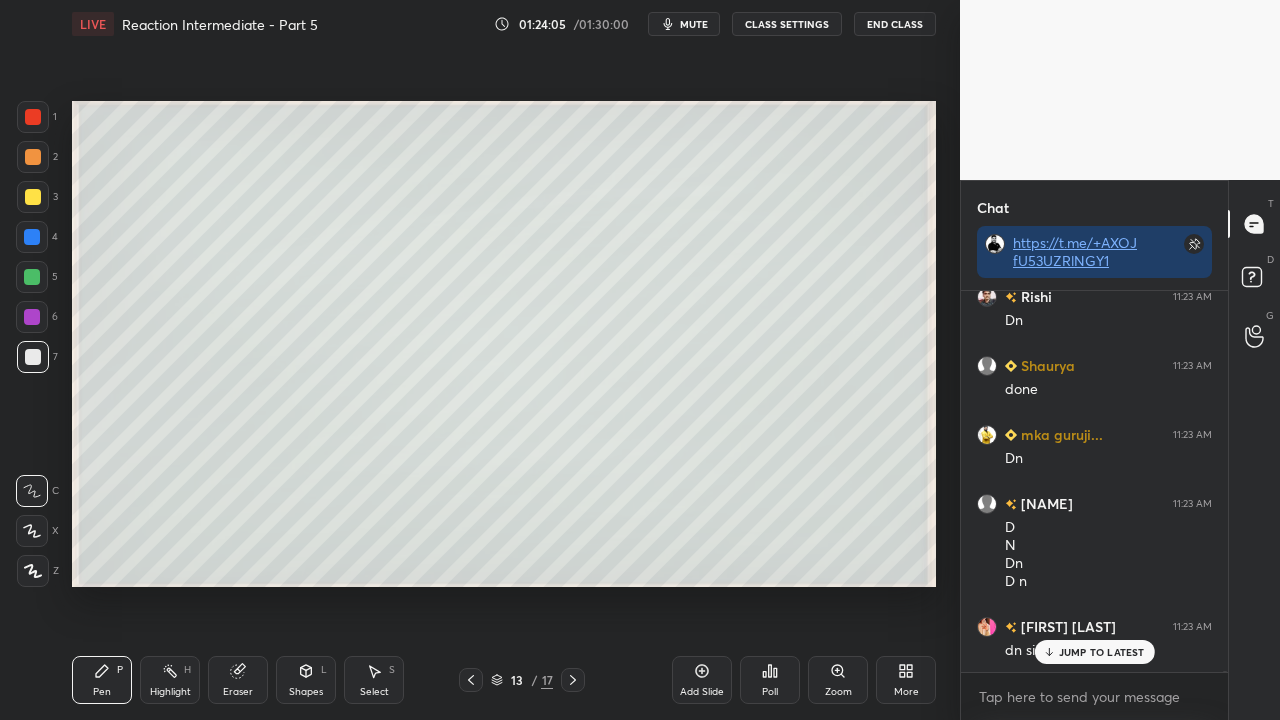 click at bounding box center [573, 680] 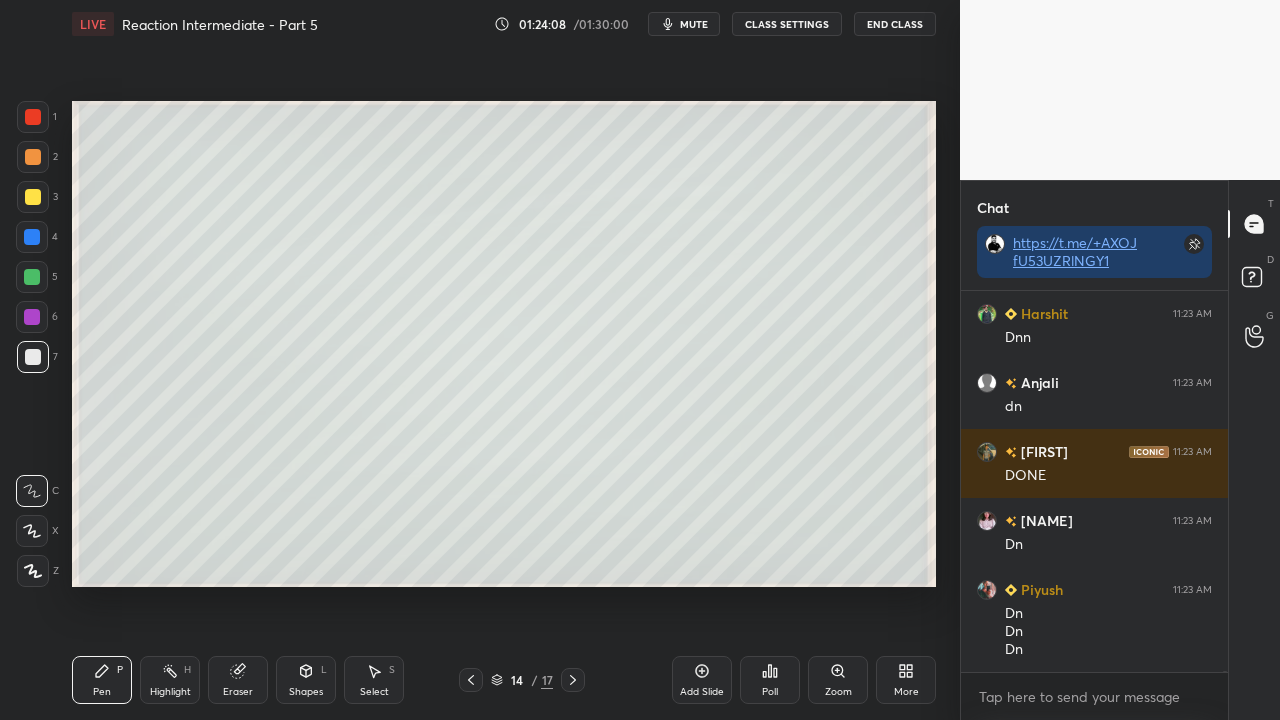 scroll, scrollTop: 177834, scrollLeft: 0, axis: vertical 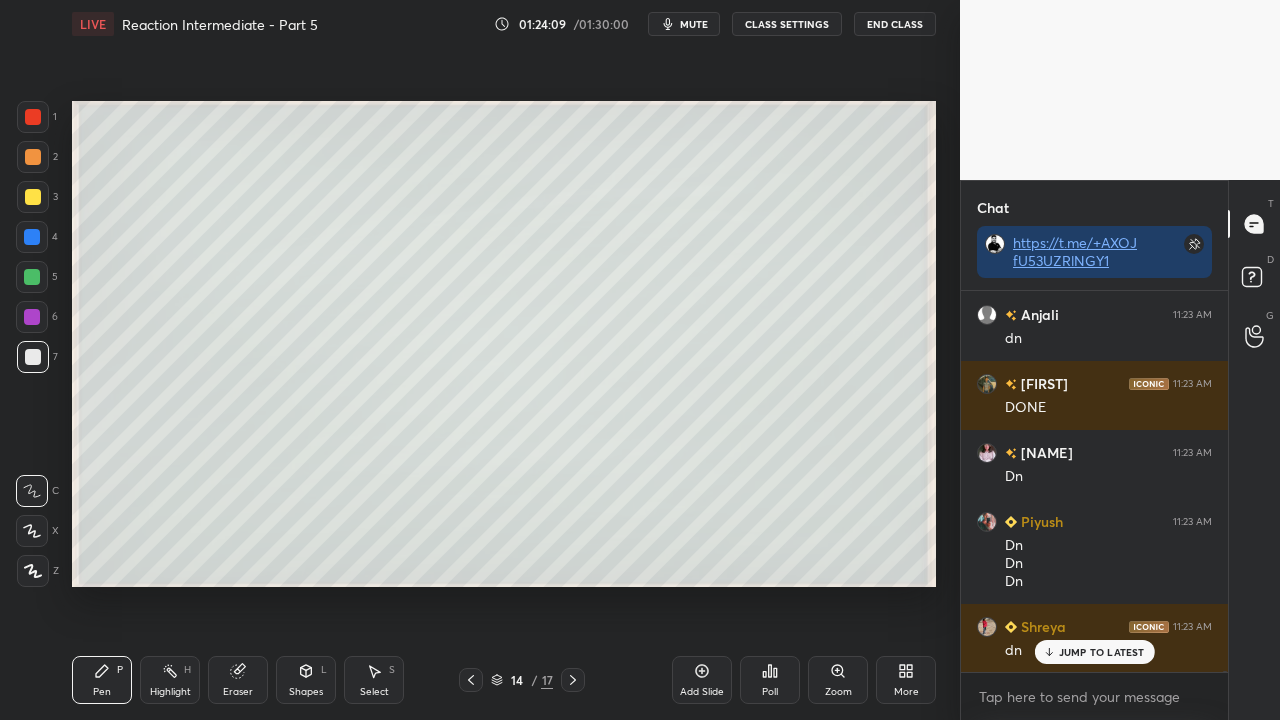 click at bounding box center (33, 197) 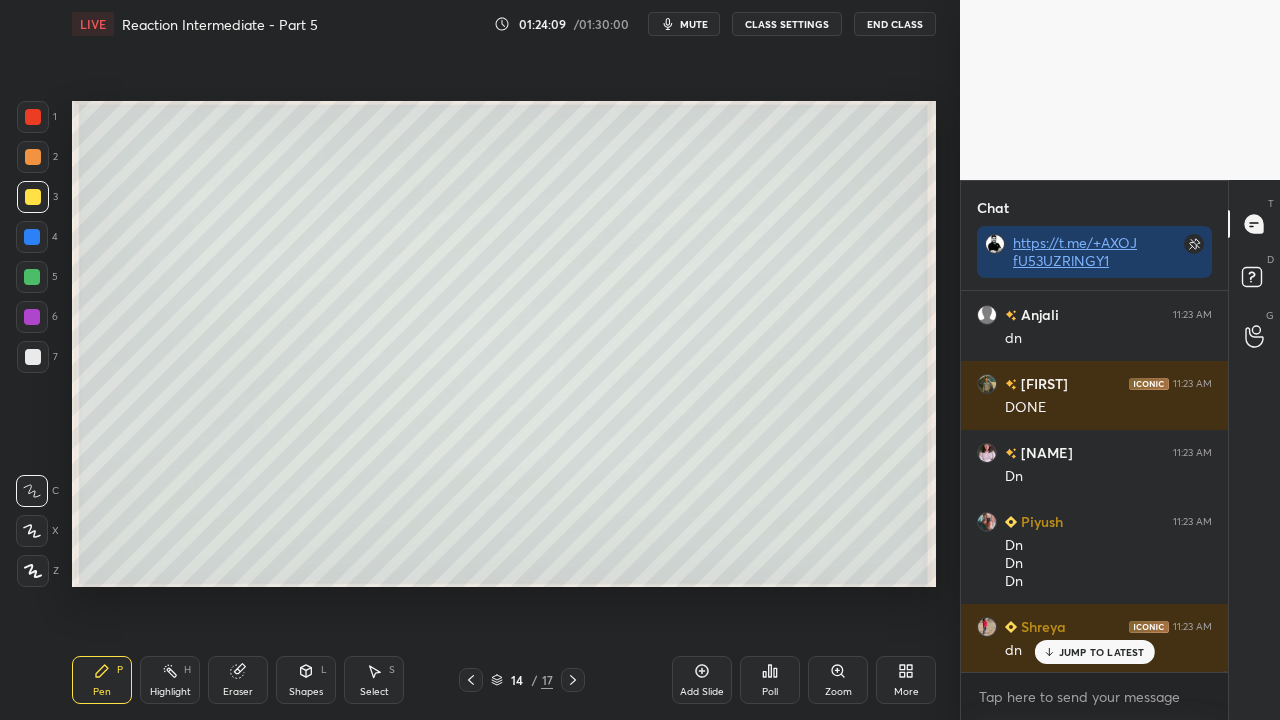 click at bounding box center (33, 197) 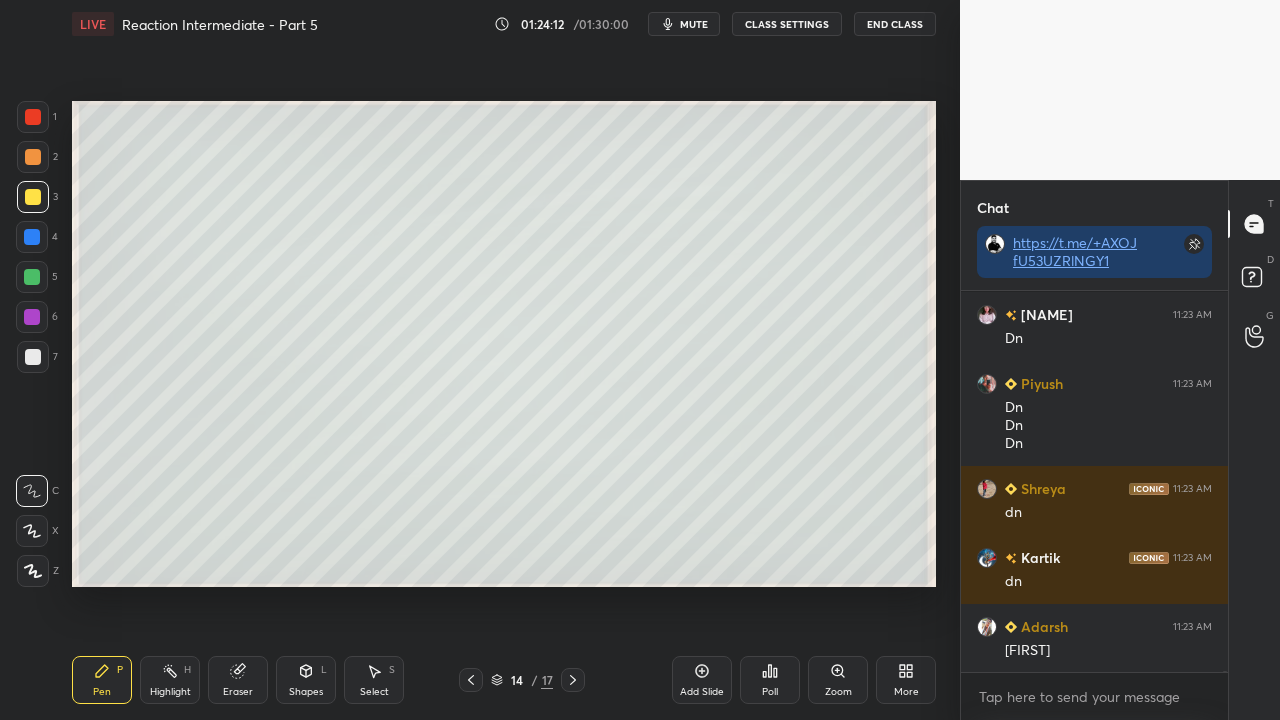 scroll, scrollTop: 178042, scrollLeft: 0, axis: vertical 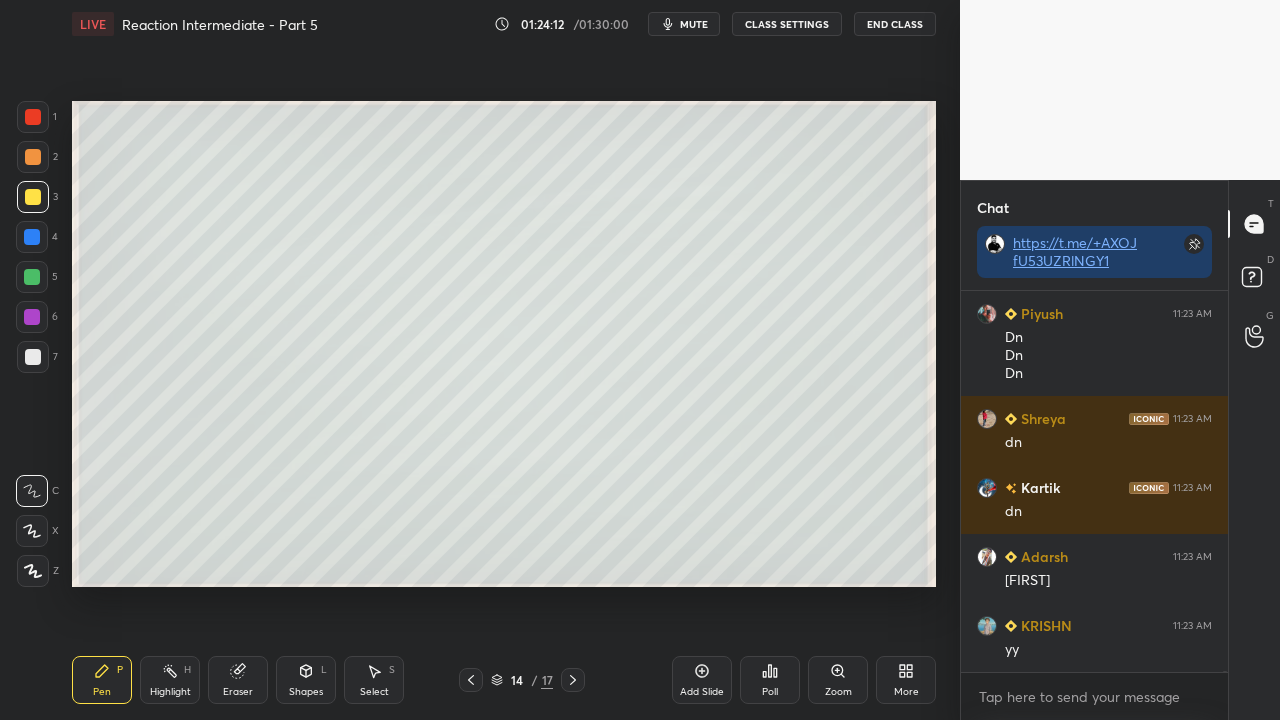 click 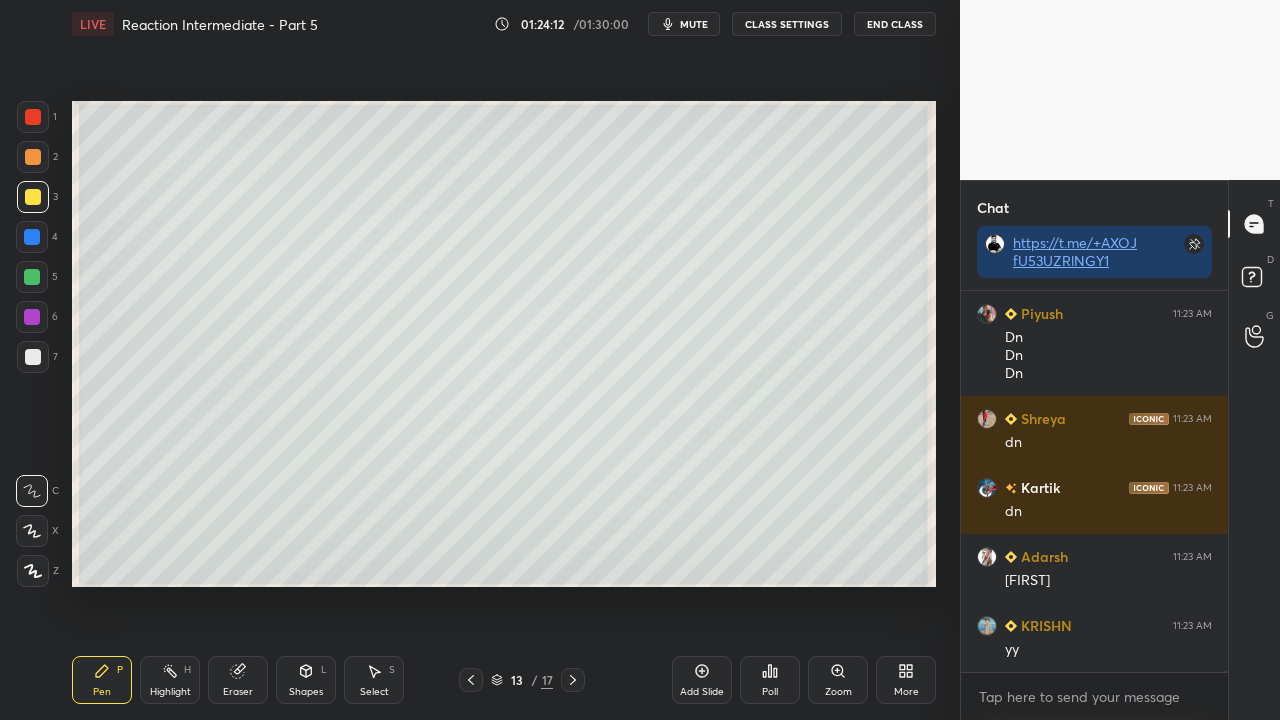 click 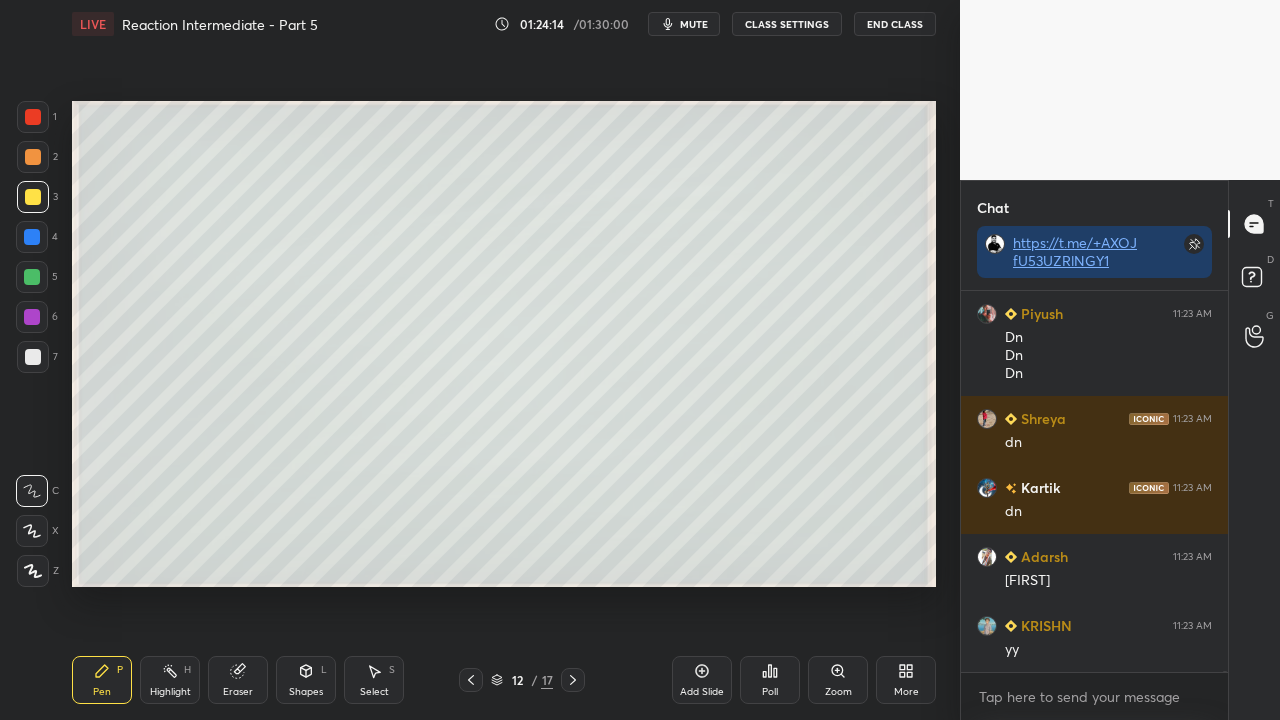 click 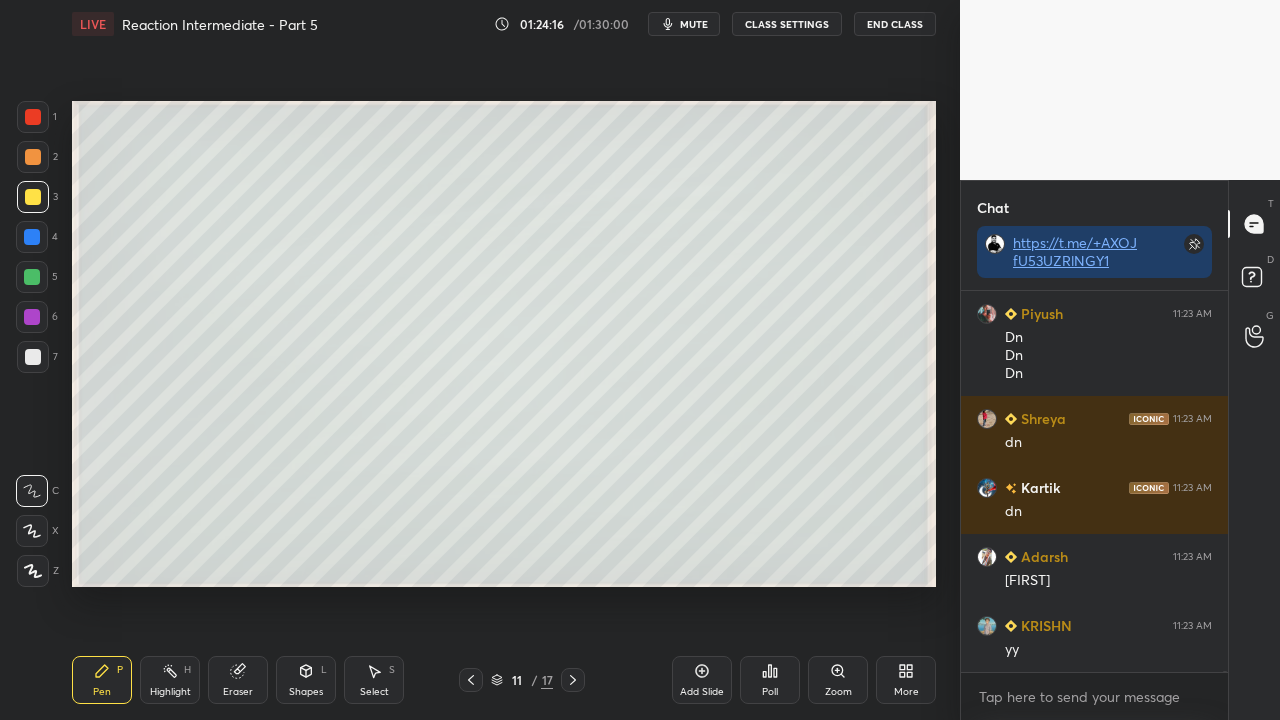 click at bounding box center (33, 357) 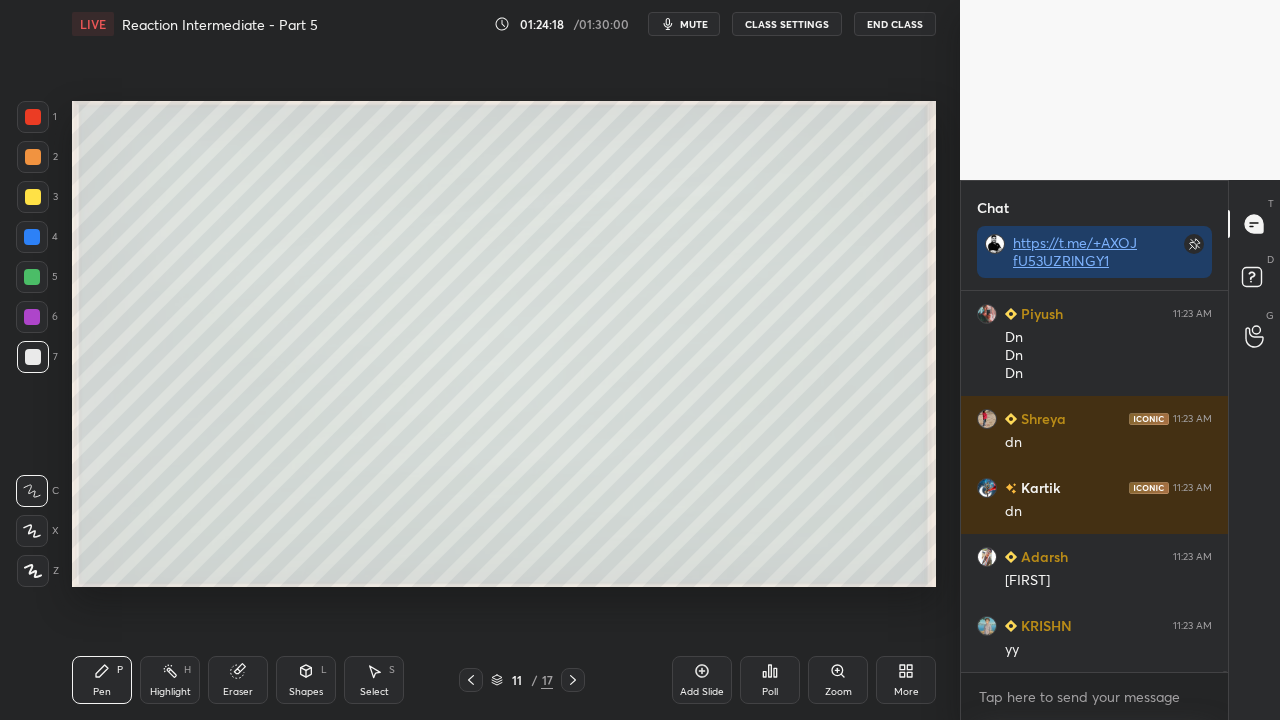 click 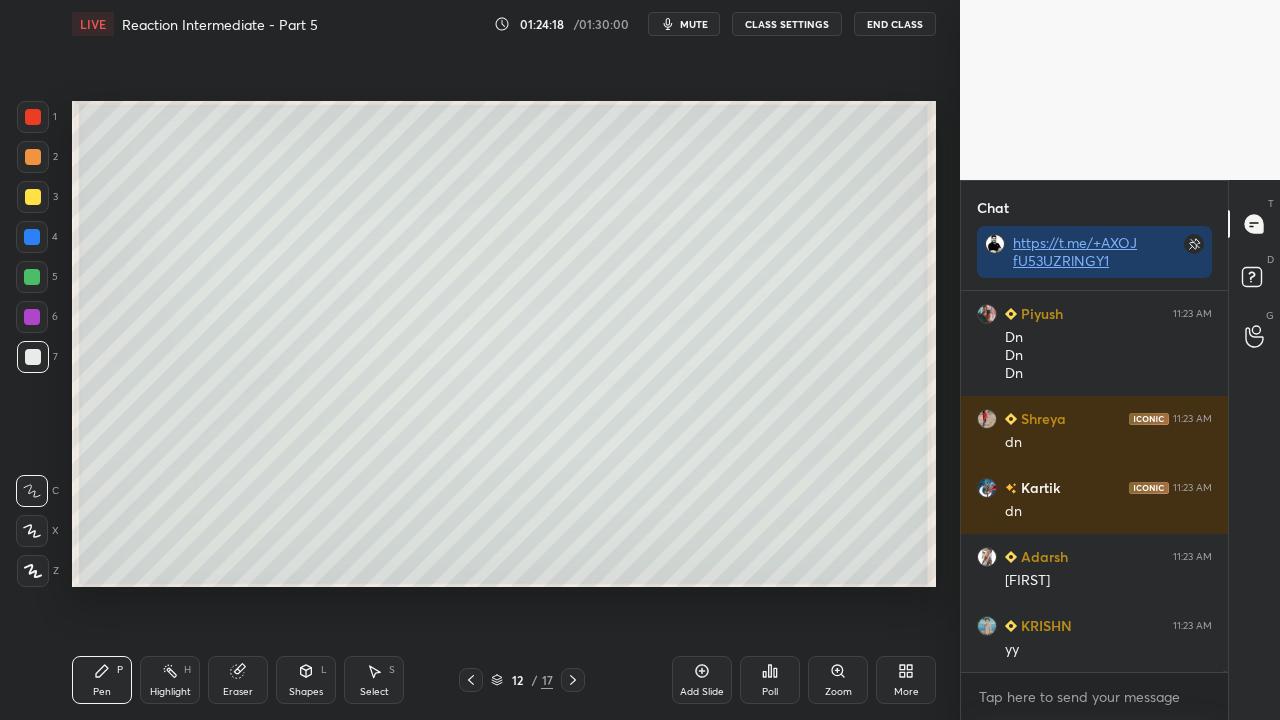 click 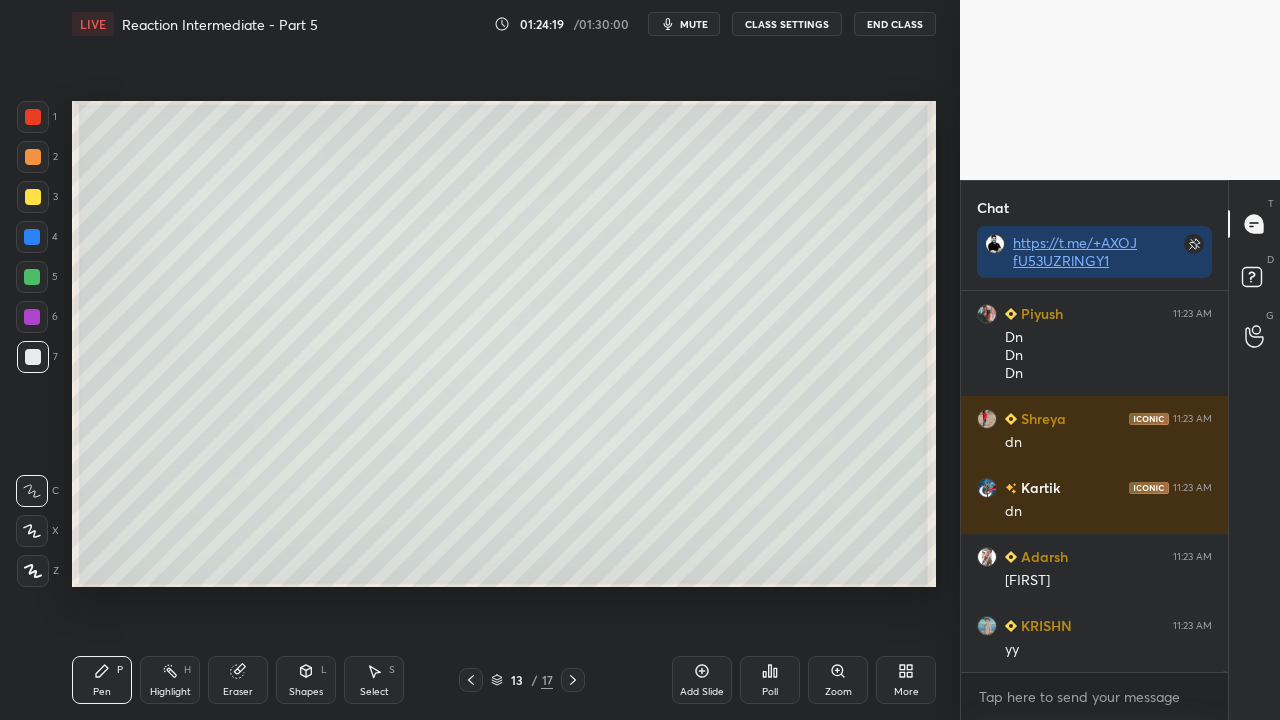 click 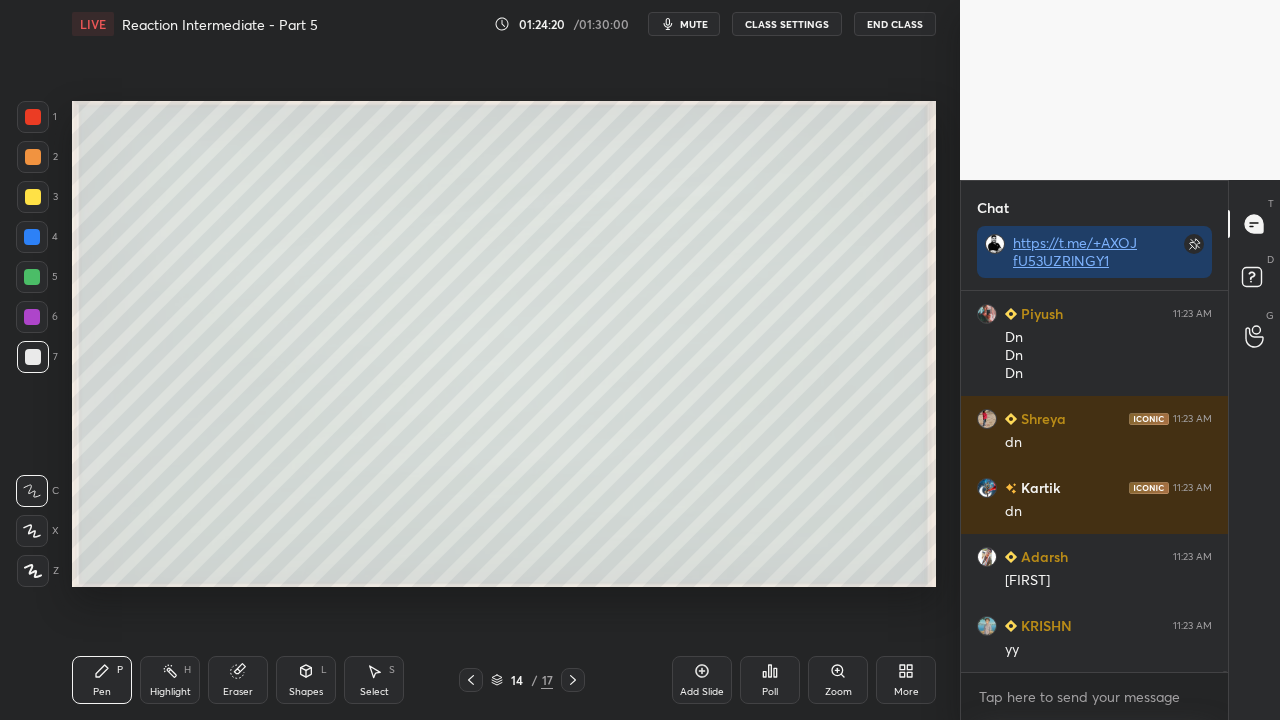 scroll, scrollTop: 178128, scrollLeft: 0, axis: vertical 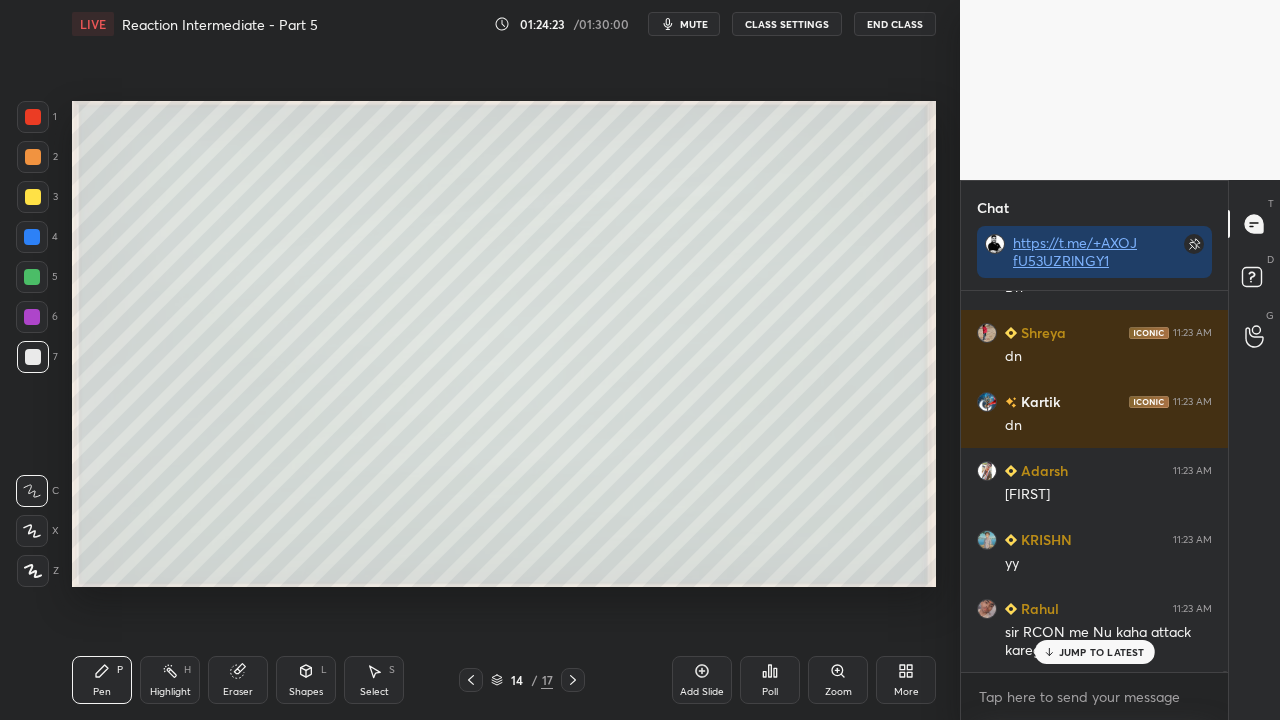 click on "JUMP TO LATEST" at bounding box center [1102, 652] 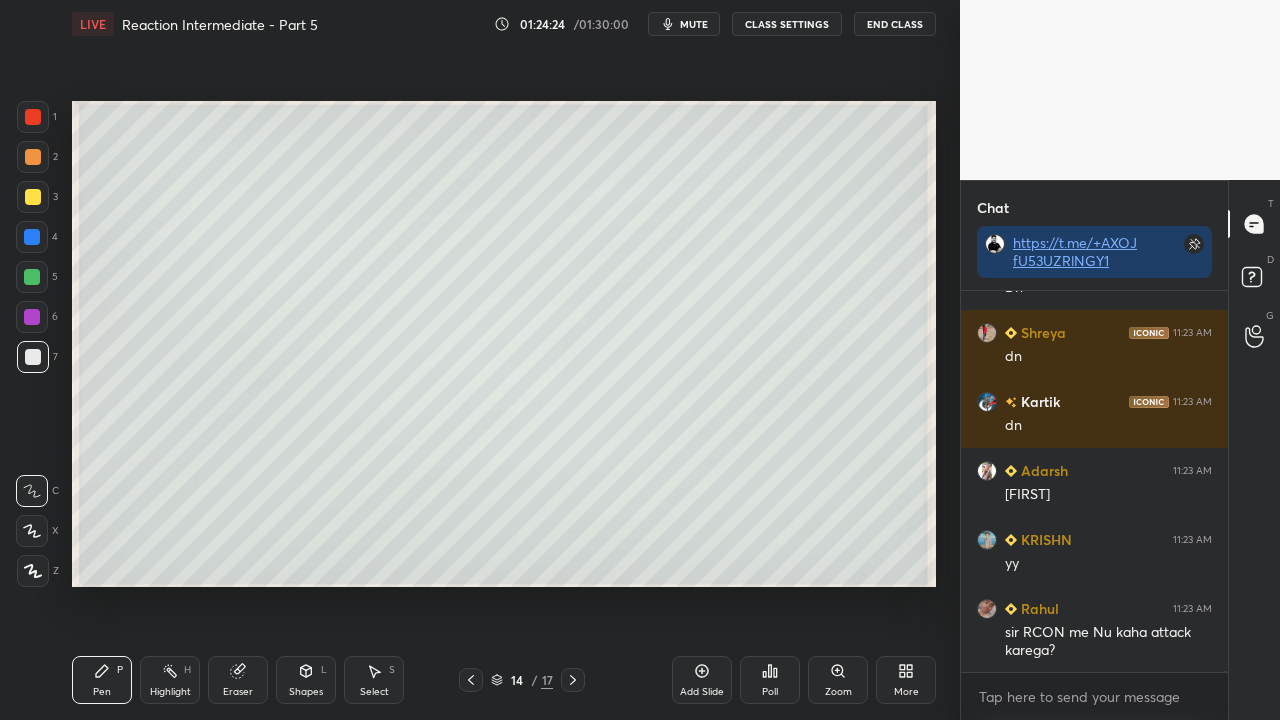 click 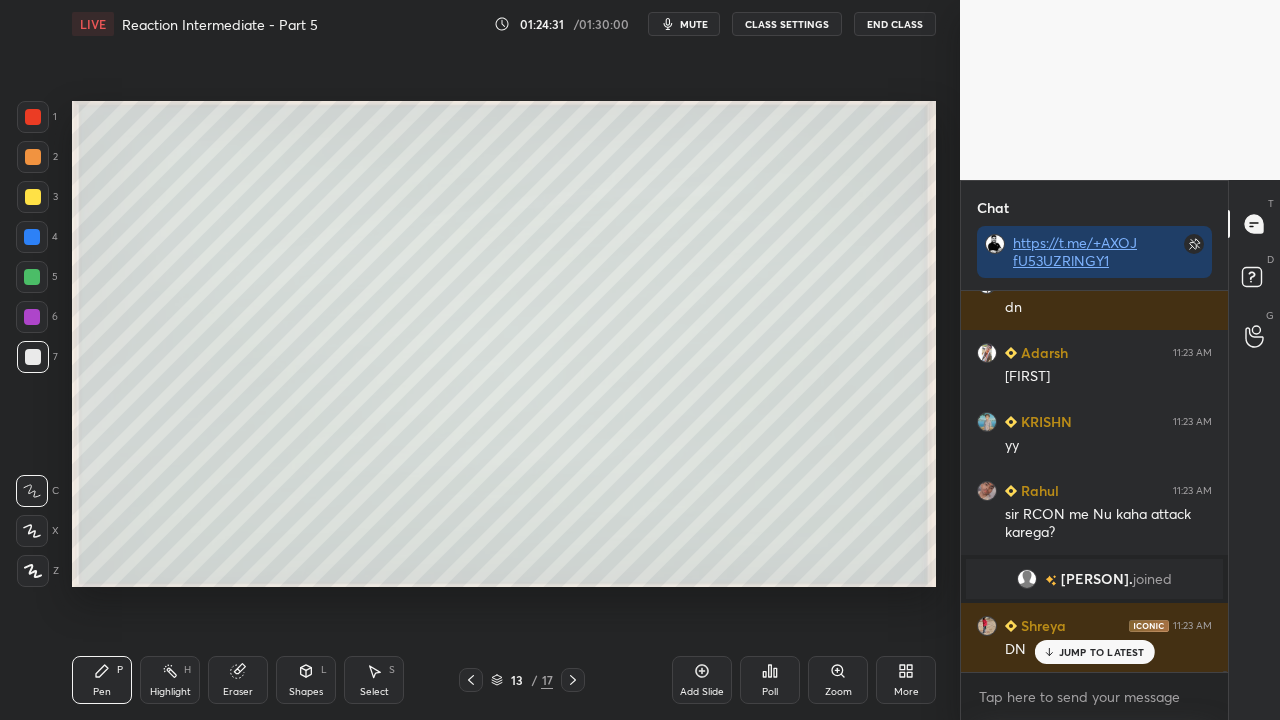 scroll, scrollTop: 174728, scrollLeft: 0, axis: vertical 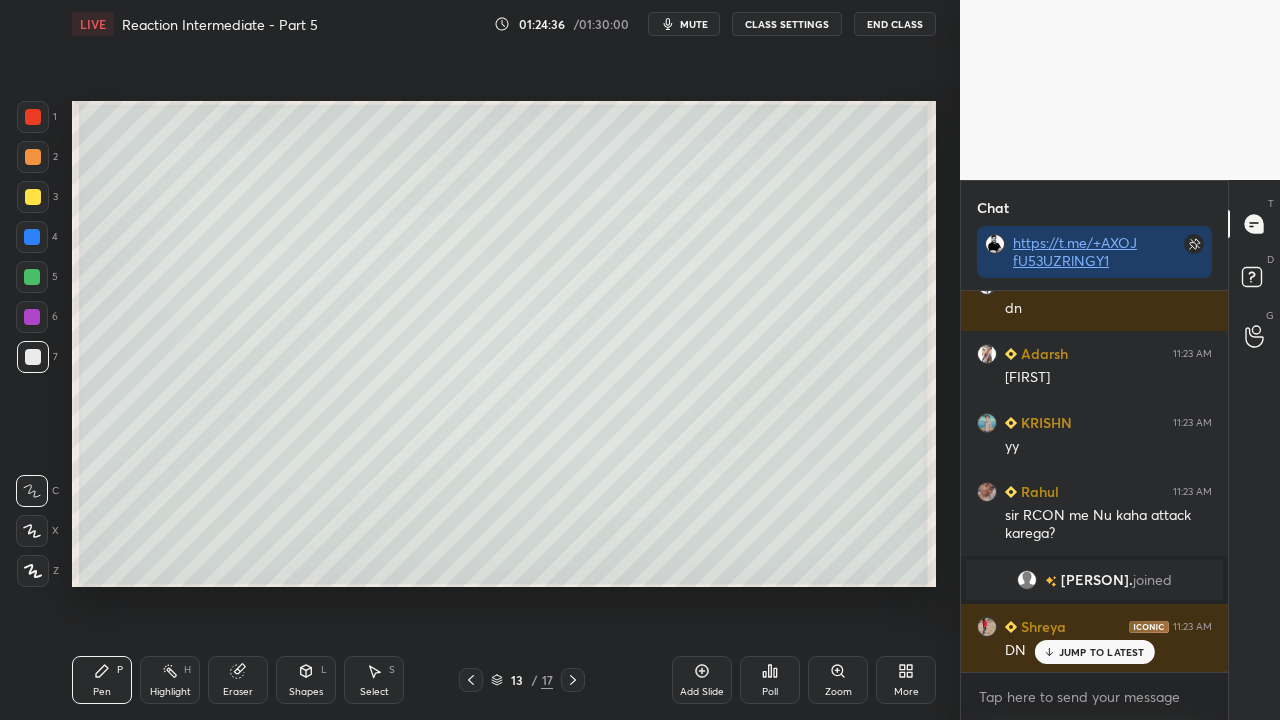 click 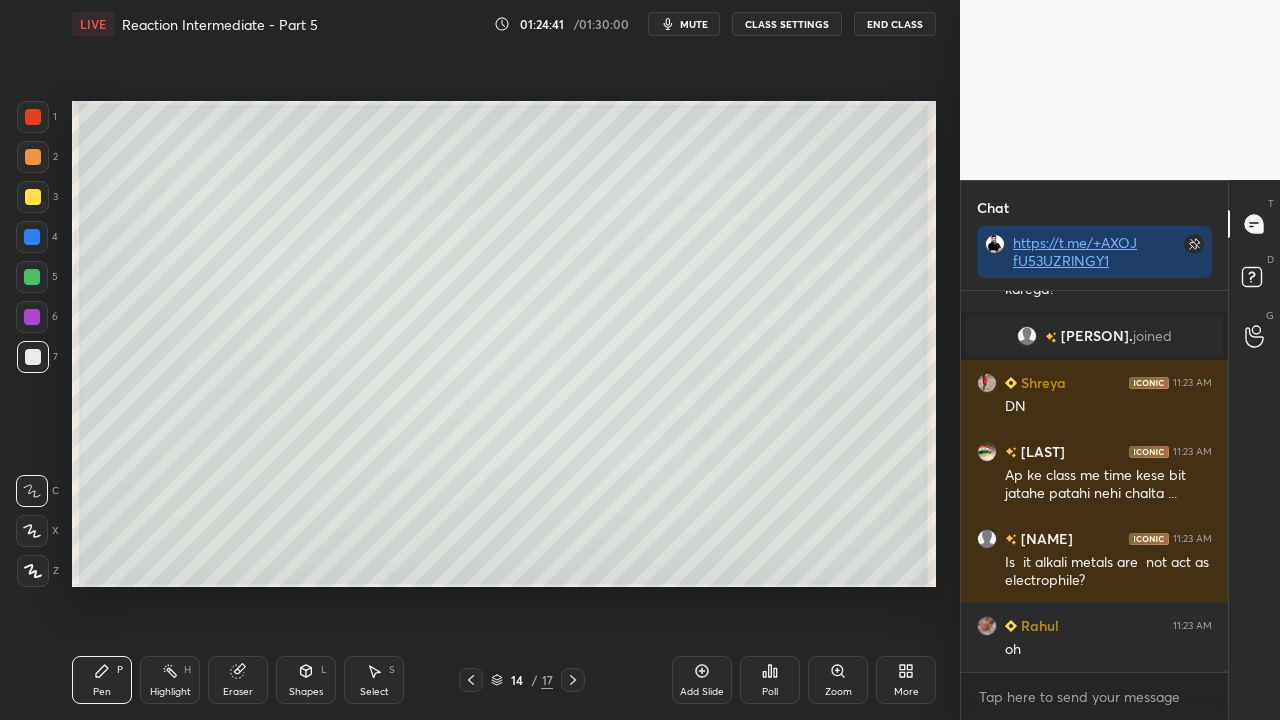 scroll, scrollTop: 175040, scrollLeft: 0, axis: vertical 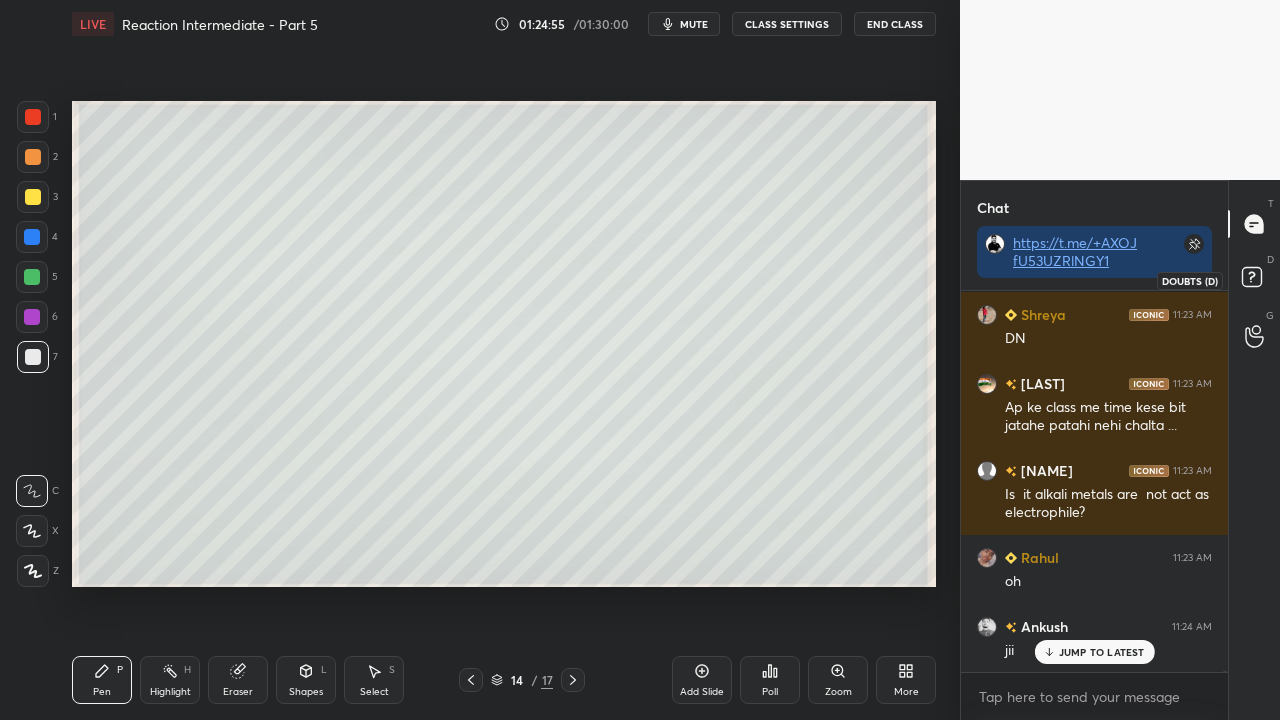 click 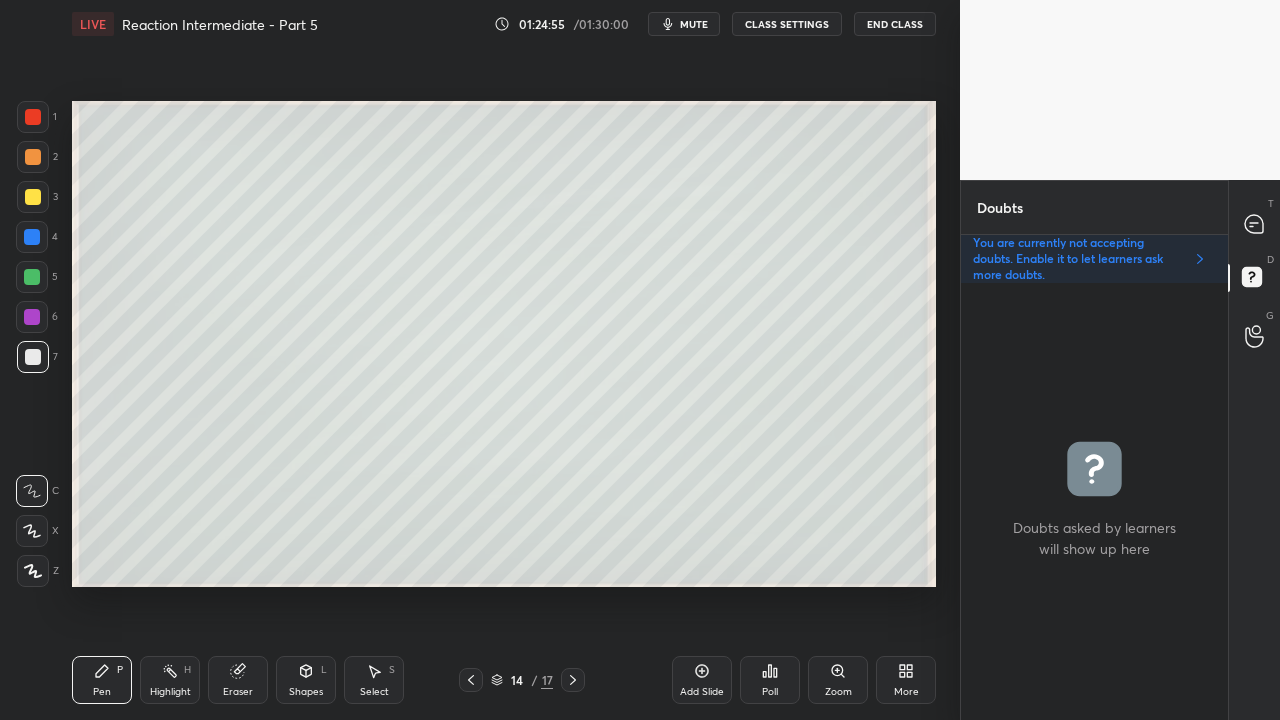 scroll, scrollTop: 6, scrollLeft: 6, axis: both 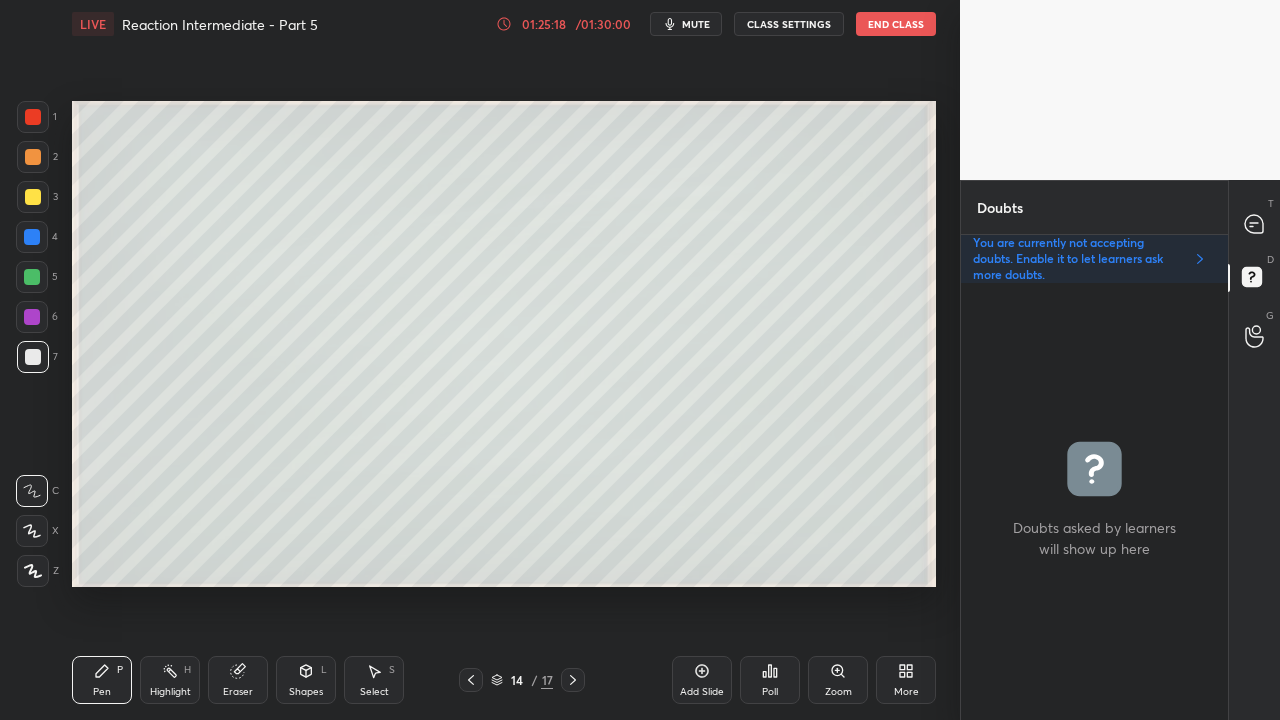 click at bounding box center (33, 197) 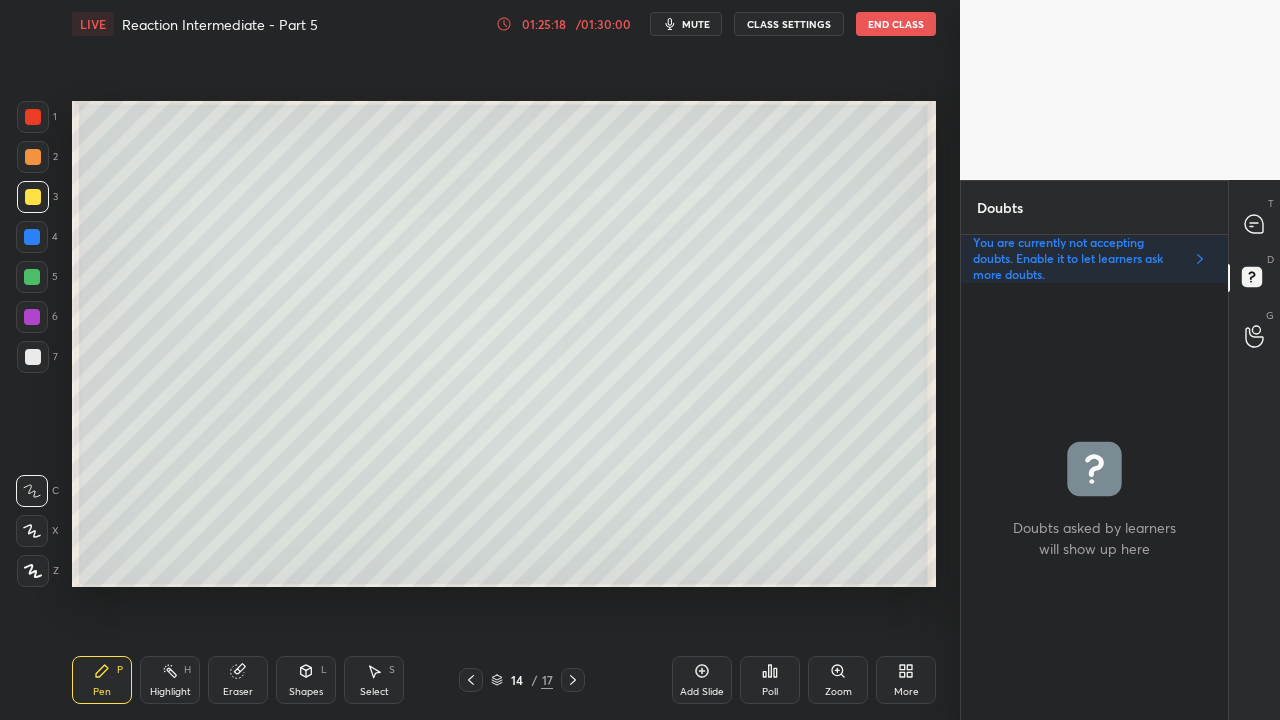click at bounding box center (33, 197) 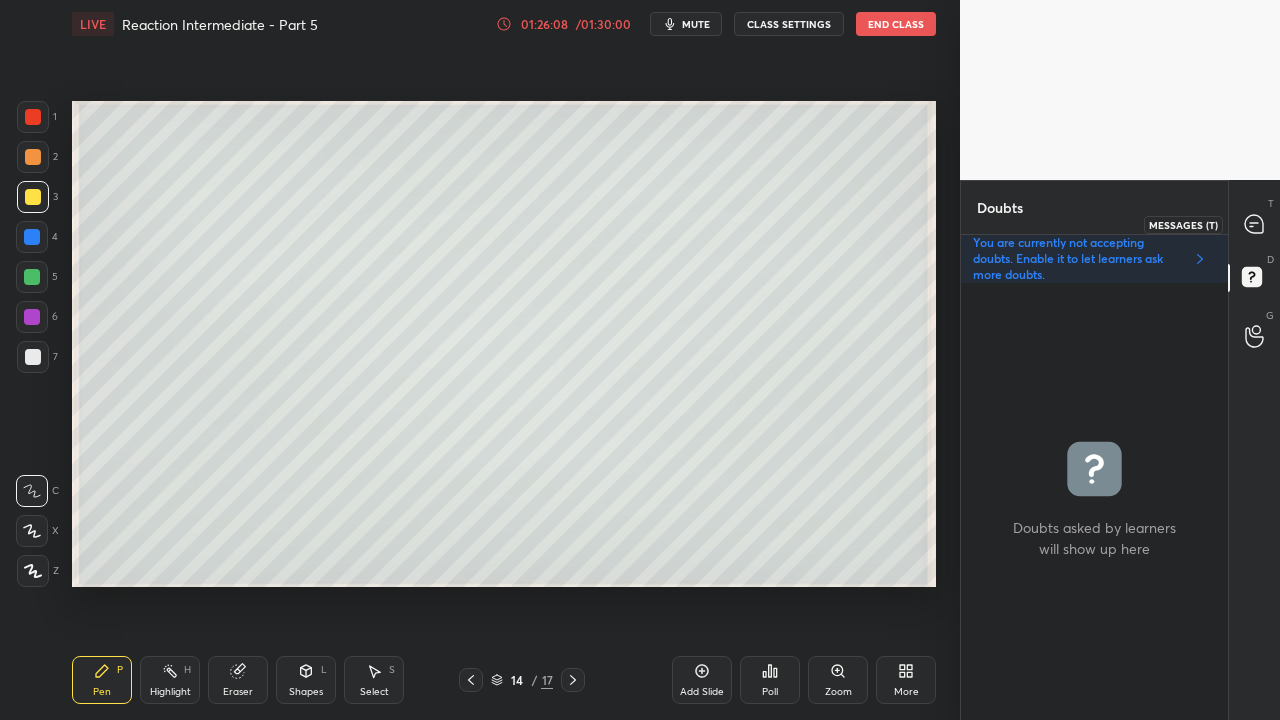click 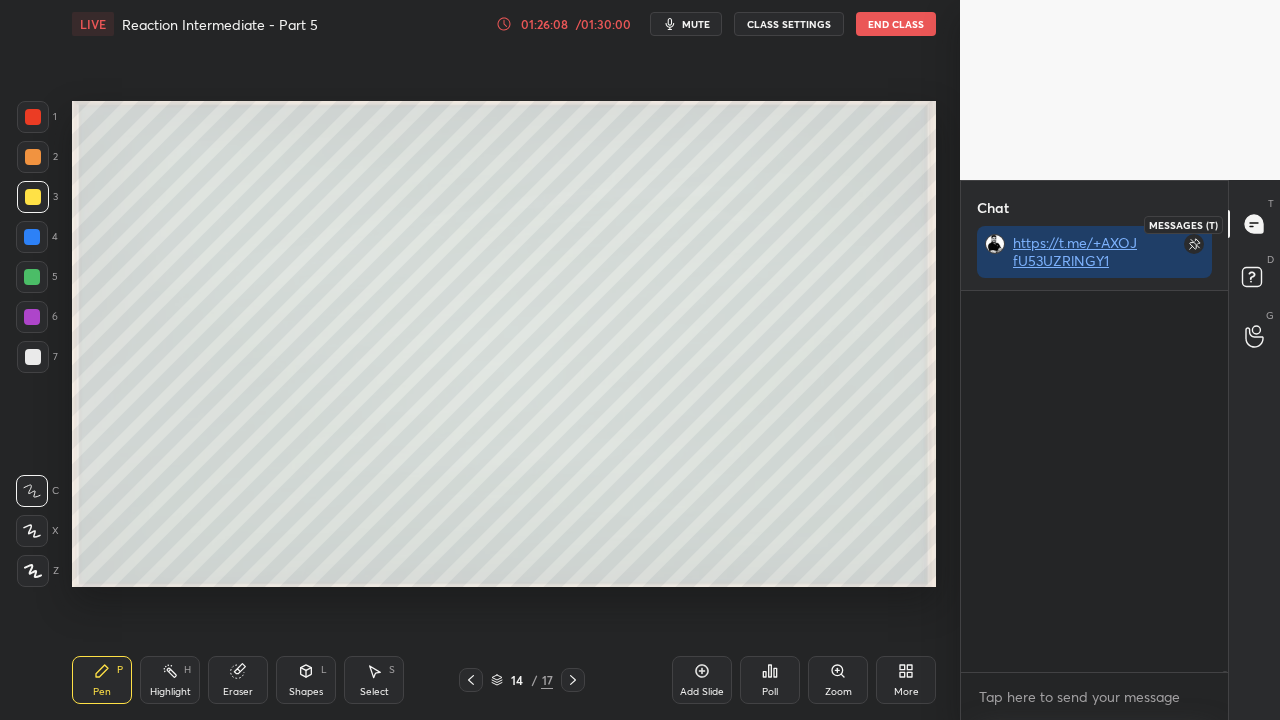 scroll, scrollTop: 177246, scrollLeft: 0, axis: vertical 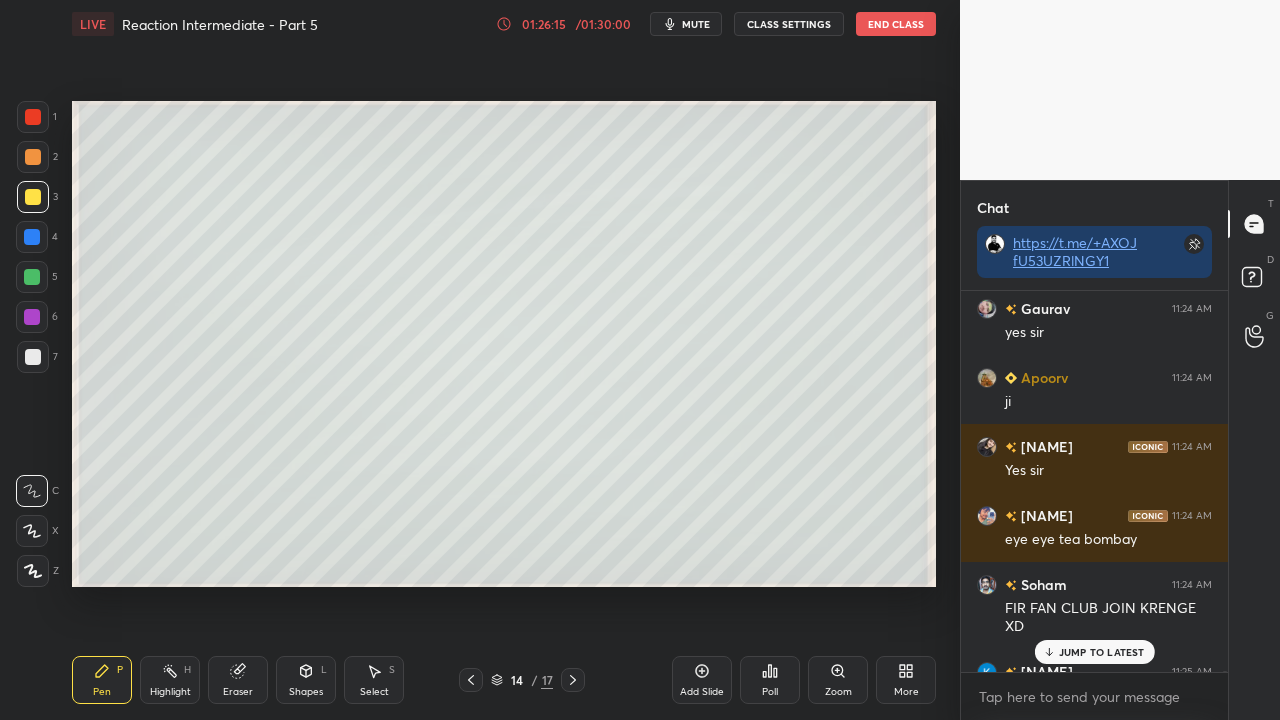 click at bounding box center (33, 357) 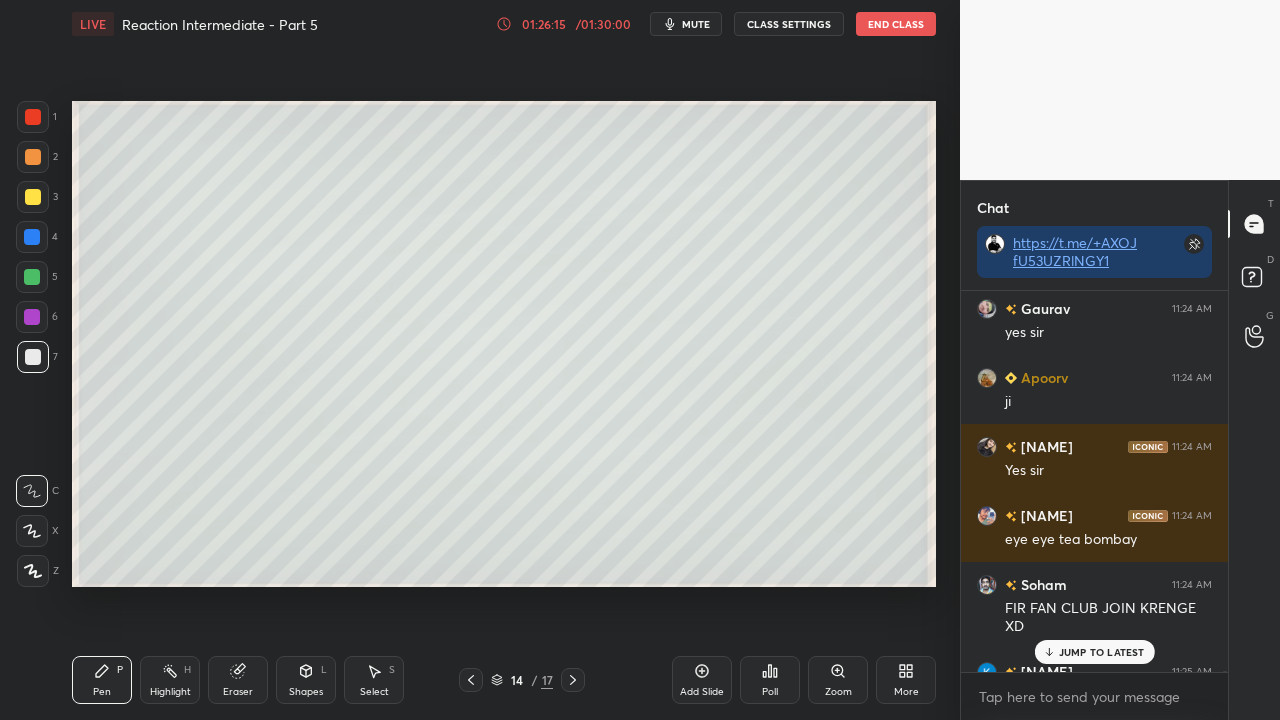 click at bounding box center [33, 357] 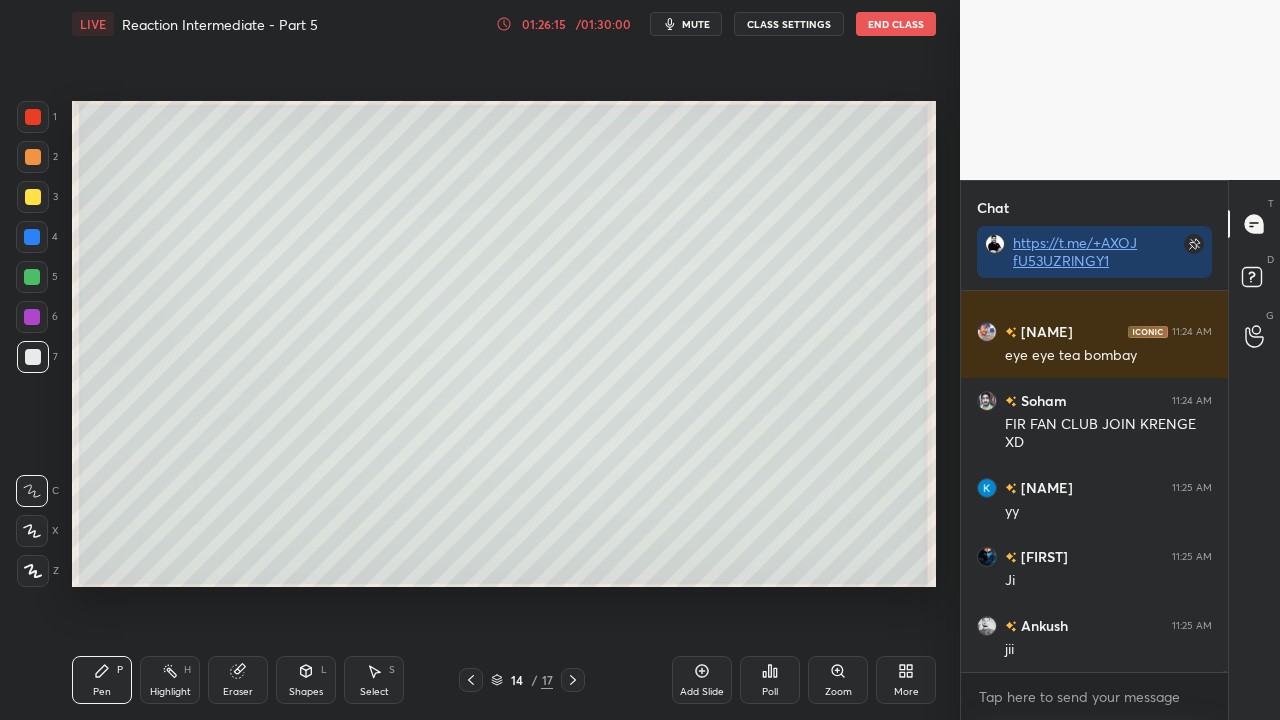 click at bounding box center [33, 357] 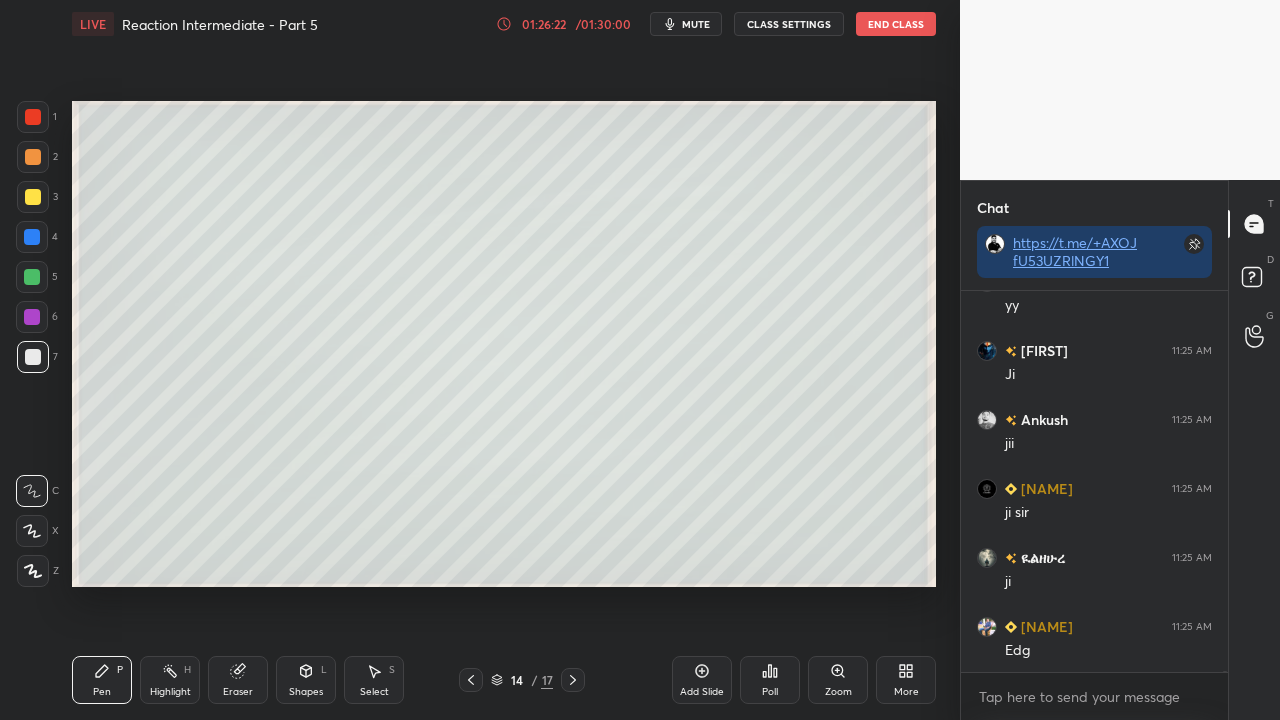 scroll, scrollTop: 178032, scrollLeft: 0, axis: vertical 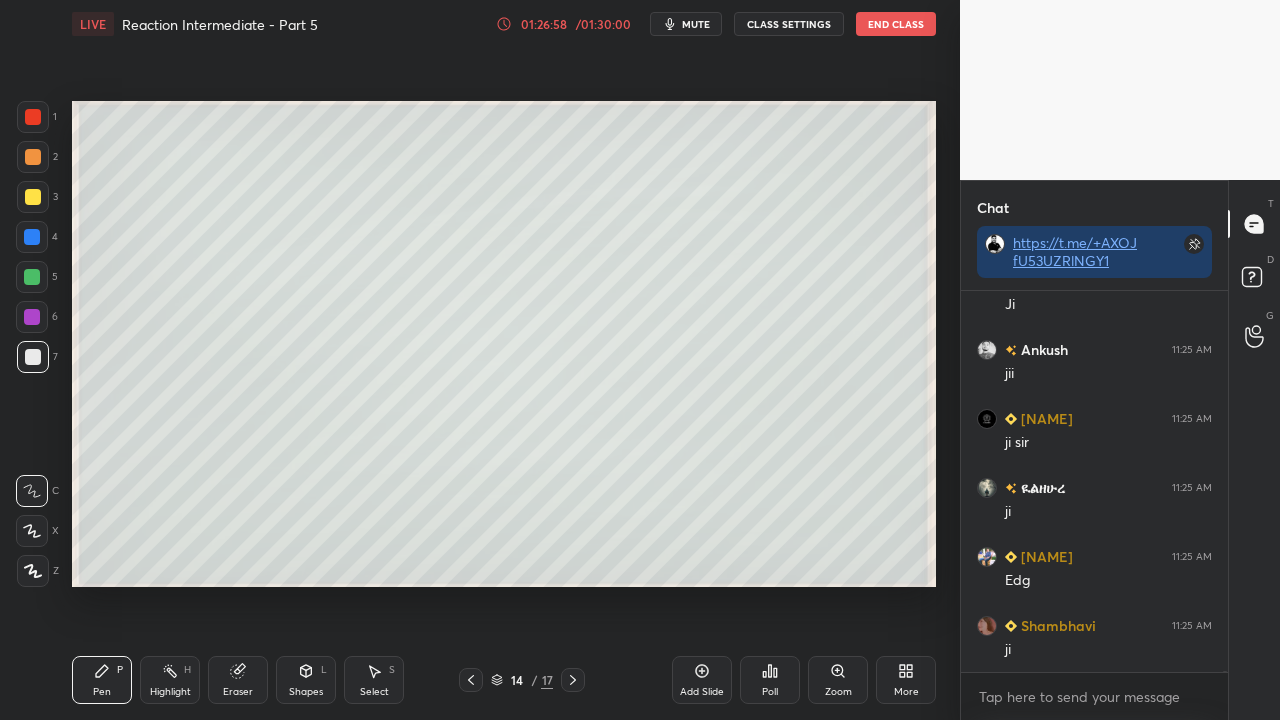 drag, startPoint x: 236, startPoint y: 674, endPoint x: 252, endPoint y: 665, distance: 18.35756 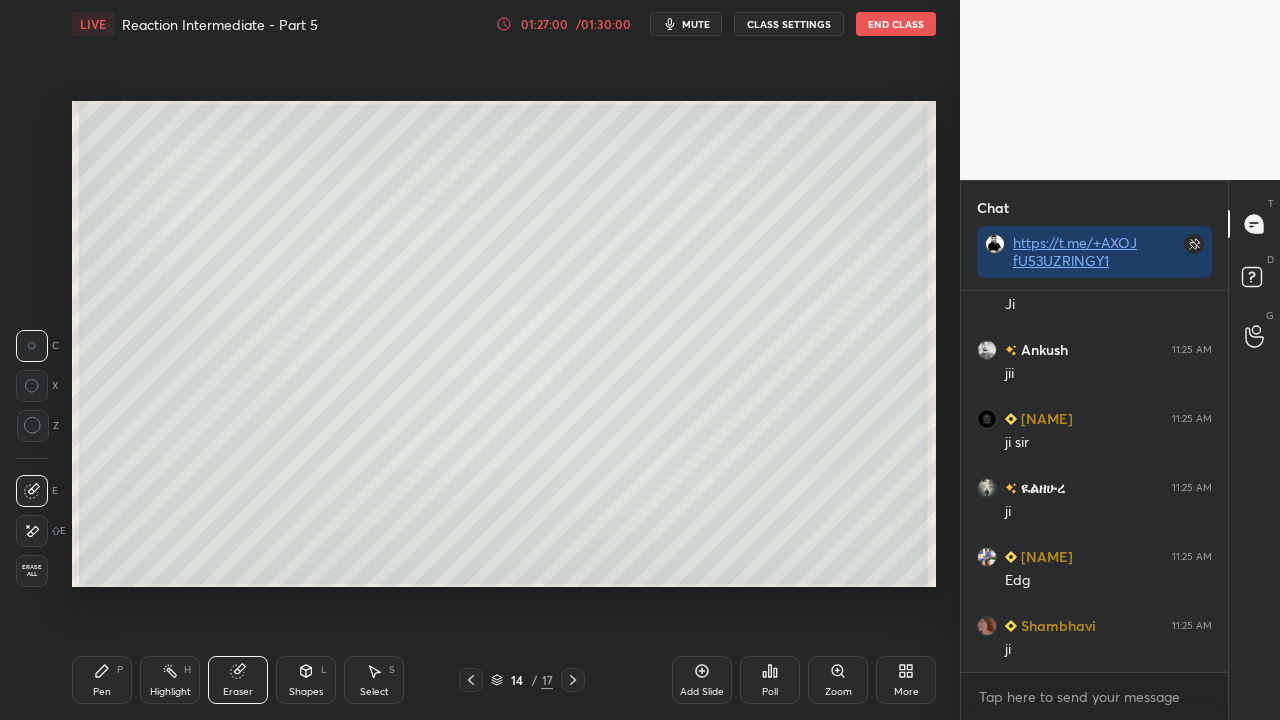 click on "Pen" at bounding box center [102, 692] 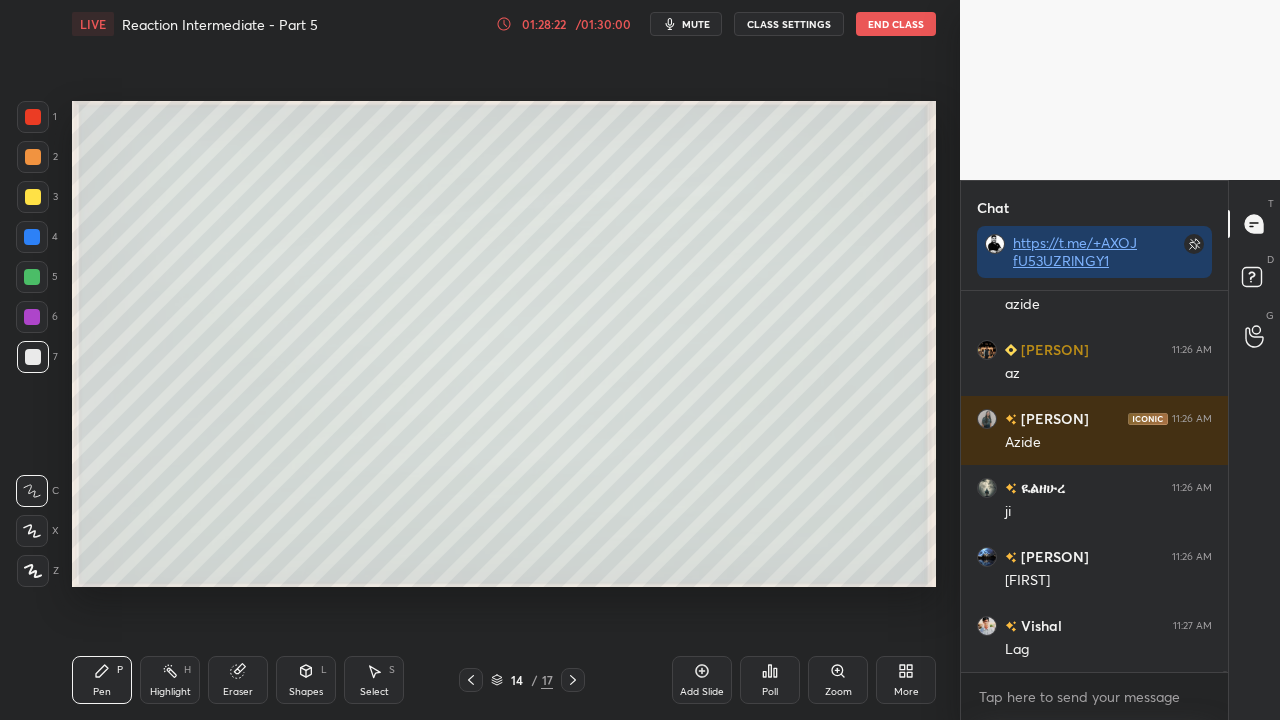 scroll, scrollTop: 178084, scrollLeft: 0, axis: vertical 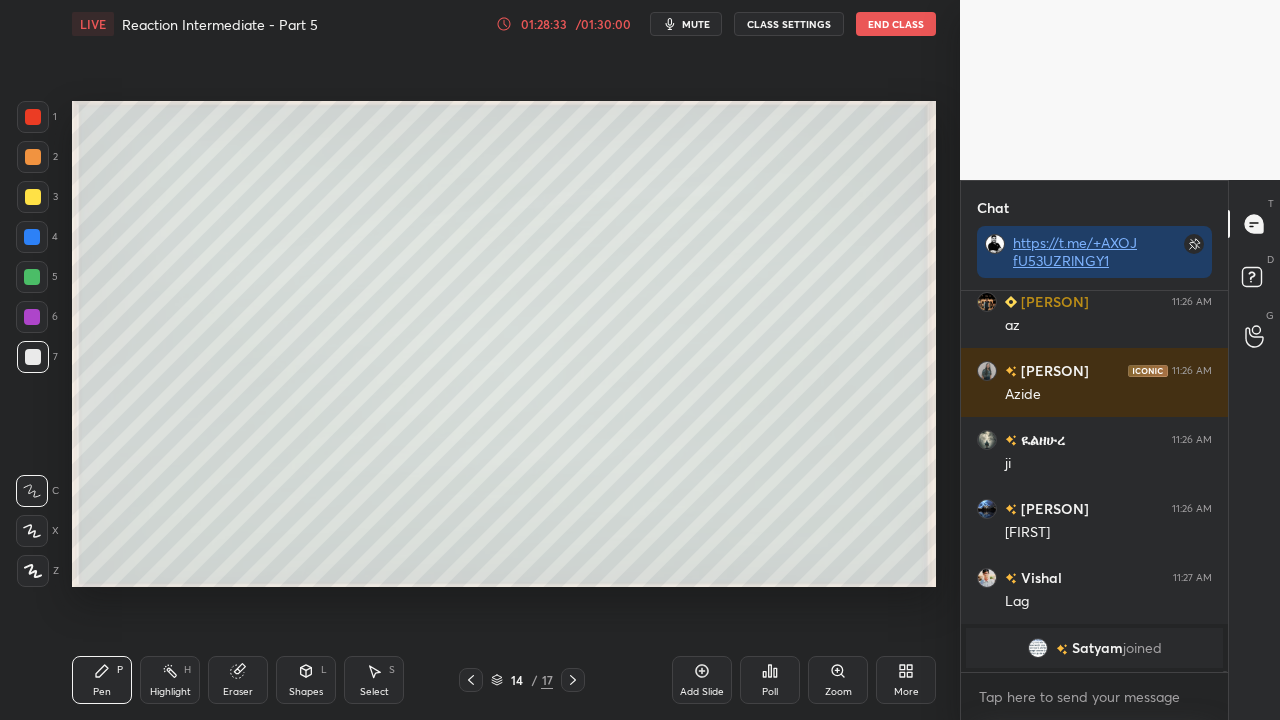 click on "Eraser" at bounding box center (238, 692) 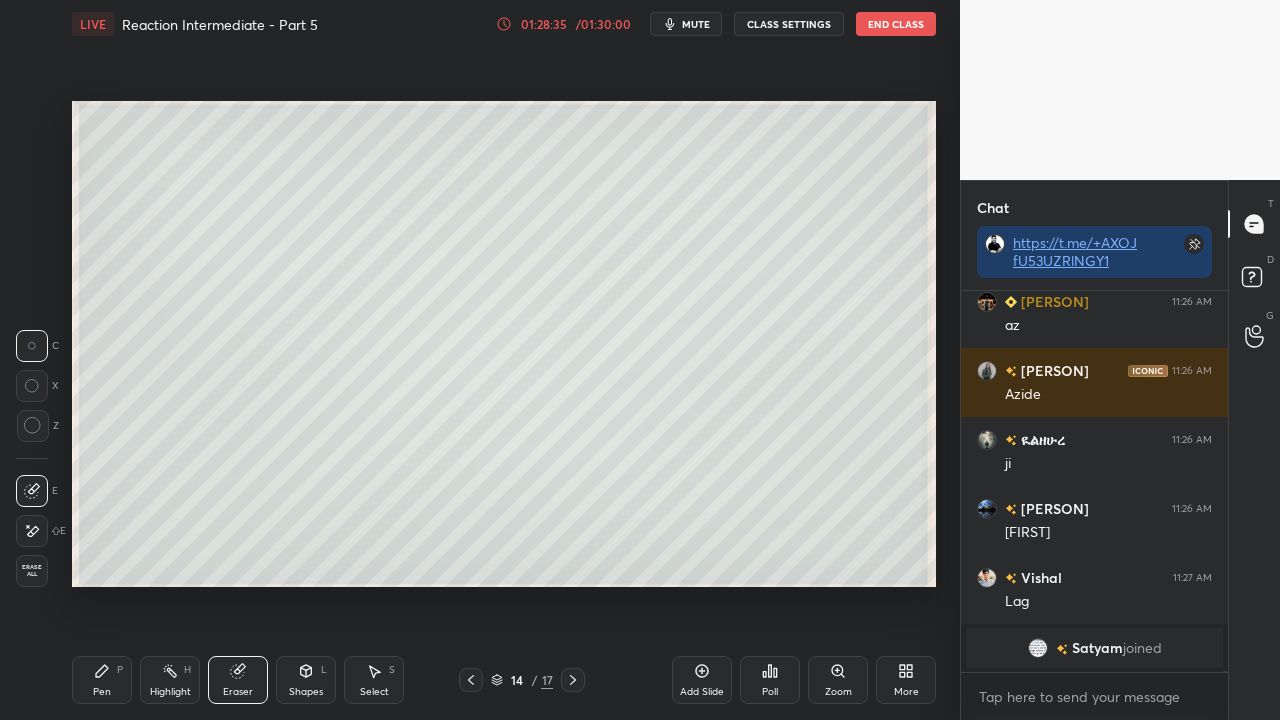 scroll, scrollTop: 177888, scrollLeft: 0, axis: vertical 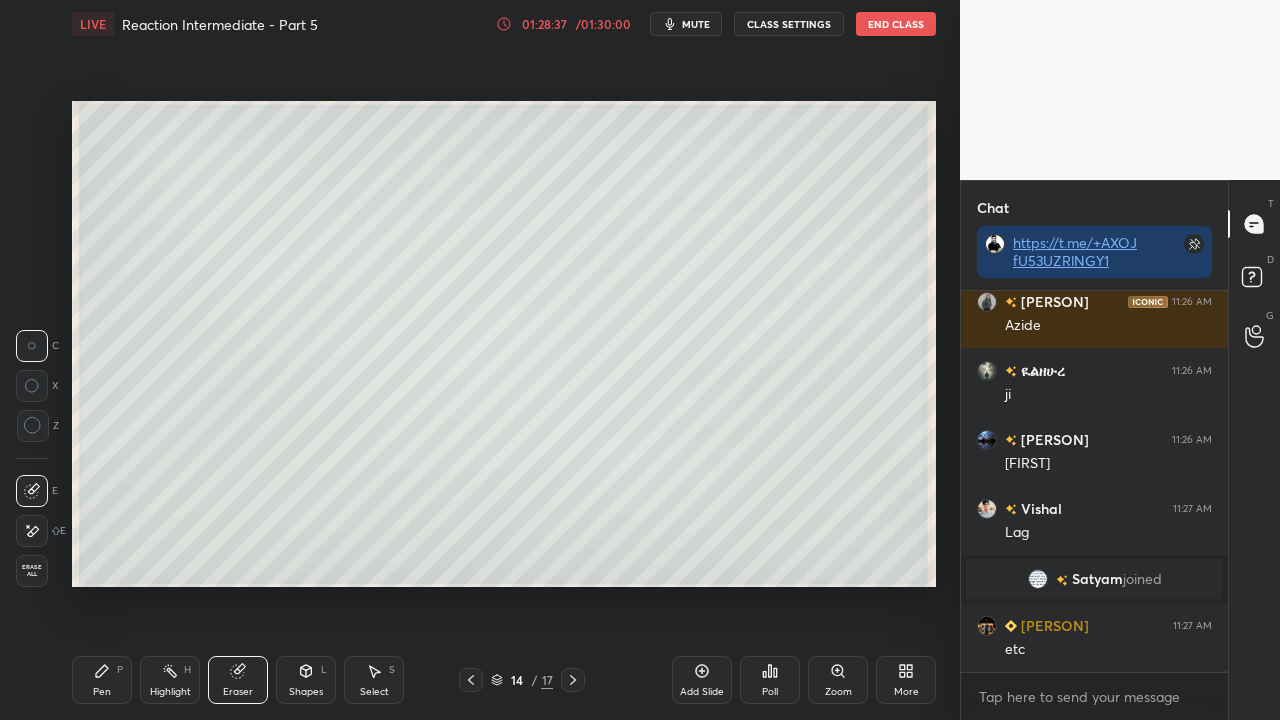 click on "Pen P" at bounding box center [102, 680] 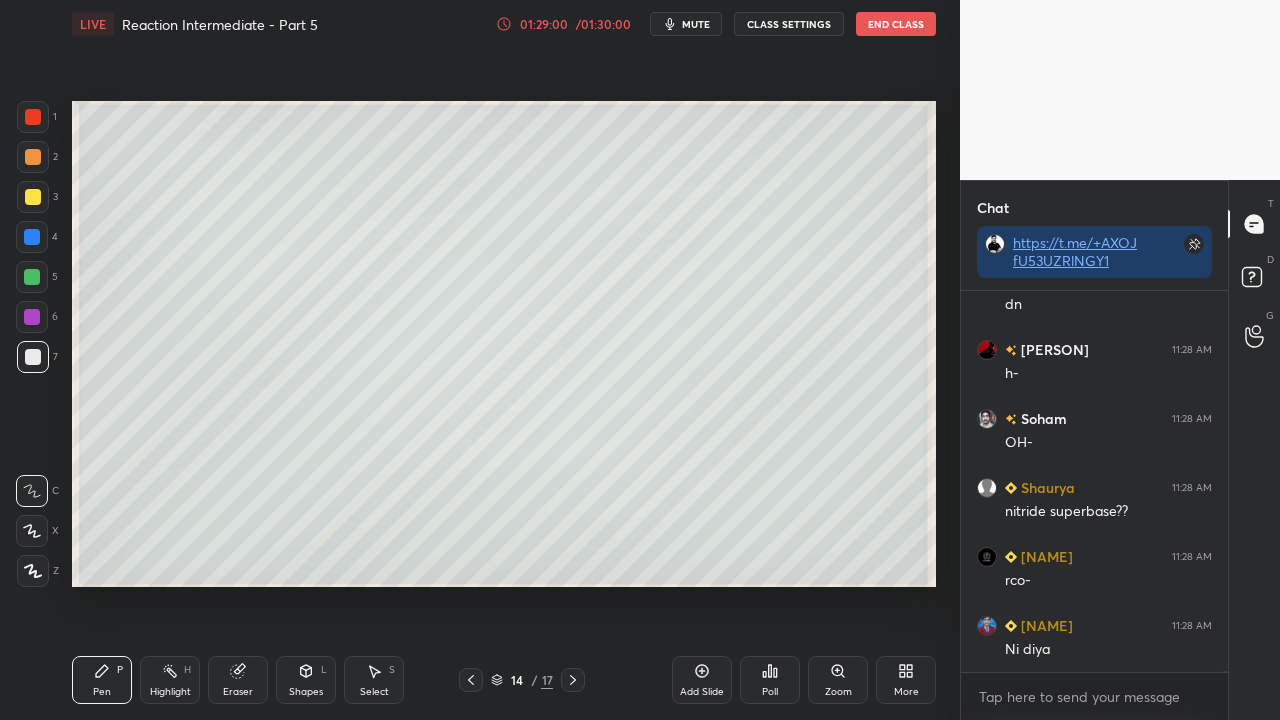 scroll, scrollTop: 178508, scrollLeft: 0, axis: vertical 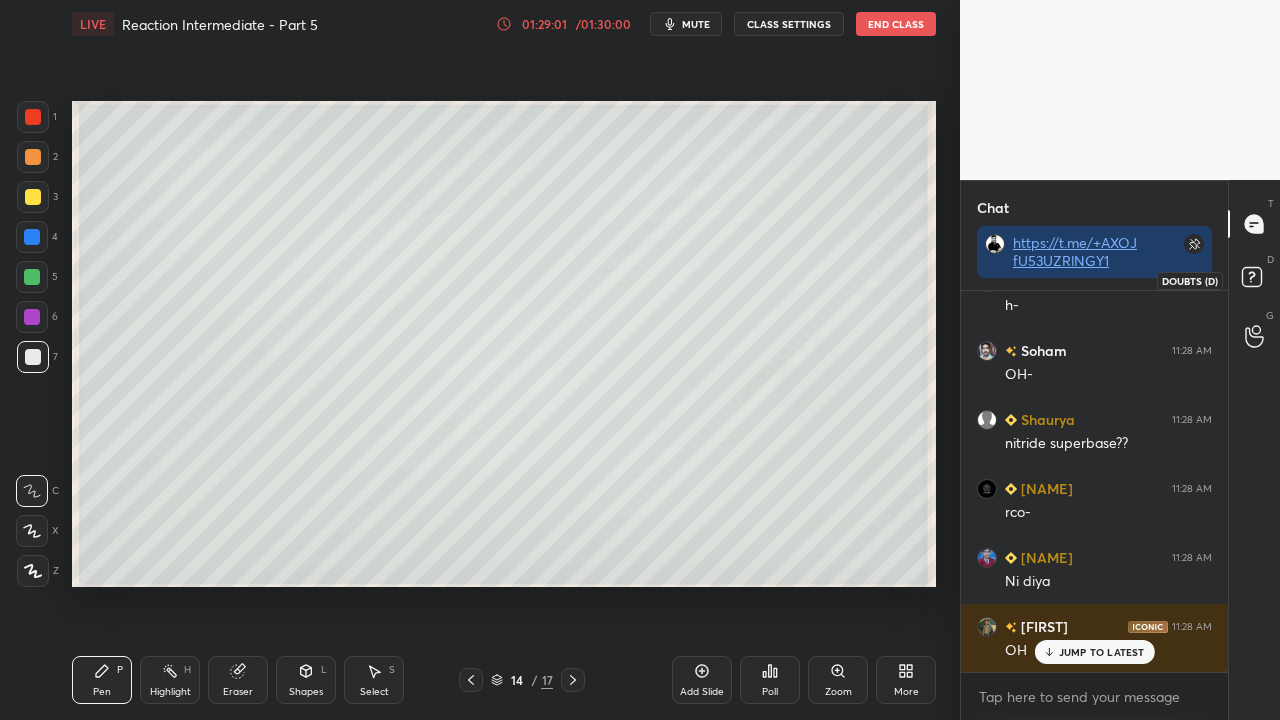 click 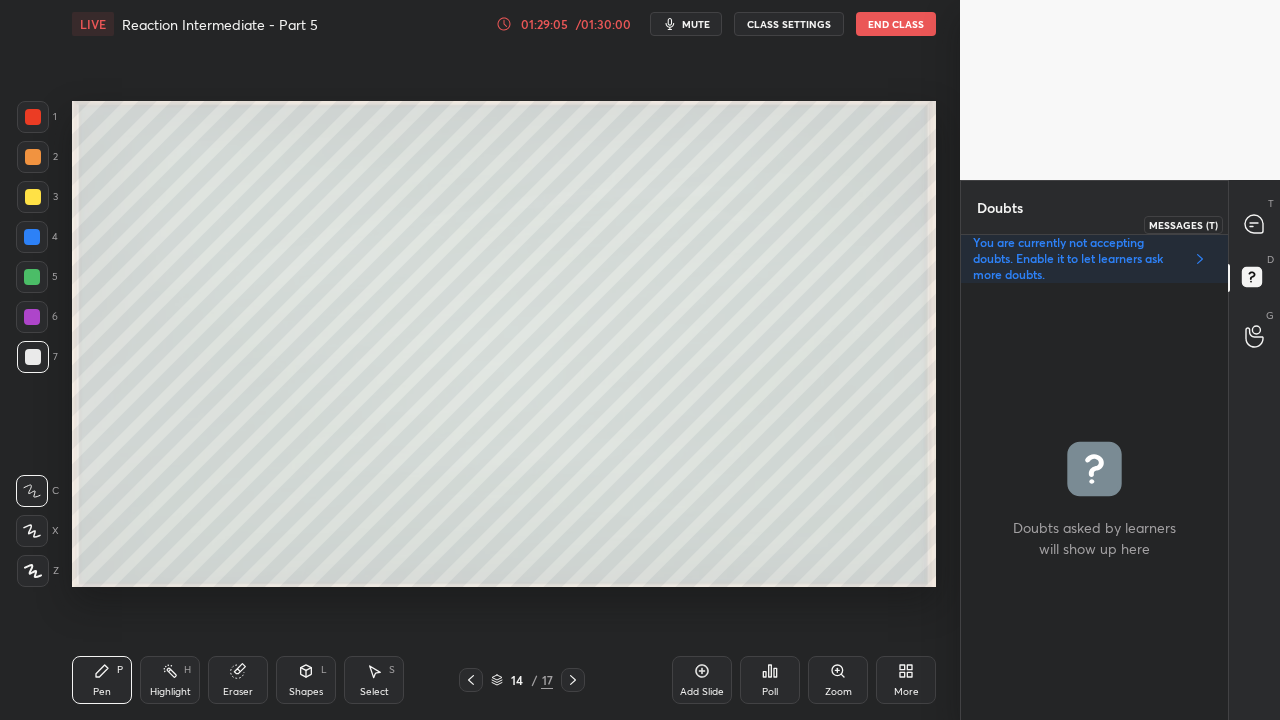 click at bounding box center [1255, 224] 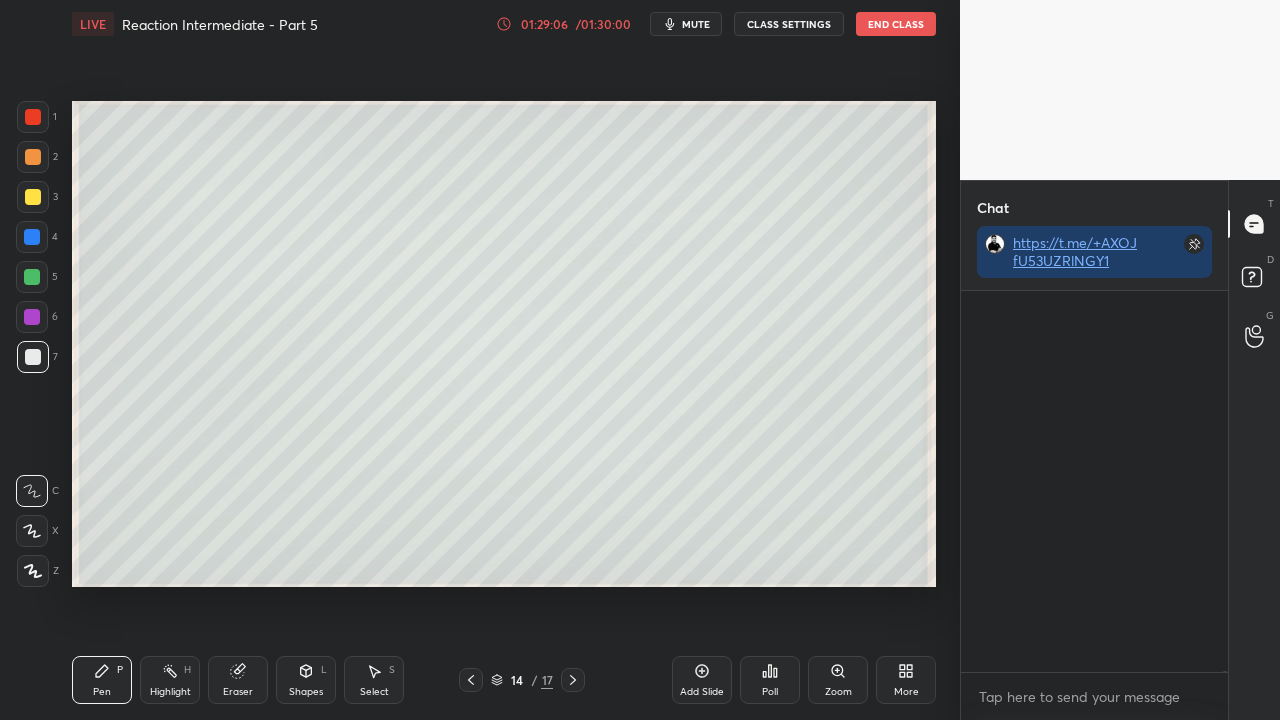 scroll, scrollTop: 423, scrollLeft: 261, axis: both 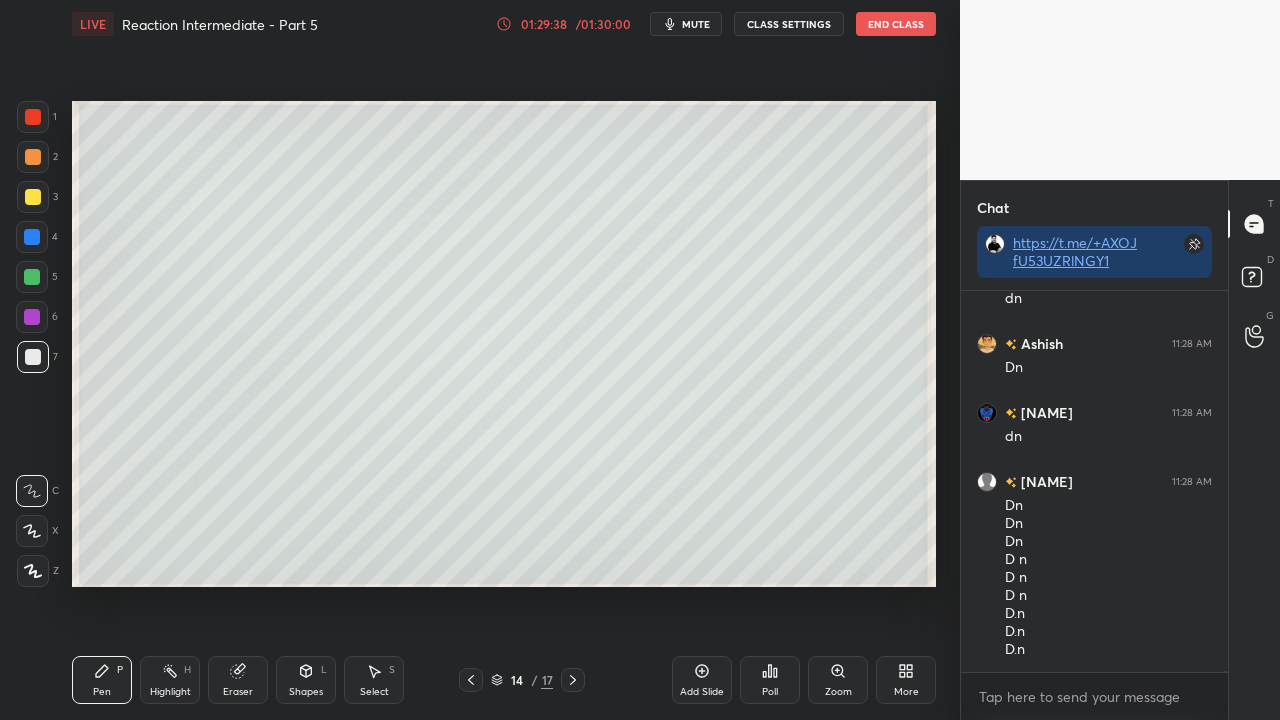 click on "D Doubts (D)" at bounding box center (1254, 280) 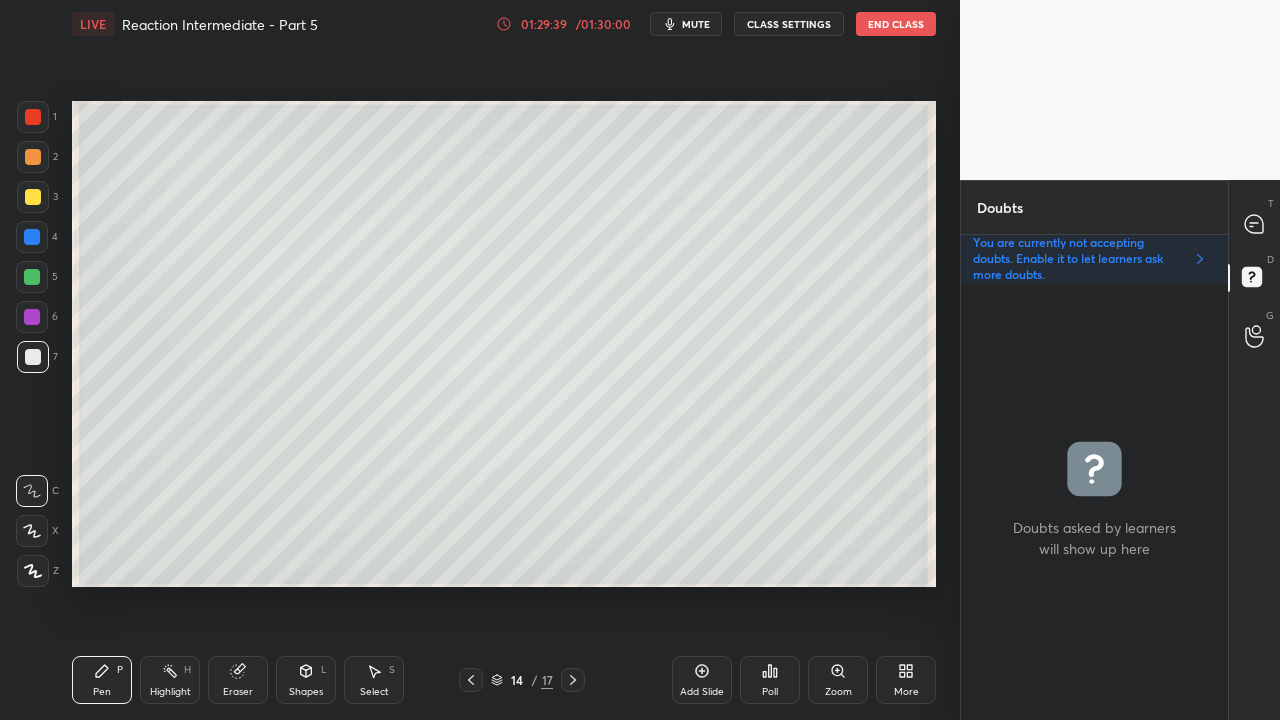 click 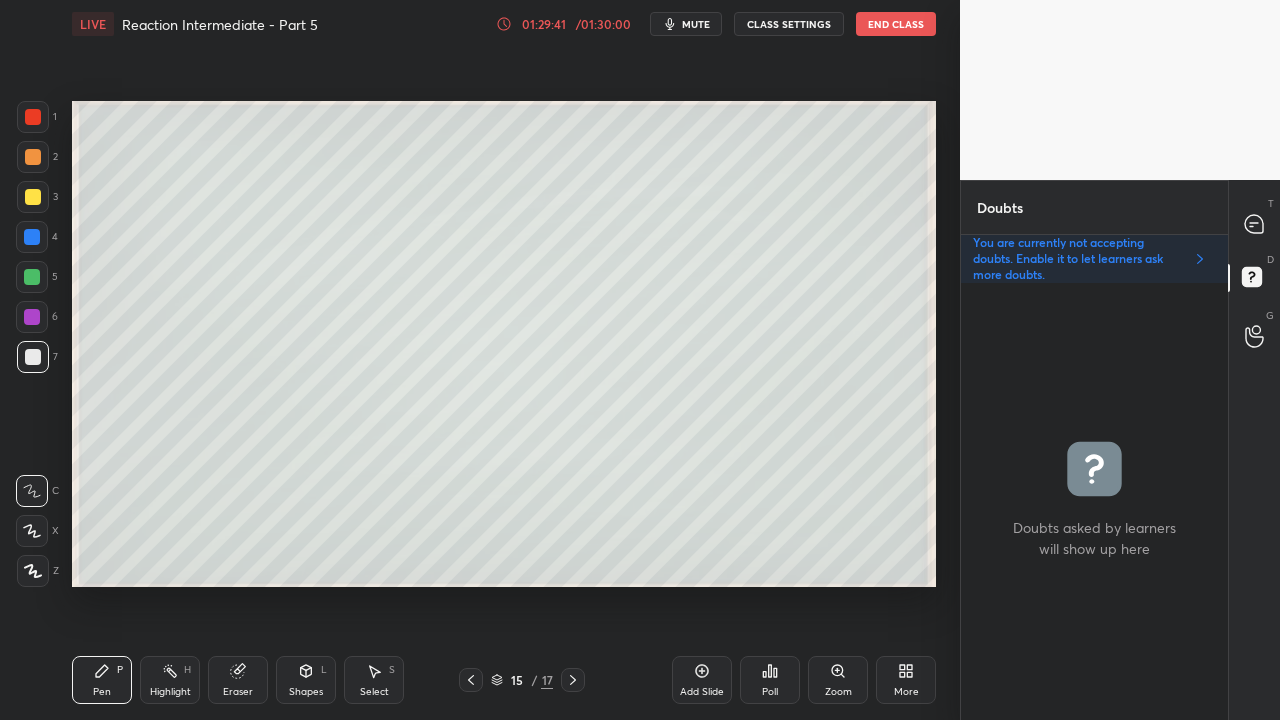 click 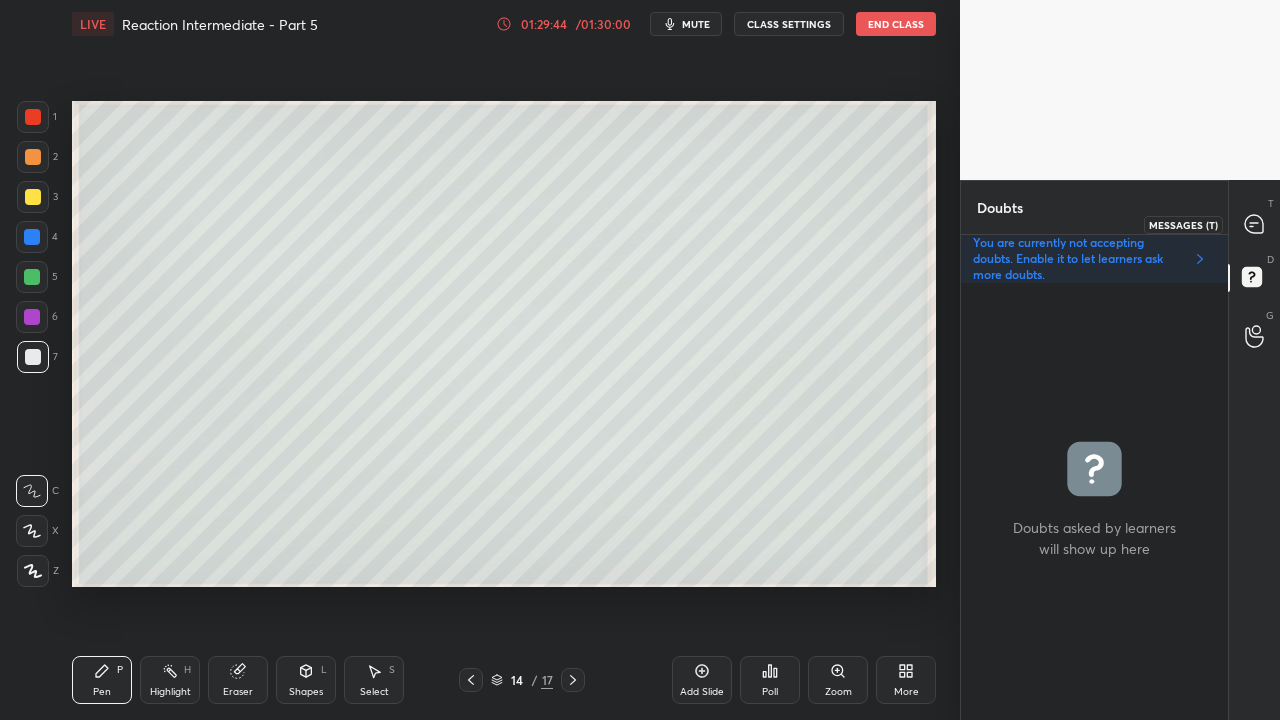 click 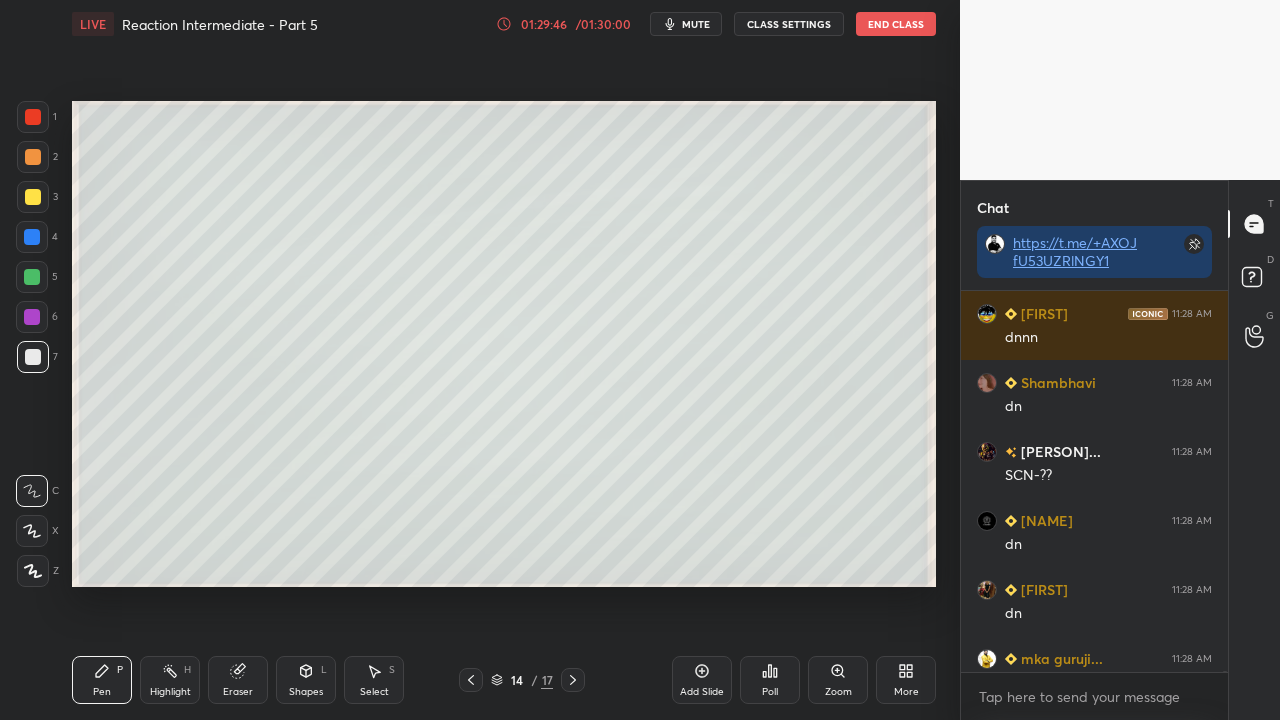 click 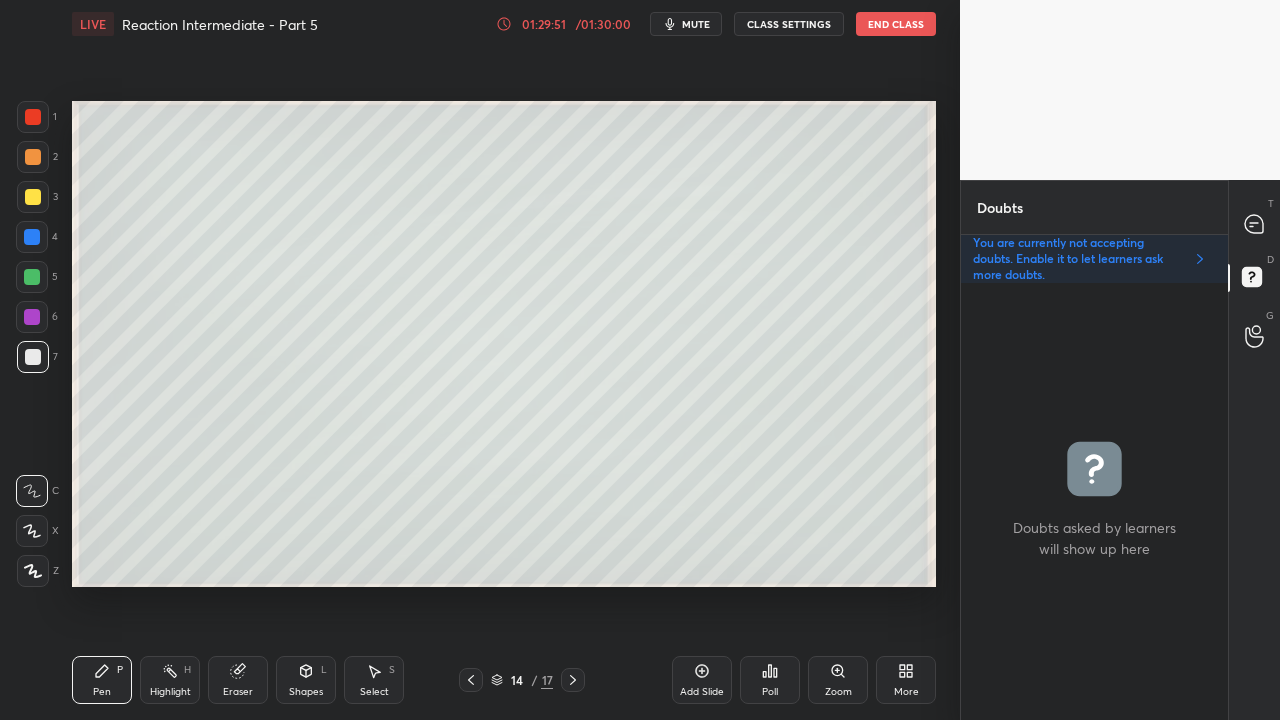 drag, startPoint x: 574, startPoint y: 674, endPoint x: 548, endPoint y: 588, distance: 89.84431 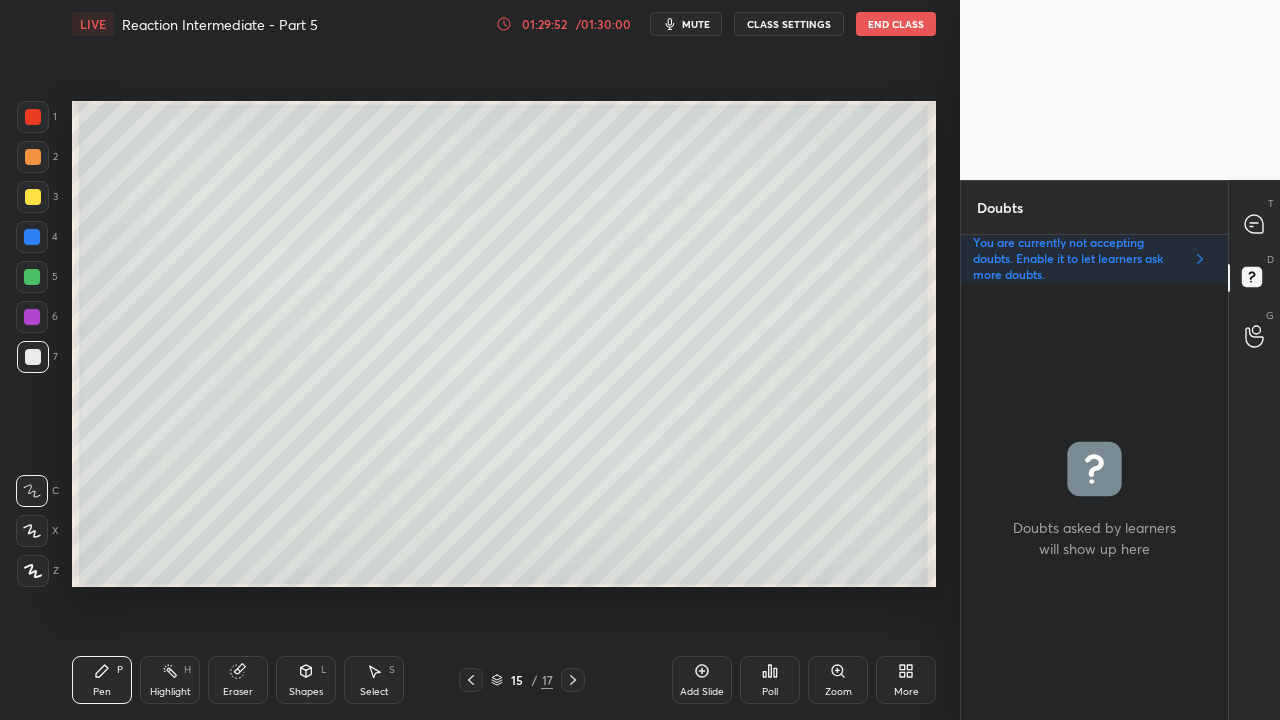 click at bounding box center (33, 197) 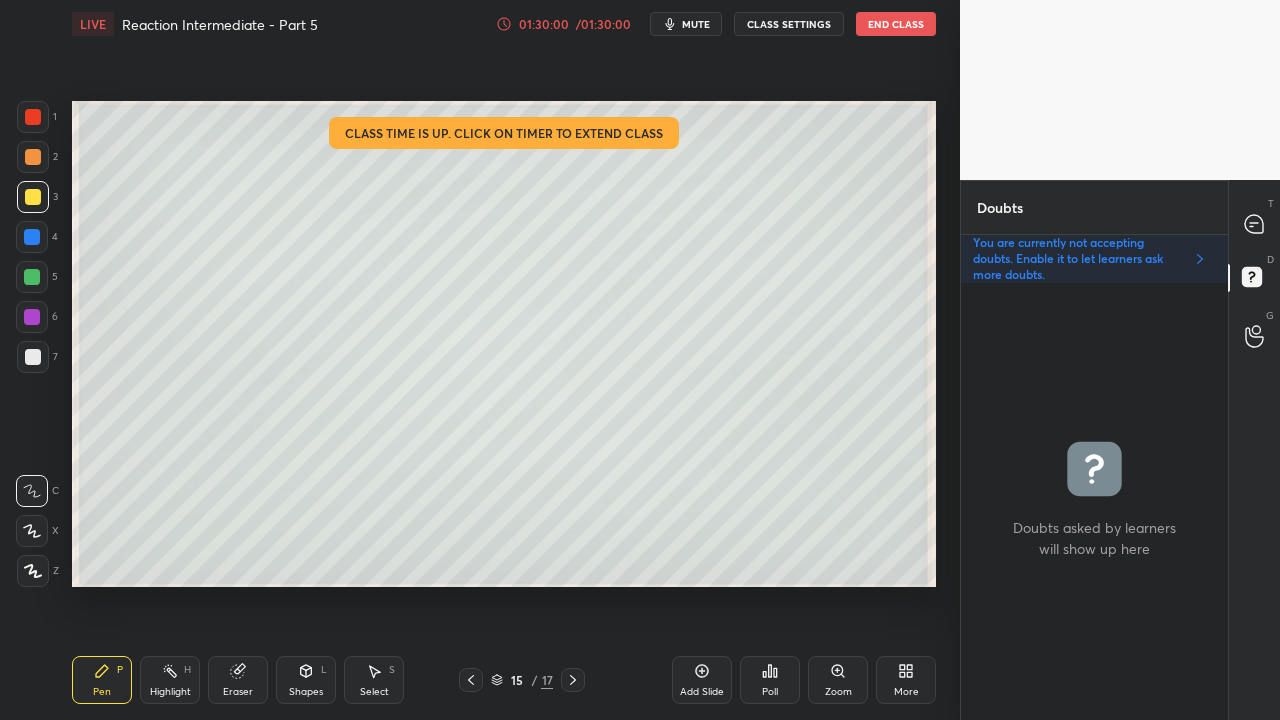 click on "Shapes L" at bounding box center (306, 680) 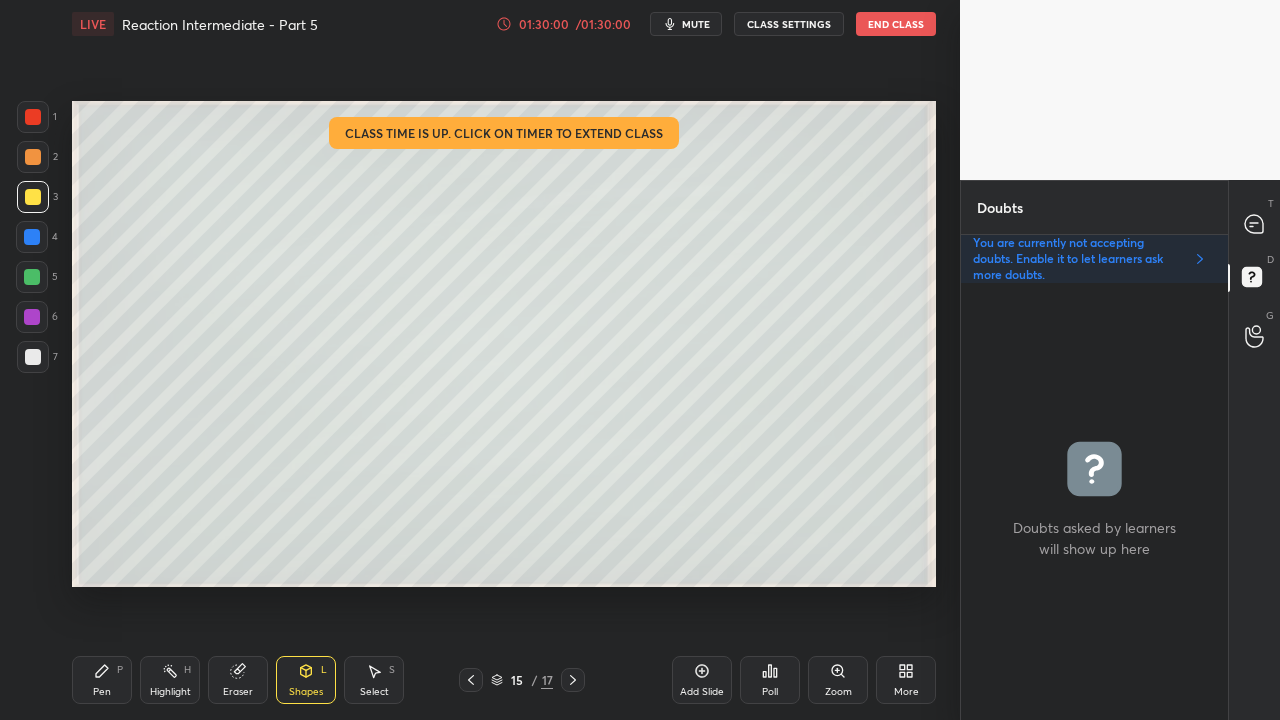 click on "Eraser" at bounding box center [238, 680] 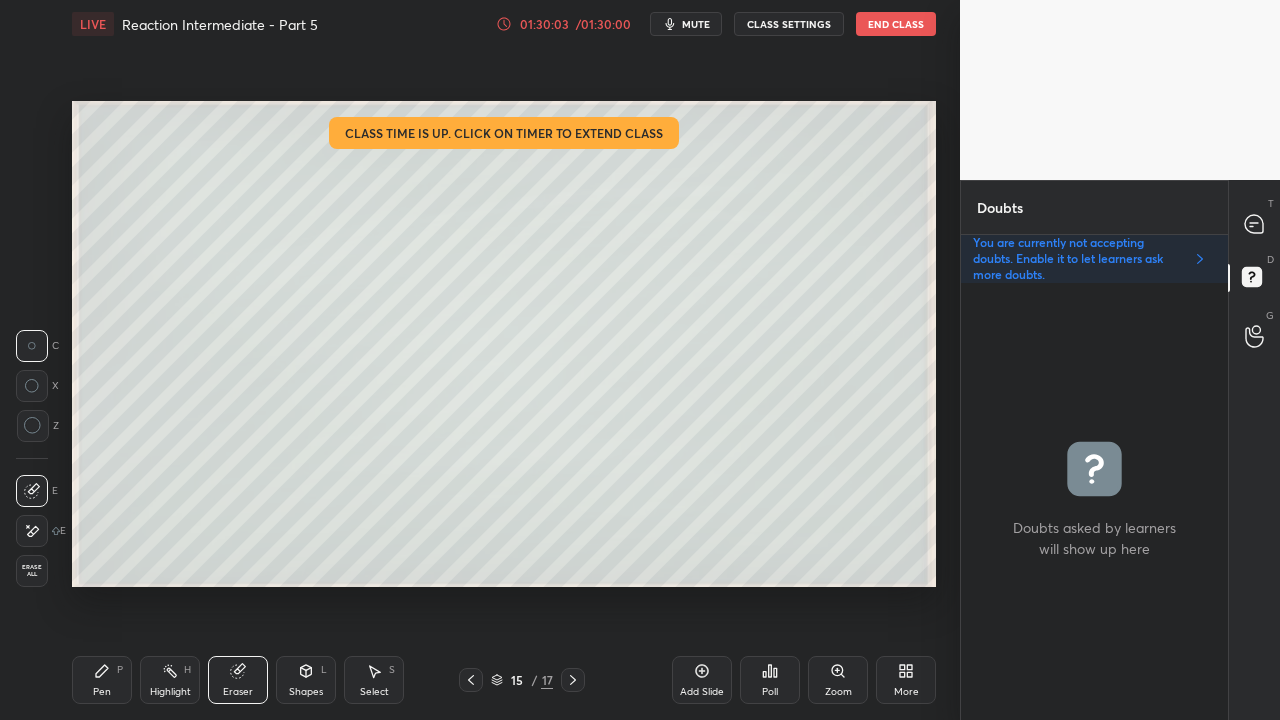 click on "/  01:30:00" at bounding box center [603, 24] 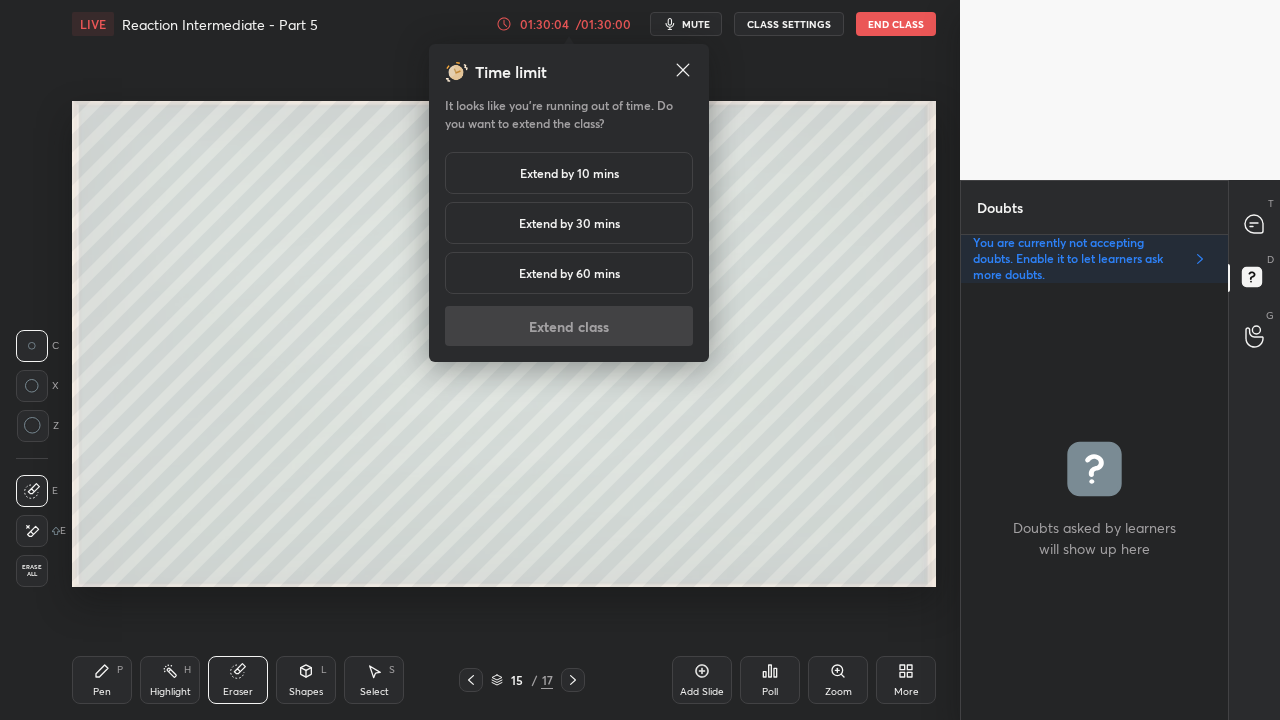 click on "Time limit It looks like you’re running out of time. Do you want to extend the class? Extend by 10 mins Extend by 30 mins Extend by 60 mins Extend class" at bounding box center (569, 203) 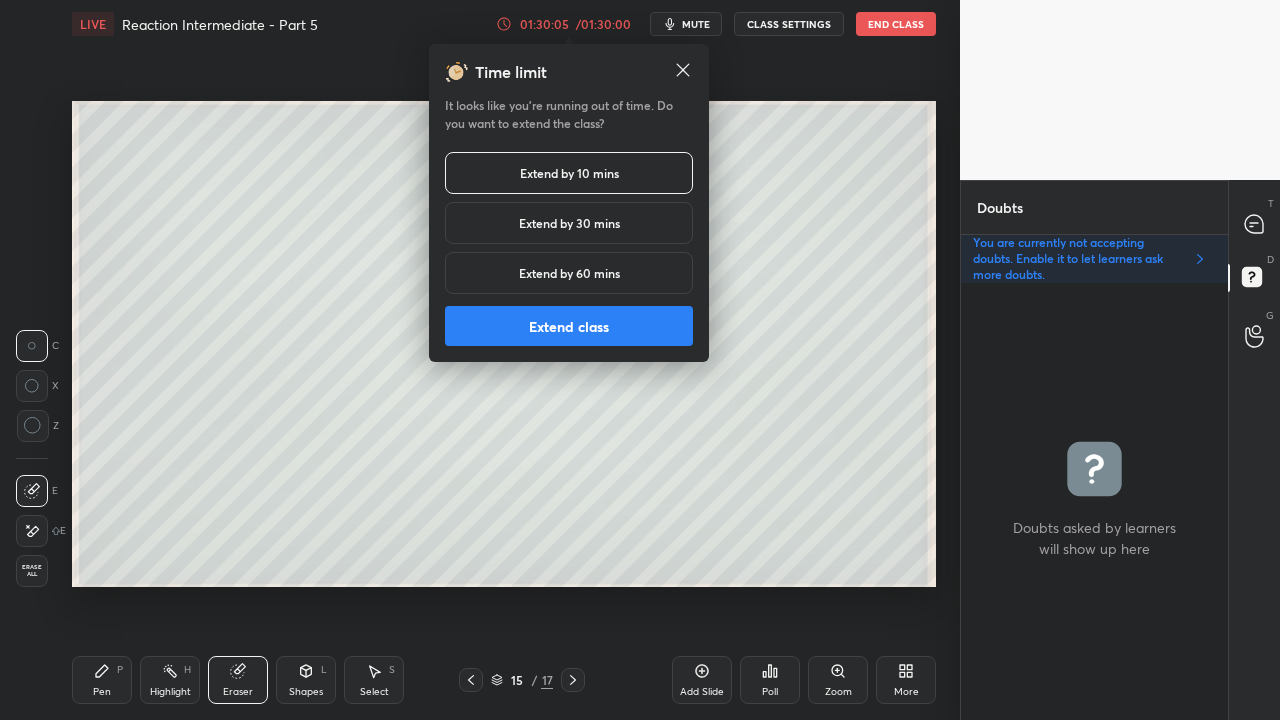 click on "Extend class" at bounding box center (569, 326) 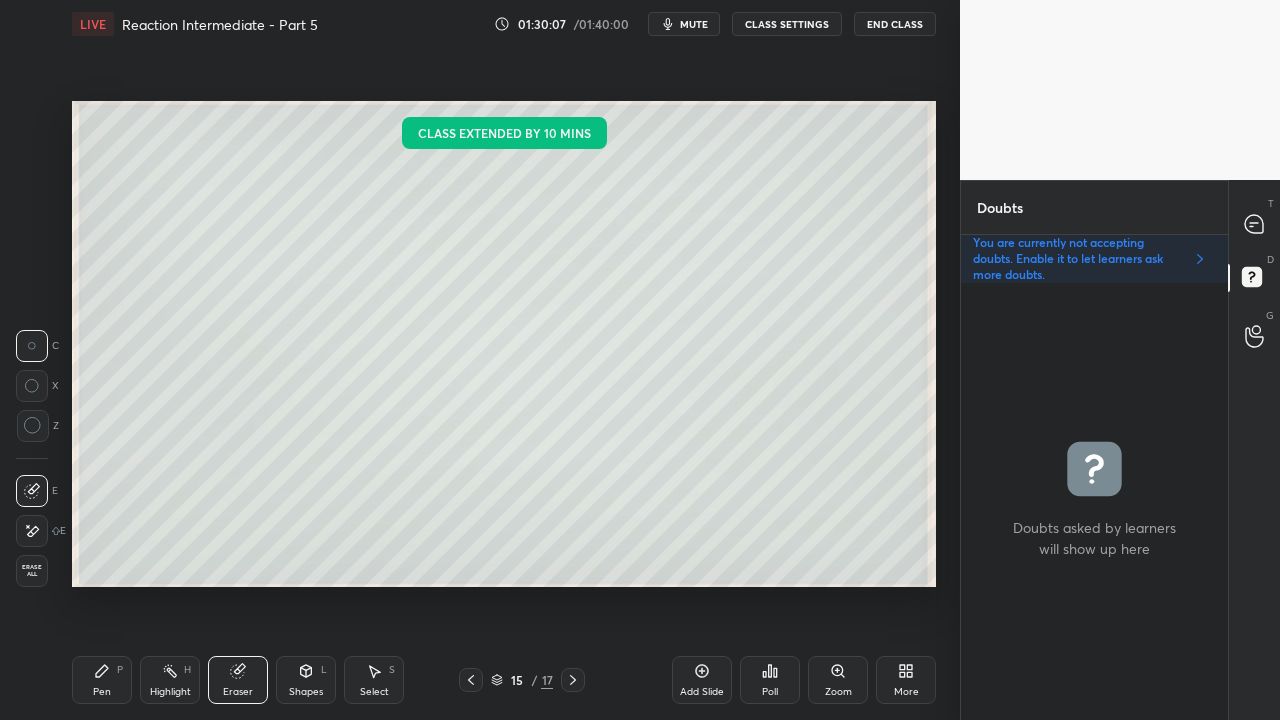 click on "Pen P" at bounding box center [102, 680] 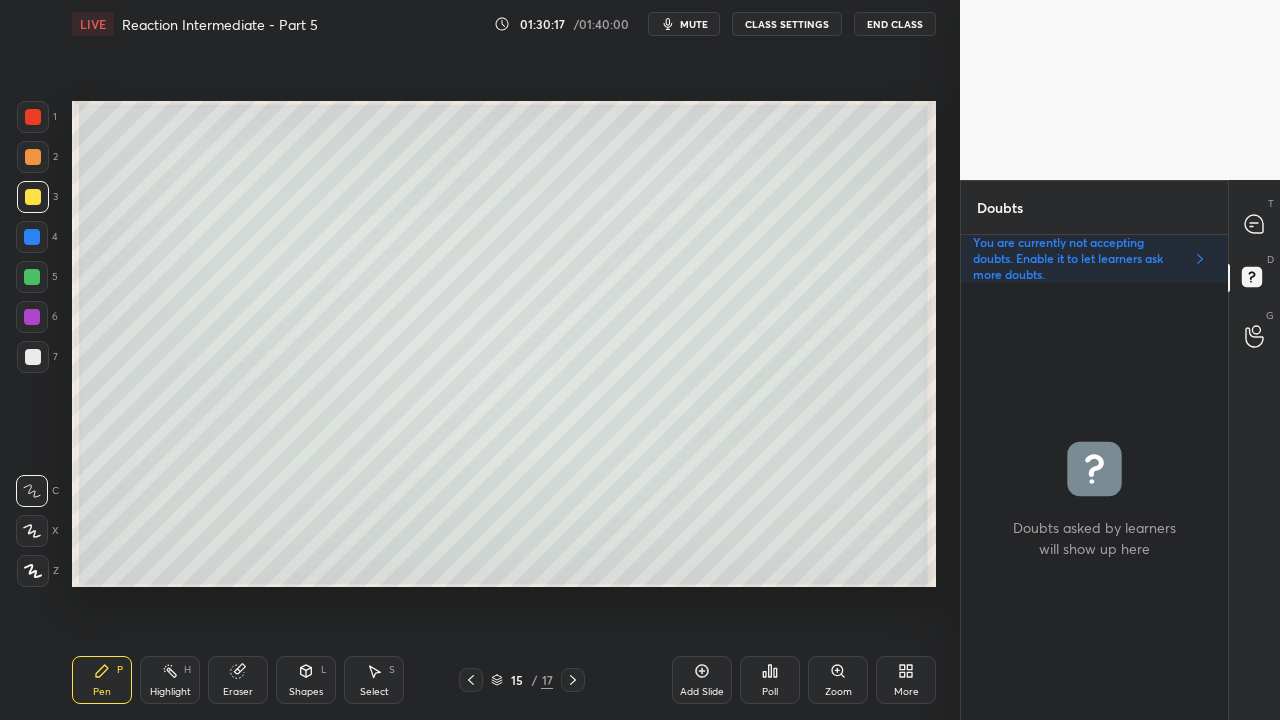 click at bounding box center [1255, 224] 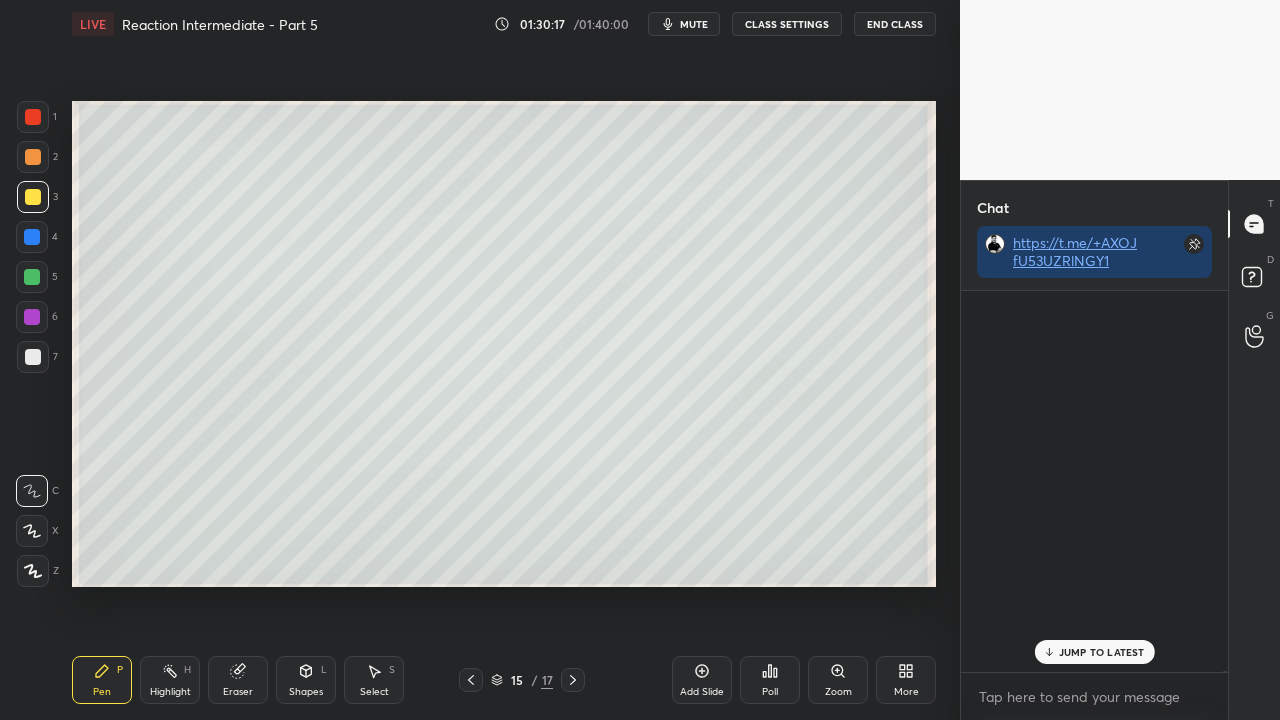 scroll, scrollTop: 423, scrollLeft: 261, axis: both 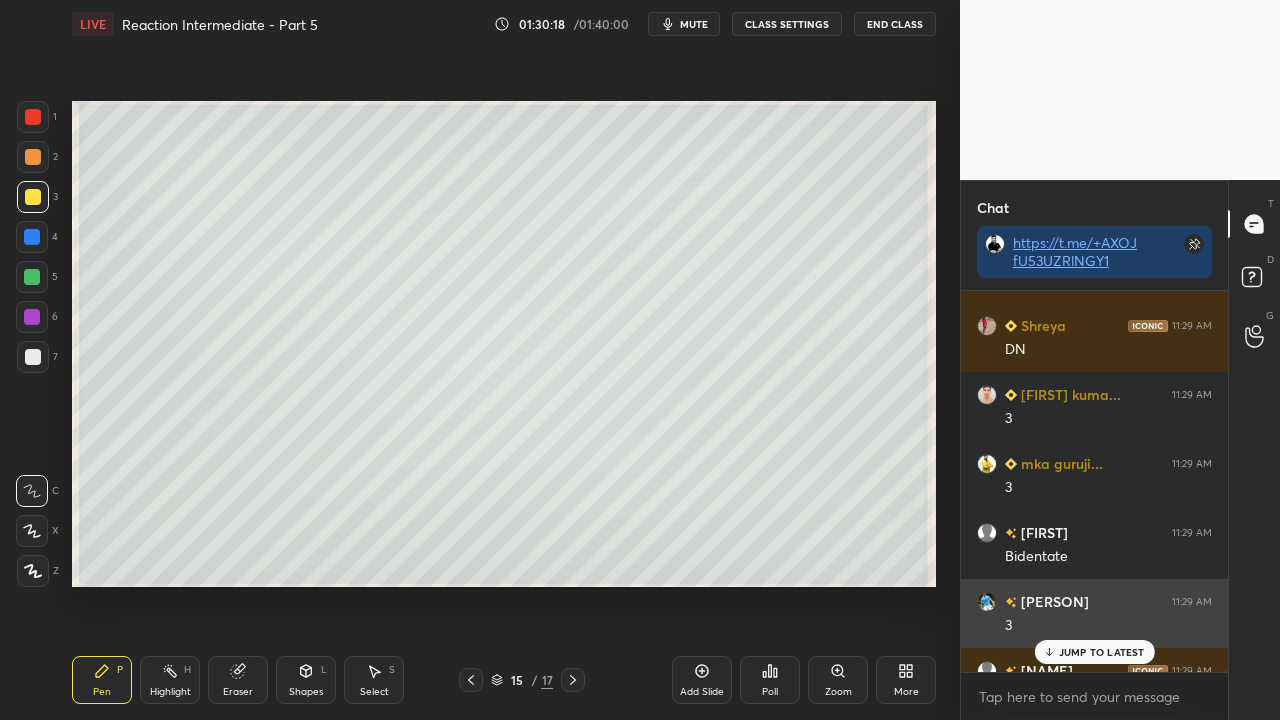 click on "[NAME] 11:29 AM 3" at bounding box center [1094, 613] 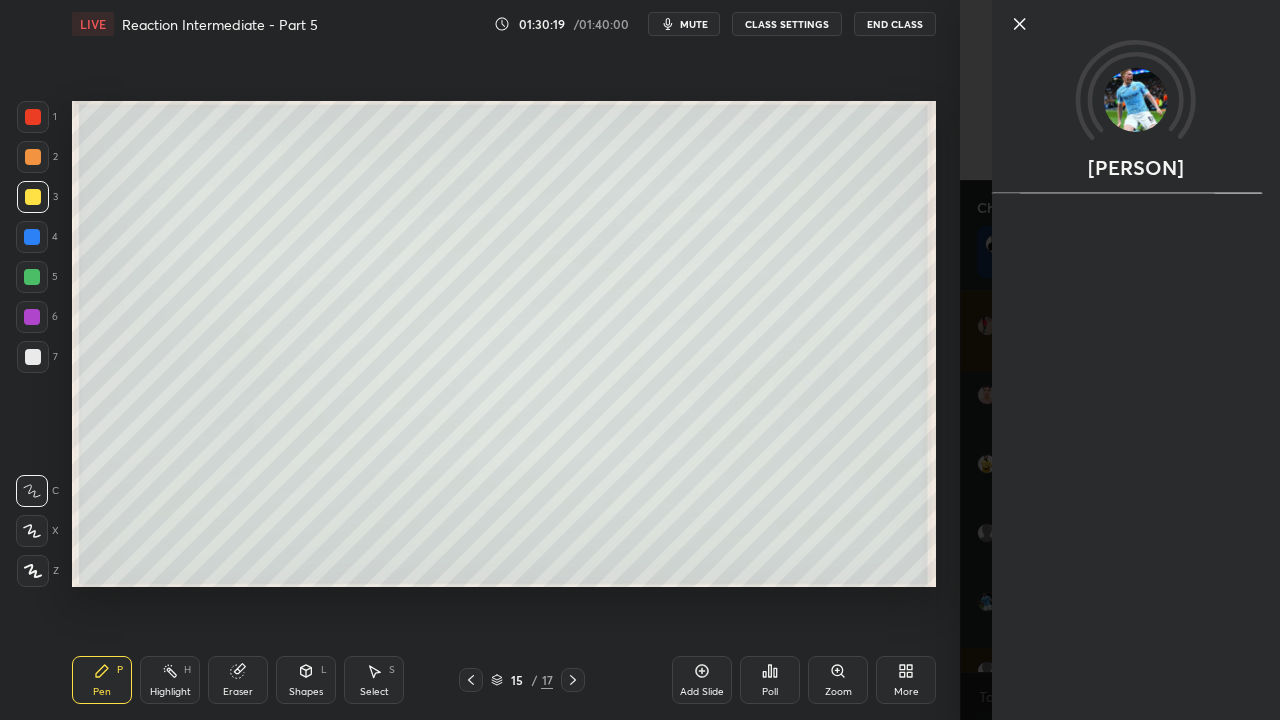 click on "[PERSON]" at bounding box center [1120, 360] 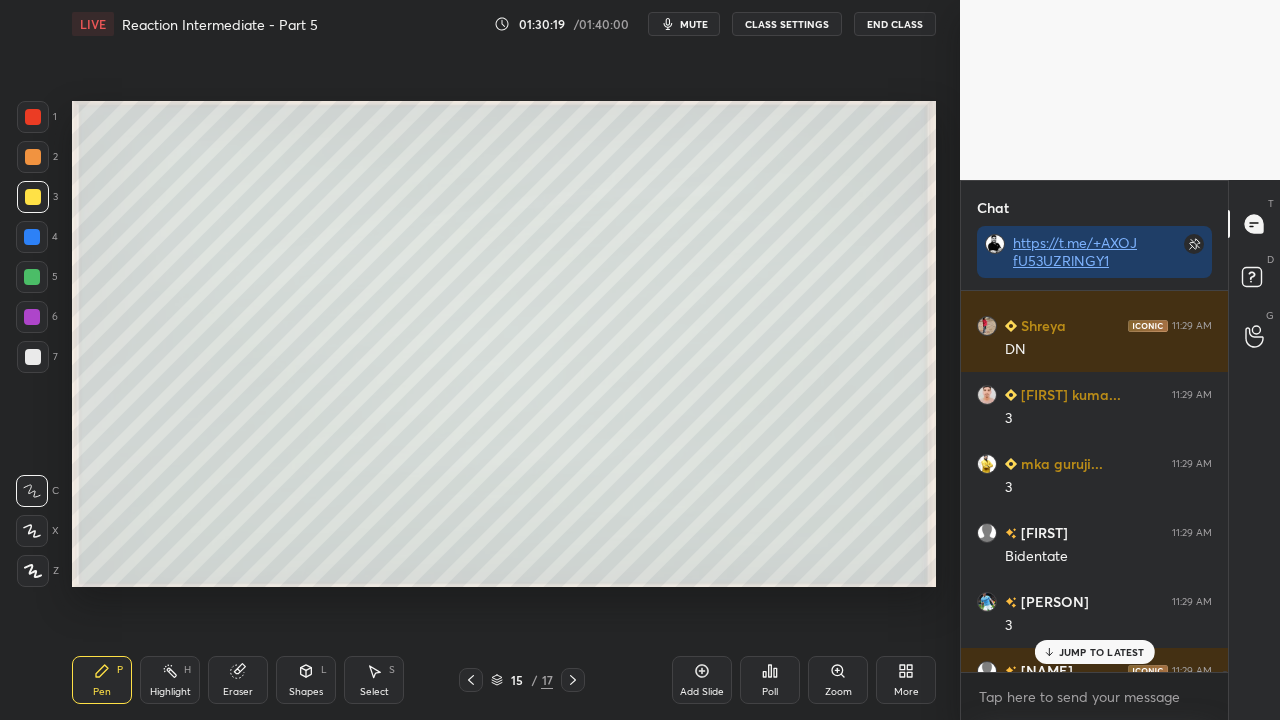 click on "JUMP TO LATEST" at bounding box center [1102, 652] 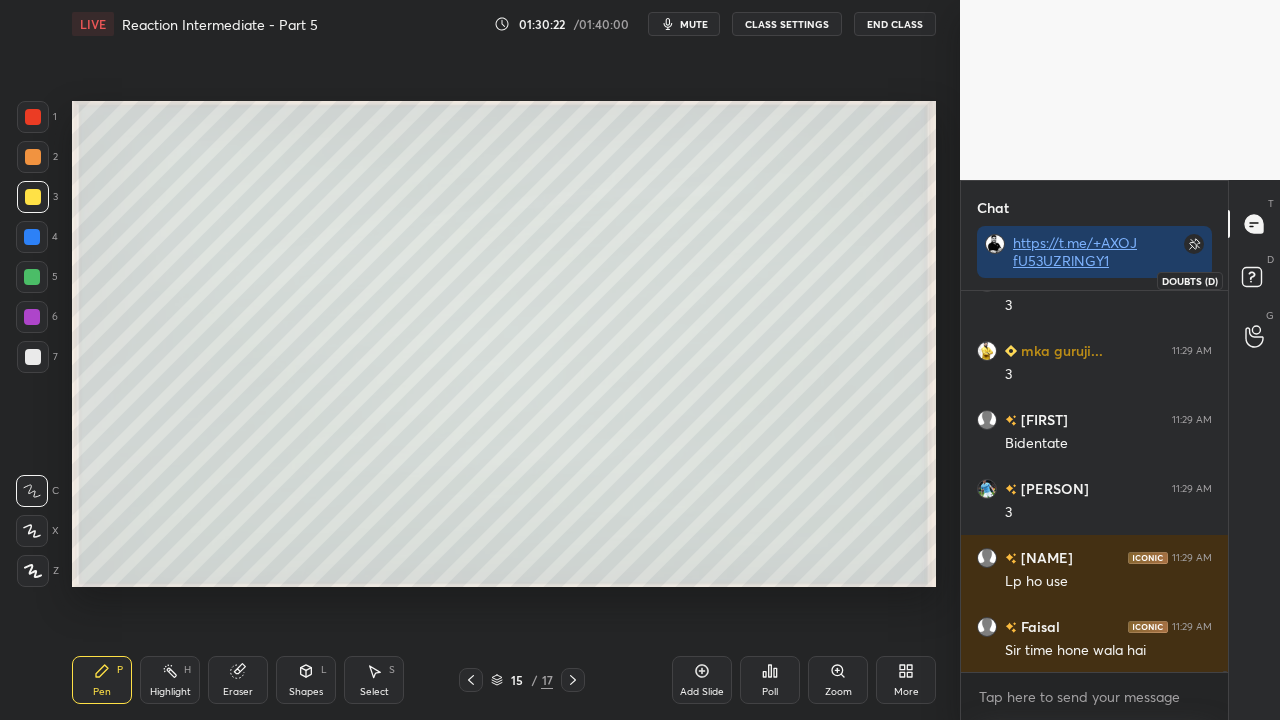 click 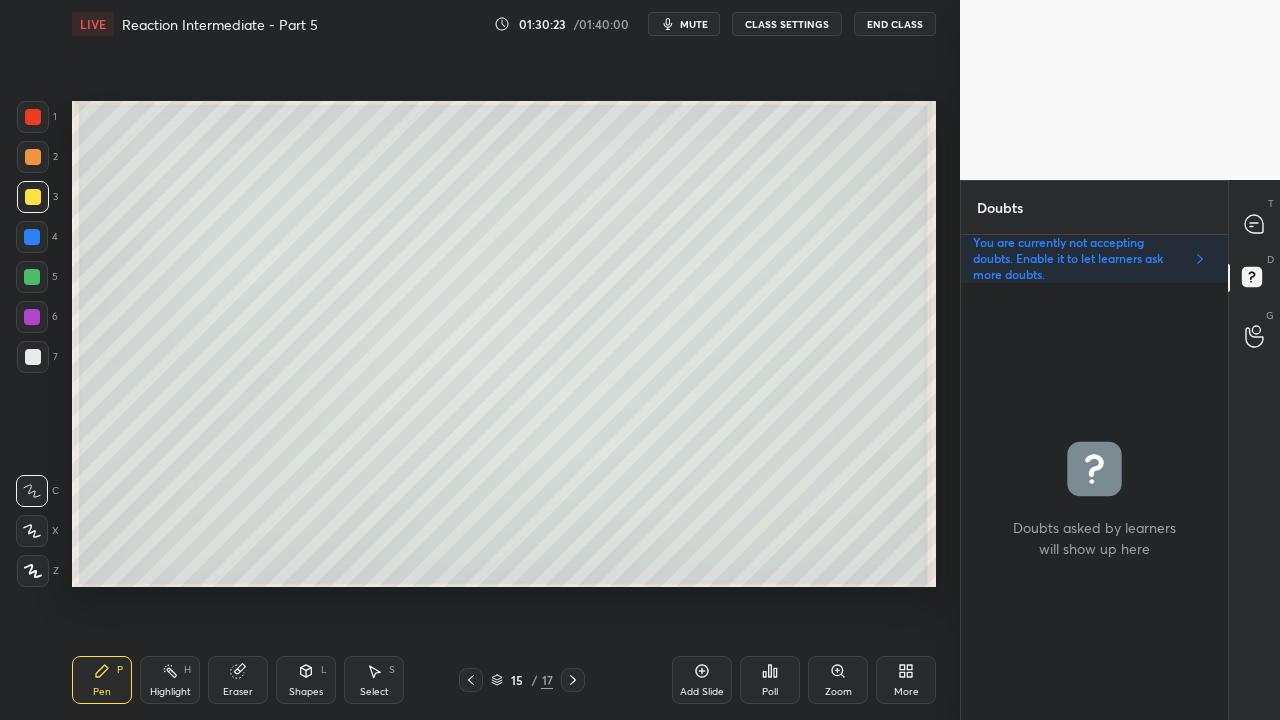 scroll, scrollTop: 6, scrollLeft: 6, axis: both 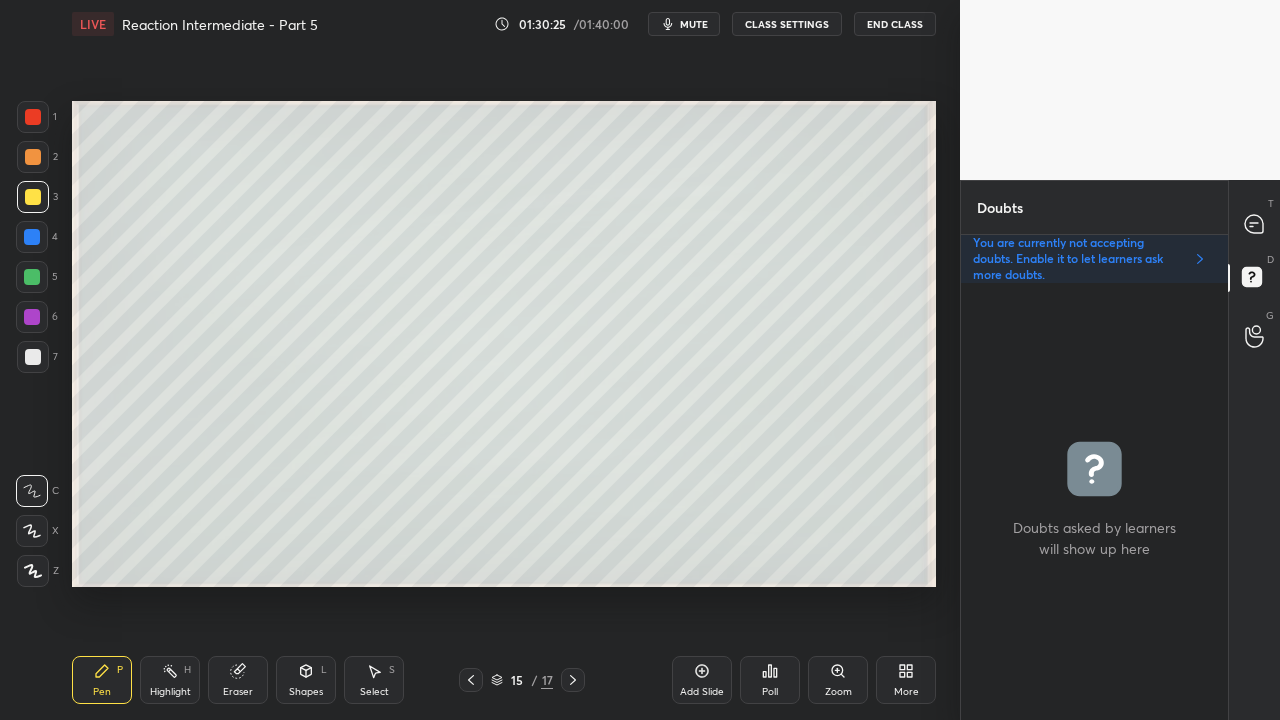 click at bounding box center (33, 357) 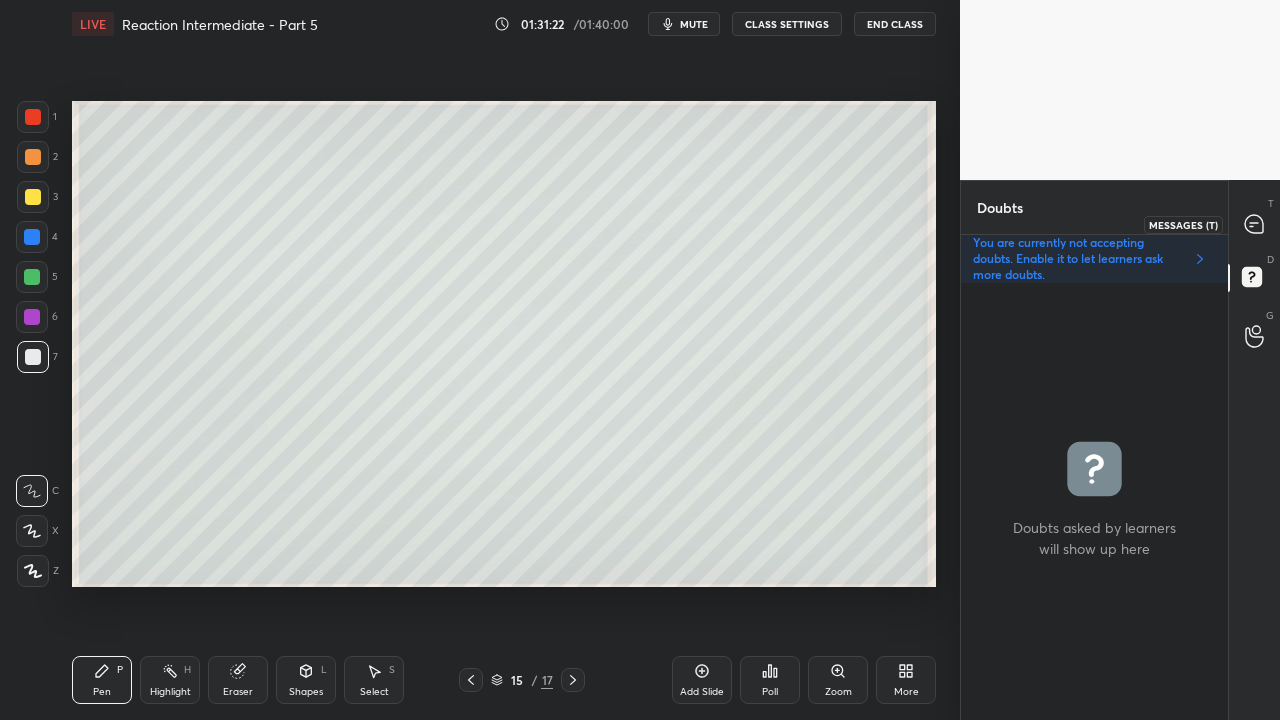 click 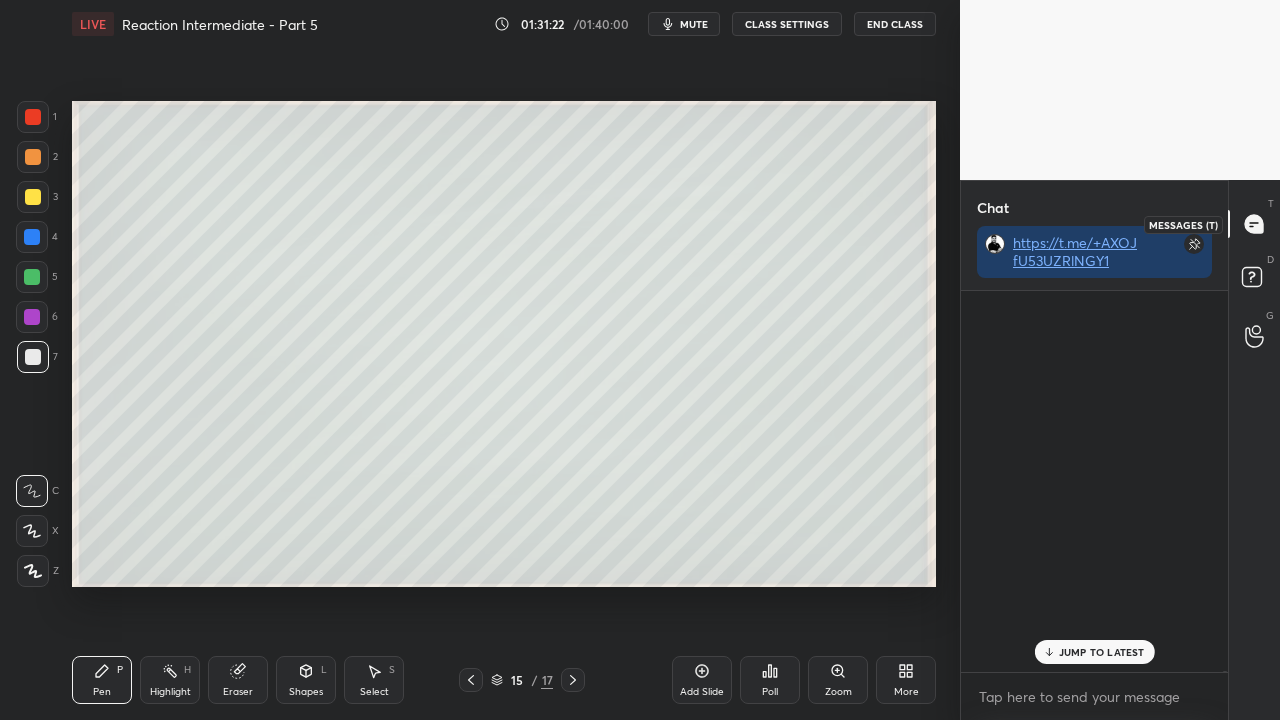 scroll, scrollTop: 184005, scrollLeft: 0, axis: vertical 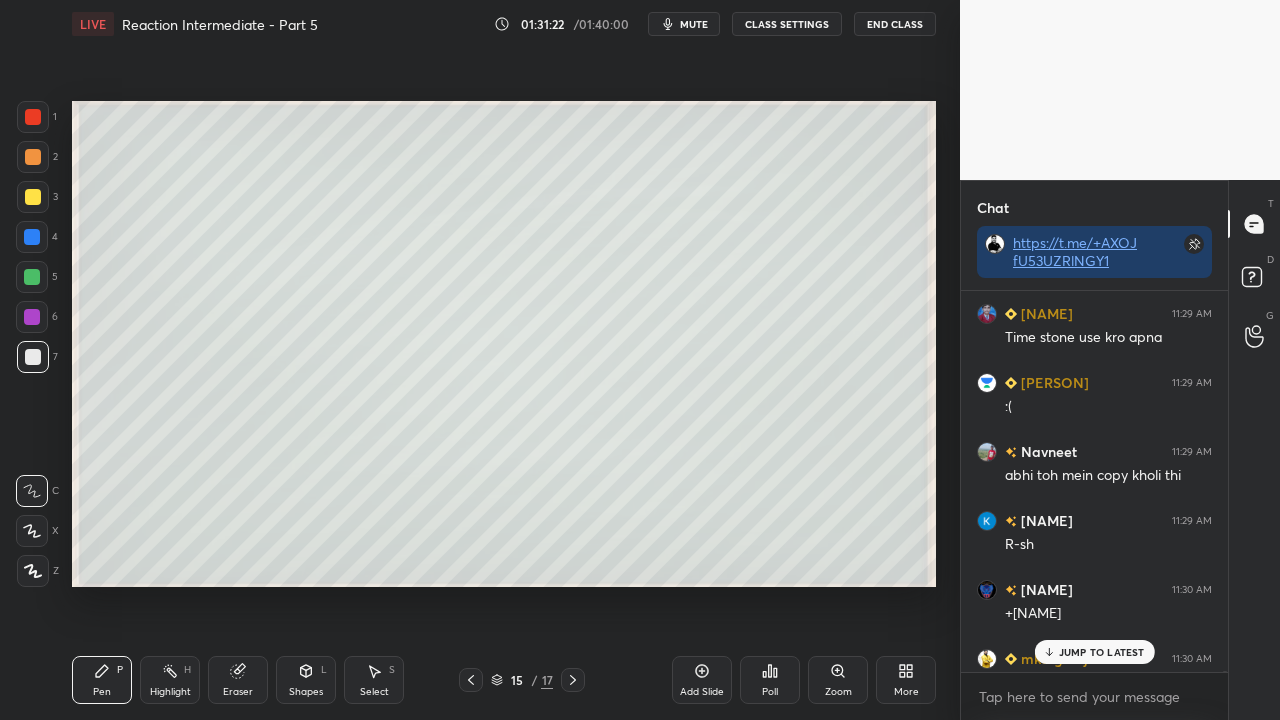 click on "JUMP TO LATEST" at bounding box center [1094, 652] 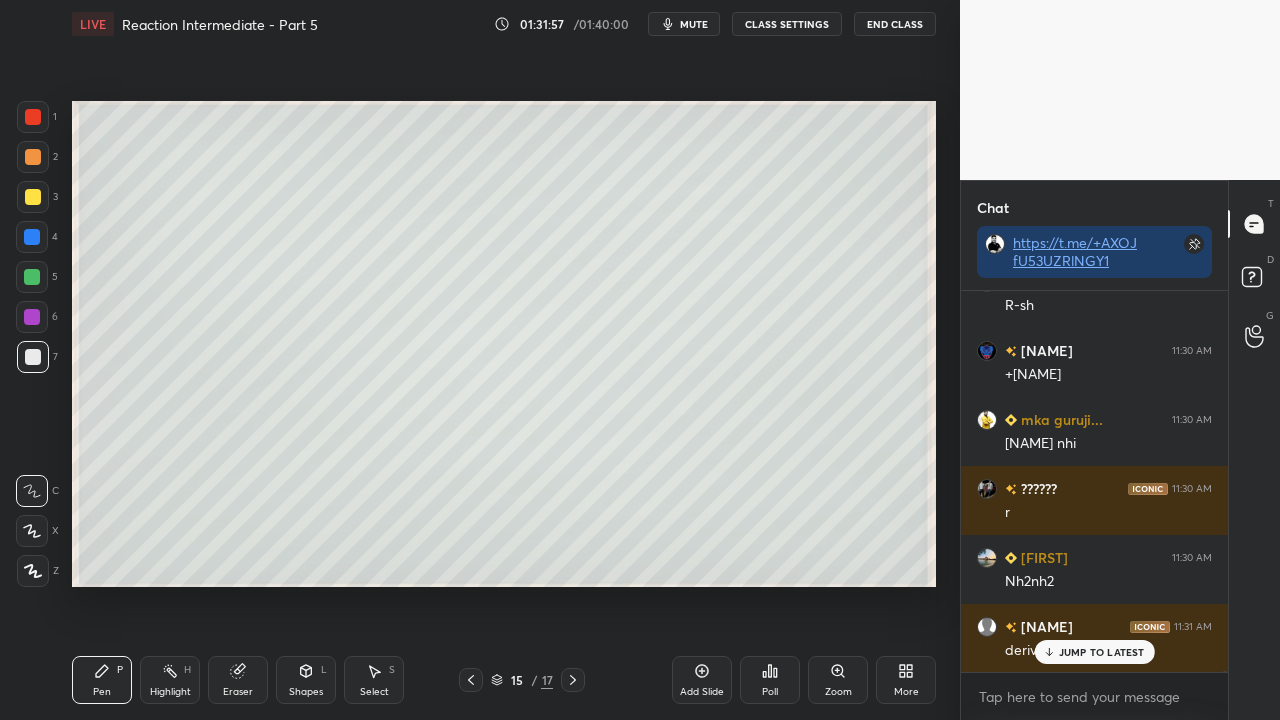 scroll, scrollTop: 184406, scrollLeft: 0, axis: vertical 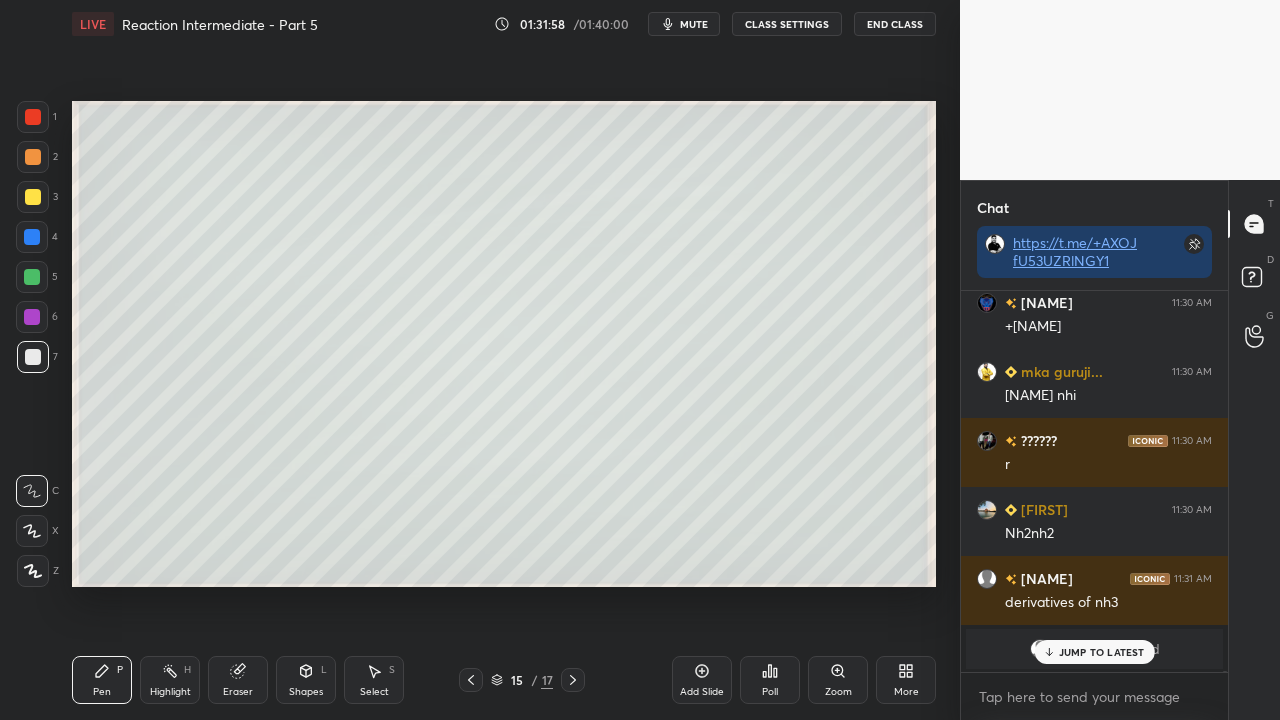 click on "JUMP TO LATEST" at bounding box center (1094, 652) 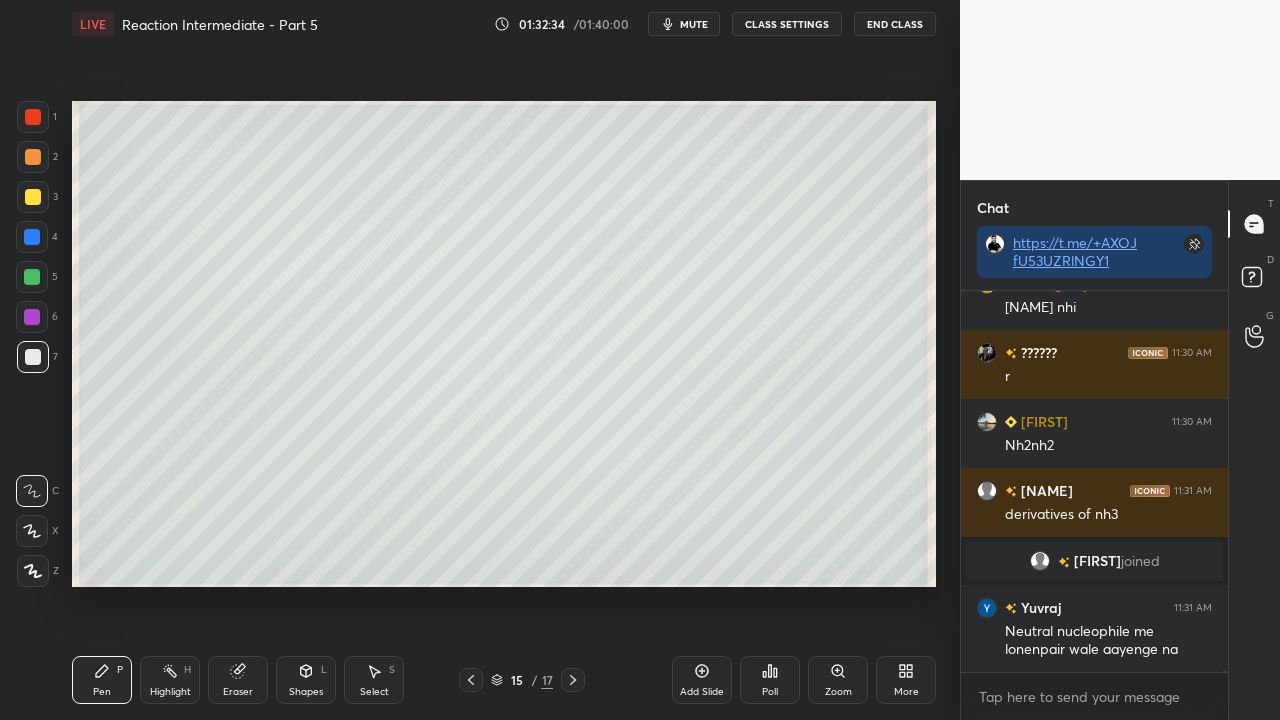 scroll, scrollTop: 184562, scrollLeft: 0, axis: vertical 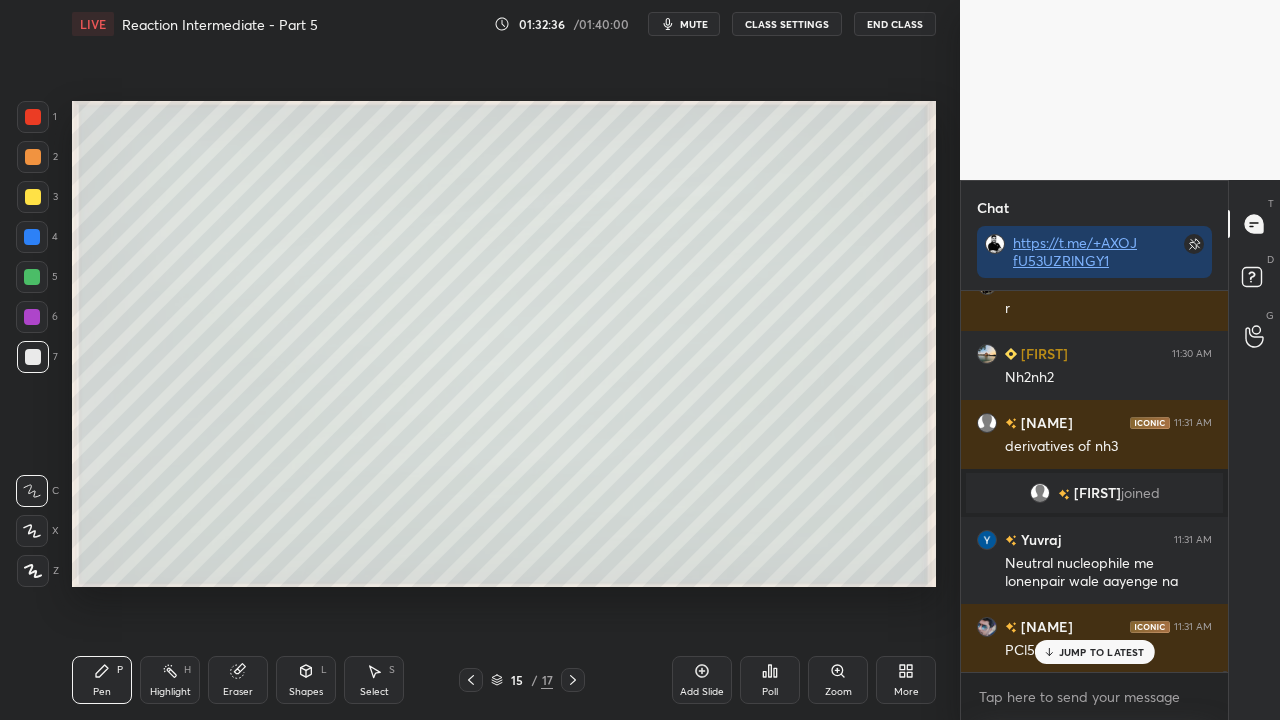 click on "JUMP TO LATEST" at bounding box center [1102, 652] 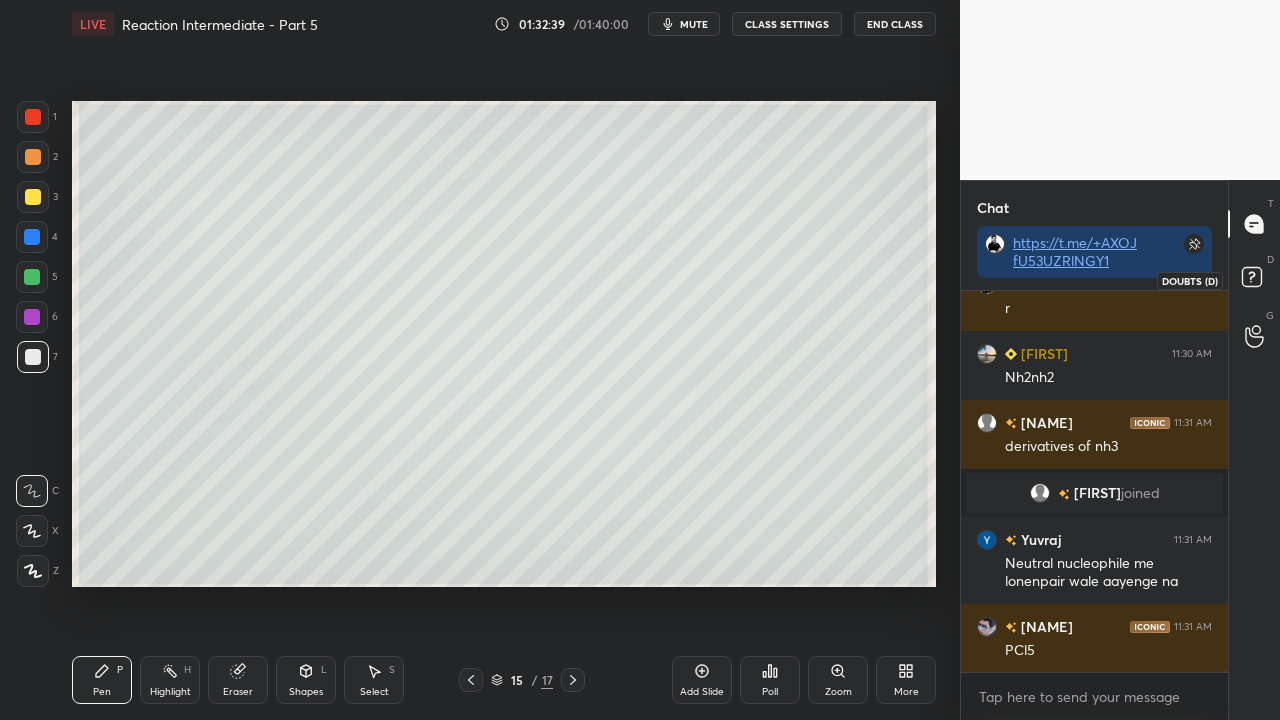 drag, startPoint x: 1254, startPoint y: 272, endPoint x: 1257, endPoint y: 262, distance: 10.440307 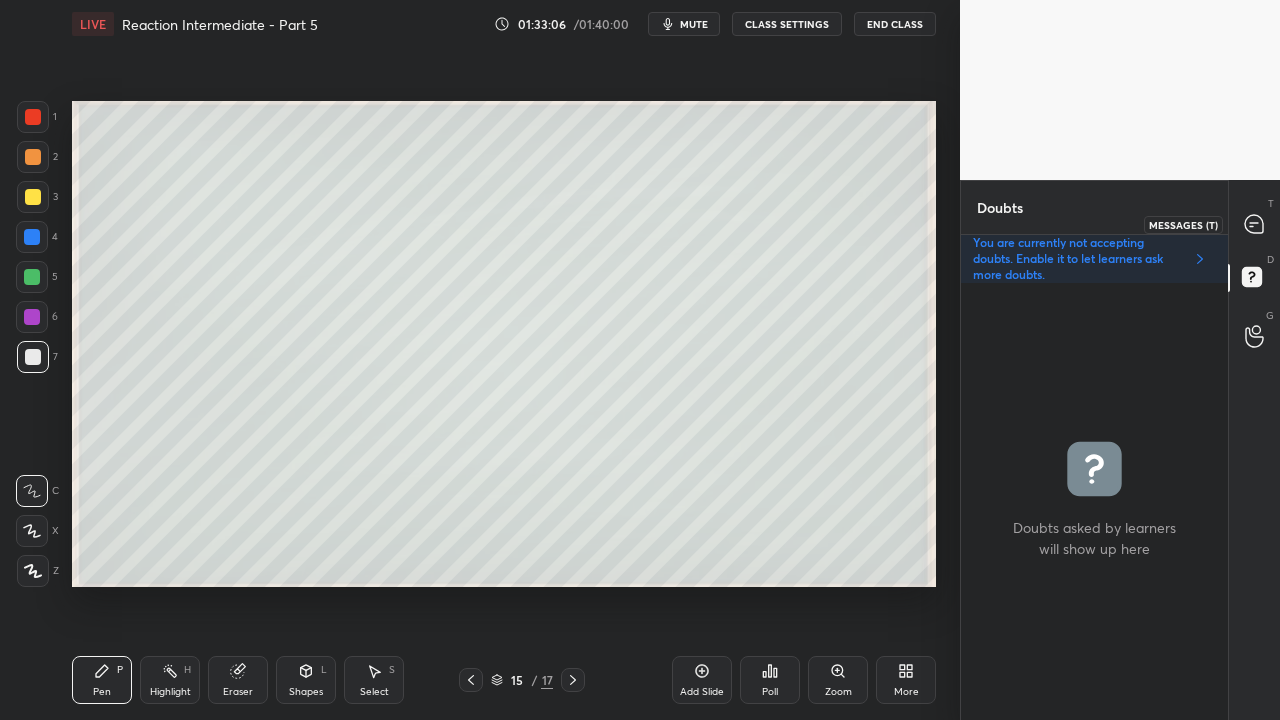 click at bounding box center (1255, 224) 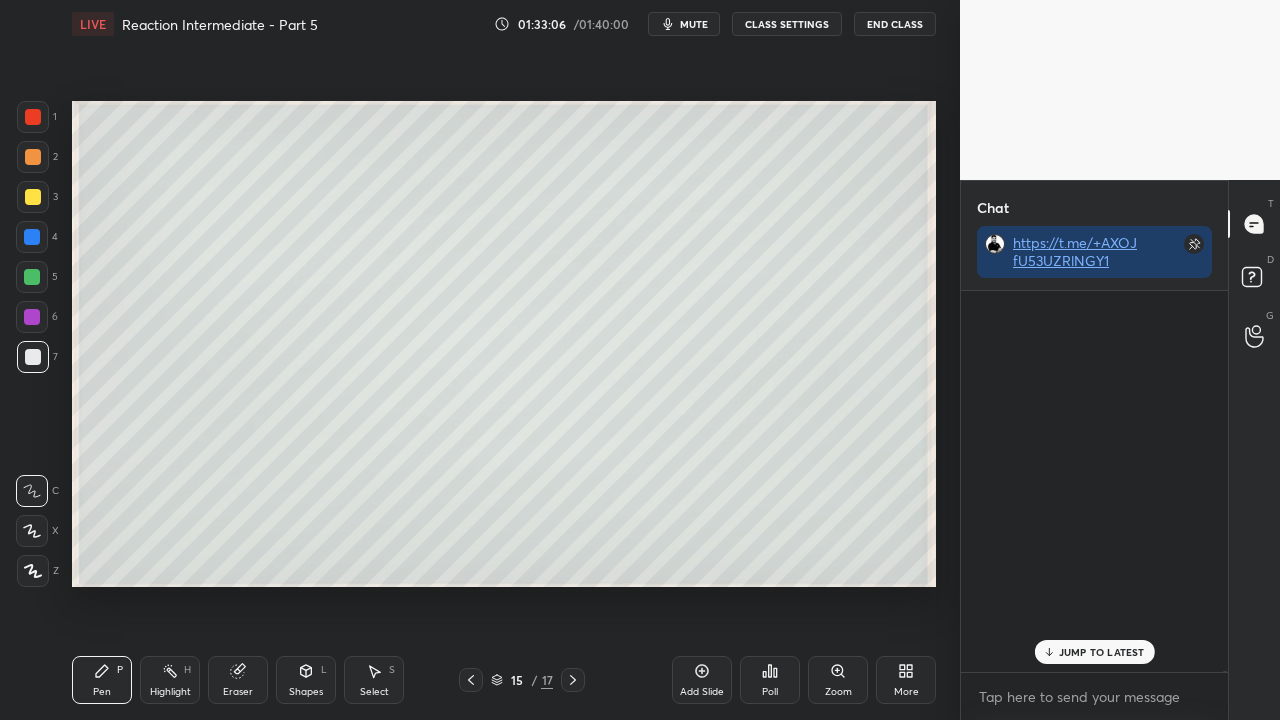 scroll, scrollTop: 184763, scrollLeft: 0, axis: vertical 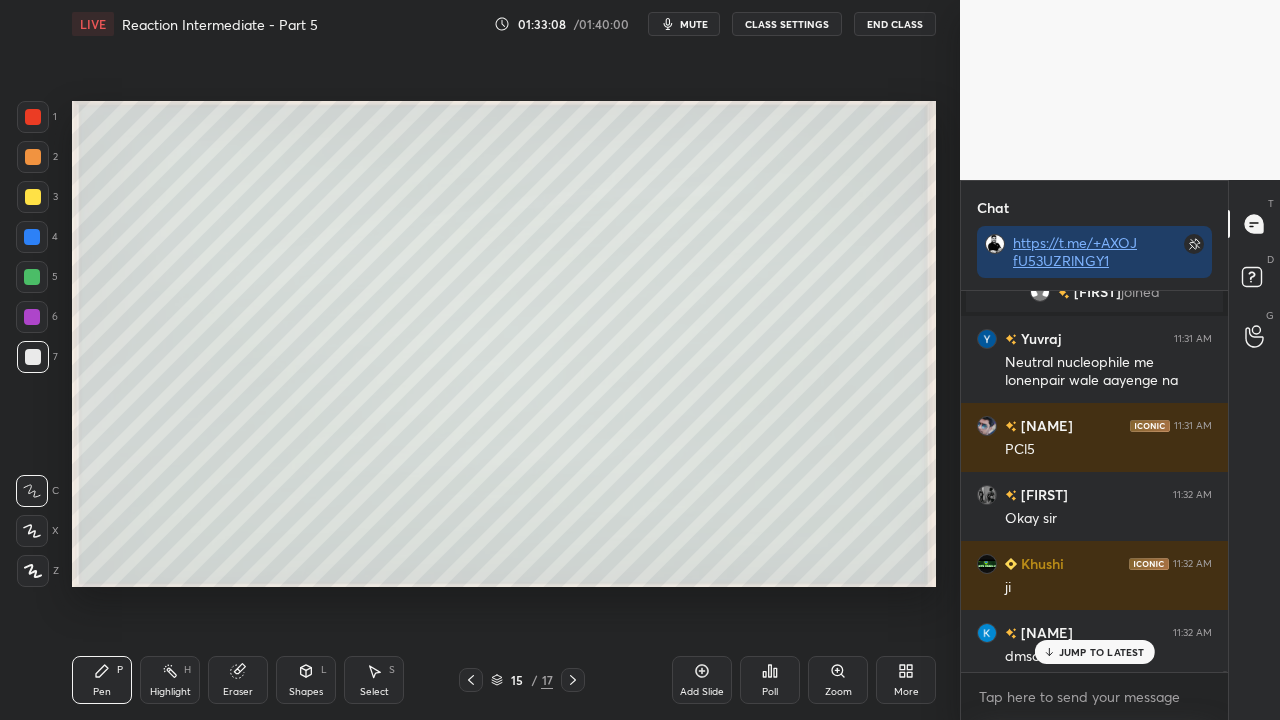click on "JUMP TO LATEST" at bounding box center [1102, 652] 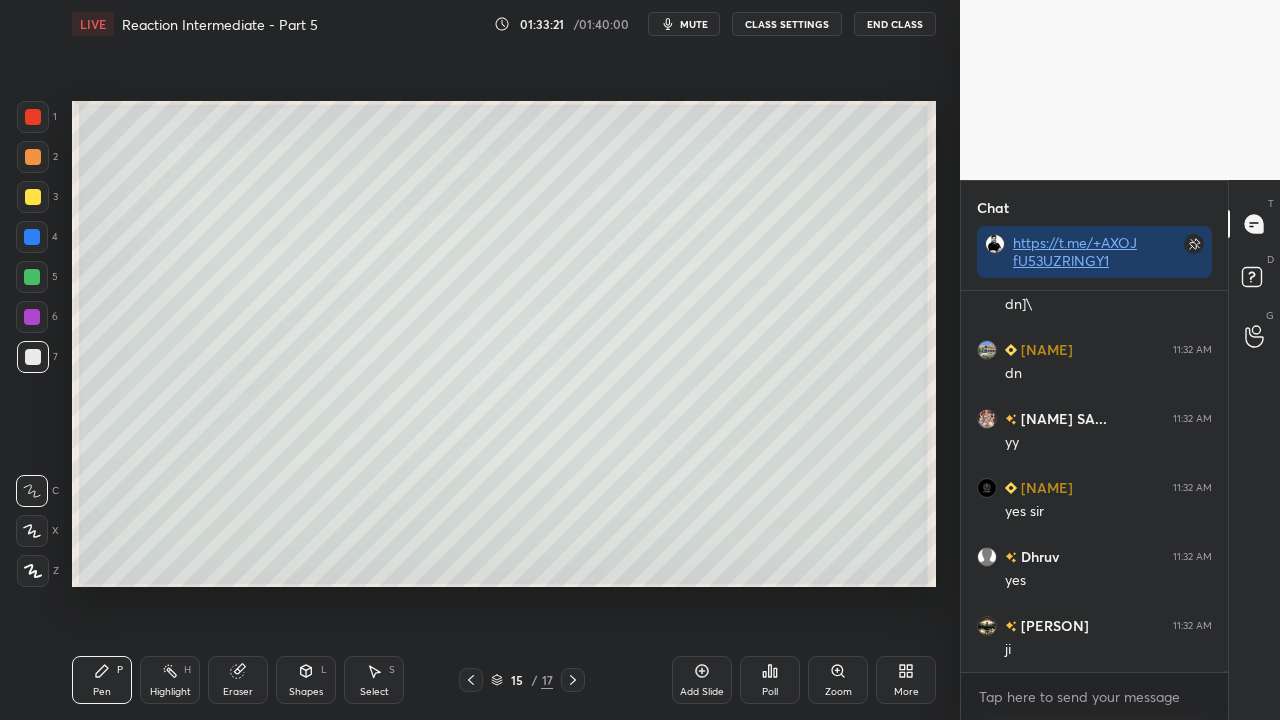 scroll, scrollTop: 186542, scrollLeft: 0, axis: vertical 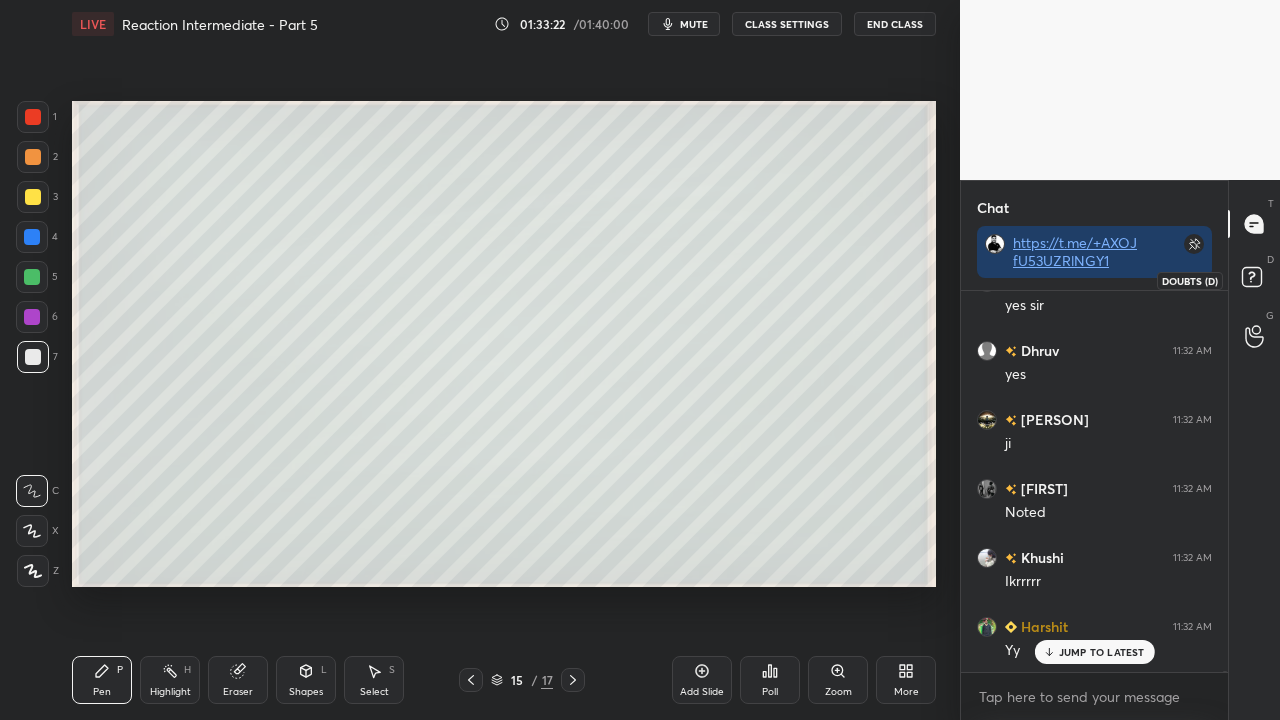 click 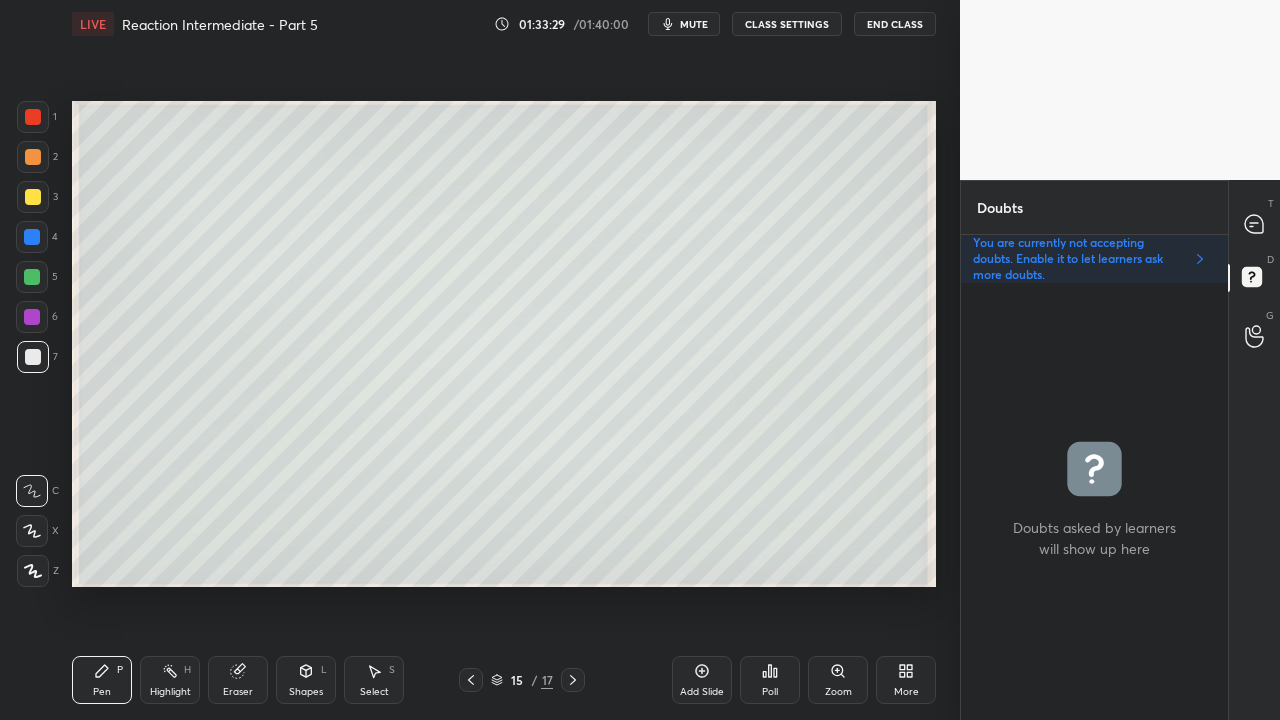 click 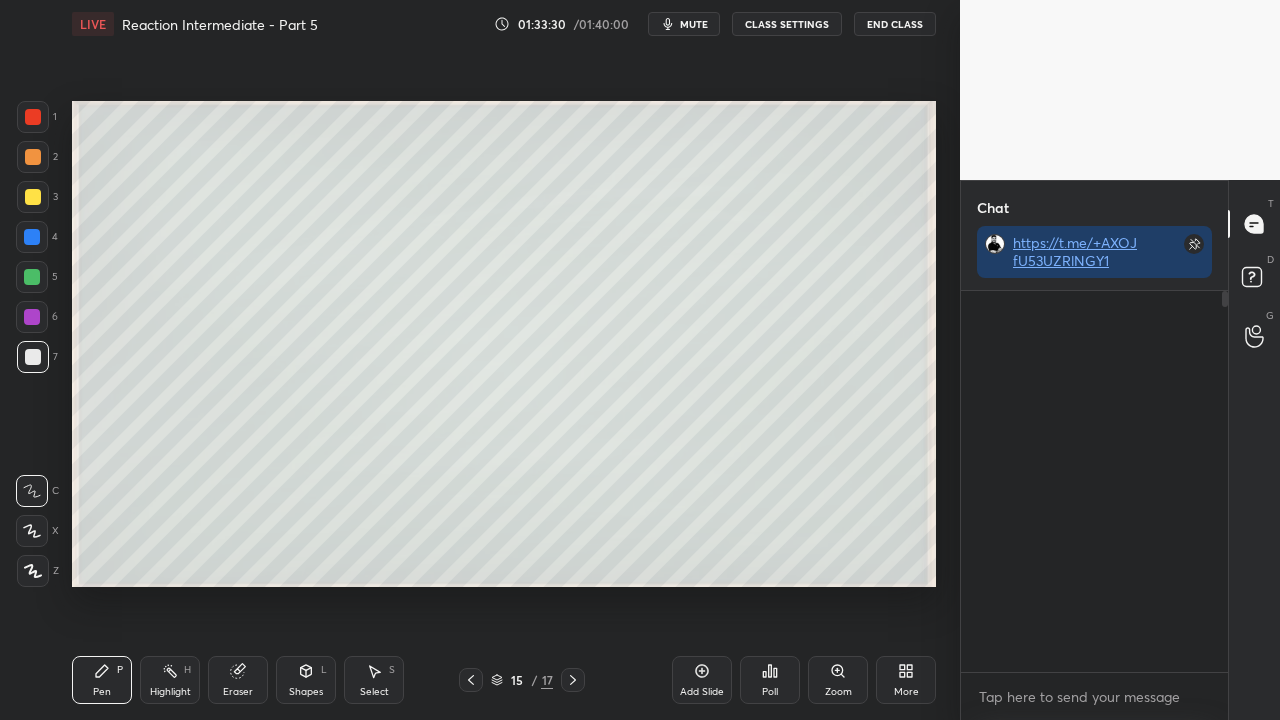scroll, scrollTop: 423, scrollLeft: 261, axis: both 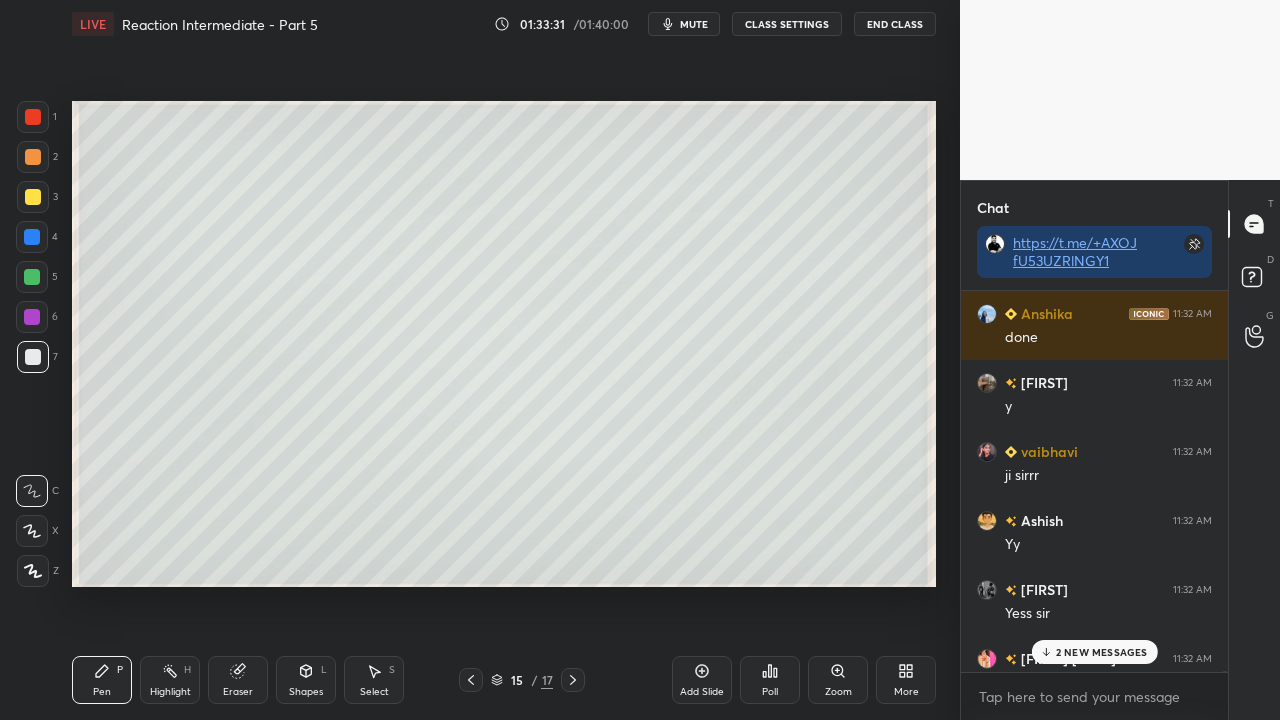 drag, startPoint x: 1062, startPoint y: 647, endPoint x: 1003, endPoint y: 664, distance: 61.400326 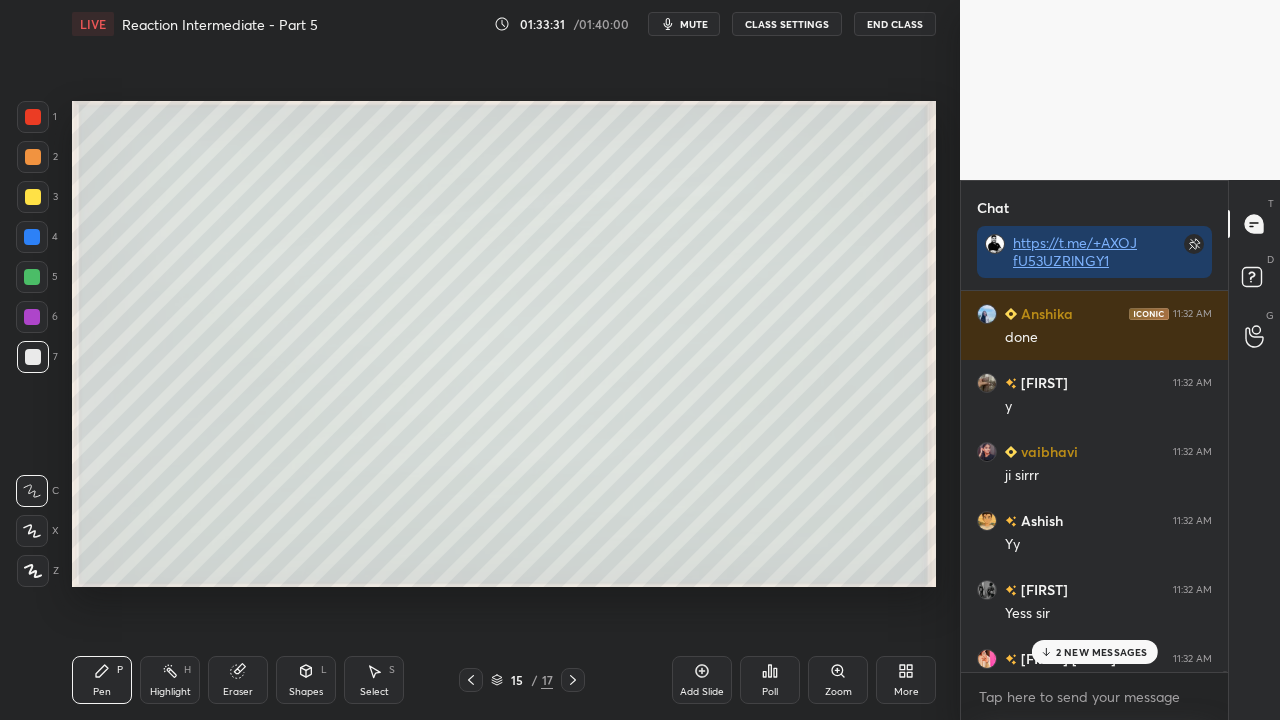 click on "2 NEW MESSAGES" at bounding box center [1102, 652] 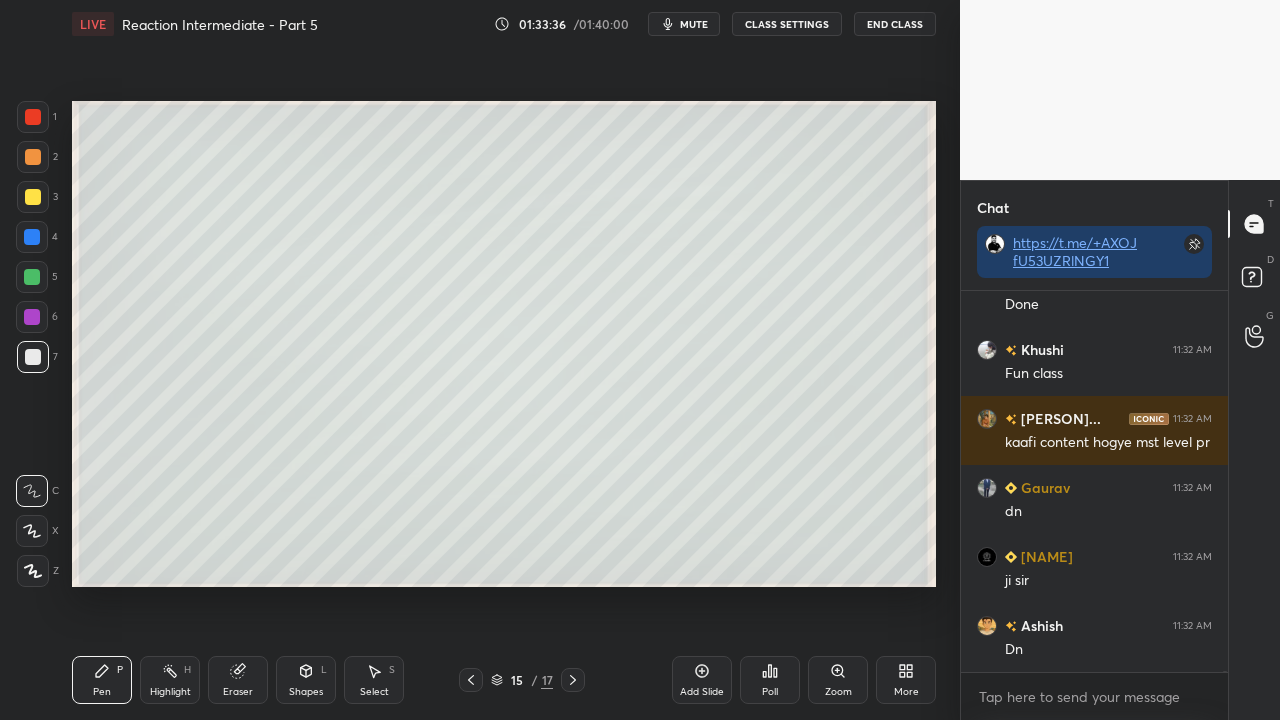 scroll, scrollTop: 189216, scrollLeft: 0, axis: vertical 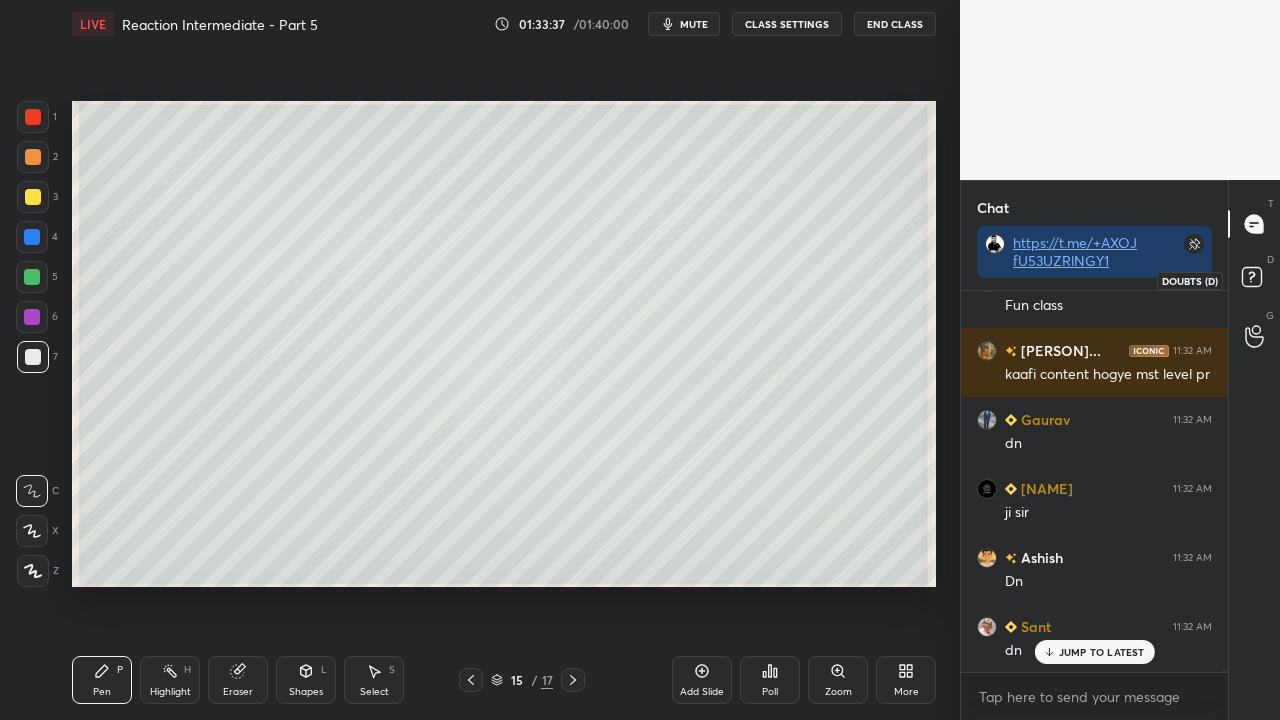 drag, startPoint x: 1248, startPoint y: 278, endPoint x: 1167, endPoint y: 312, distance: 87.84646 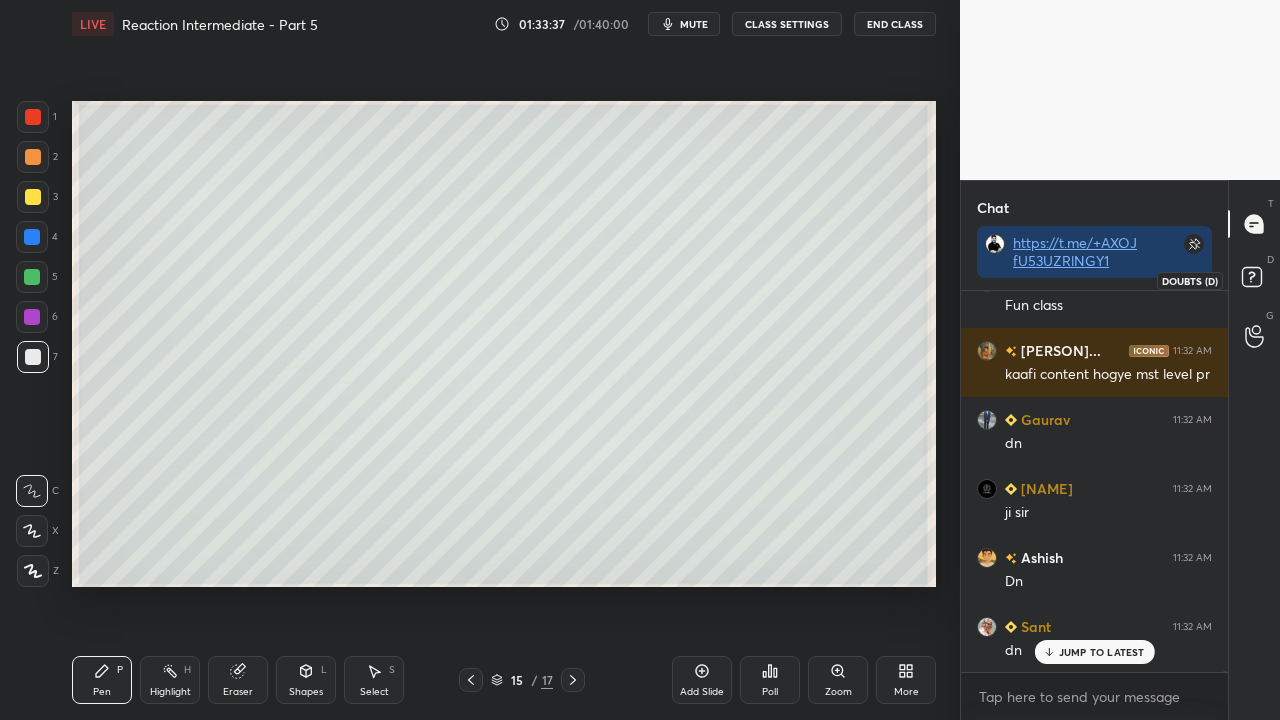 click 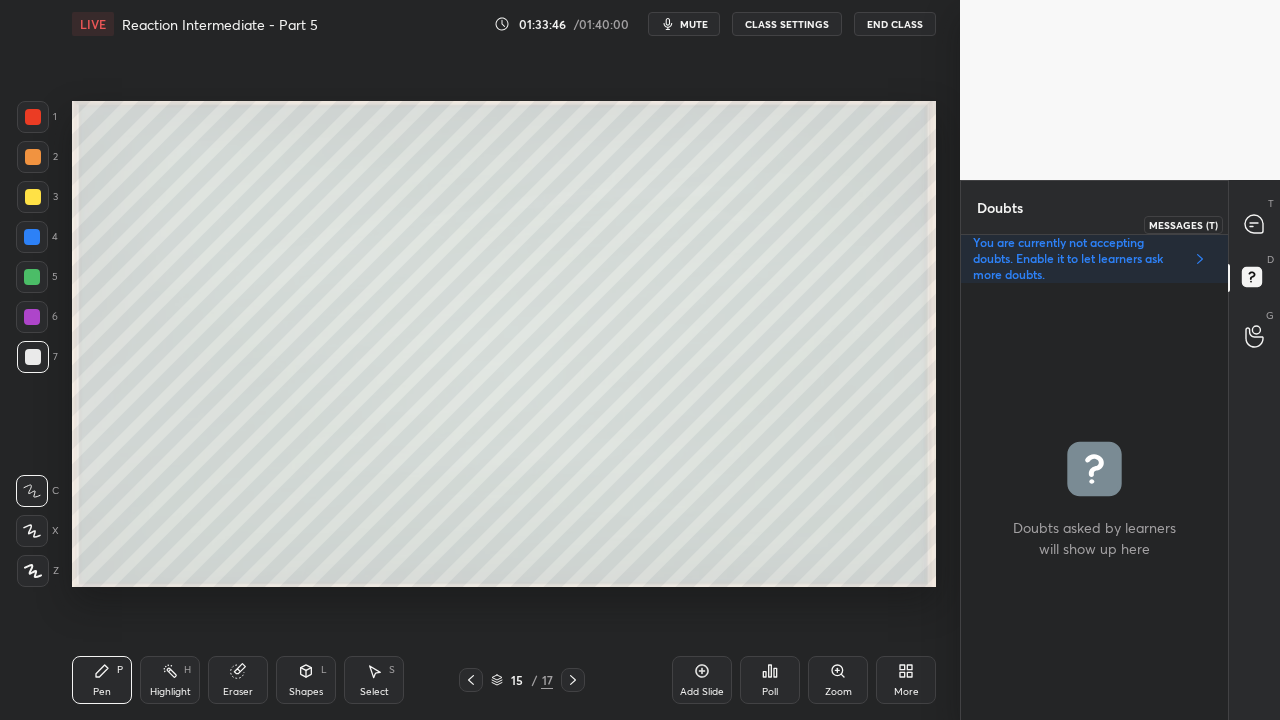 click at bounding box center [1255, 224] 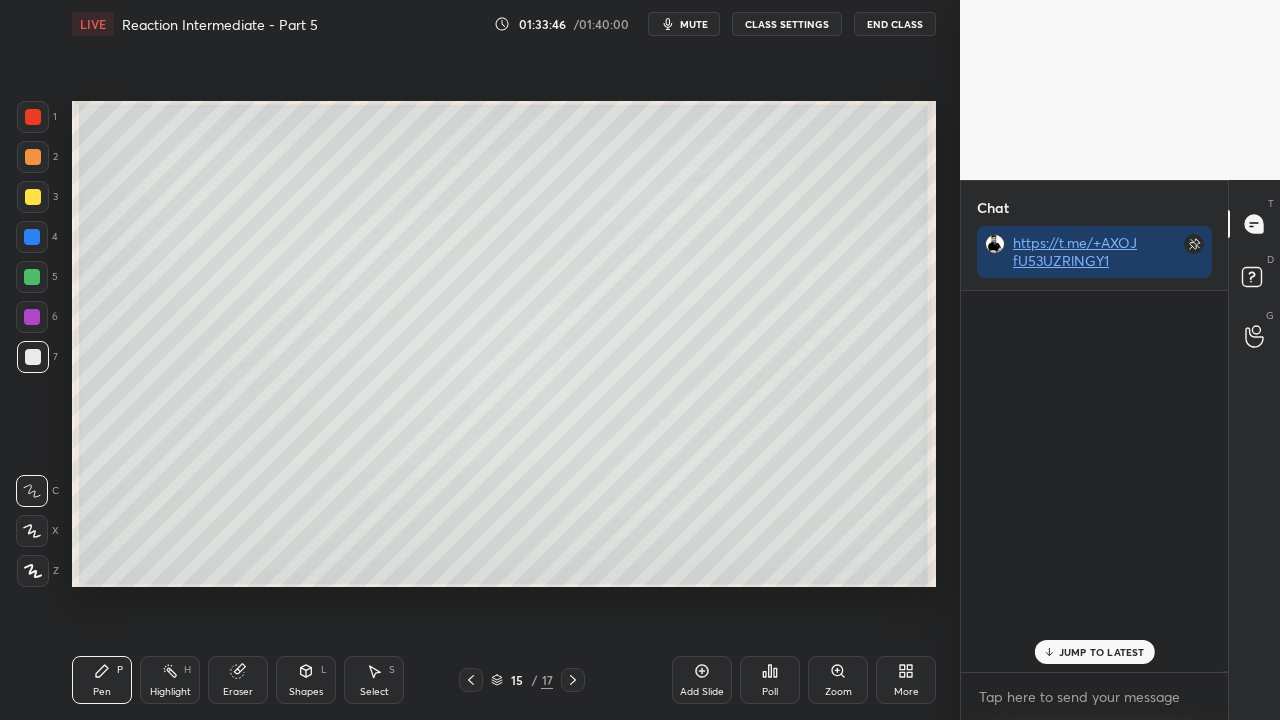 scroll, scrollTop: 189967, scrollLeft: 0, axis: vertical 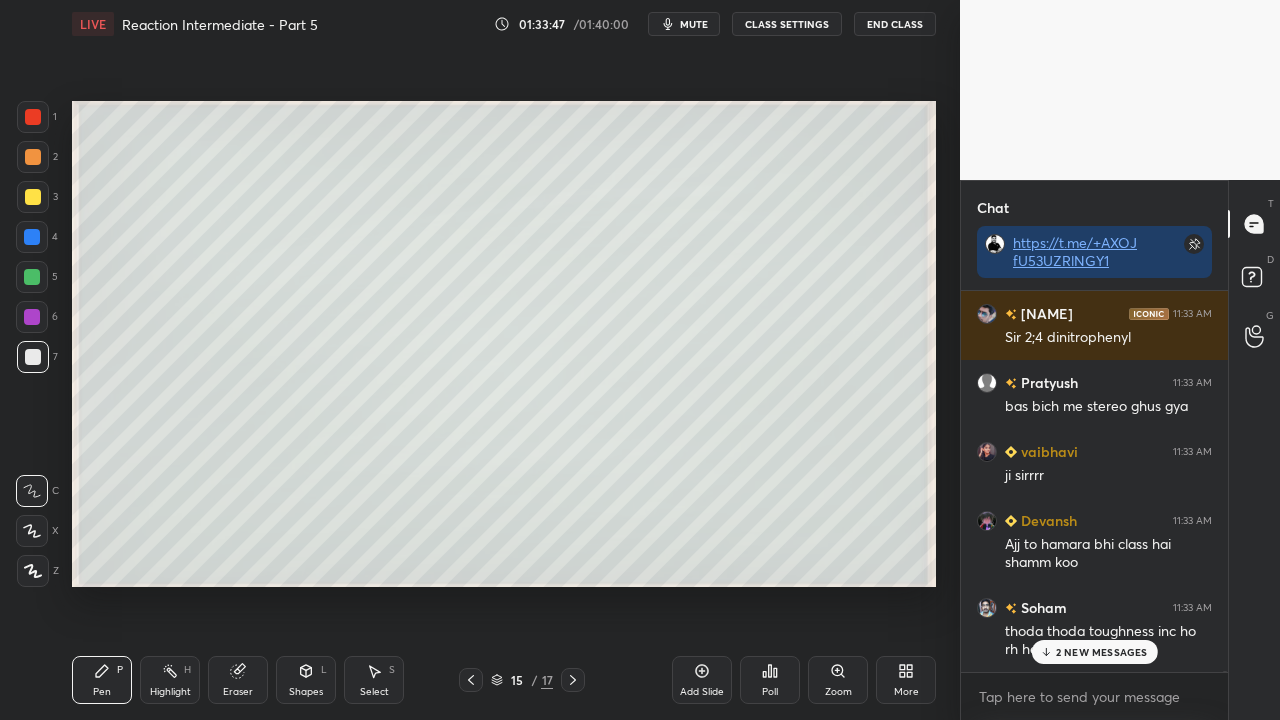click on "2 NEW MESSAGES" at bounding box center (1102, 652) 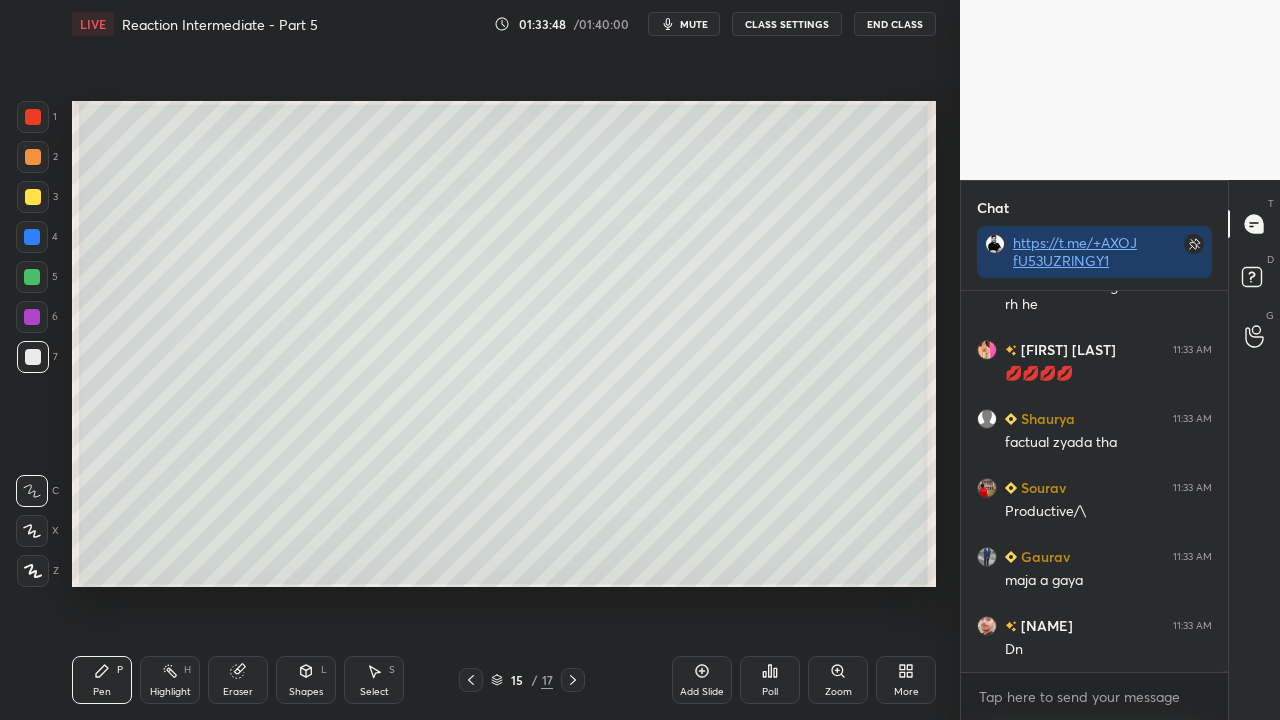 scroll, scrollTop: 190450, scrollLeft: 0, axis: vertical 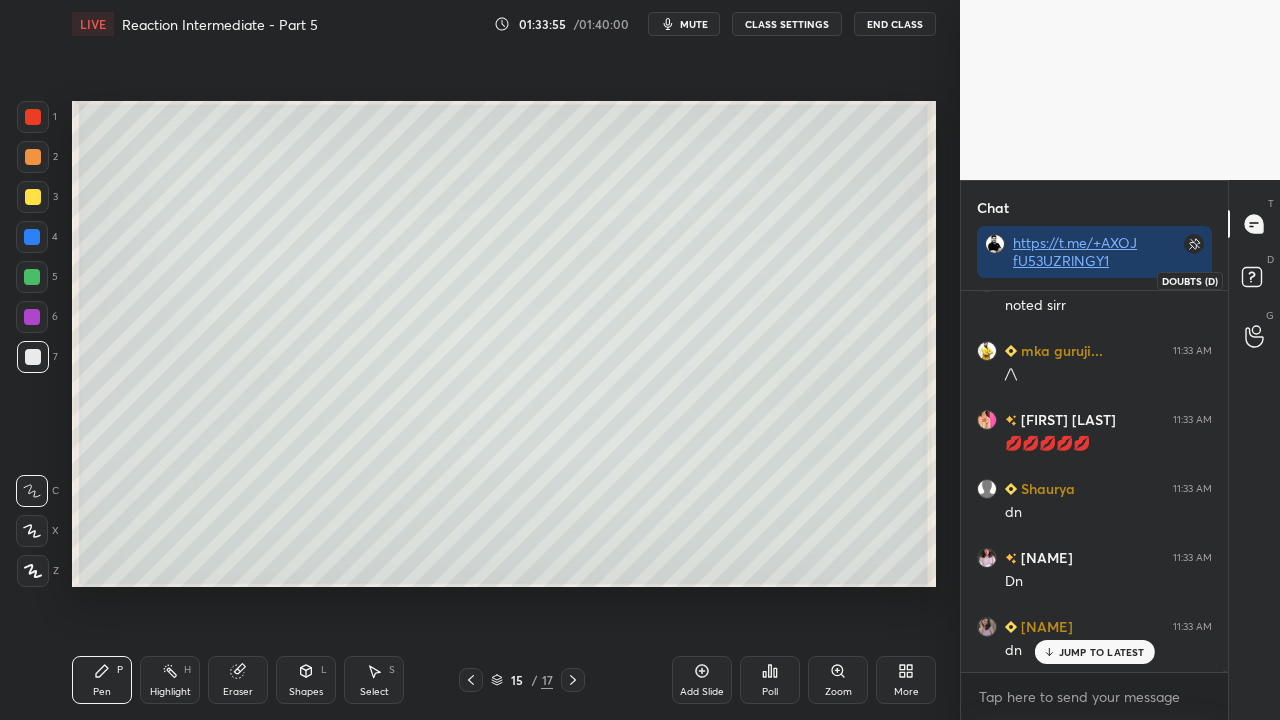 click 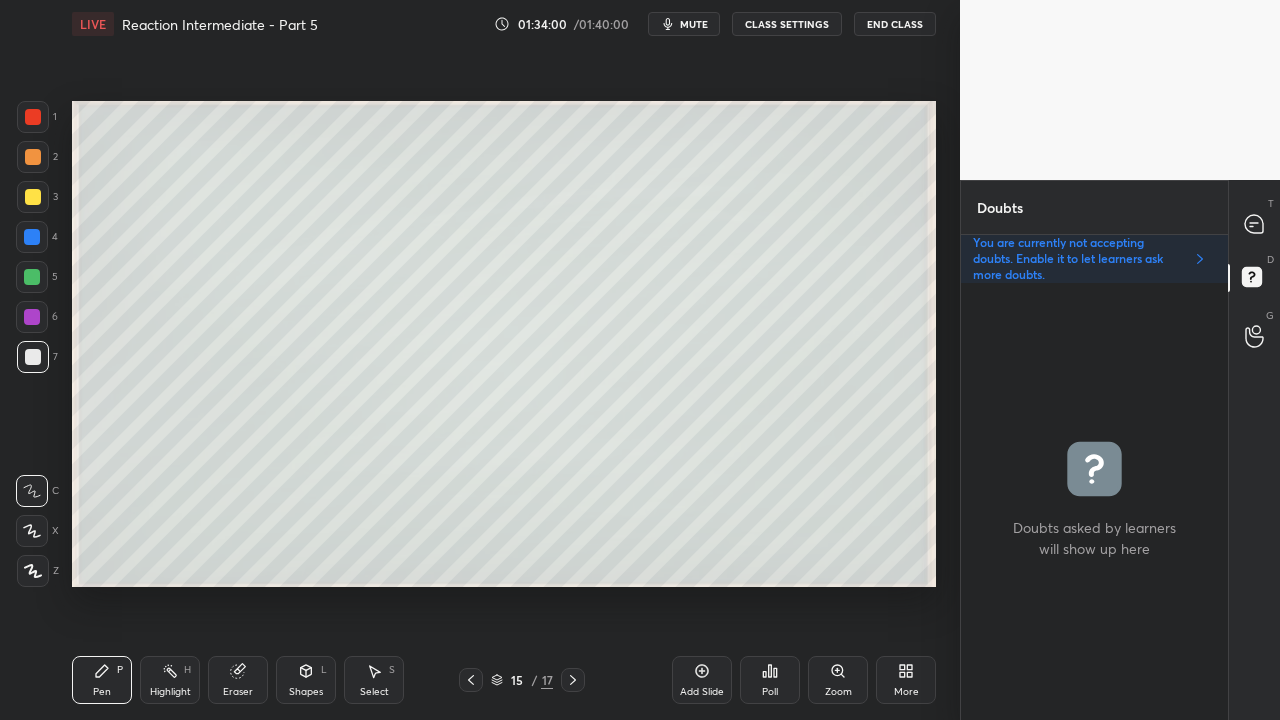 click 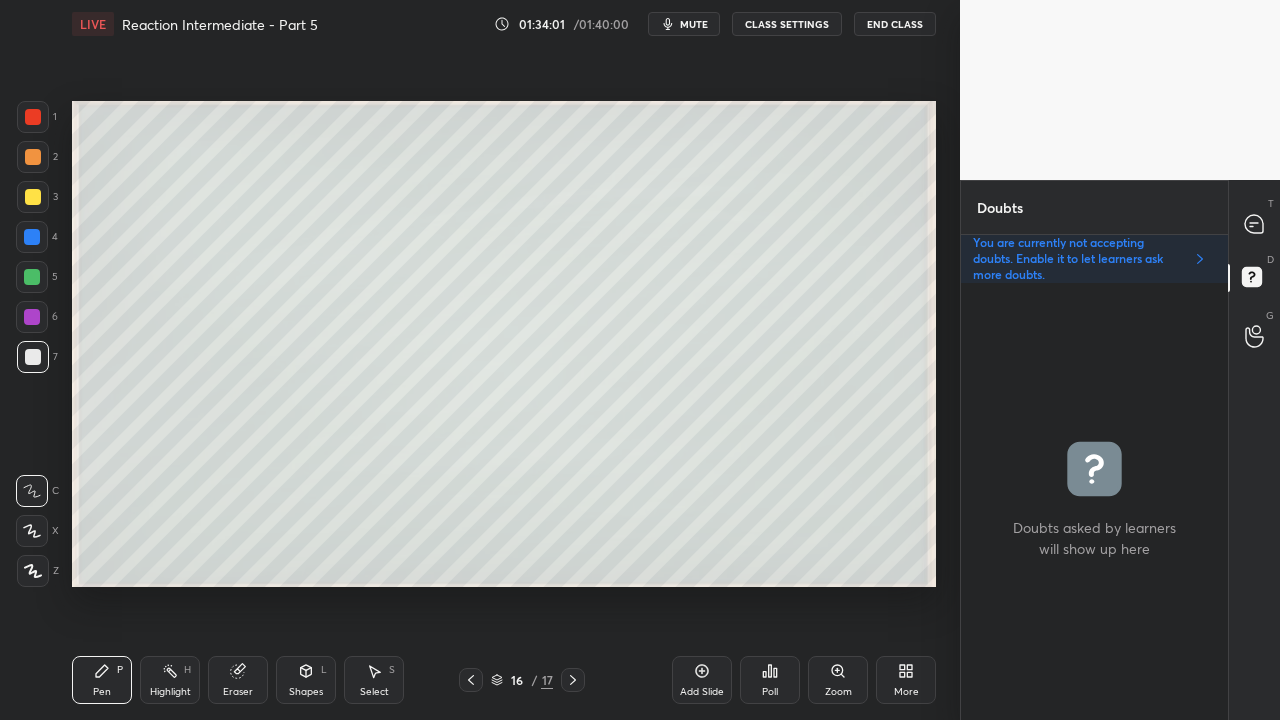 click on "Pen P Highlight H Eraser Shapes L Select S 16 / 17 Add Slide Poll Zoom More" at bounding box center [504, 680] 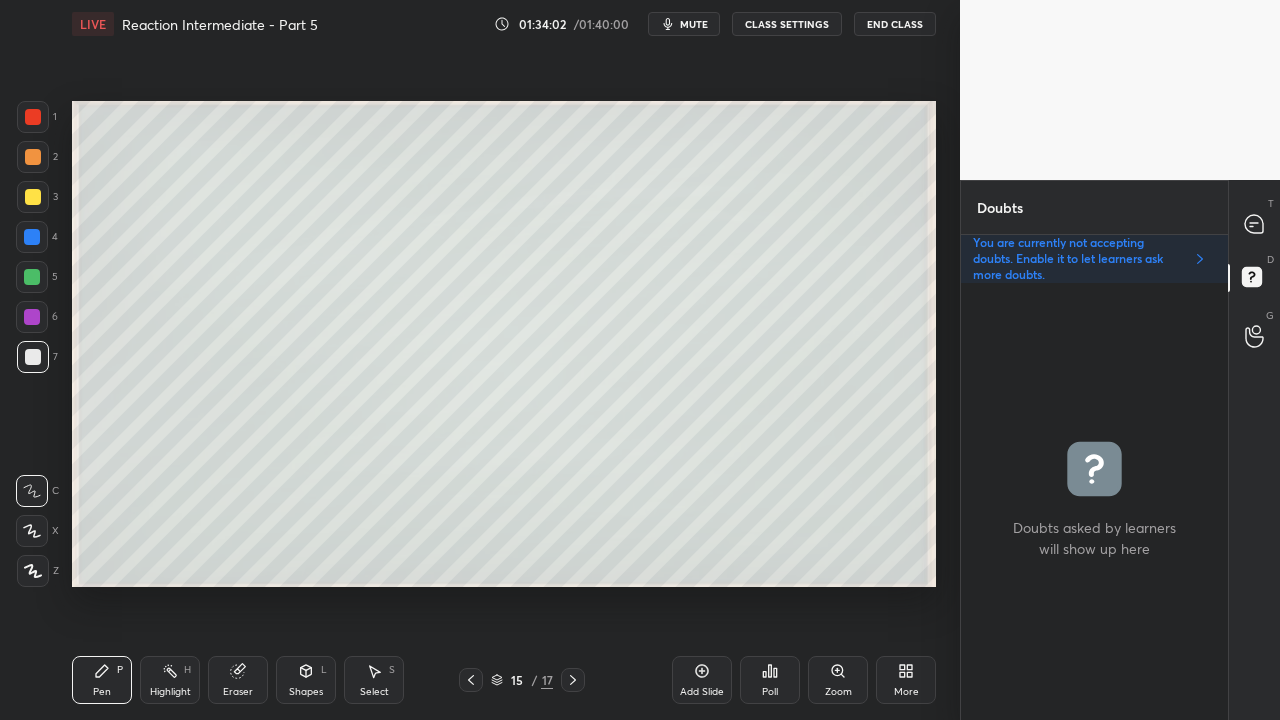 click 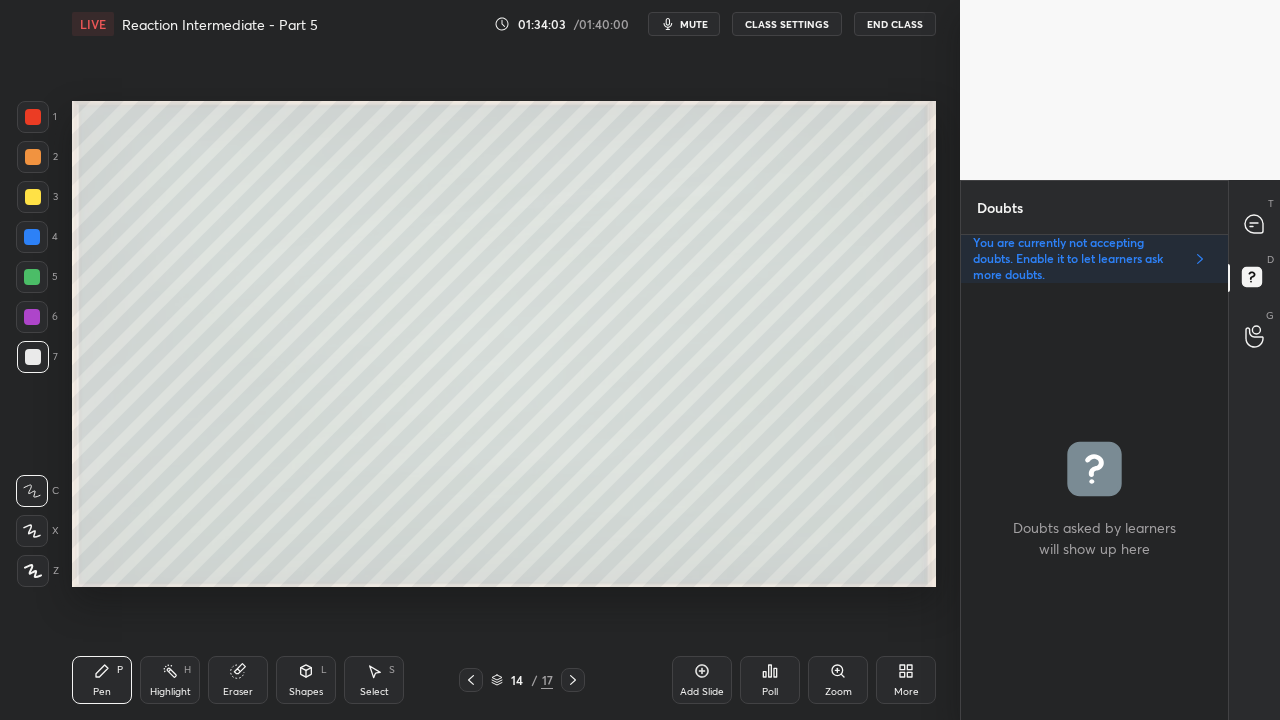 click 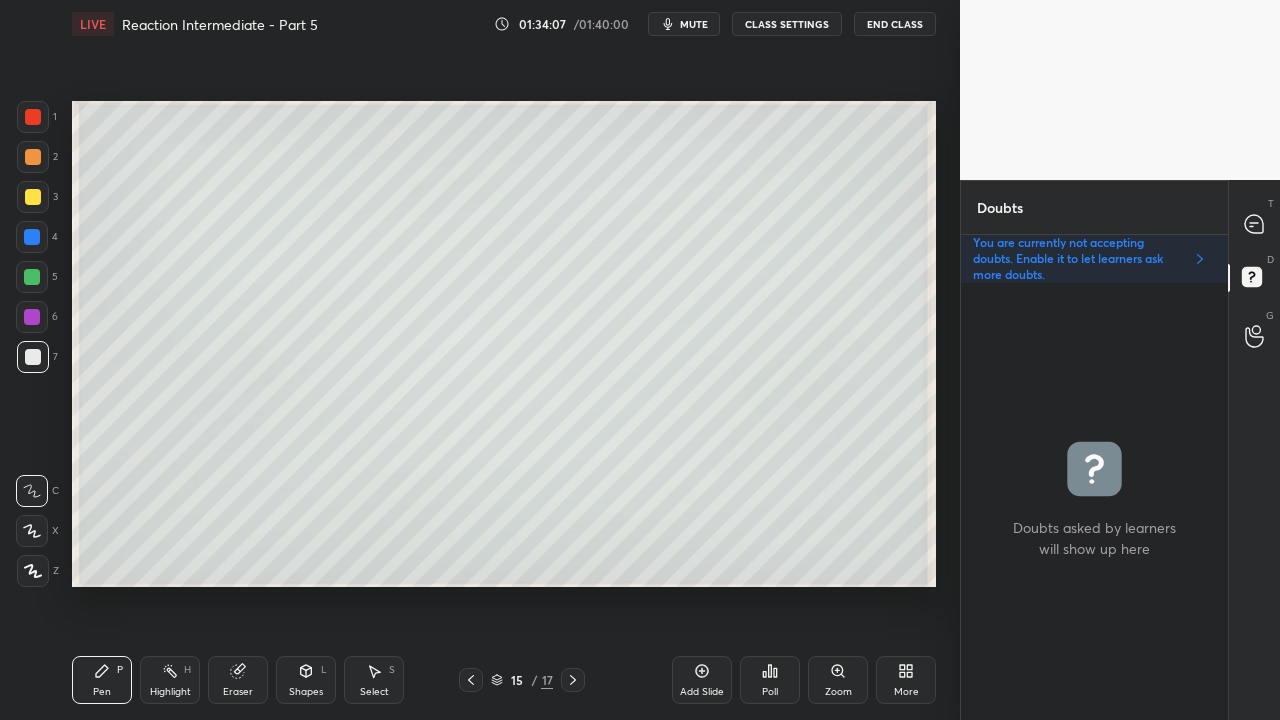 click 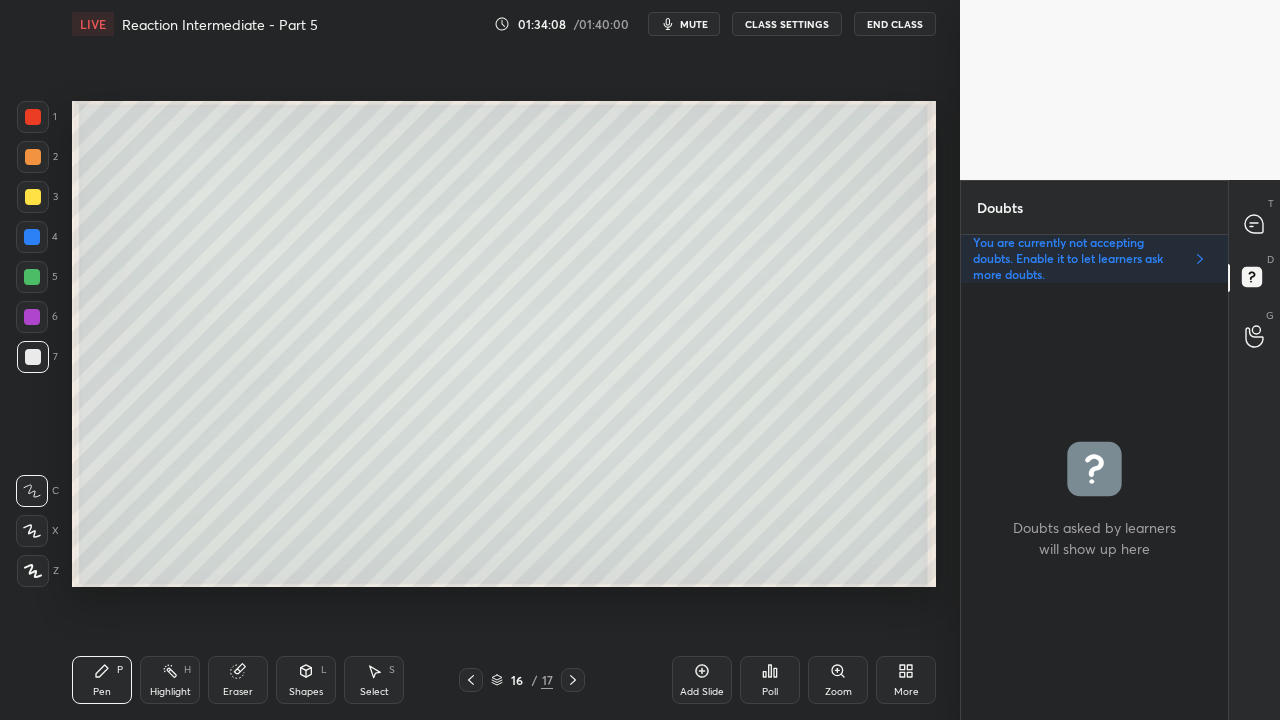 click at bounding box center [33, 197] 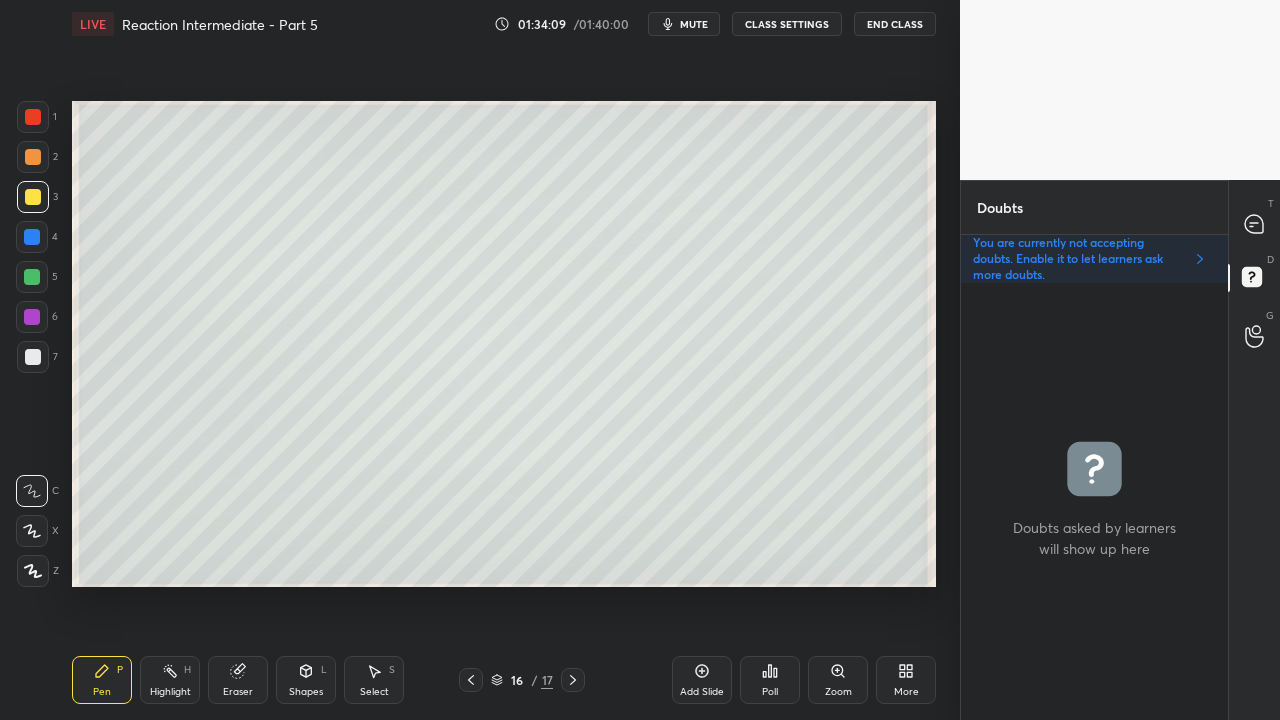 click at bounding box center [33, 357] 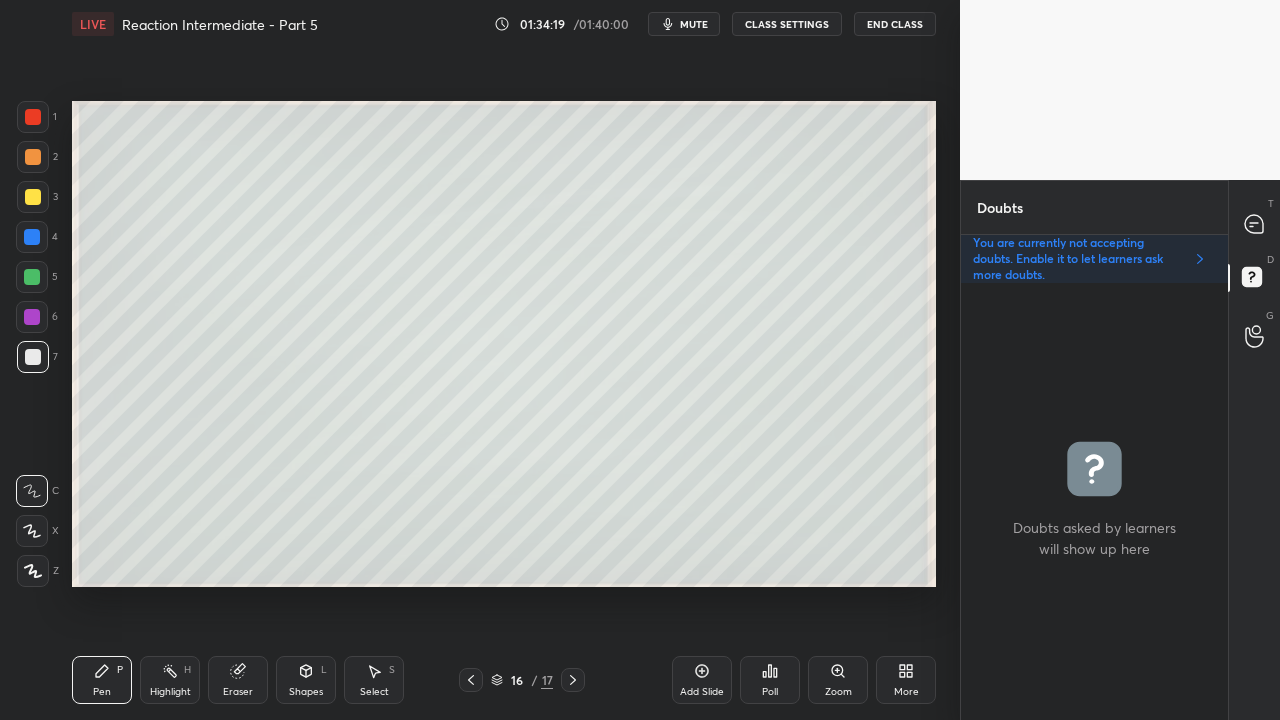 click at bounding box center (1255, 224) 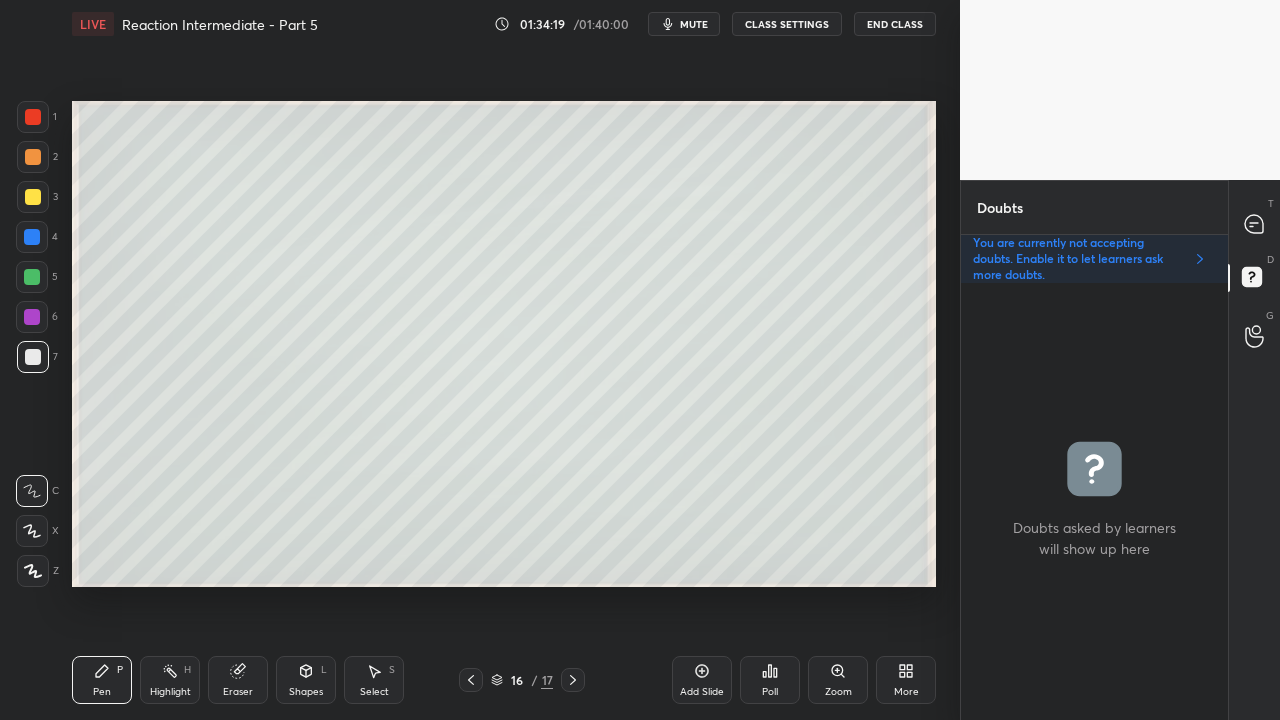 scroll, scrollTop: 423, scrollLeft: 261, axis: both 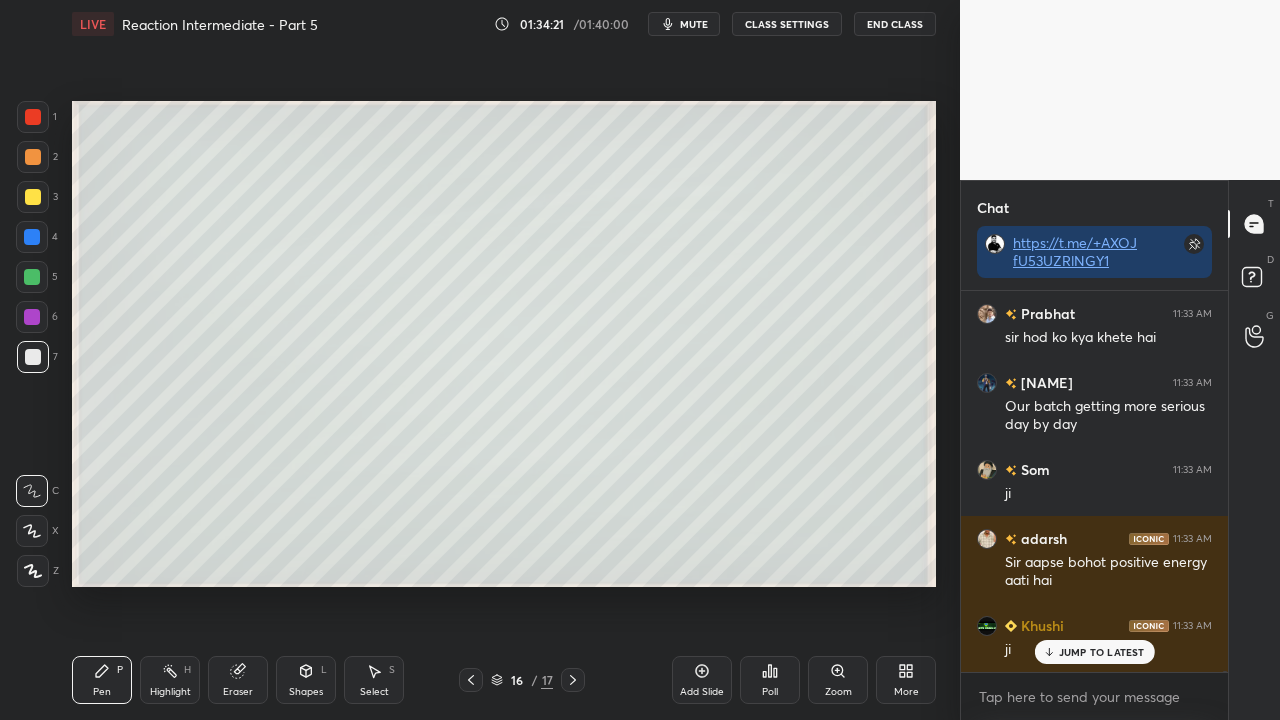 click on "JUMP TO LATEST" at bounding box center (1102, 652) 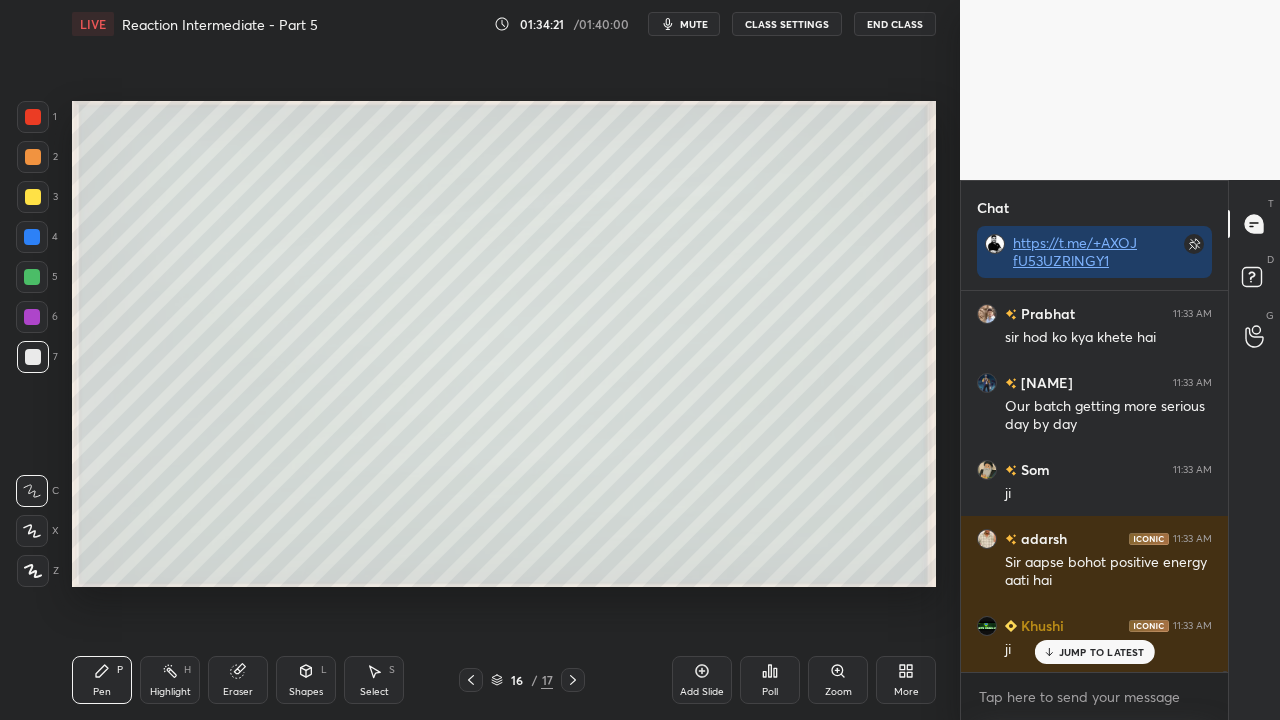 scroll, scrollTop: 192054, scrollLeft: 0, axis: vertical 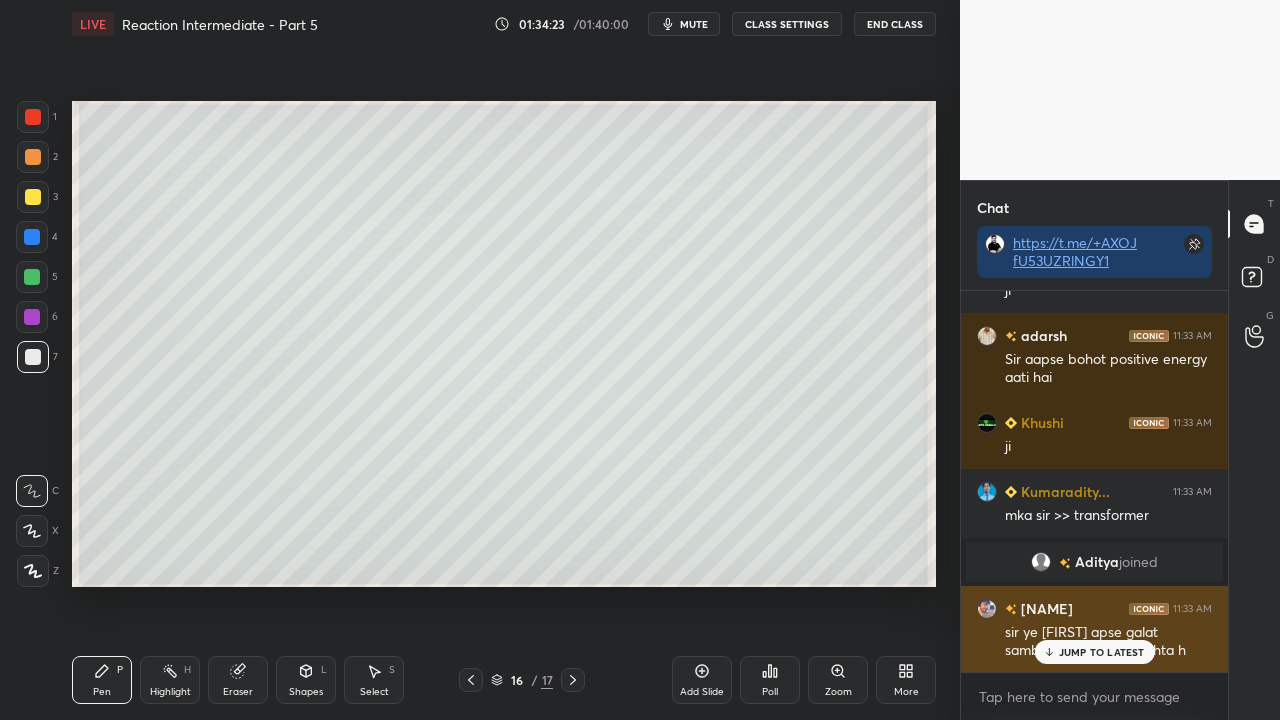 click on "JUMP TO LATEST" at bounding box center (1102, 652) 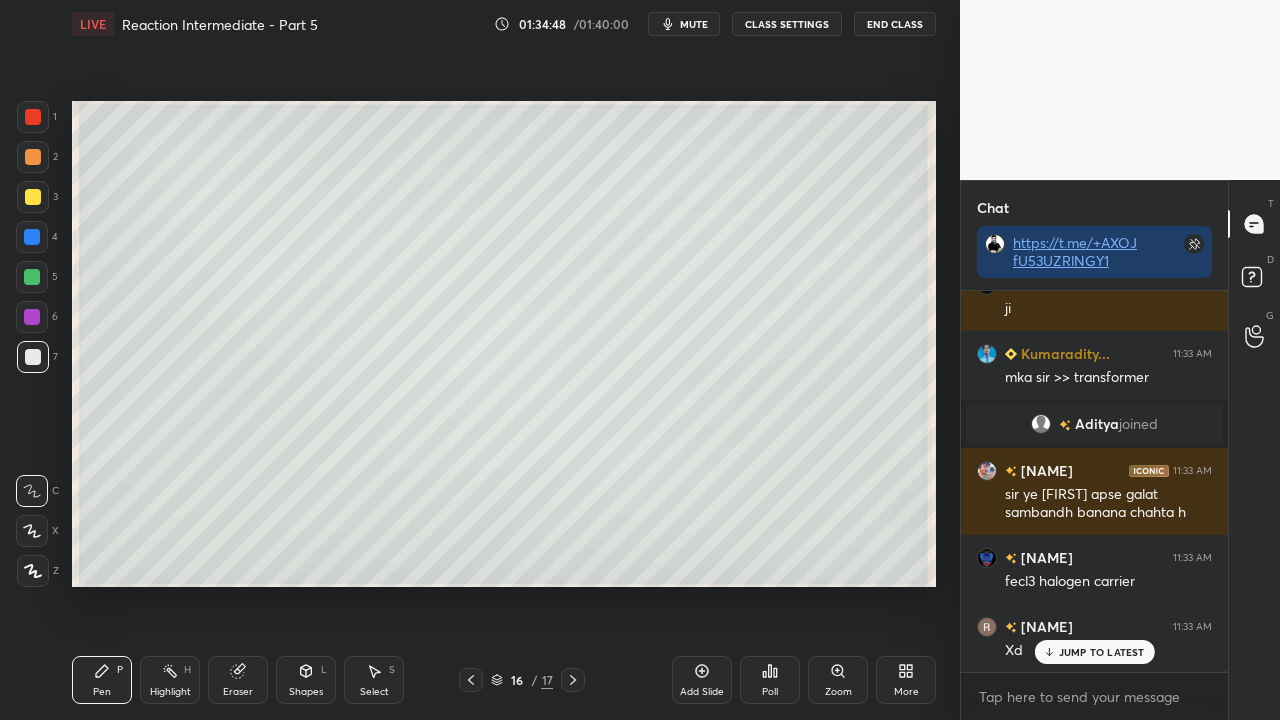 scroll, scrollTop: 192262, scrollLeft: 0, axis: vertical 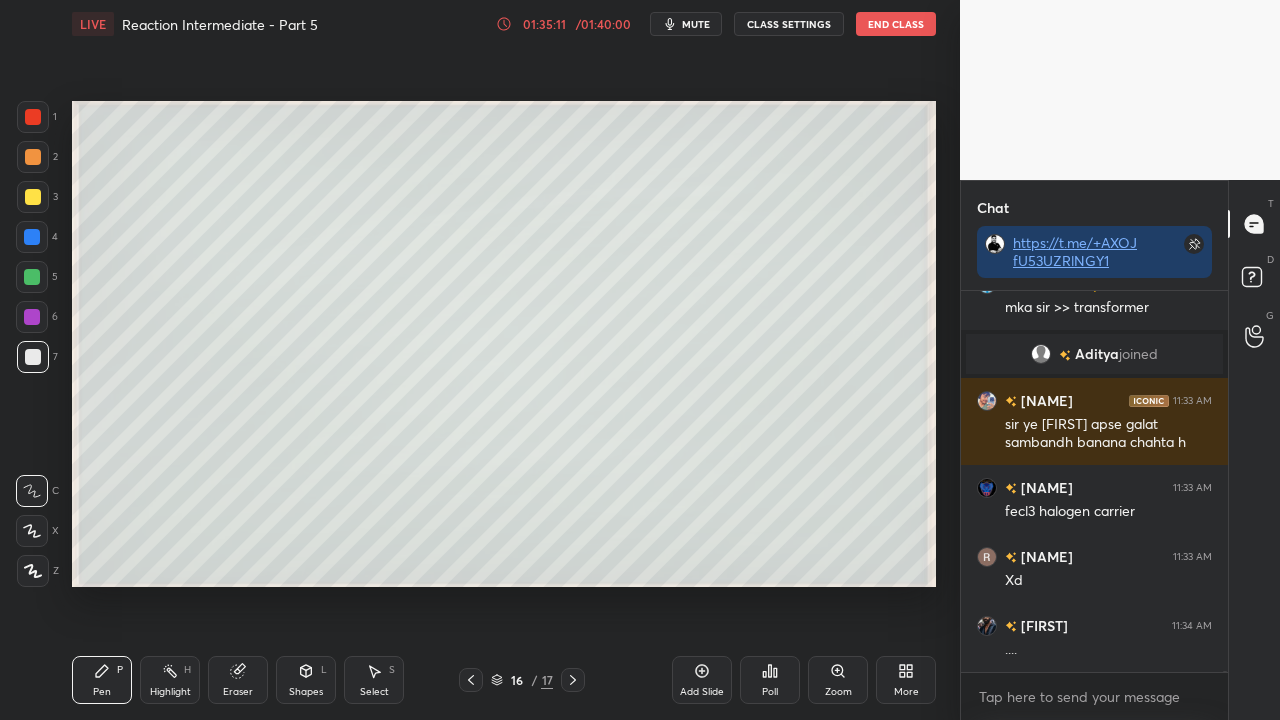 click on "Eraser" at bounding box center (238, 680) 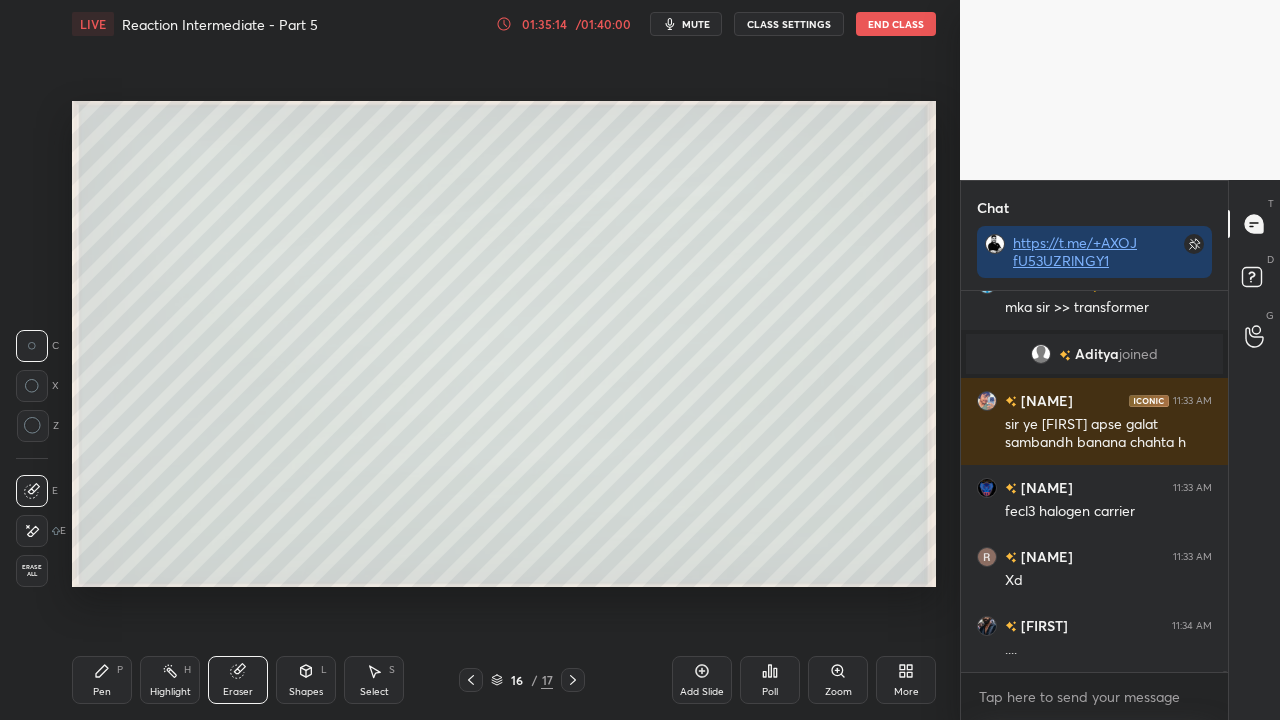 click on "Pen P" at bounding box center (102, 680) 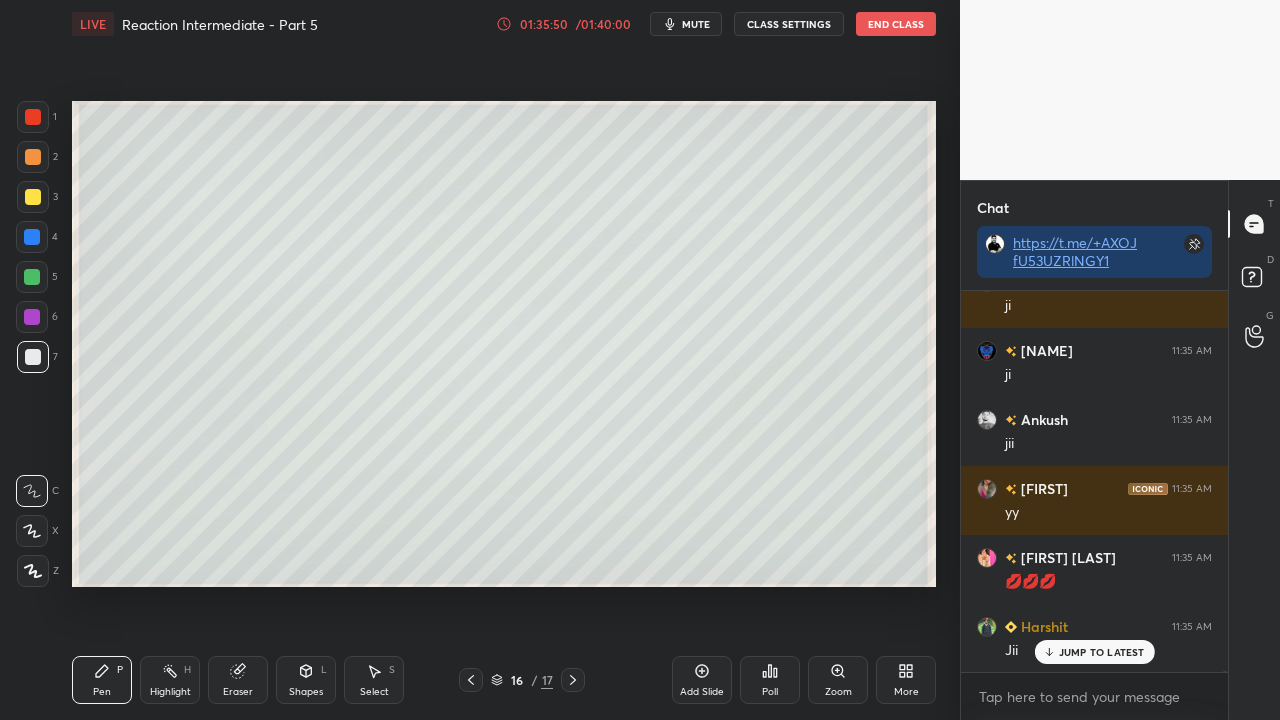 scroll, scrollTop: 192952, scrollLeft: 0, axis: vertical 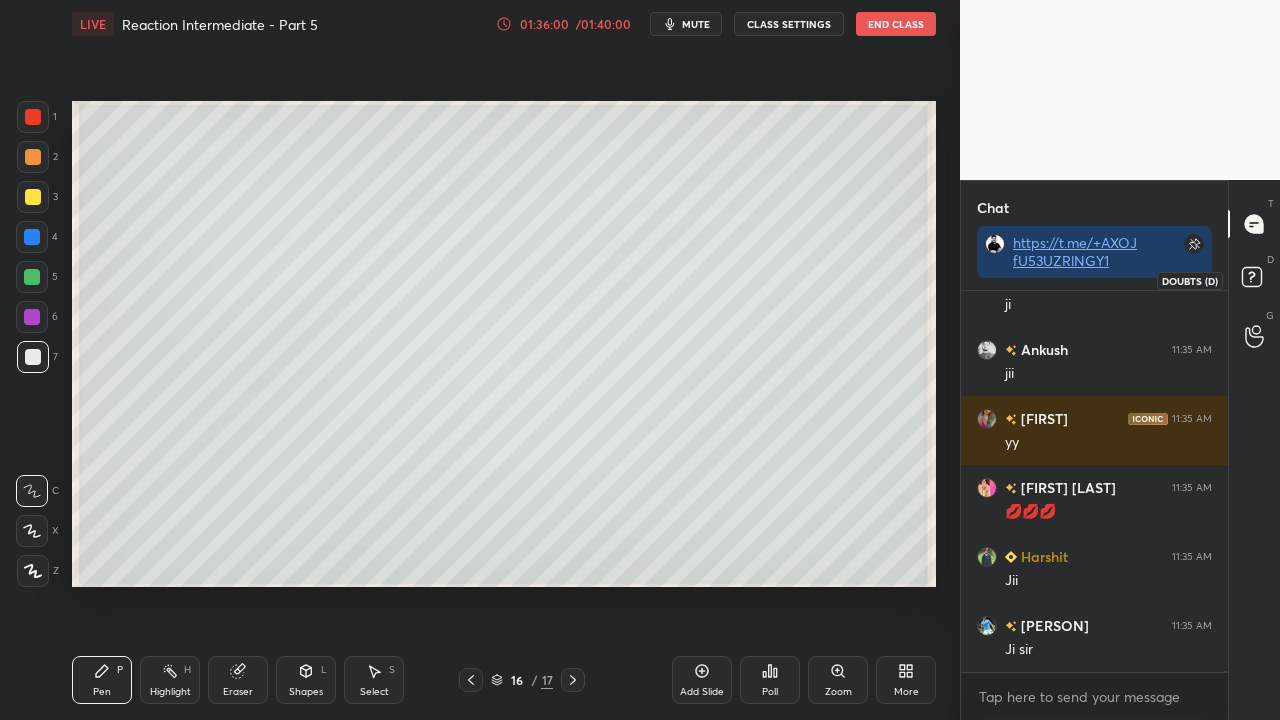 drag, startPoint x: 1262, startPoint y: 272, endPoint x: 1268, endPoint y: 260, distance: 13.416408 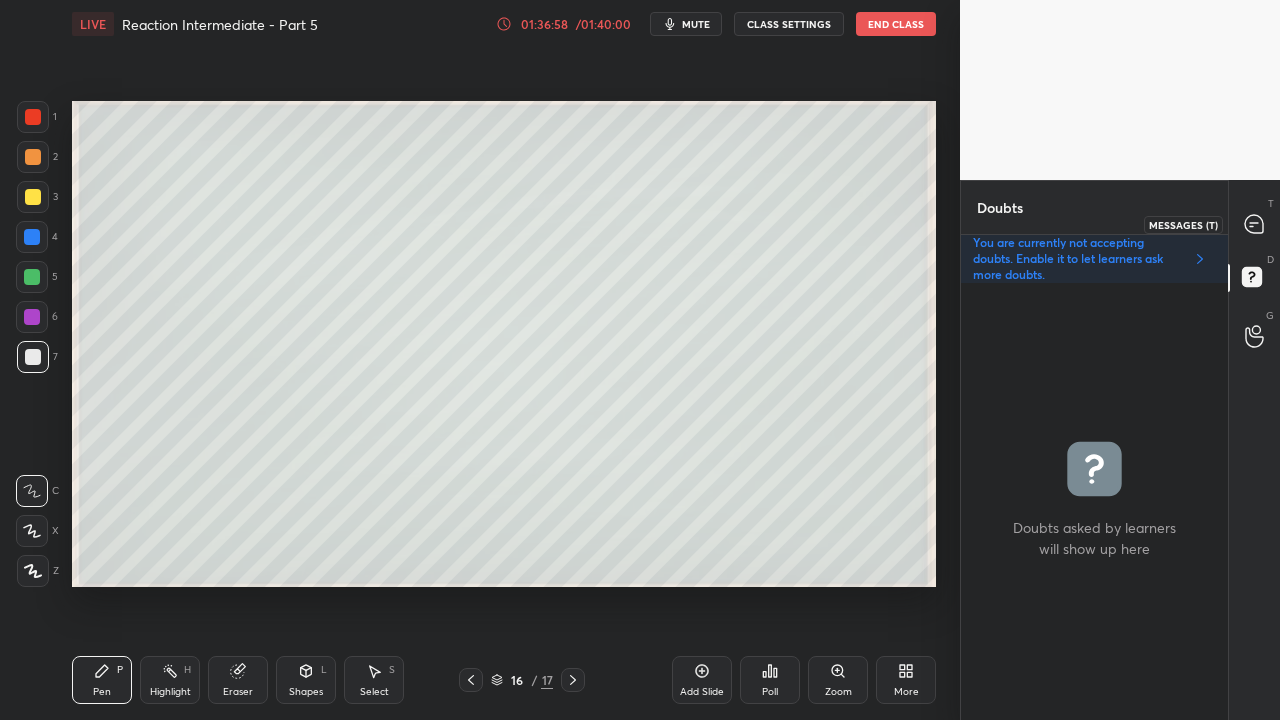 click at bounding box center (1255, 224) 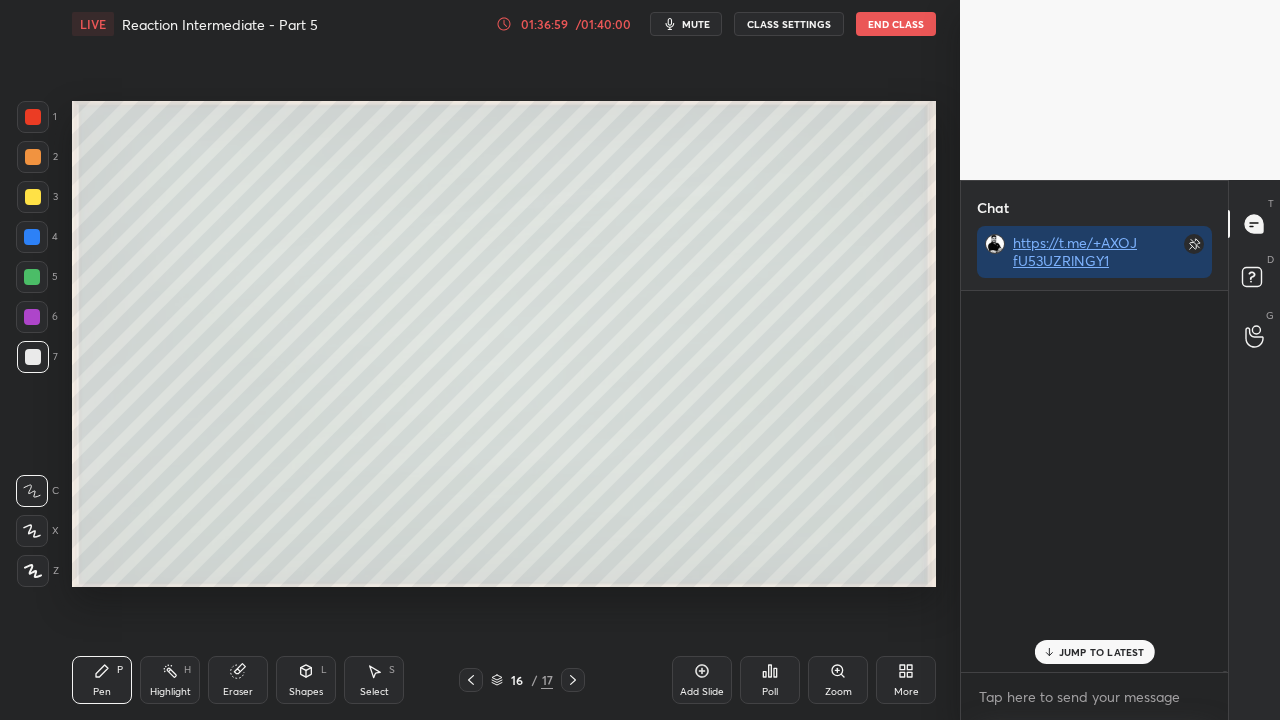 scroll, scrollTop: 194646, scrollLeft: 0, axis: vertical 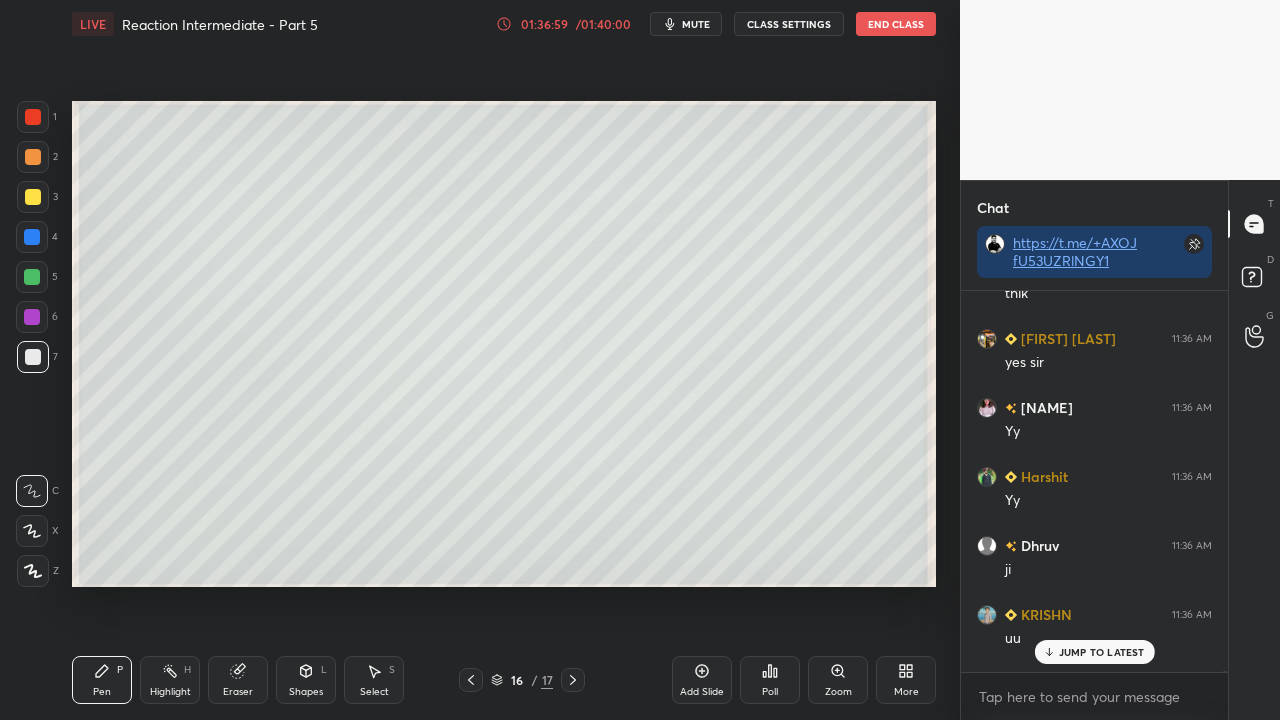 drag, startPoint x: 1072, startPoint y: 651, endPoint x: 1060, endPoint y: 652, distance: 12.0415945 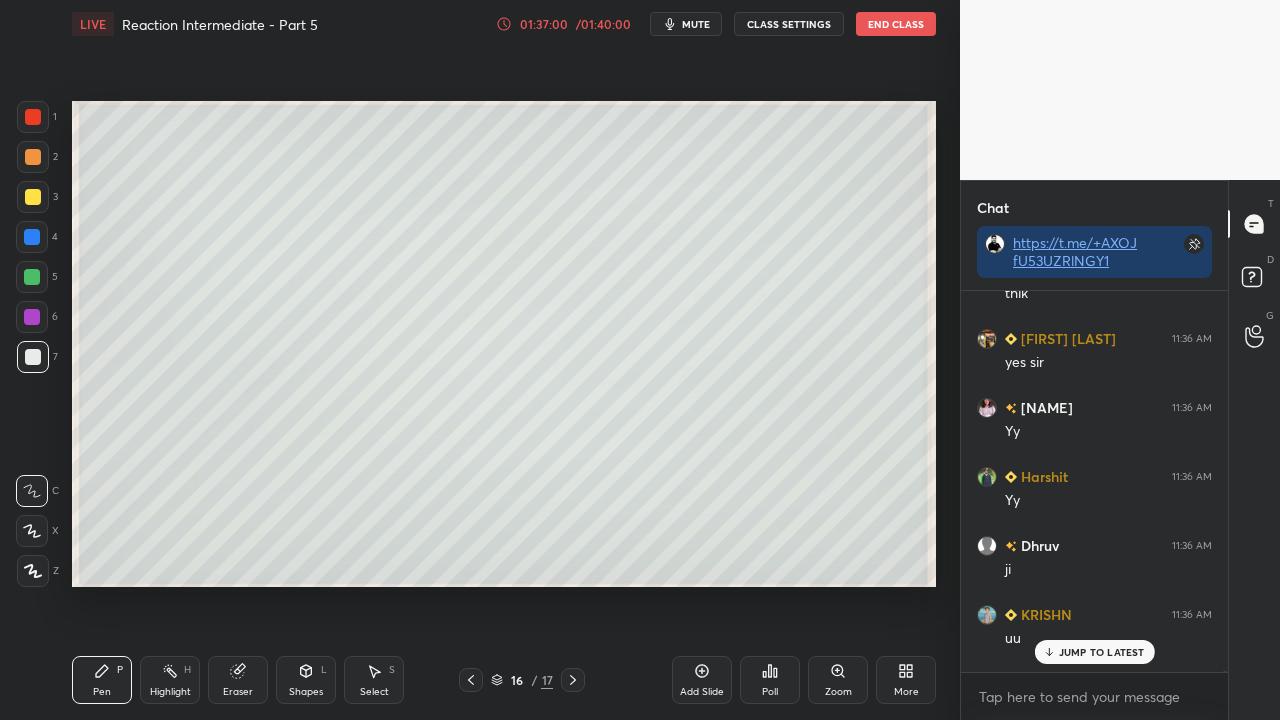 scroll, scrollTop: 194772, scrollLeft: 0, axis: vertical 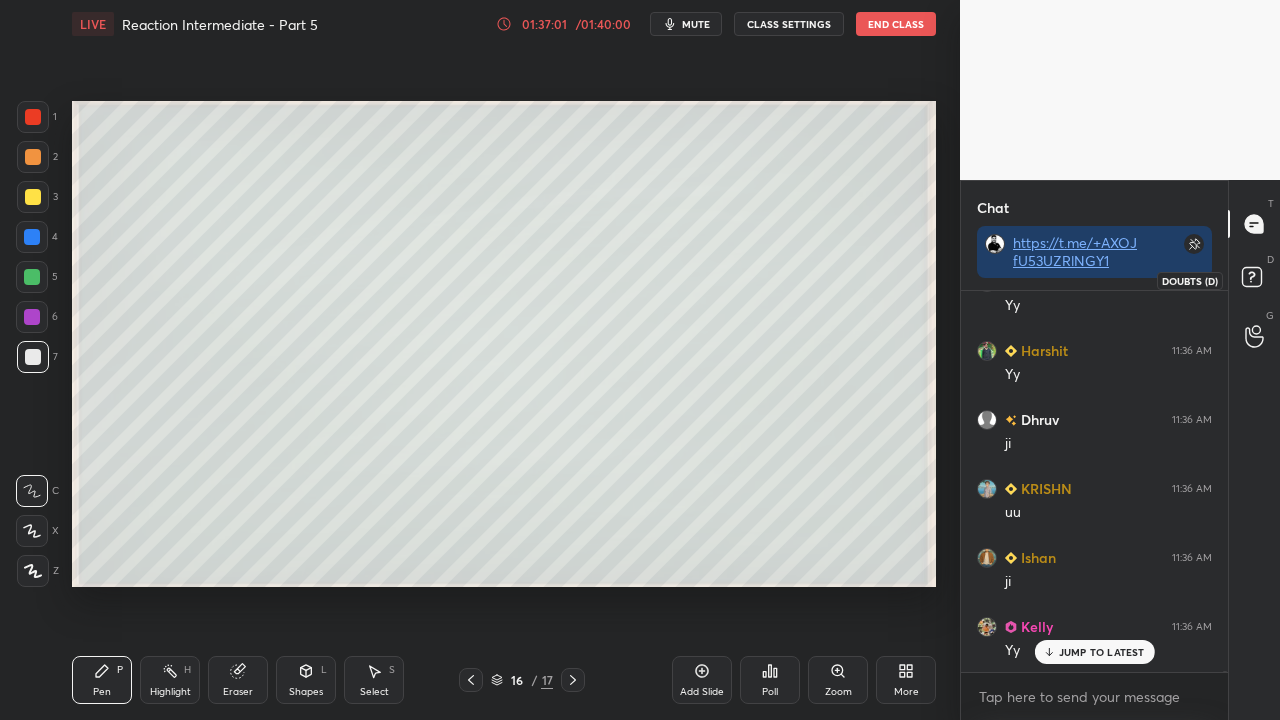click 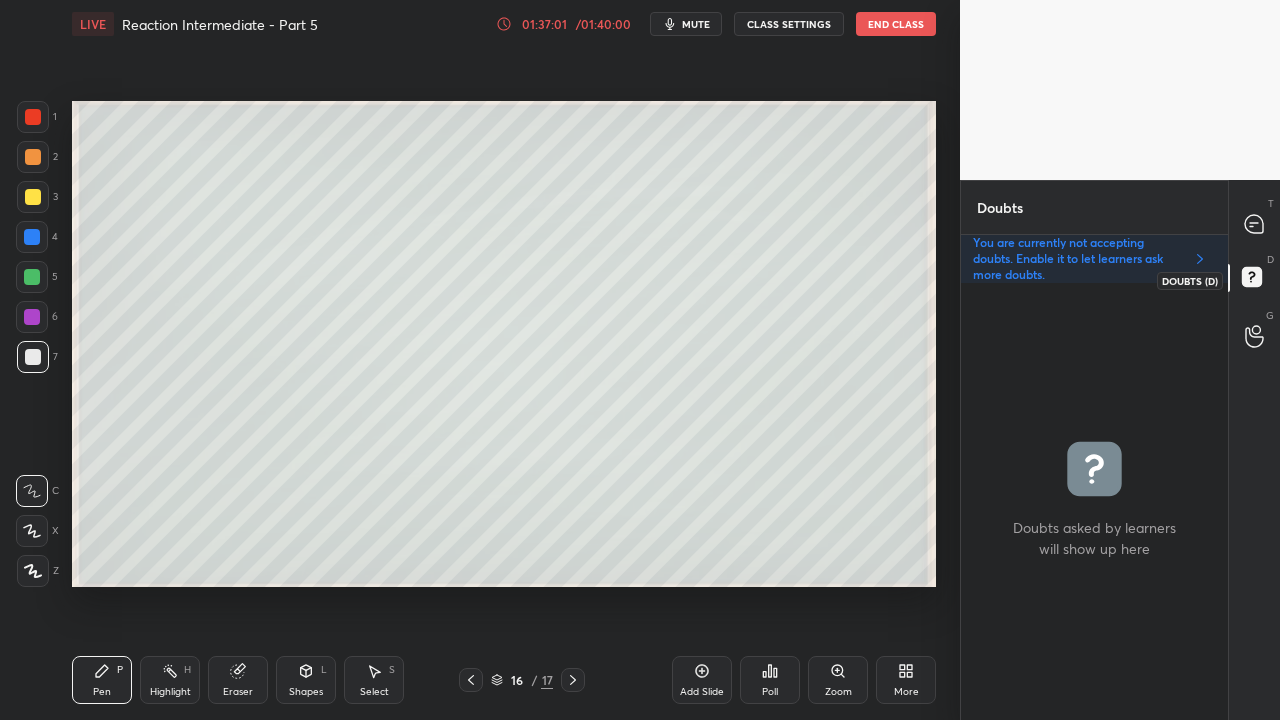 scroll, scrollTop: 6, scrollLeft: 6, axis: both 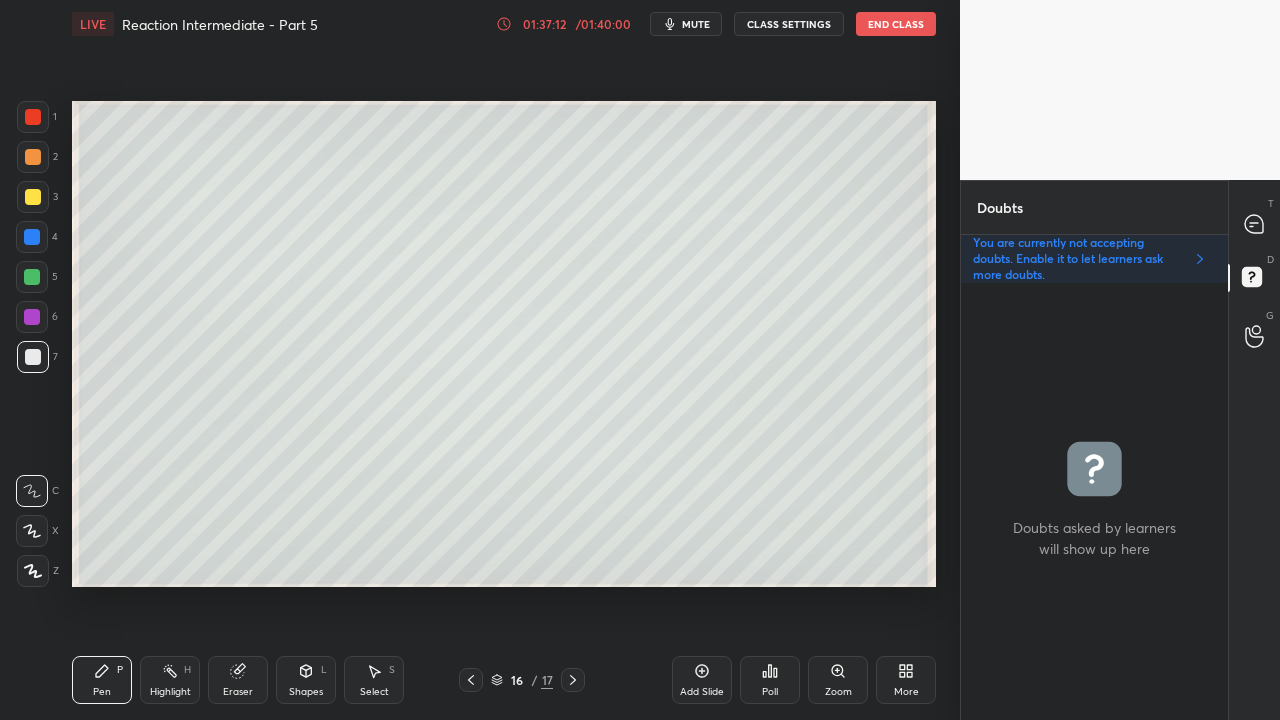 click at bounding box center (1255, 224) 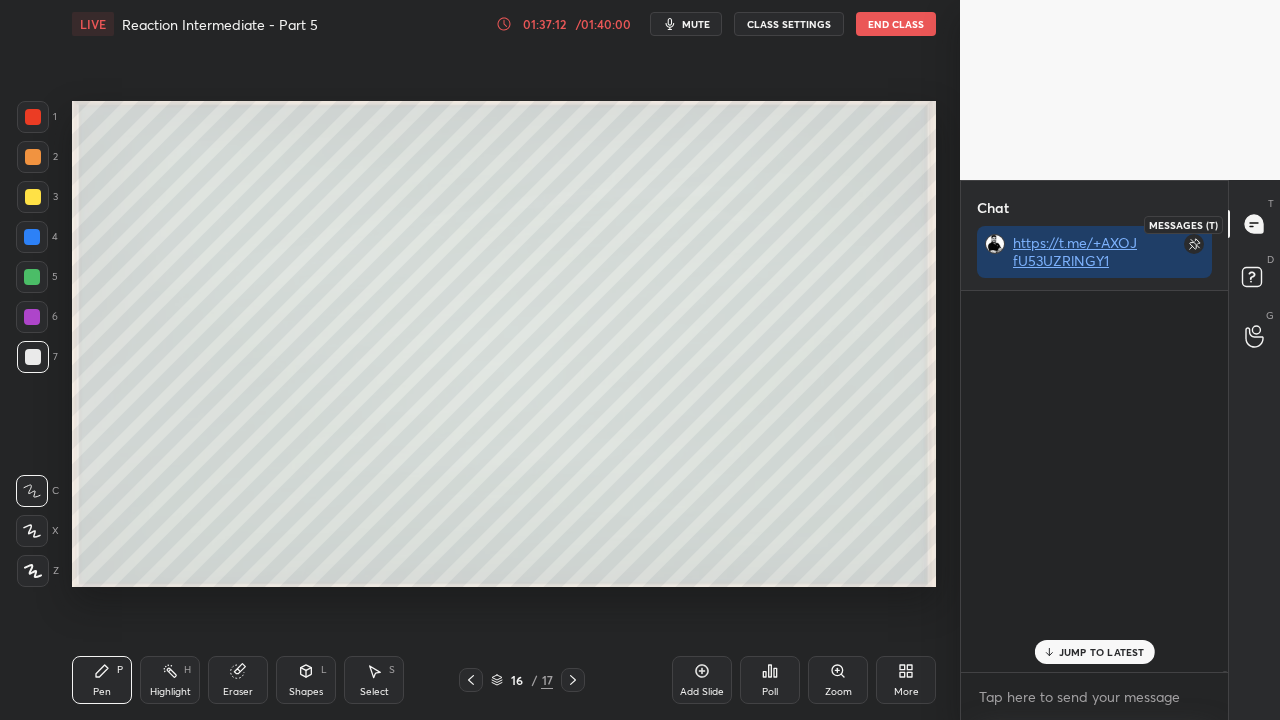 scroll, scrollTop: 423, scrollLeft: 261, axis: both 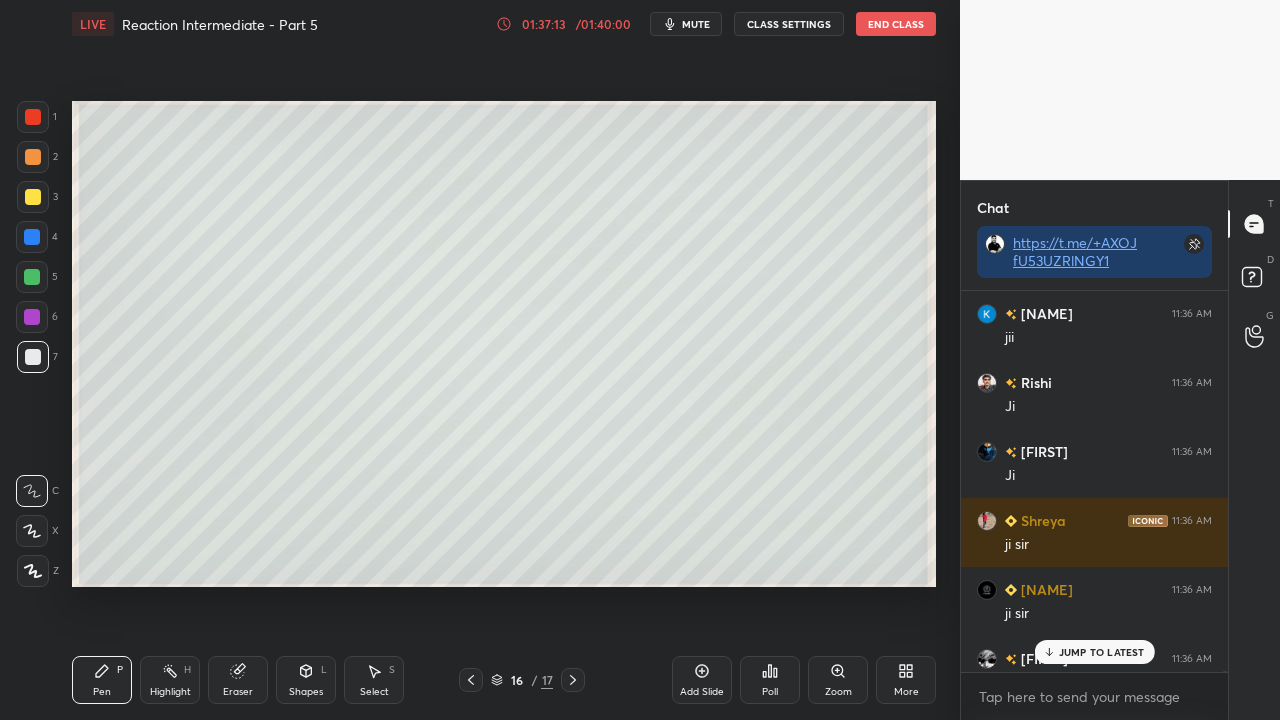 click on "JUMP TO LATEST" at bounding box center (1094, 652) 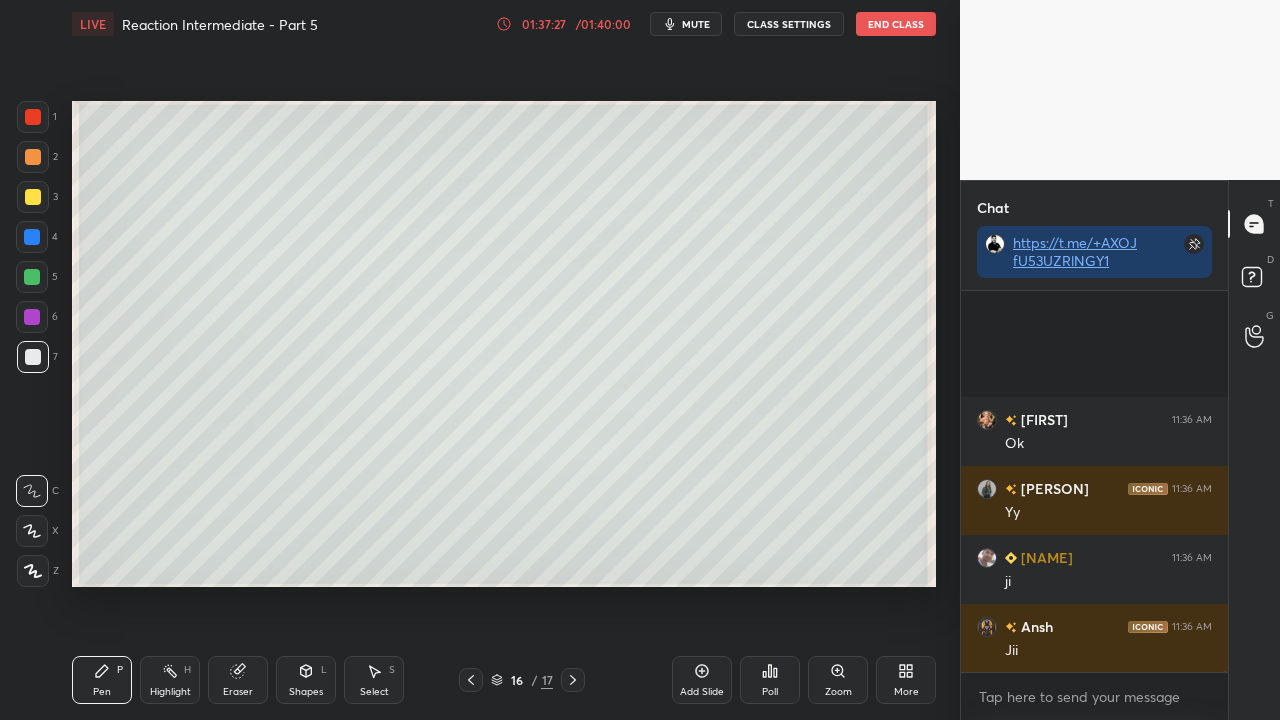 scroll, scrollTop: 197764, scrollLeft: 0, axis: vertical 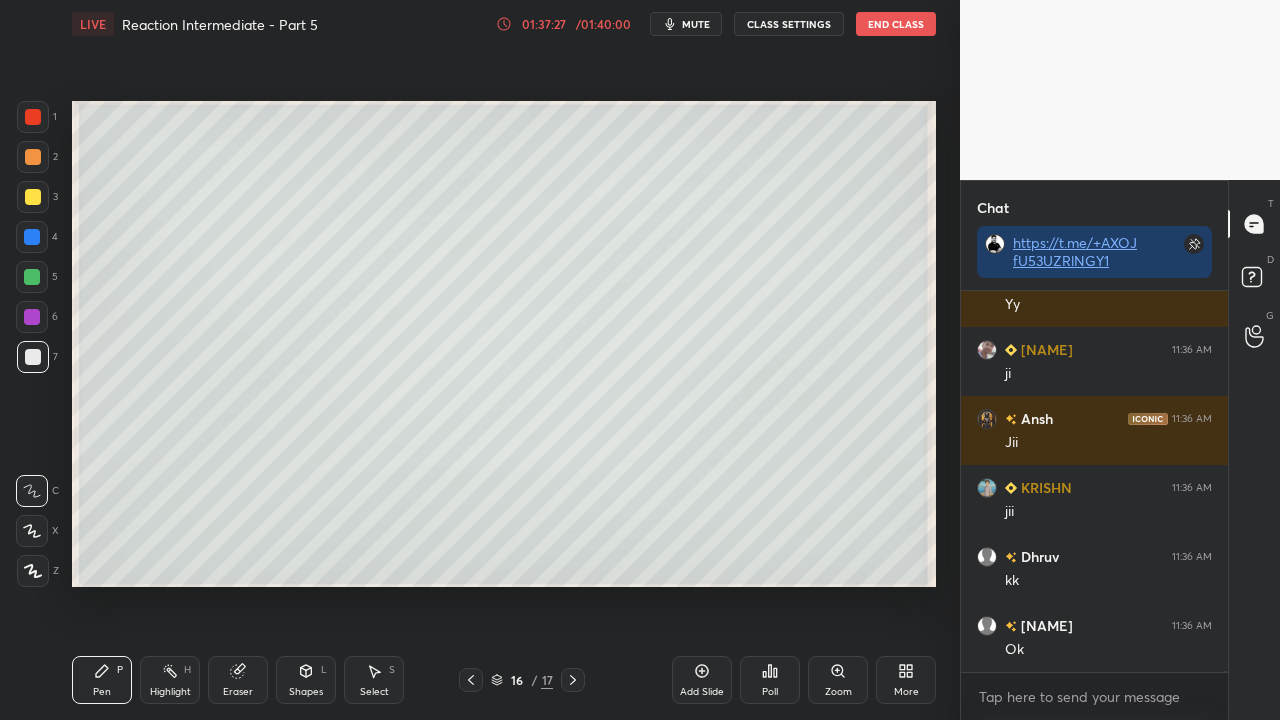 click 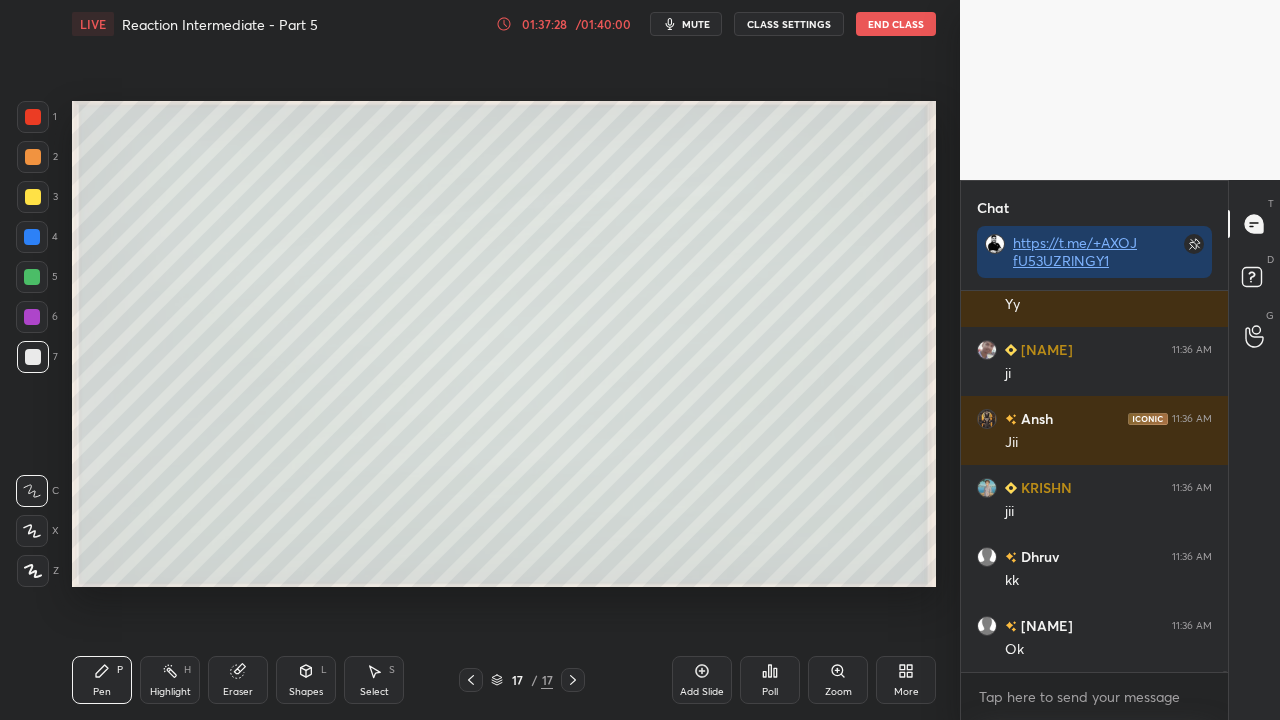 scroll, scrollTop: 197832, scrollLeft: 0, axis: vertical 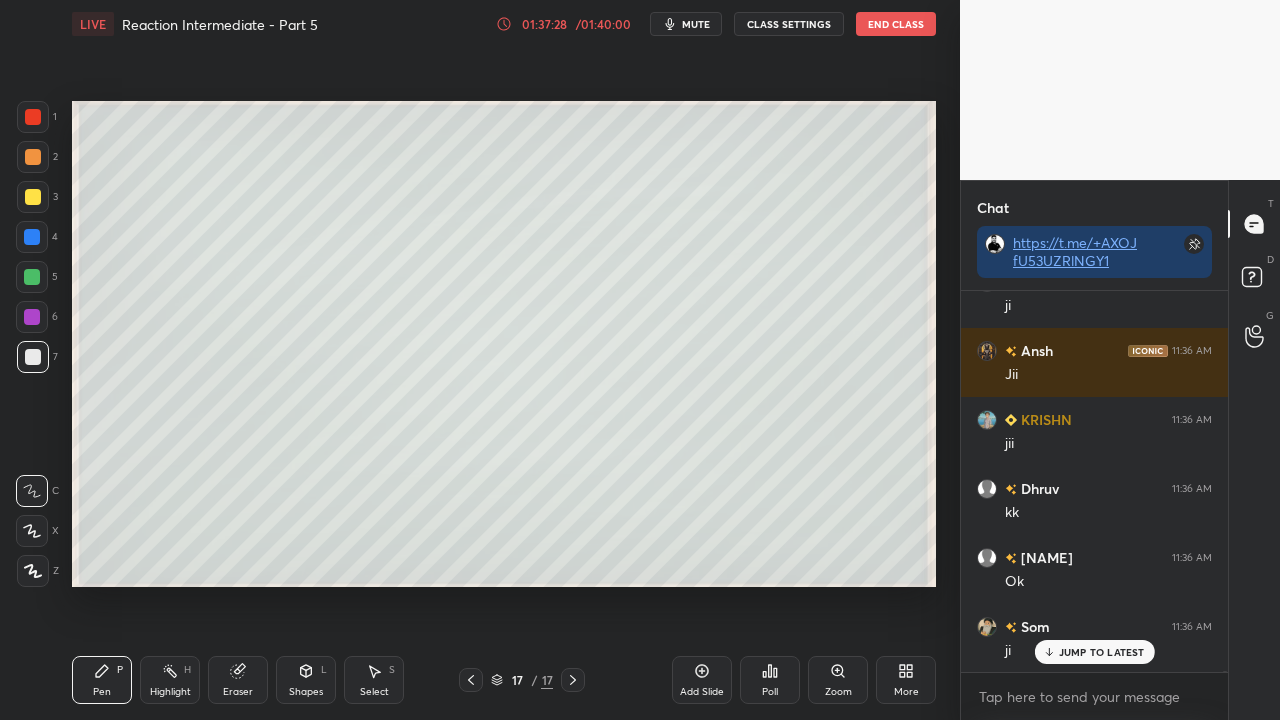 click at bounding box center [33, 197] 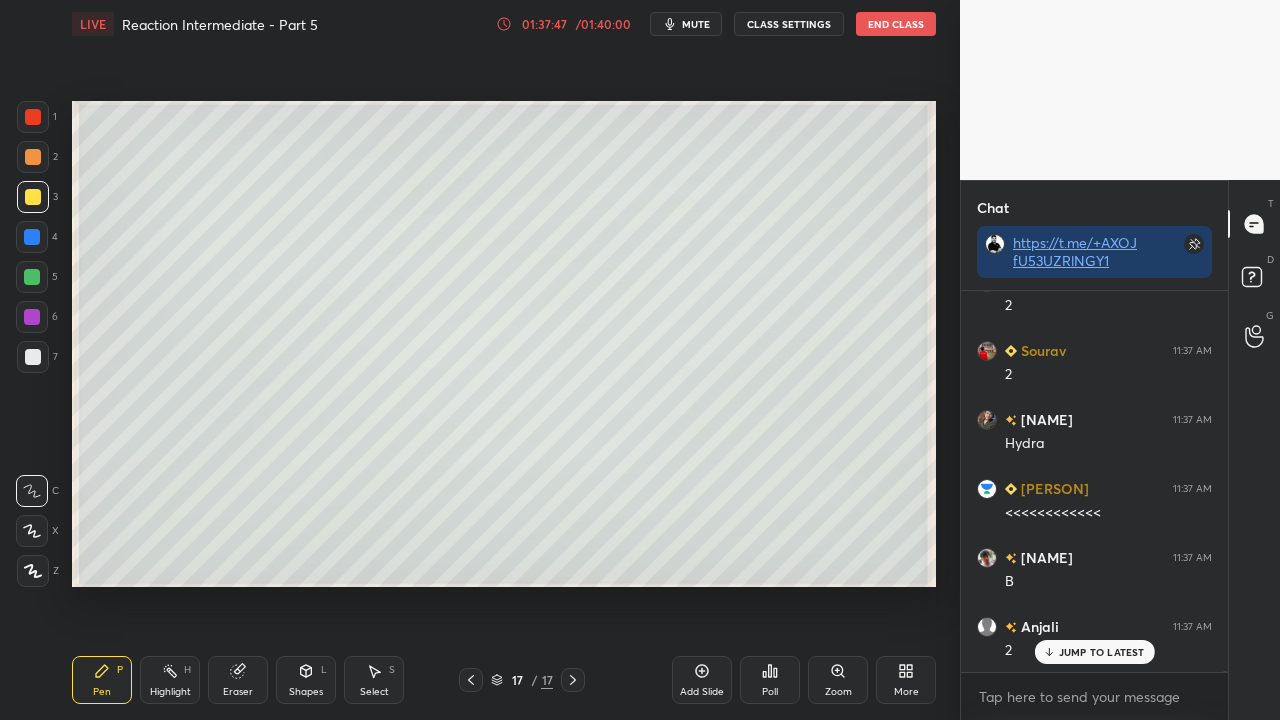 scroll, scrollTop: 201972, scrollLeft: 0, axis: vertical 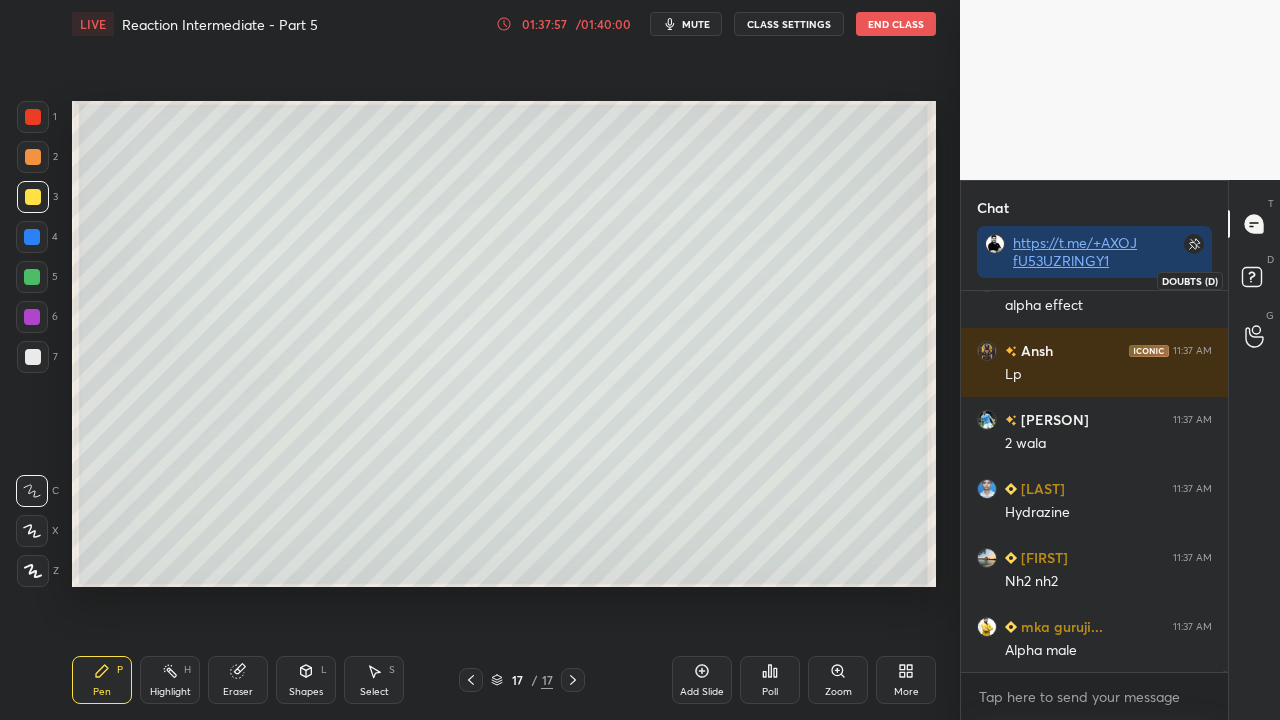 click 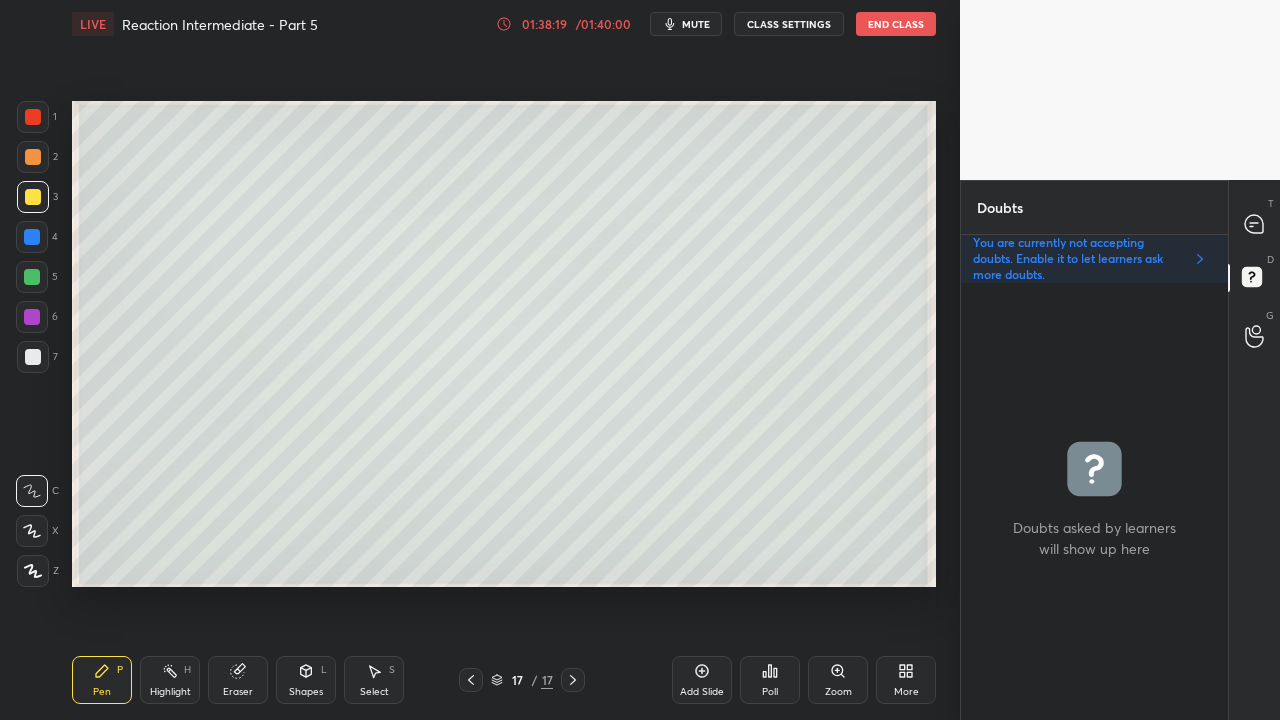 click at bounding box center (1255, 224) 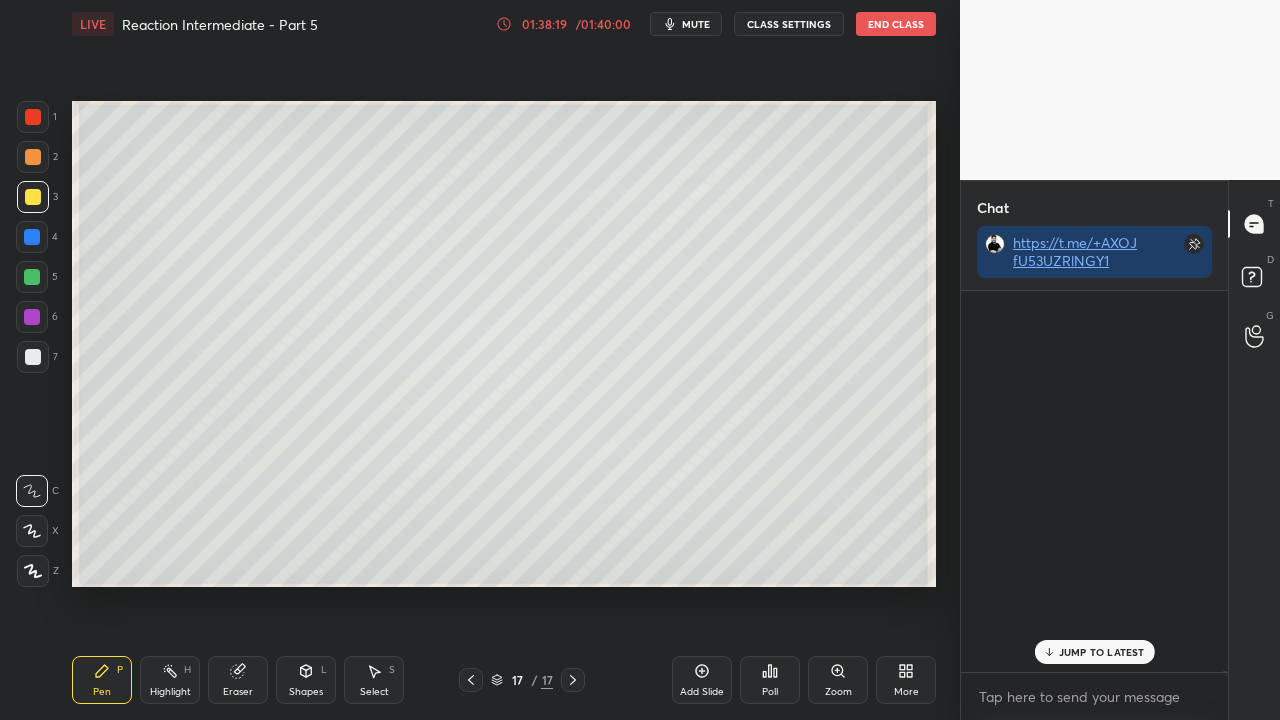 scroll, scrollTop: 423, scrollLeft: 261, axis: both 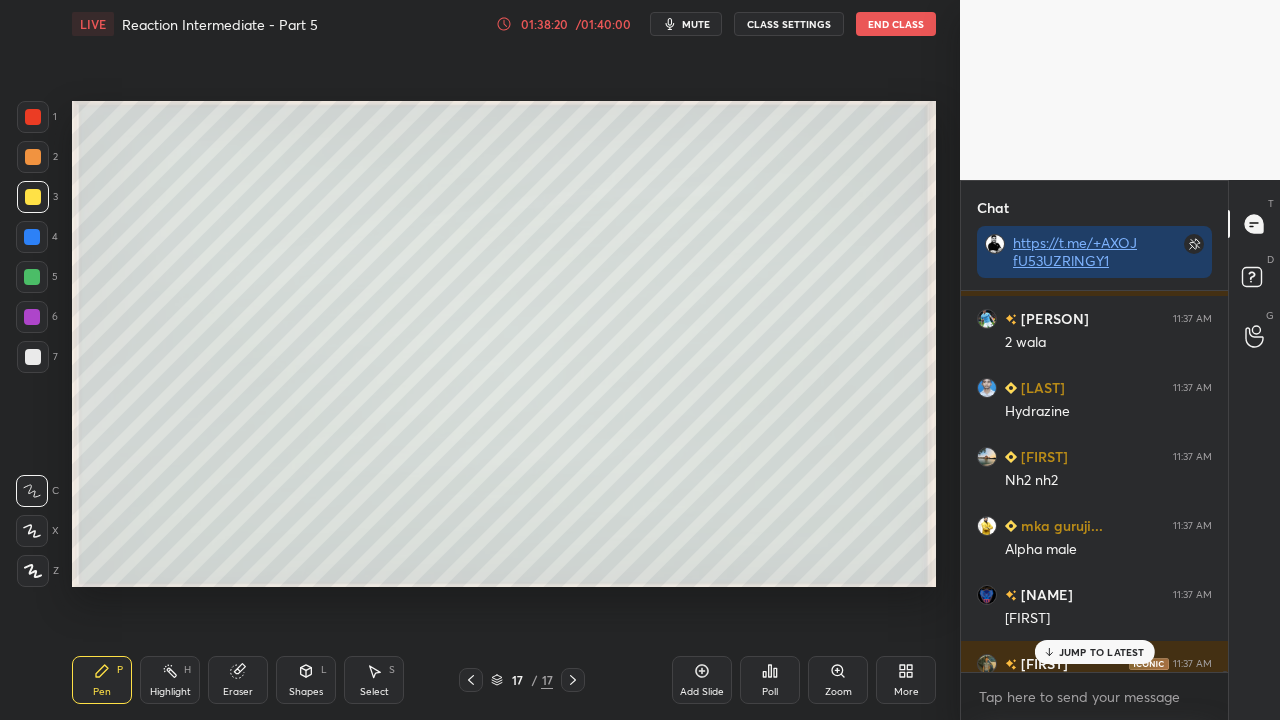 click on "JUMP TO LATEST" at bounding box center [1102, 652] 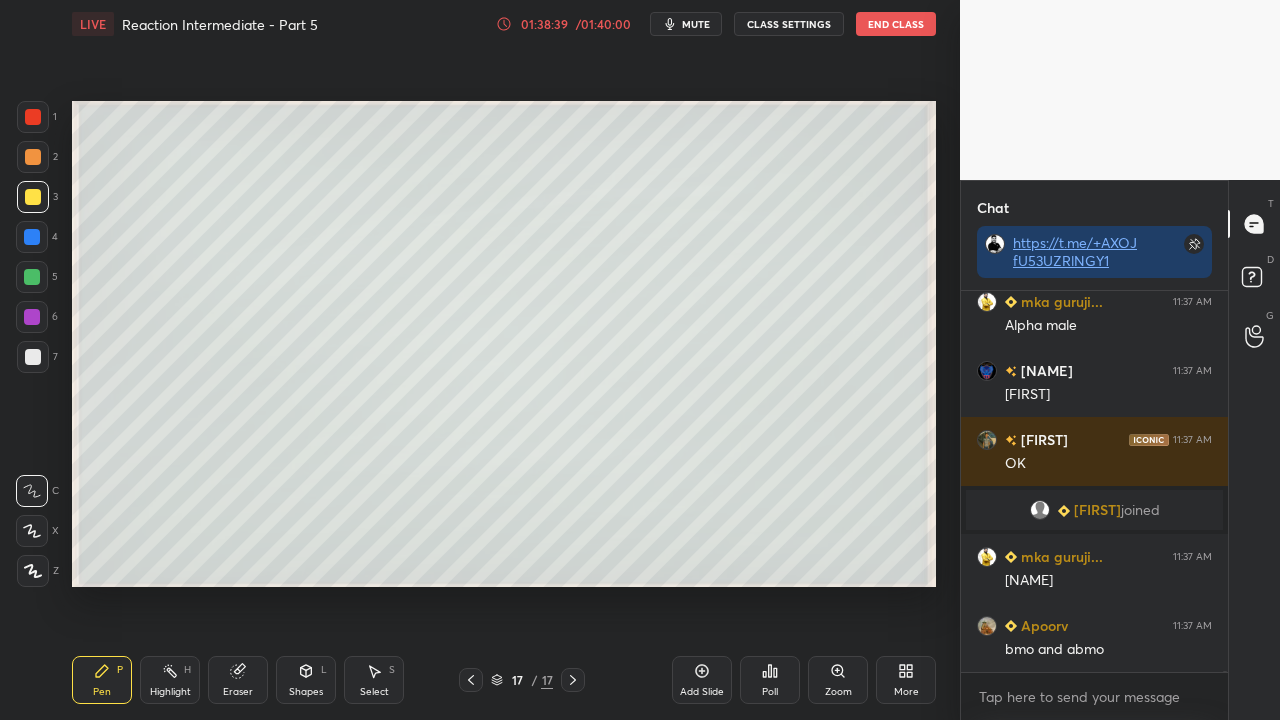 scroll, scrollTop: 196408, scrollLeft: 0, axis: vertical 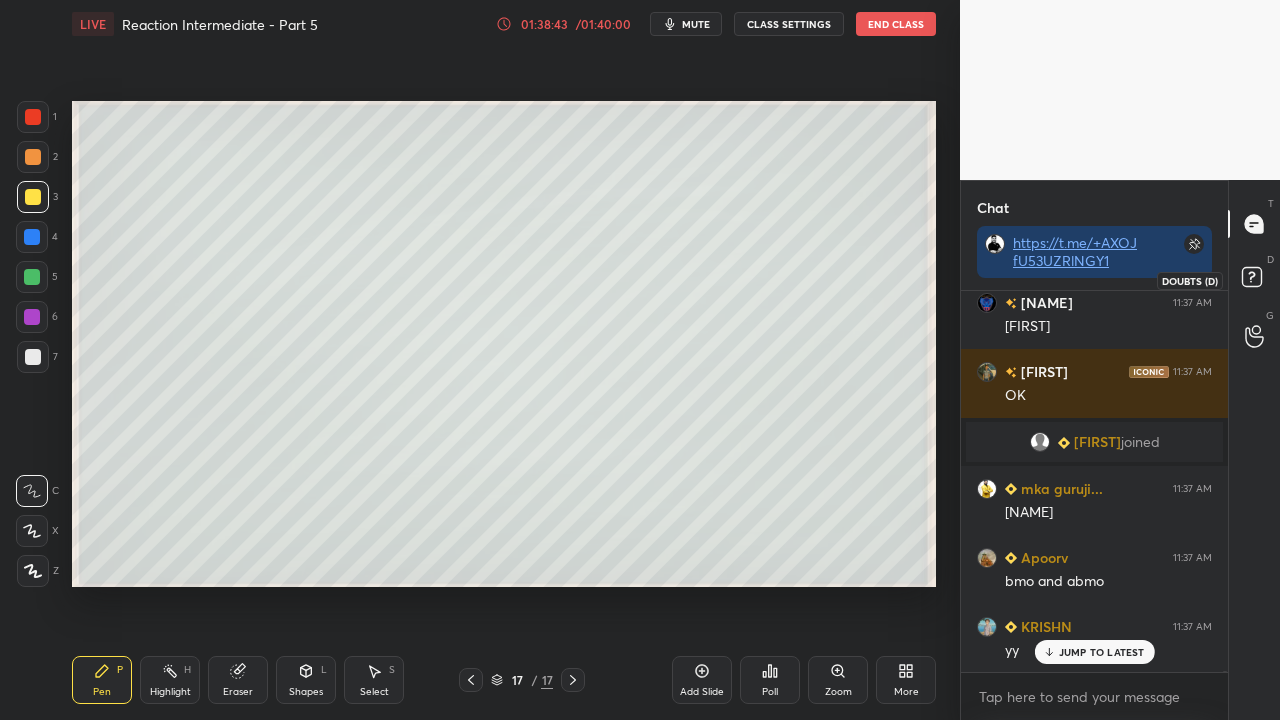 click 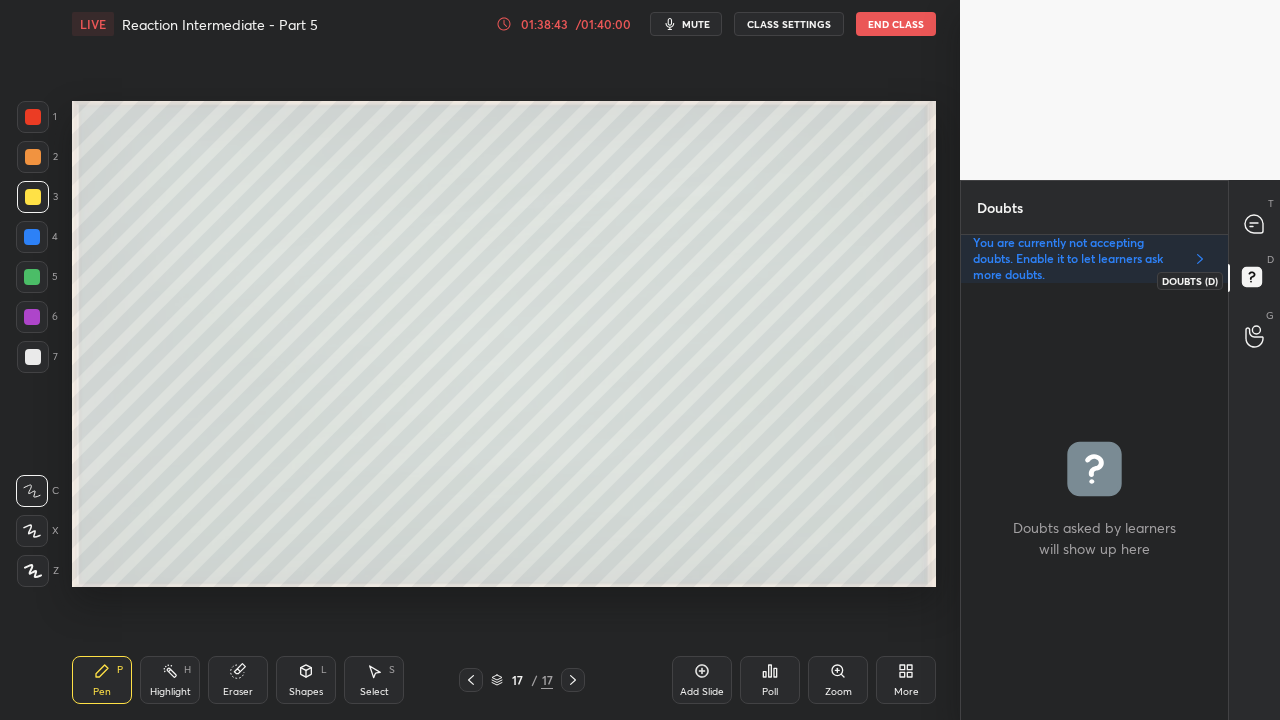 scroll, scrollTop: 6, scrollLeft: 6, axis: both 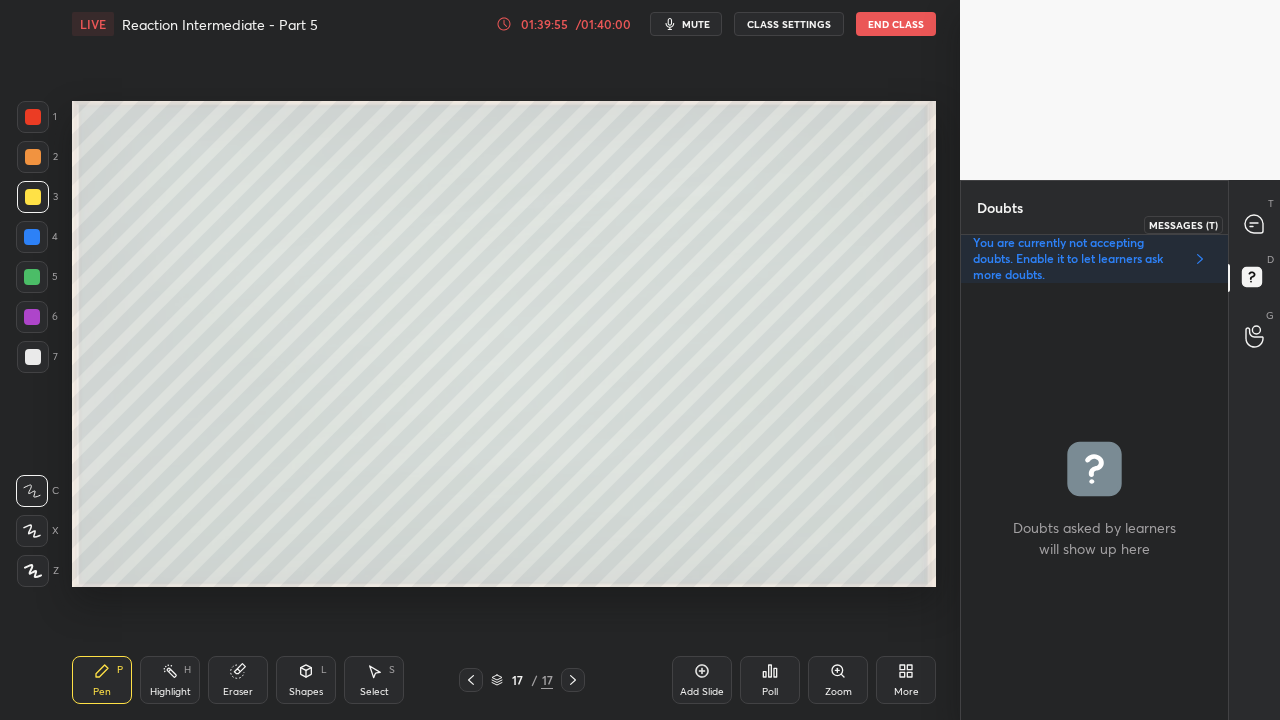 click 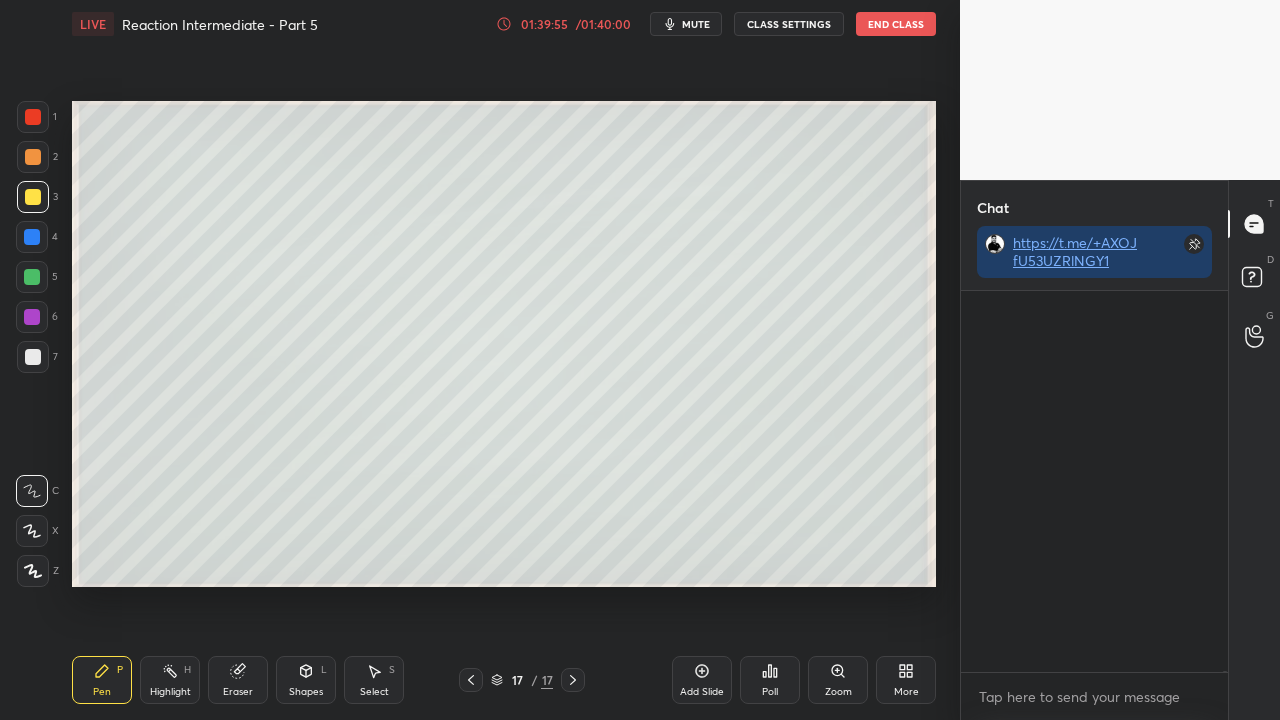 scroll, scrollTop: 196914, scrollLeft: 0, axis: vertical 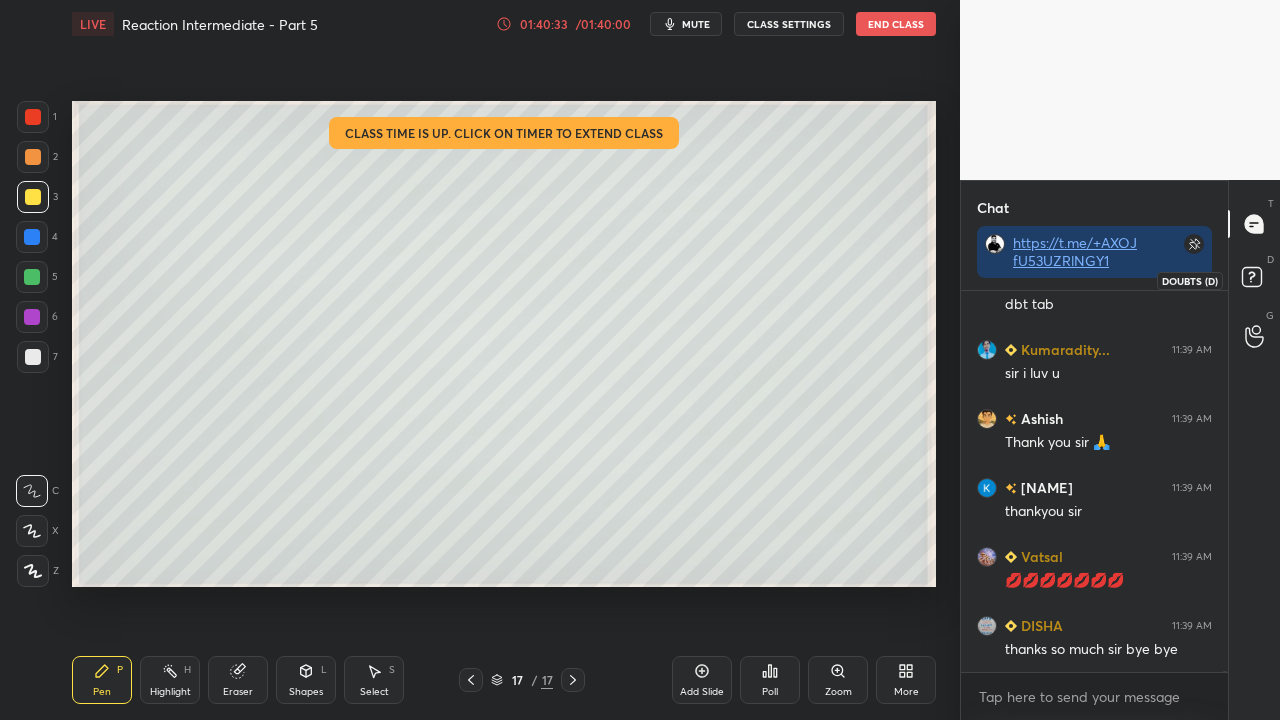 click 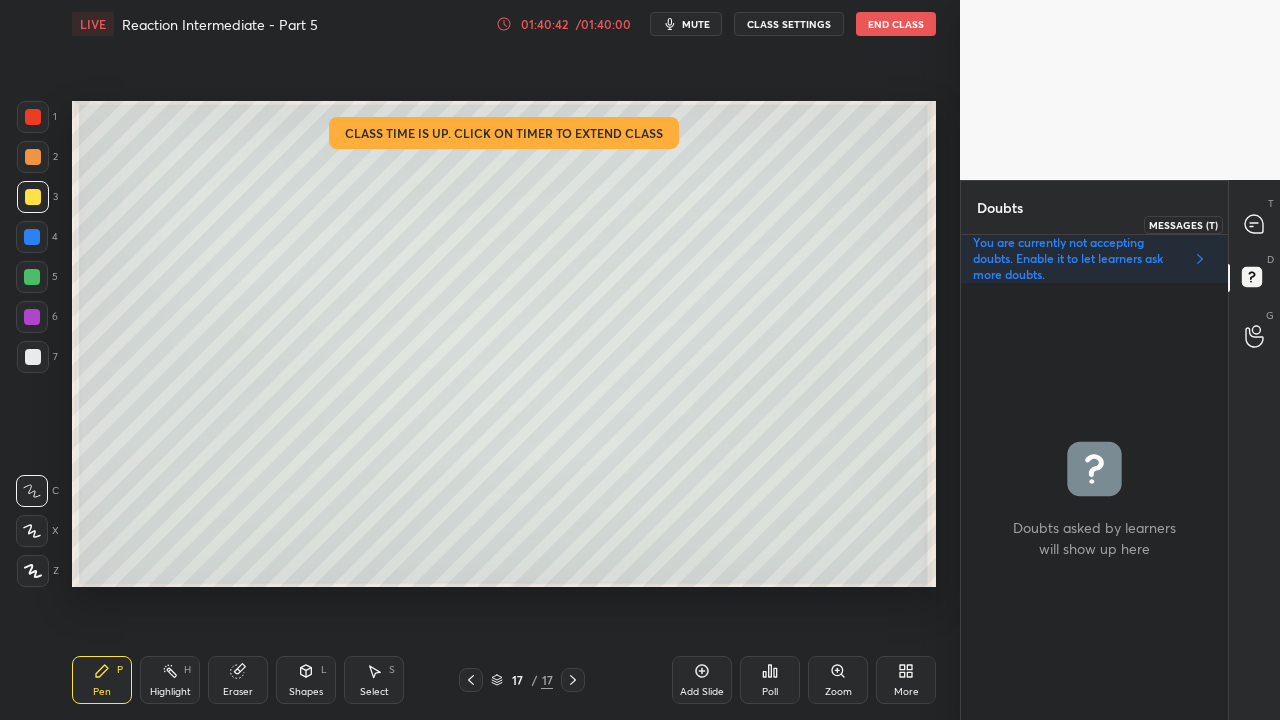 click 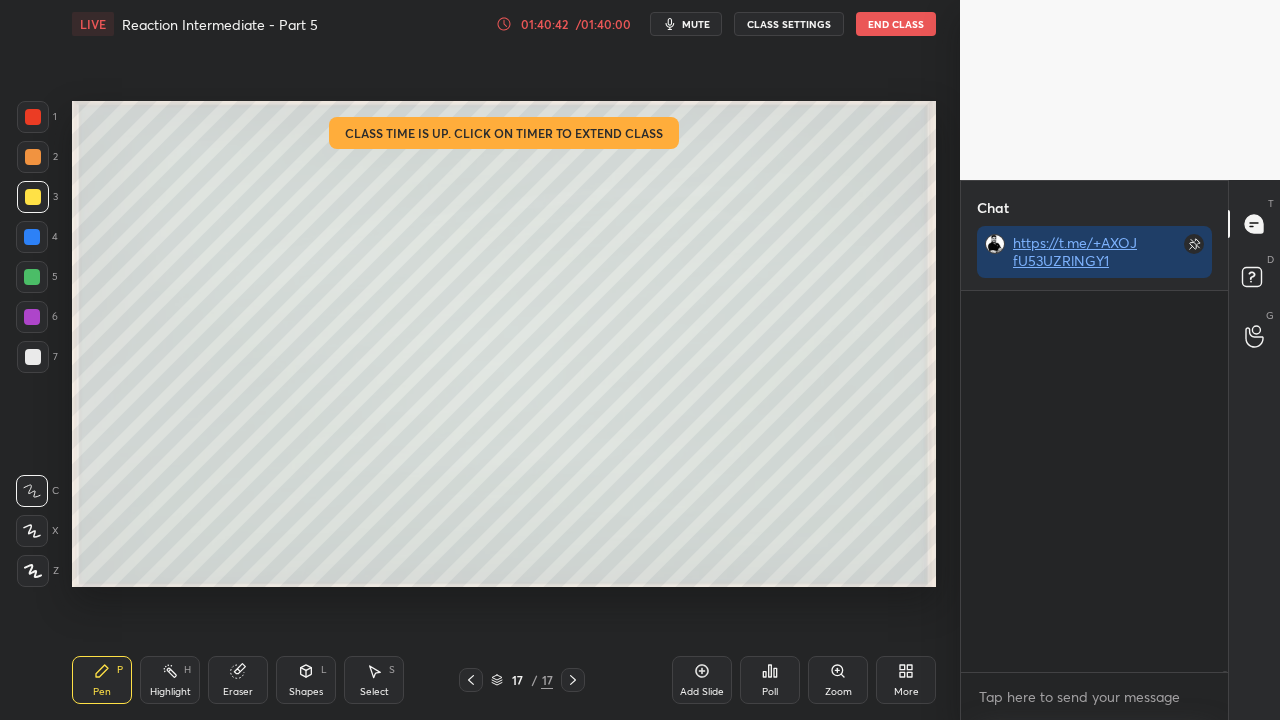 scroll, scrollTop: 202144, scrollLeft: 0, axis: vertical 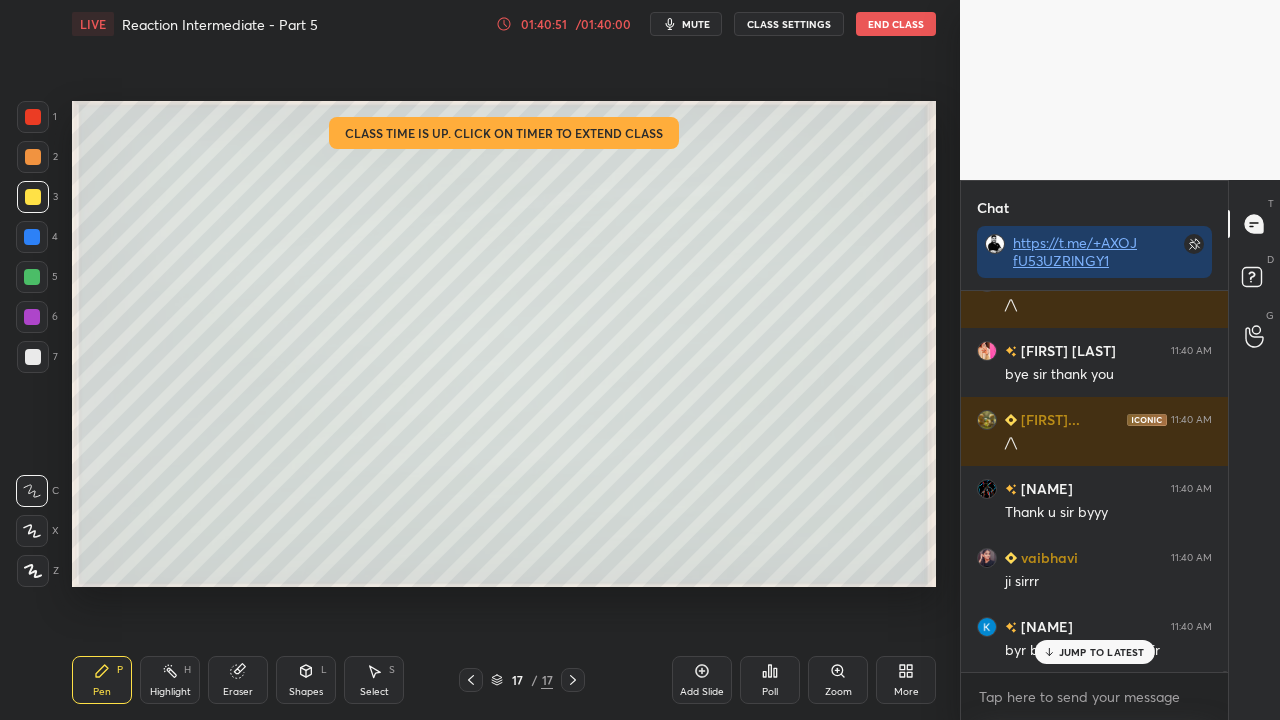 click on "mute" at bounding box center [686, 24] 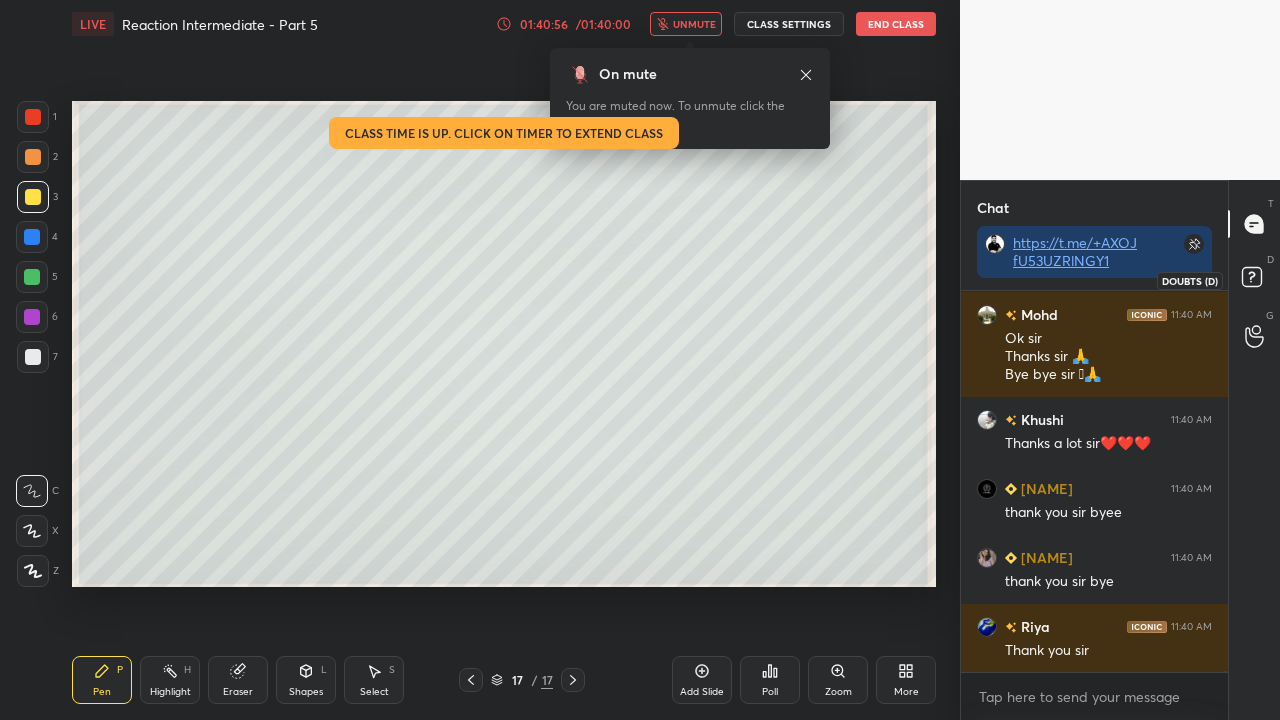 click 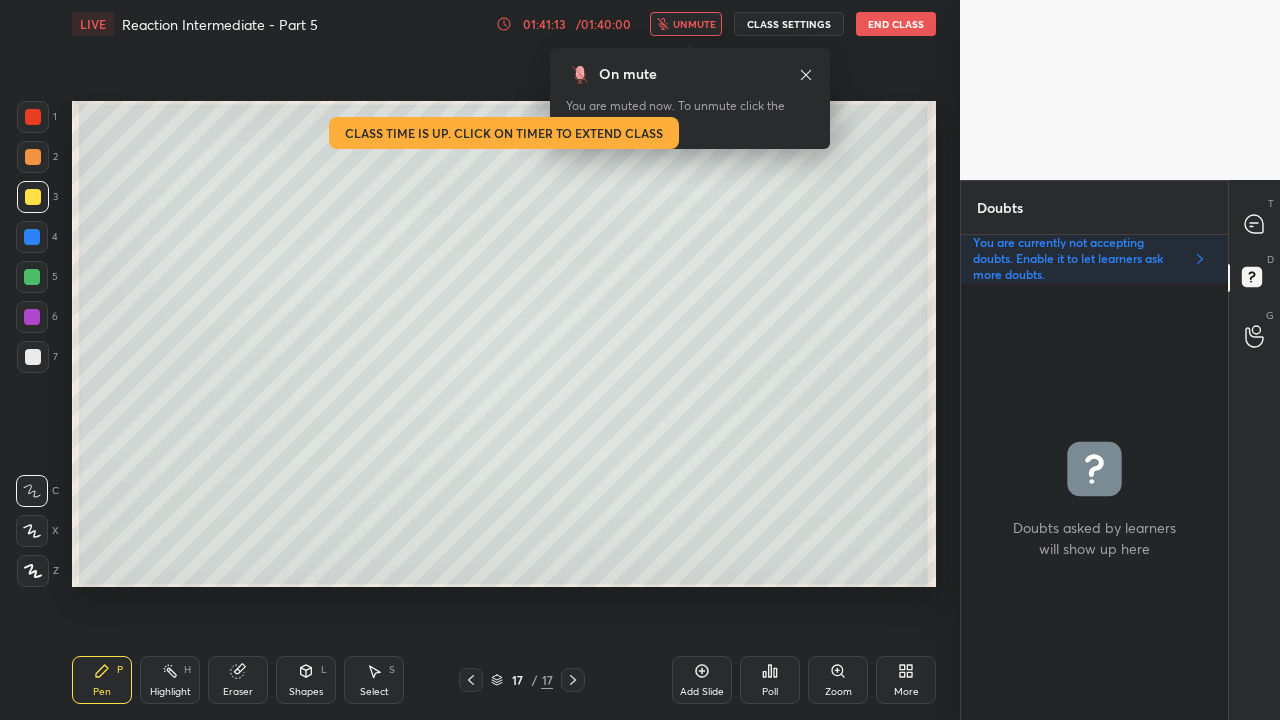 click on "unmute" at bounding box center [694, 24] 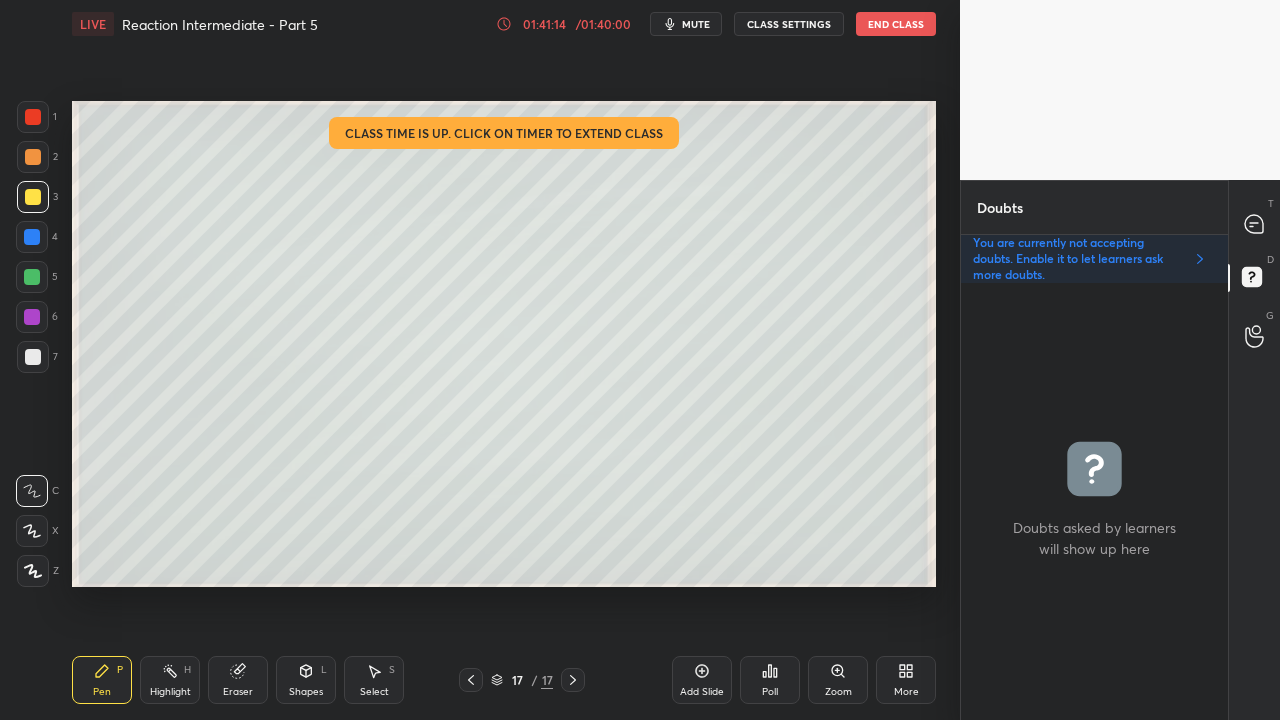 click 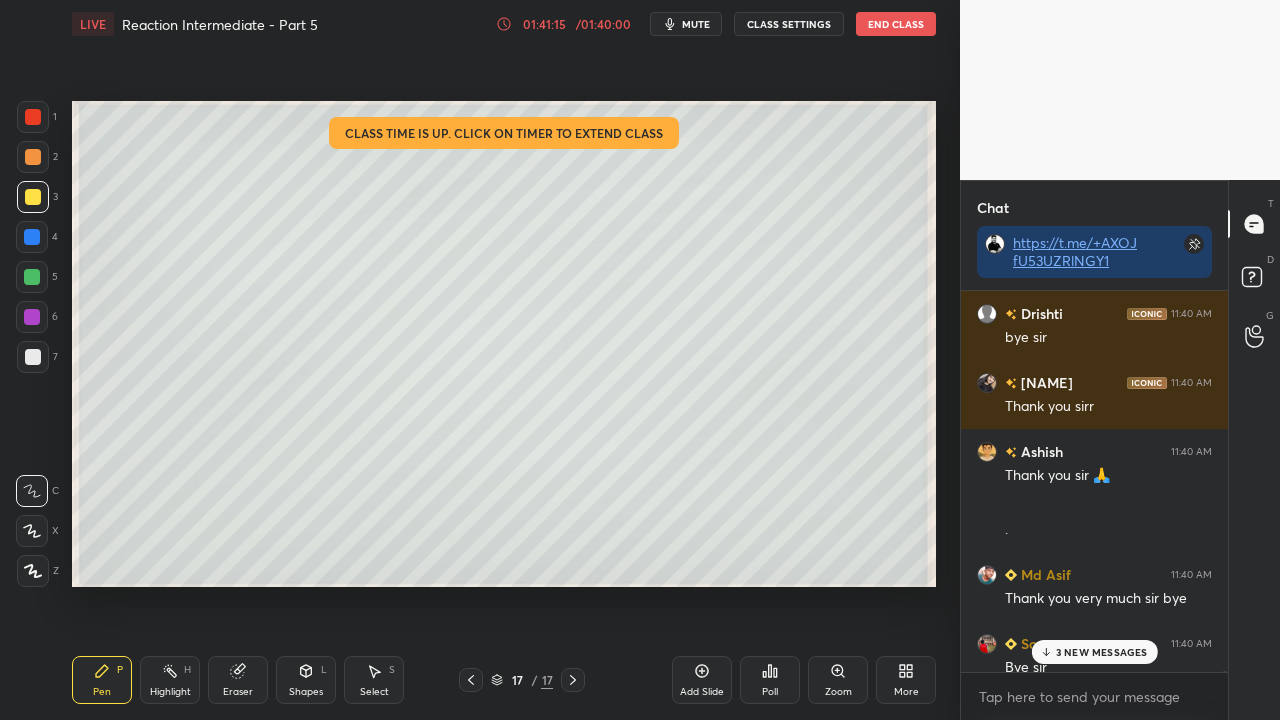 click on "3 NEW MESSAGES" at bounding box center (1102, 652) 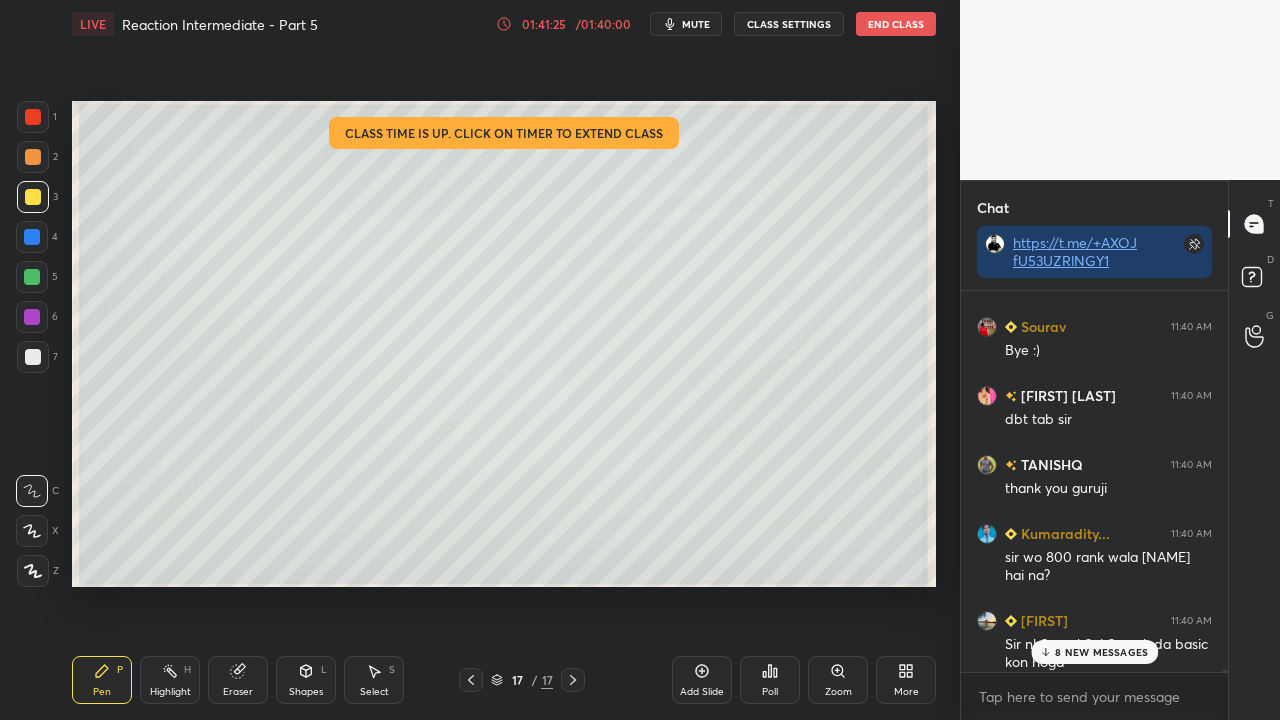 click on "CLASS SETTINGS" at bounding box center [789, 24] 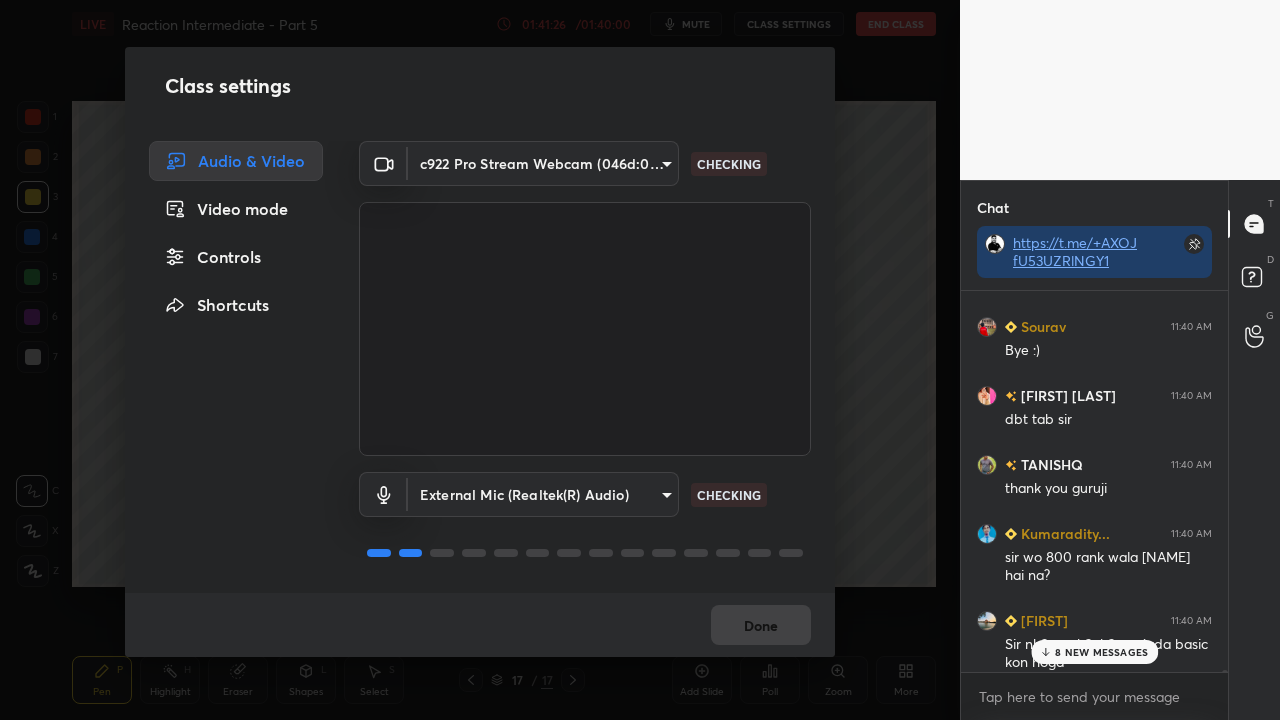 click on "Controls" at bounding box center [236, 257] 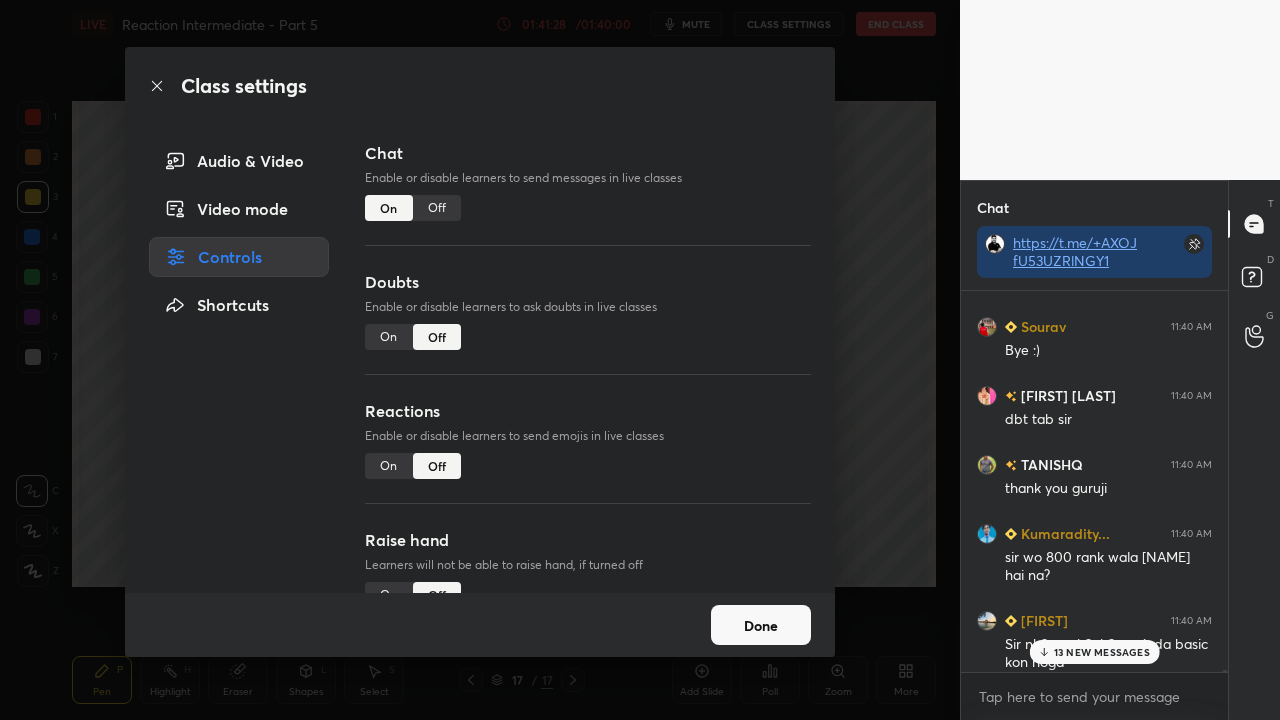 click on "On" at bounding box center (389, 337) 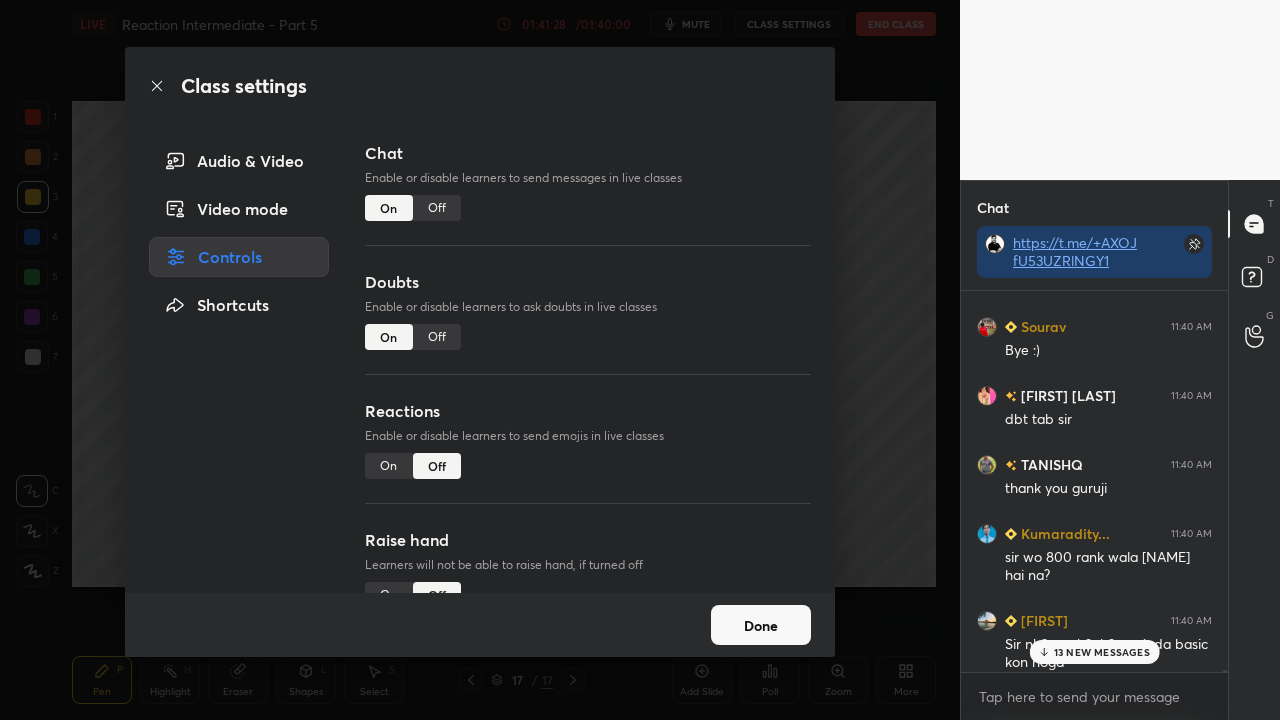 type on "x" 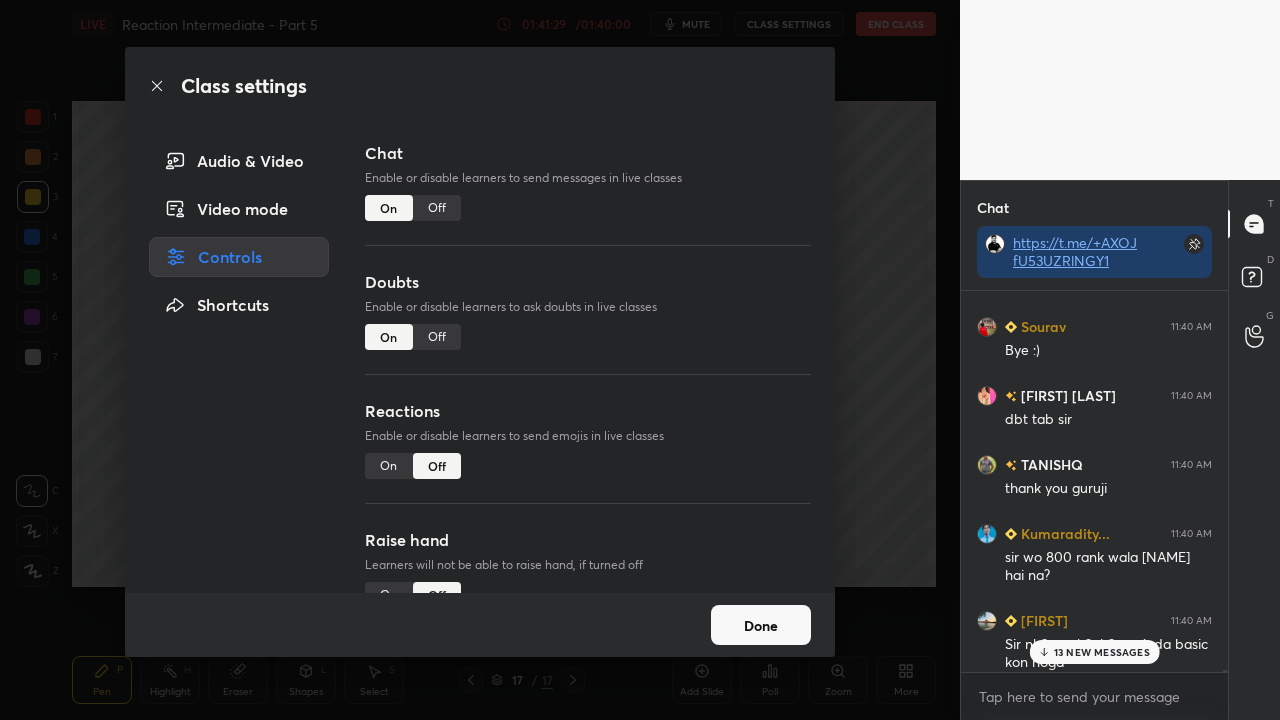 click on "Done" at bounding box center [761, 625] 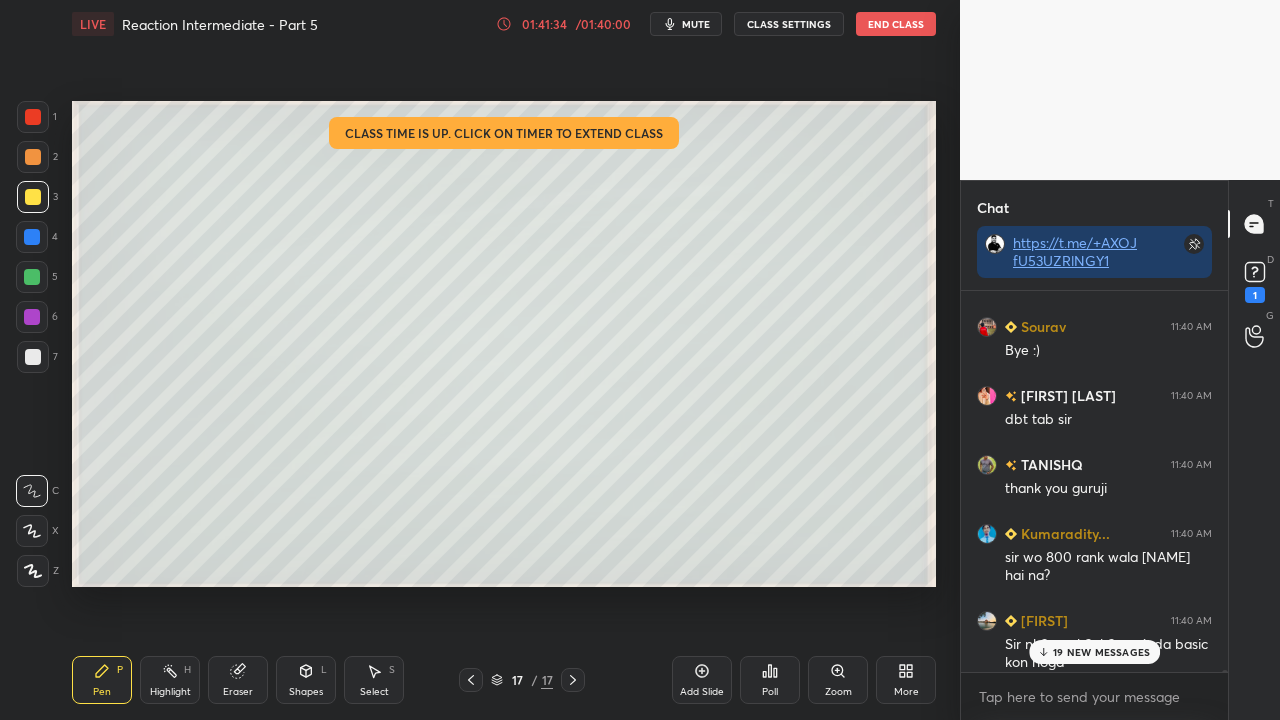 click on "19 NEW MESSAGES" at bounding box center [1095, 652] 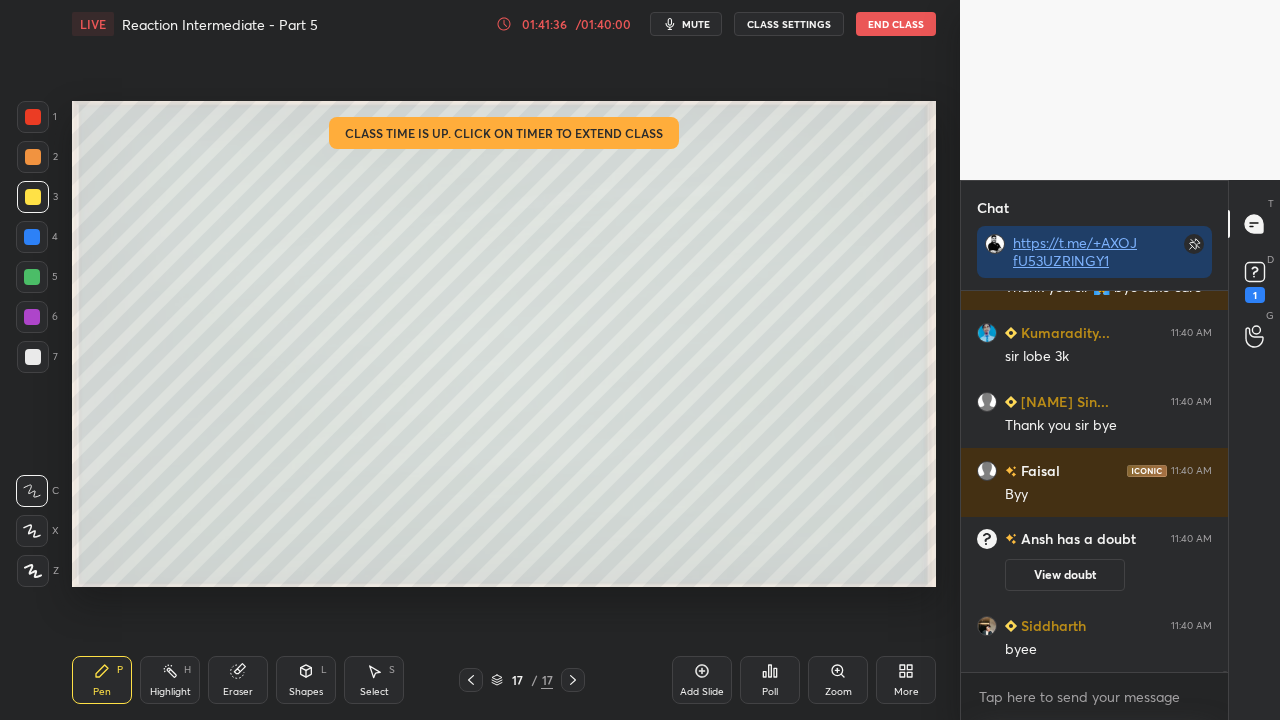 scroll, scrollTop: 209588, scrollLeft: 0, axis: vertical 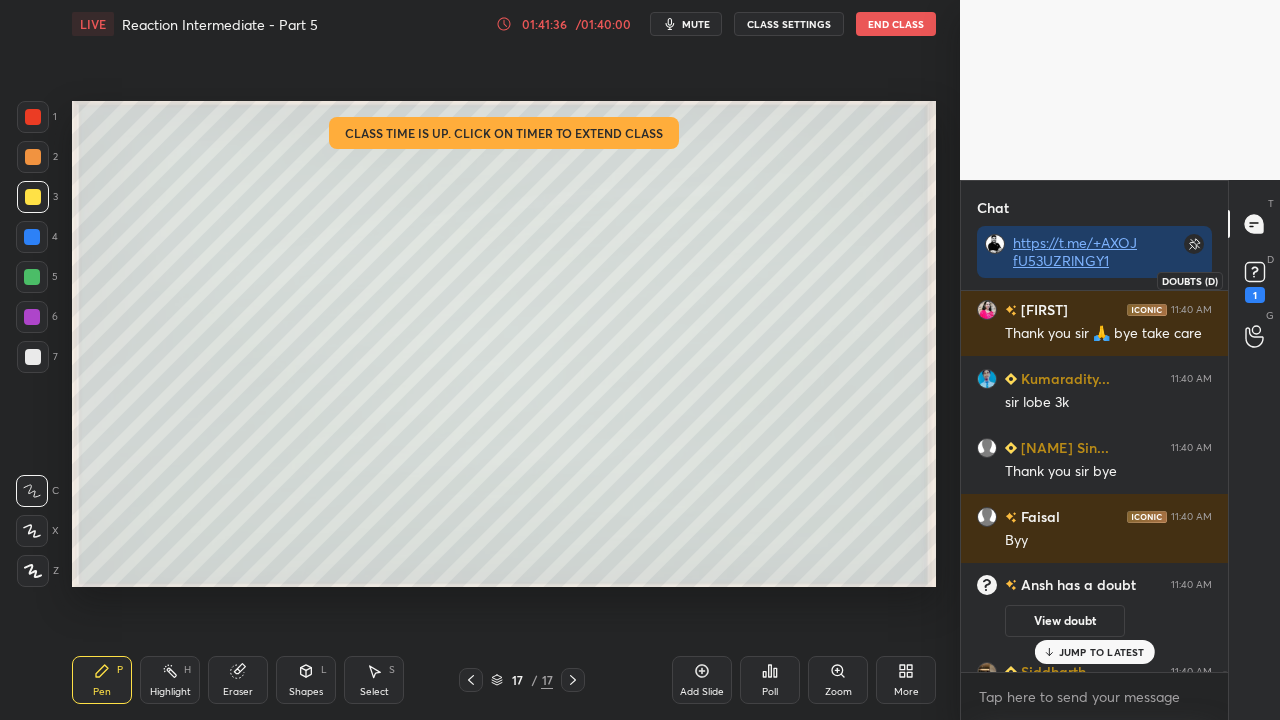 click on "1" at bounding box center [1255, 280] 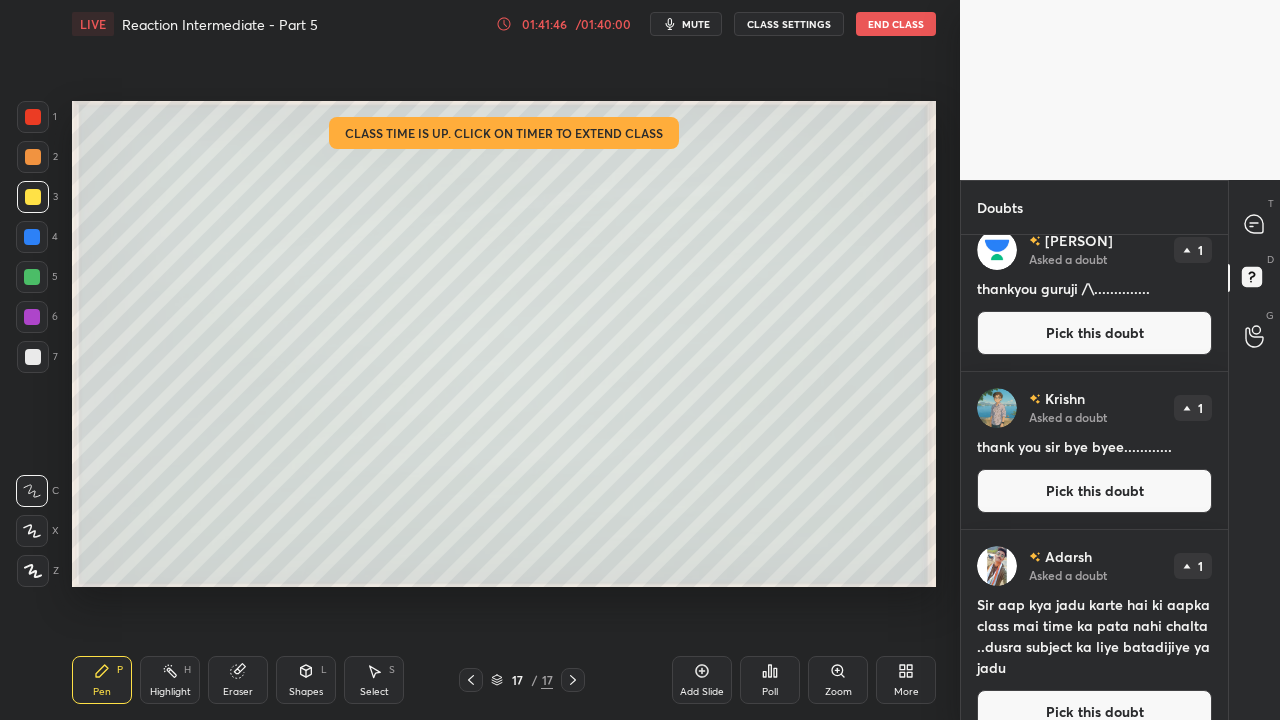 click on "Pick this doubt" at bounding box center [1094, 712] 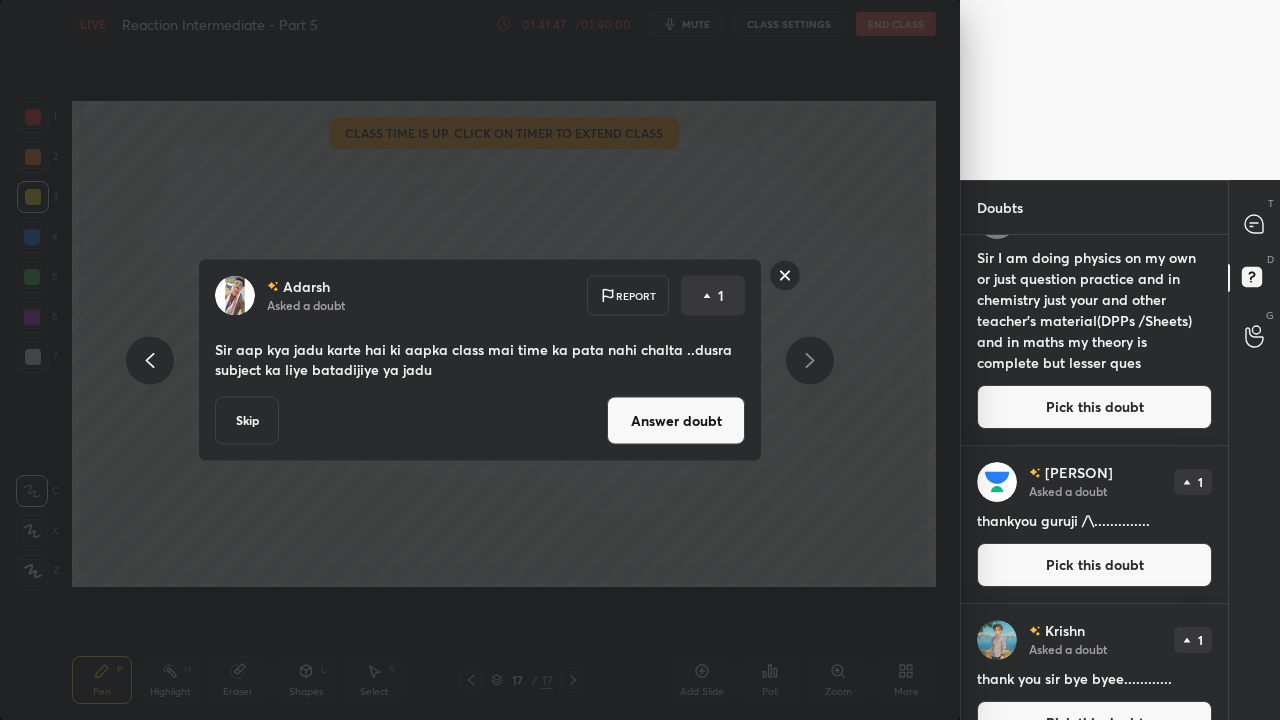 click on "Answer doubt" at bounding box center (676, 421) 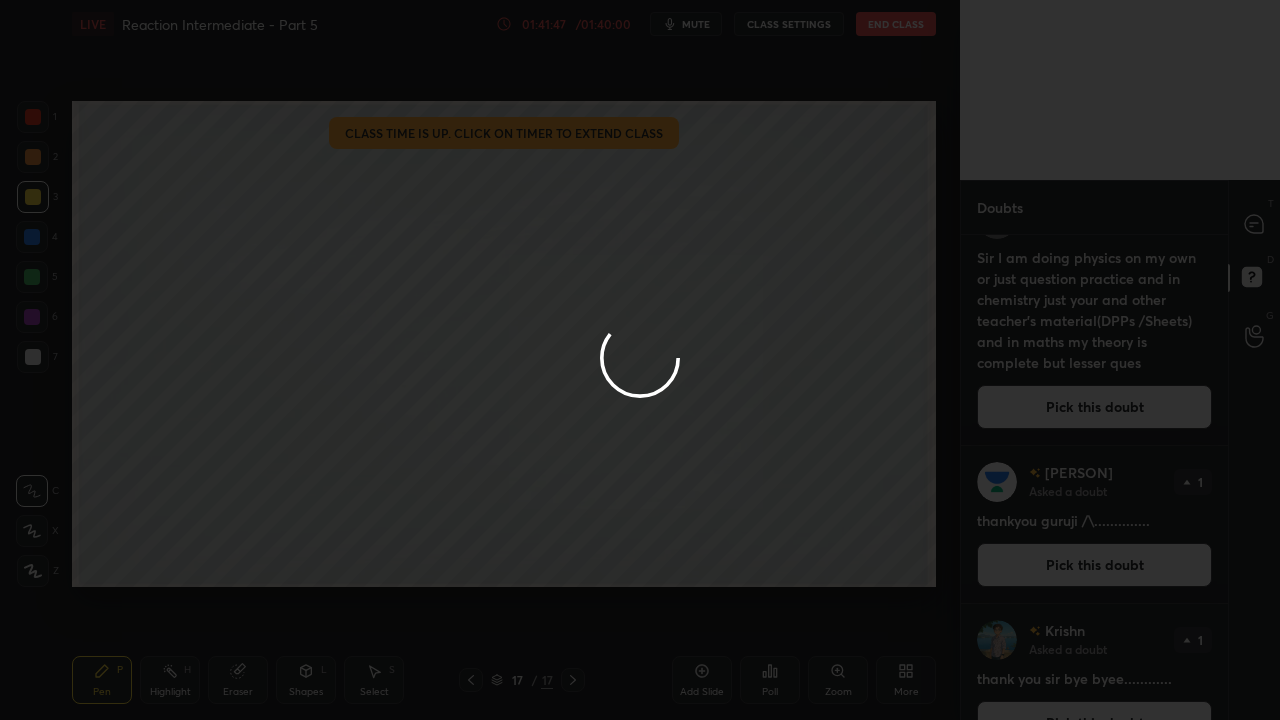 scroll, scrollTop: 0, scrollLeft: 0, axis: both 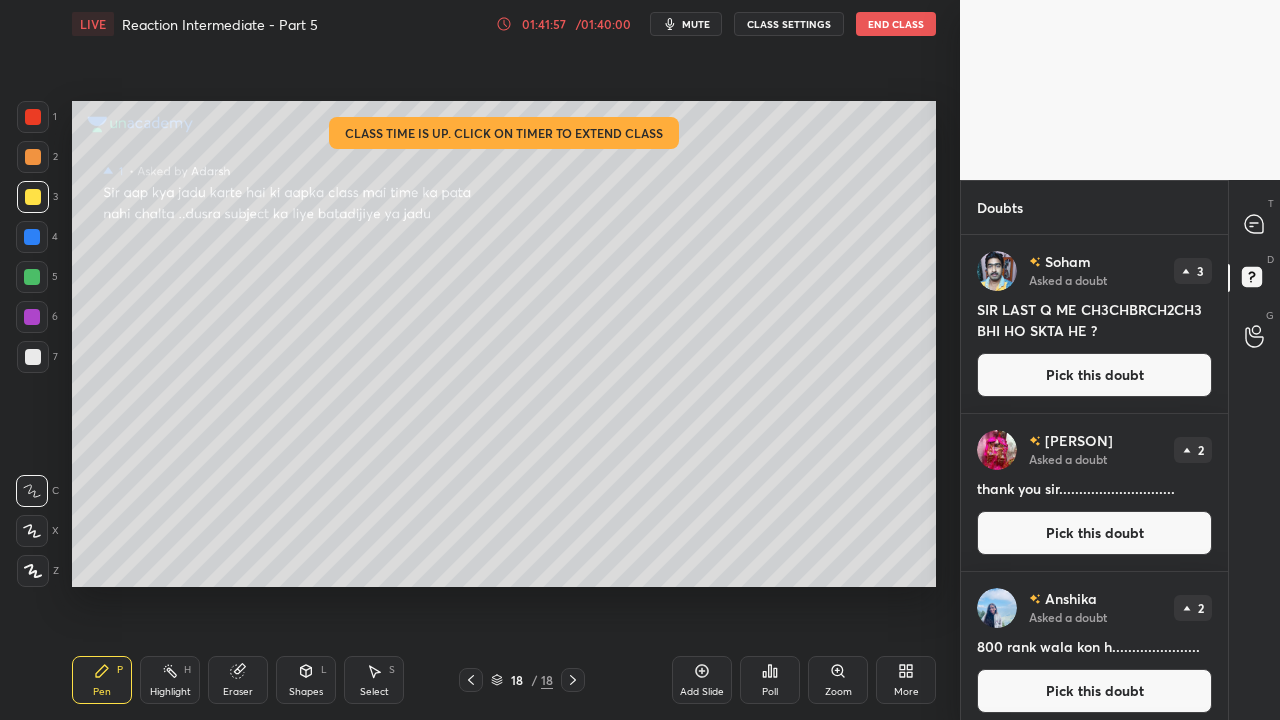 click on "Pick this doubt" at bounding box center (1094, 375) 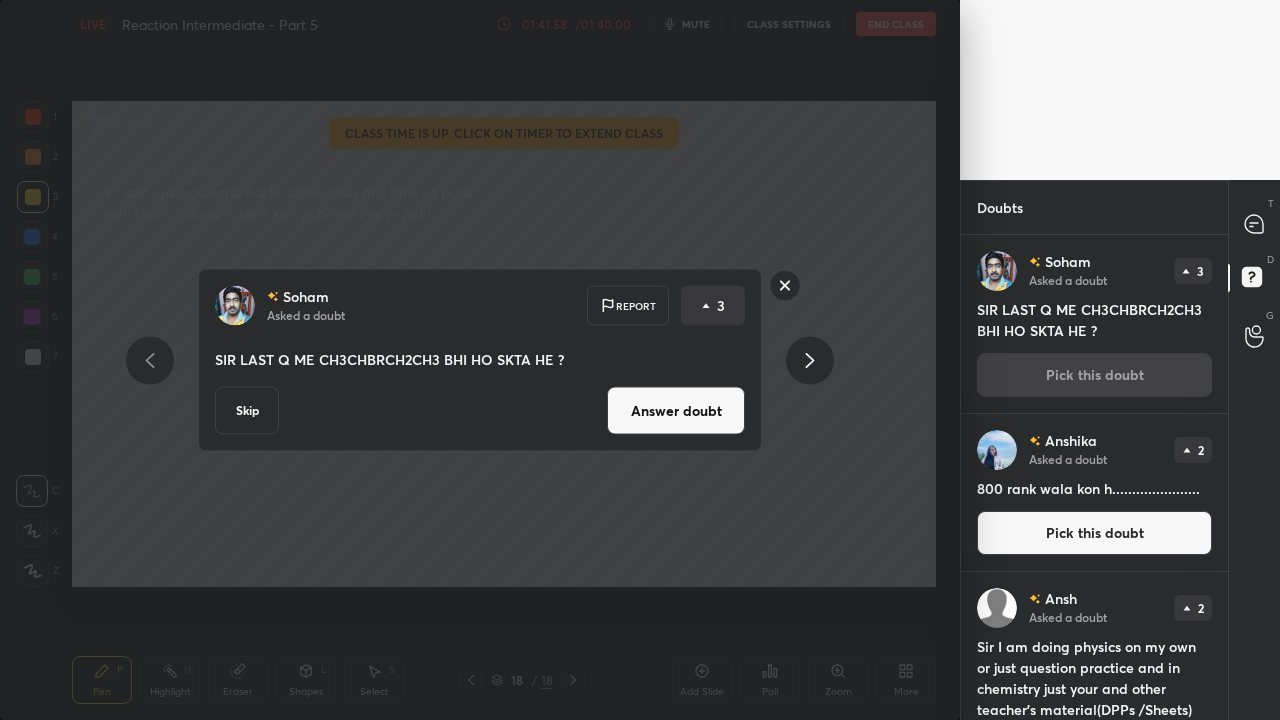 click on "Answer doubt" at bounding box center [676, 411] 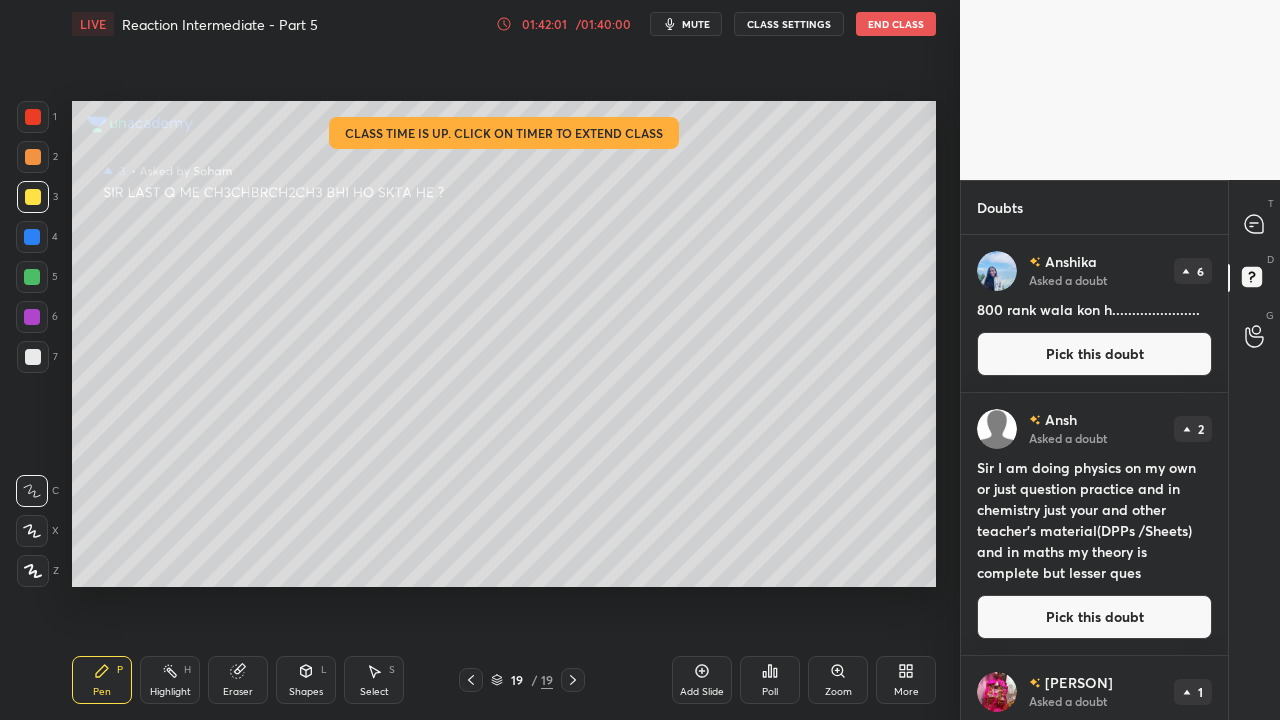 click on "Pick this doubt" at bounding box center (1094, 354) 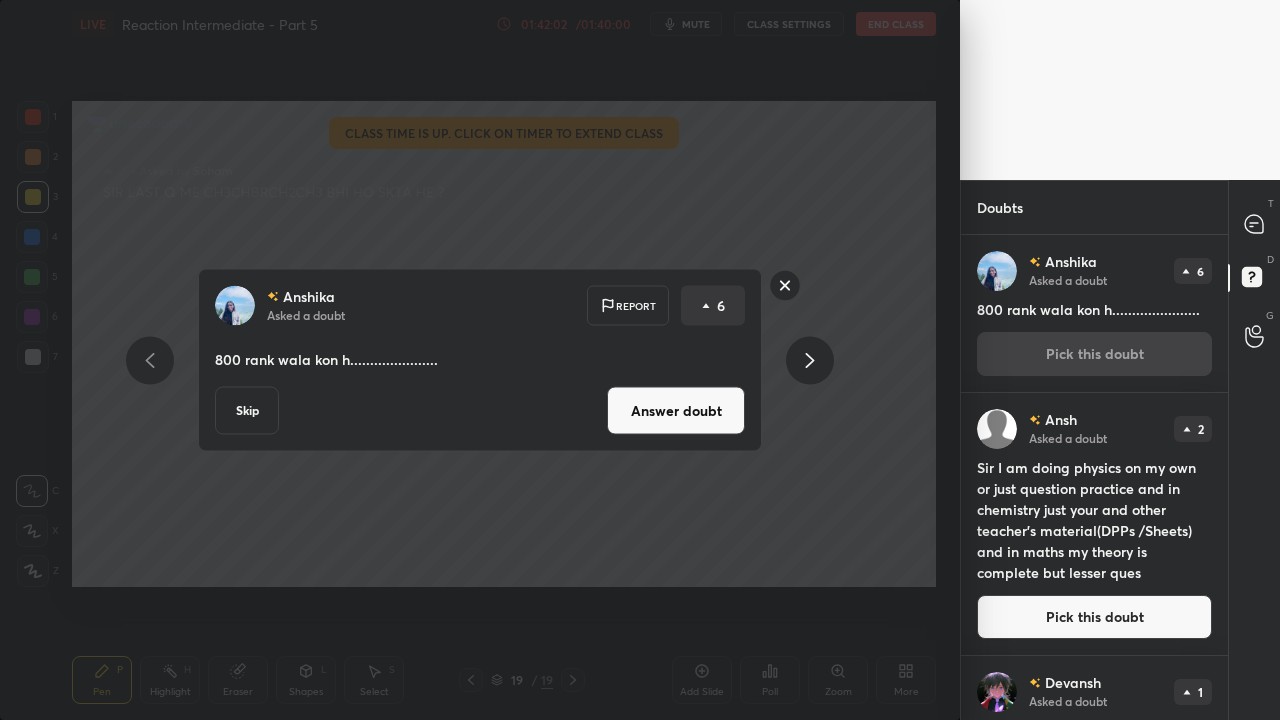 click on "Skip" at bounding box center [247, 411] 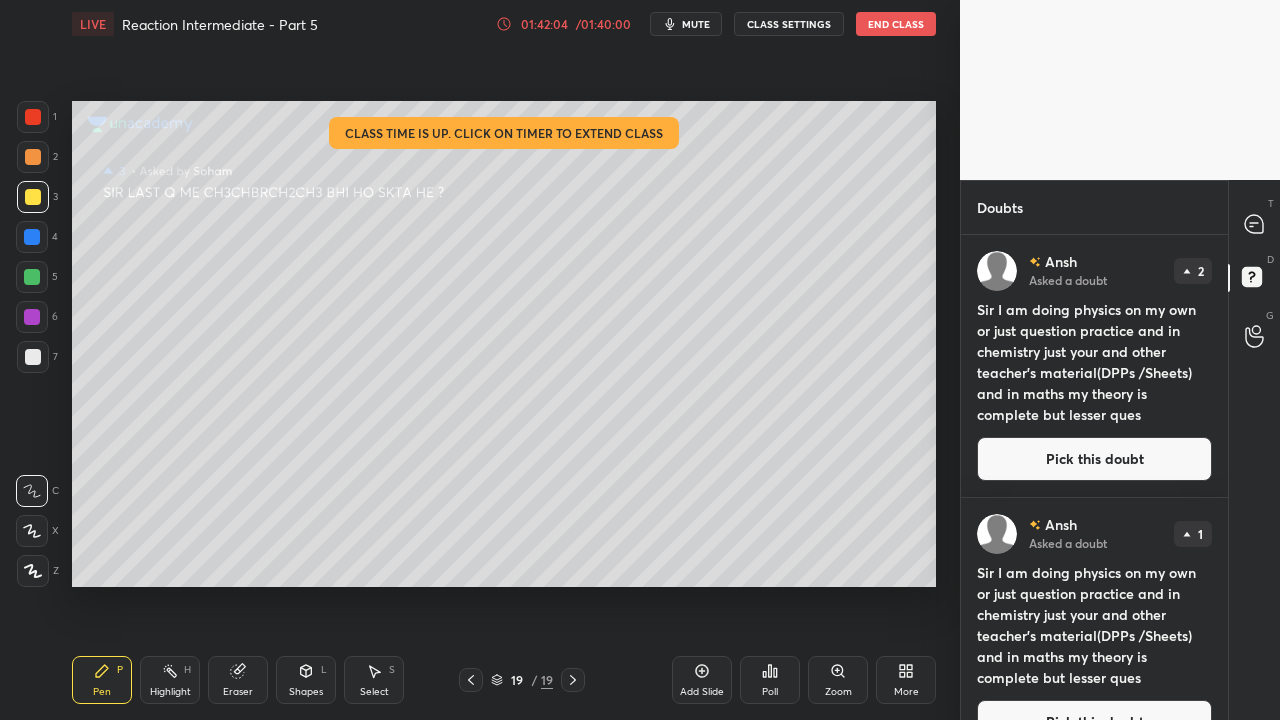 click on "Pick this doubt" at bounding box center (1094, 459) 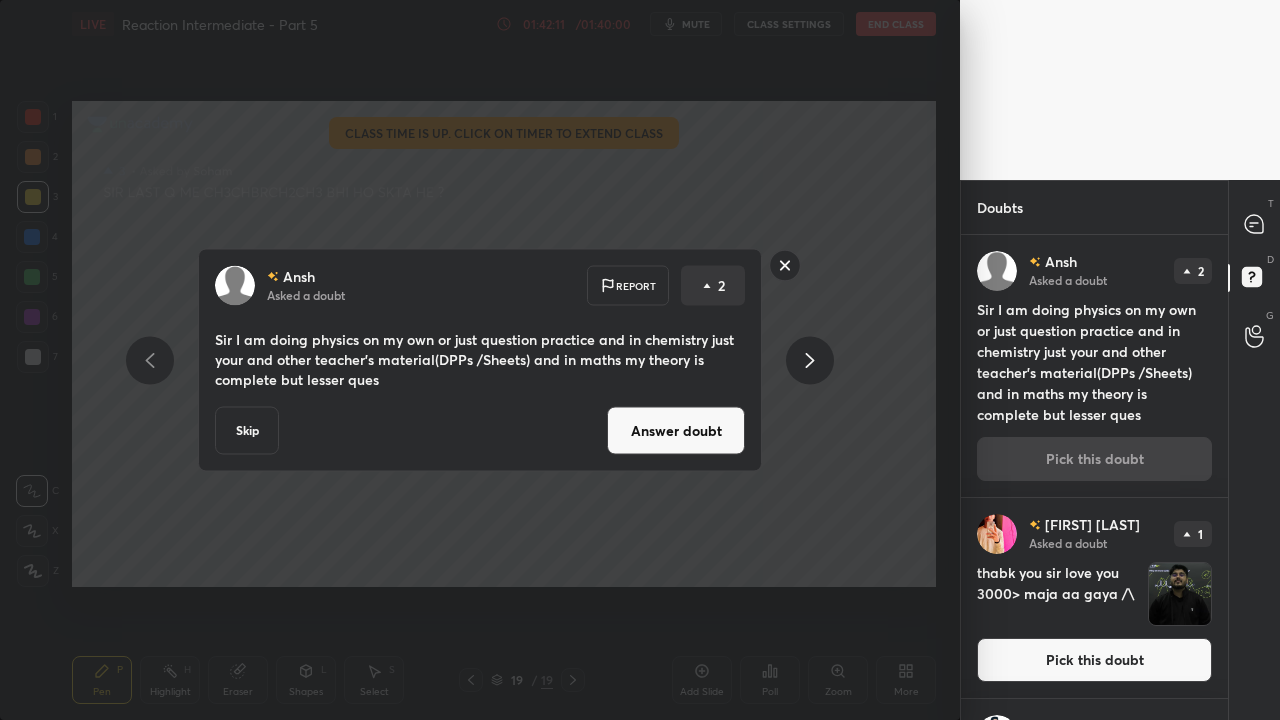 click on "Answer doubt" at bounding box center (676, 431) 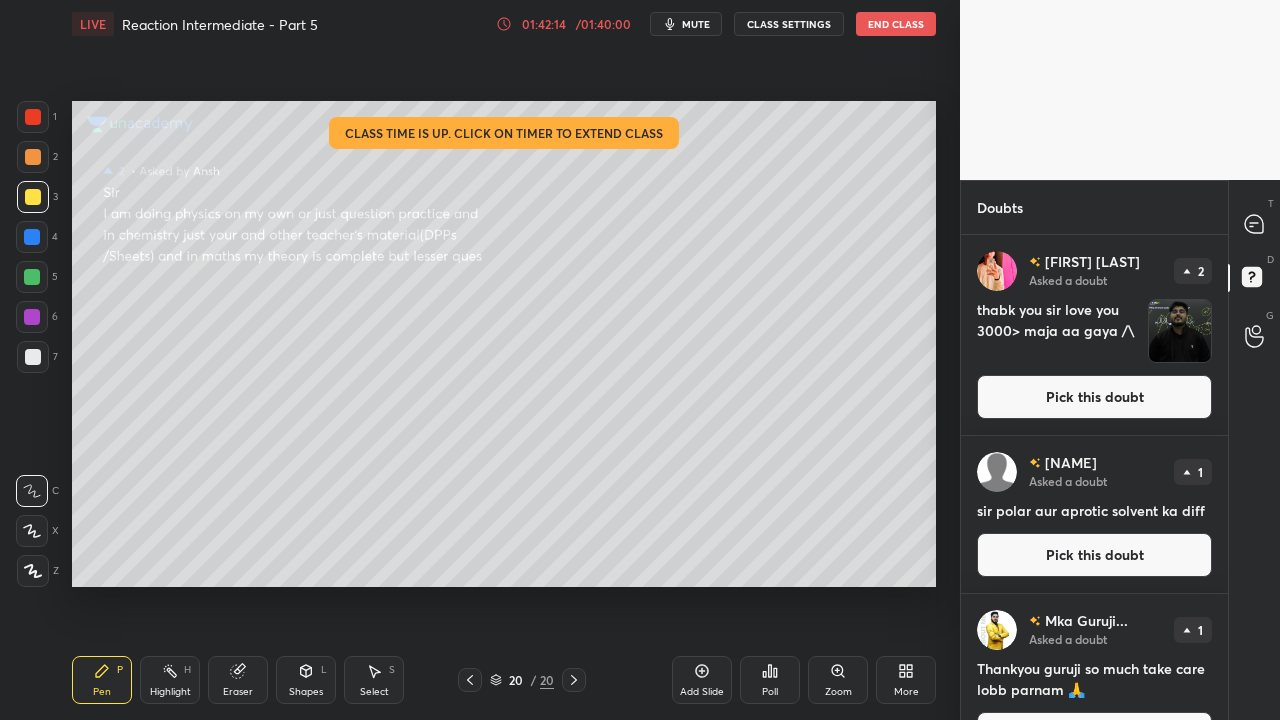 click on "Pick this doubt" at bounding box center [1094, 397] 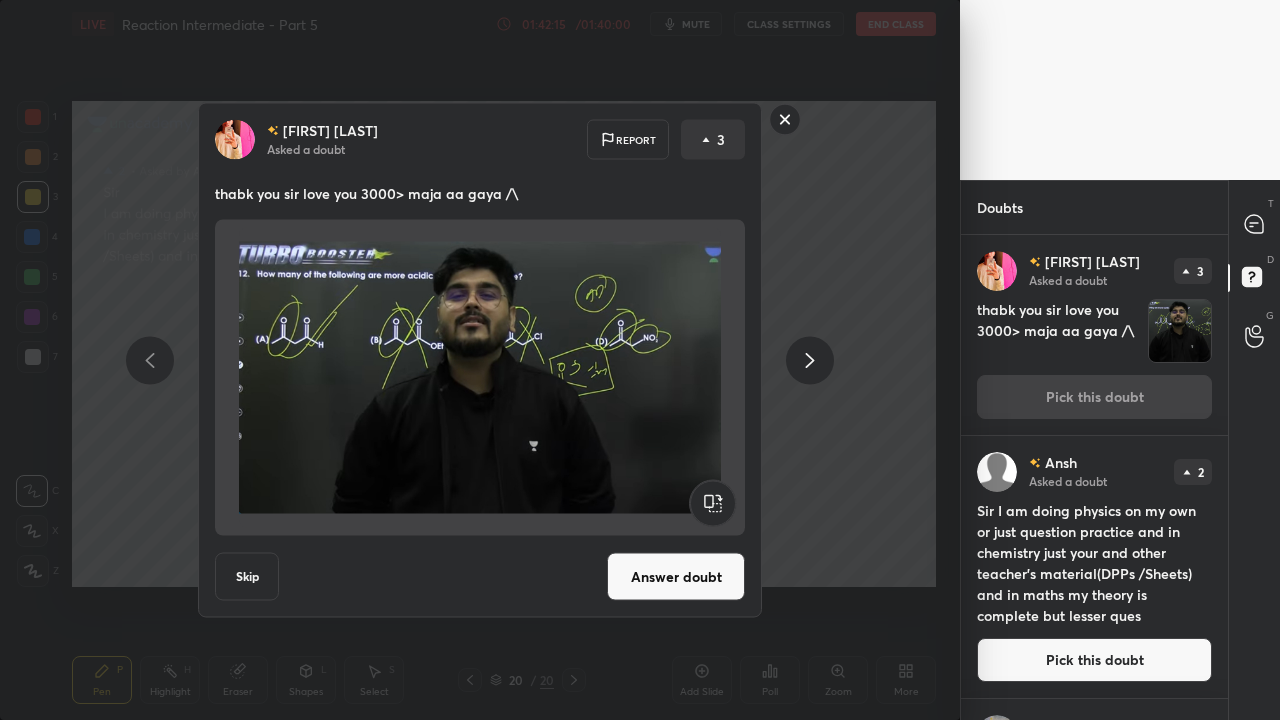 click on "Answer doubt" at bounding box center (676, 577) 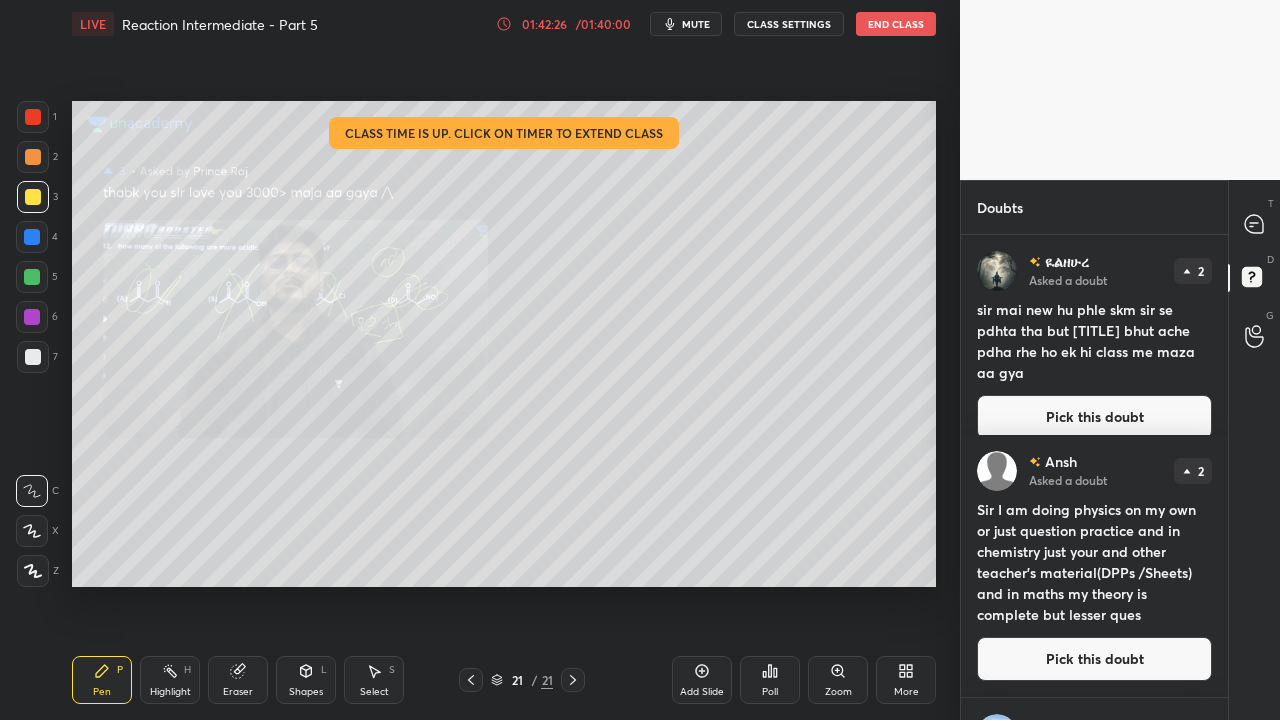 click on "Pick this doubt" at bounding box center [1094, 417] 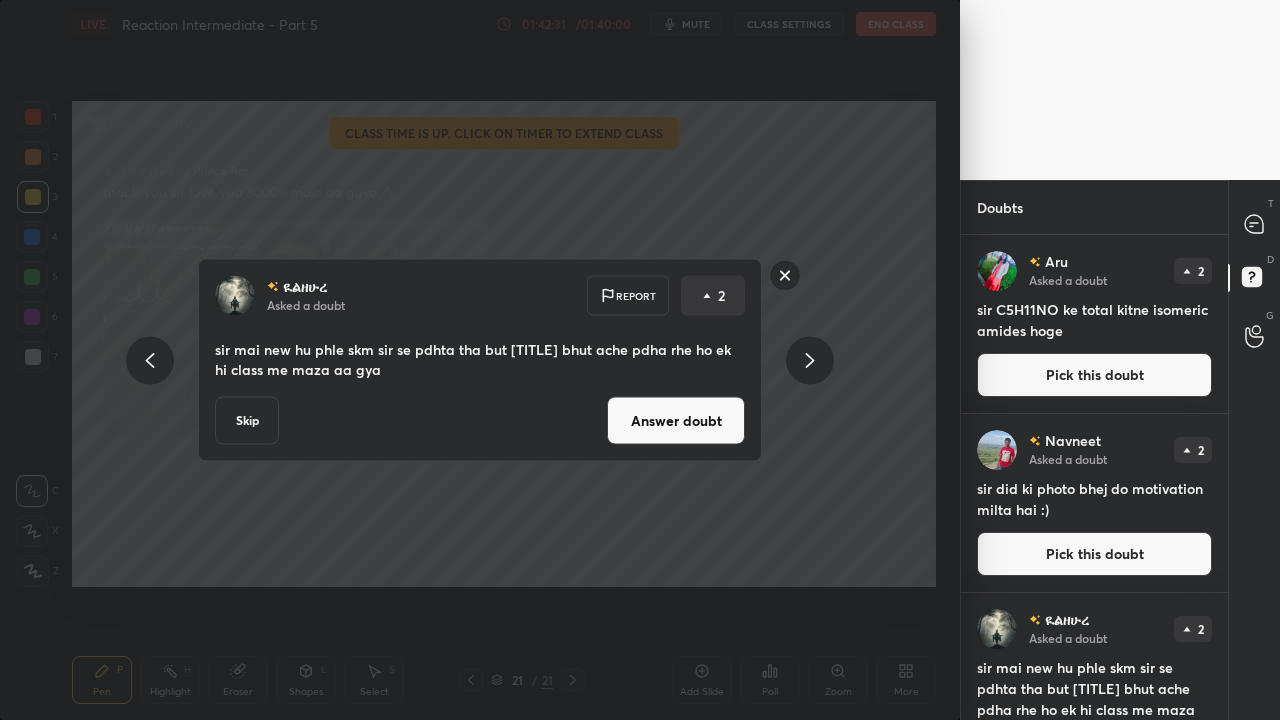 click on "Answer doubt" at bounding box center [676, 421] 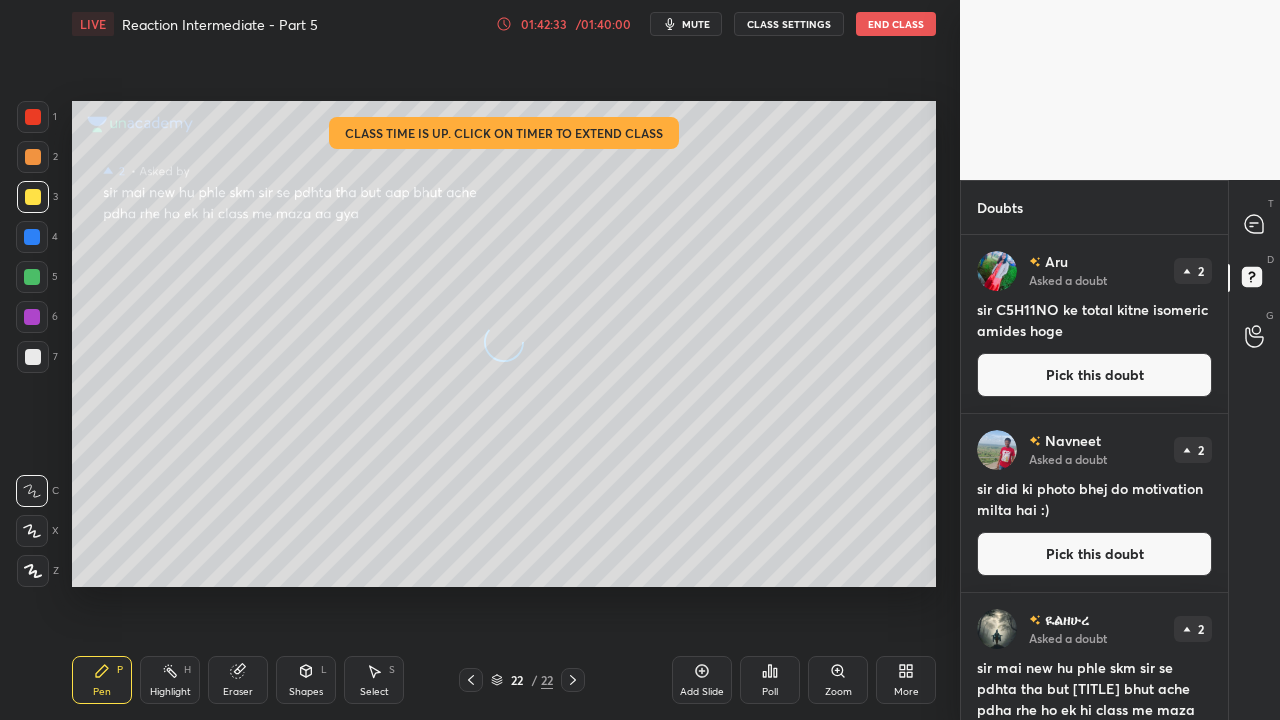 click on "Pick this doubt" at bounding box center (1094, 375) 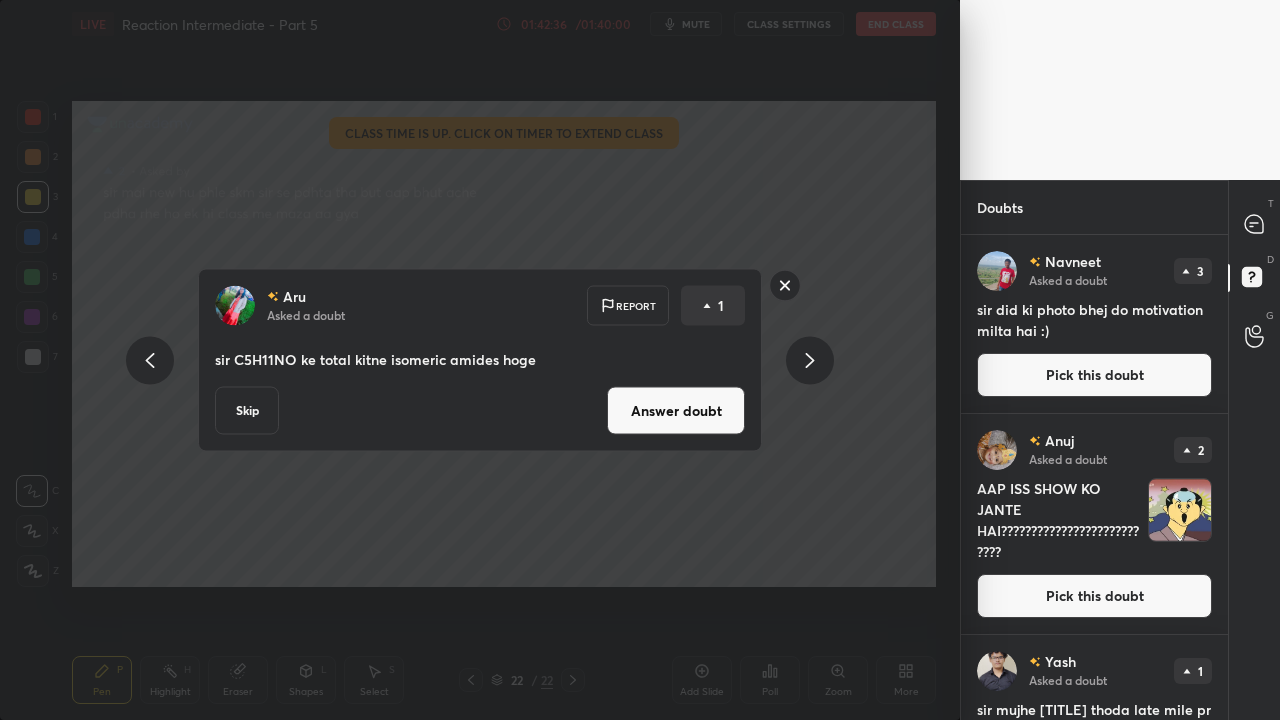 click on "Answer doubt" at bounding box center [676, 411] 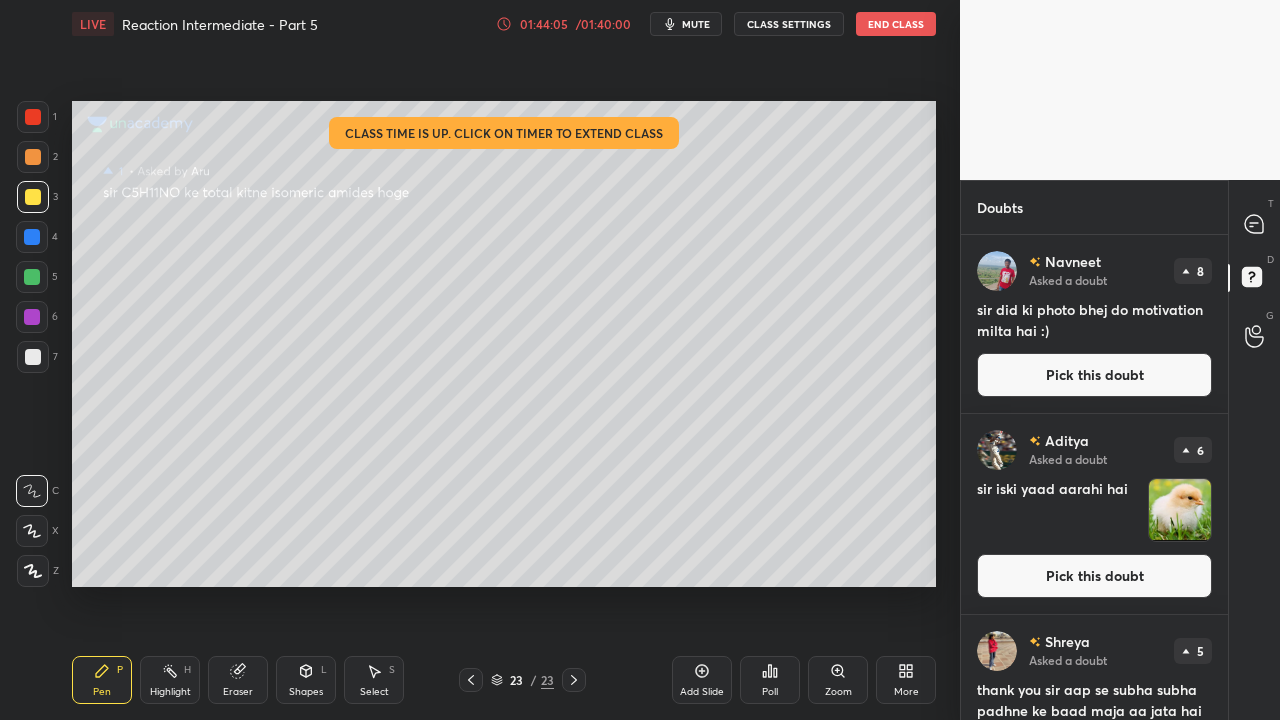 click on "Pick this doubt" at bounding box center (1094, 375) 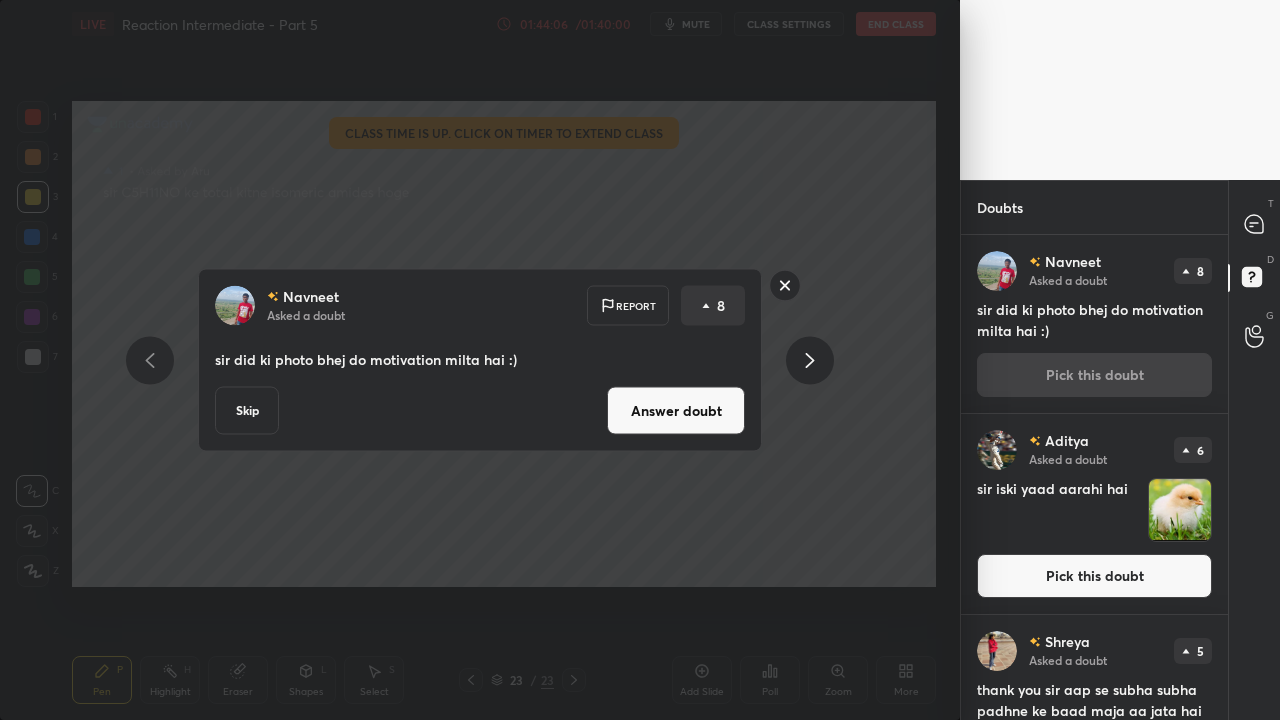 click on "Answer doubt" at bounding box center (676, 411) 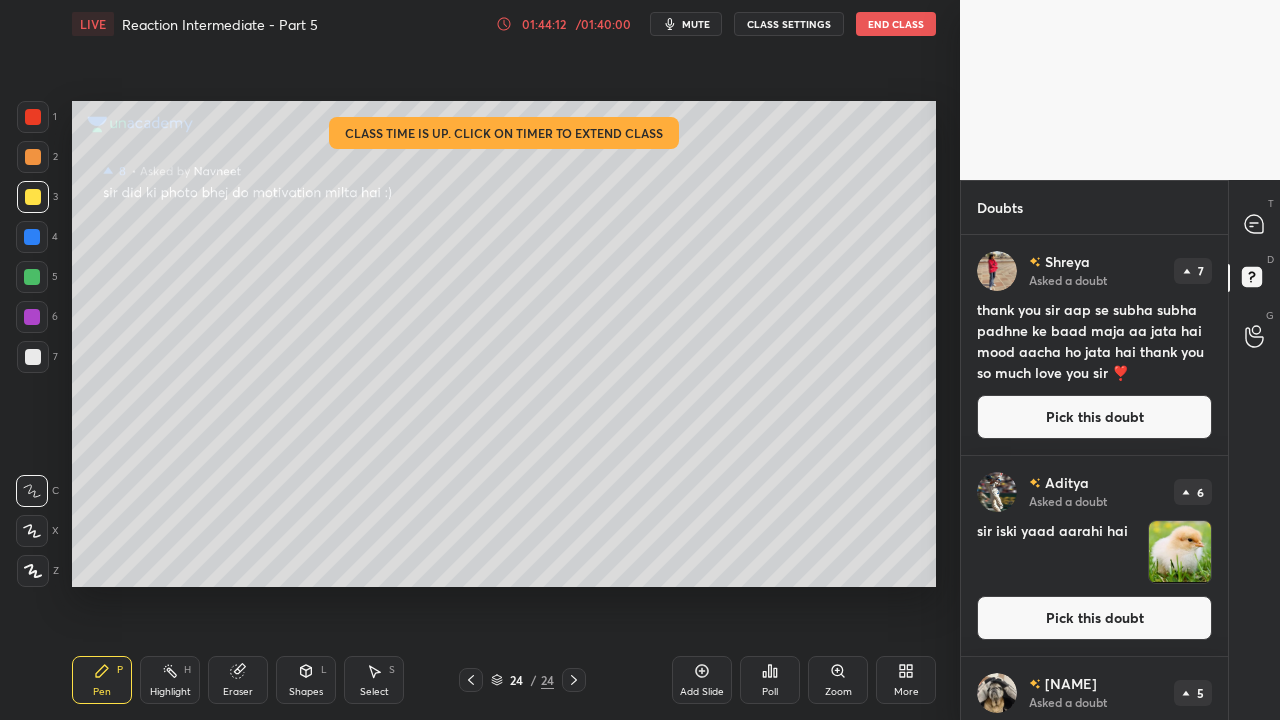 click on "Pick this doubt" at bounding box center [1094, 417] 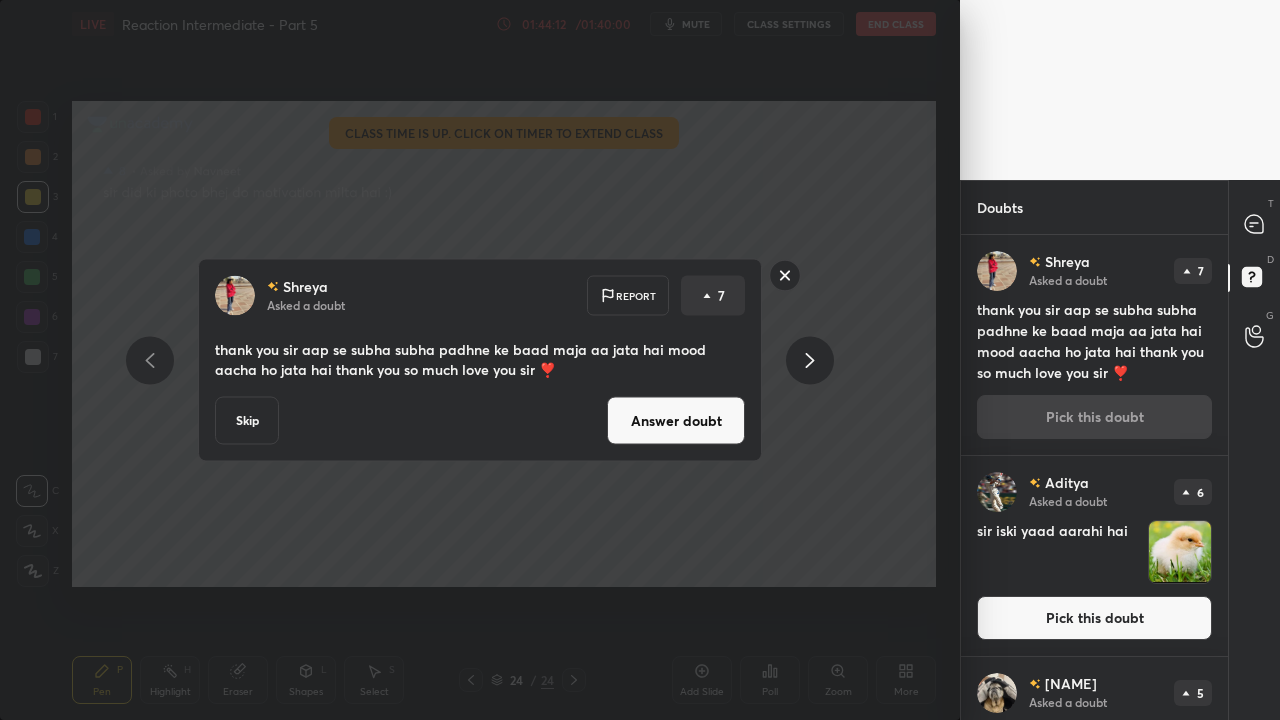 click on "Answer doubt" at bounding box center [676, 421] 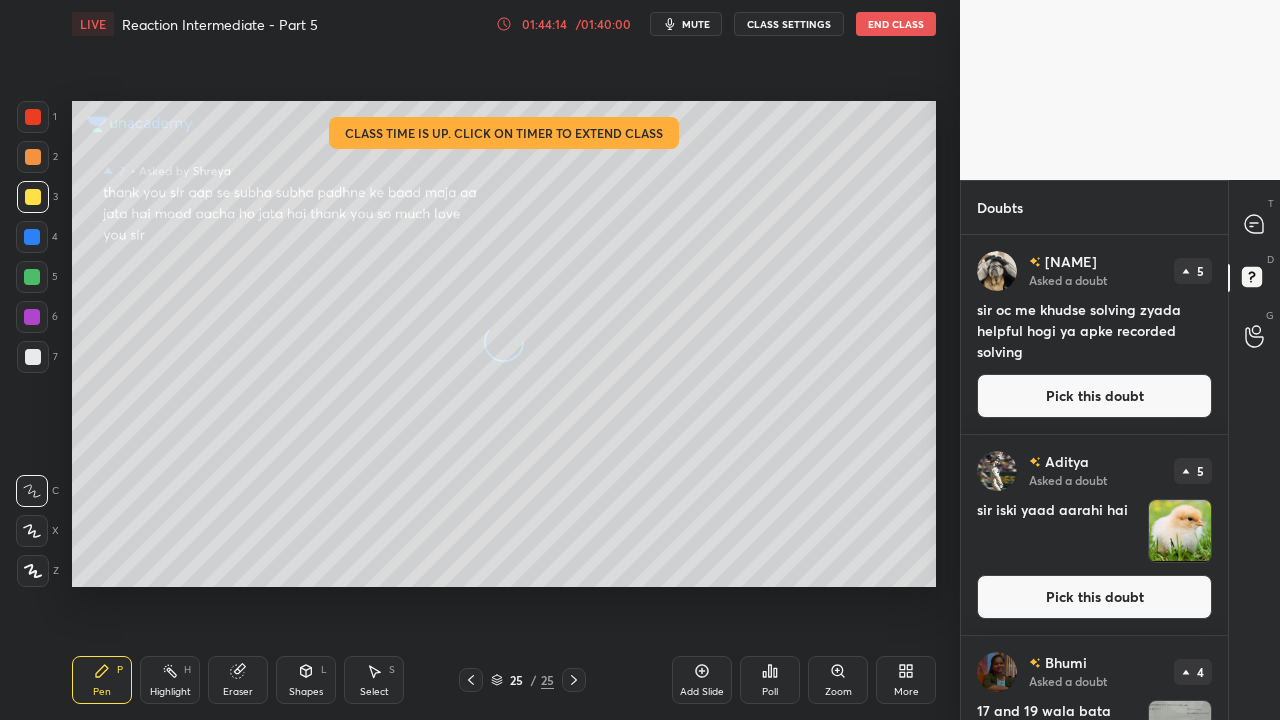 click on "Pick this doubt" at bounding box center [1094, 396] 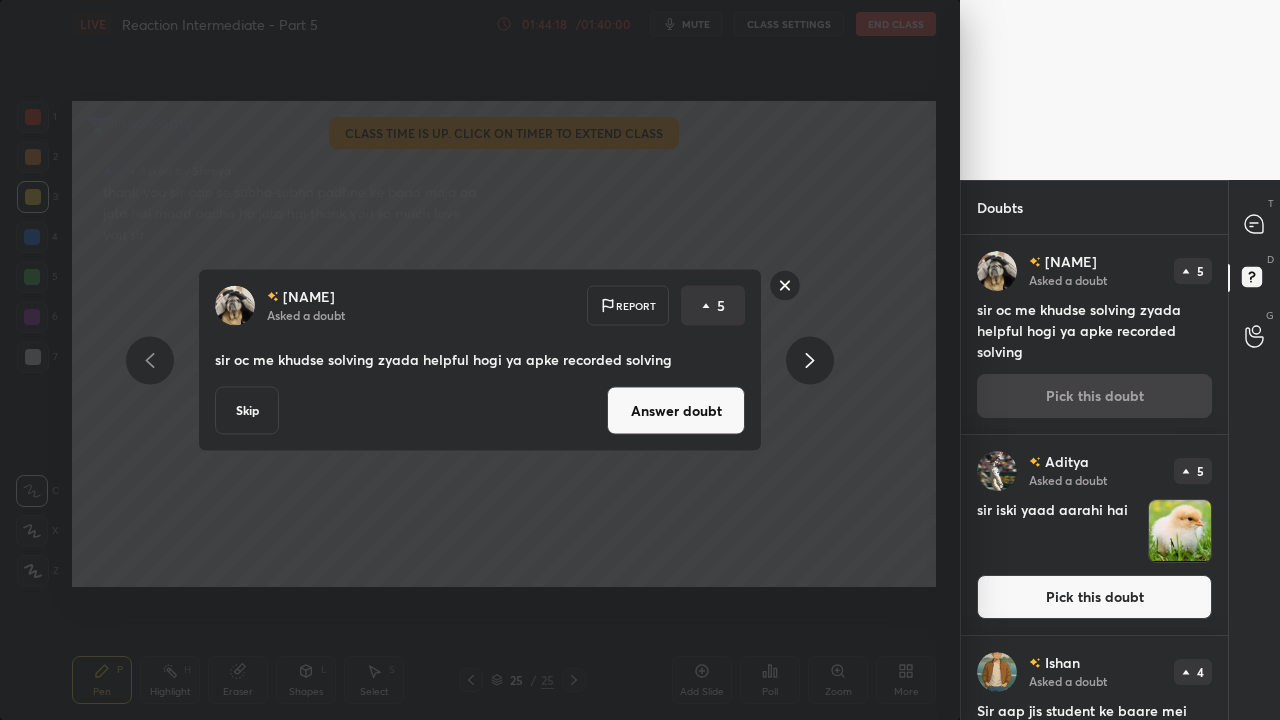 click on "Answer doubt" at bounding box center [676, 411] 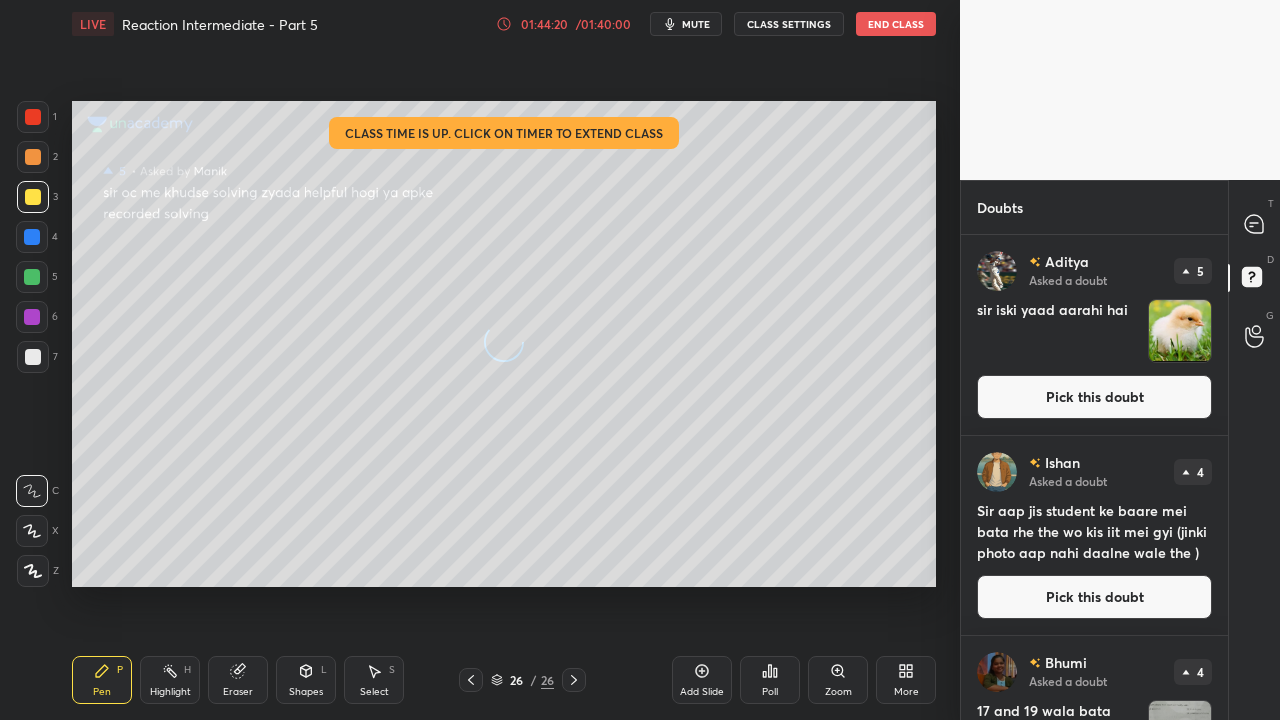 click on "Pick this doubt" at bounding box center [1094, 397] 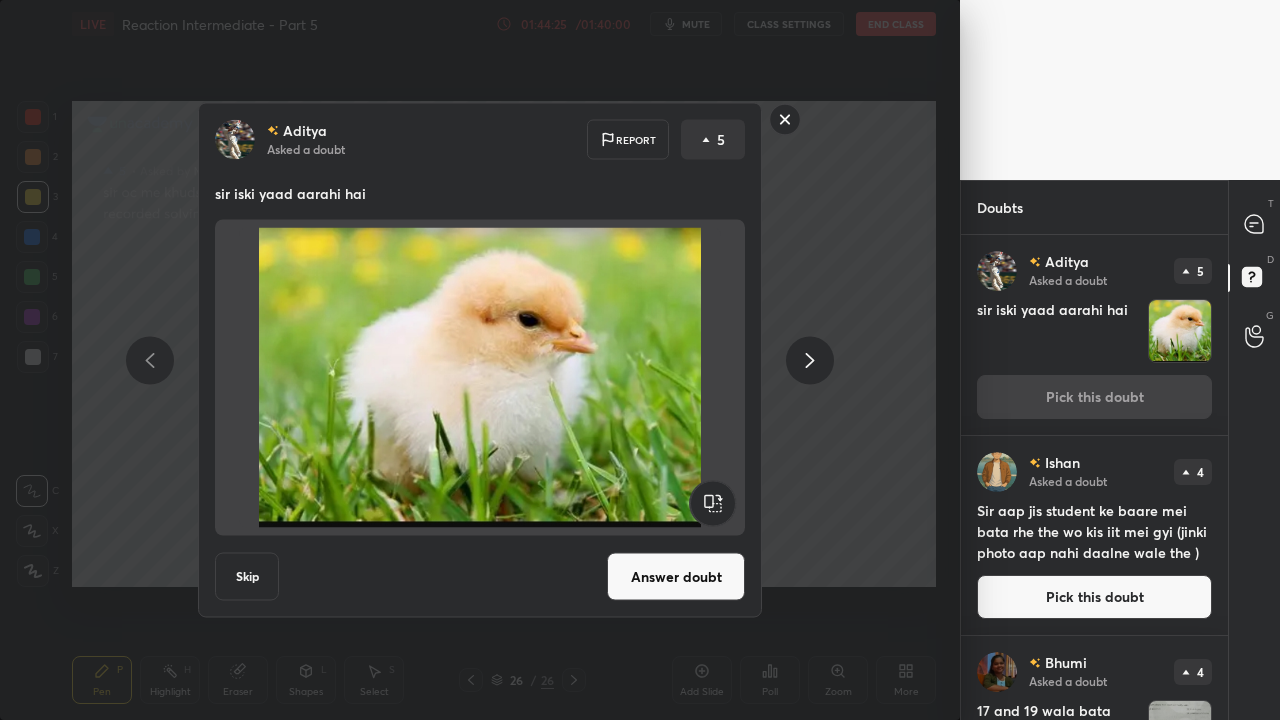 click on "Skip" at bounding box center (247, 577) 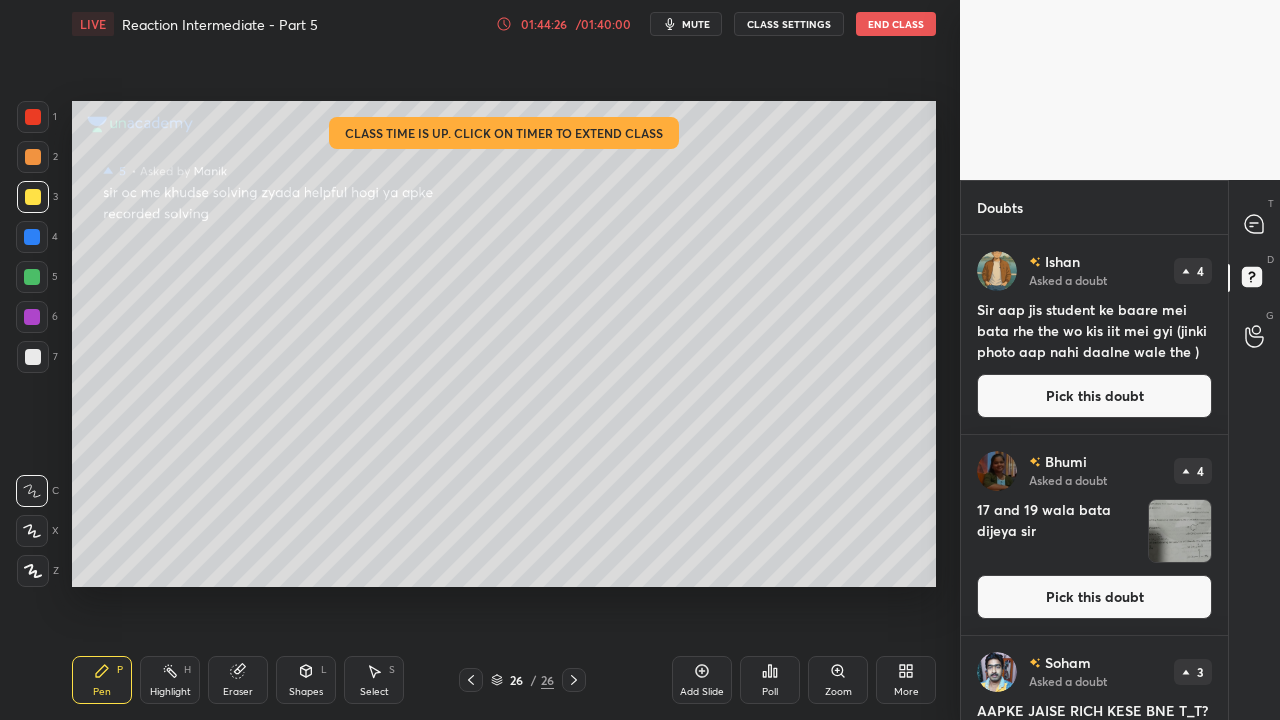 click on "Pick this doubt" at bounding box center [1094, 396] 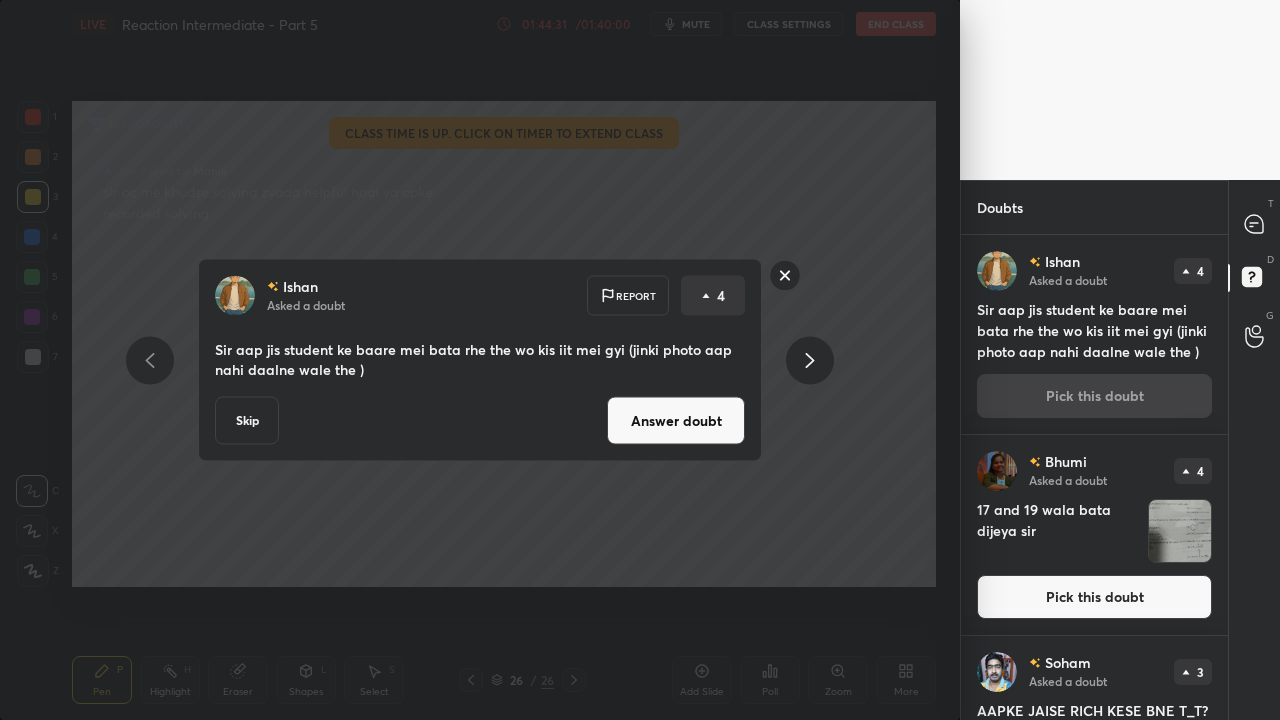 click on "Answer doubt" at bounding box center [676, 421] 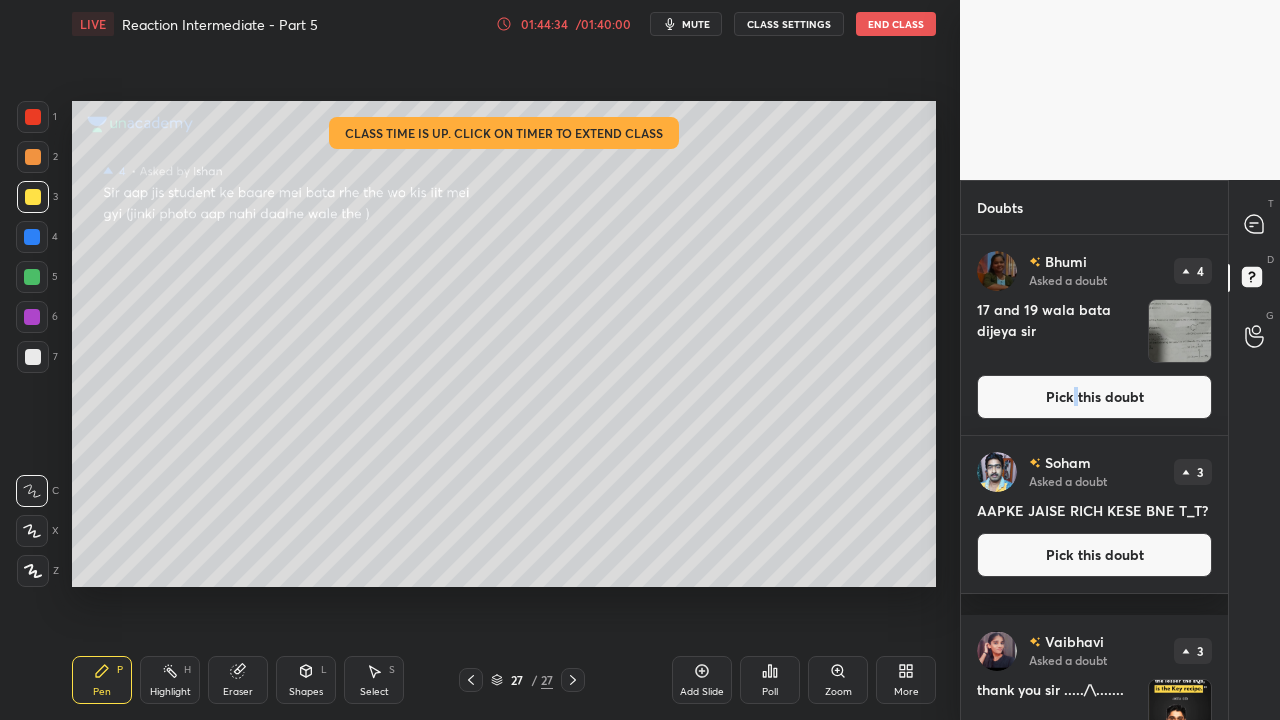 click on "Pick this doubt" at bounding box center (1094, 397) 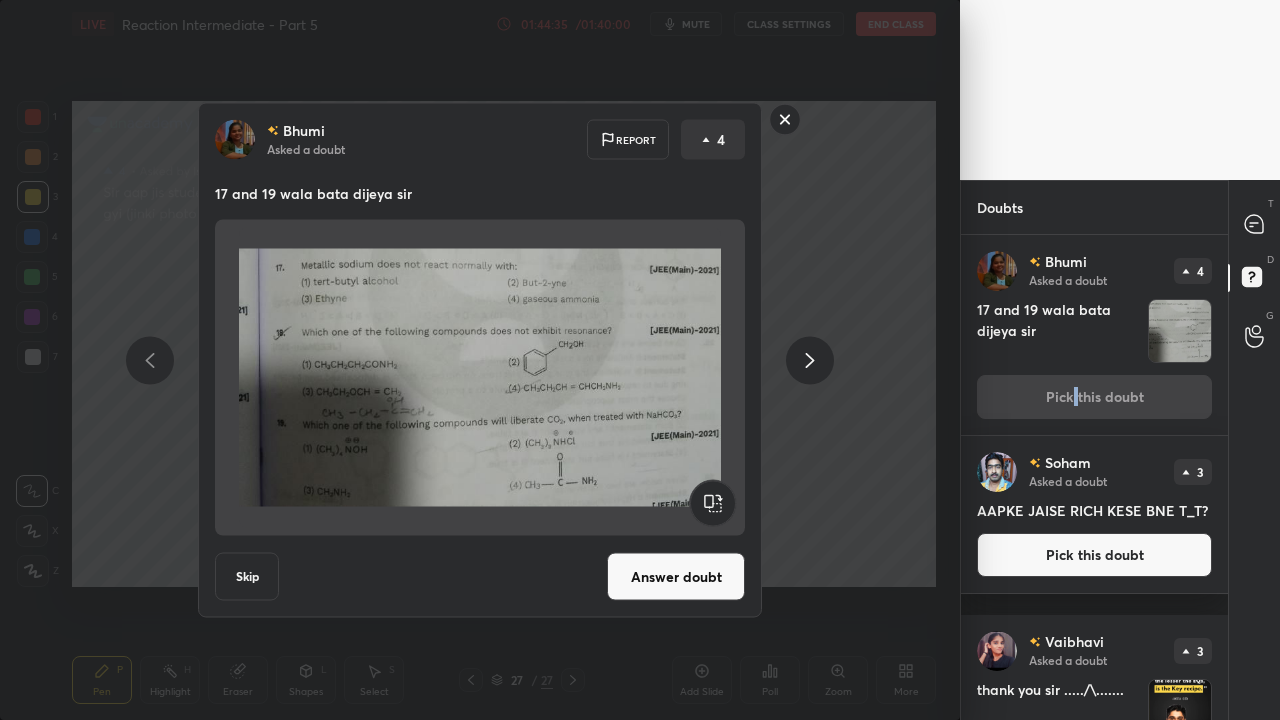 click on "Answer doubt" at bounding box center [676, 577] 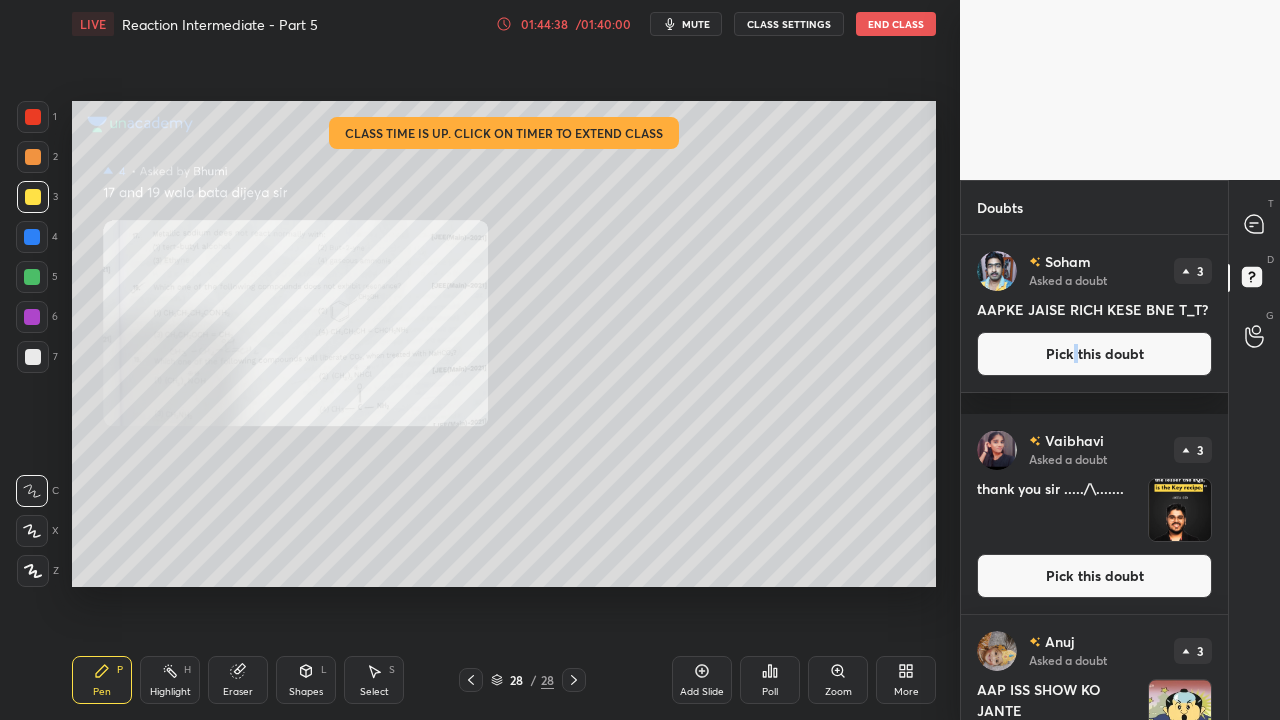 click on "Zoom" at bounding box center (838, 680) 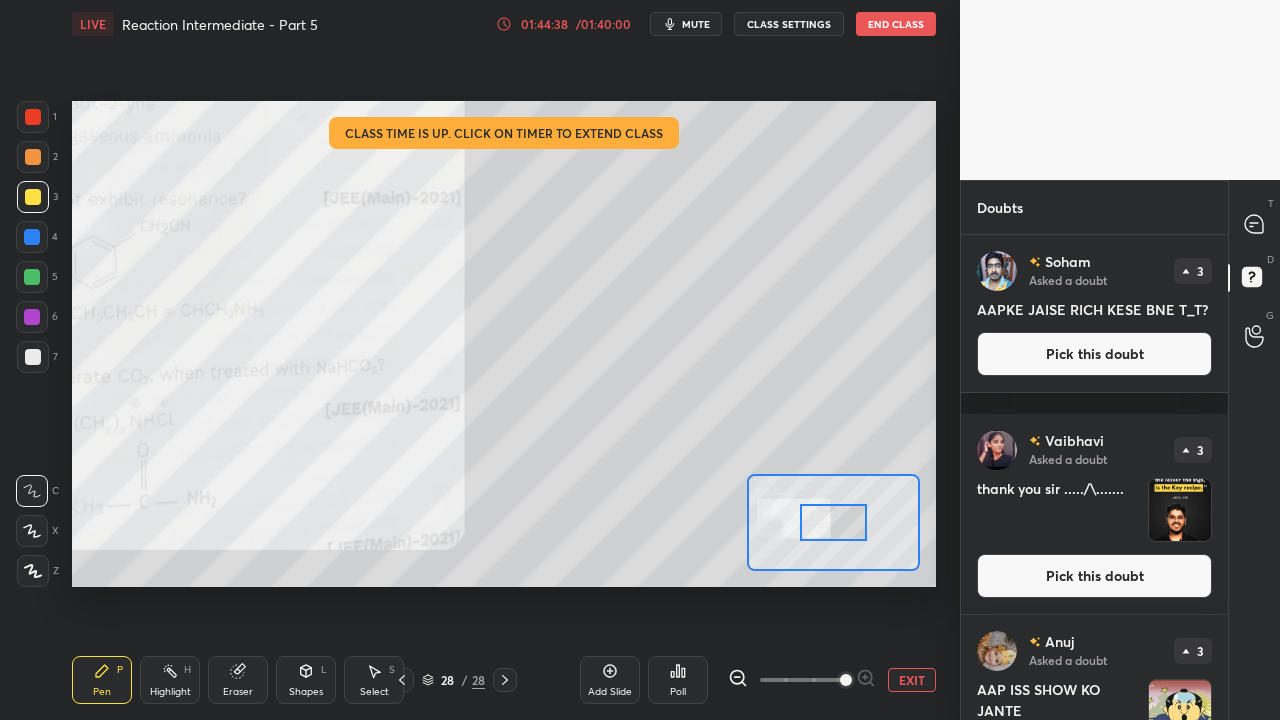 click at bounding box center (802, 680) 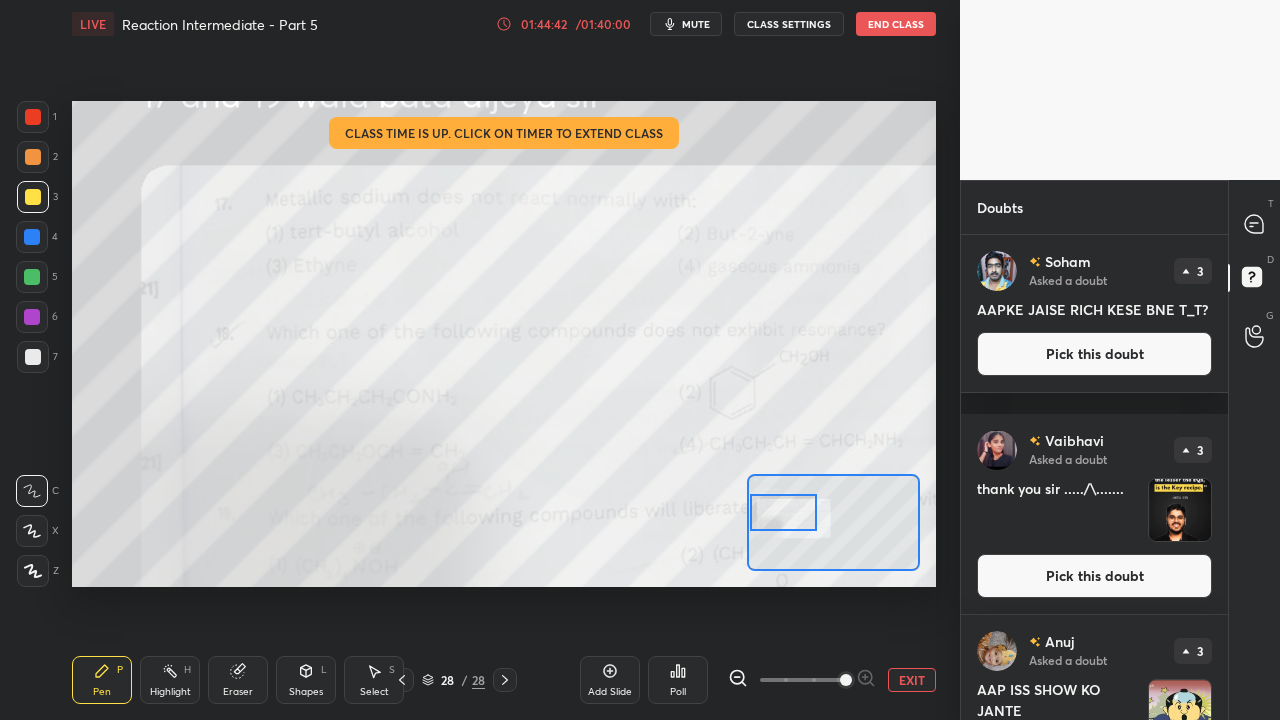 drag, startPoint x: 860, startPoint y: 516, endPoint x: 812, endPoint y: 500, distance: 50.596443 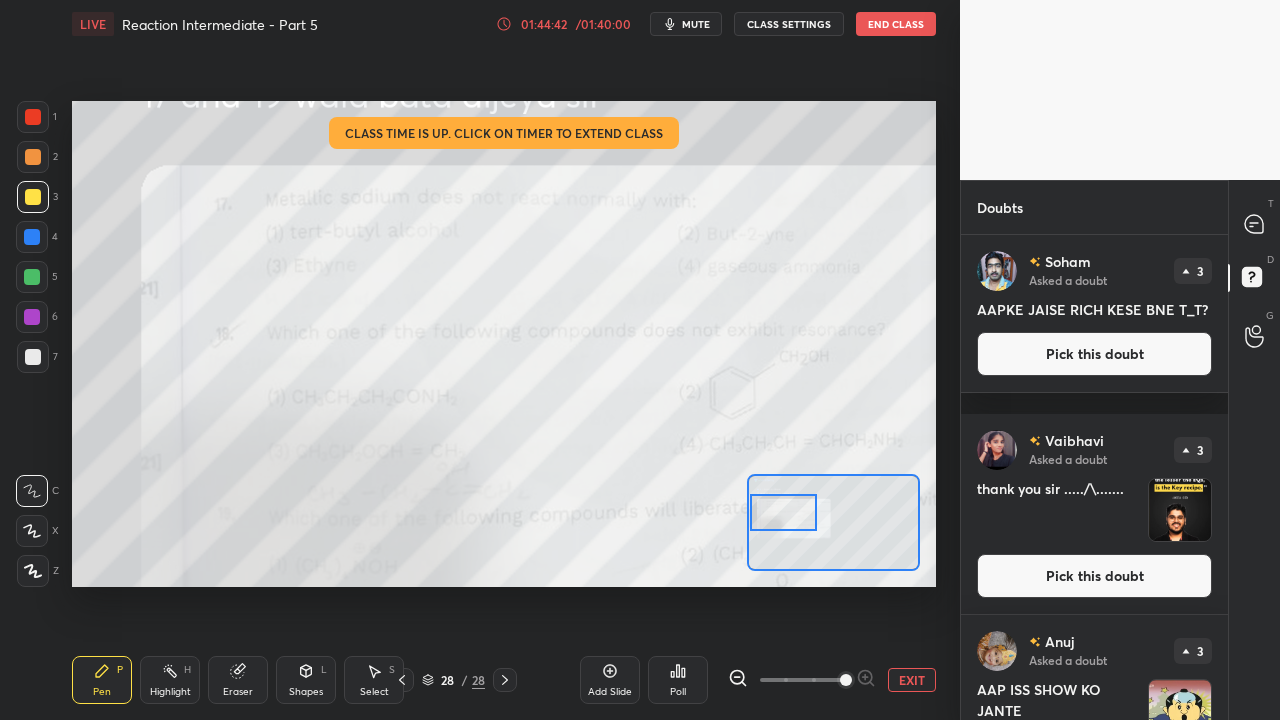 click at bounding box center [784, 512] 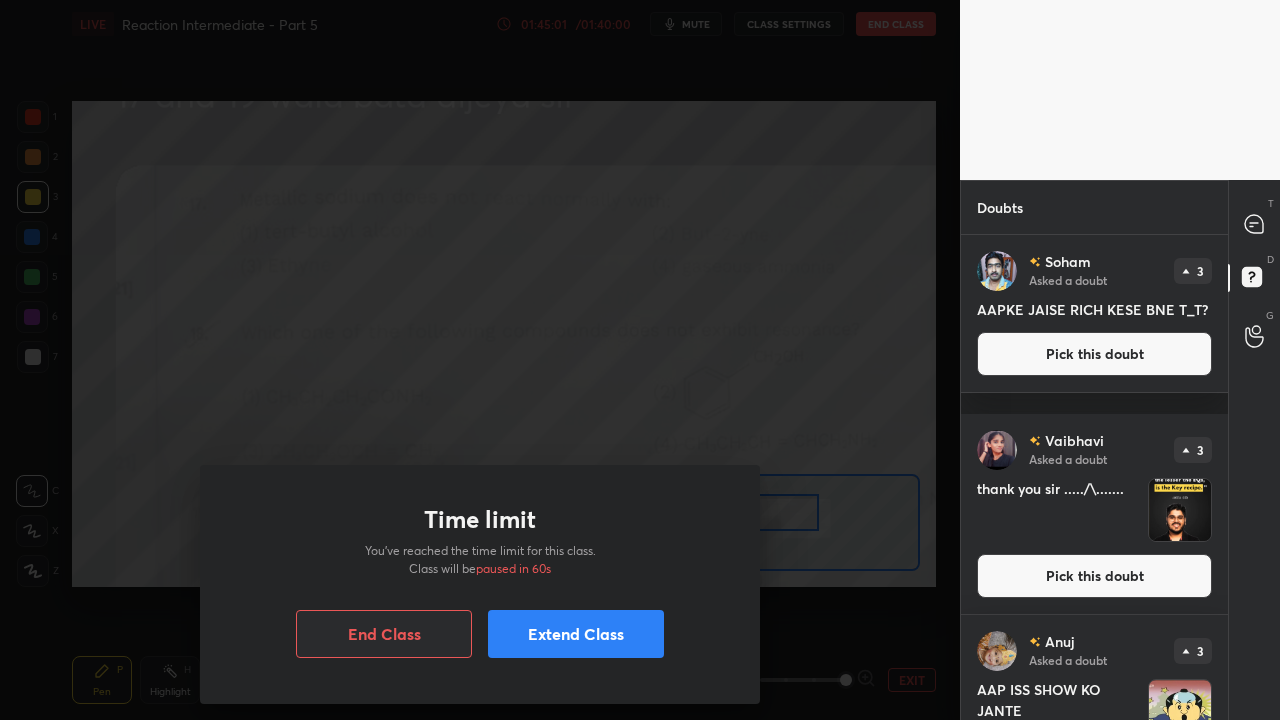 click at bounding box center (480, 360) 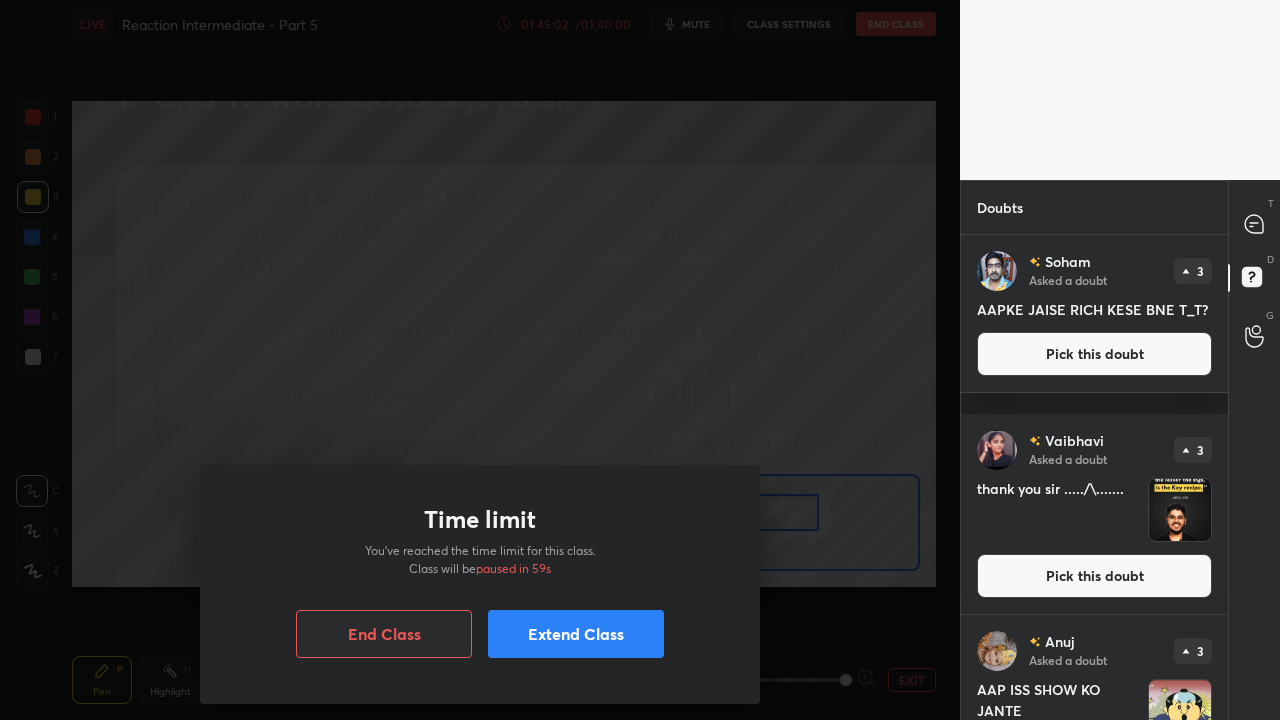 click on "Extend Class" at bounding box center [576, 634] 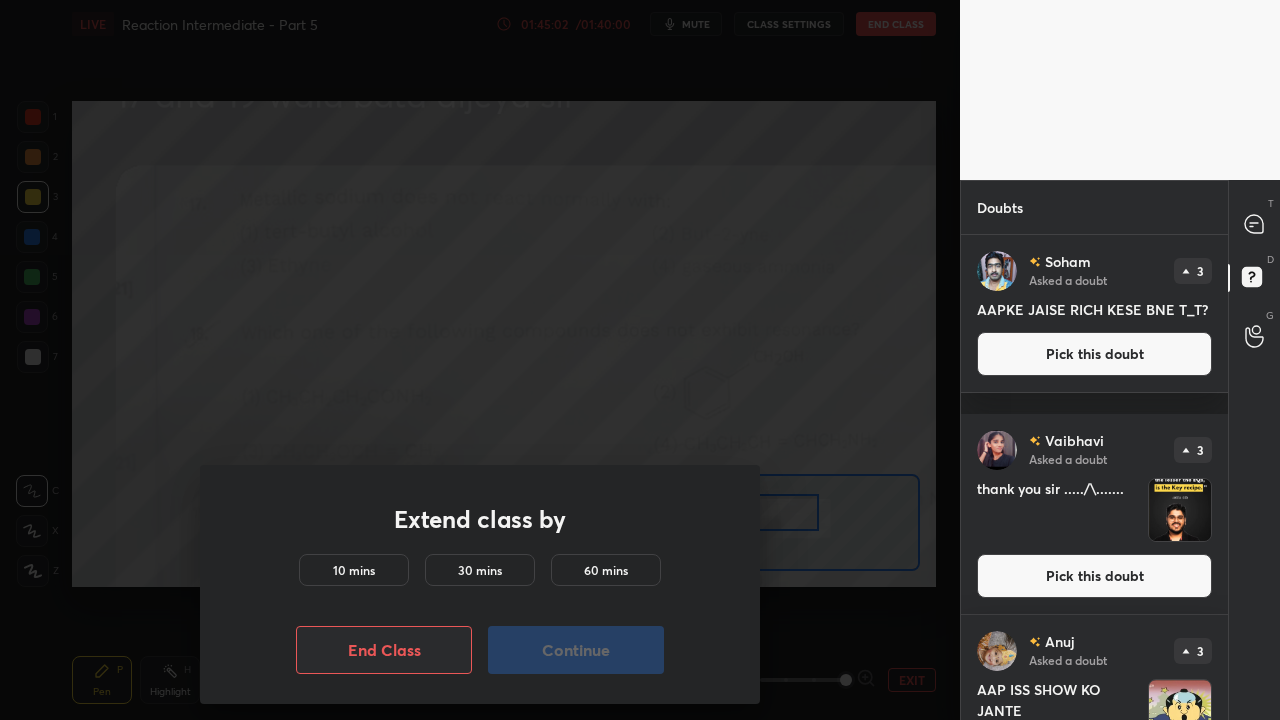 click on "10 mins" at bounding box center [354, 570] 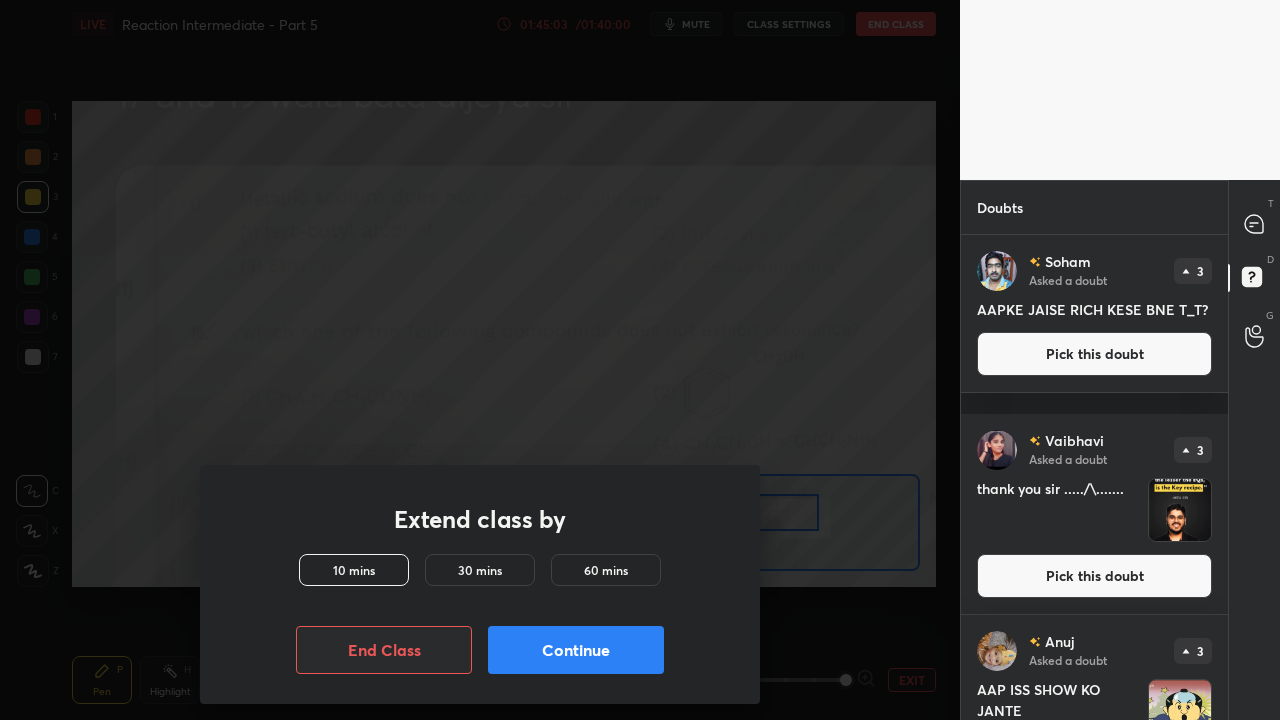 click on "Continue" at bounding box center (576, 650) 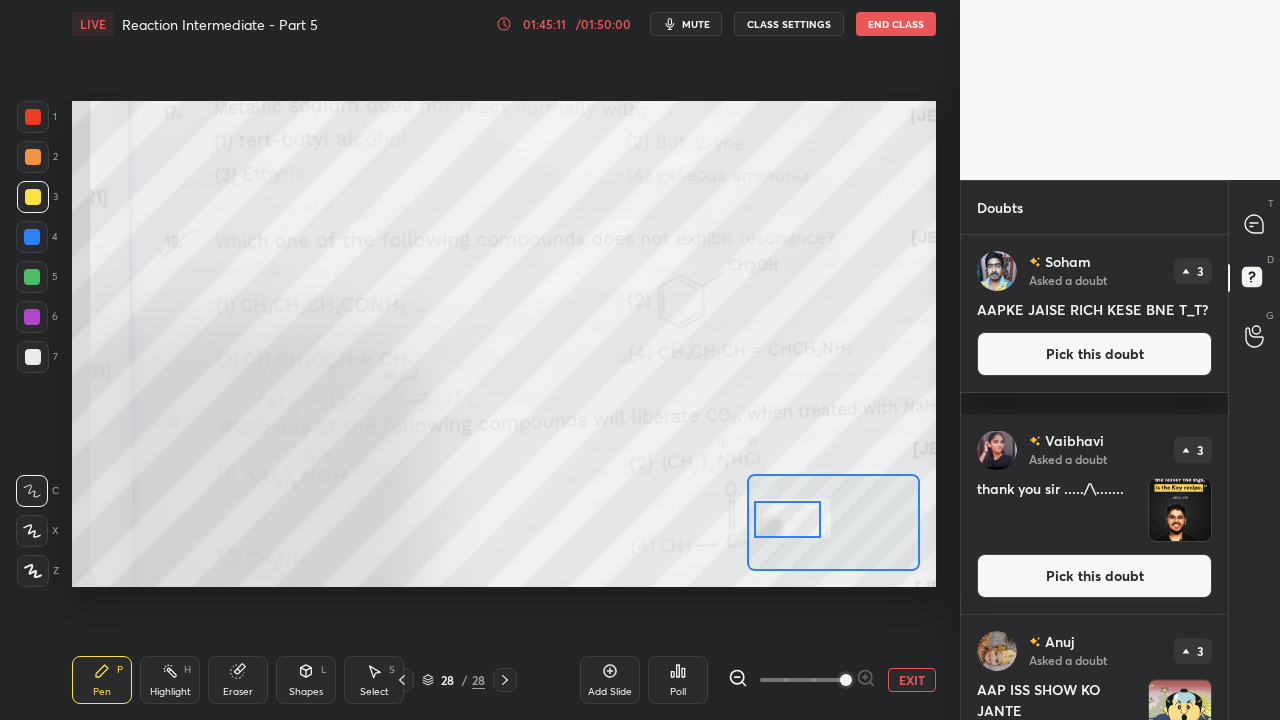 click at bounding box center [788, 519] 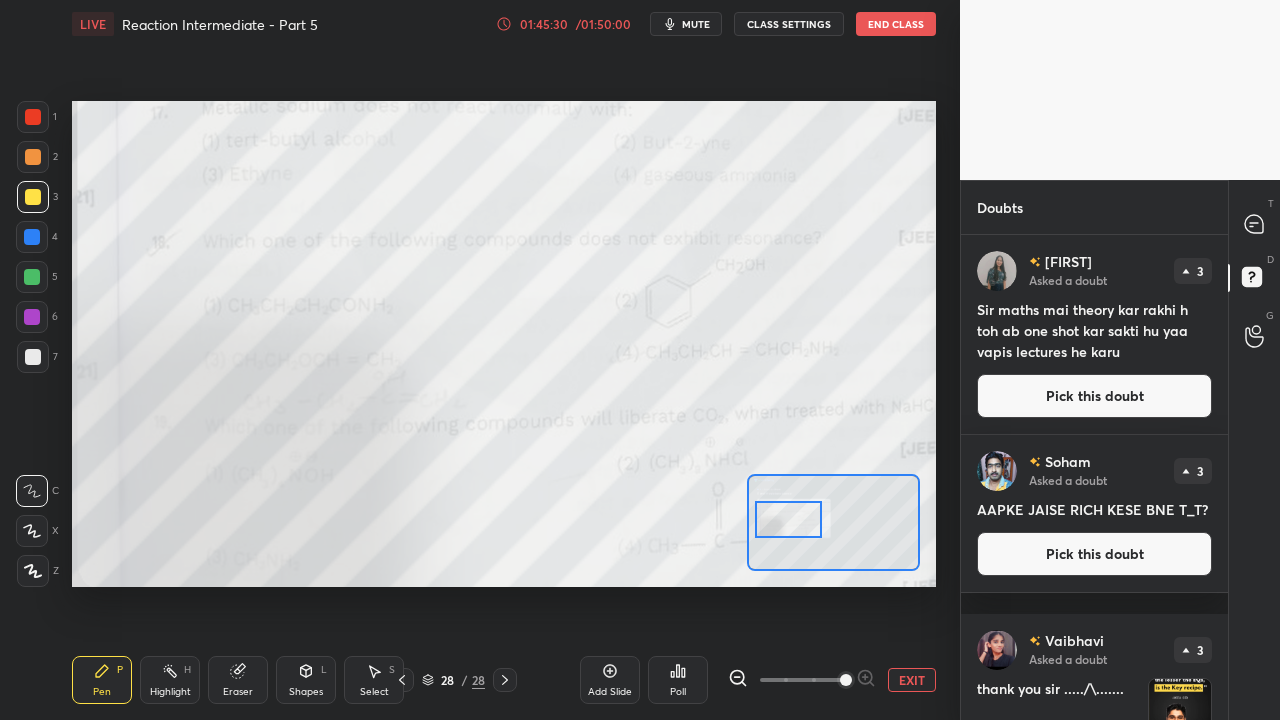 click on "Pick this doubt" at bounding box center [1094, 396] 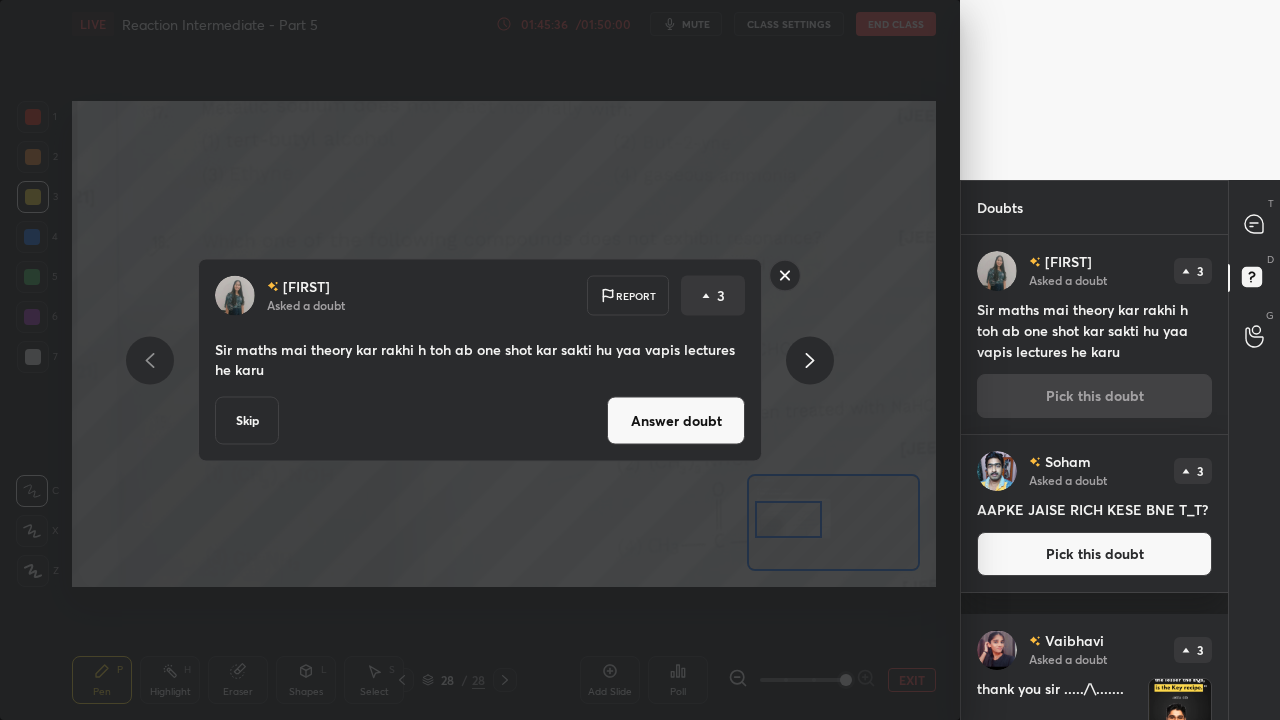 click on "Answer doubt" at bounding box center [676, 421] 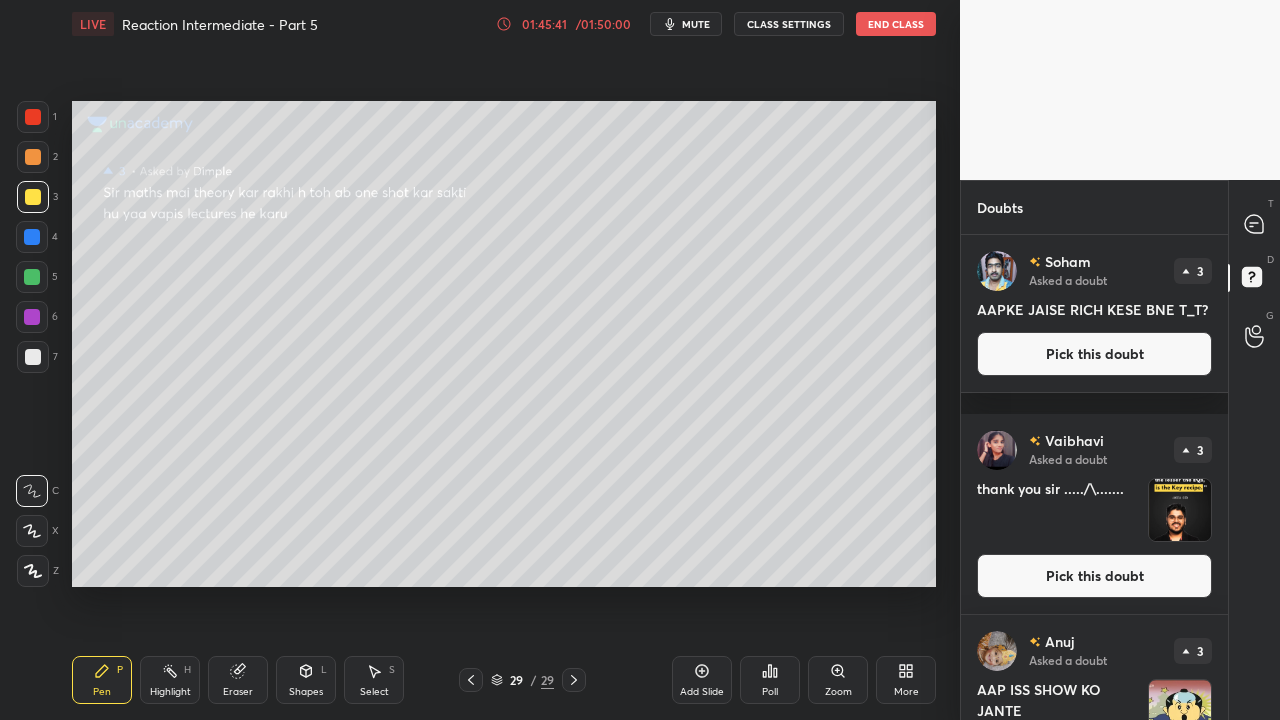 click on "[NAME] Asked a doubt 3 AAPKE JAISE RICH KESE BNE T_T?" at bounding box center (1094, 313) 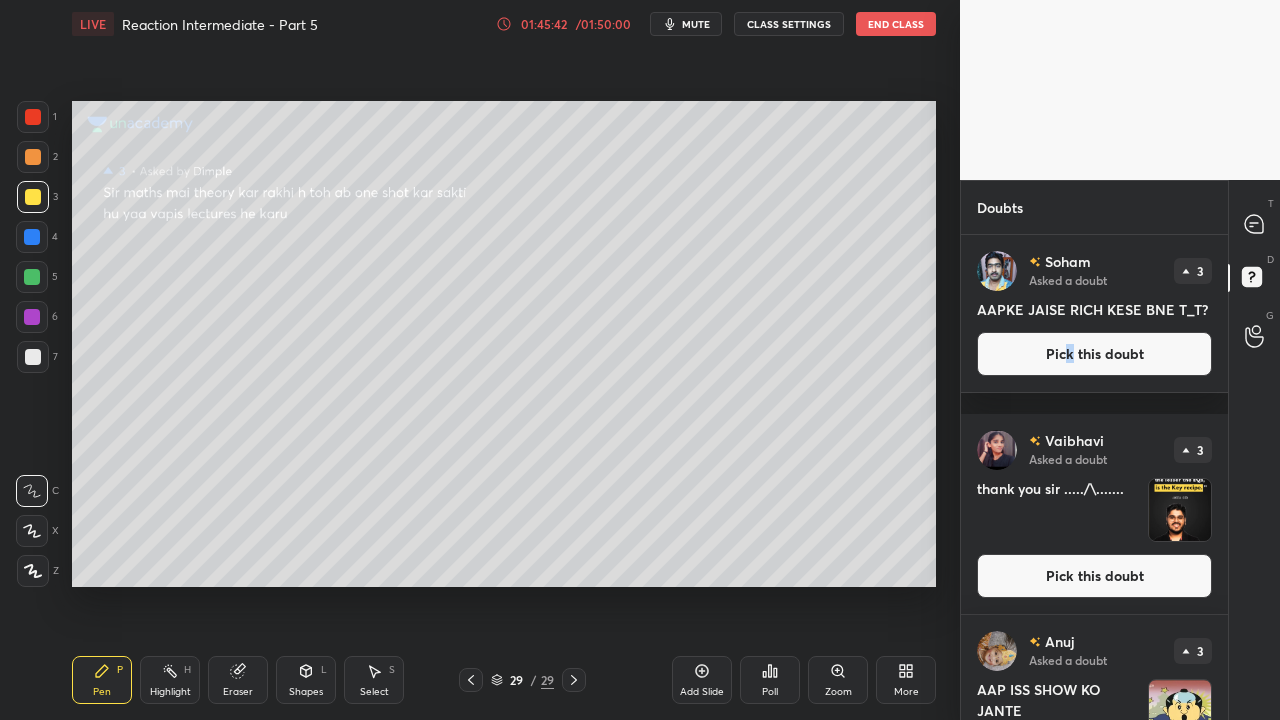 click on "Pick this doubt" at bounding box center [1094, 354] 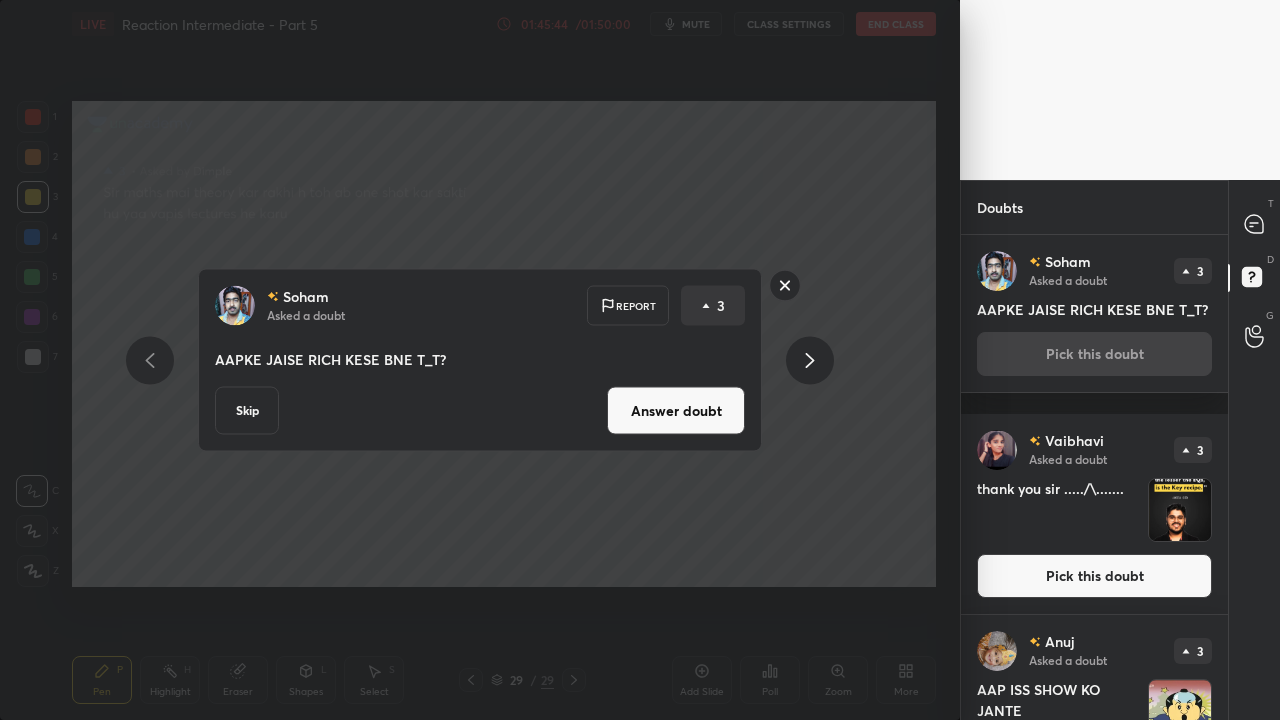 click on "Answer doubt" at bounding box center (676, 411) 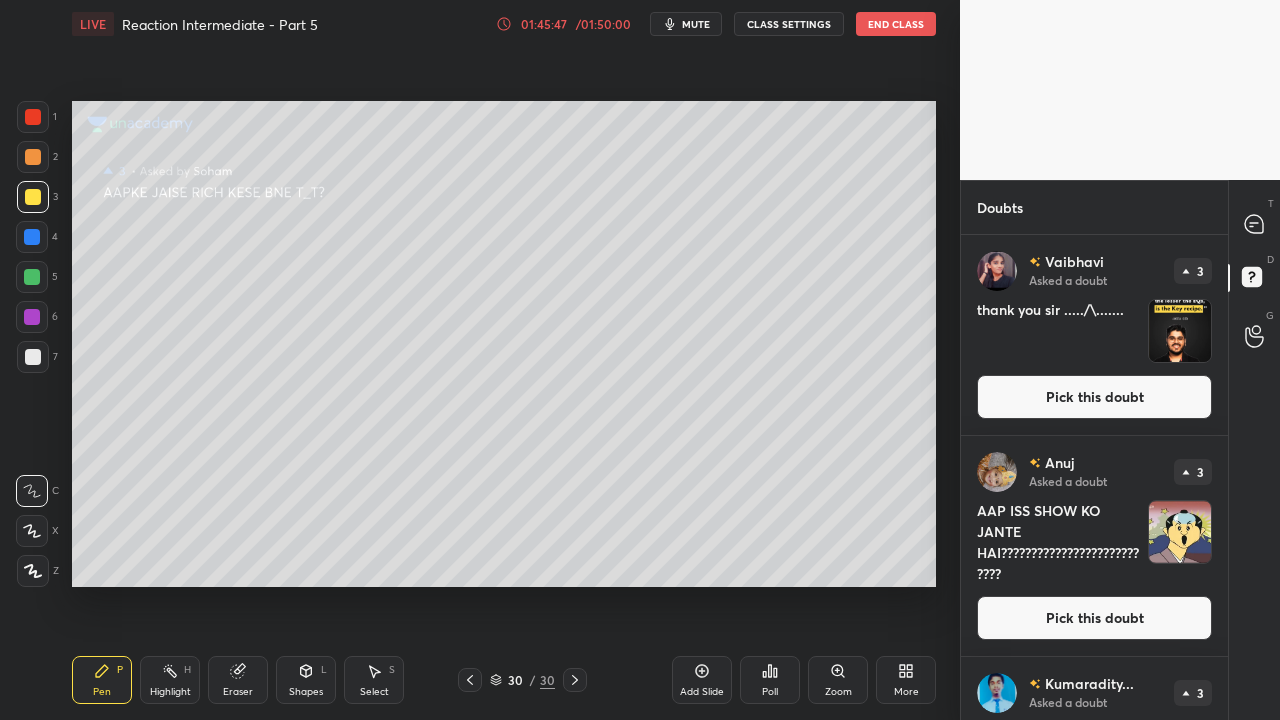 click on "Pick this doubt" at bounding box center (1094, 397) 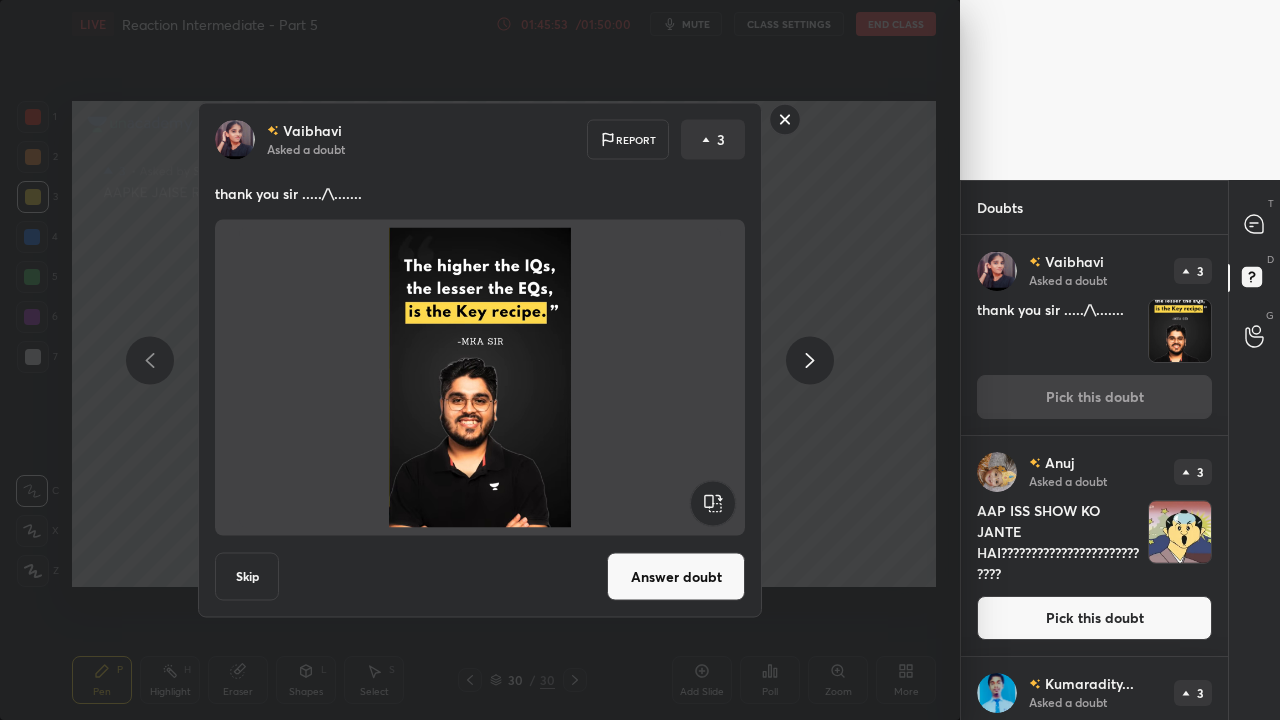 click on "Answer doubt" at bounding box center (676, 577) 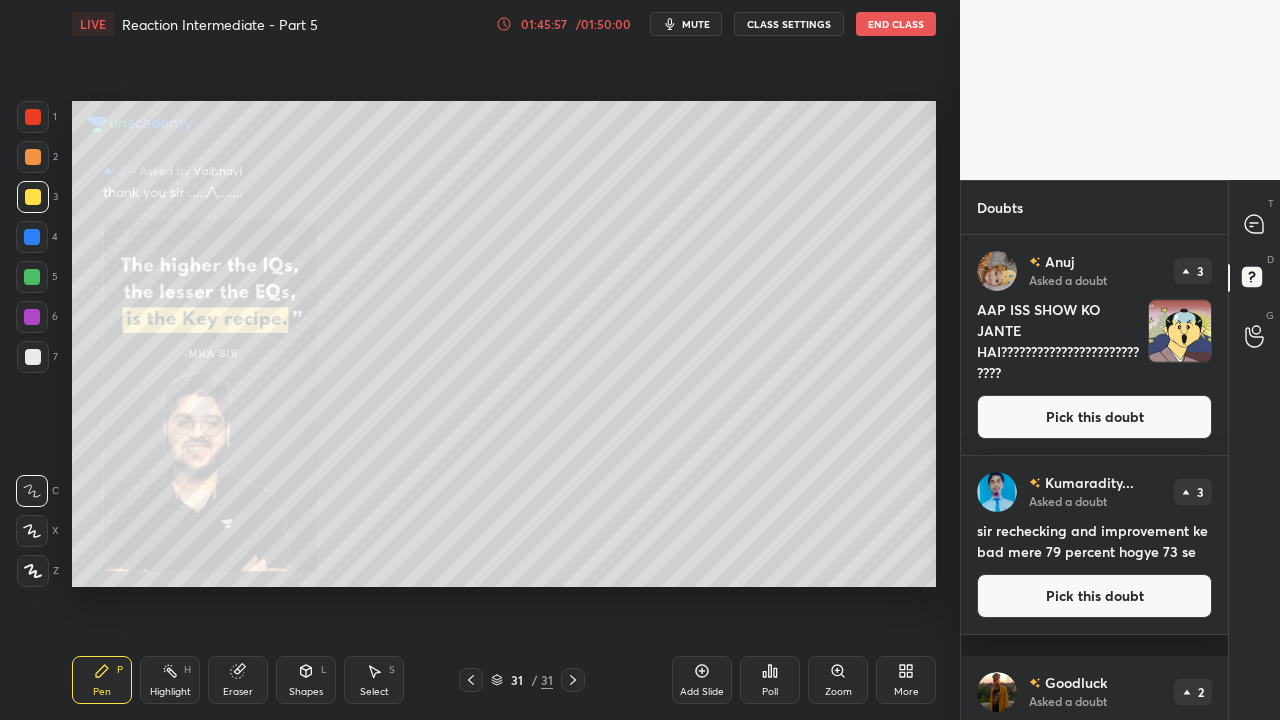 click on "Pick this doubt" at bounding box center (1094, 417) 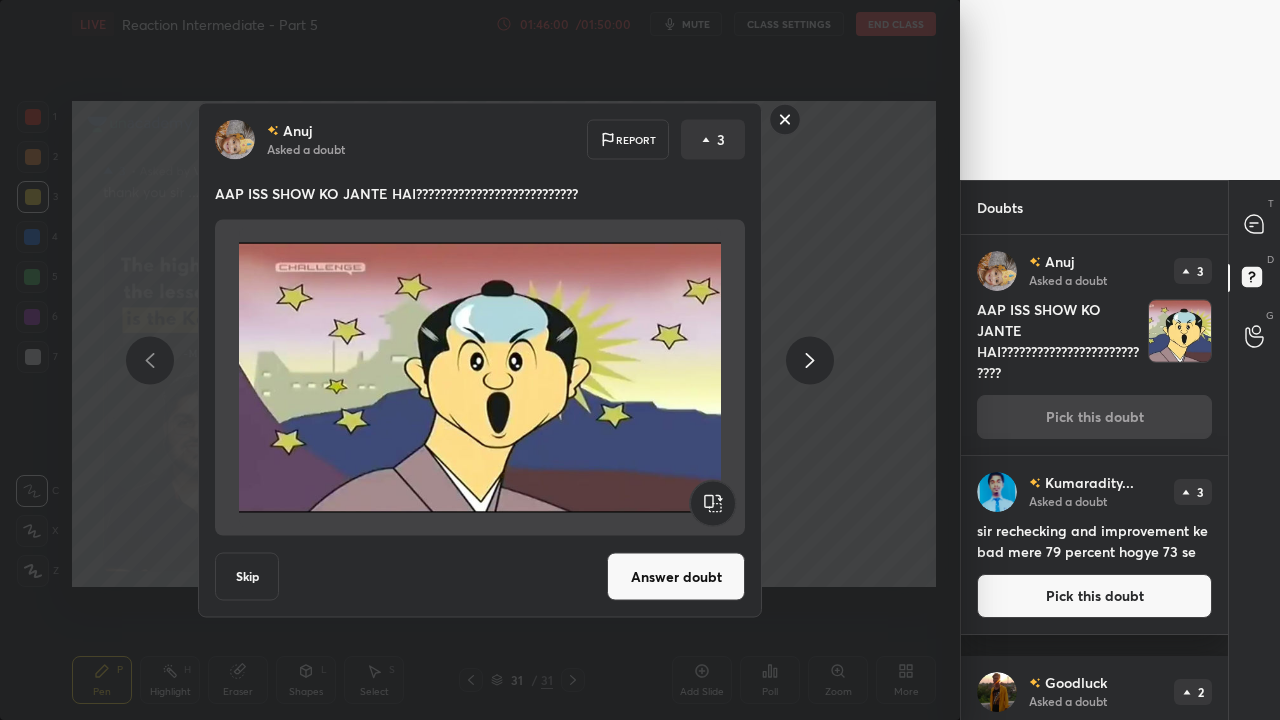 click on "Answer doubt" at bounding box center [676, 577] 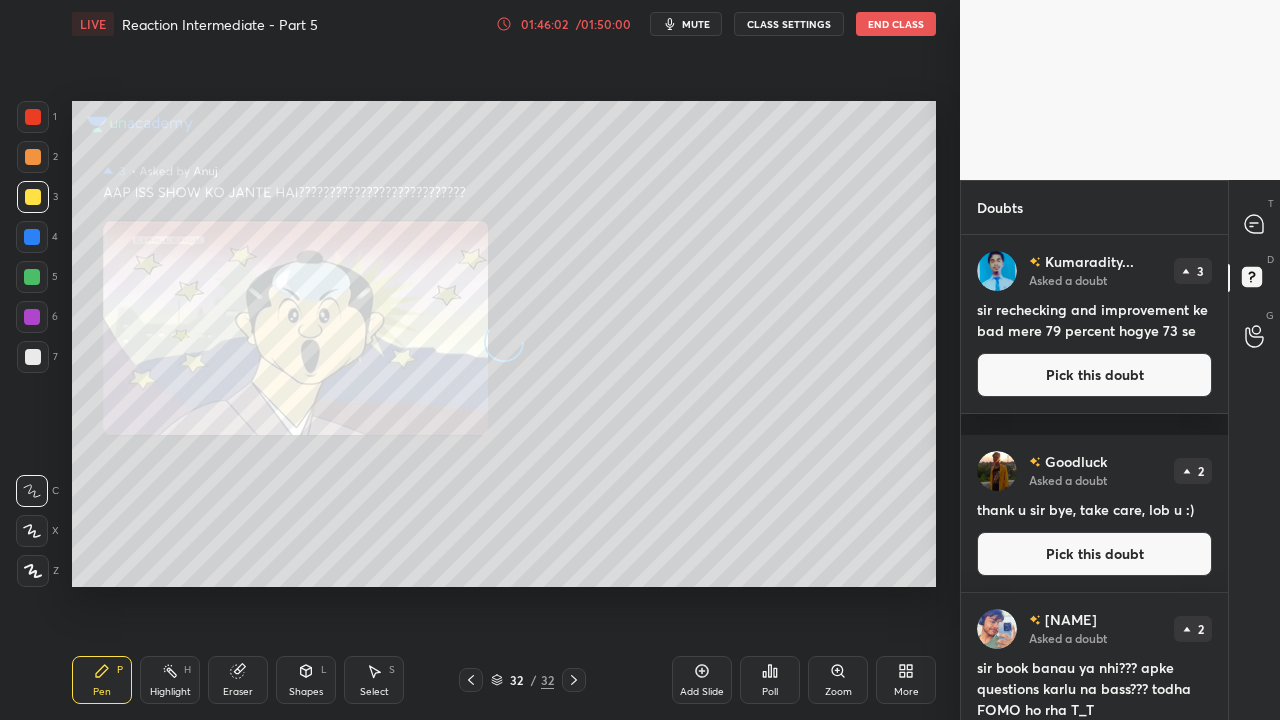 click on "Pick this doubt" at bounding box center (1094, 375) 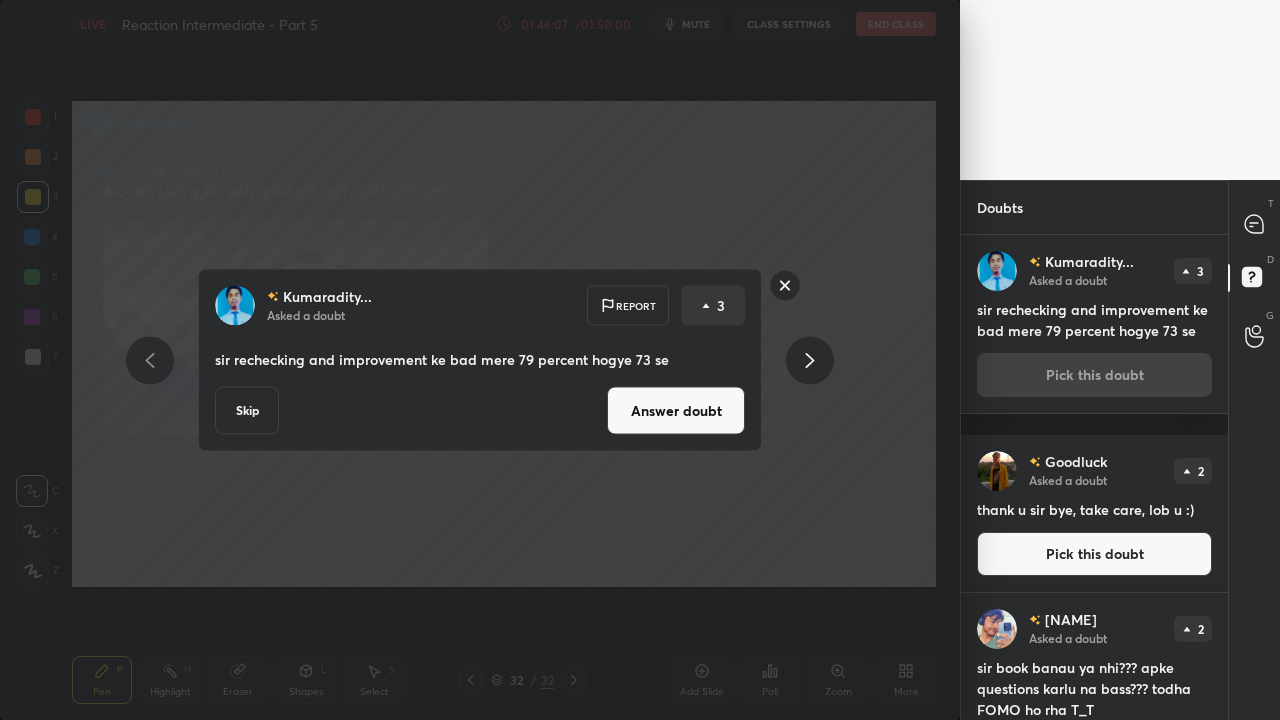 click on "Answer doubt" at bounding box center [676, 411] 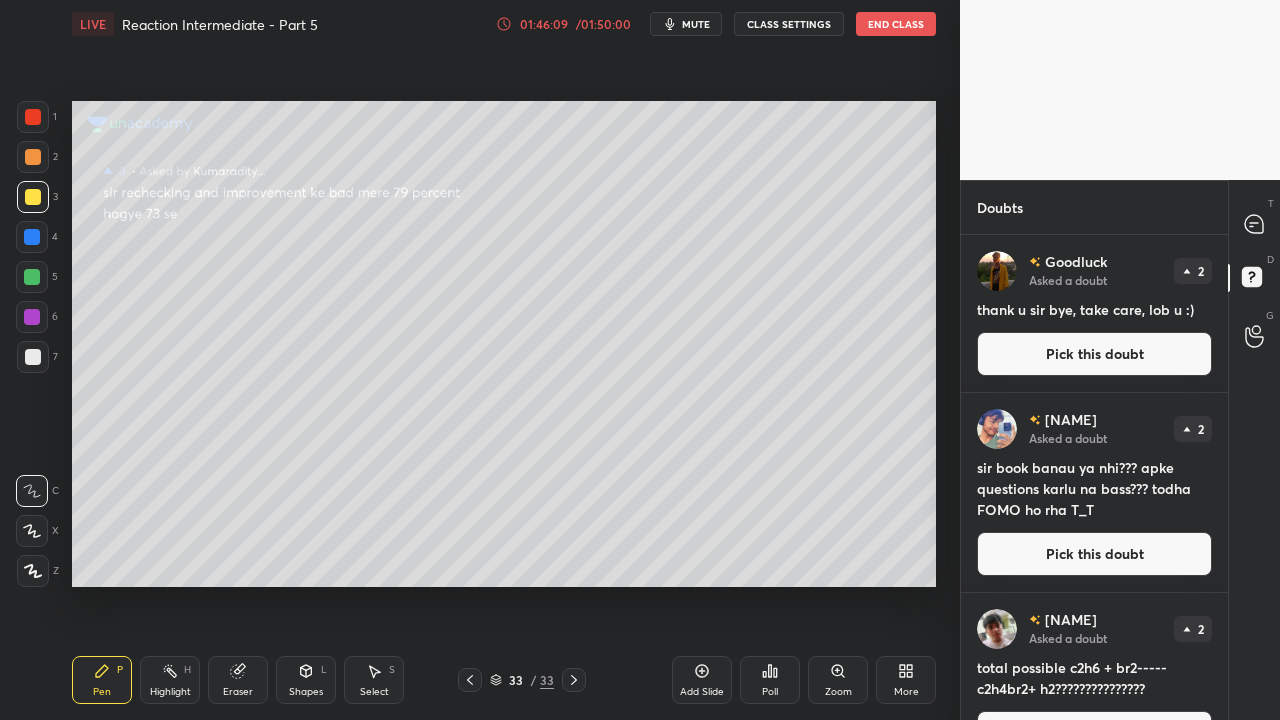 click on "[NAME] Asked a doubt 2 thank u sir bye, take care, lob u  :) Pick this doubt" at bounding box center (1094, 313) 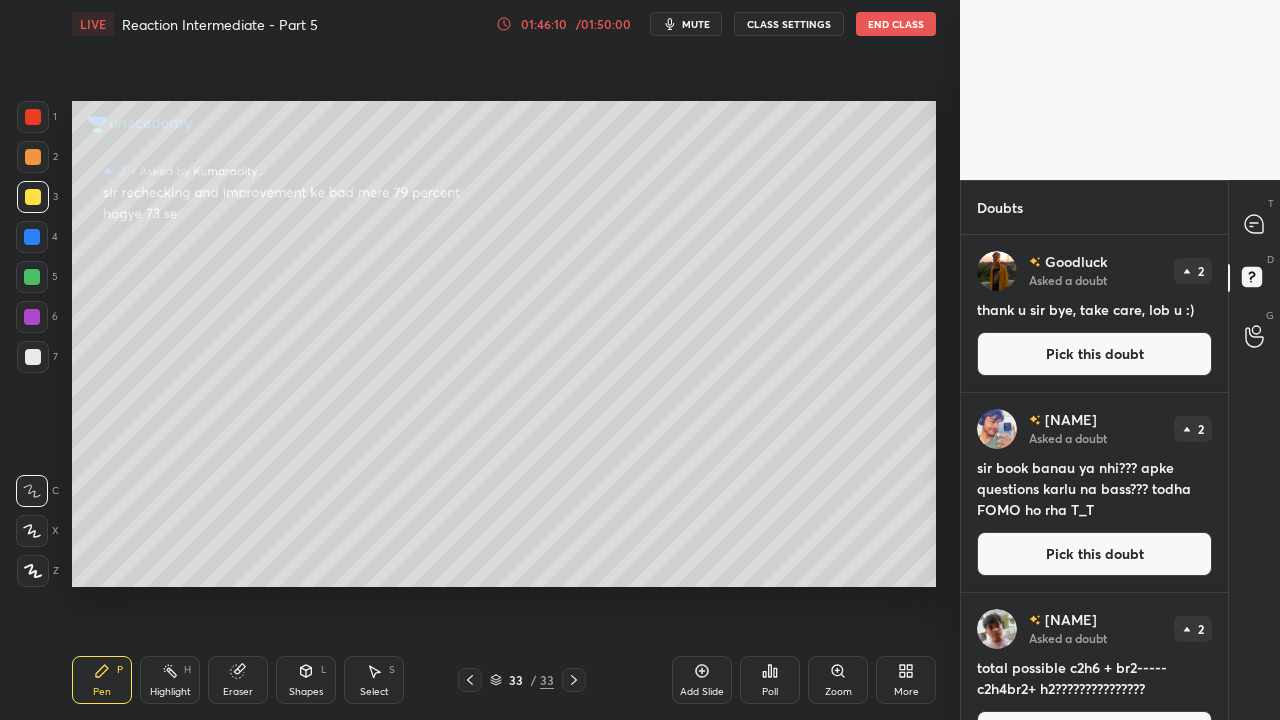 click on "Pick this doubt" at bounding box center (1094, 354) 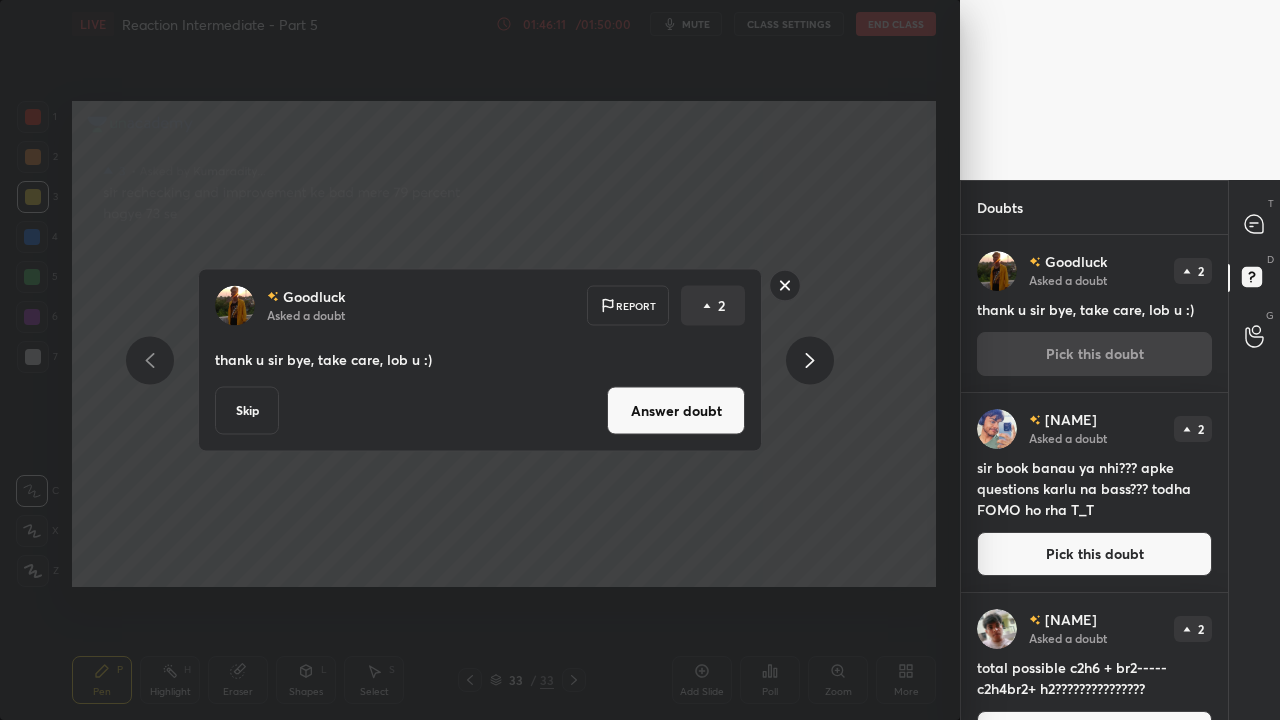 click on "Answer doubt" at bounding box center (676, 411) 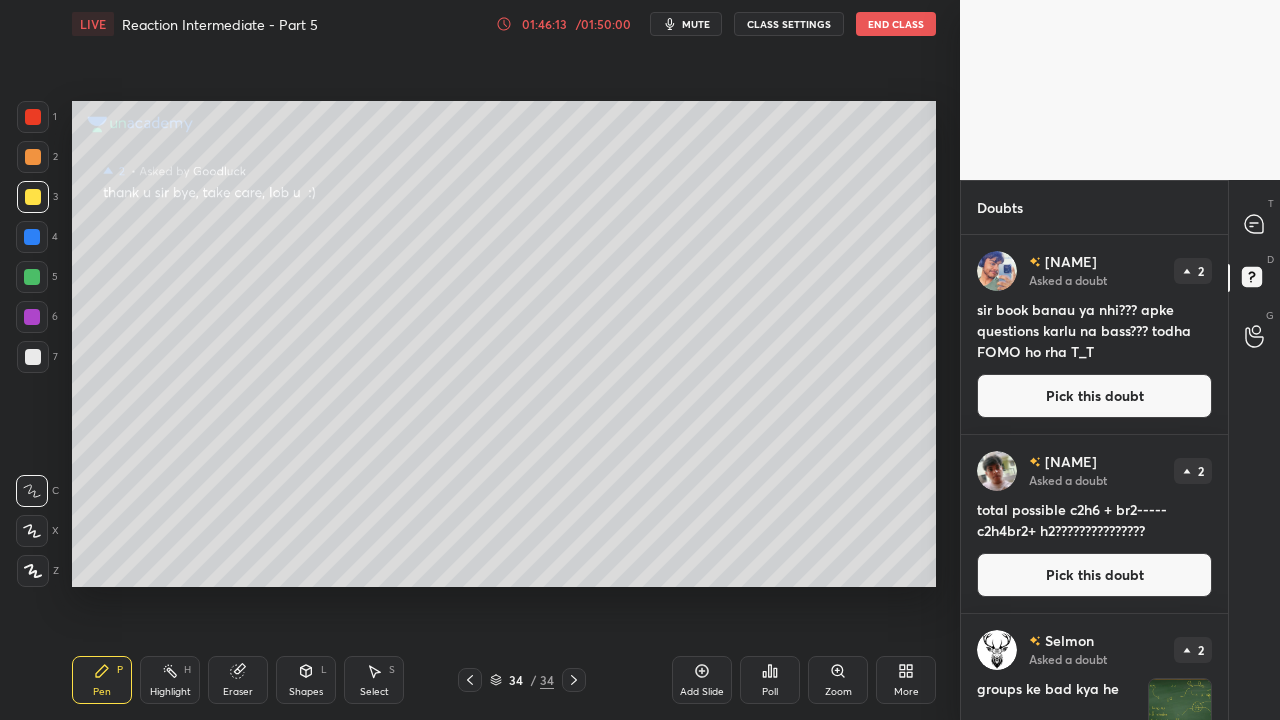 click on "Pick this doubt" at bounding box center [1094, 396] 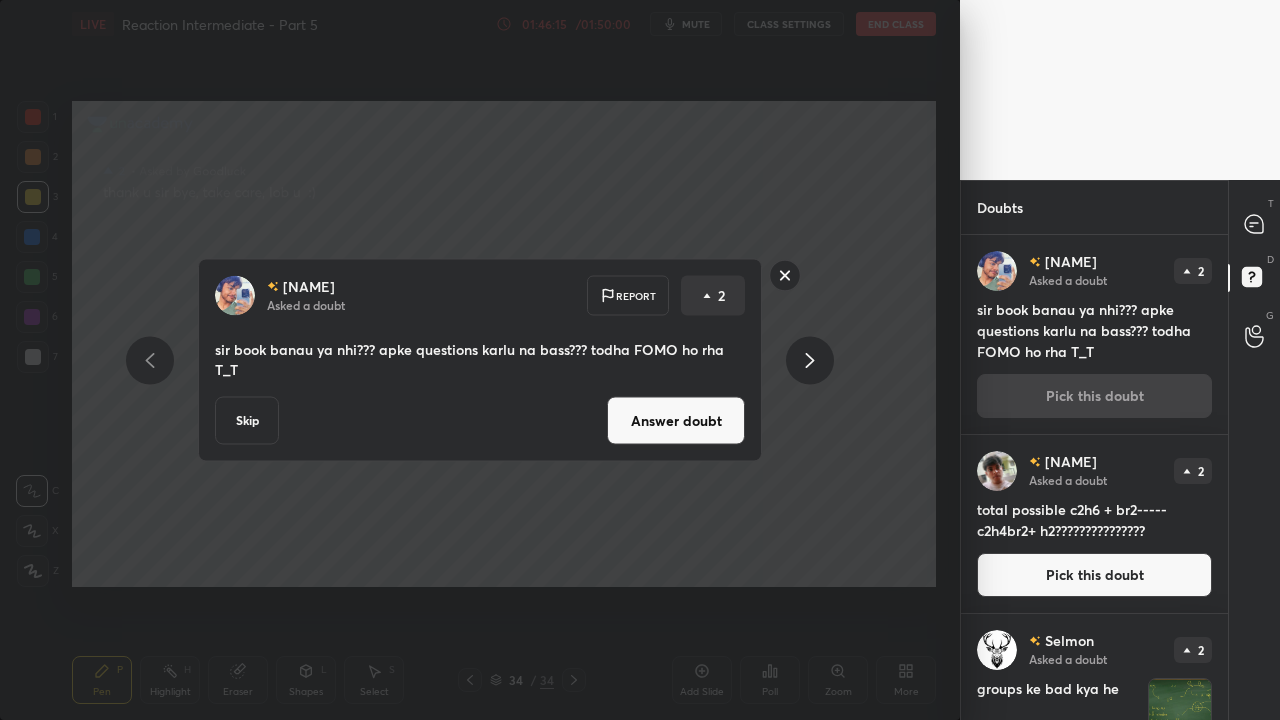 click on "Answer doubt" at bounding box center [676, 421] 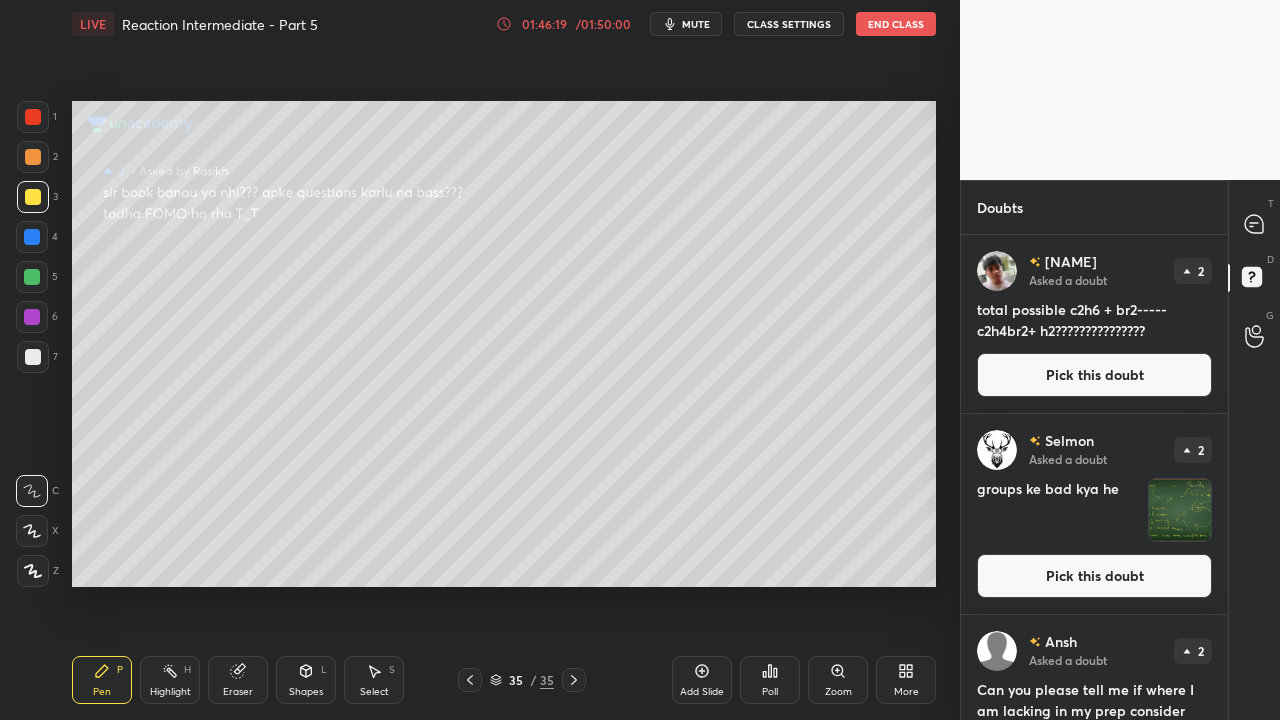 click on "Pick this doubt" at bounding box center [1094, 375] 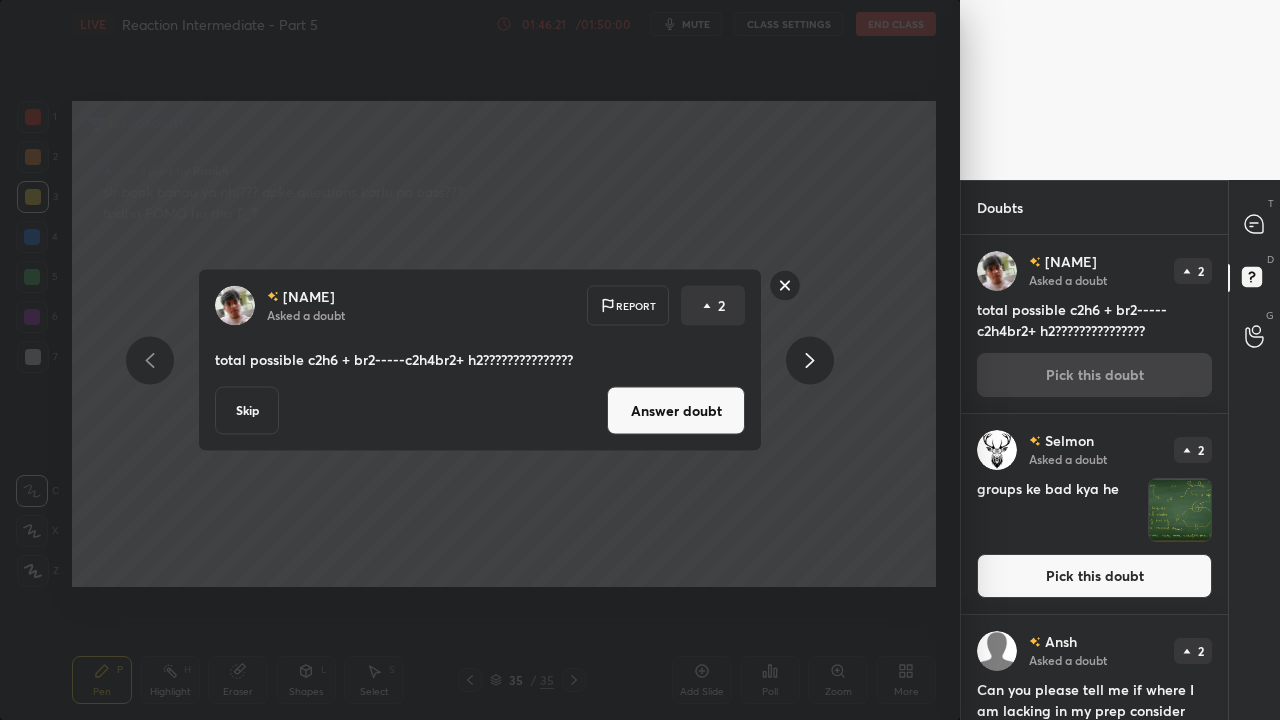 click on "Answer doubt" at bounding box center [676, 411] 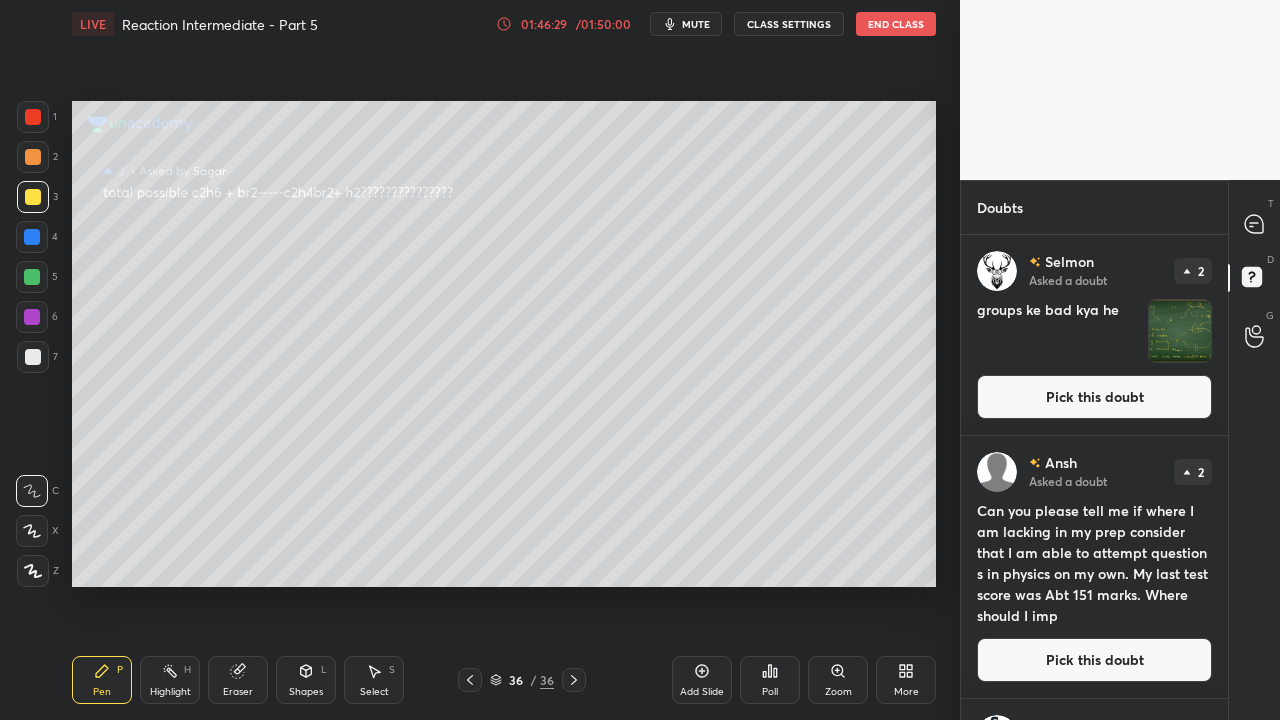 click on "Pick this doubt" at bounding box center [1094, 397] 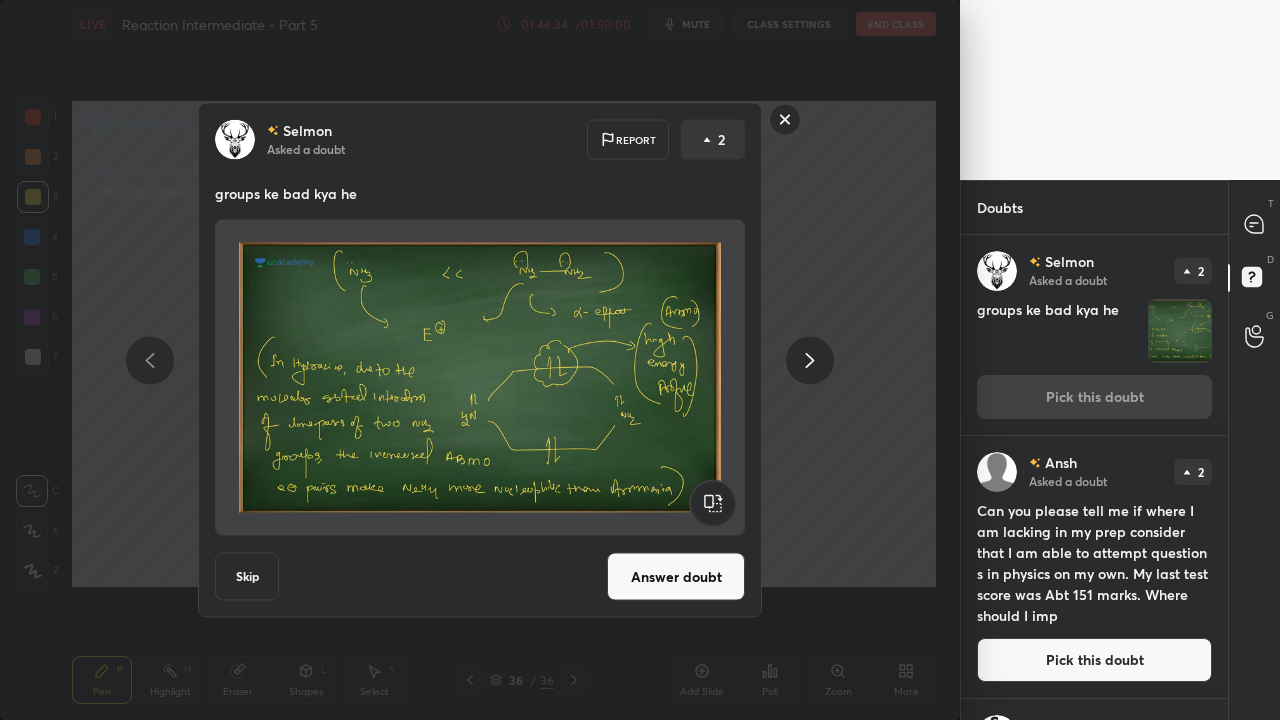 click on "Answer doubt" at bounding box center (676, 577) 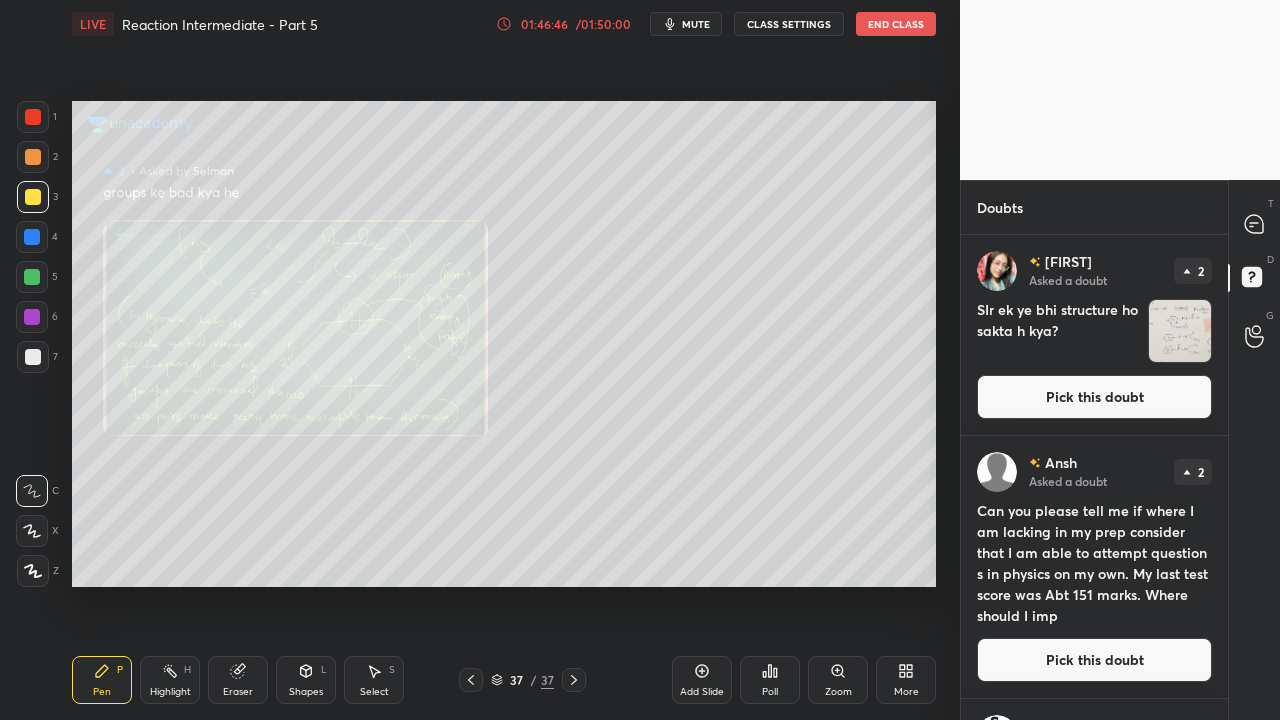 click on "Pick this doubt" at bounding box center (1094, 397) 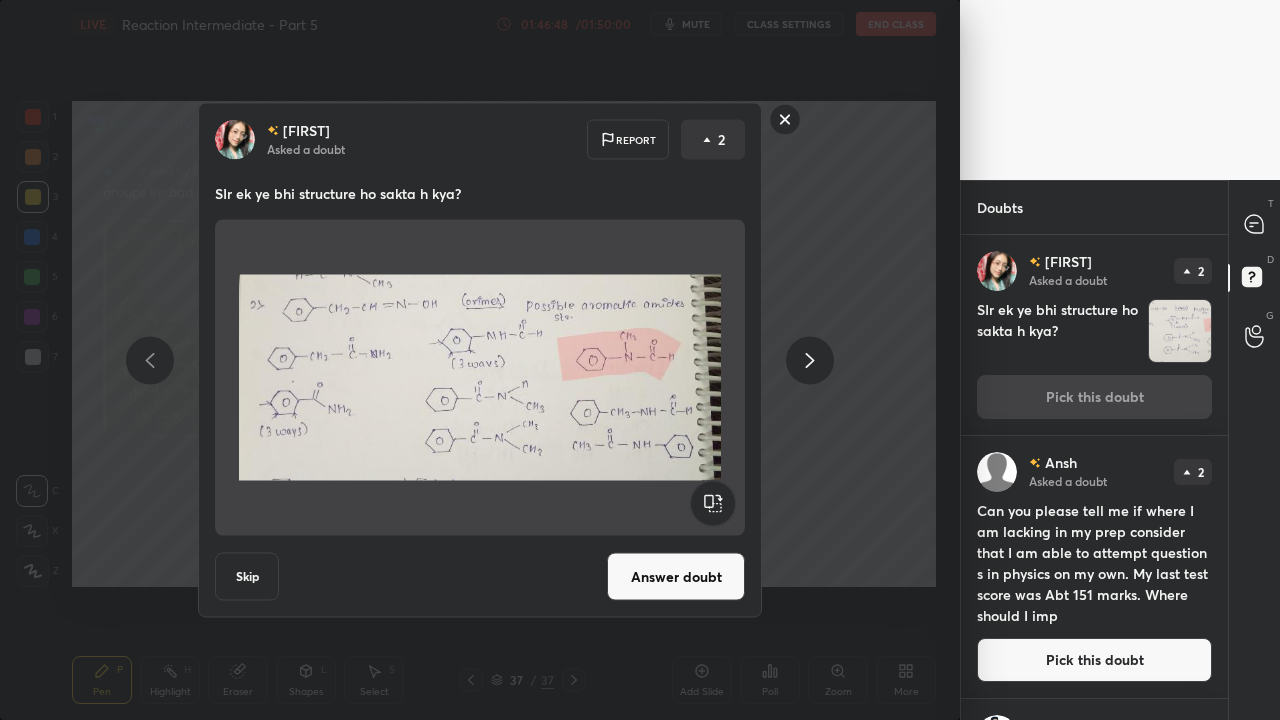 click on "Answer doubt" at bounding box center [676, 577] 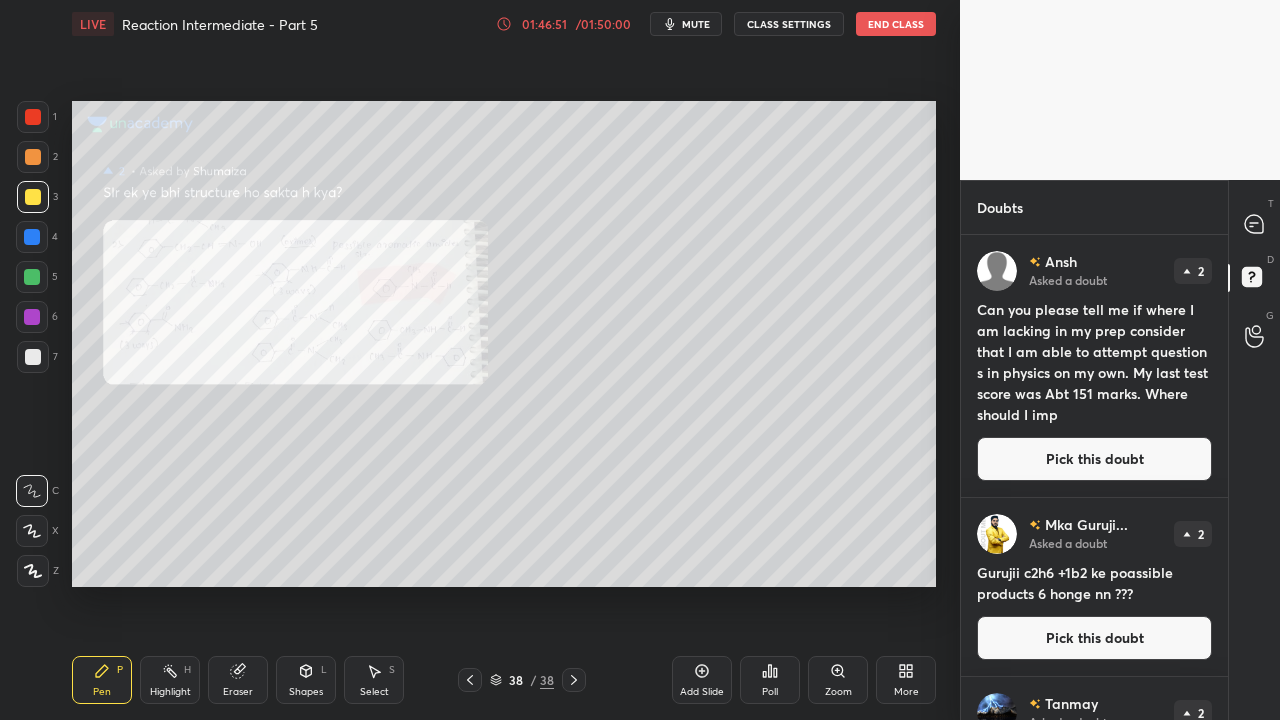 click on "Zoom" at bounding box center [838, 680] 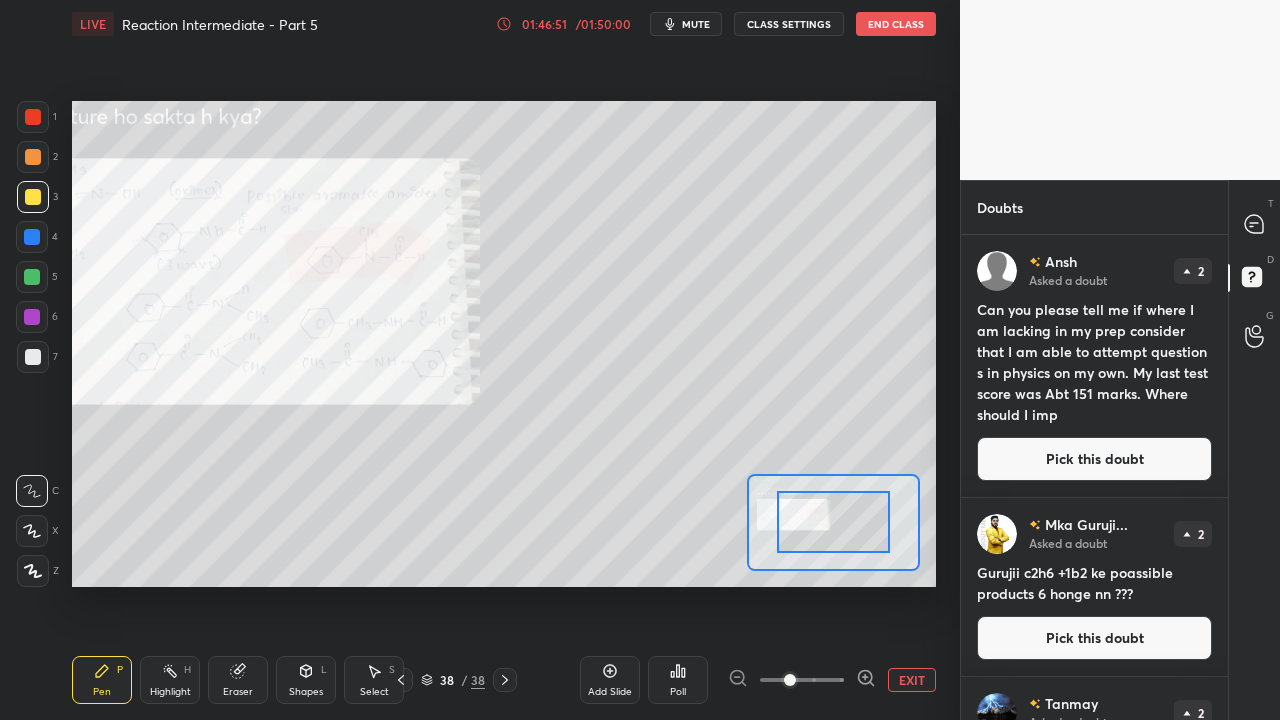 click at bounding box center (802, 680) 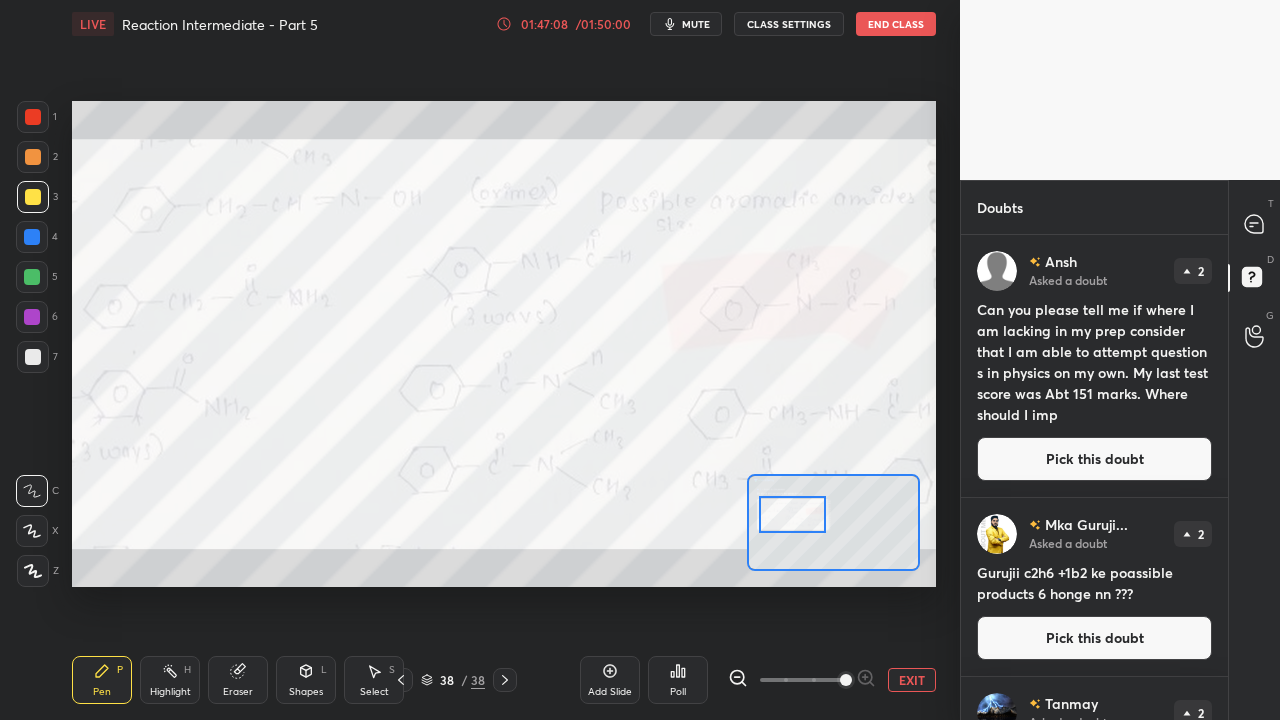 drag, startPoint x: 816, startPoint y: 515, endPoint x: 798, endPoint y: 517, distance: 18.110771 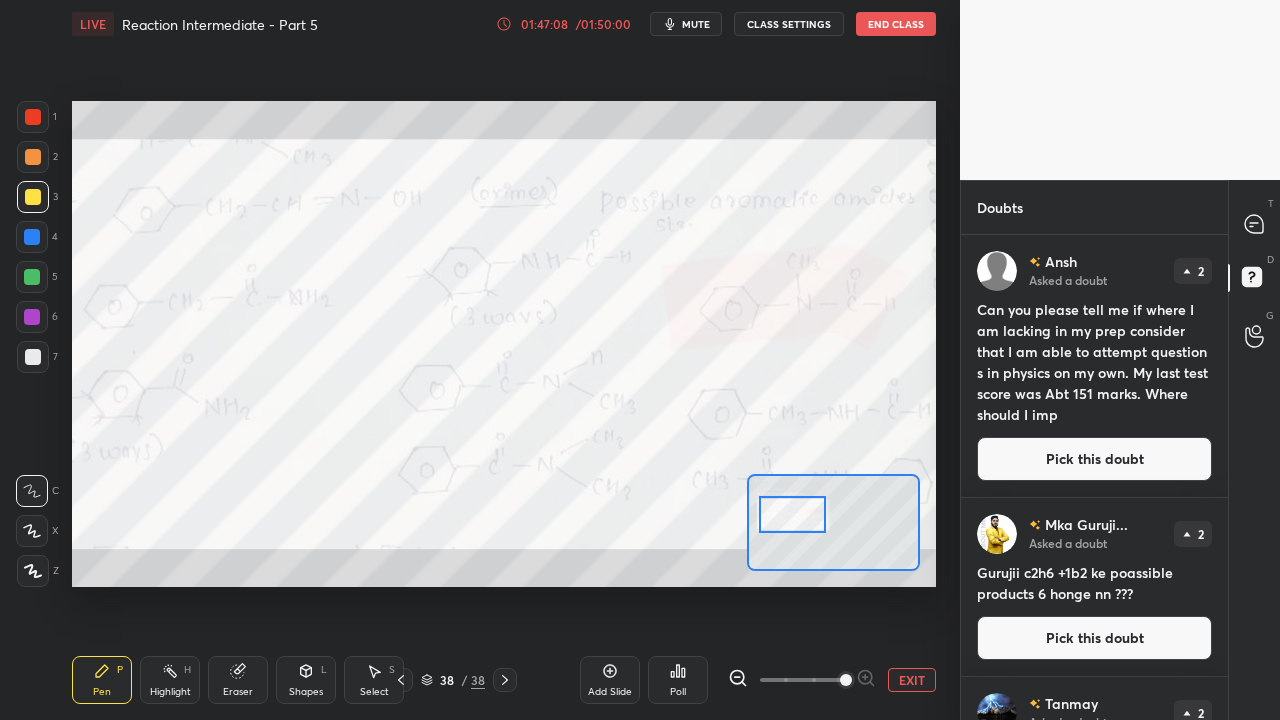 click at bounding box center (793, 514) 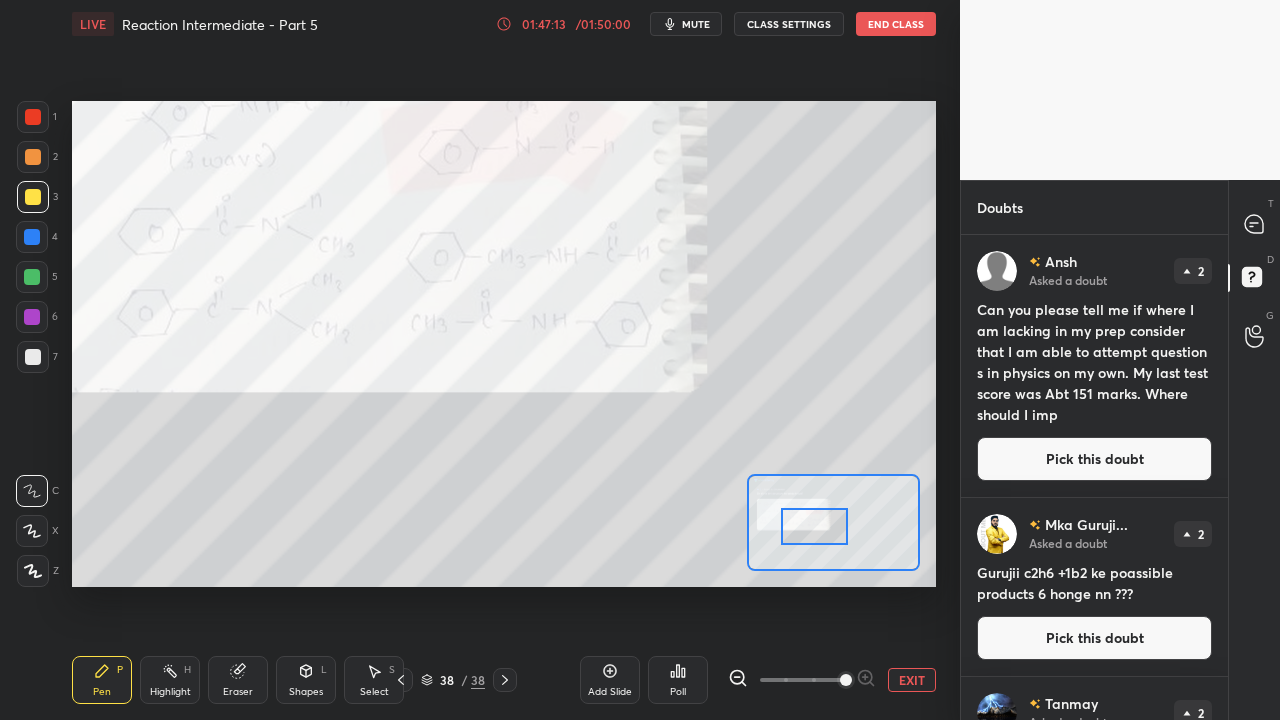 click at bounding box center [815, 526] 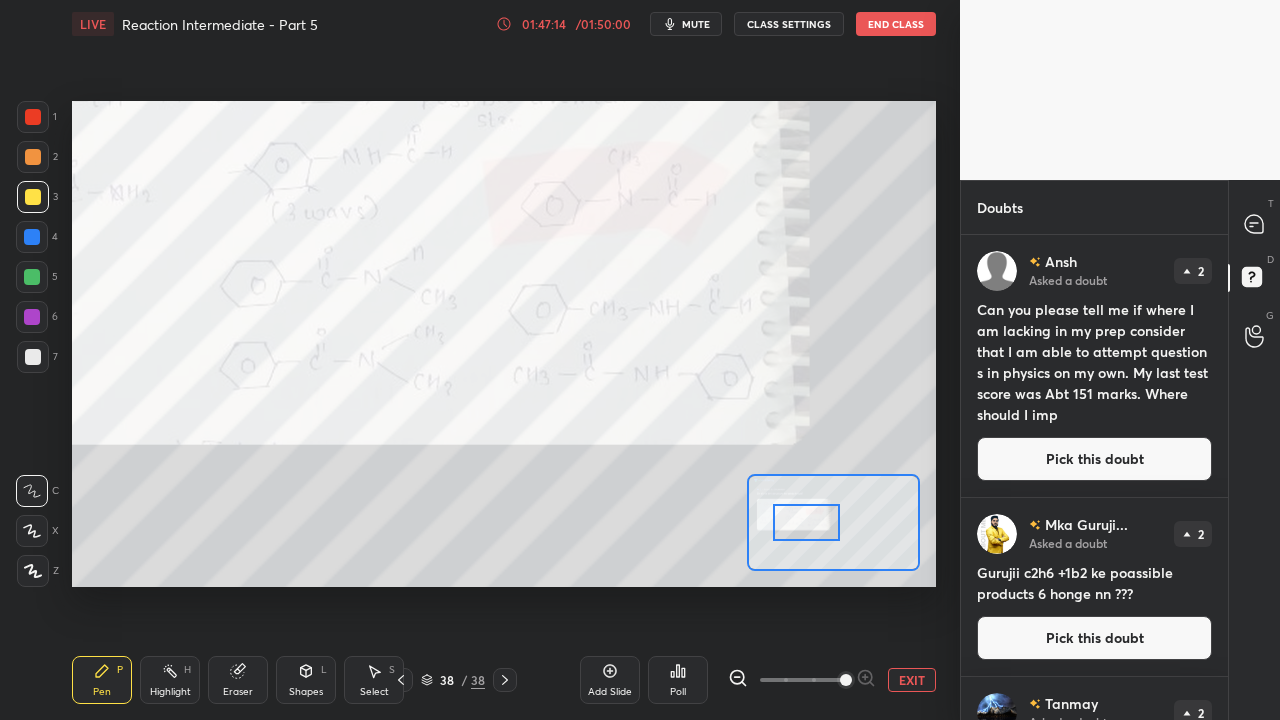 click on "EXIT" at bounding box center (912, 680) 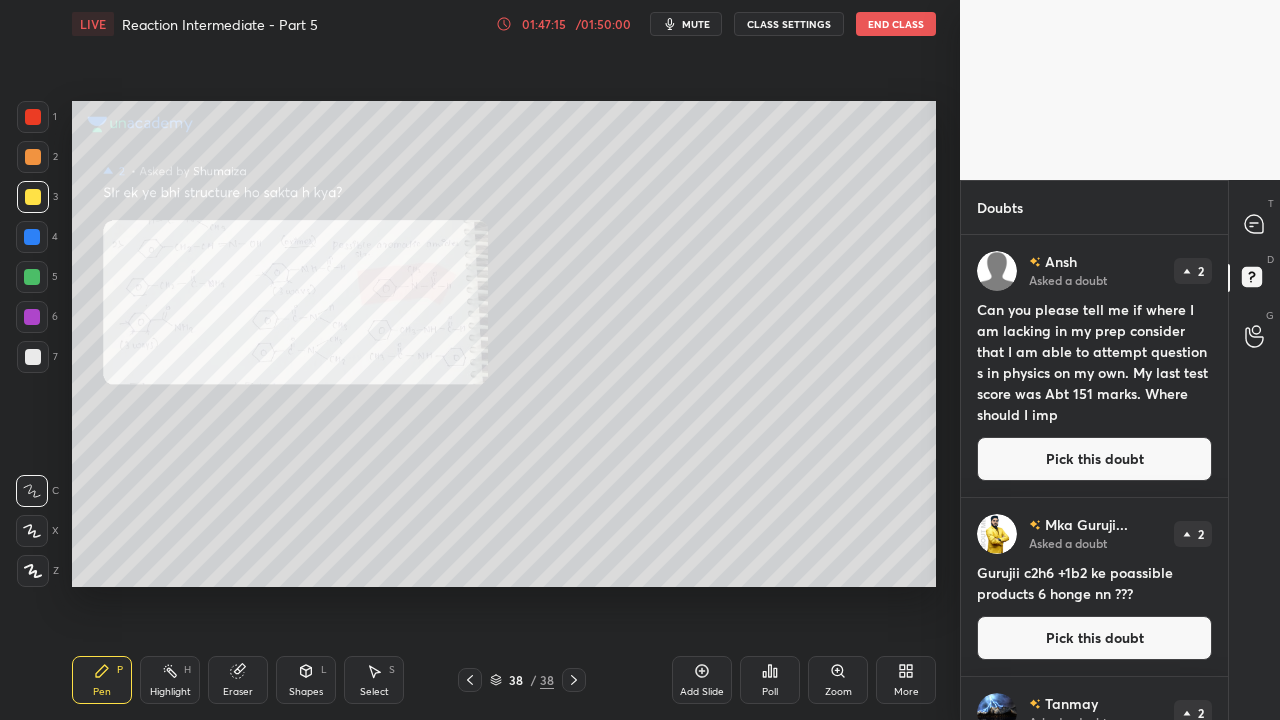 click on "Can you please tell me if where I am lacking in my prep consider that I am able to attempt question s in physics on my own. My last test score was Abt 151 marks. Where should I imp" at bounding box center (1094, 362) 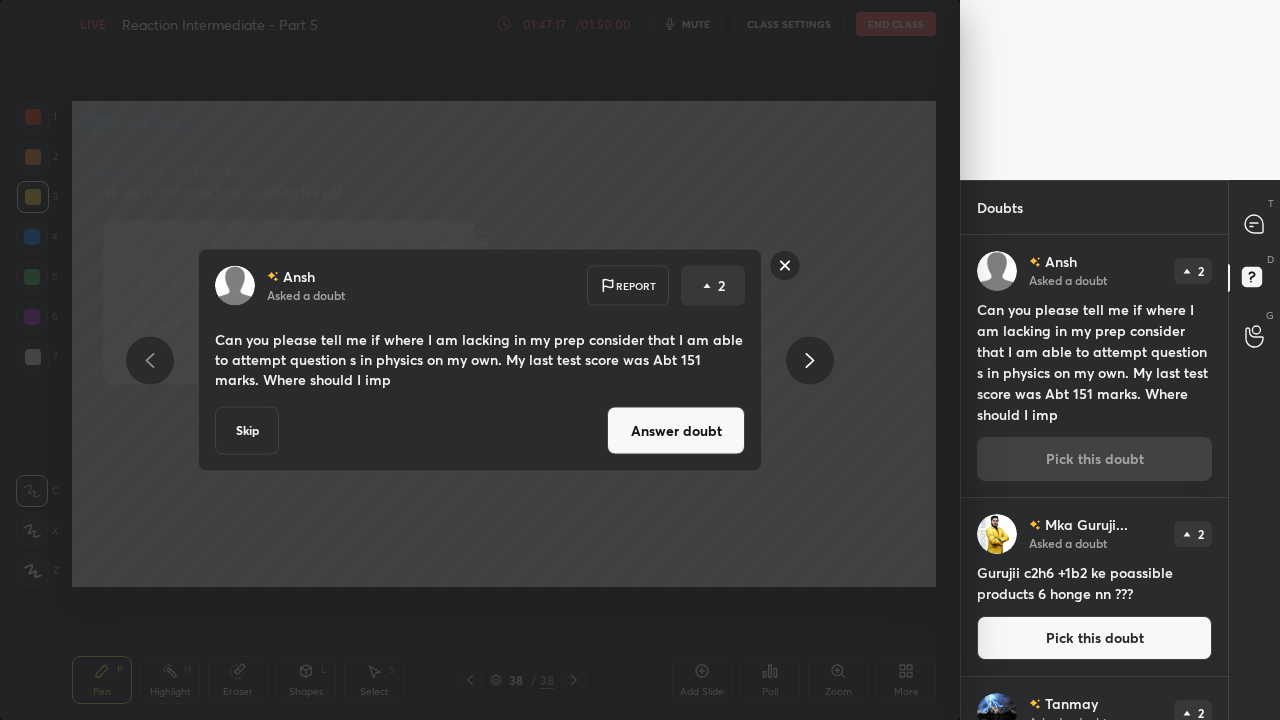 click on "Answer doubt" at bounding box center (676, 431) 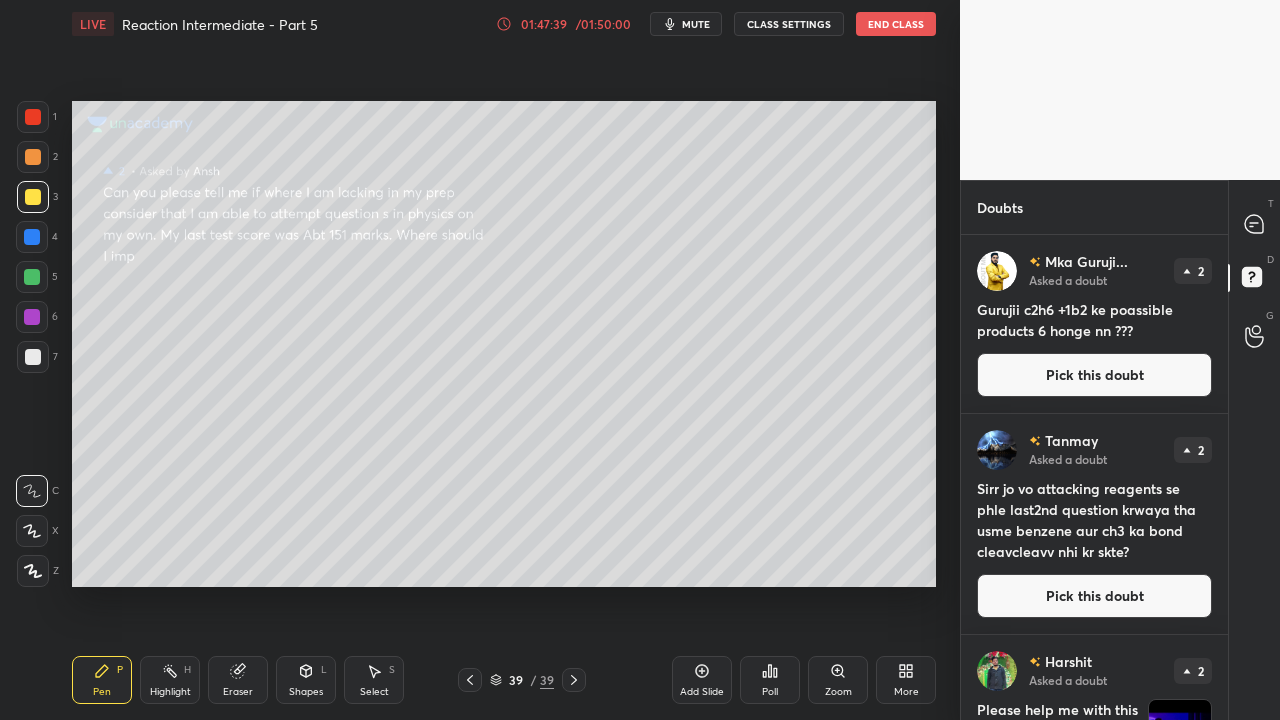 click on "Pick this doubt" at bounding box center (1094, 596) 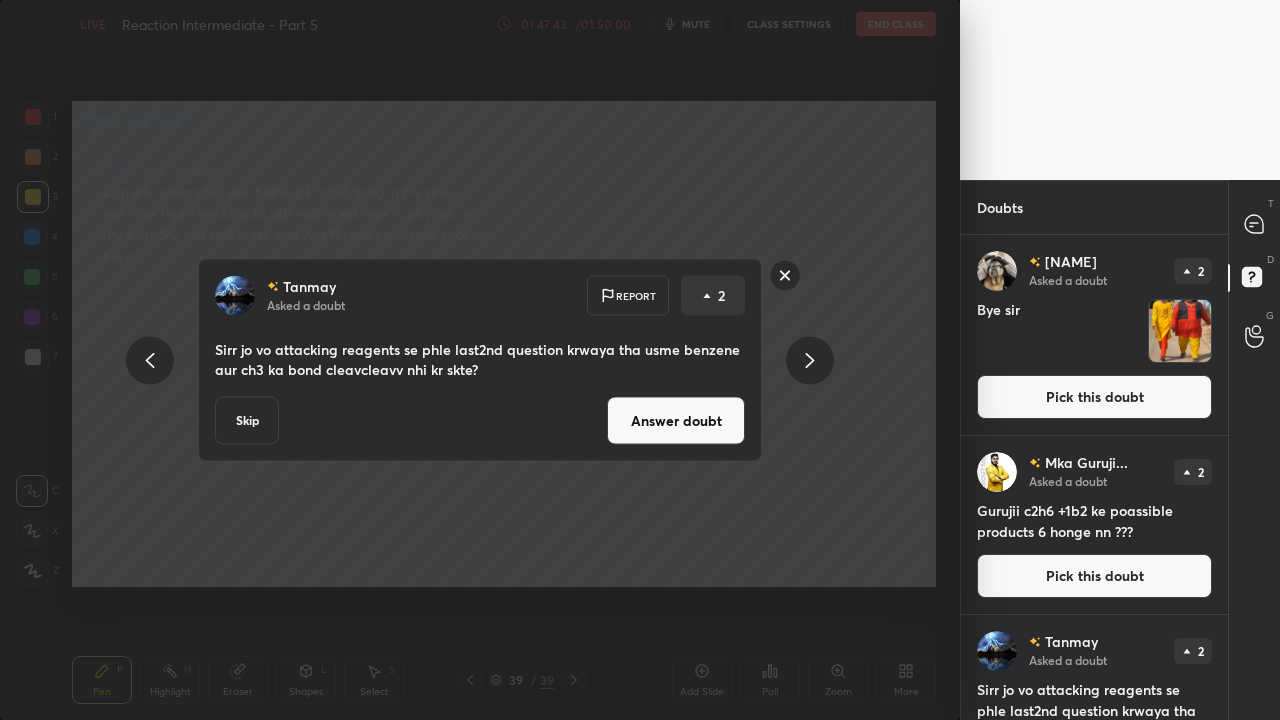 click on "Answer doubt" at bounding box center (676, 421) 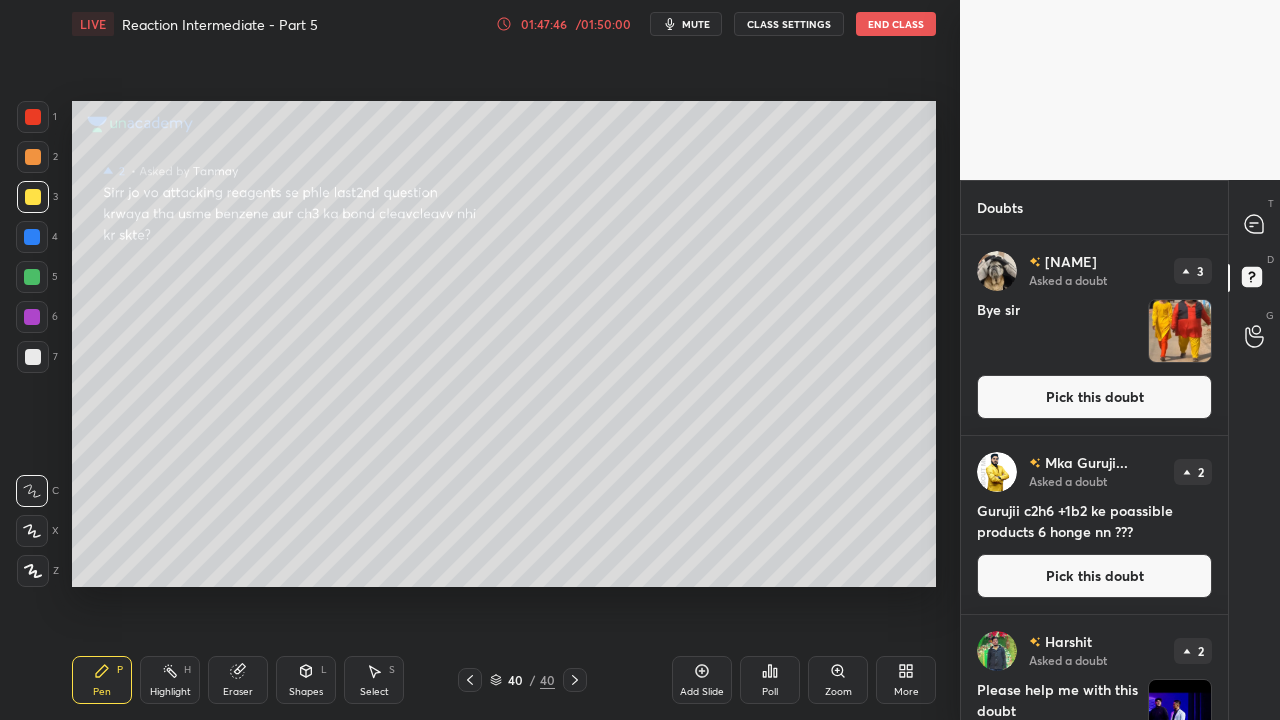 click on "Pick this doubt" at bounding box center [1094, 397] 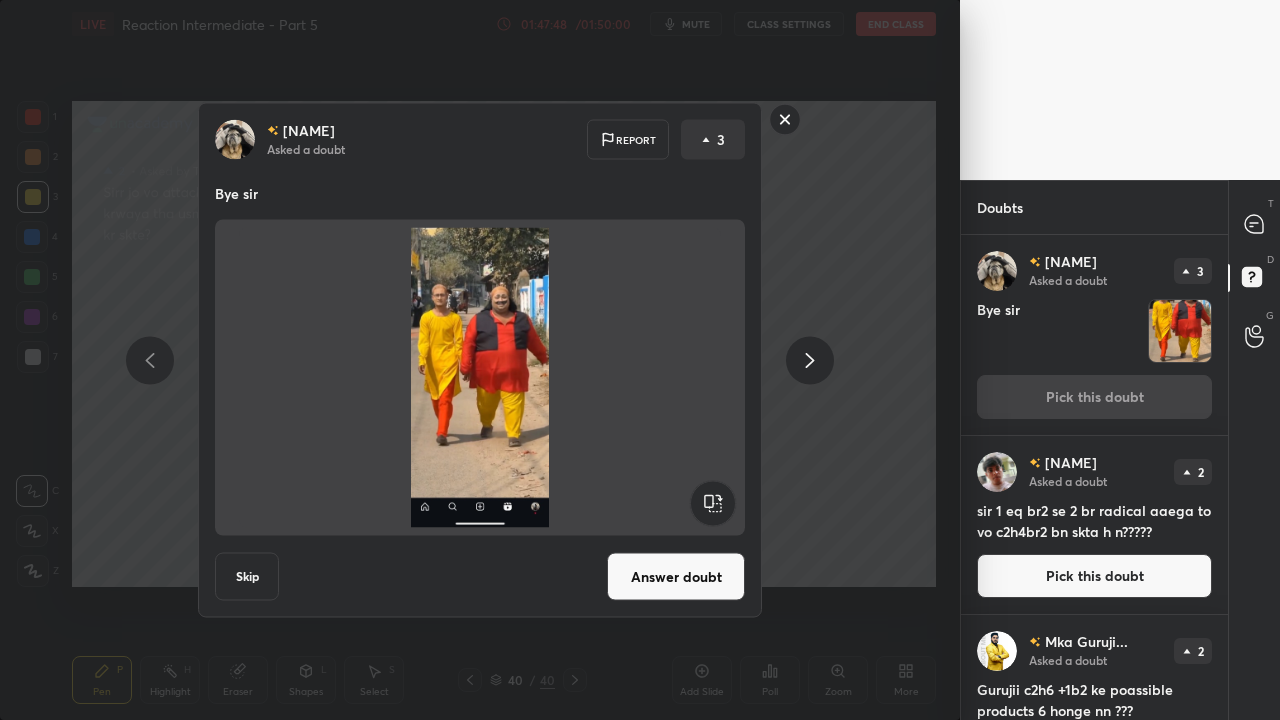 click on "Skip" at bounding box center (247, 577) 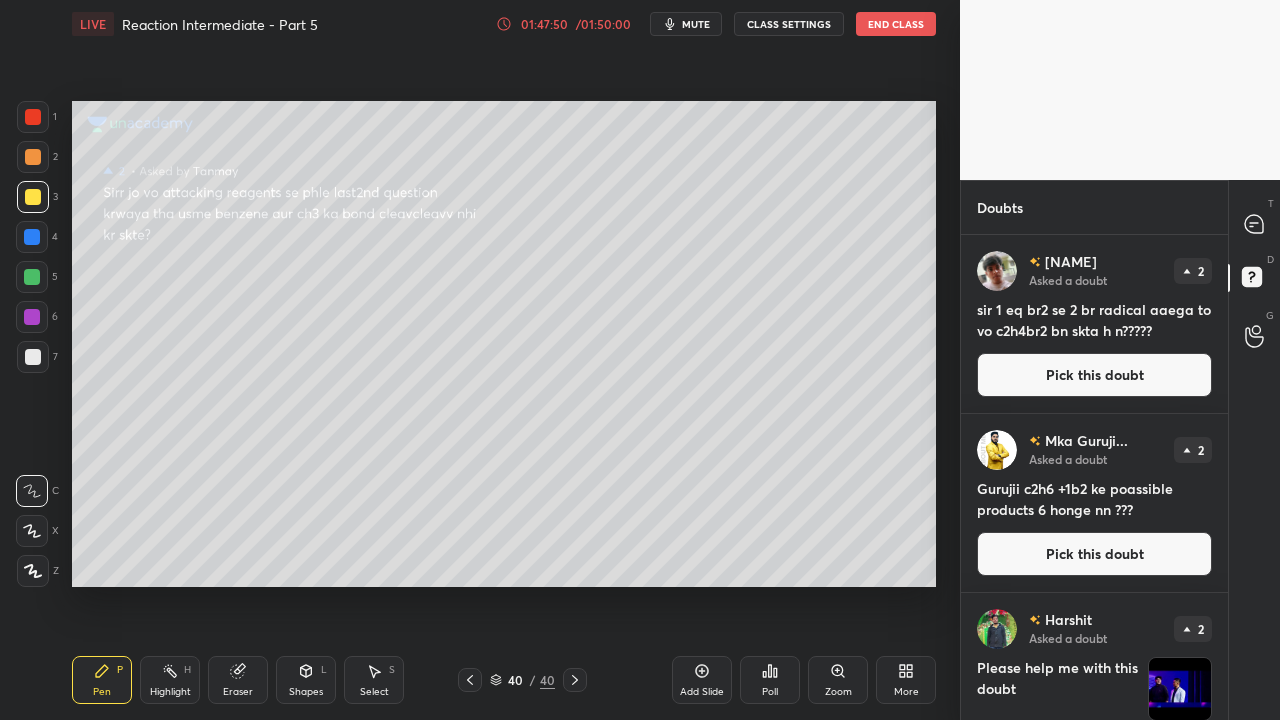click on "Please help me with this doubt" at bounding box center [1058, 689] 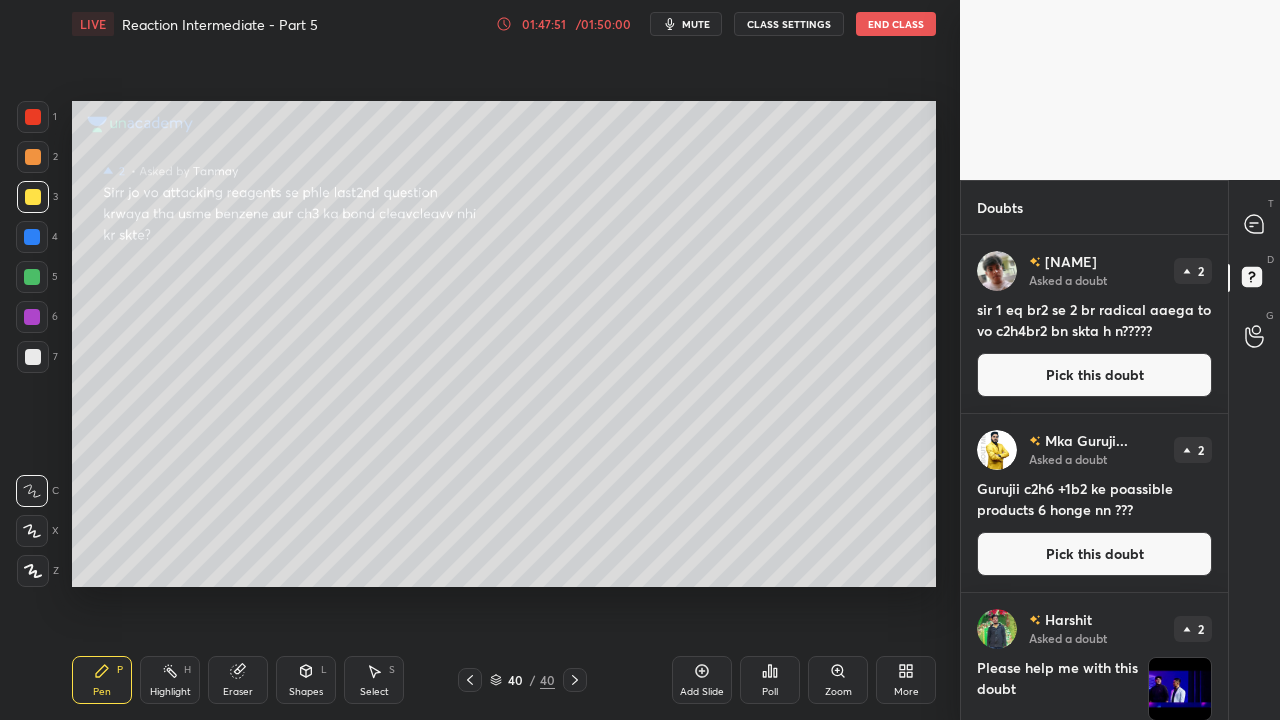 click on "Please help me with this doubt" at bounding box center (1058, 689) 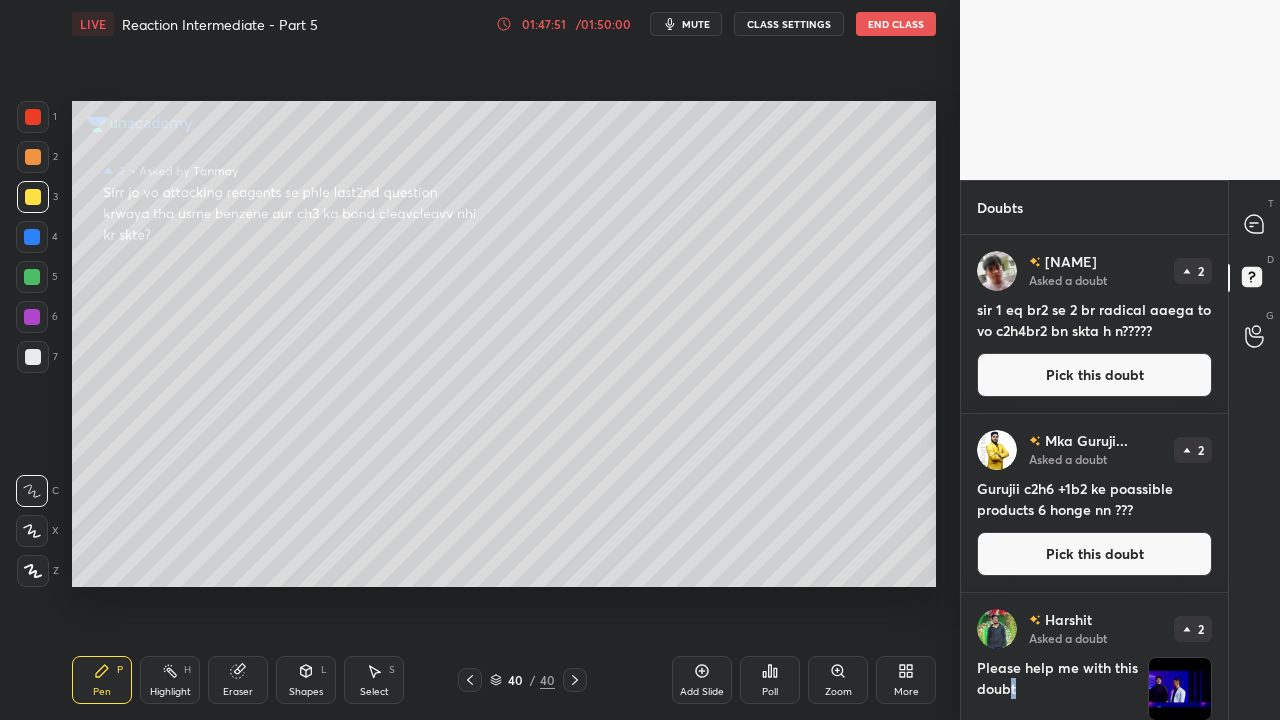 drag, startPoint x: 1070, startPoint y: 671, endPoint x: 1080, endPoint y: 669, distance: 10.198039 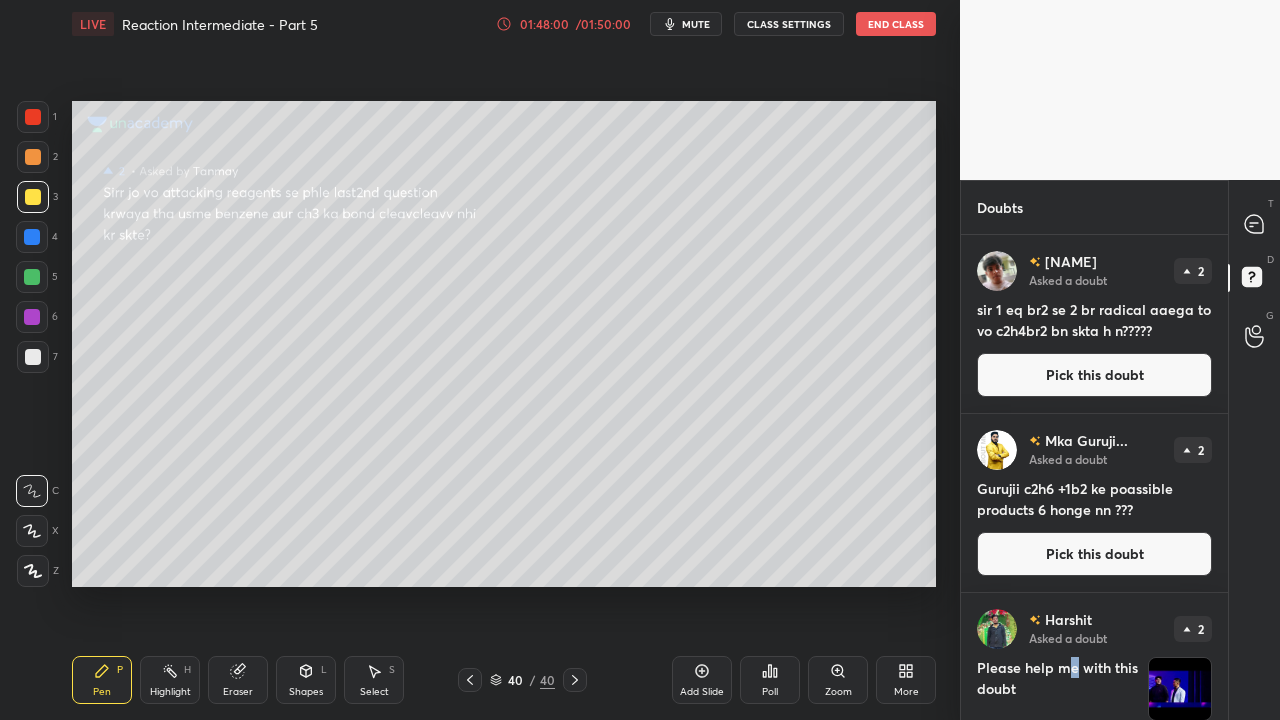click on "End Class" at bounding box center [896, 24] 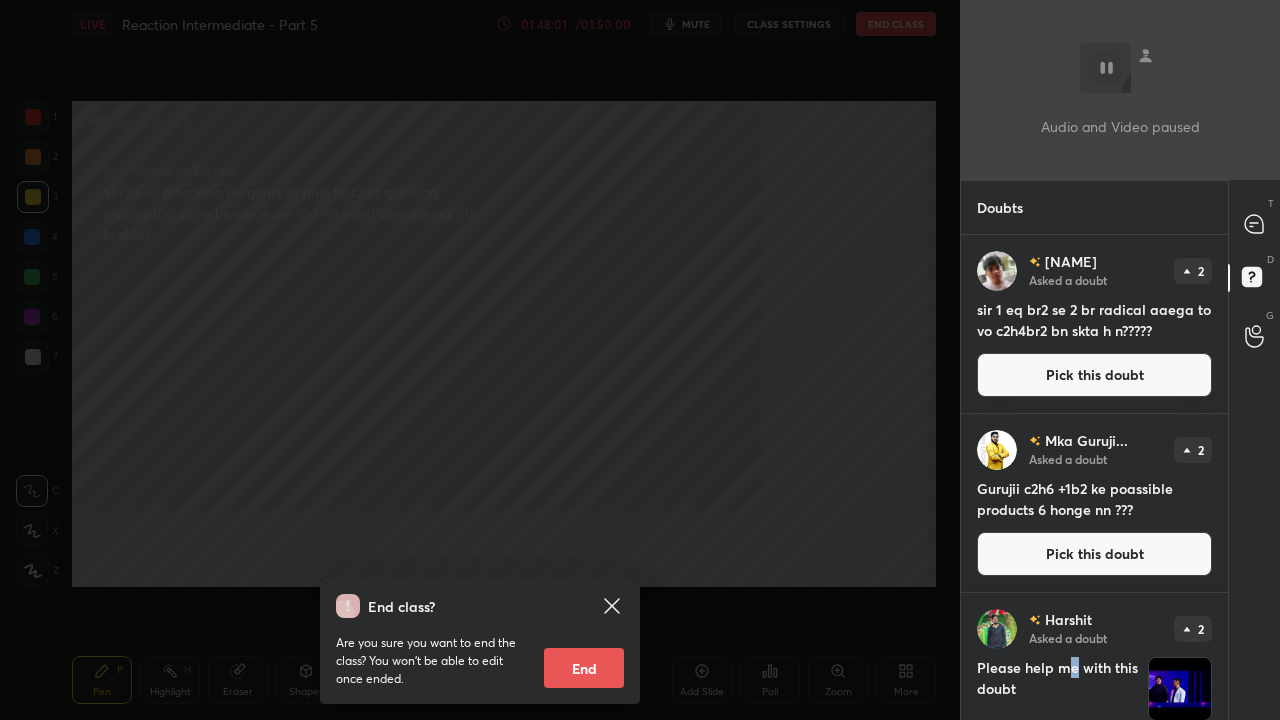 click on "End" at bounding box center (584, 668) 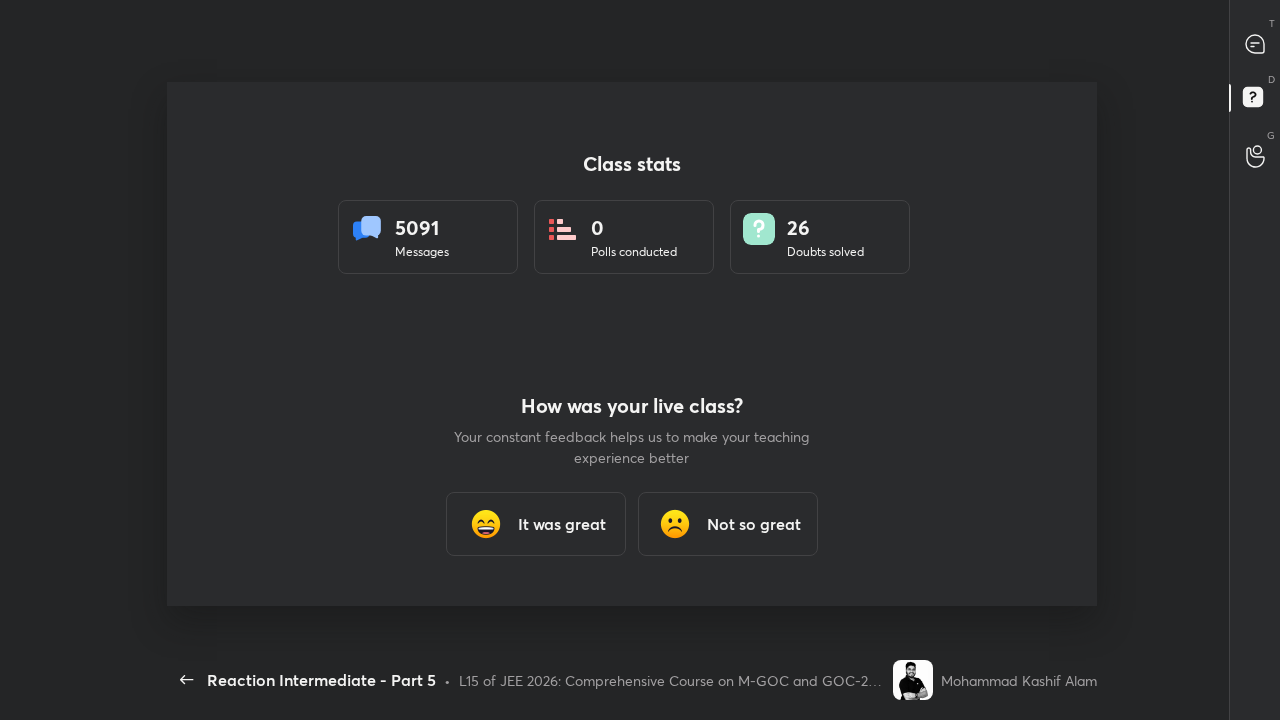 scroll, scrollTop: 99408, scrollLeft: 98949, axis: both 